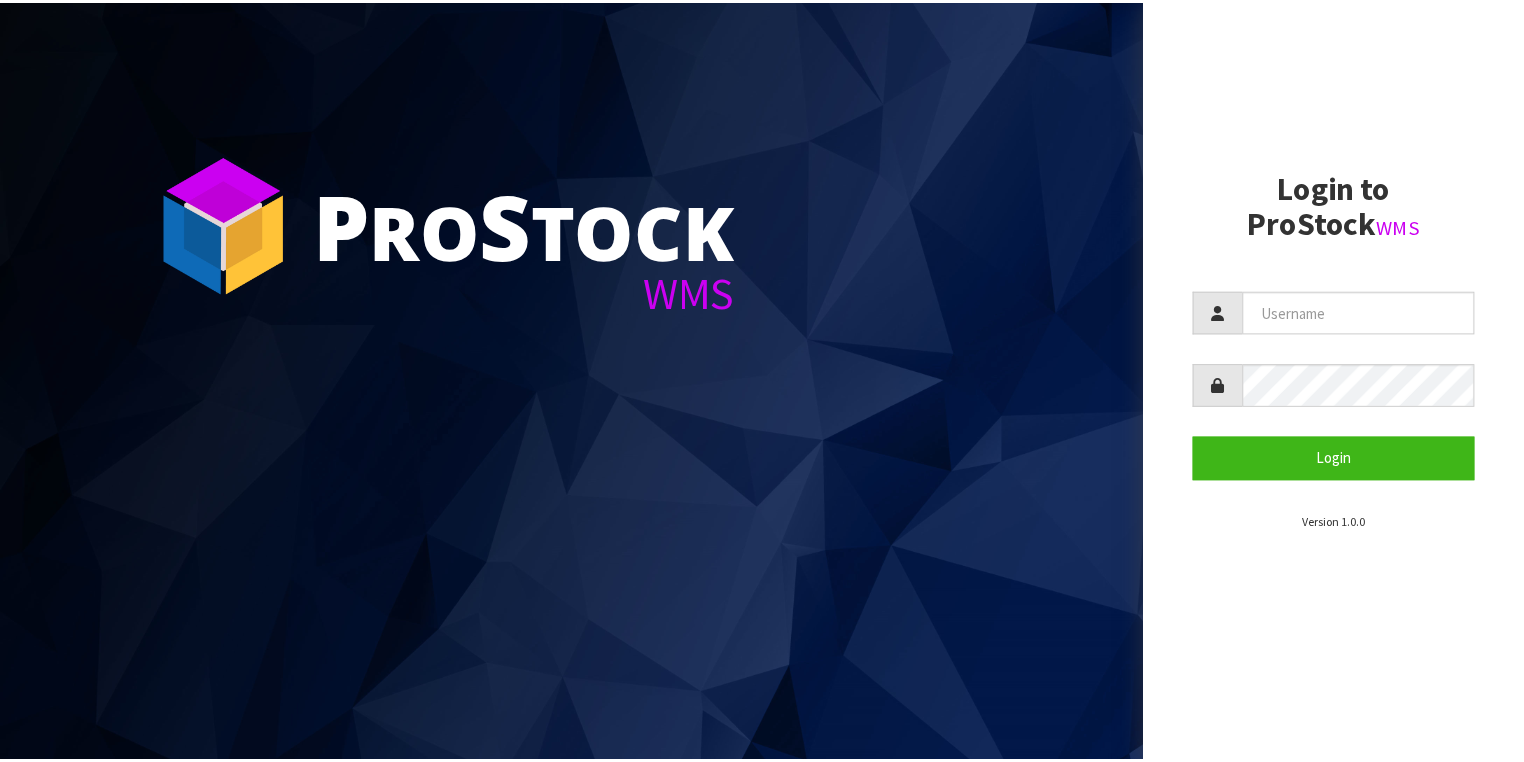 scroll, scrollTop: 0, scrollLeft: 0, axis: both 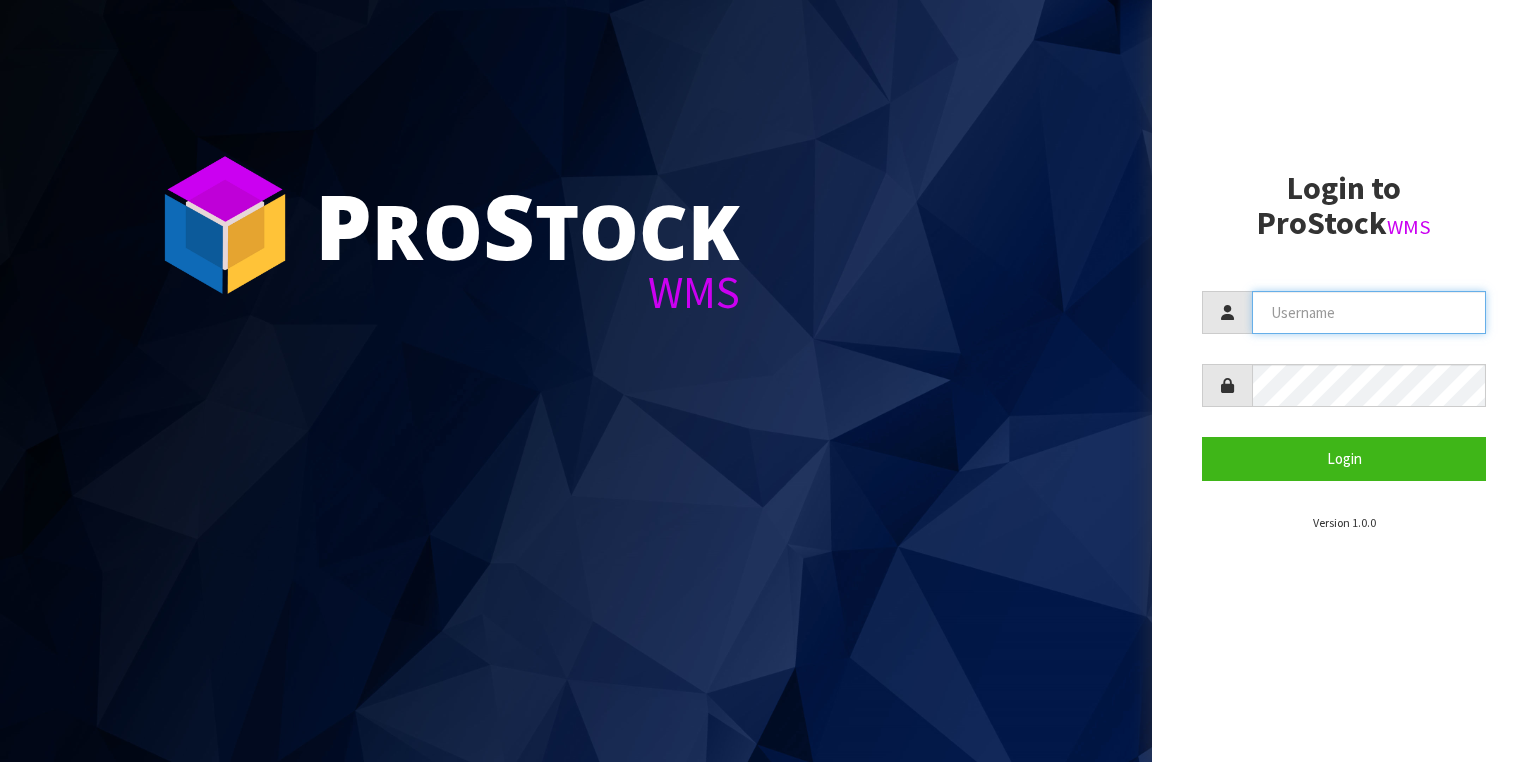 click at bounding box center [1369, 312] 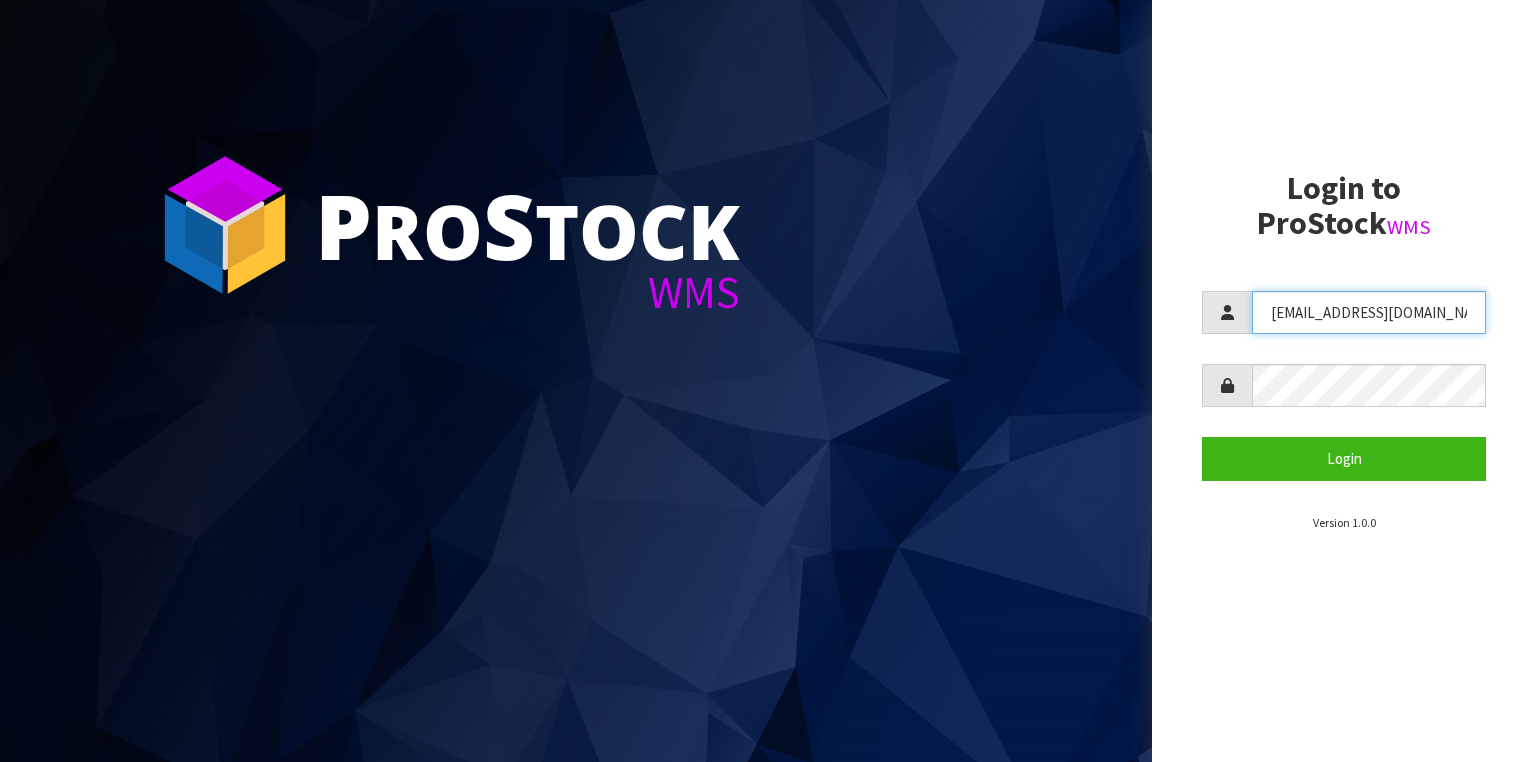 type on "[EMAIL_ADDRESS][DOMAIN_NAME]" 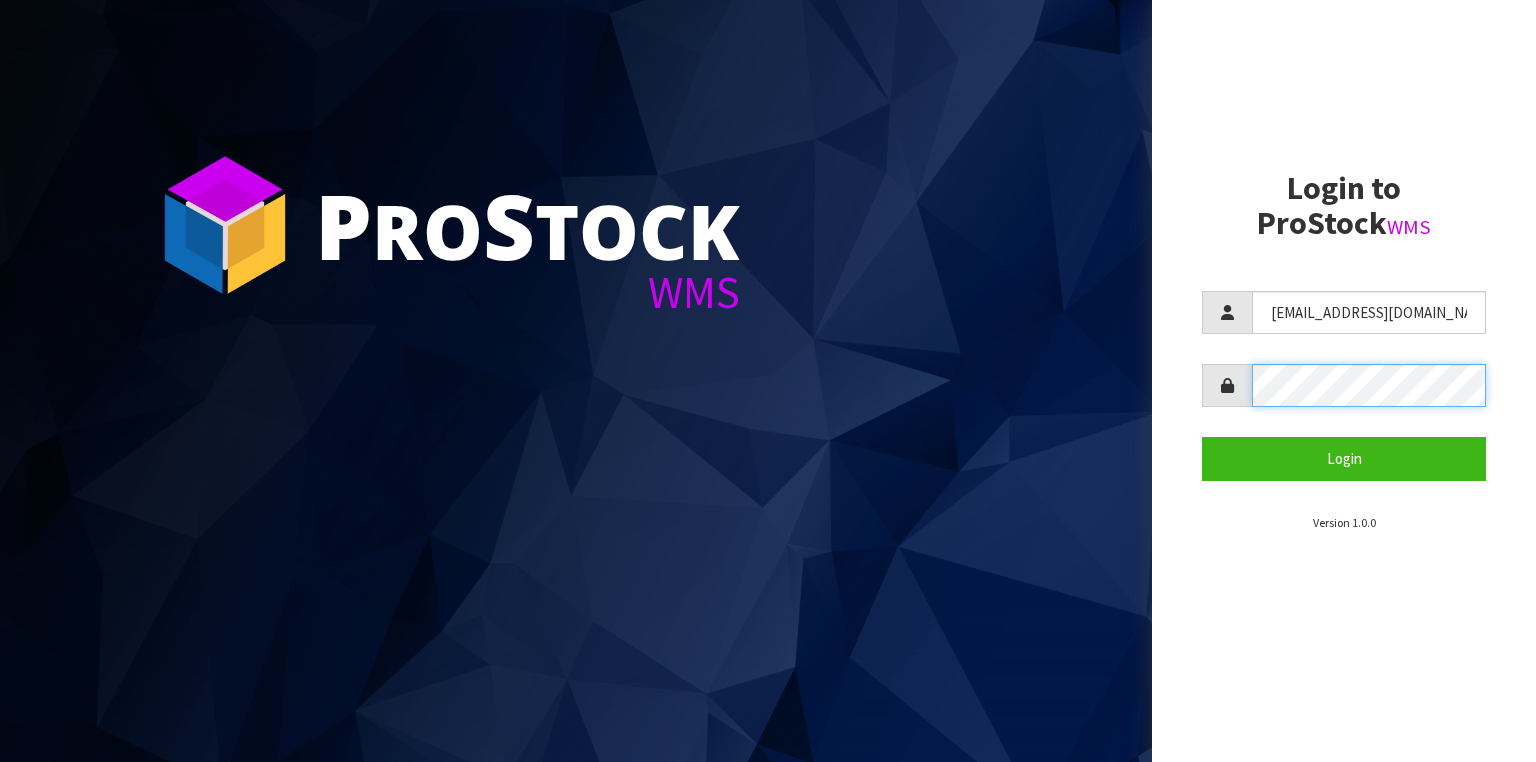 click on "Login" at bounding box center [1344, 458] 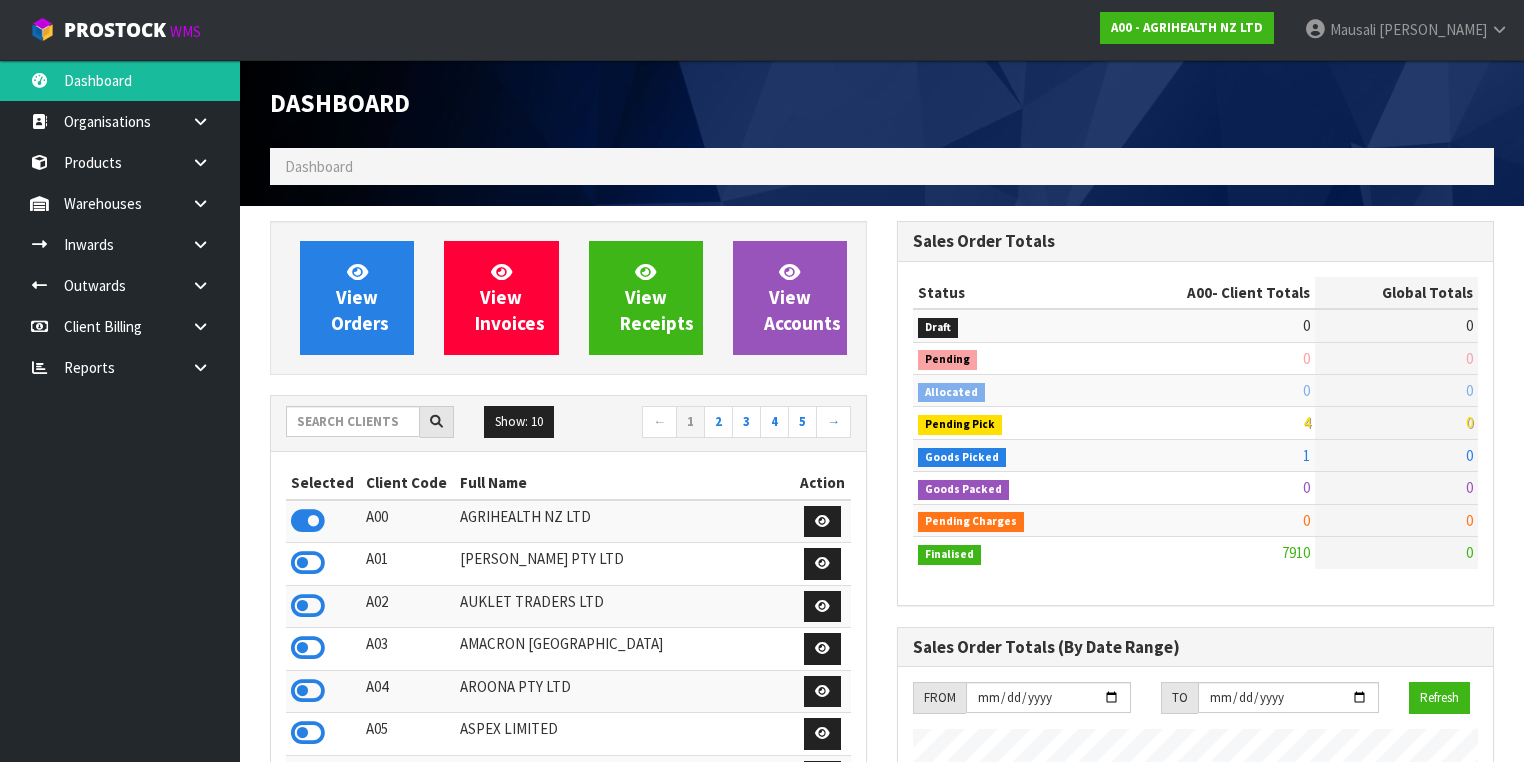 scroll, scrollTop: 998491, scrollLeft: 999372, axis: both 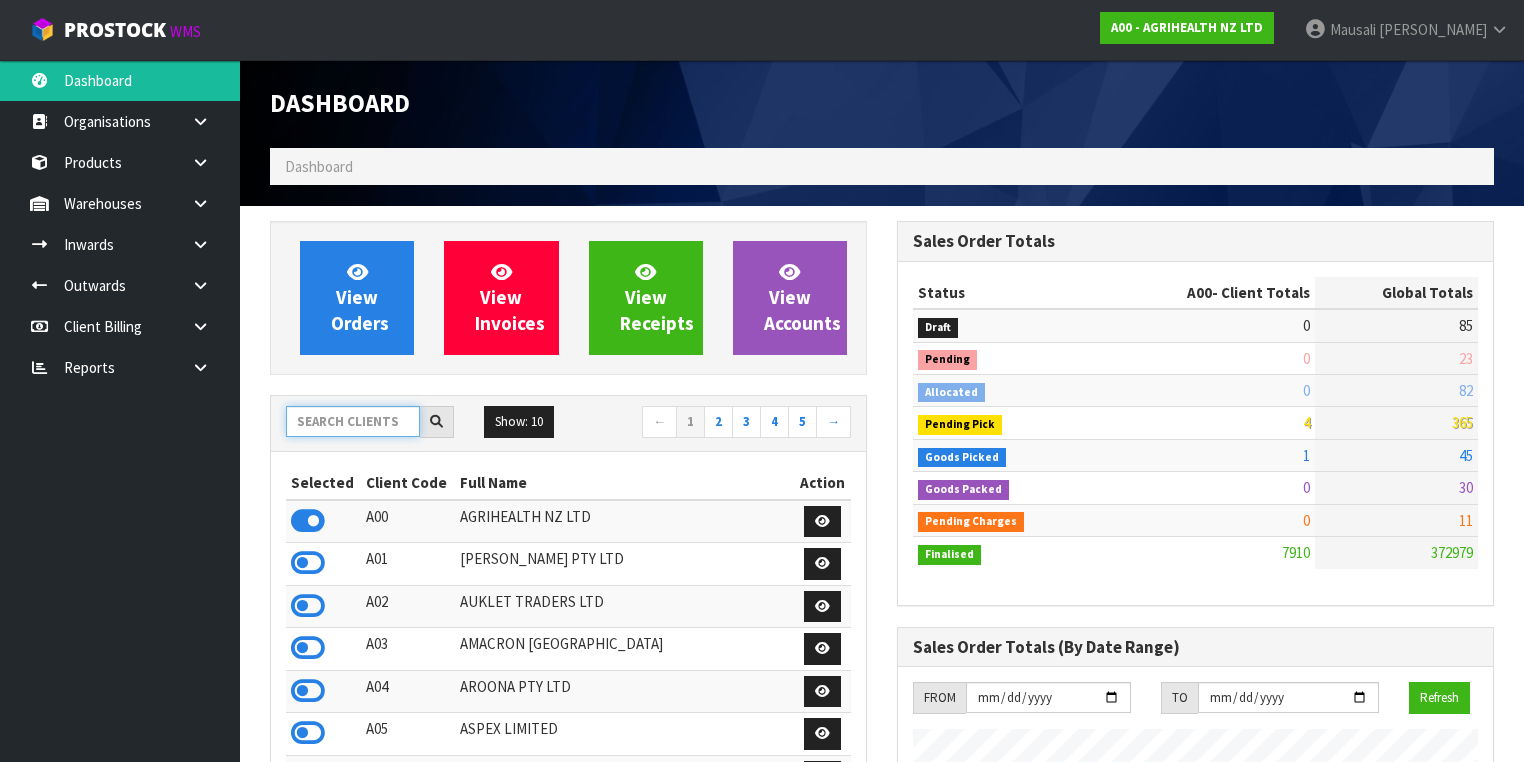 drag, startPoint x: 325, startPoint y: 422, endPoint x: 337, endPoint y: 421, distance: 12.0415945 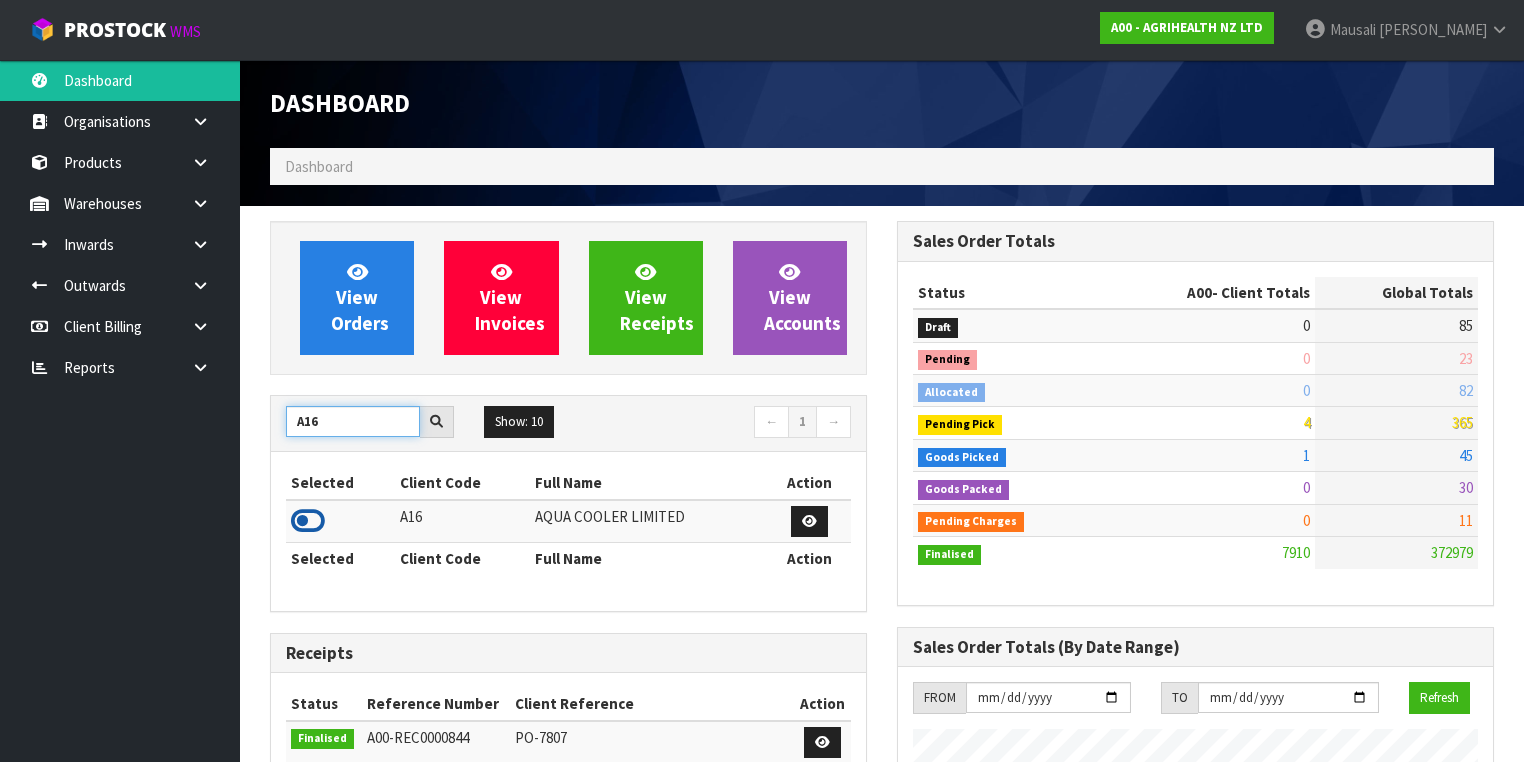 type on "A16" 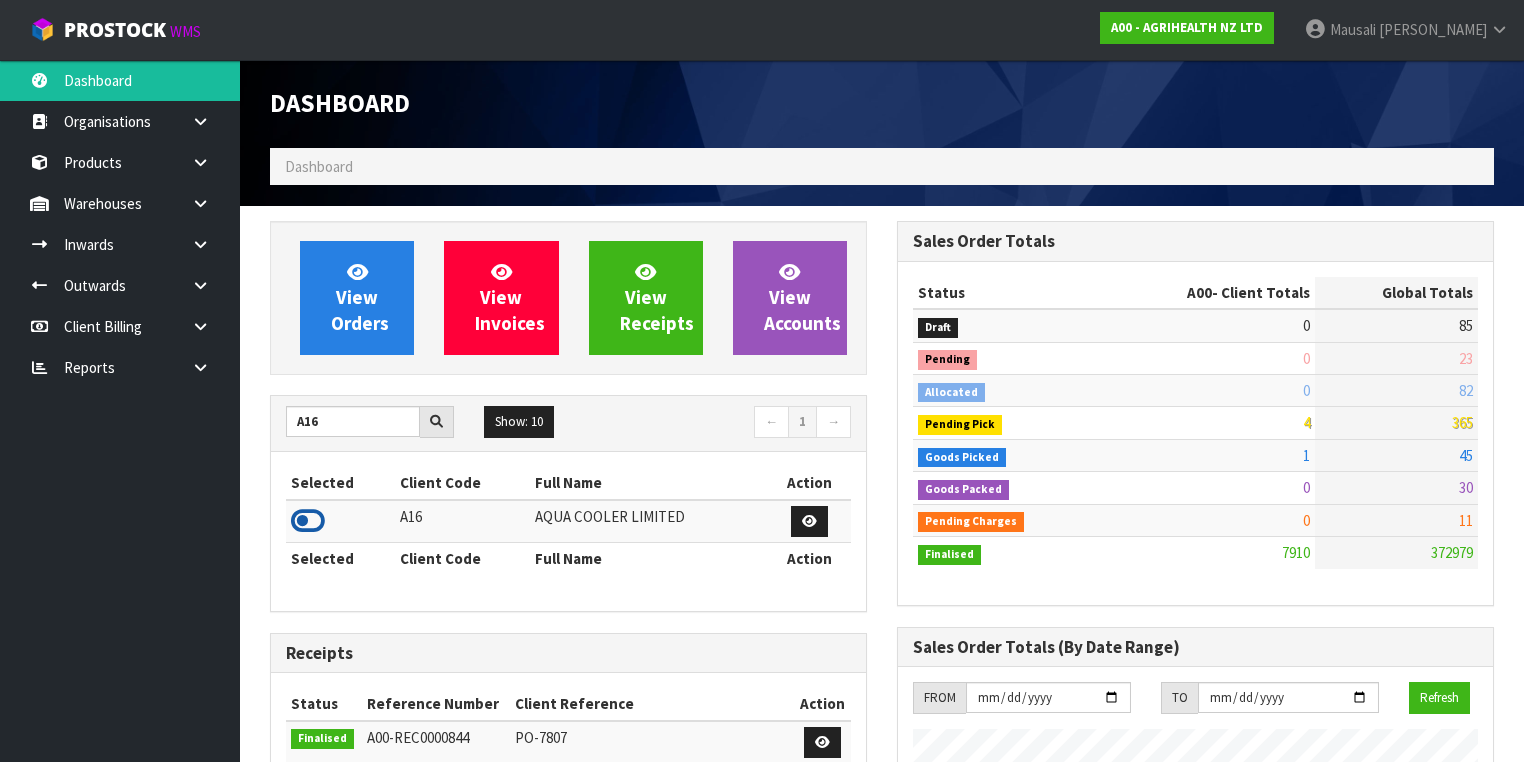 click at bounding box center (308, 521) 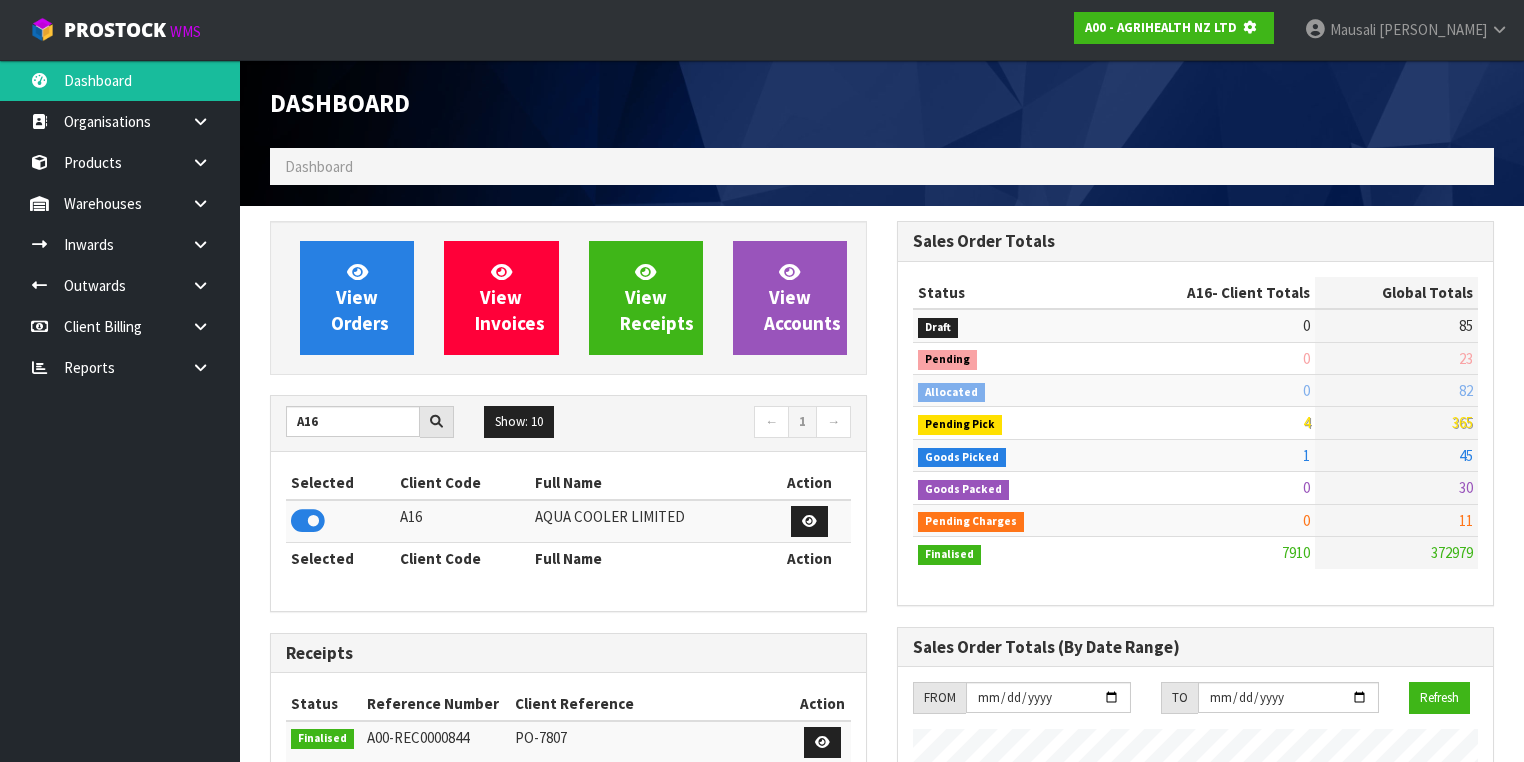 scroll, scrollTop: 1242, scrollLeft: 627, axis: both 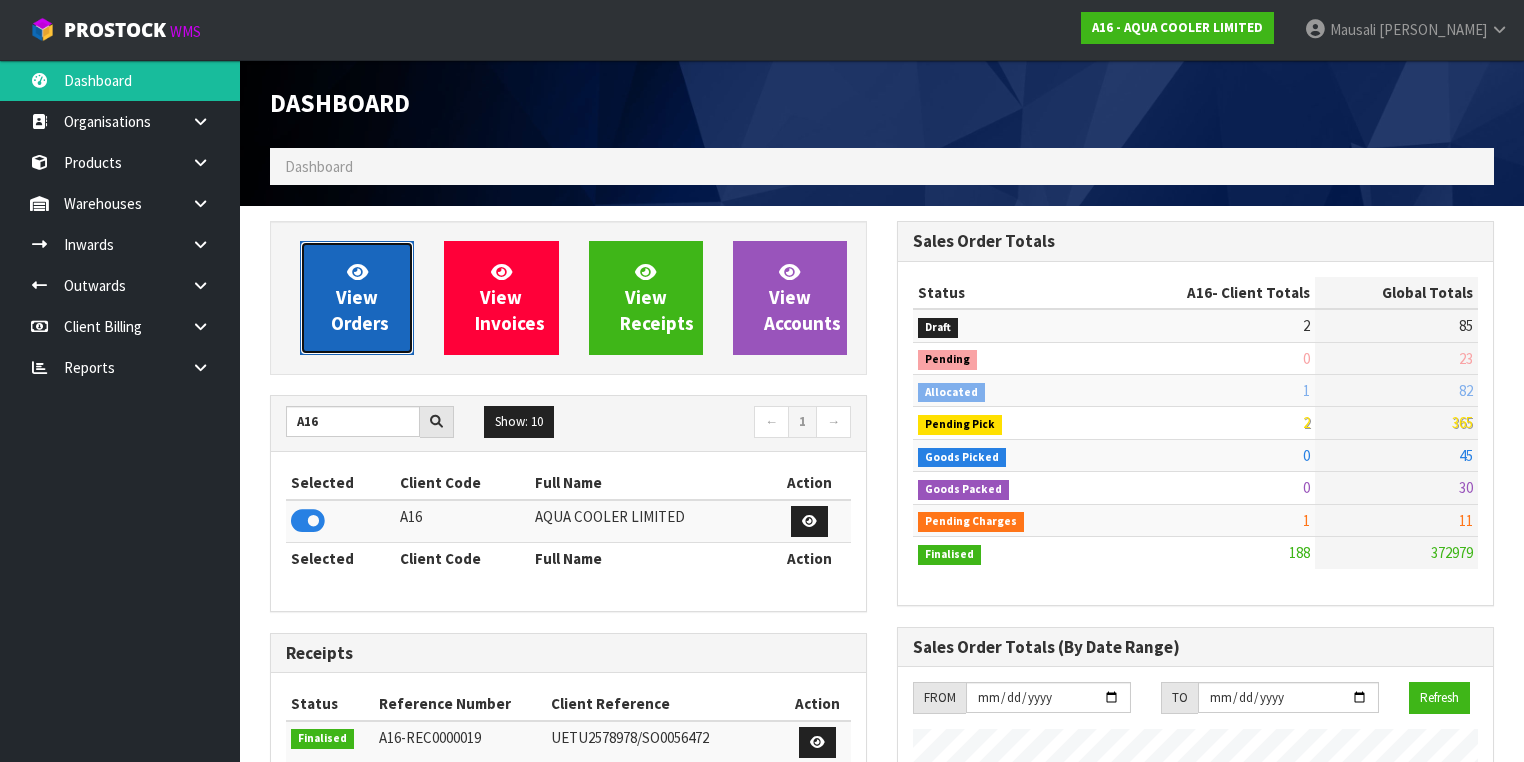 click on "View
Orders" at bounding box center [357, 298] 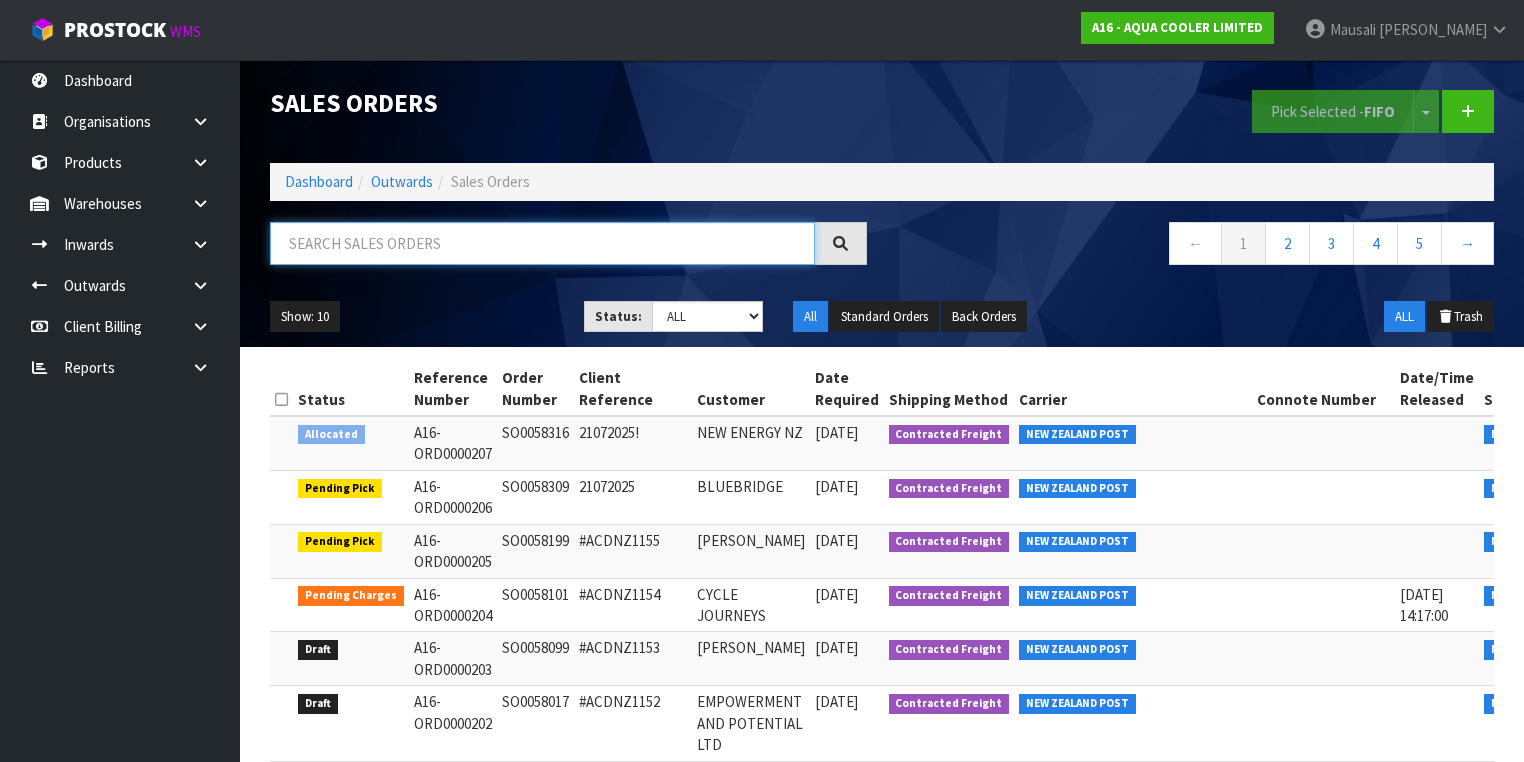 click at bounding box center (542, 243) 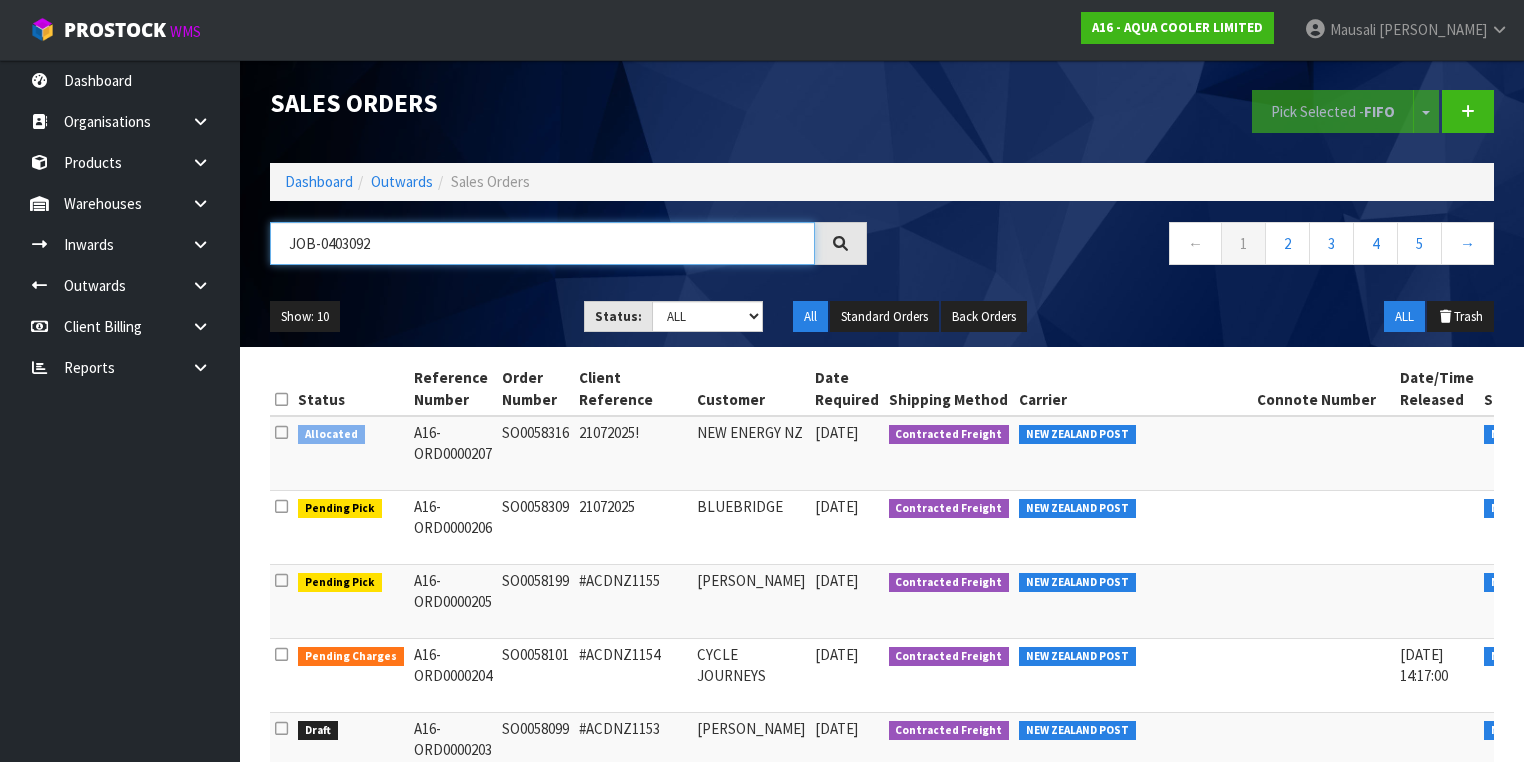 type on "JOB-0403092" 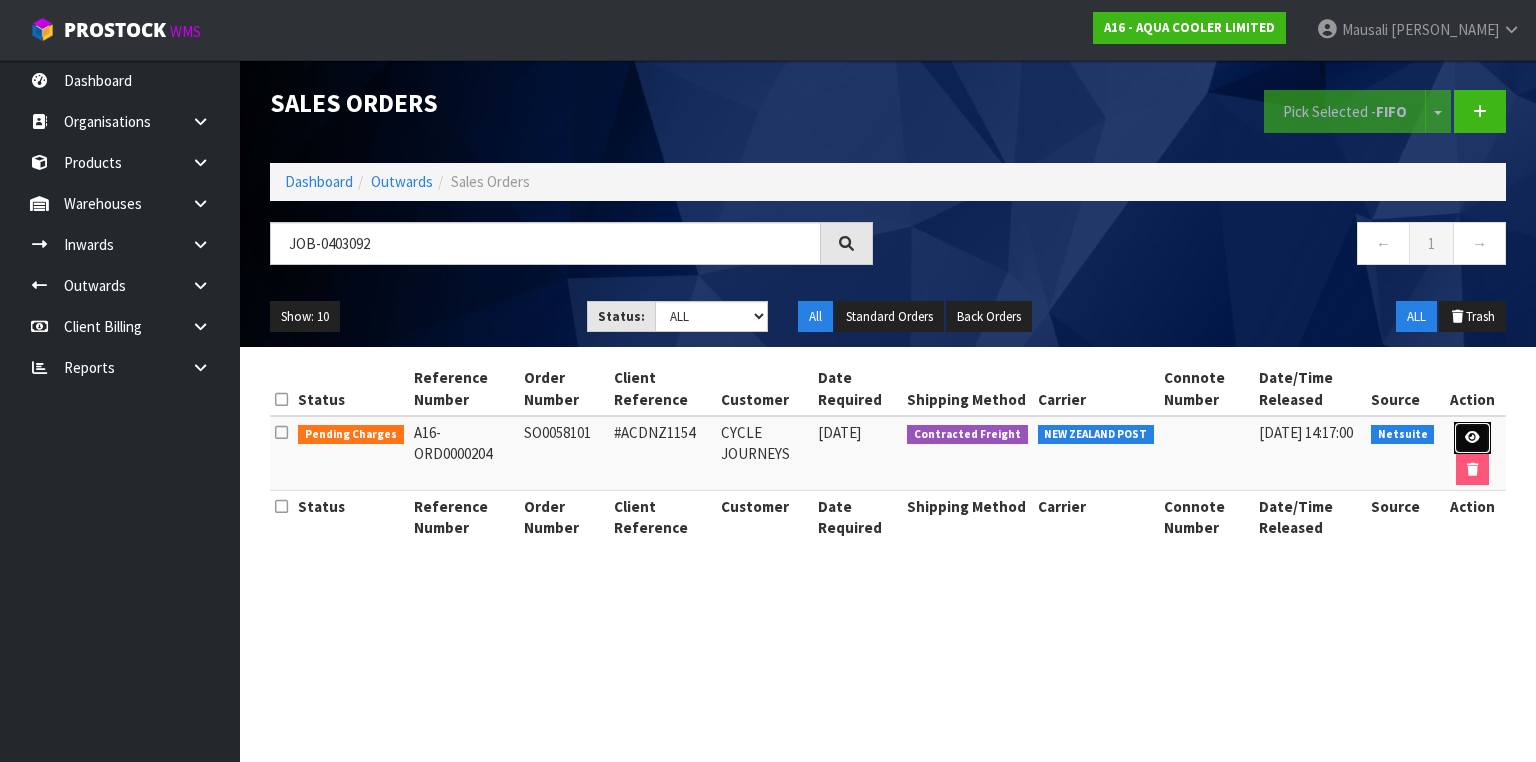 click at bounding box center (1472, 438) 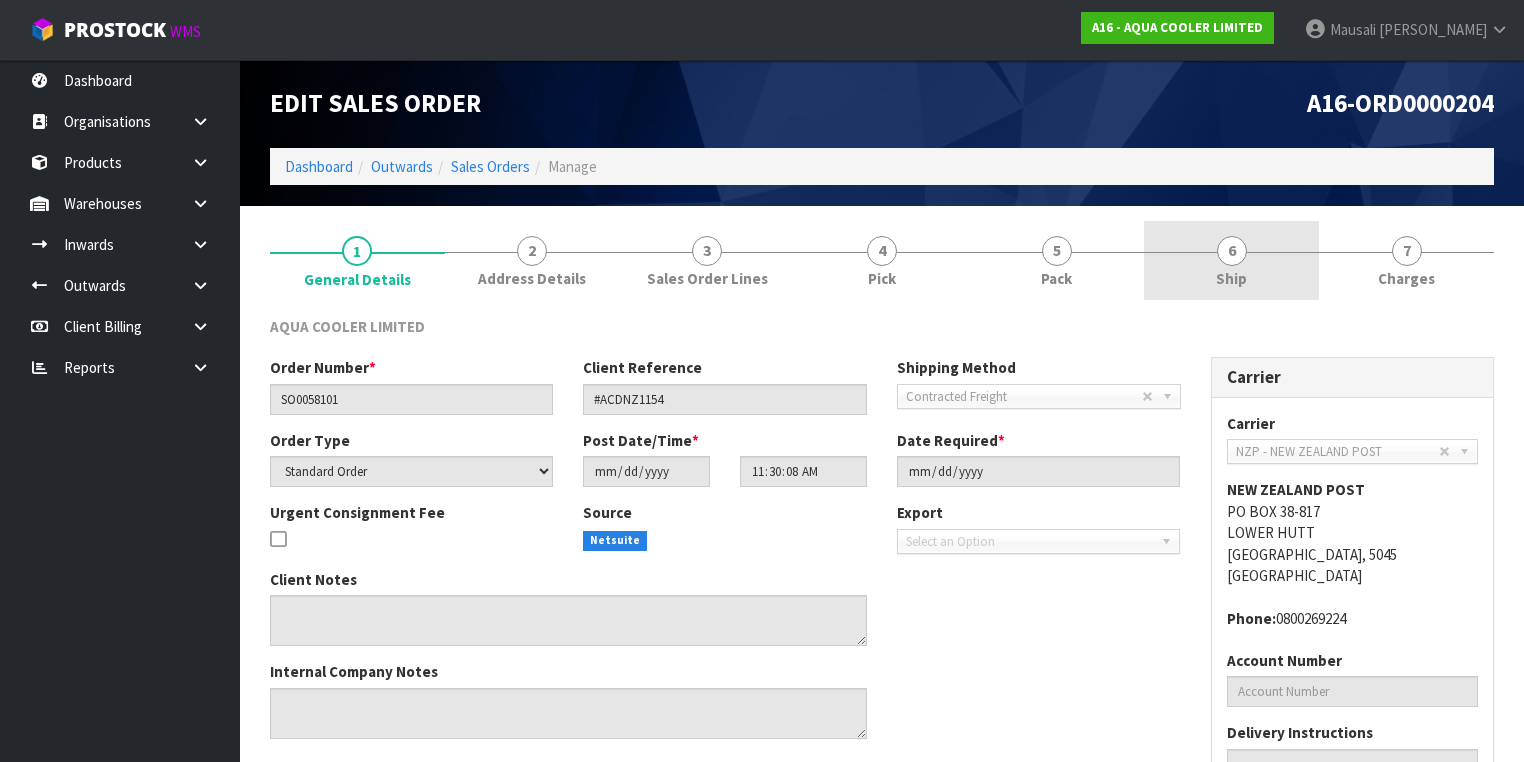 click on "Ship" at bounding box center [1231, 278] 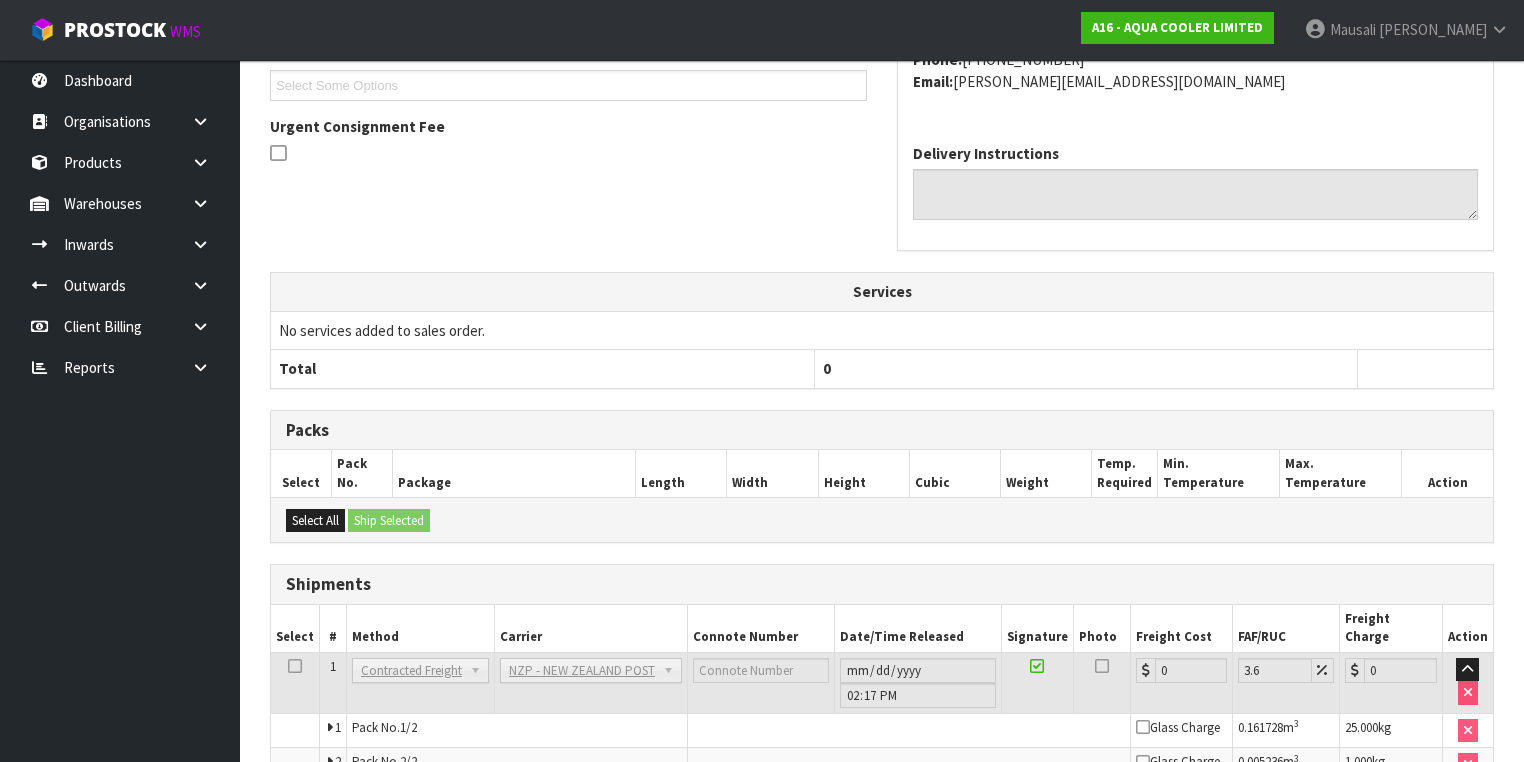 scroll, scrollTop: 560, scrollLeft: 0, axis: vertical 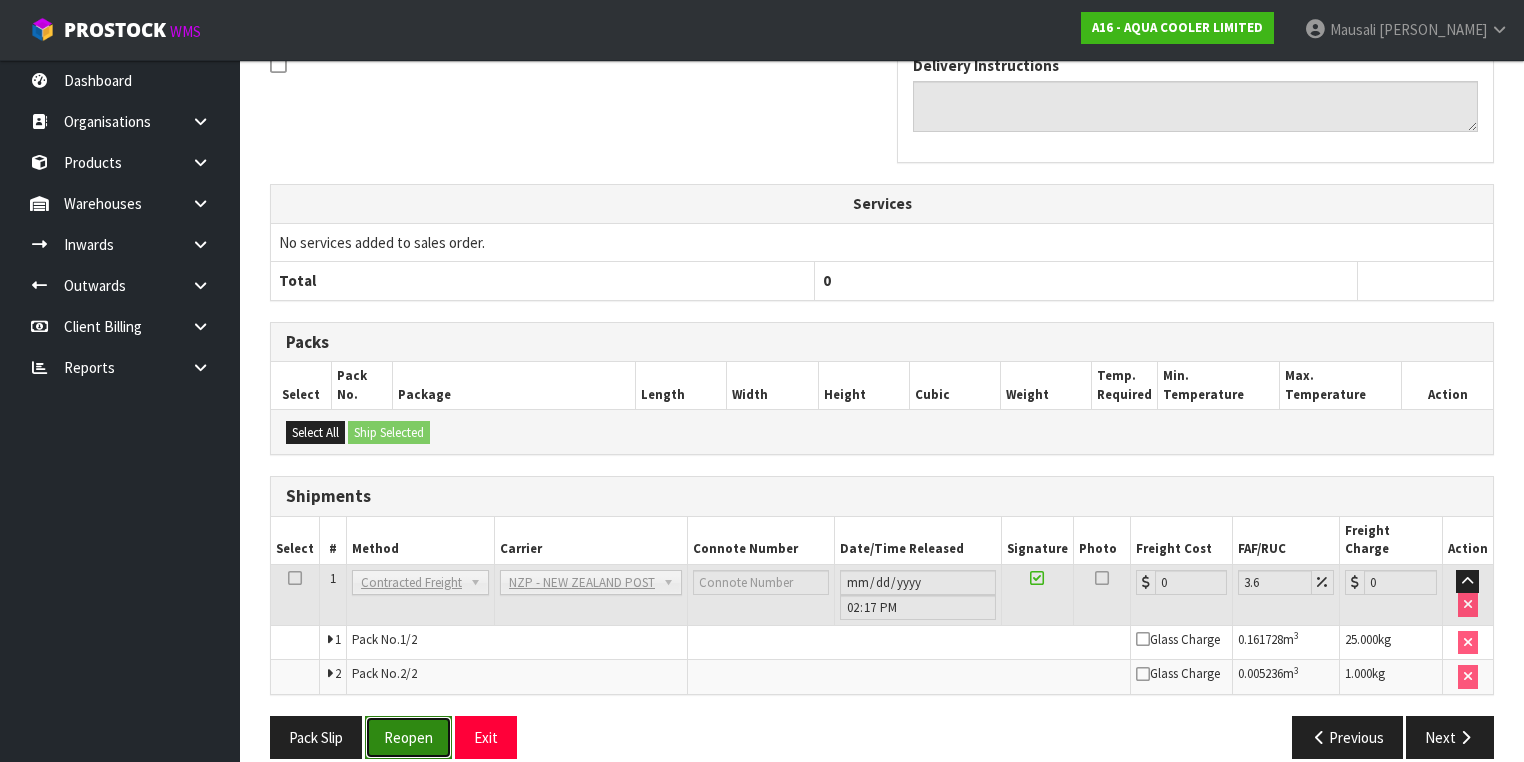 click on "Reopen" at bounding box center [408, 737] 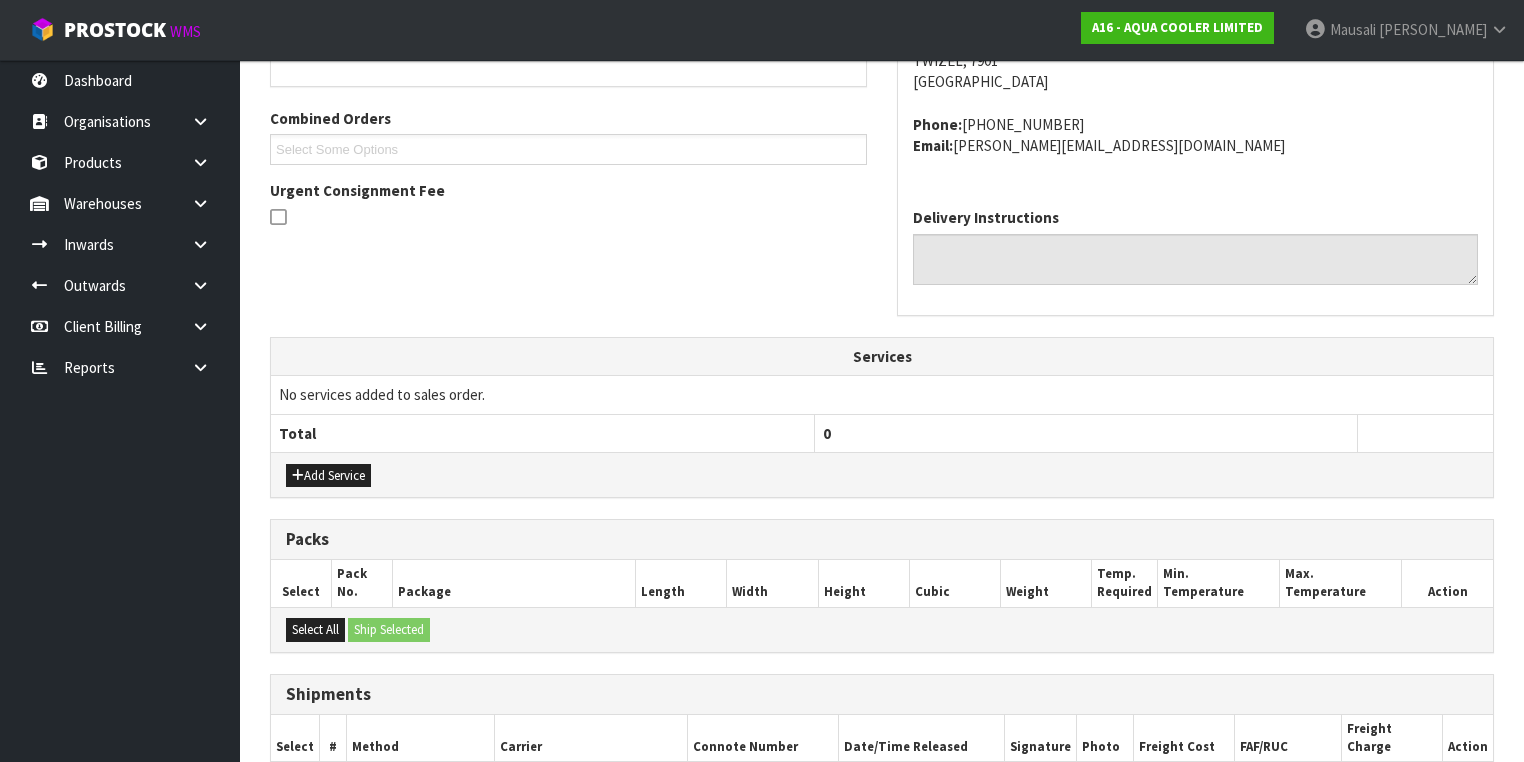 scroll, scrollTop: 685, scrollLeft: 0, axis: vertical 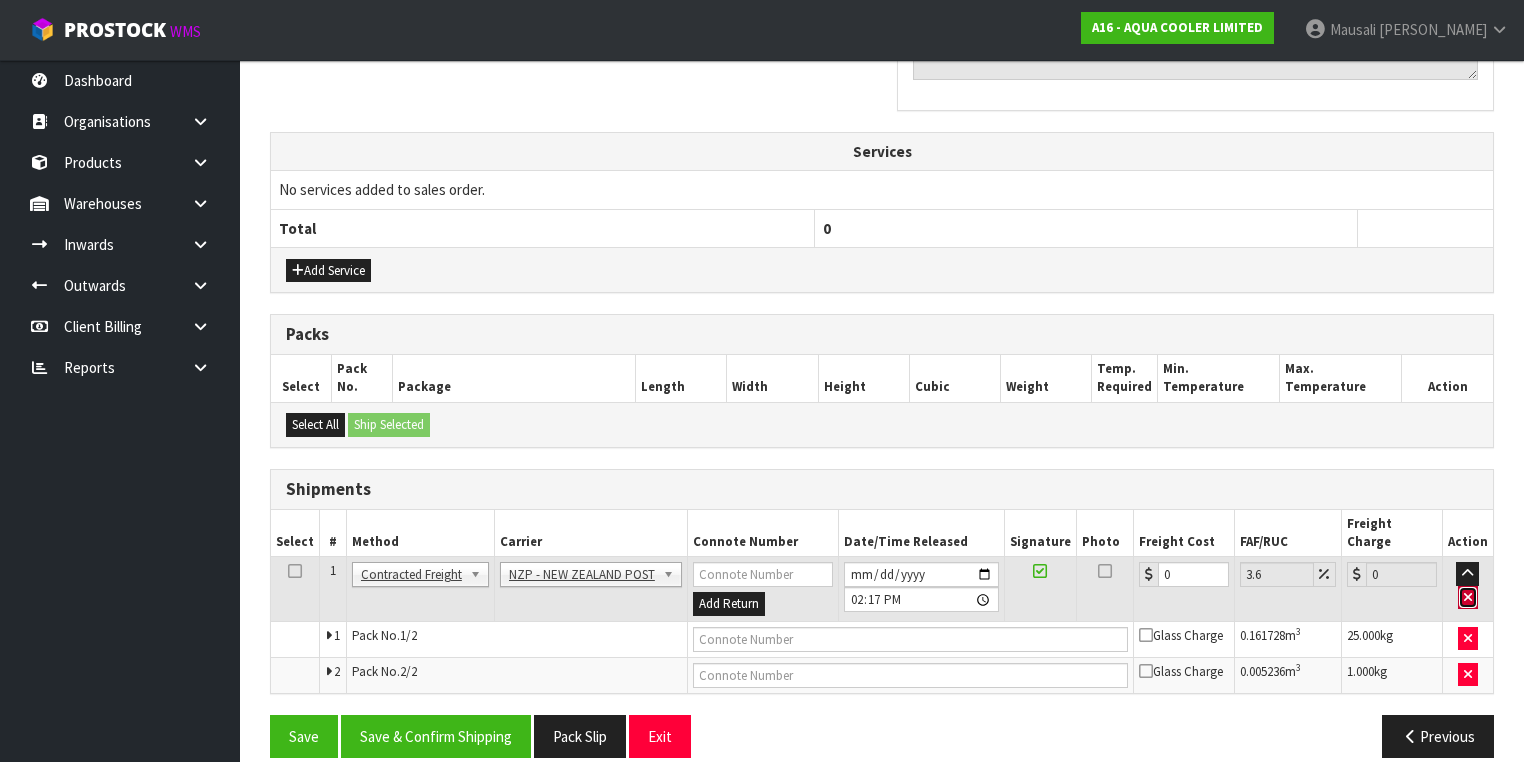 click at bounding box center [1468, 598] 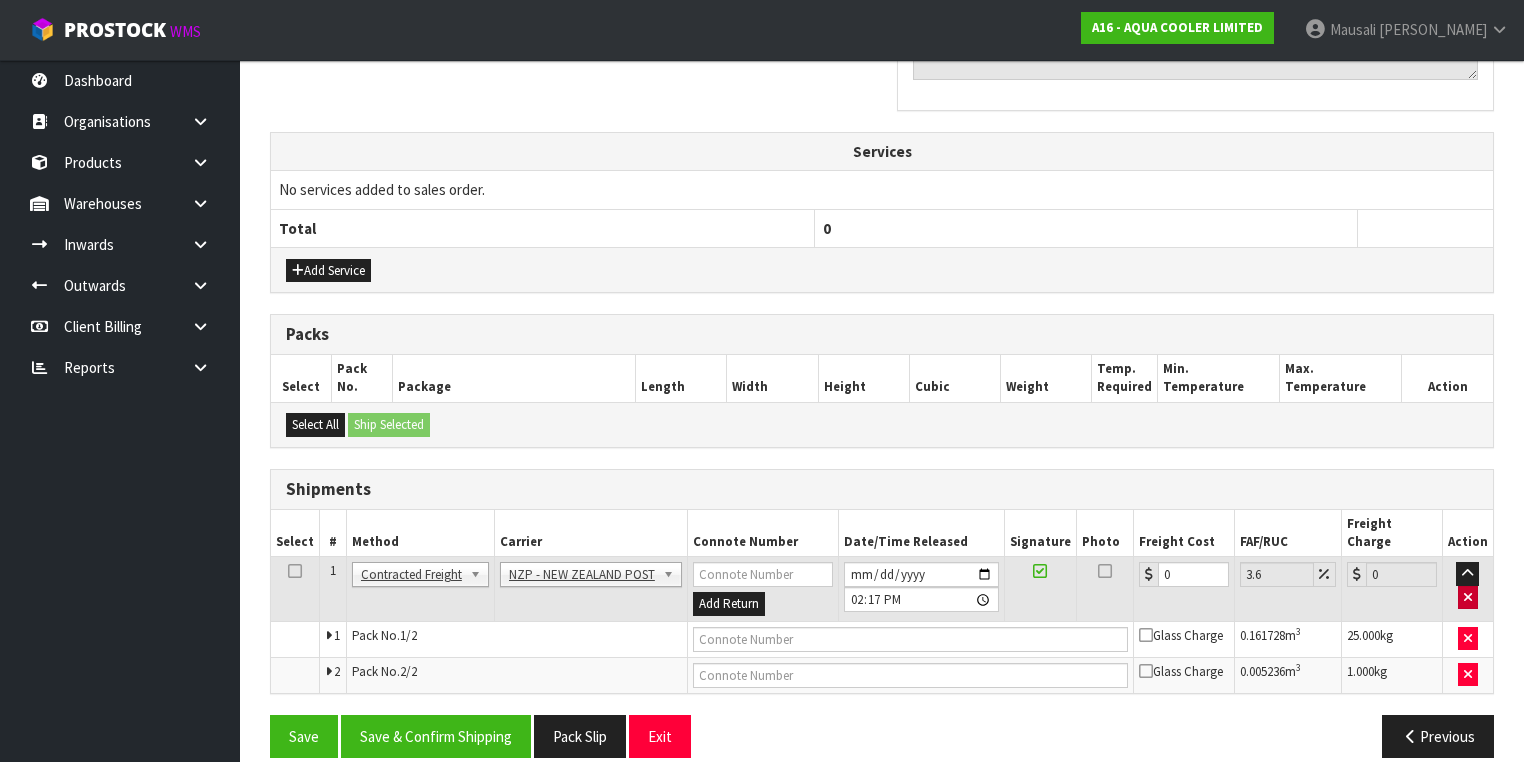 scroll, scrollTop: 663, scrollLeft: 0, axis: vertical 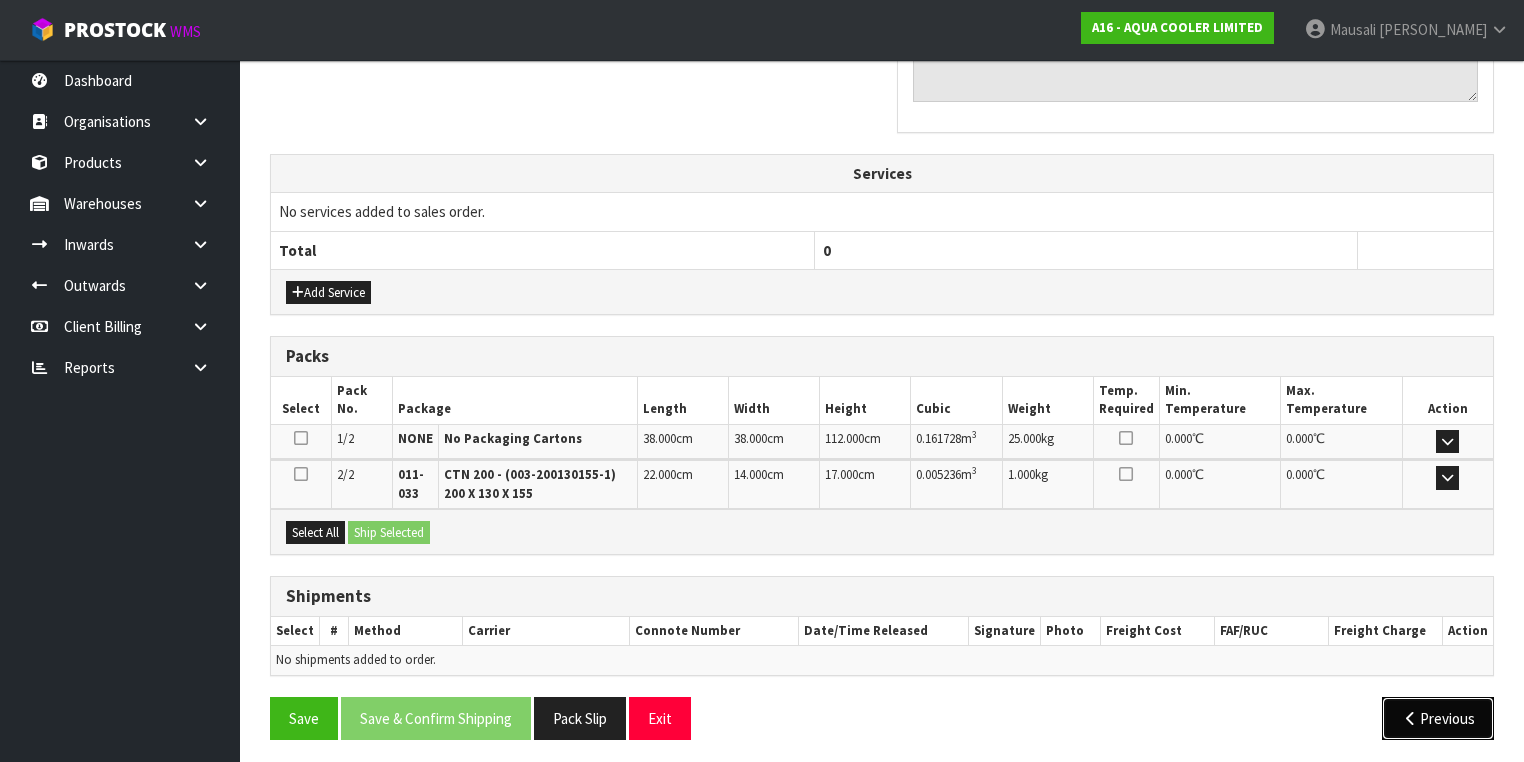 click on "Previous" at bounding box center (1438, 718) 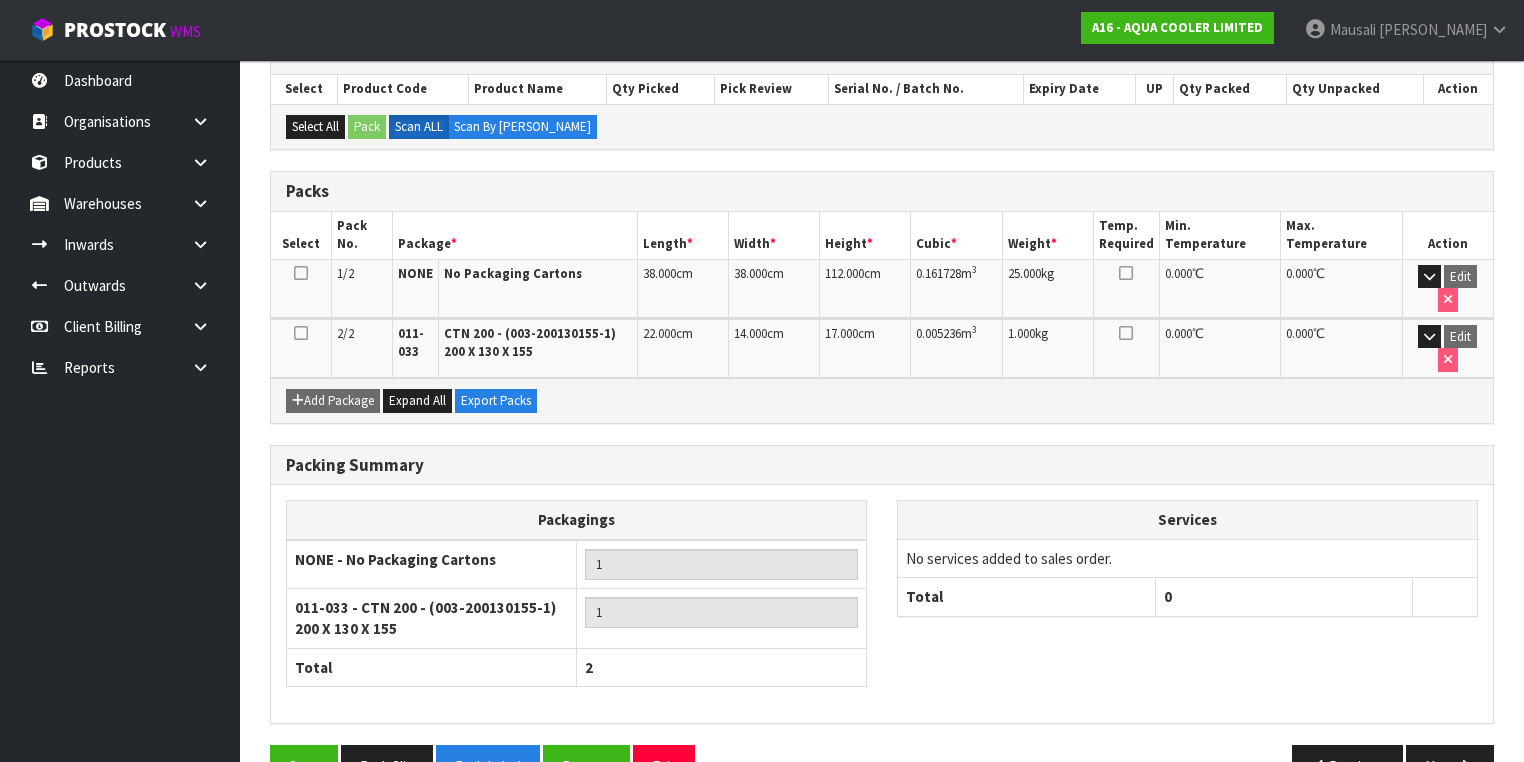 scroll, scrollTop: 440, scrollLeft: 0, axis: vertical 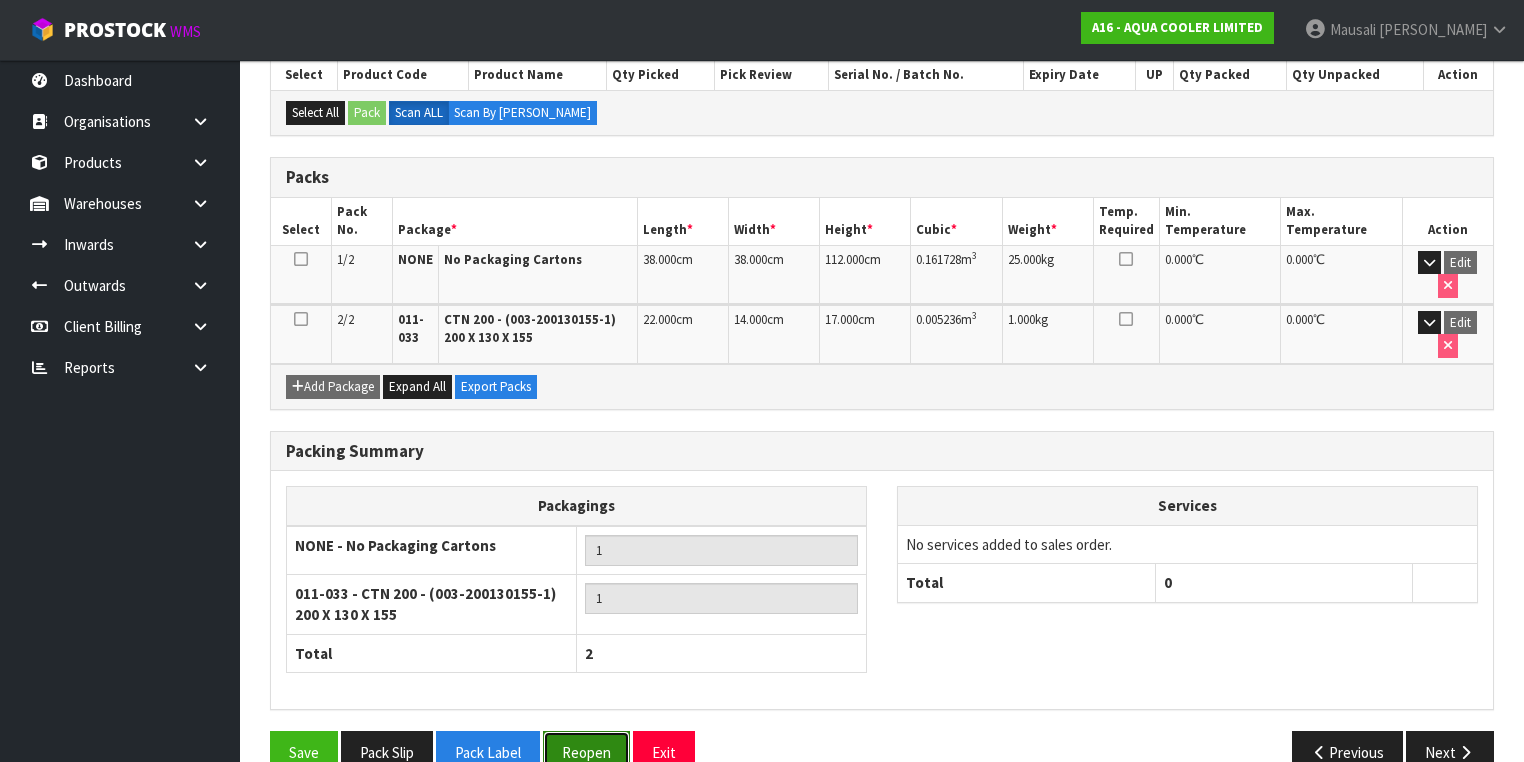 click on "Reopen" at bounding box center (586, 752) 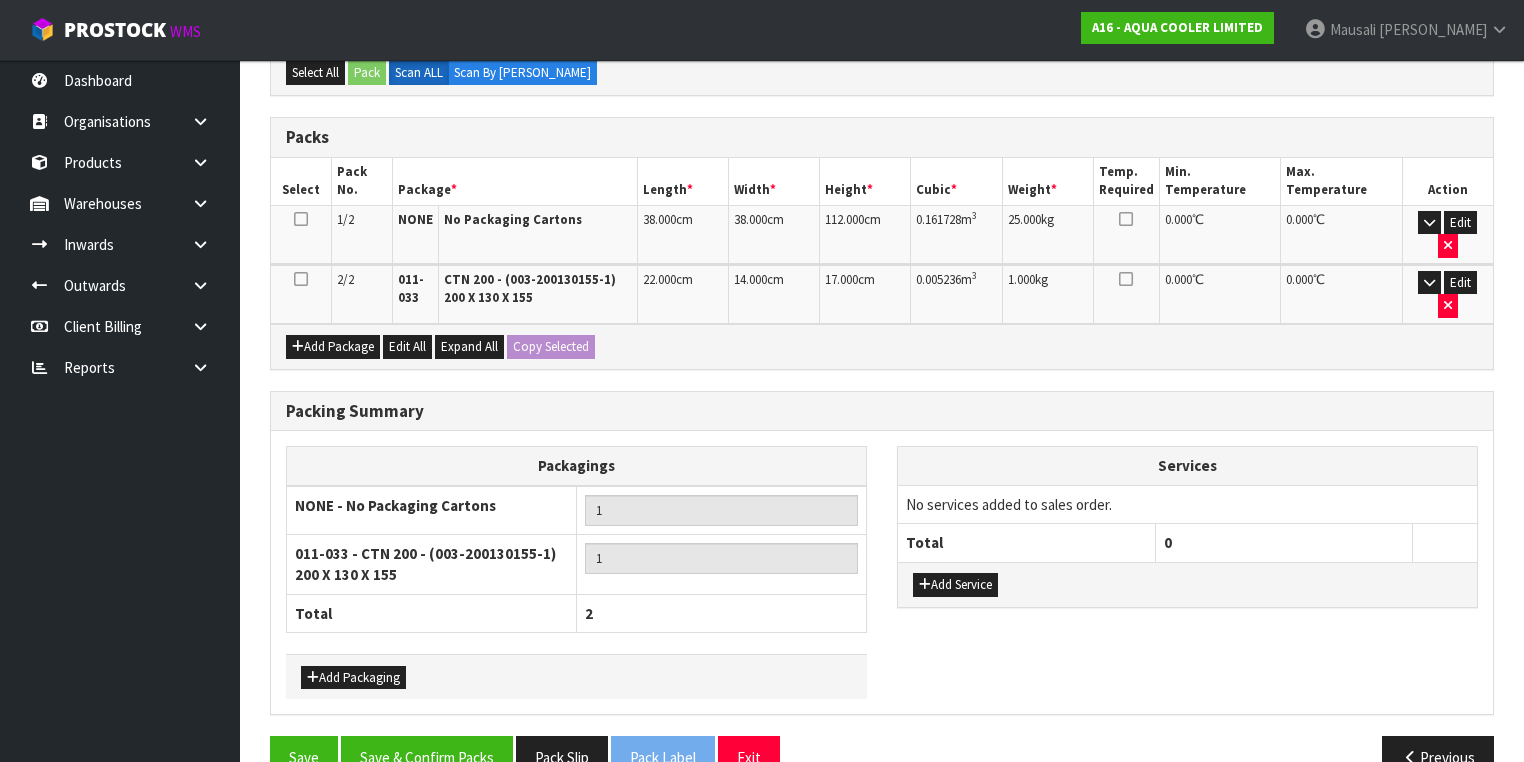 scroll, scrollTop: 484, scrollLeft: 0, axis: vertical 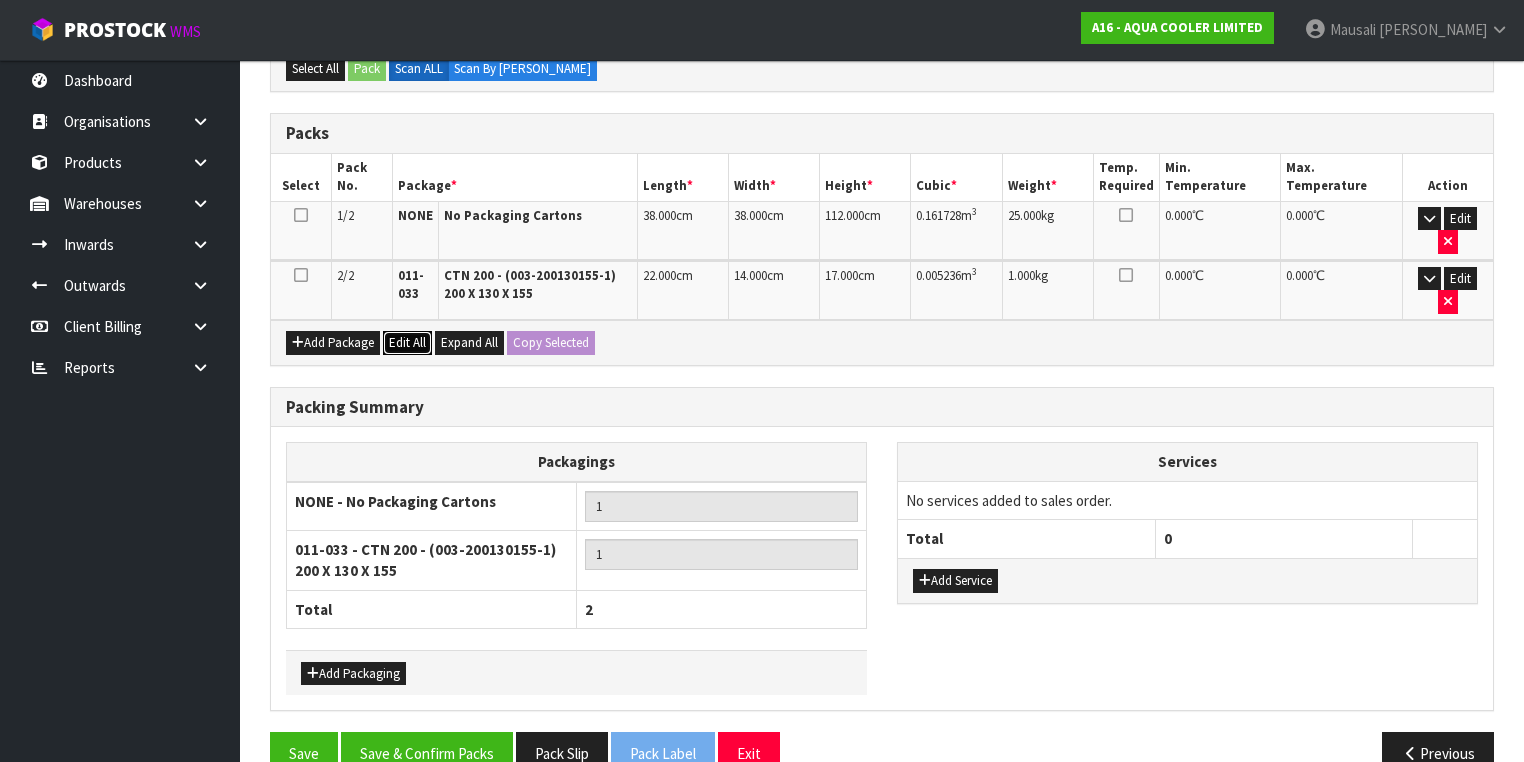 click on "Edit All" at bounding box center [407, 343] 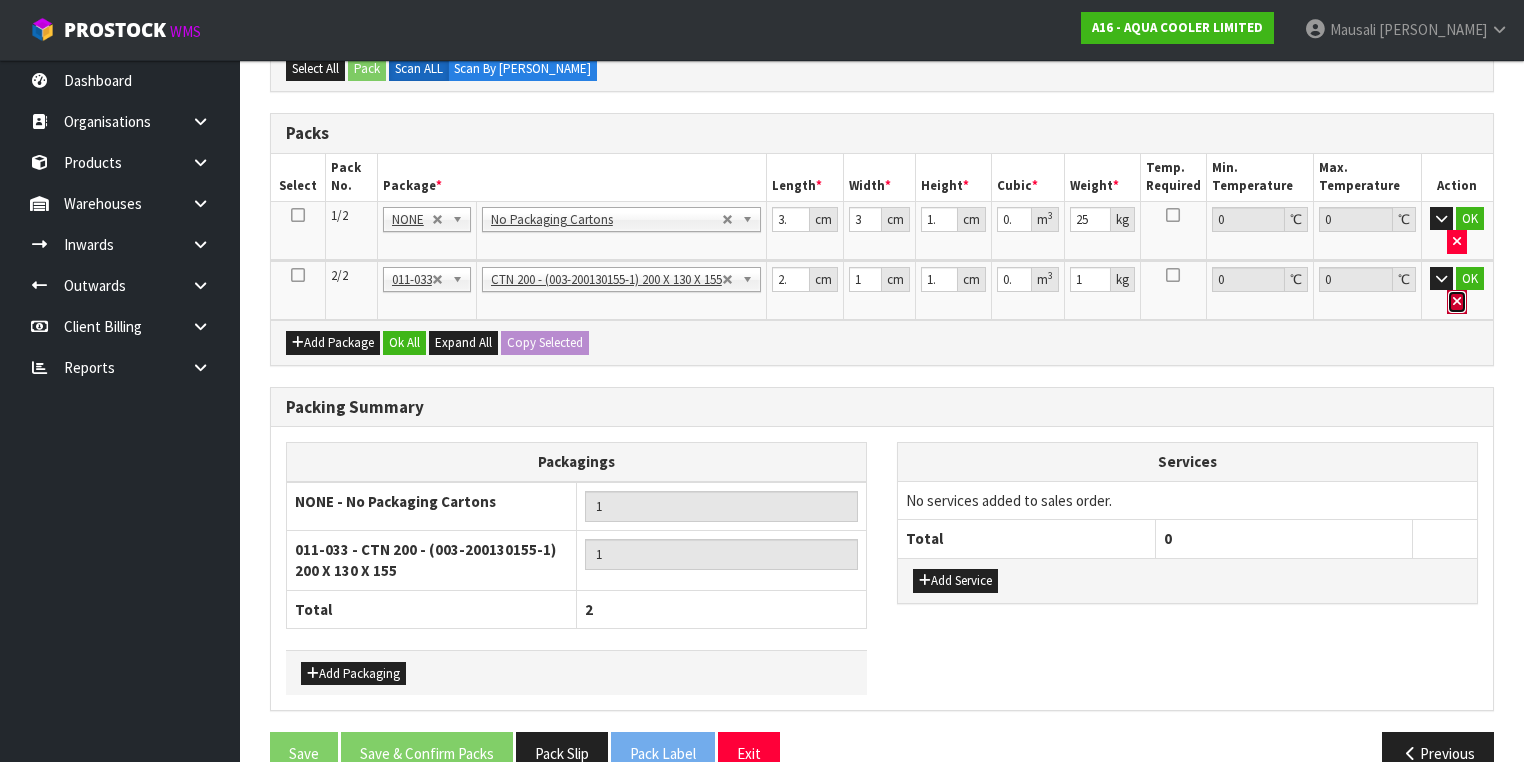 click at bounding box center (1457, 301) 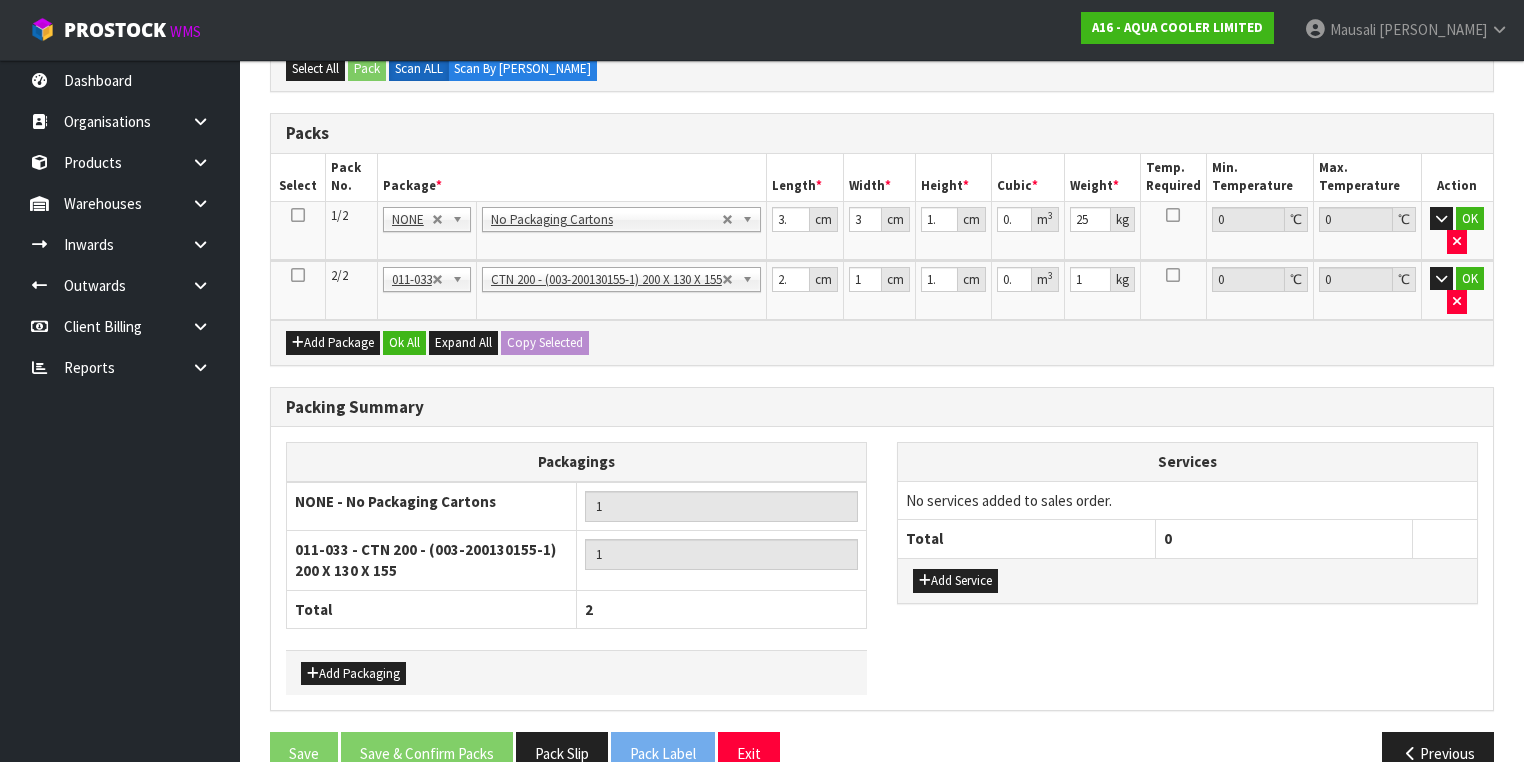 scroll, scrollTop: 412, scrollLeft: 0, axis: vertical 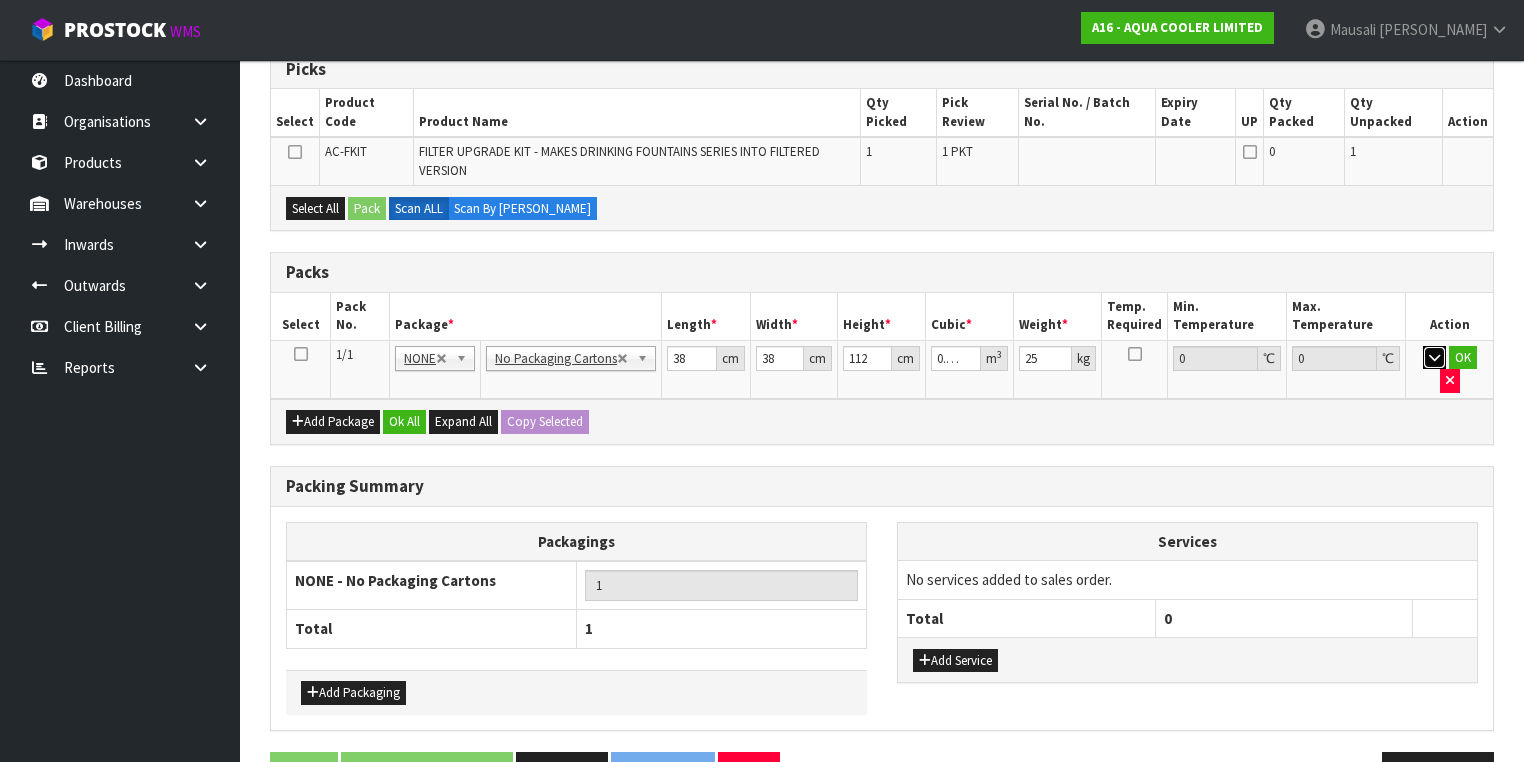 click at bounding box center [1434, 357] 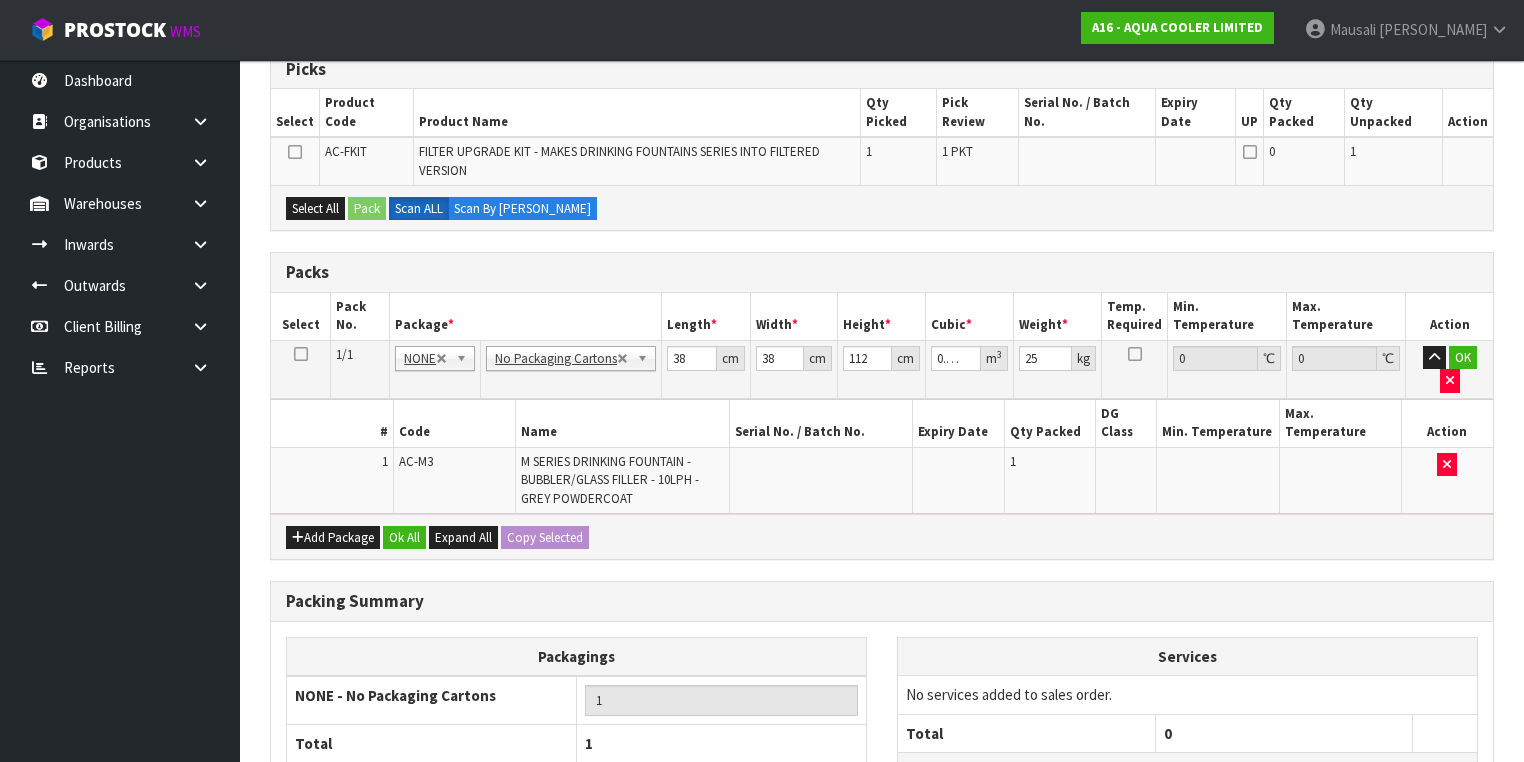 click at bounding box center [301, 354] 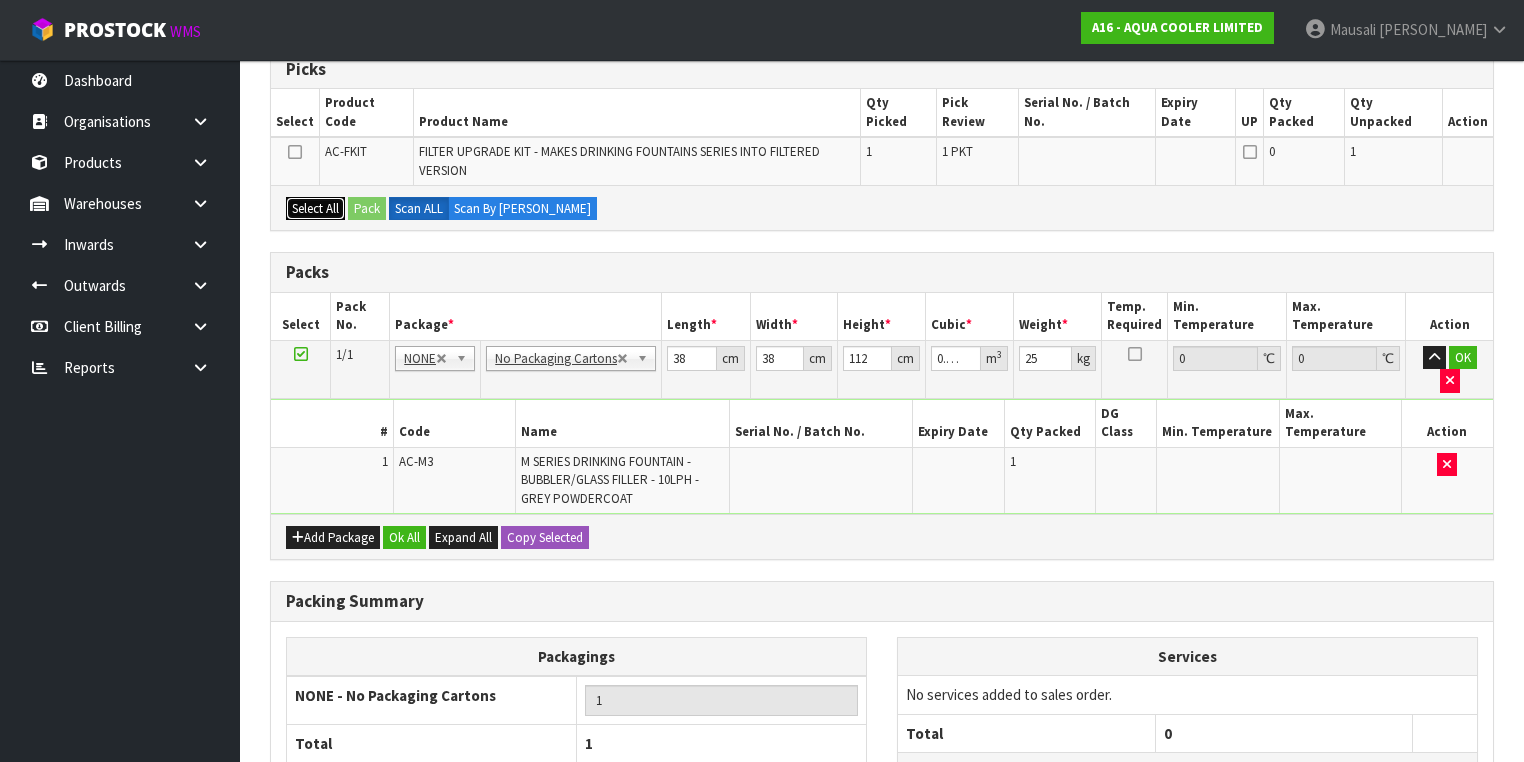 click on "Select All" at bounding box center [315, 209] 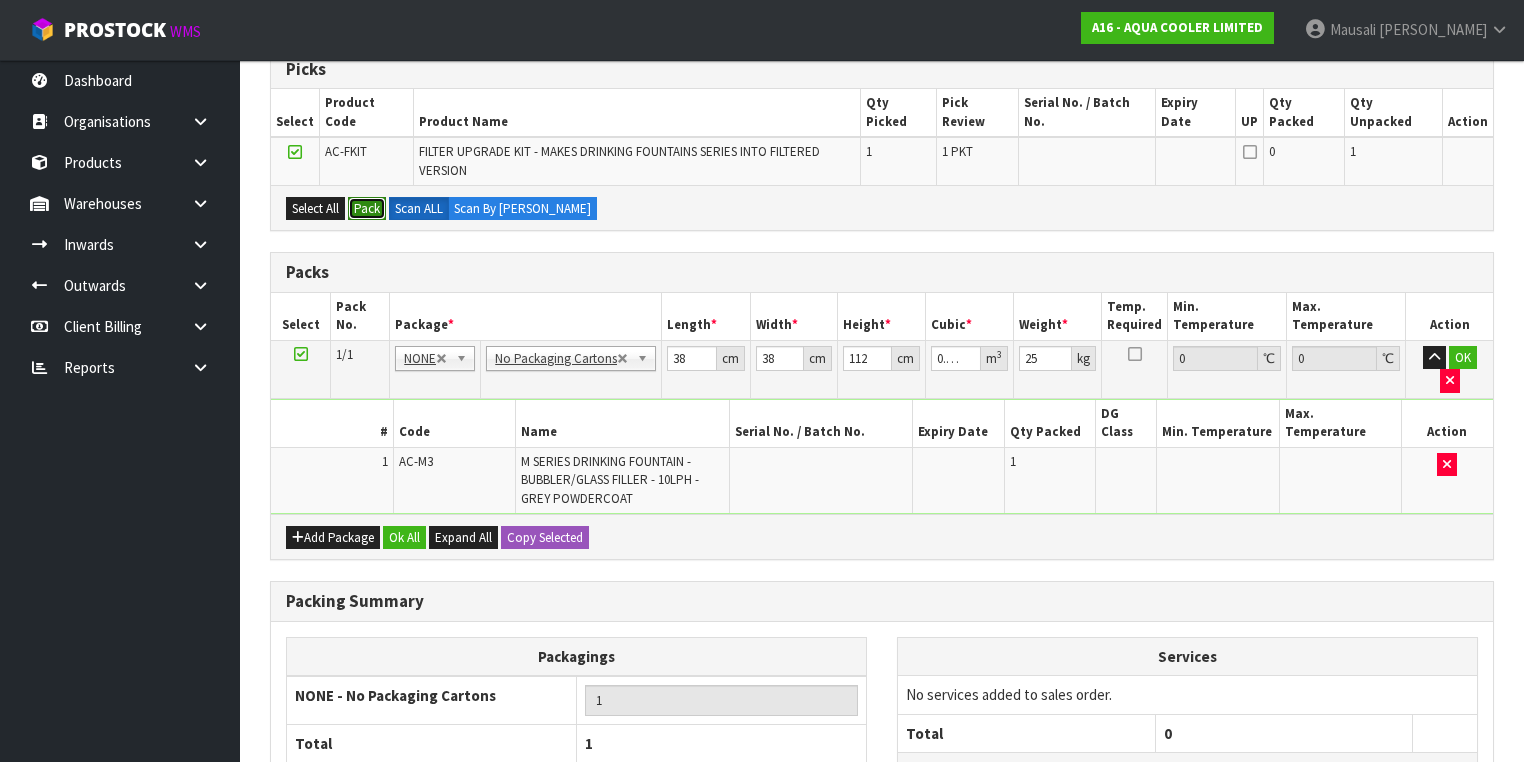 click on "Pack" at bounding box center [367, 209] 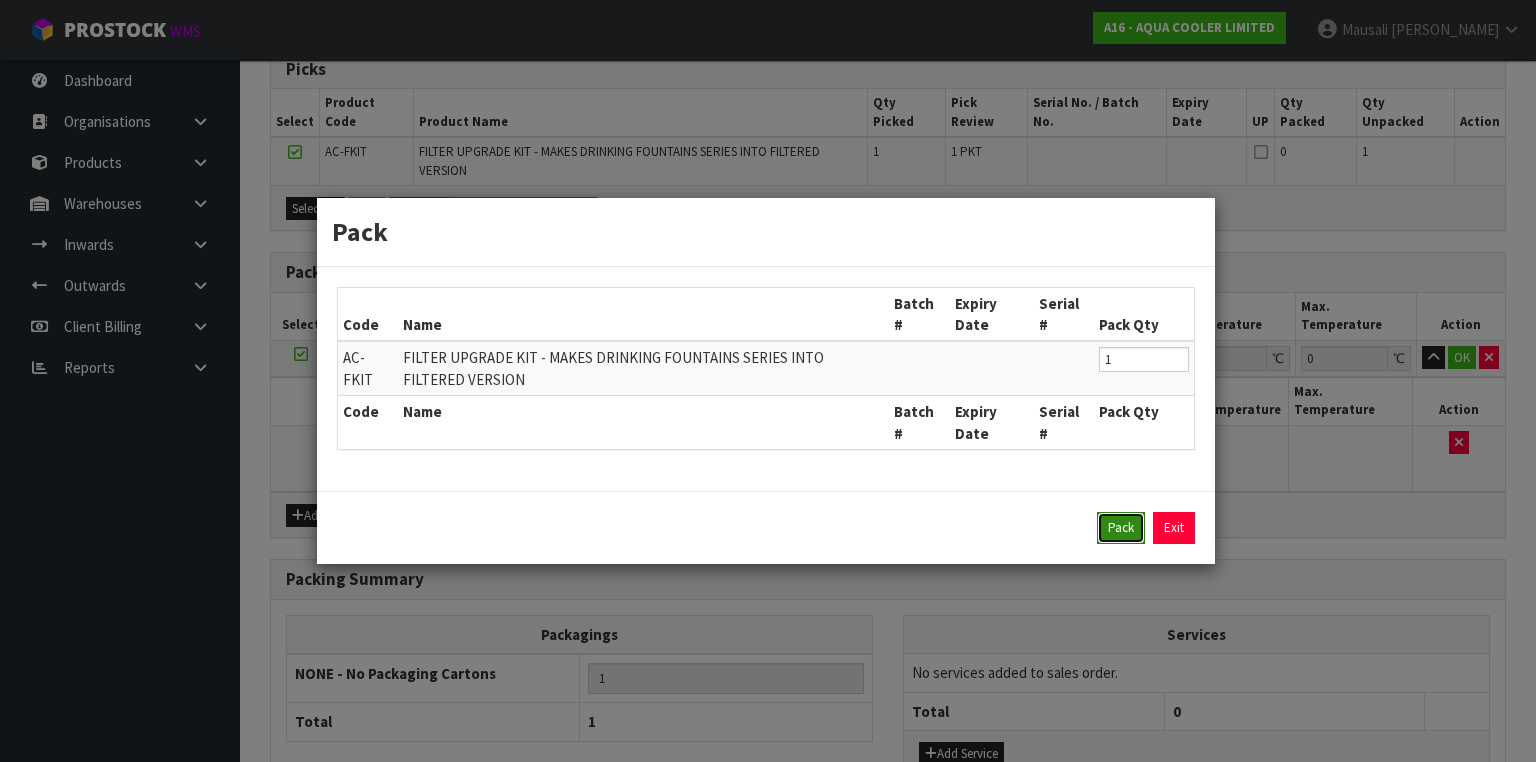 click on "Pack" at bounding box center [1121, 528] 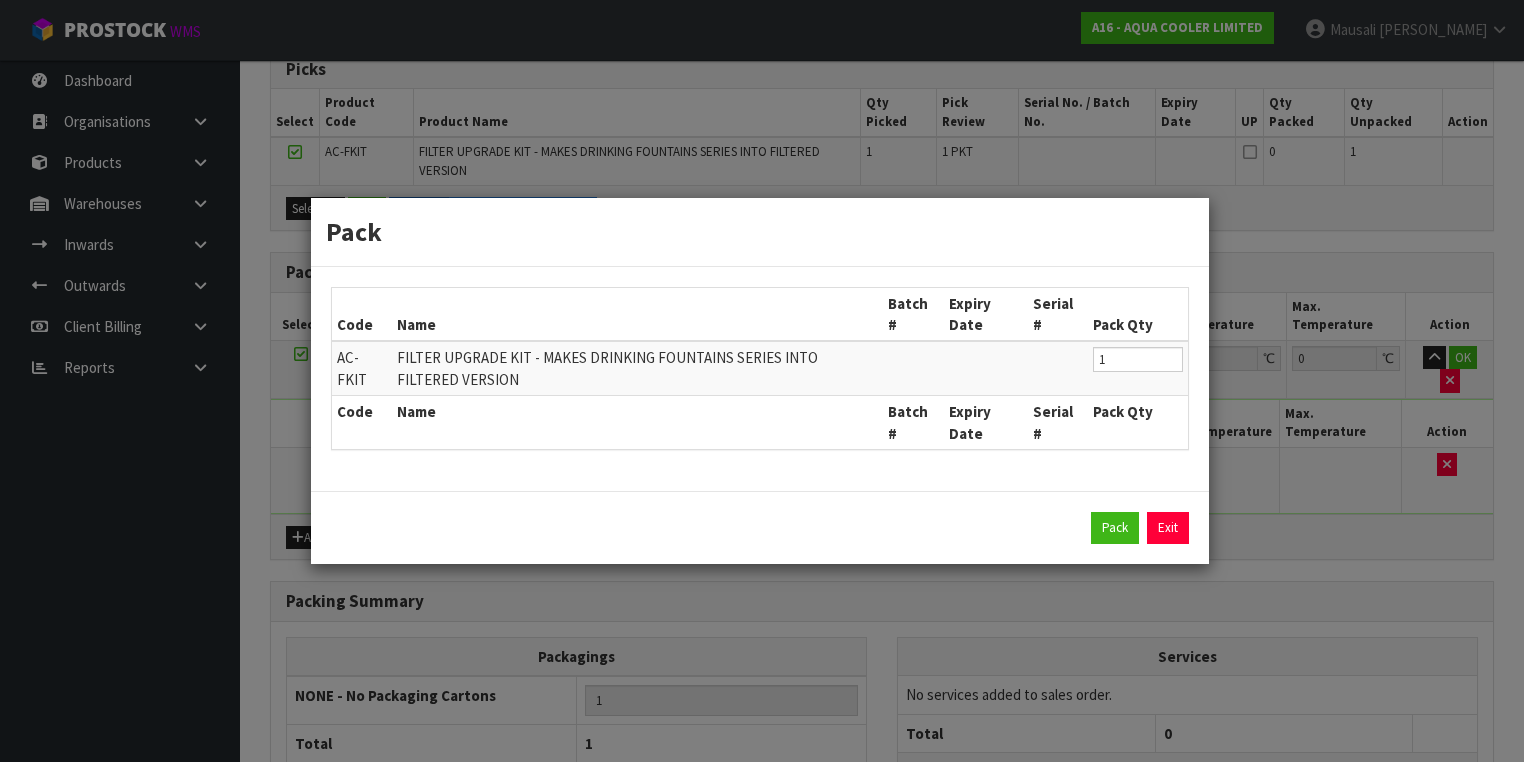 type on "0" 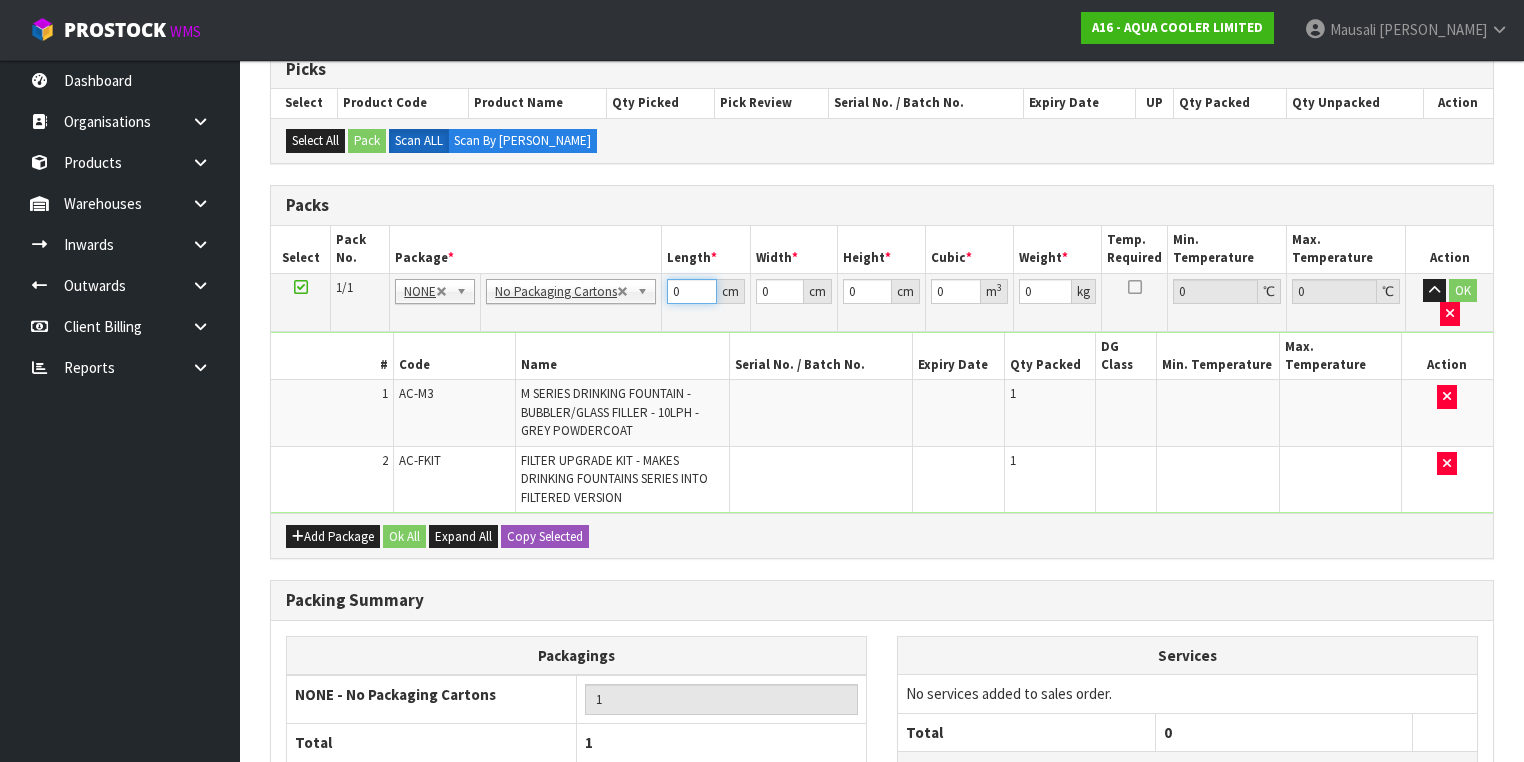 drag, startPoint x: 681, startPoint y: 289, endPoint x: 644, endPoint y: 292, distance: 37.12142 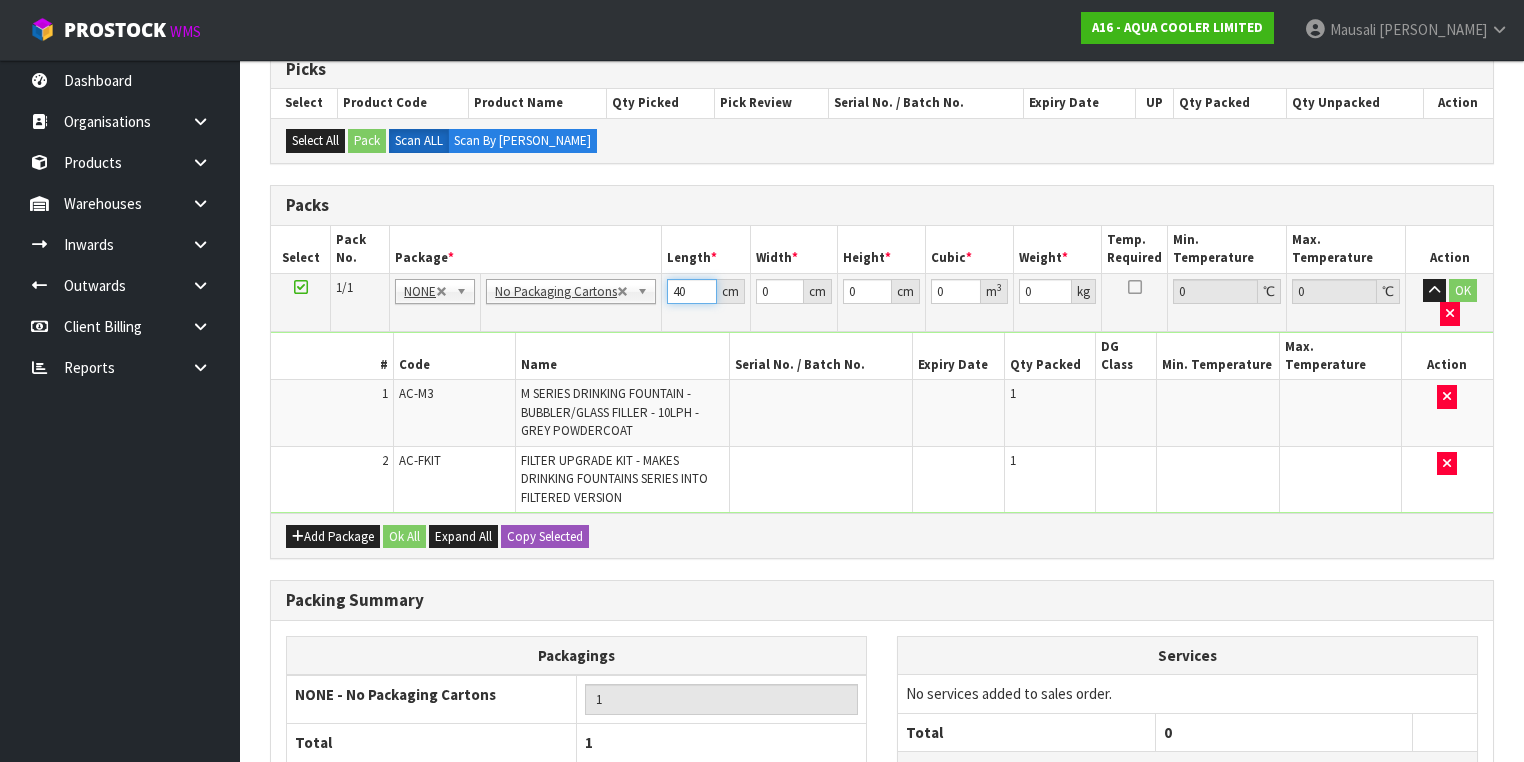 type on "40" 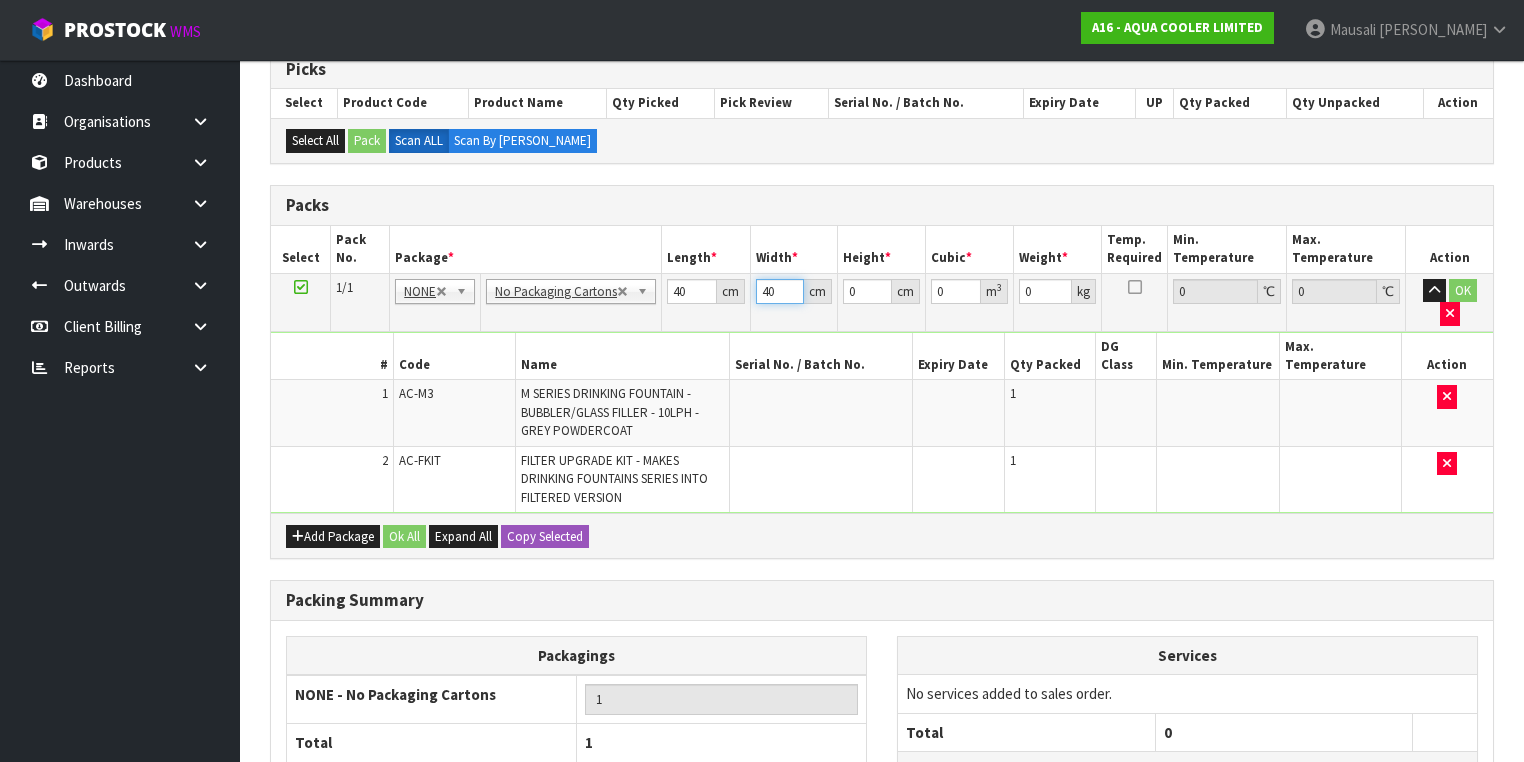 type on "40" 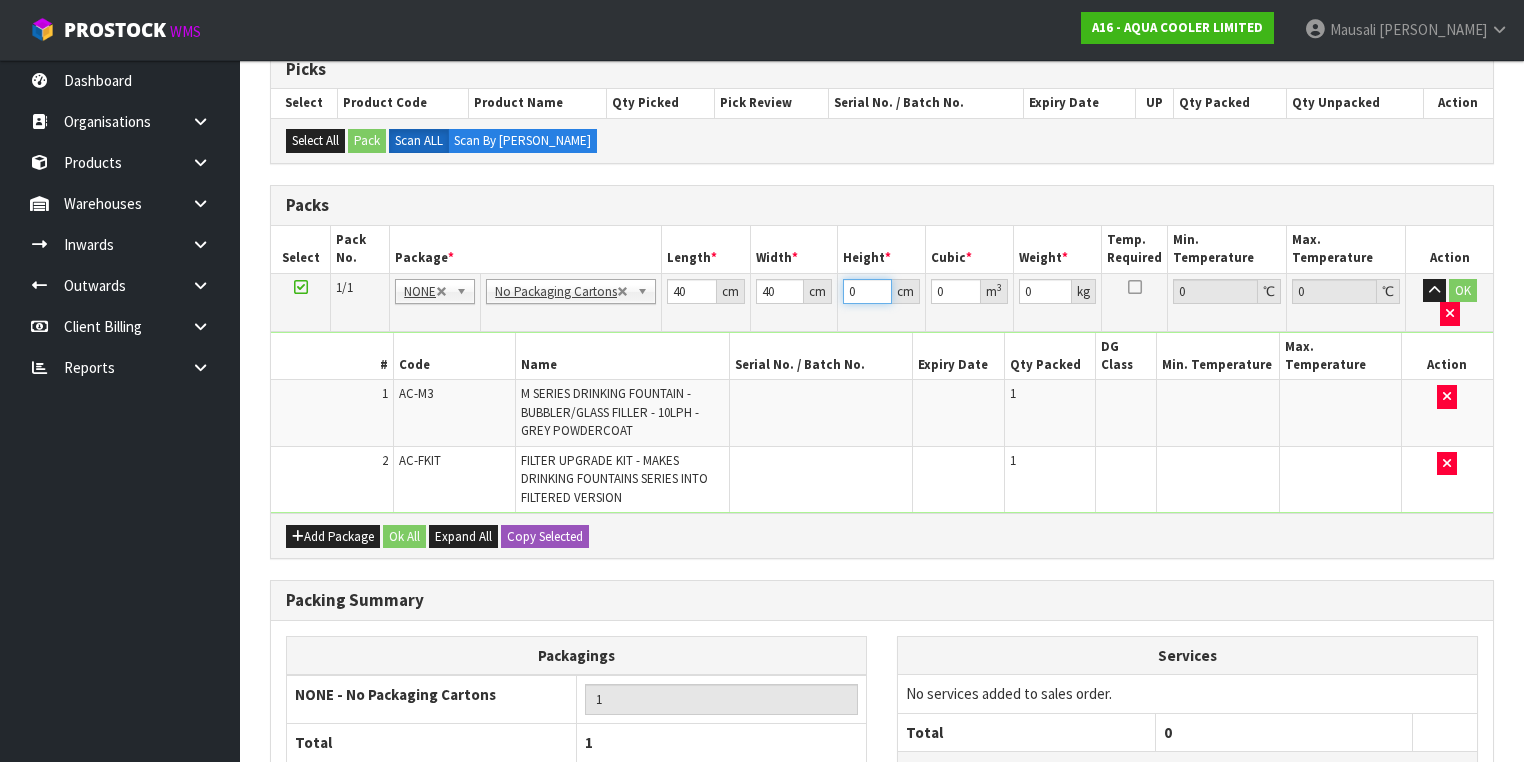 type on "1" 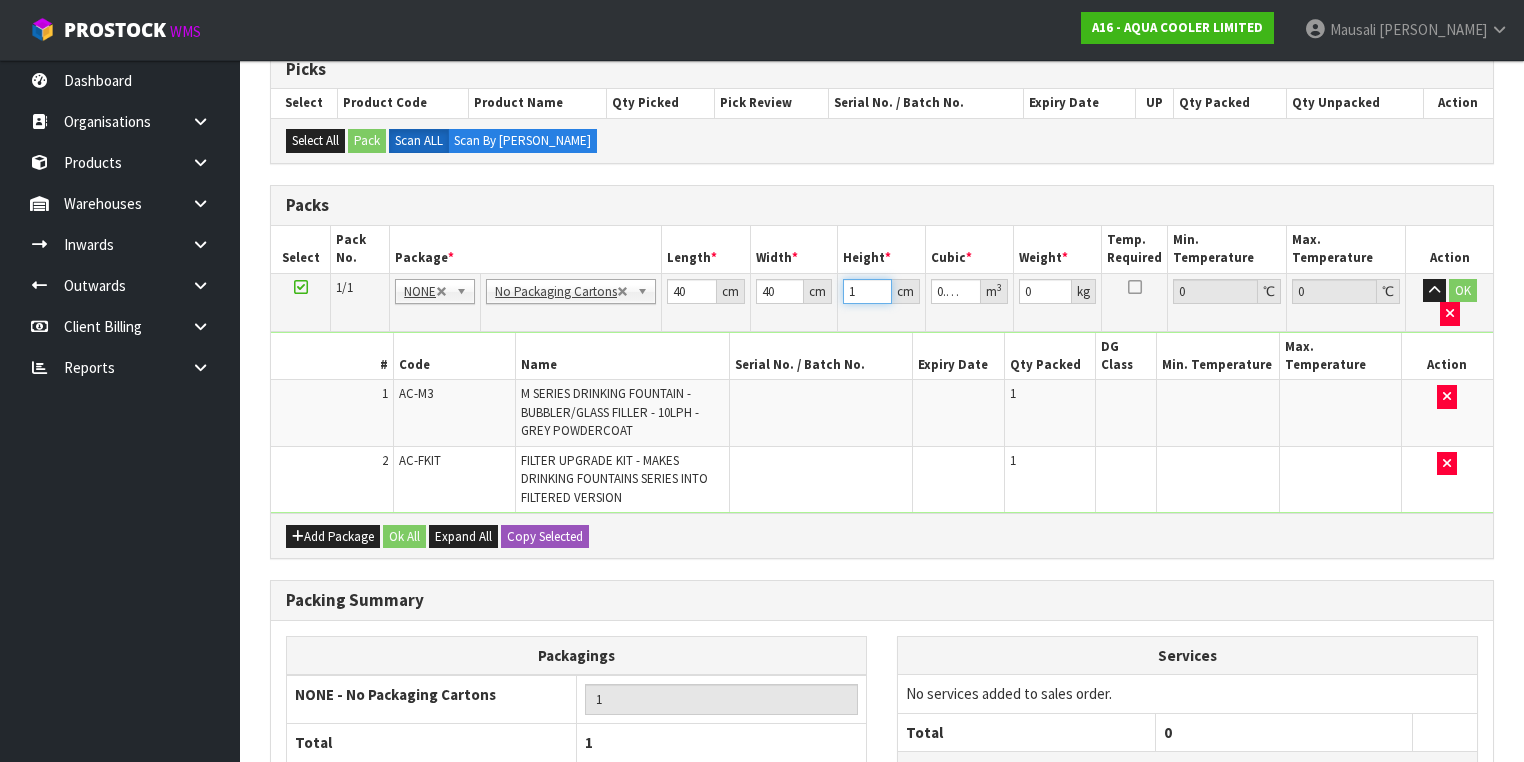 type on "12" 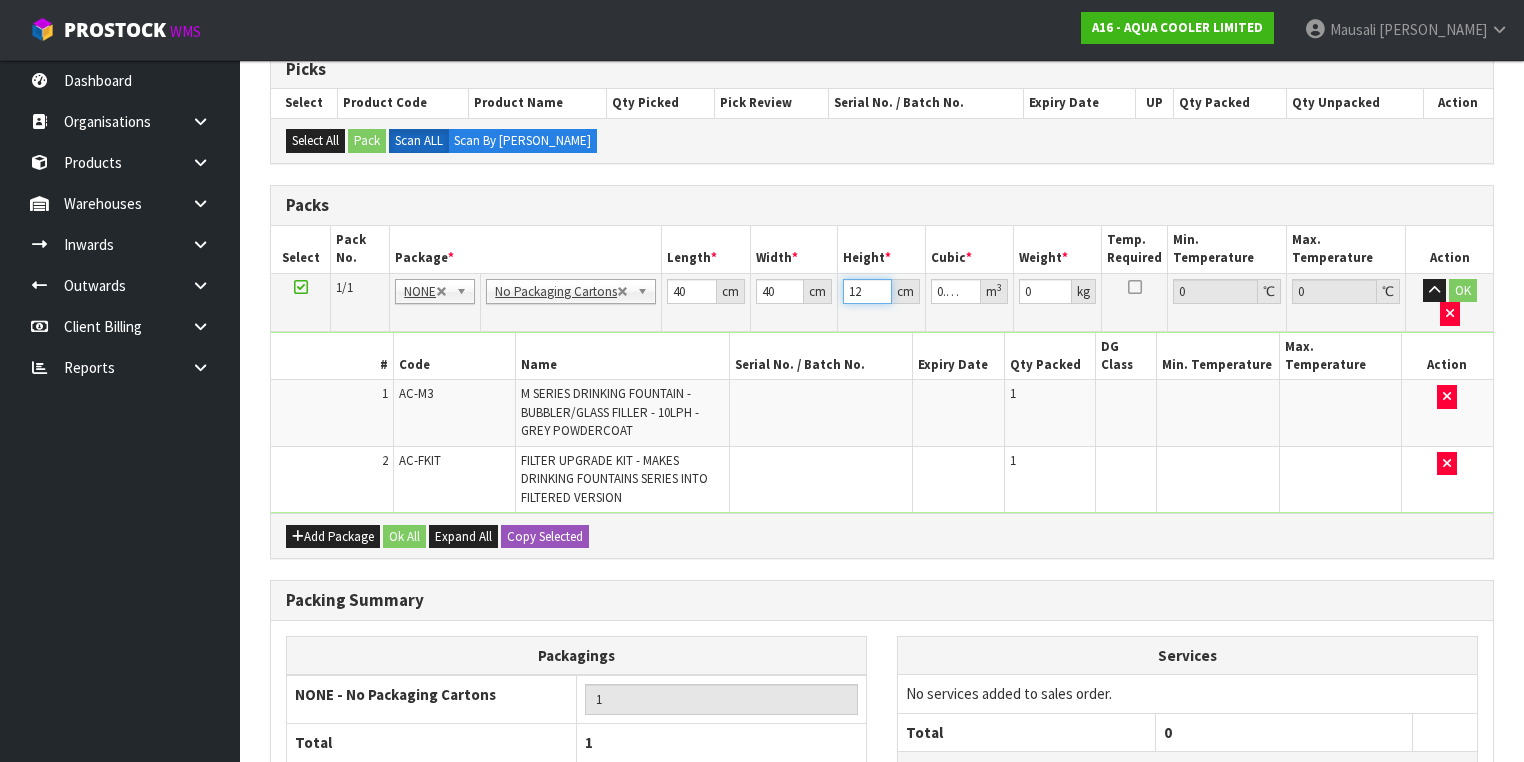 type on "122" 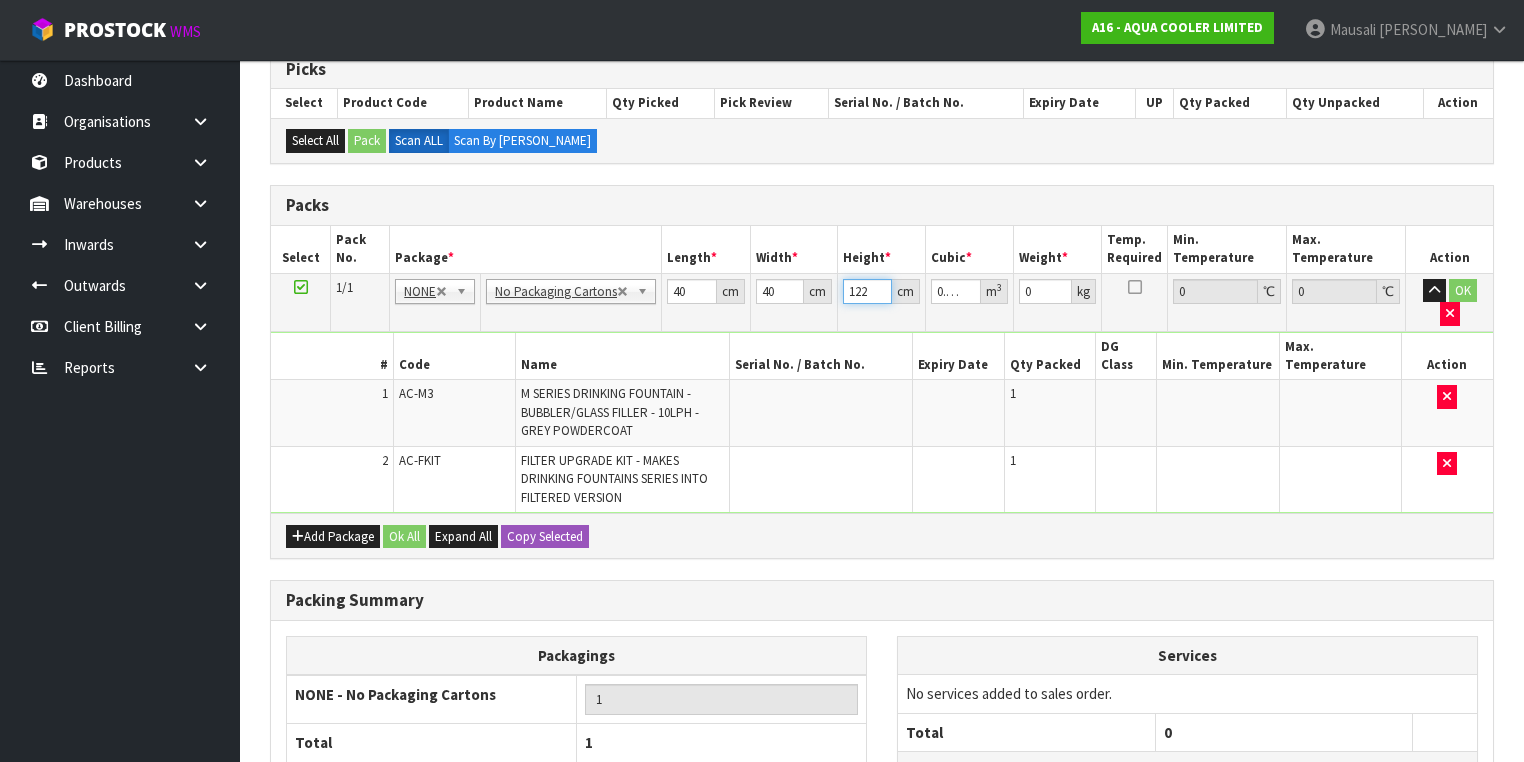 type on "122" 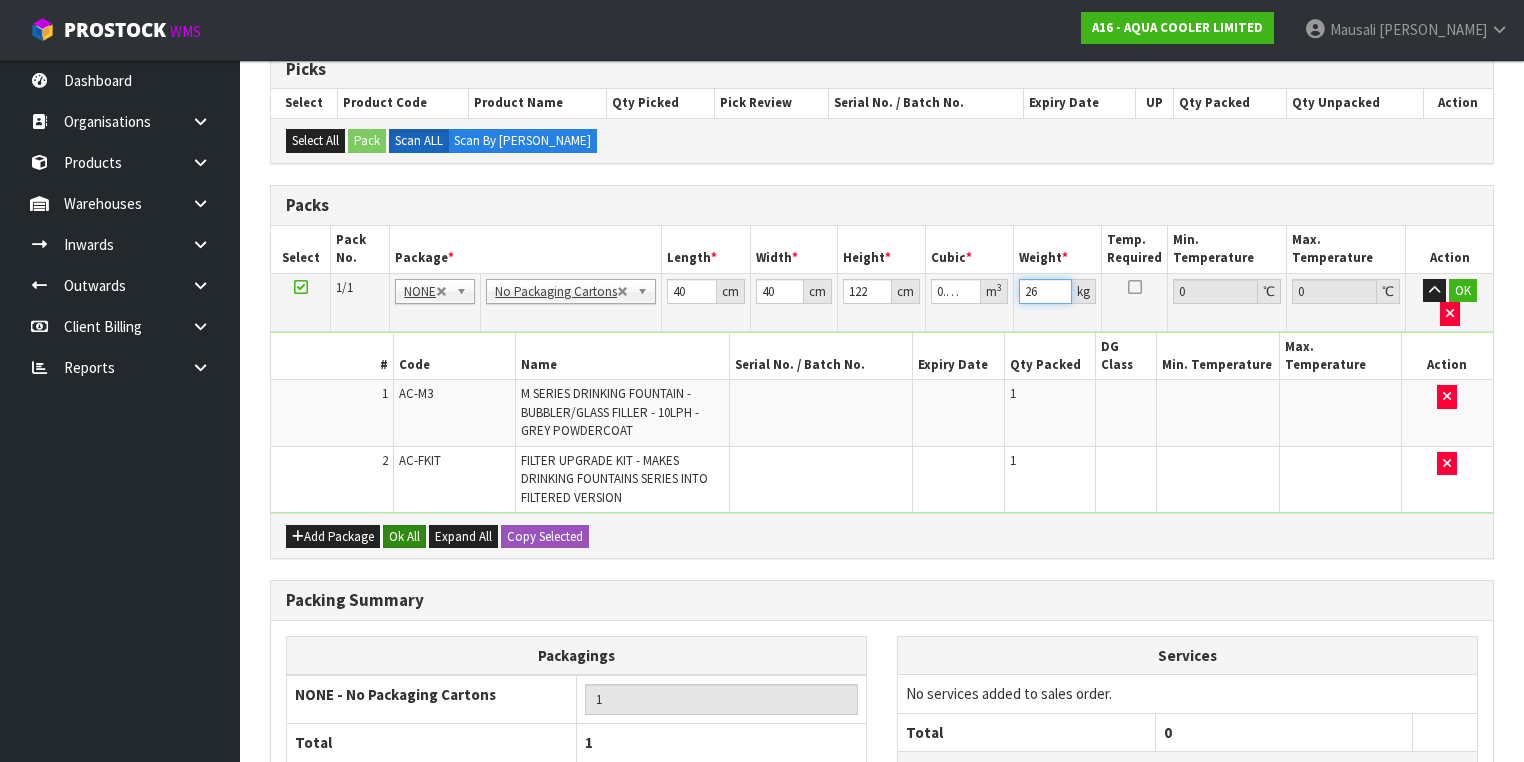 type on "26" 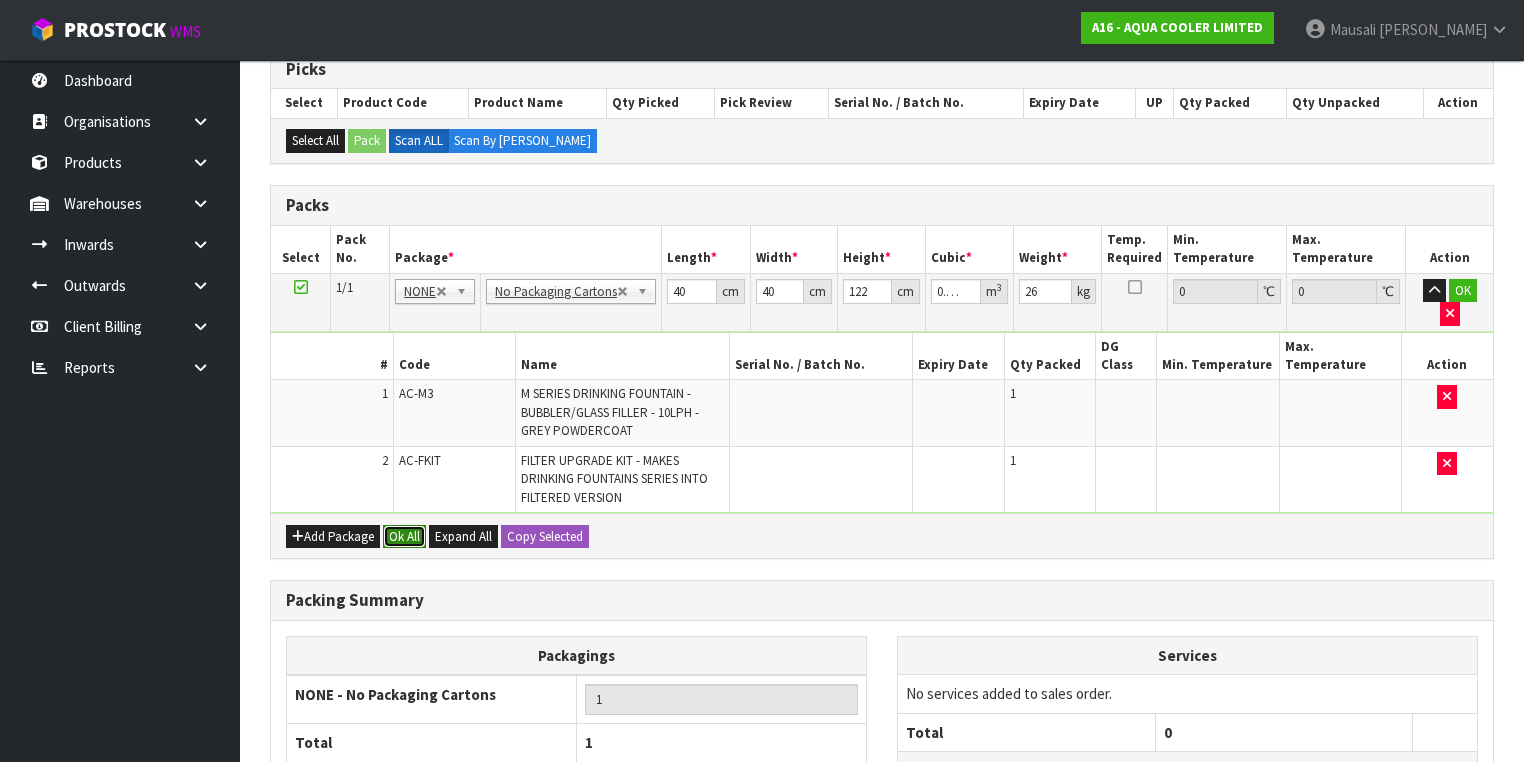 click on "Ok All" at bounding box center (404, 537) 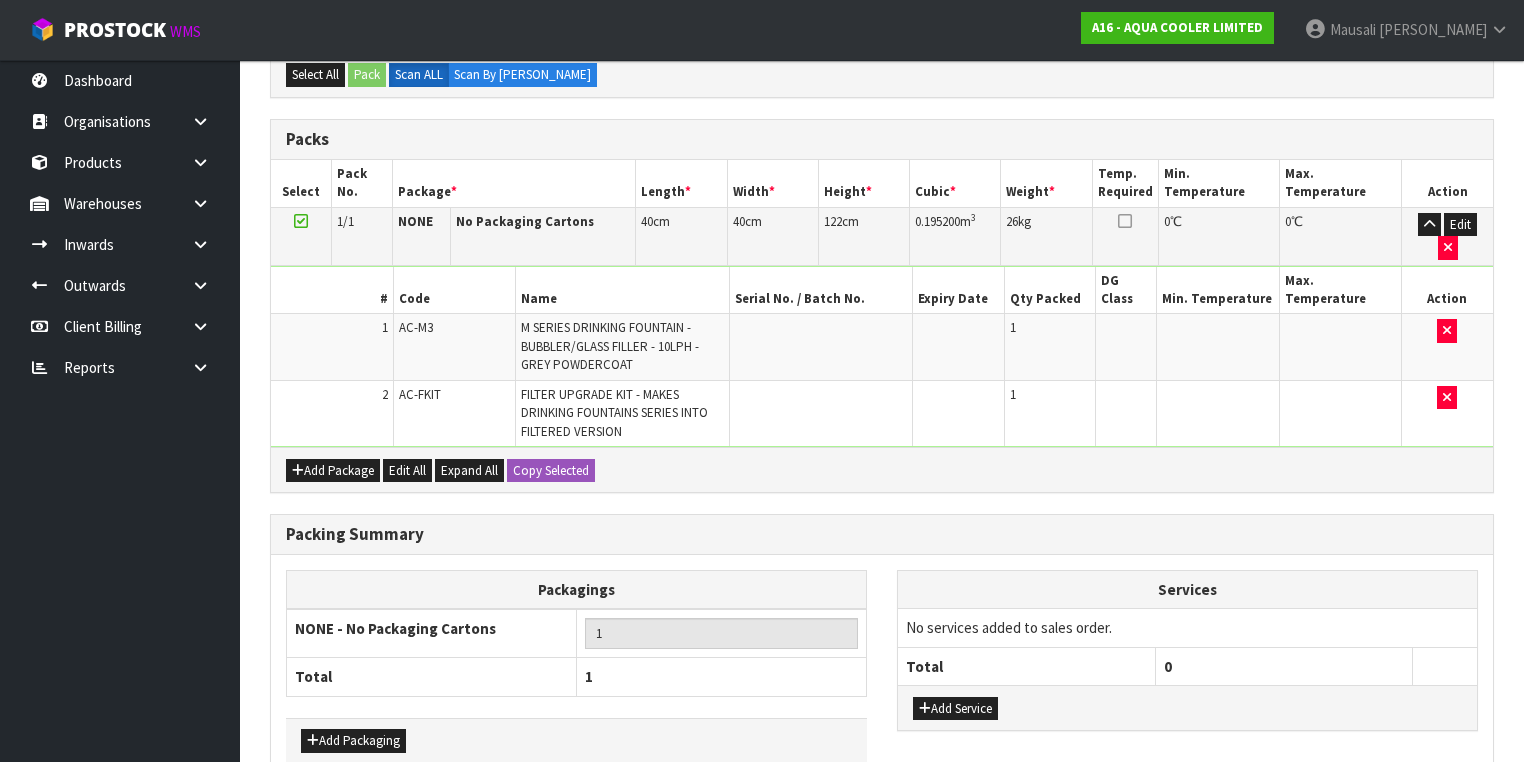scroll, scrollTop: 537, scrollLeft: 0, axis: vertical 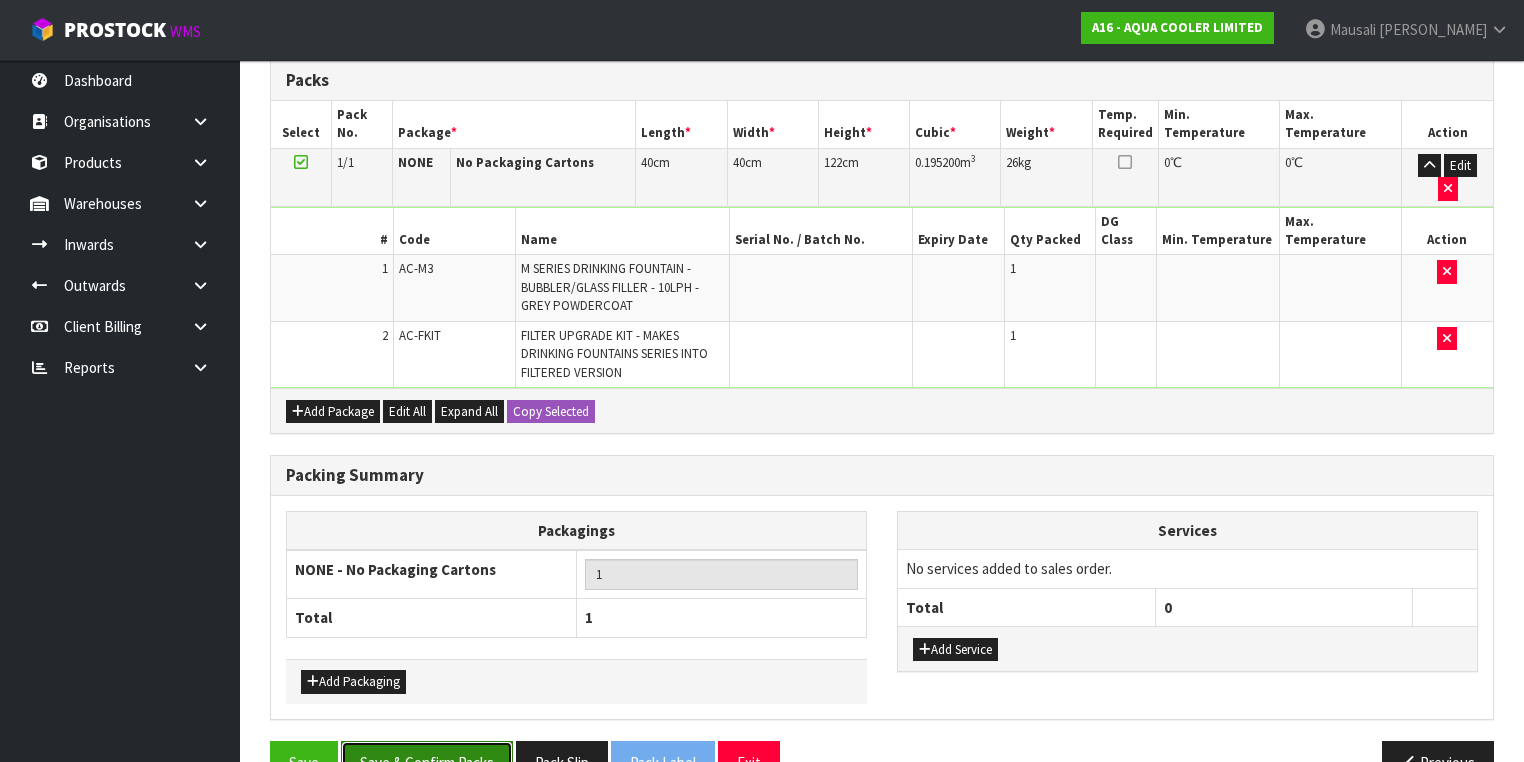 click on "Save & Confirm Packs" at bounding box center (427, 762) 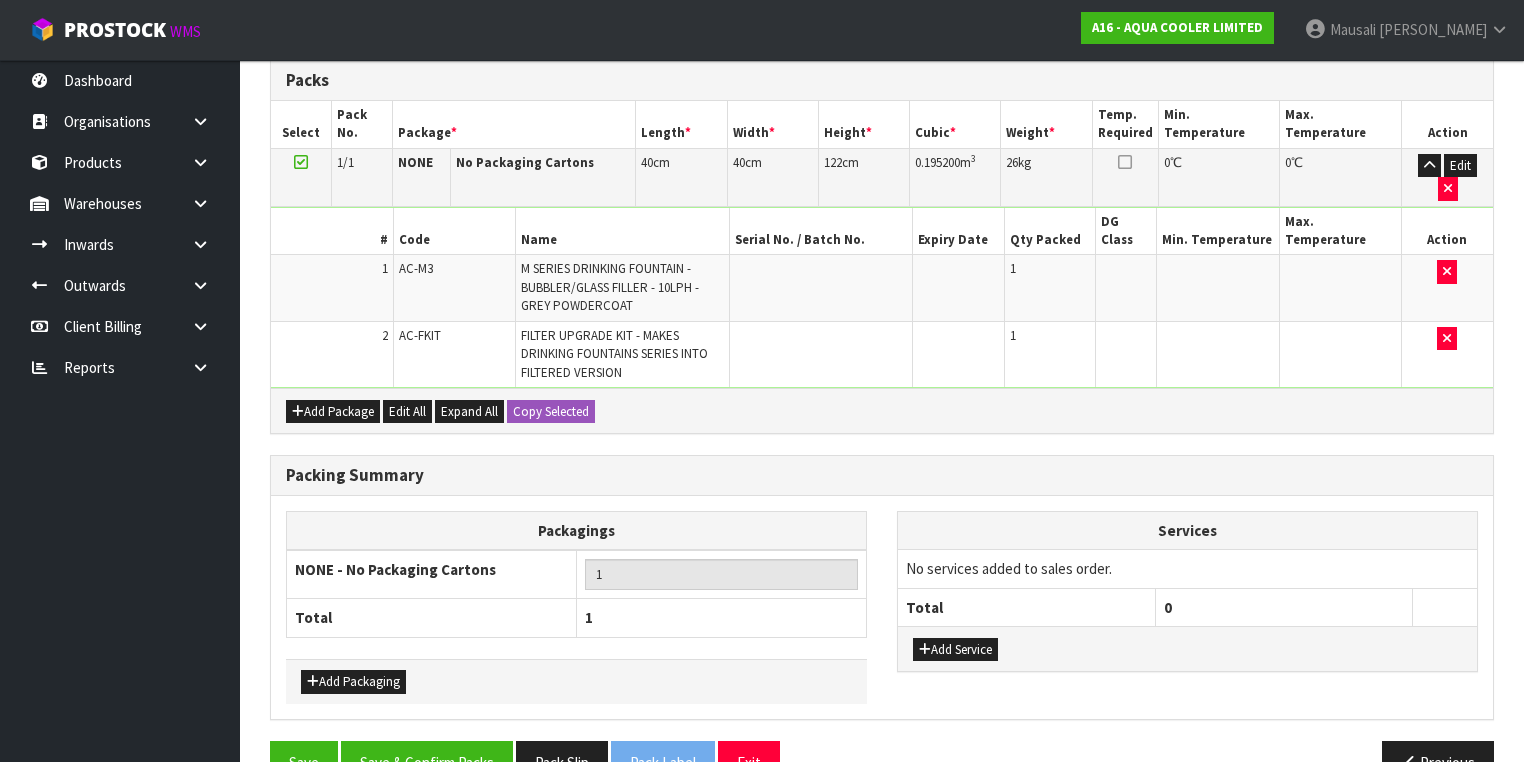 scroll, scrollTop: 0, scrollLeft: 0, axis: both 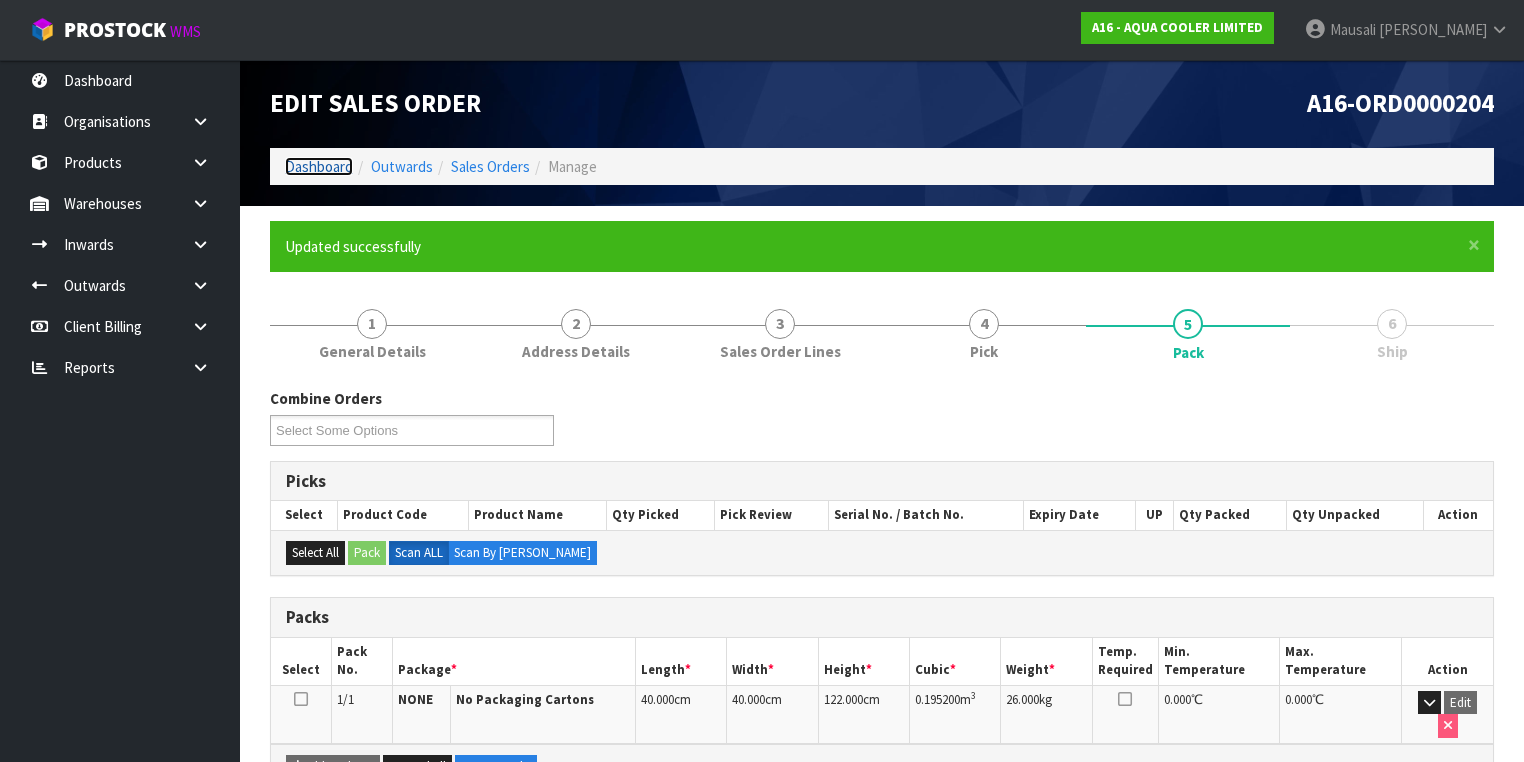 click on "Dashboard" at bounding box center (319, 166) 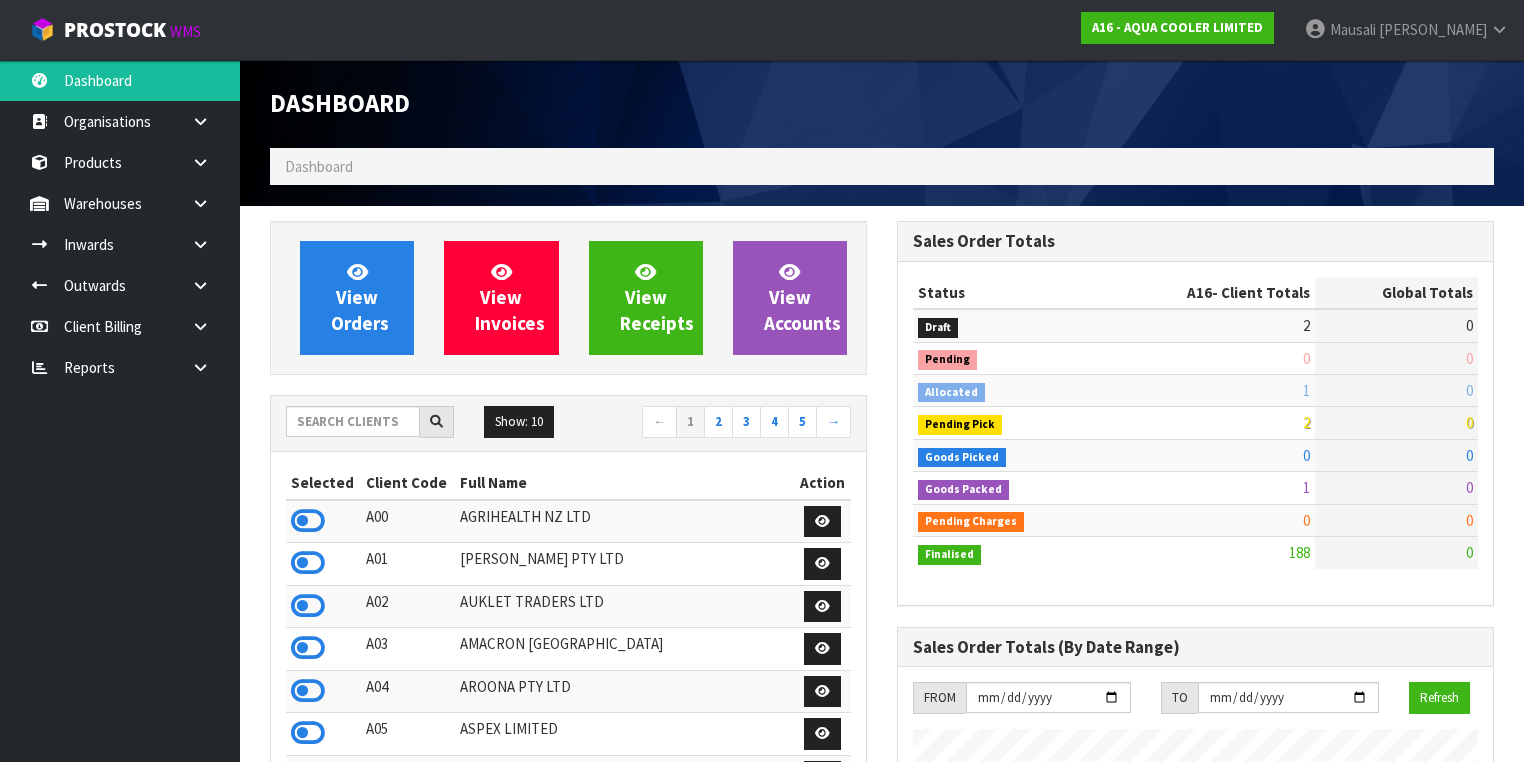 scroll, scrollTop: 998276, scrollLeft: 999372, axis: both 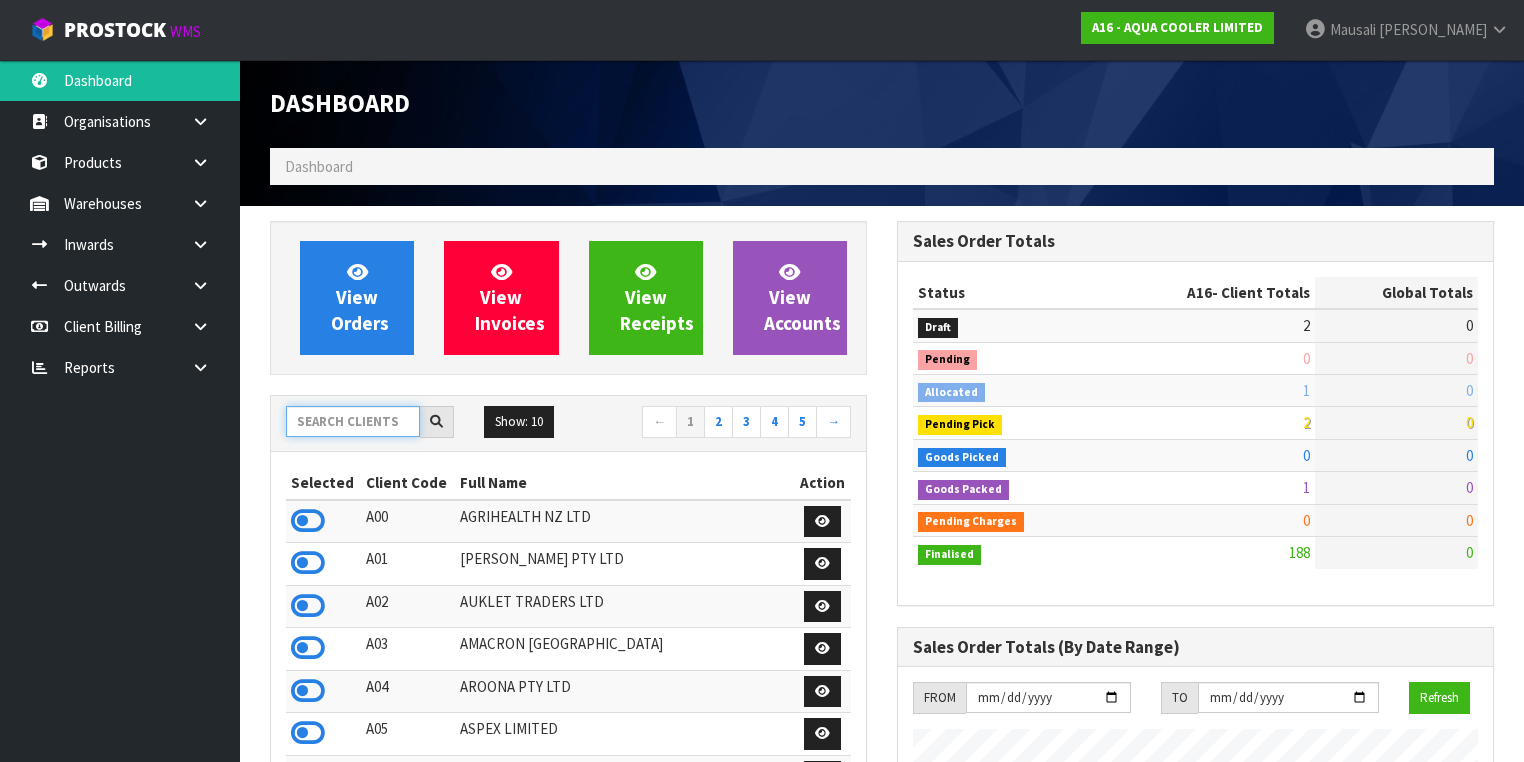 click at bounding box center [353, 421] 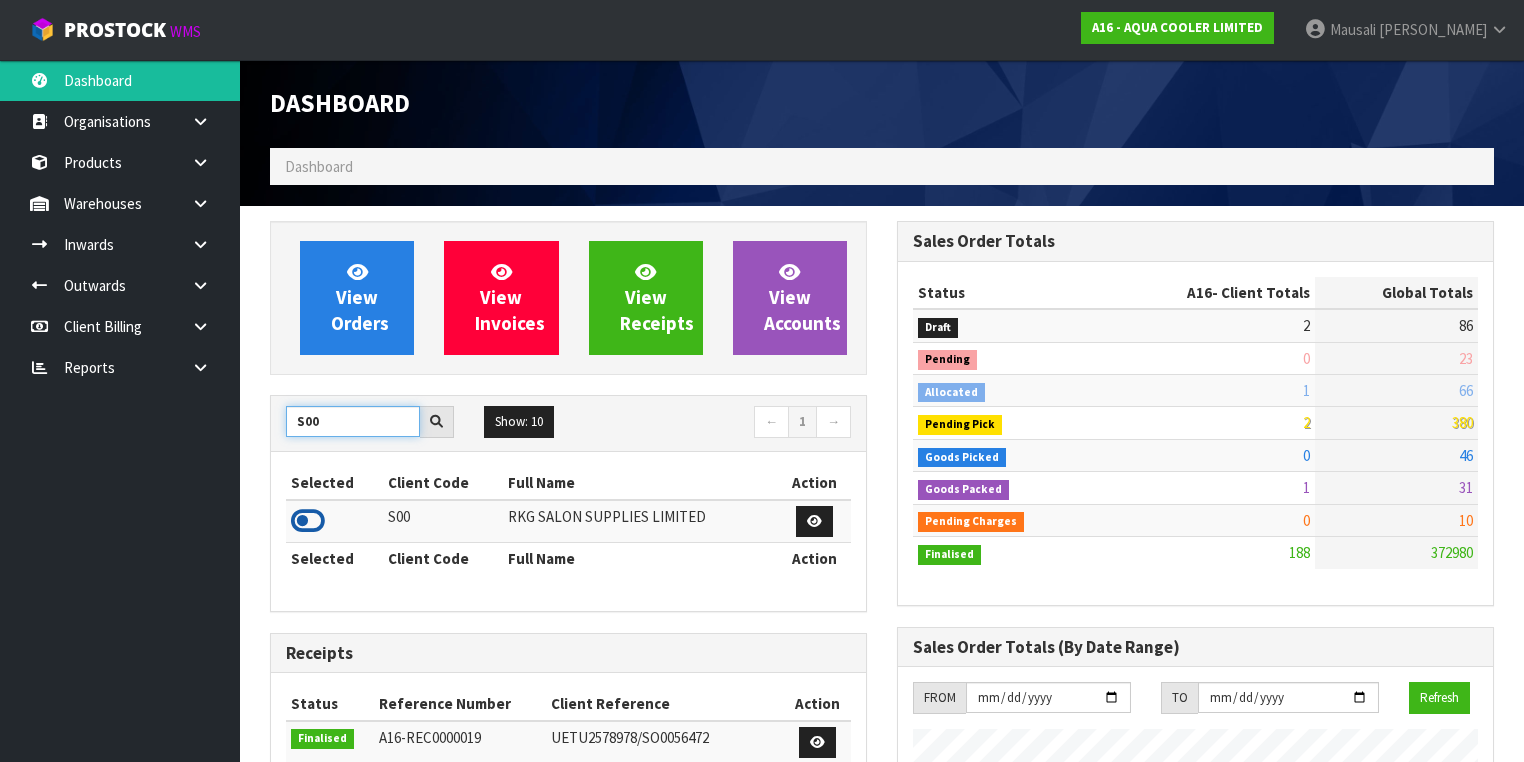 type on "S00" 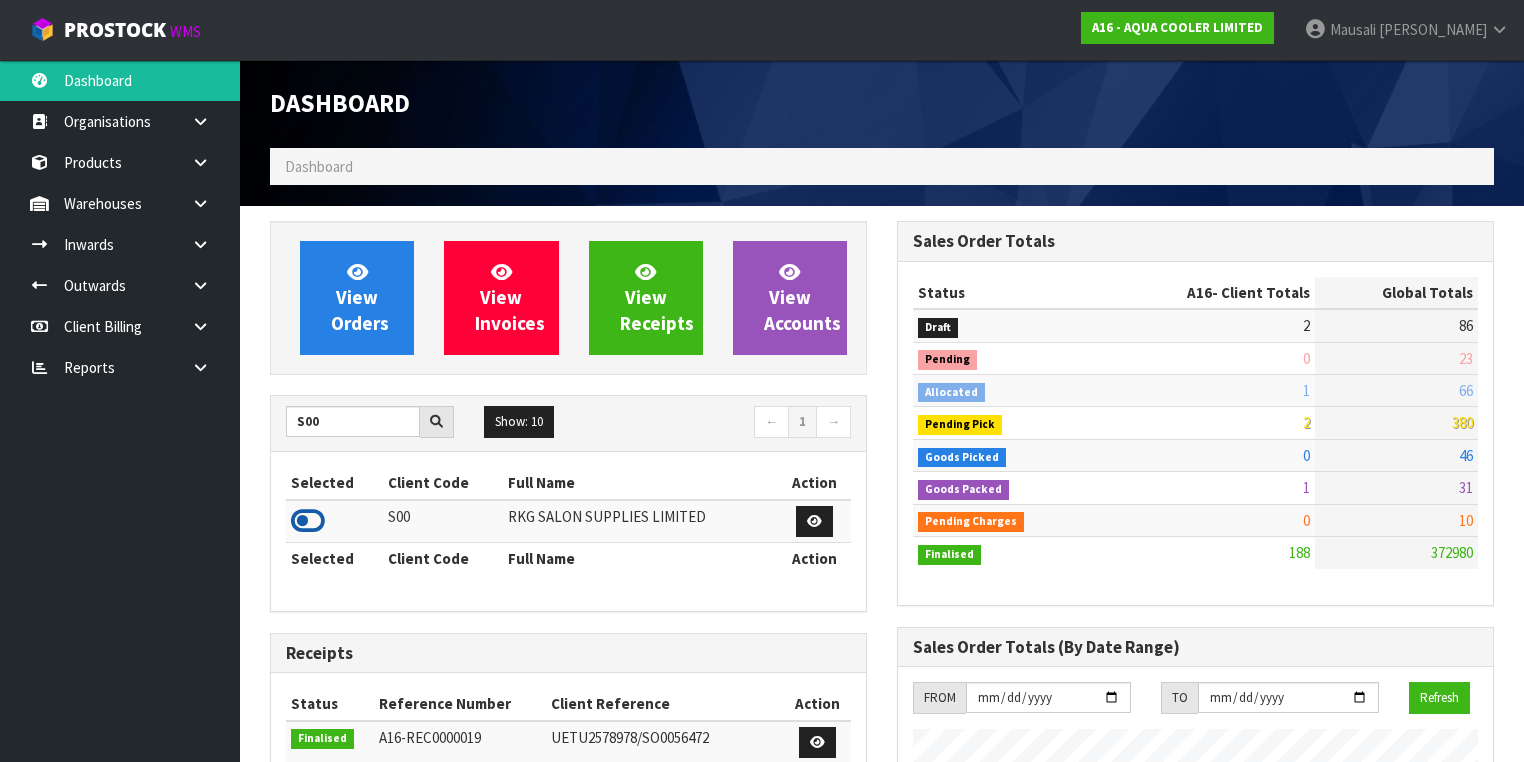 click at bounding box center (308, 521) 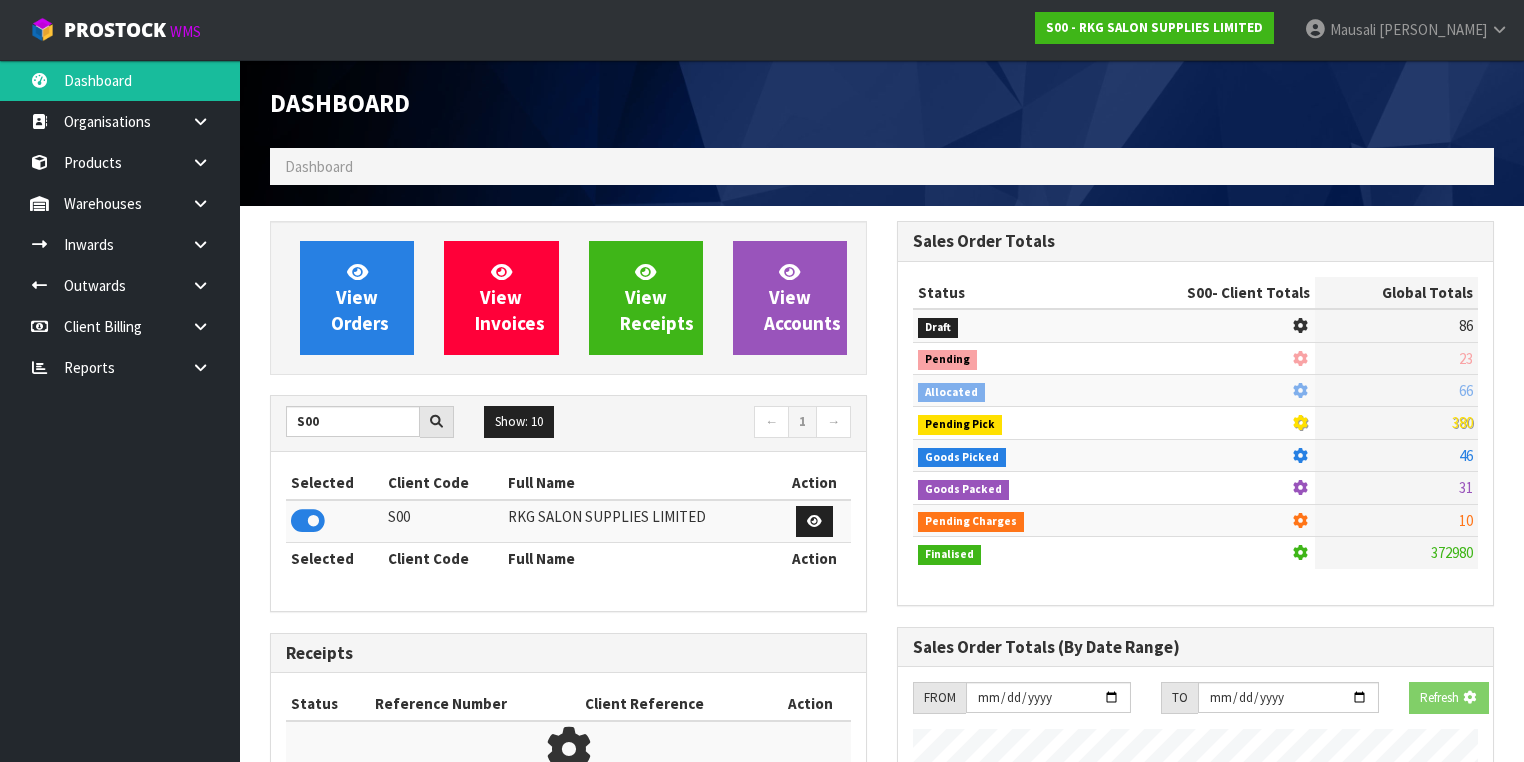 scroll, scrollTop: 1242, scrollLeft: 627, axis: both 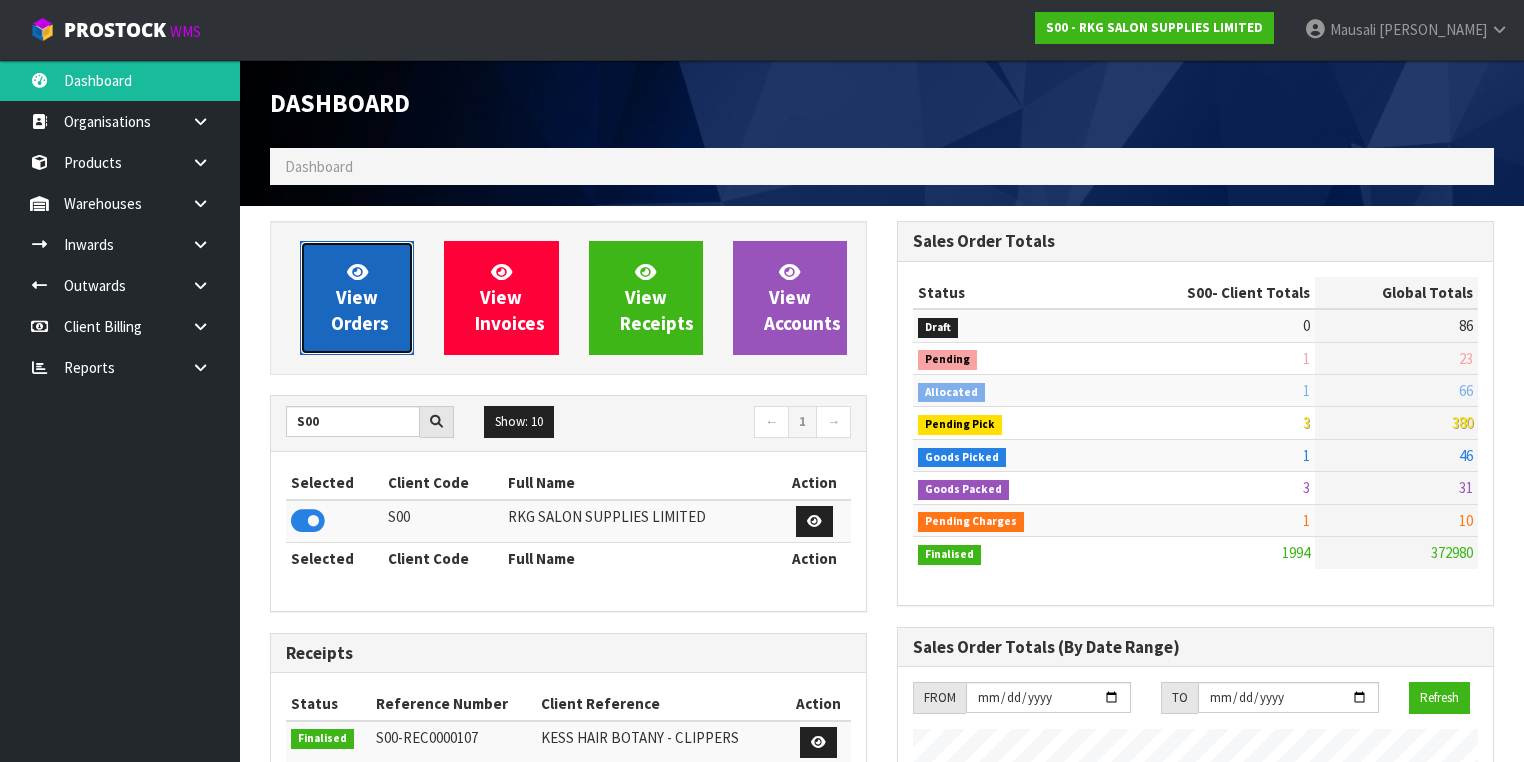 click on "View
Orders" at bounding box center (360, 297) 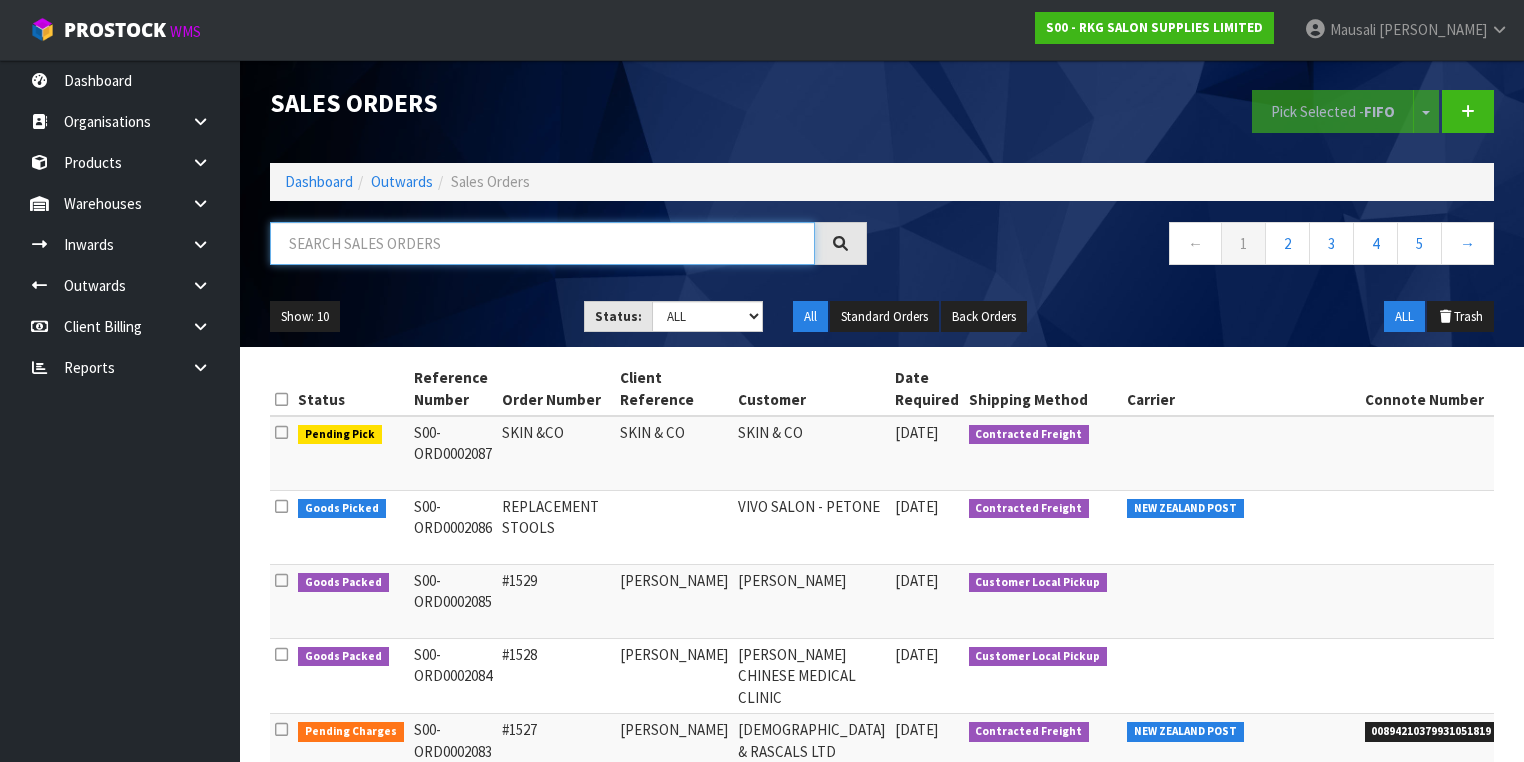 click at bounding box center [542, 243] 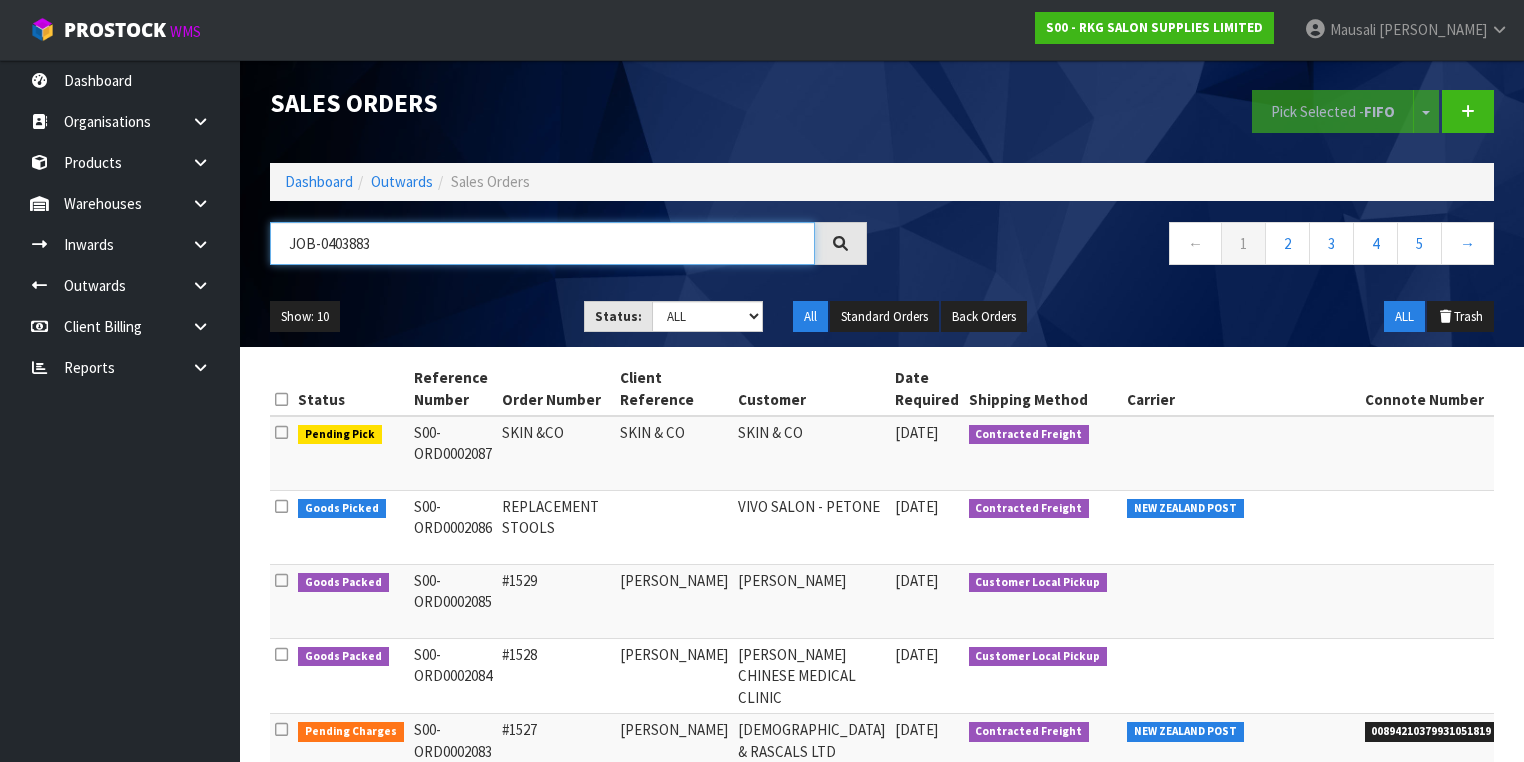 type on "JOB-0403883" 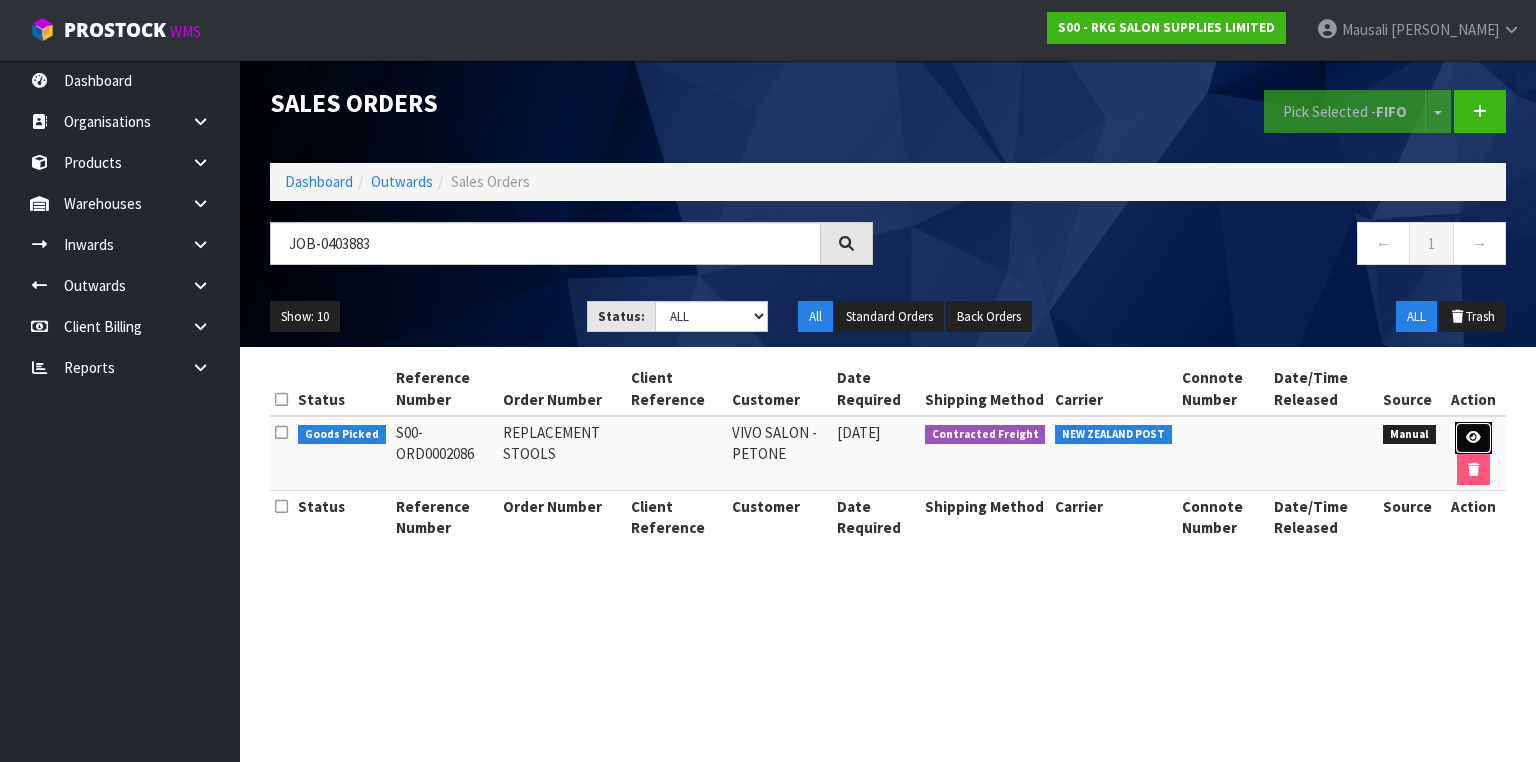 drag, startPoint x: 1483, startPoint y: 430, endPoint x: 1472, endPoint y: 429, distance: 11.045361 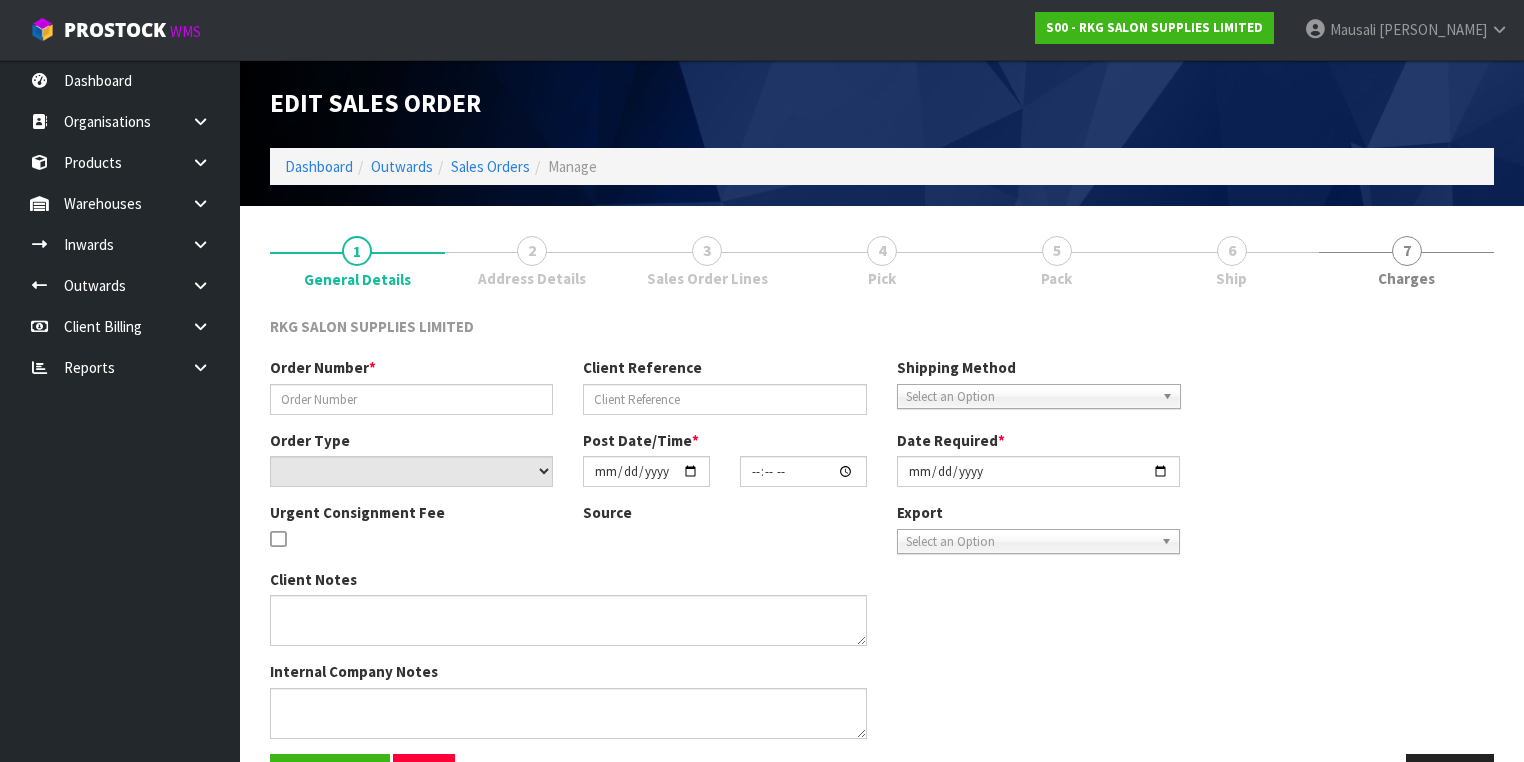 type on "REPLACEMENT STOOLS" 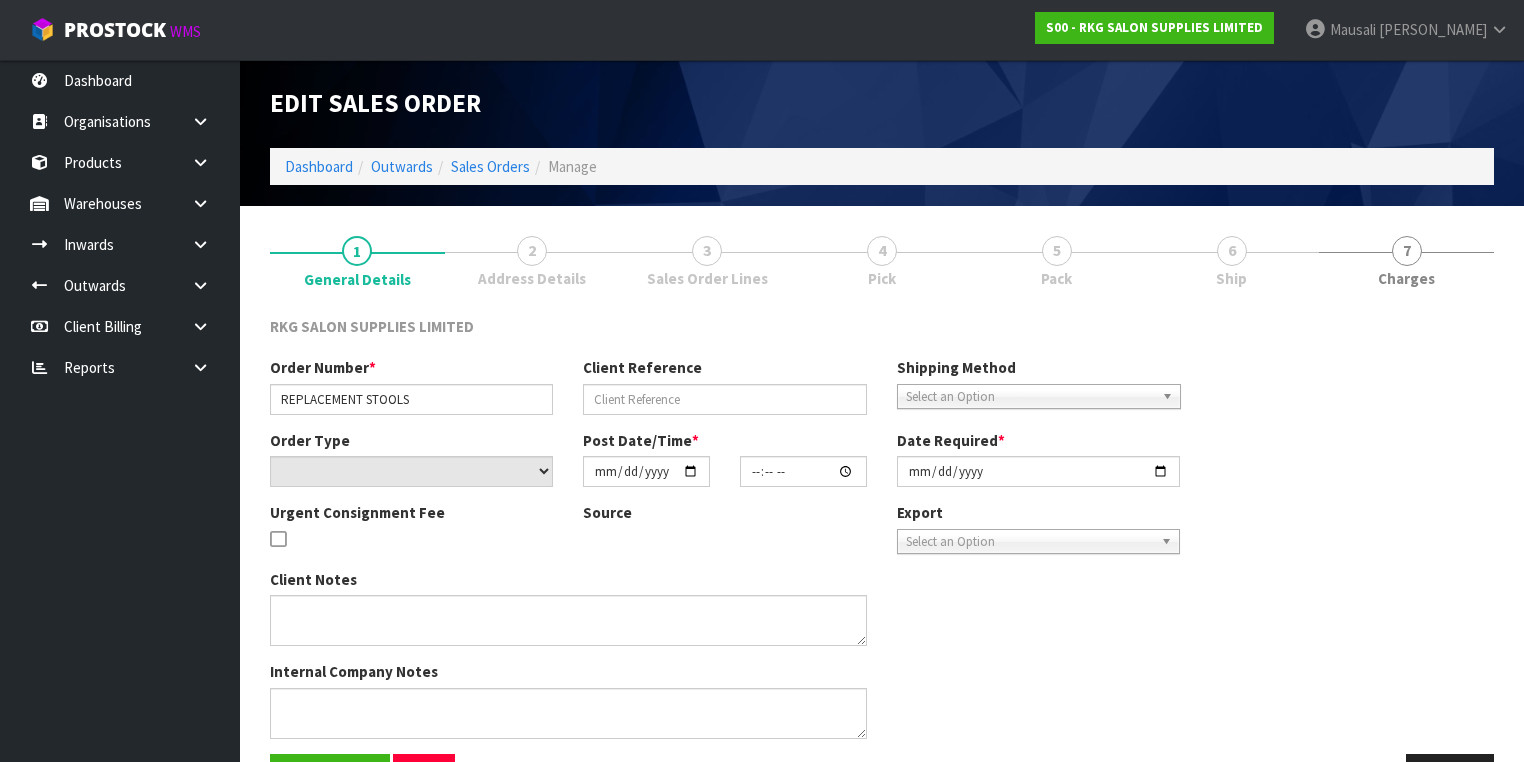 select on "number:0" 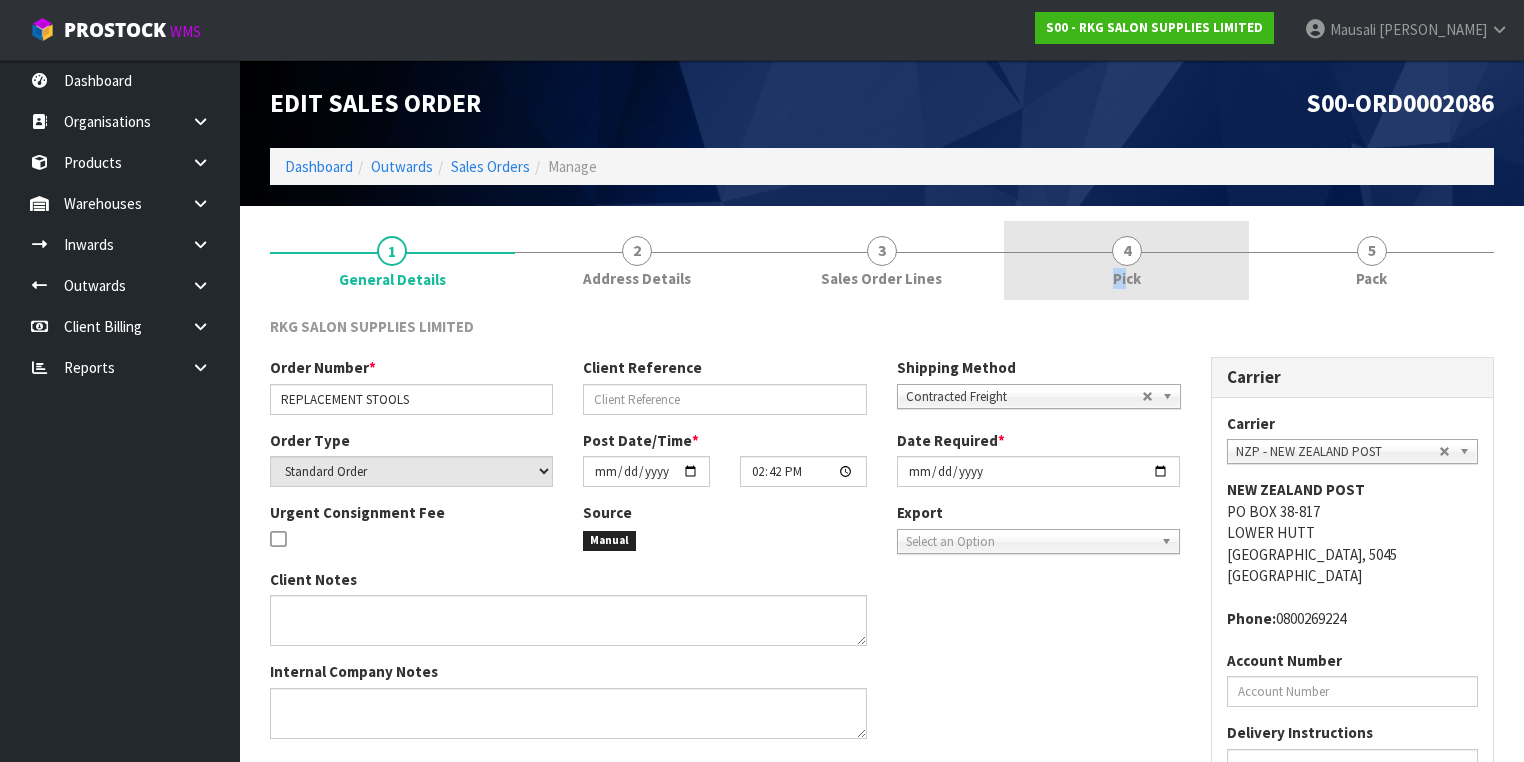 click on "Pick" at bounding box center (1127, 278) 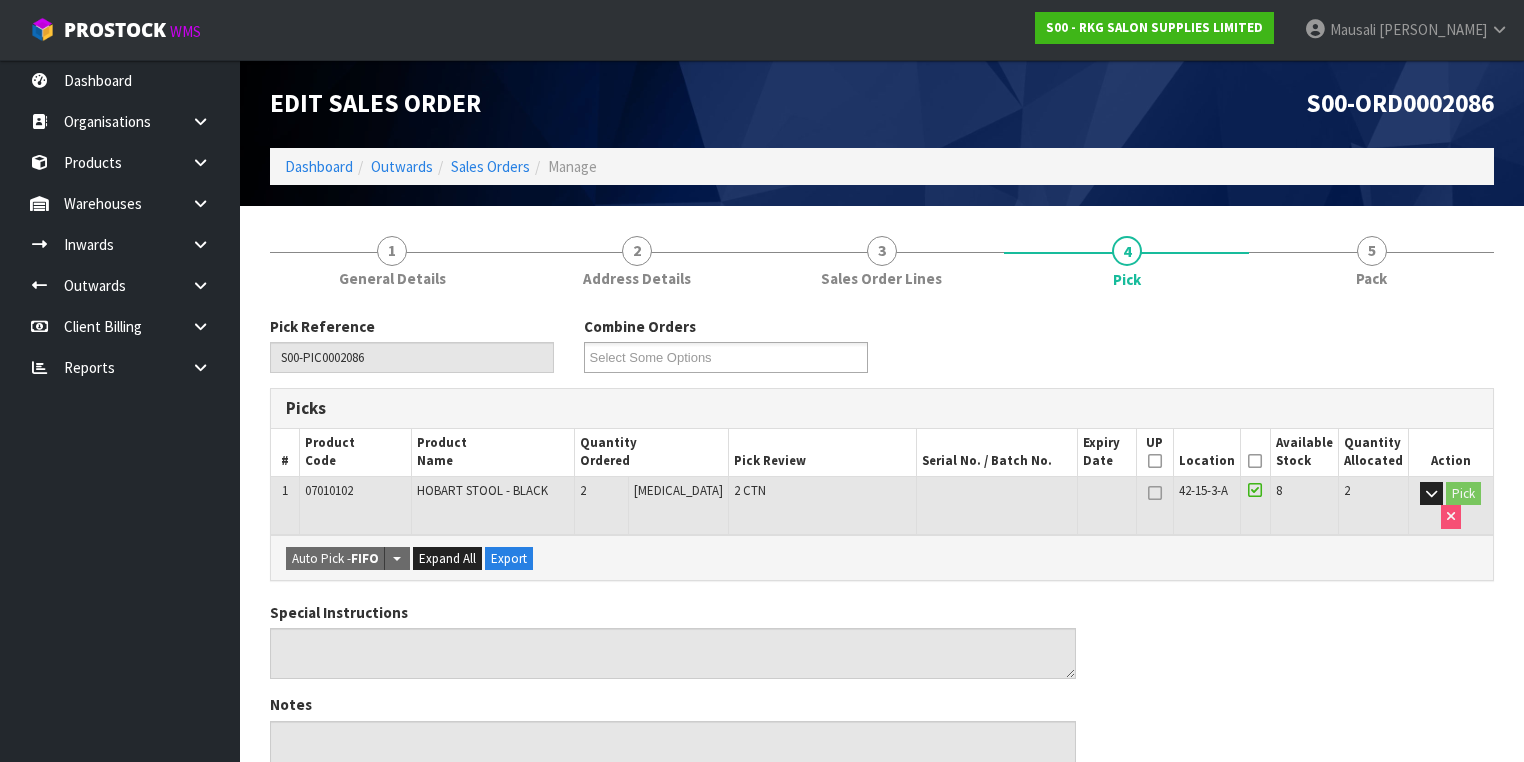 click at bounding box center (1255, 461) 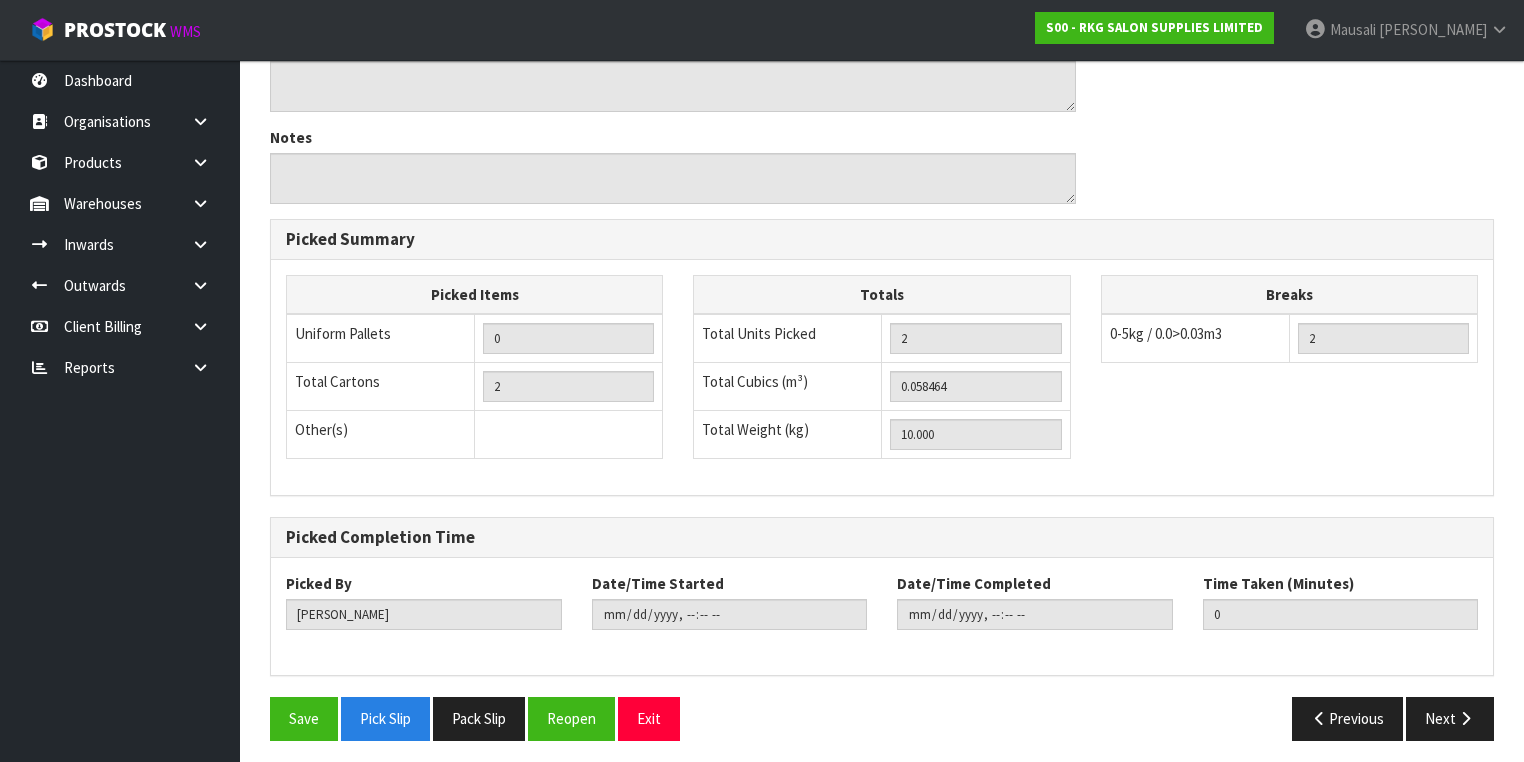 scroll, scrollTop: 641, scrollLeft: 0, axis: vertical 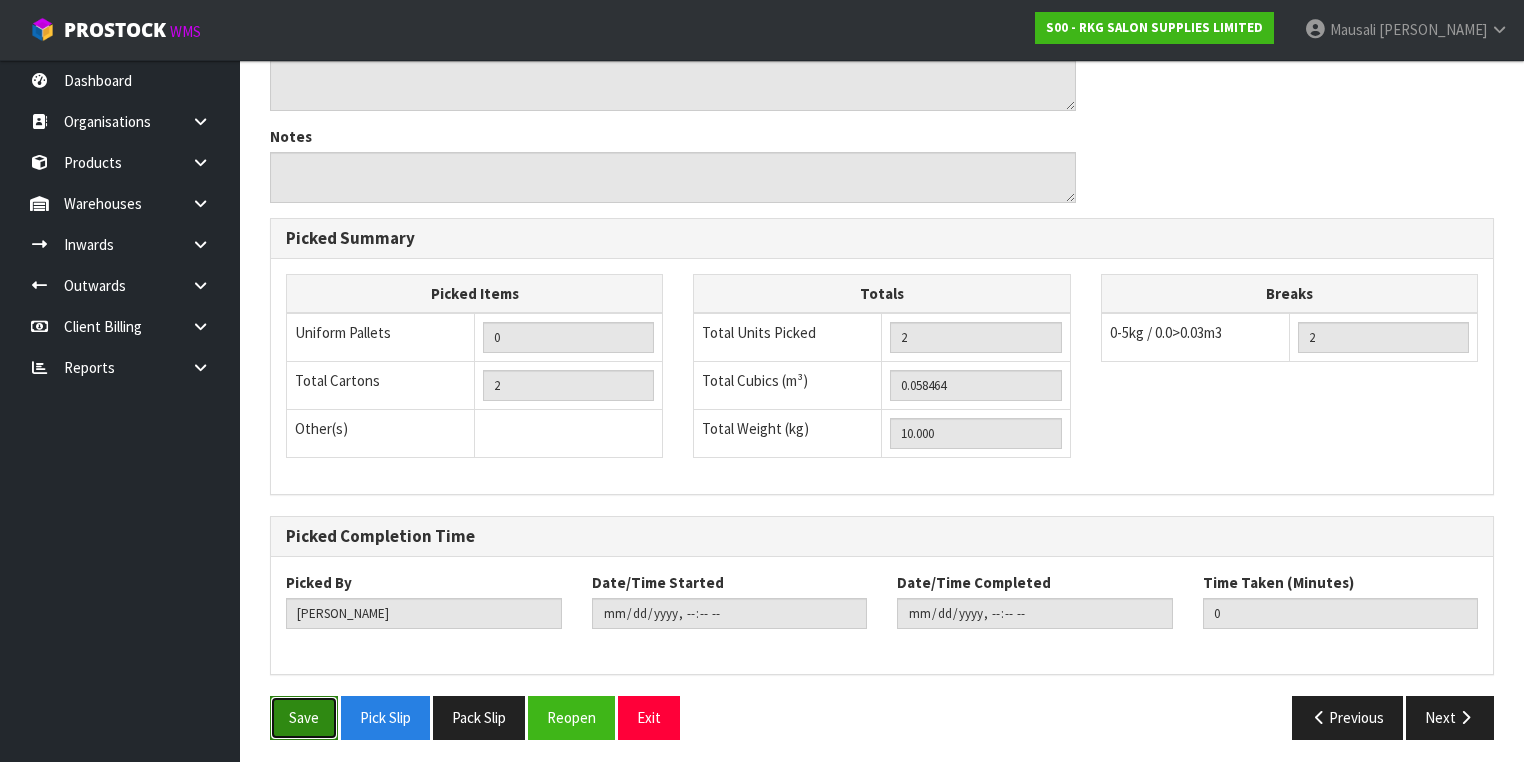 click on "Save" at bounding box center [304, 717] 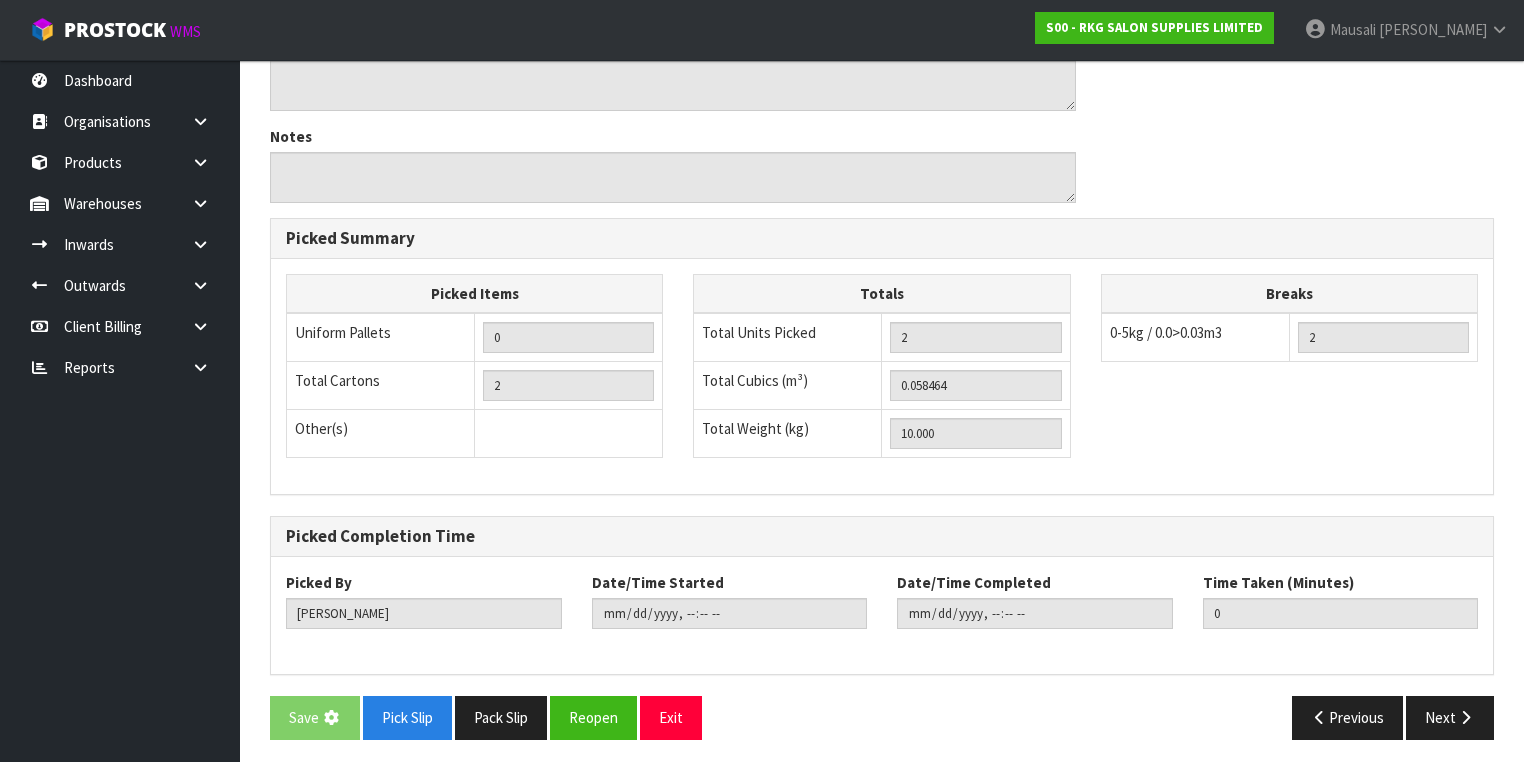 scroll, scrollTop: 0, scrollLeft: 0, axis: both 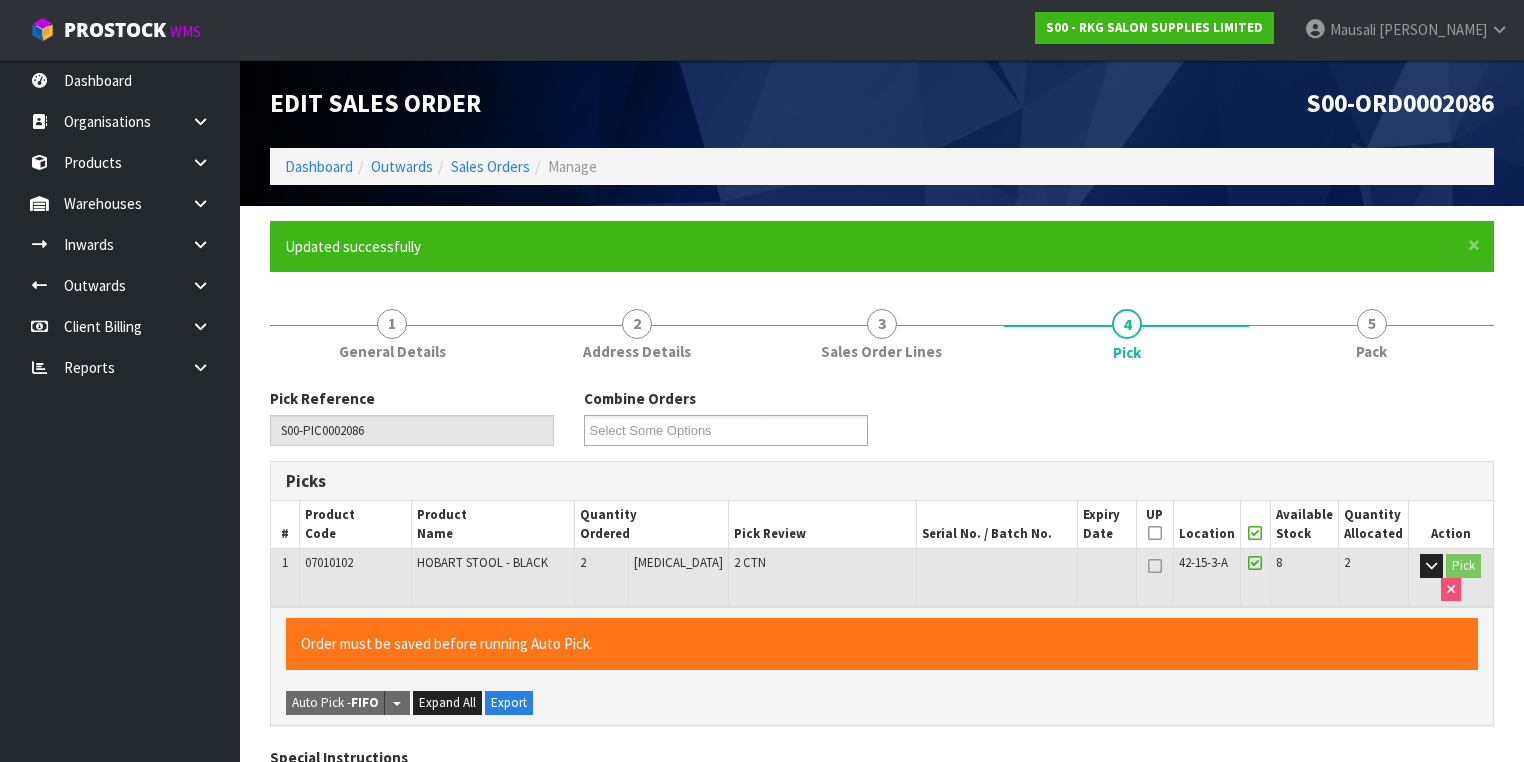 type on "[PERSON_NAME]" 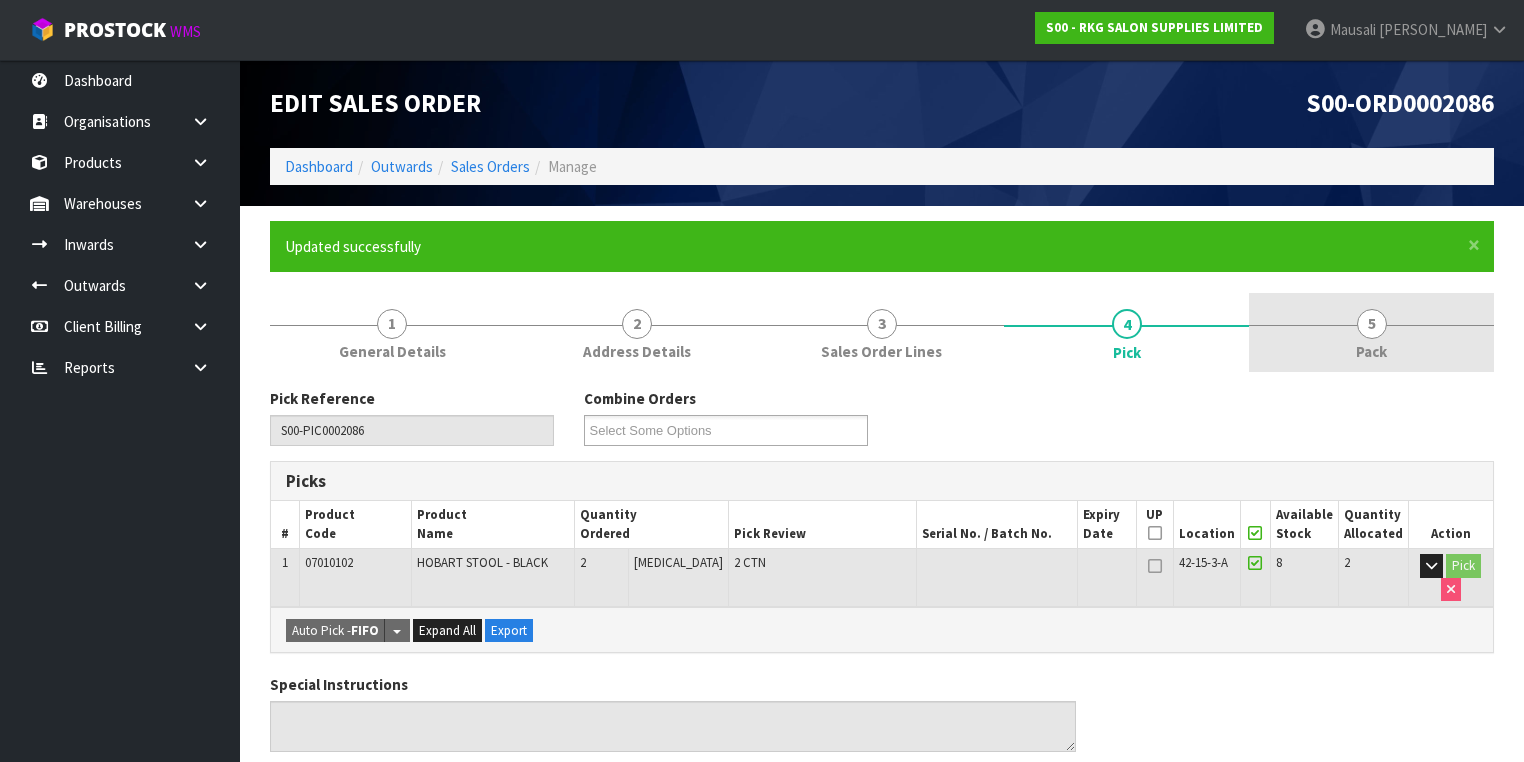 click on "5
Pack" at bounding box center (1371, 332) 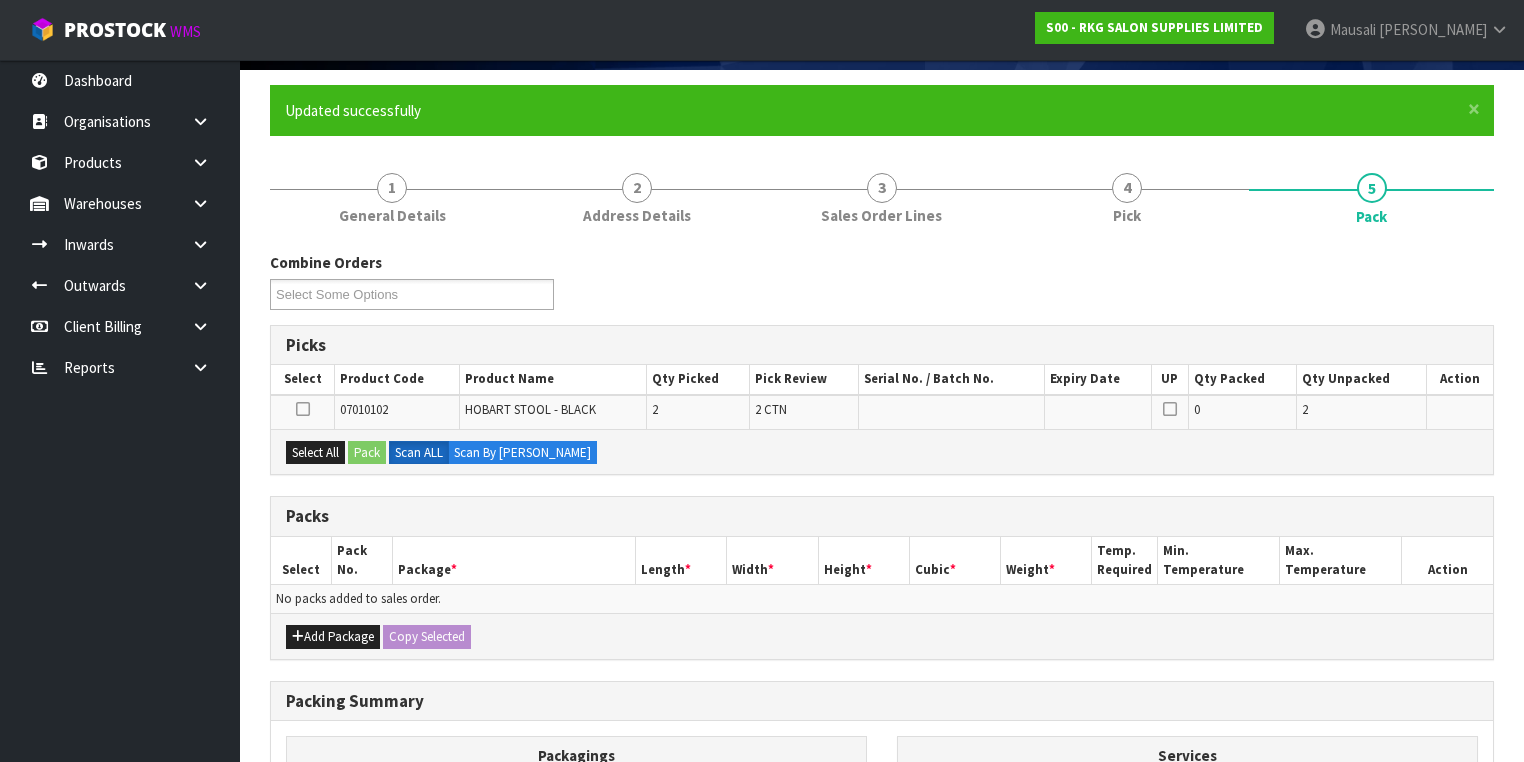 scroll, scrollTop: 240, scrollLeft: 0, axis: vertical 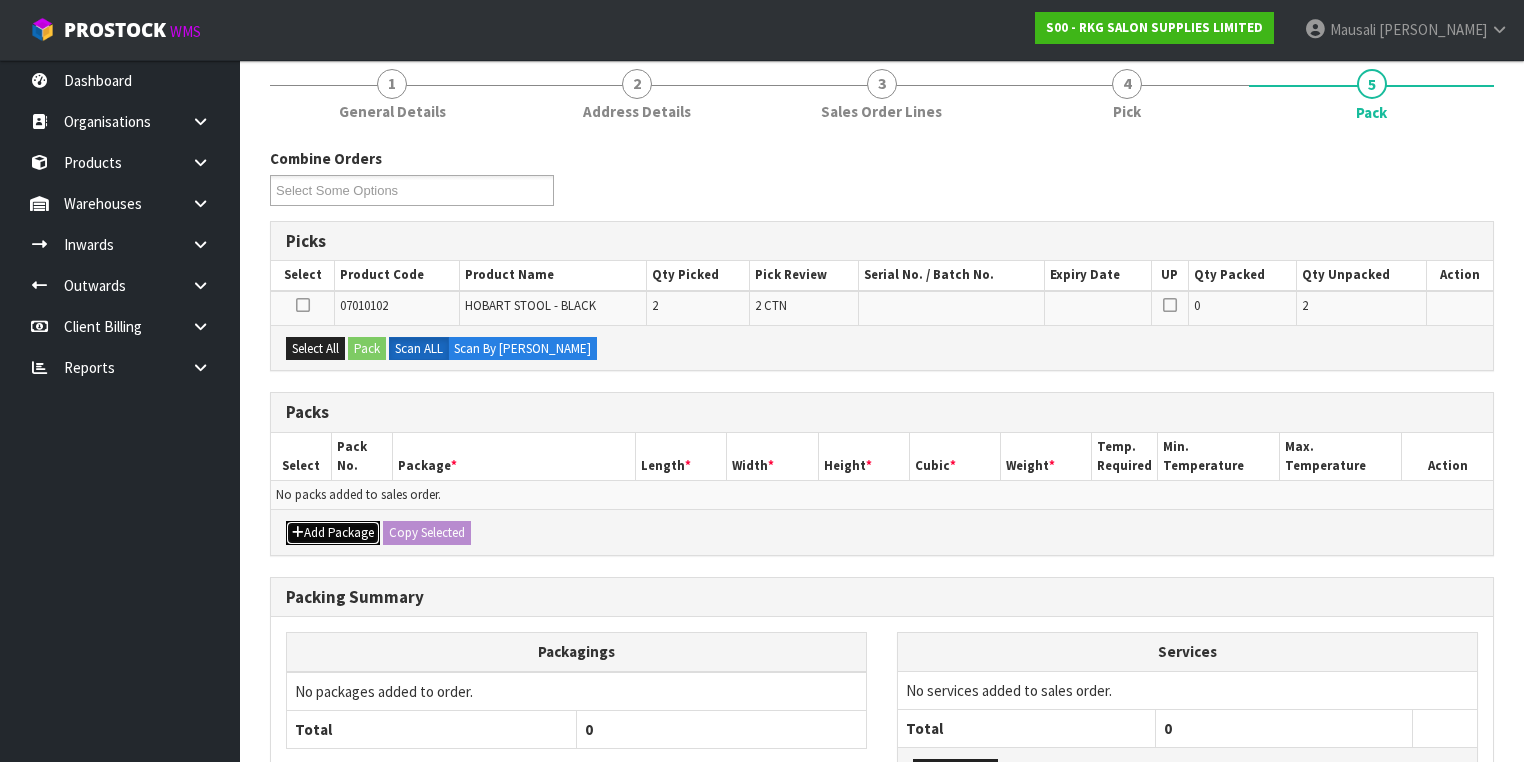 click on "Add Package" at bounding box center [333, 533] 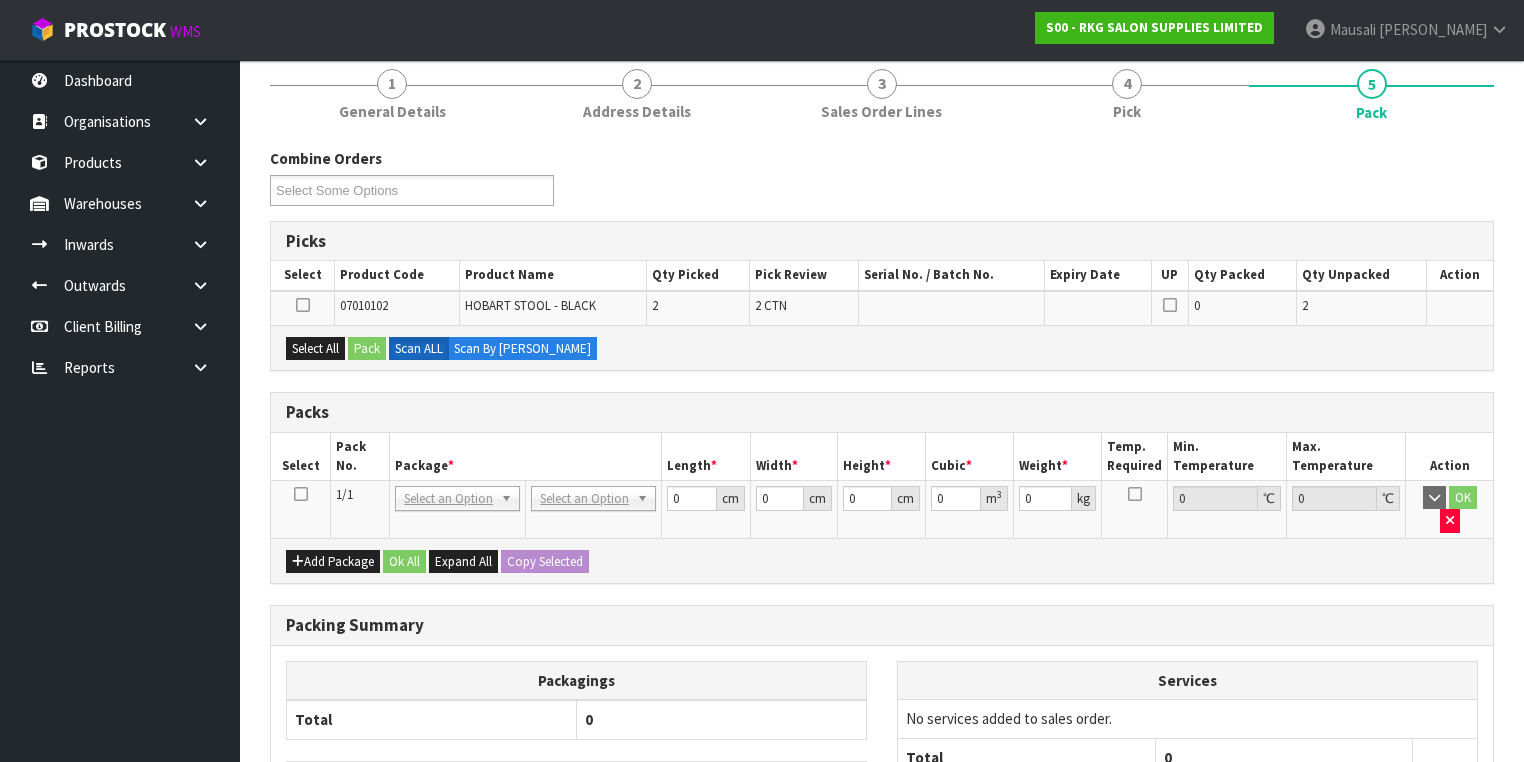 click at bounding box center [301, 494] 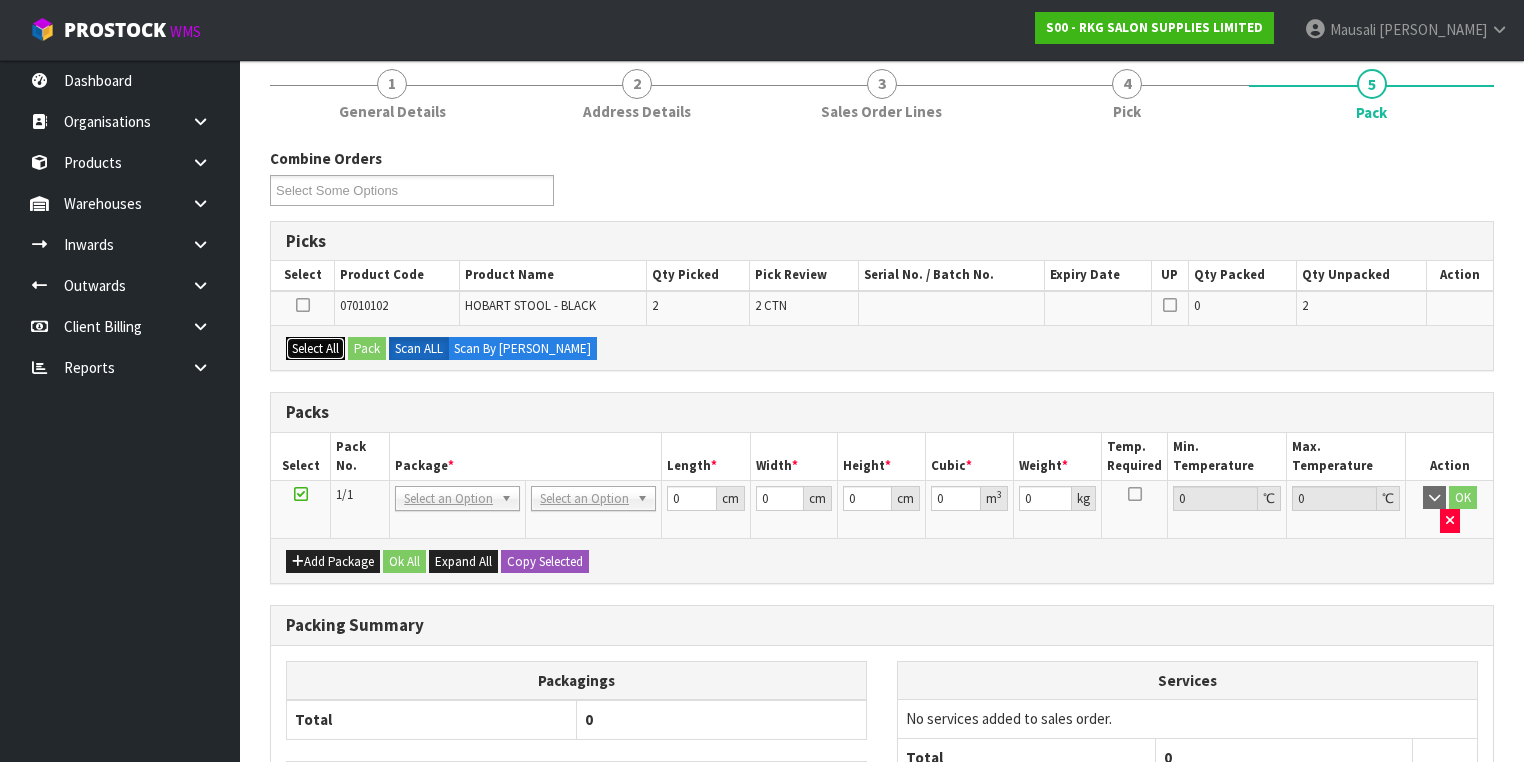 drag, startPoint x: 292, startPoint y: 347, endPoint x: 331, endPoint y: 347, distance: 39 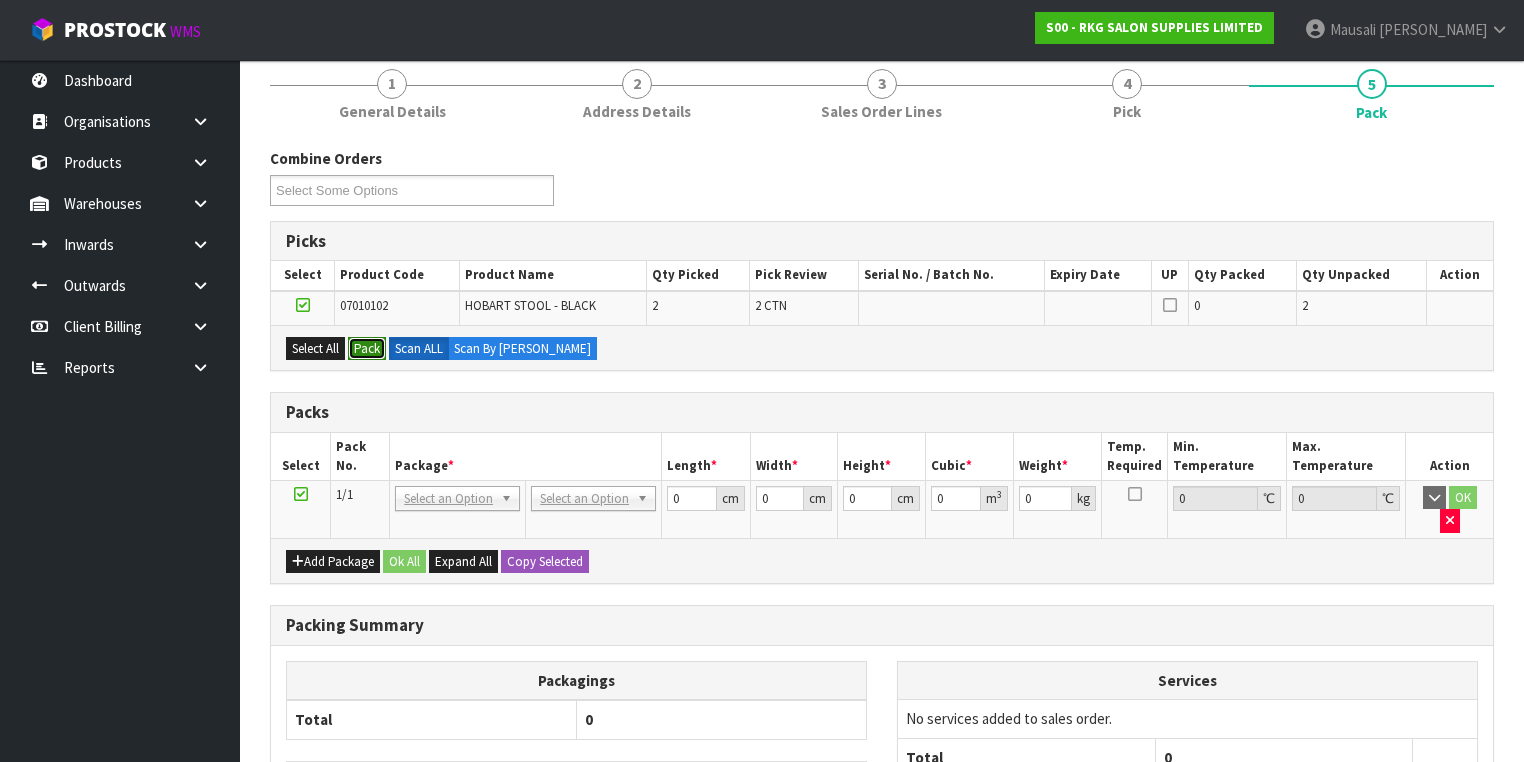 click on "Pack" at bounding box center [367, 349] 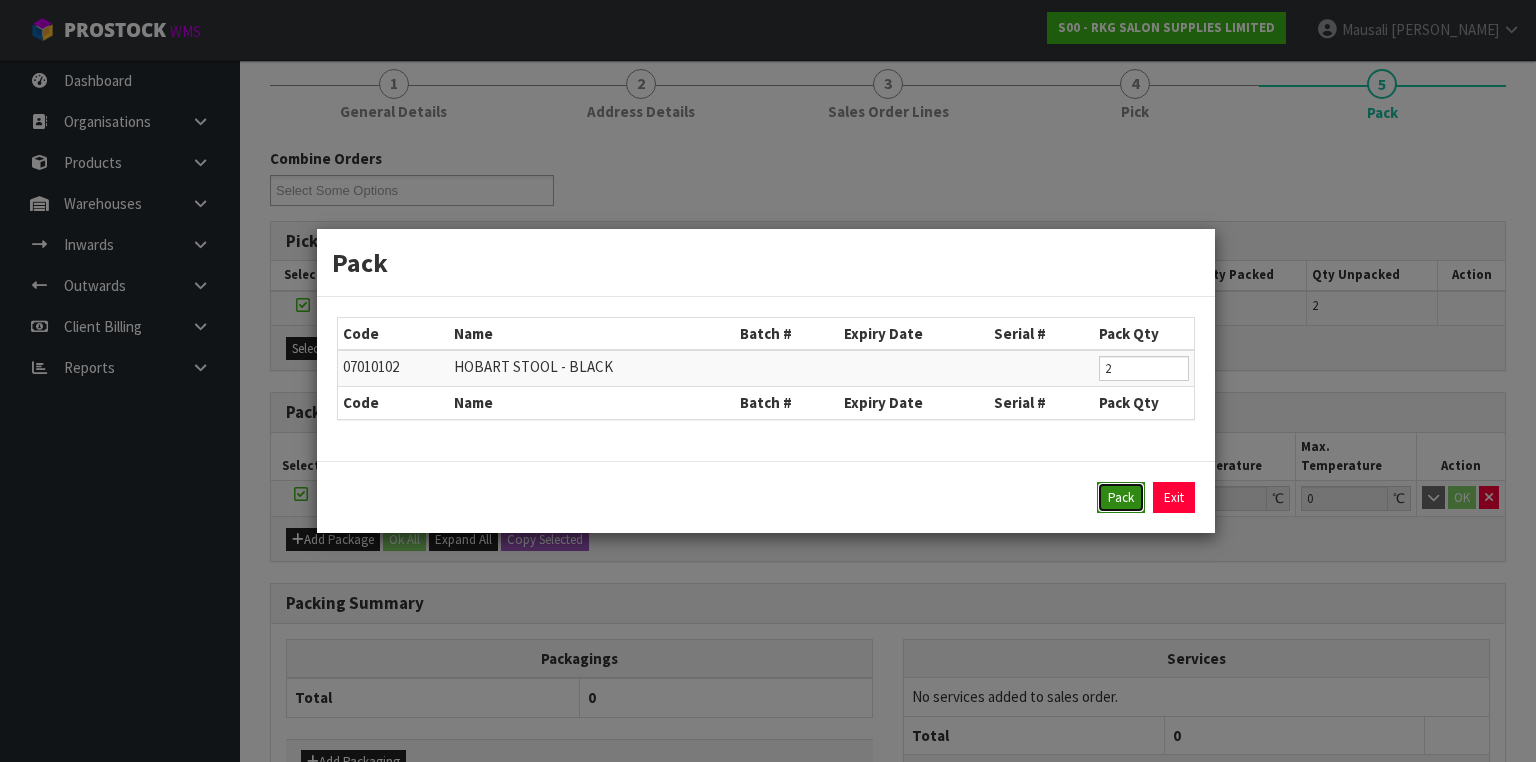 click on "Pack" at bounding box center (1121, 498) 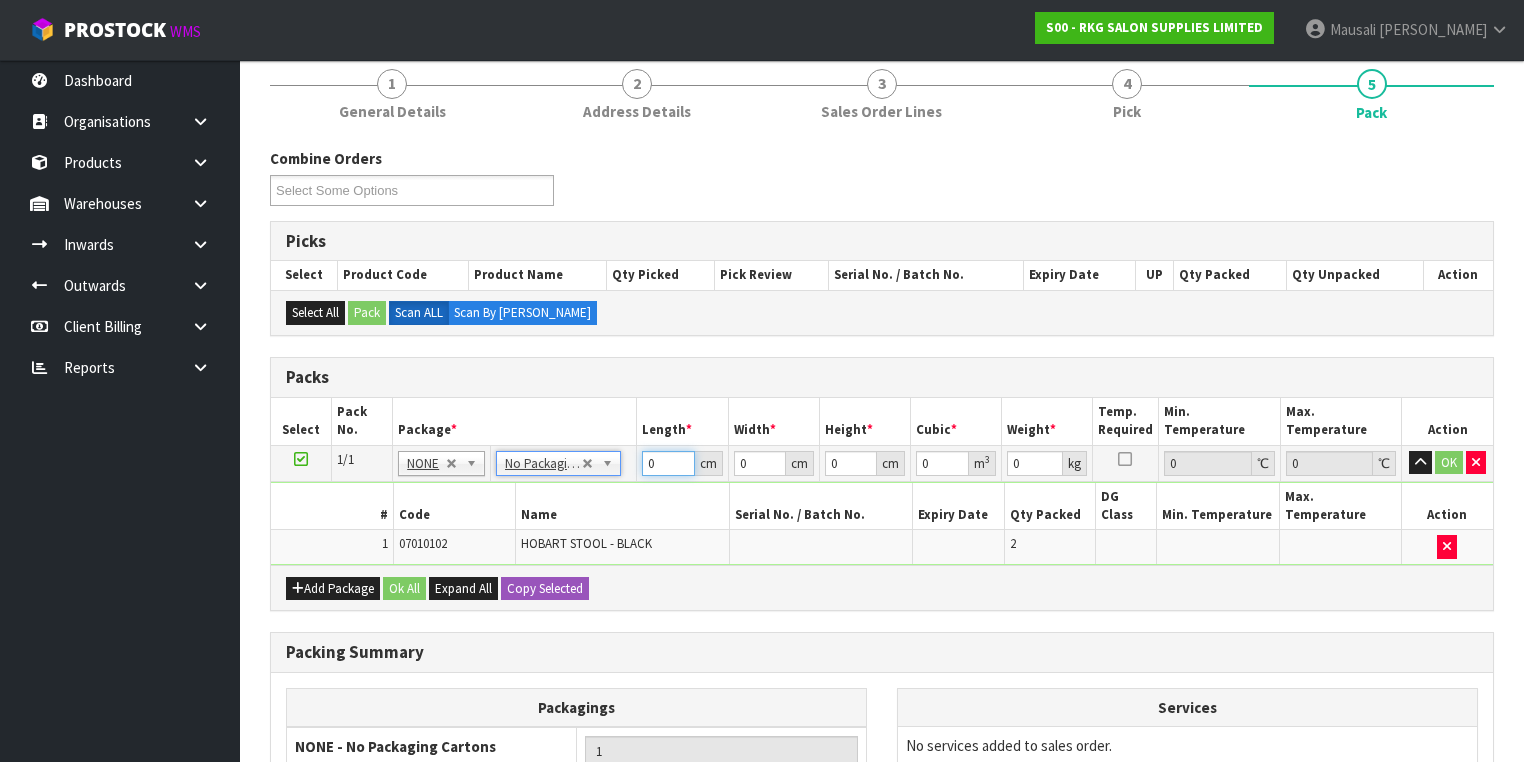 drag, startPoint x: 669, startPoint y: 461, endPoint x: 604, endPoint y: 480, distance: 67.72001 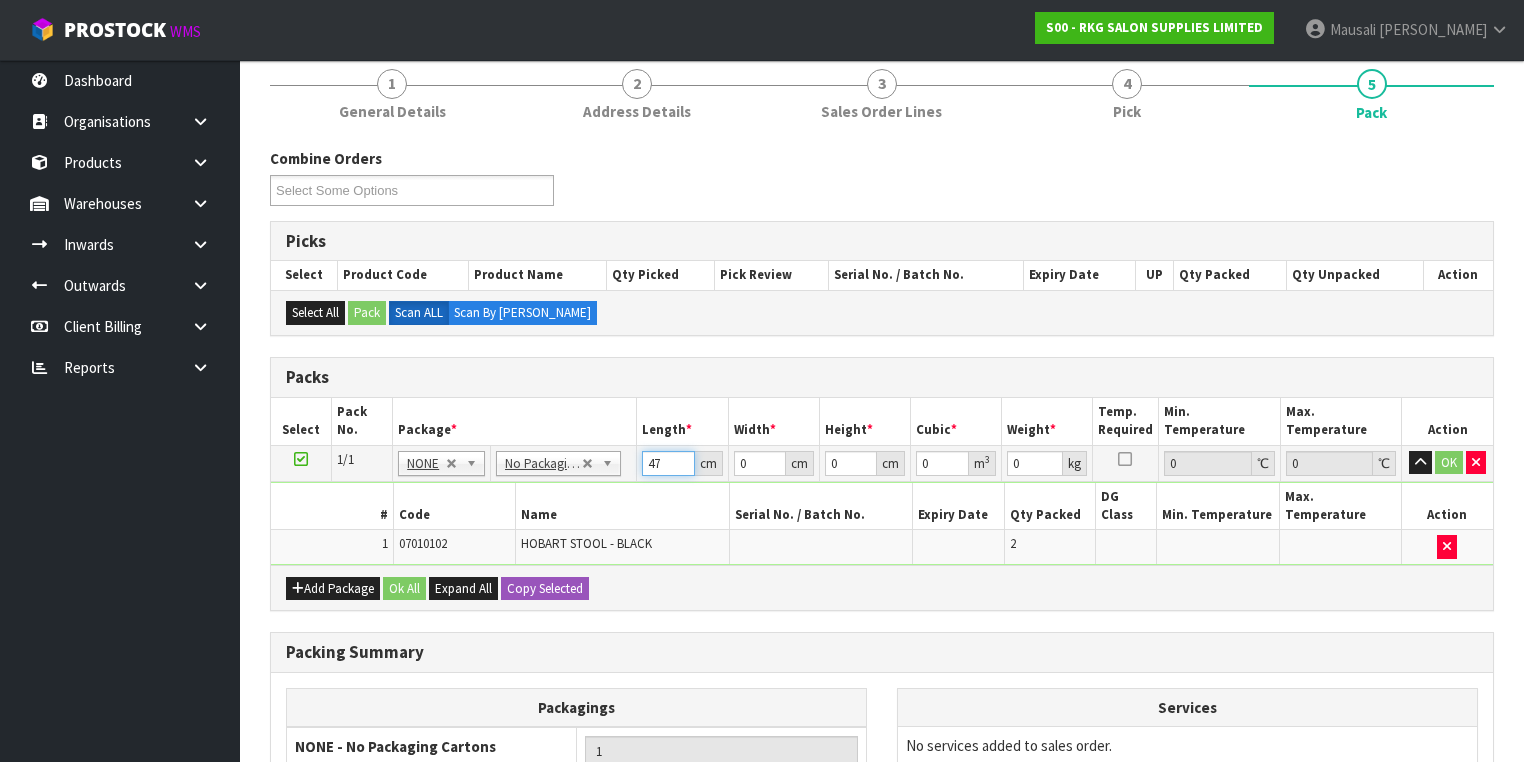 type on "47" 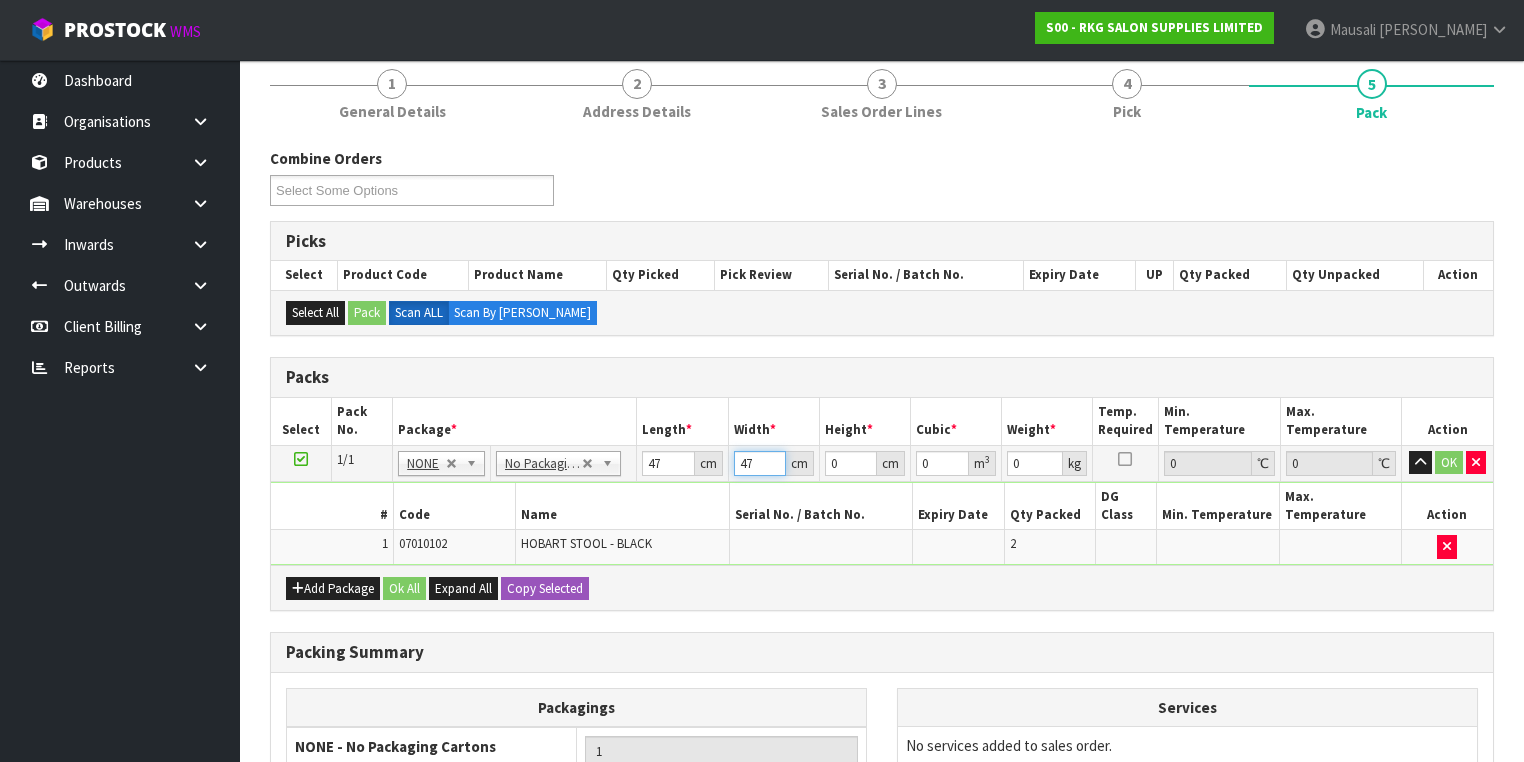 type on "47" 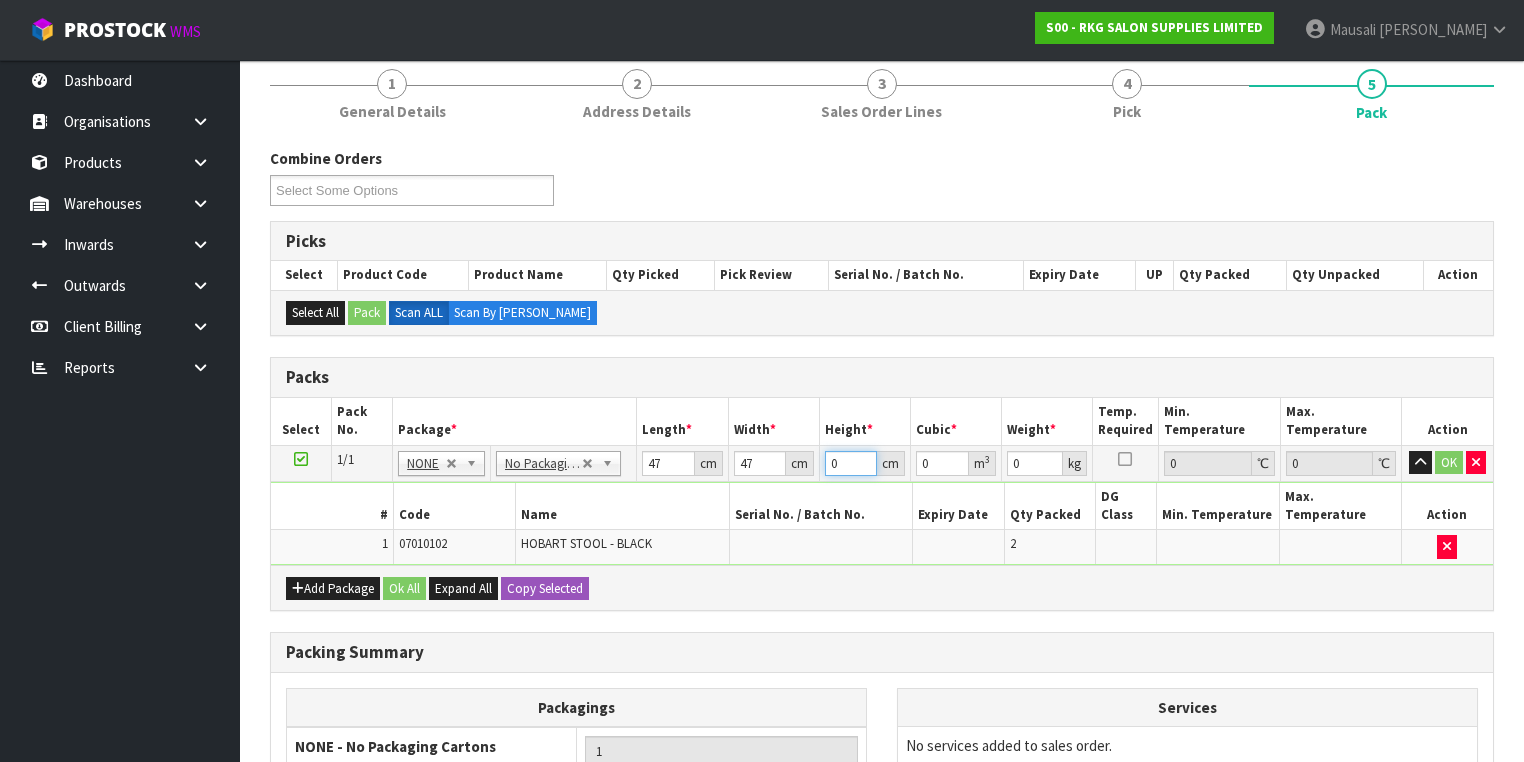 type on "4" 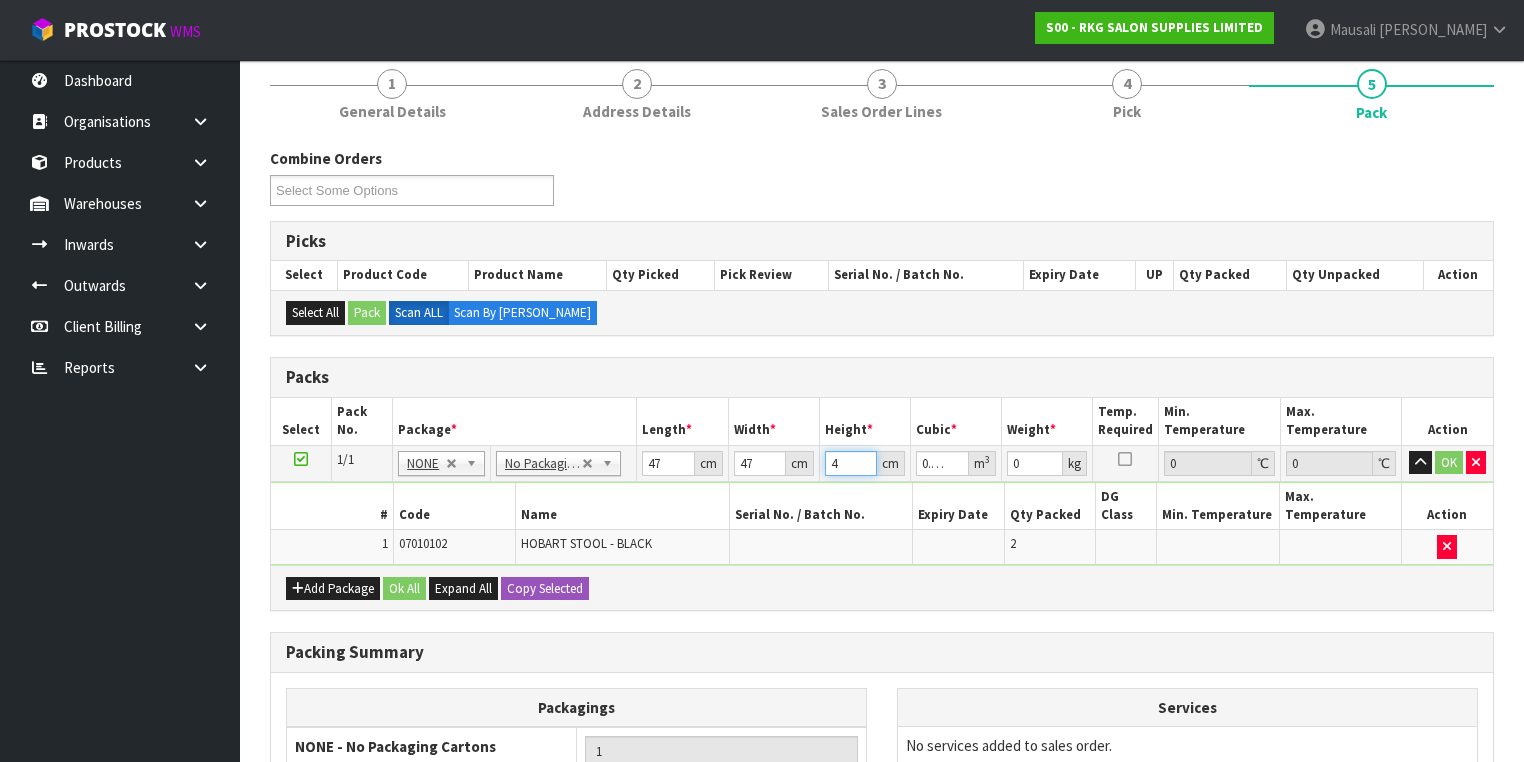 type on "41" 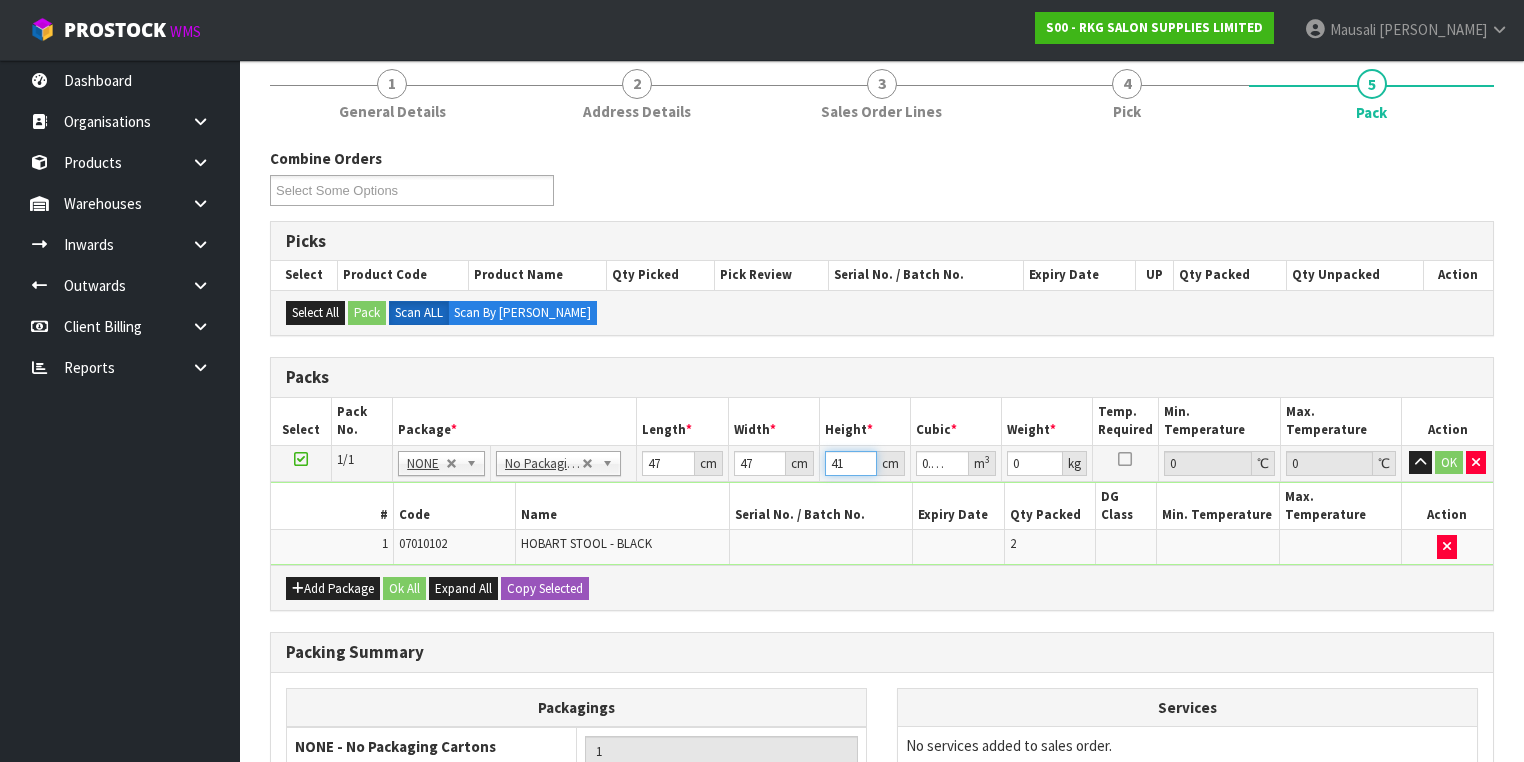 type on "41" 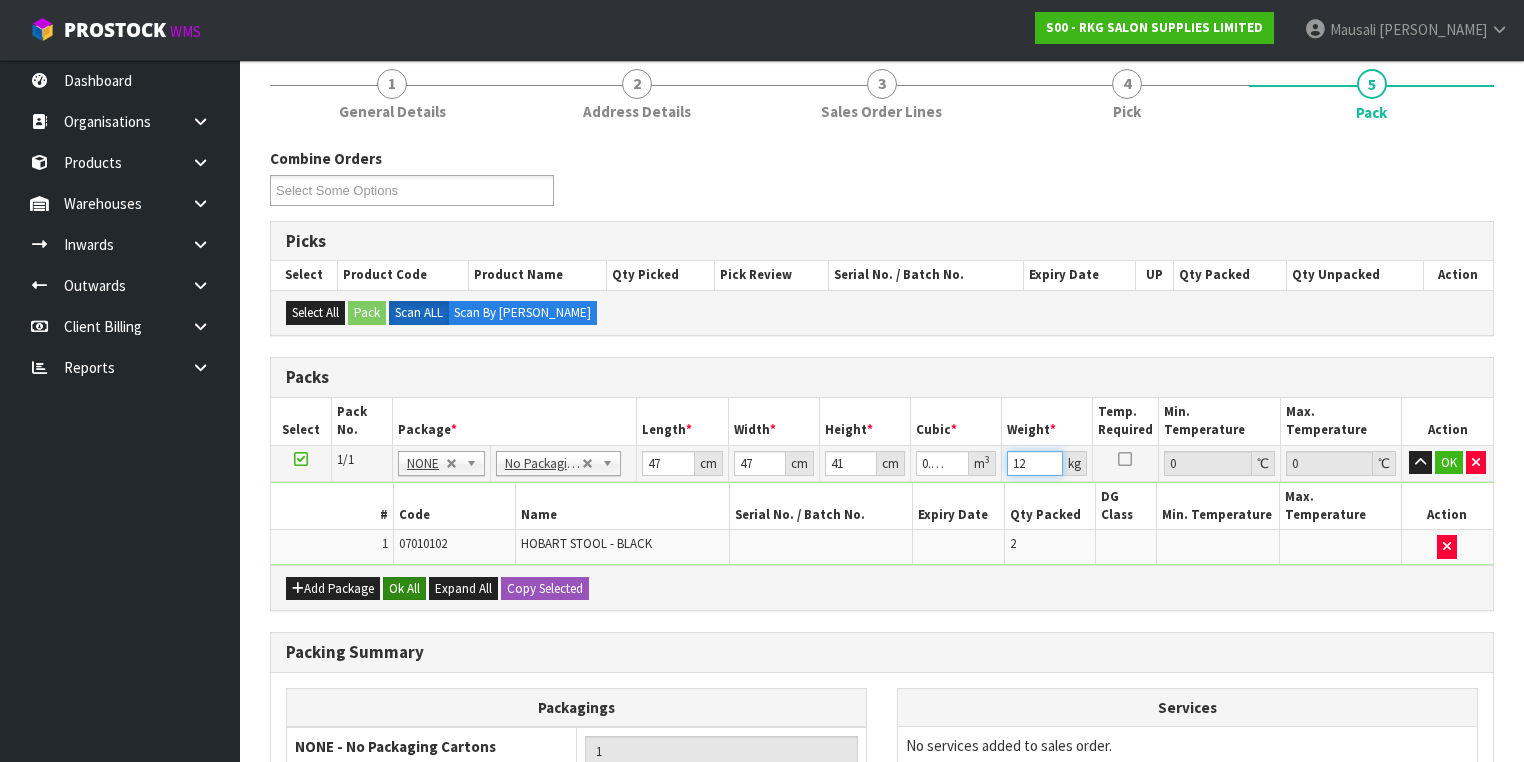 type on "12" 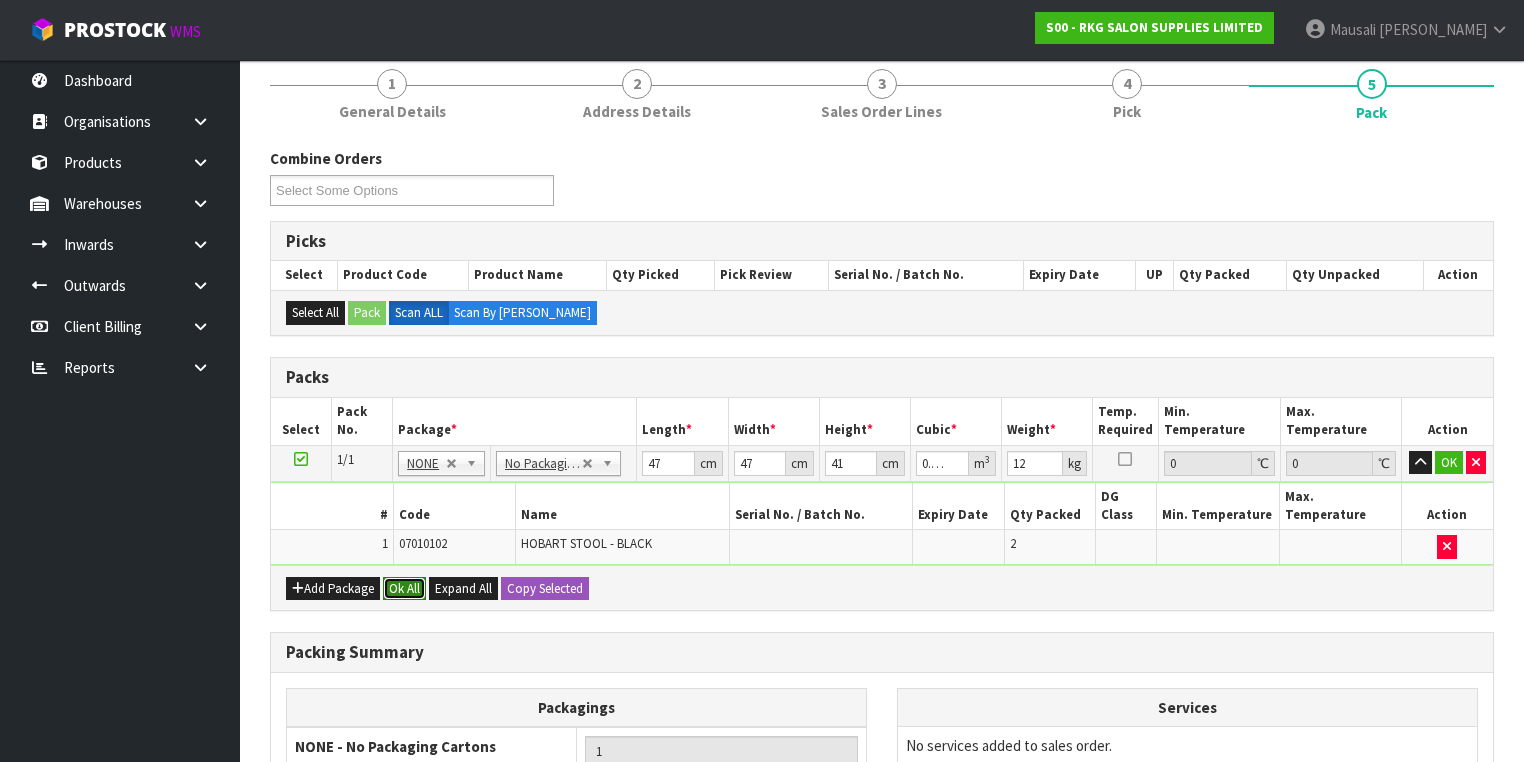 click on "Ok All" at bounding box center [404, 589] 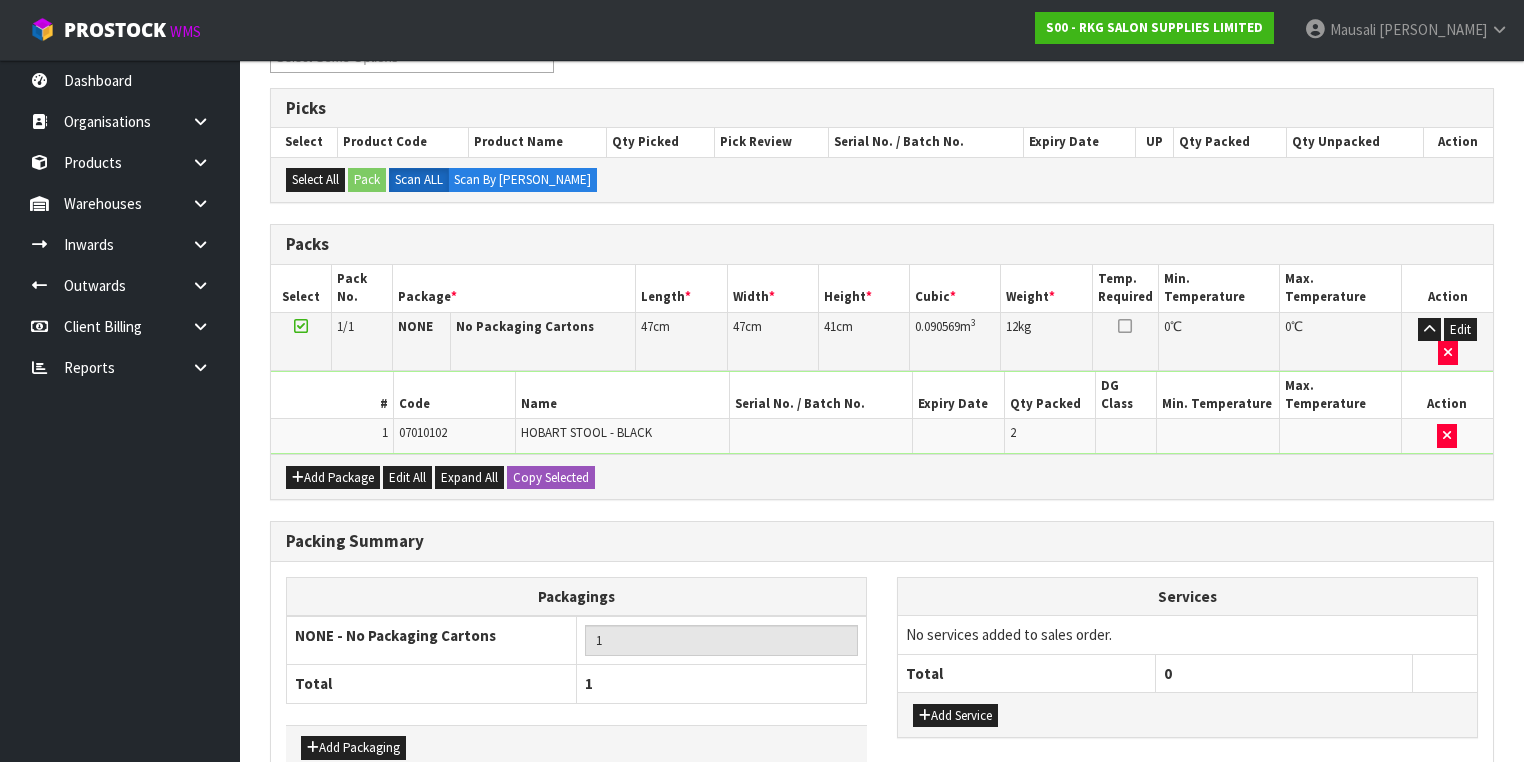scroll, scrollTop: 440, scrollLeft: 0, axis: vertical 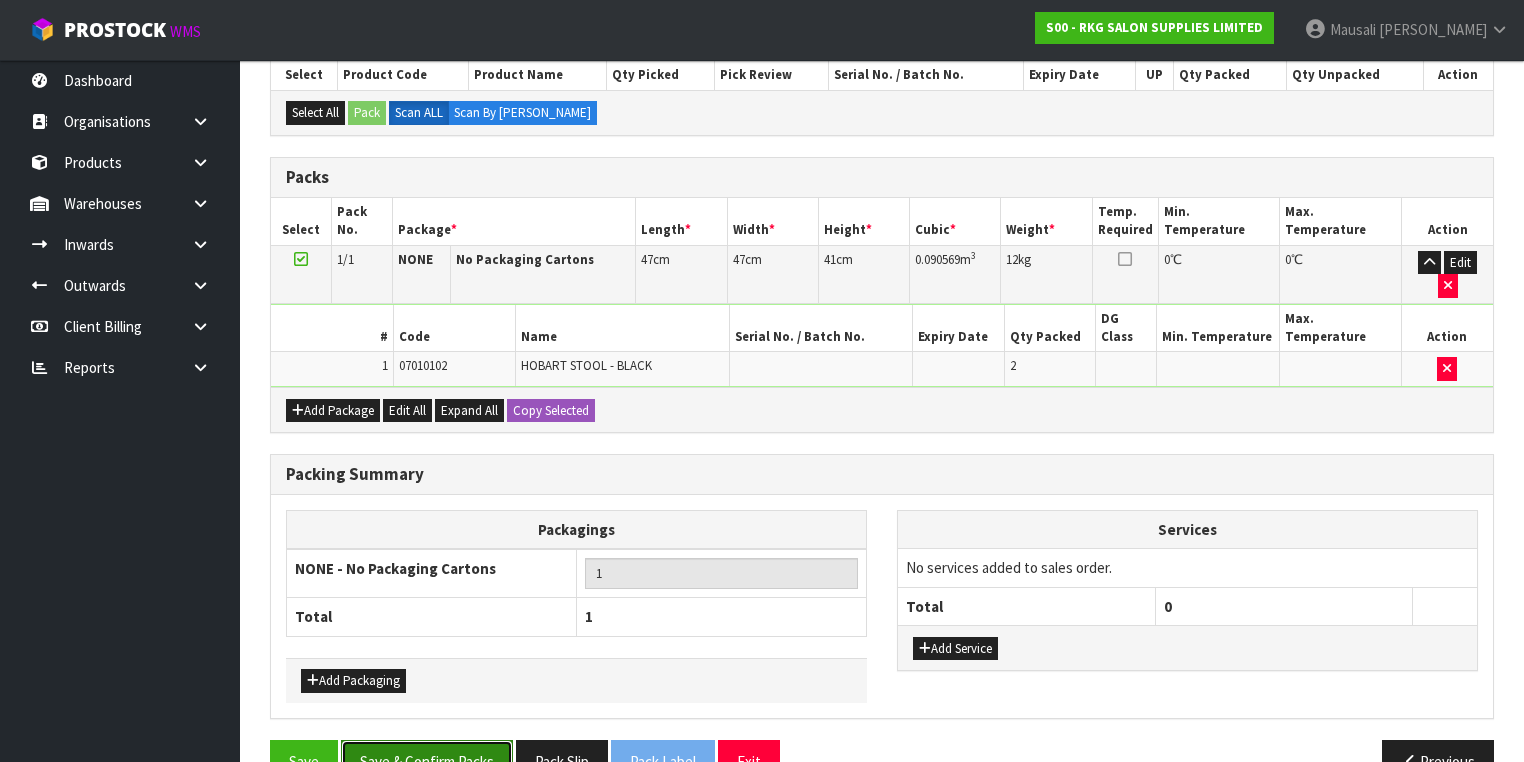 click on "Save & Confirm Packs" at bounding box center (427, 761) 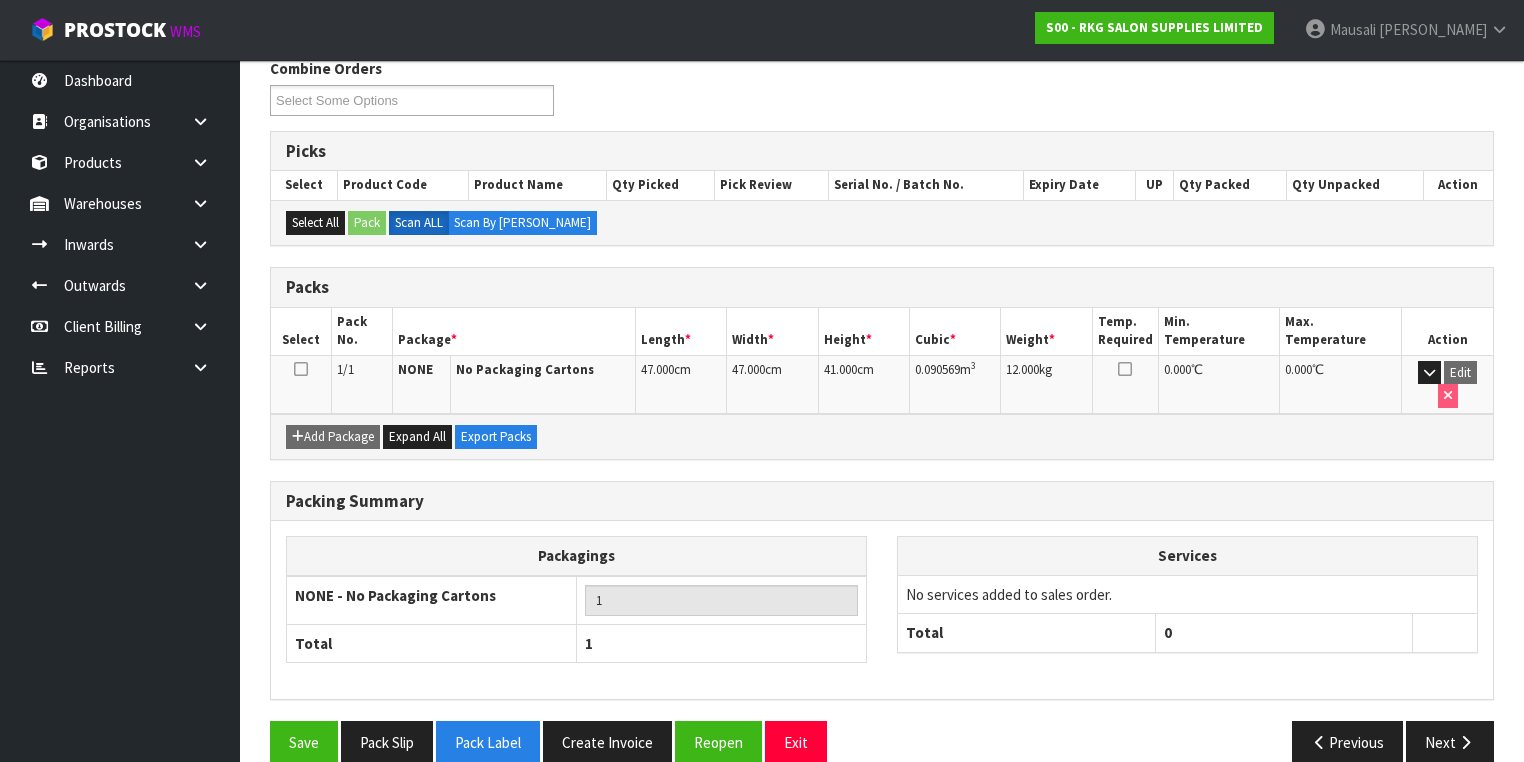 scroll, scrollTop: 332, scrollLeft: 0, axis: vertical 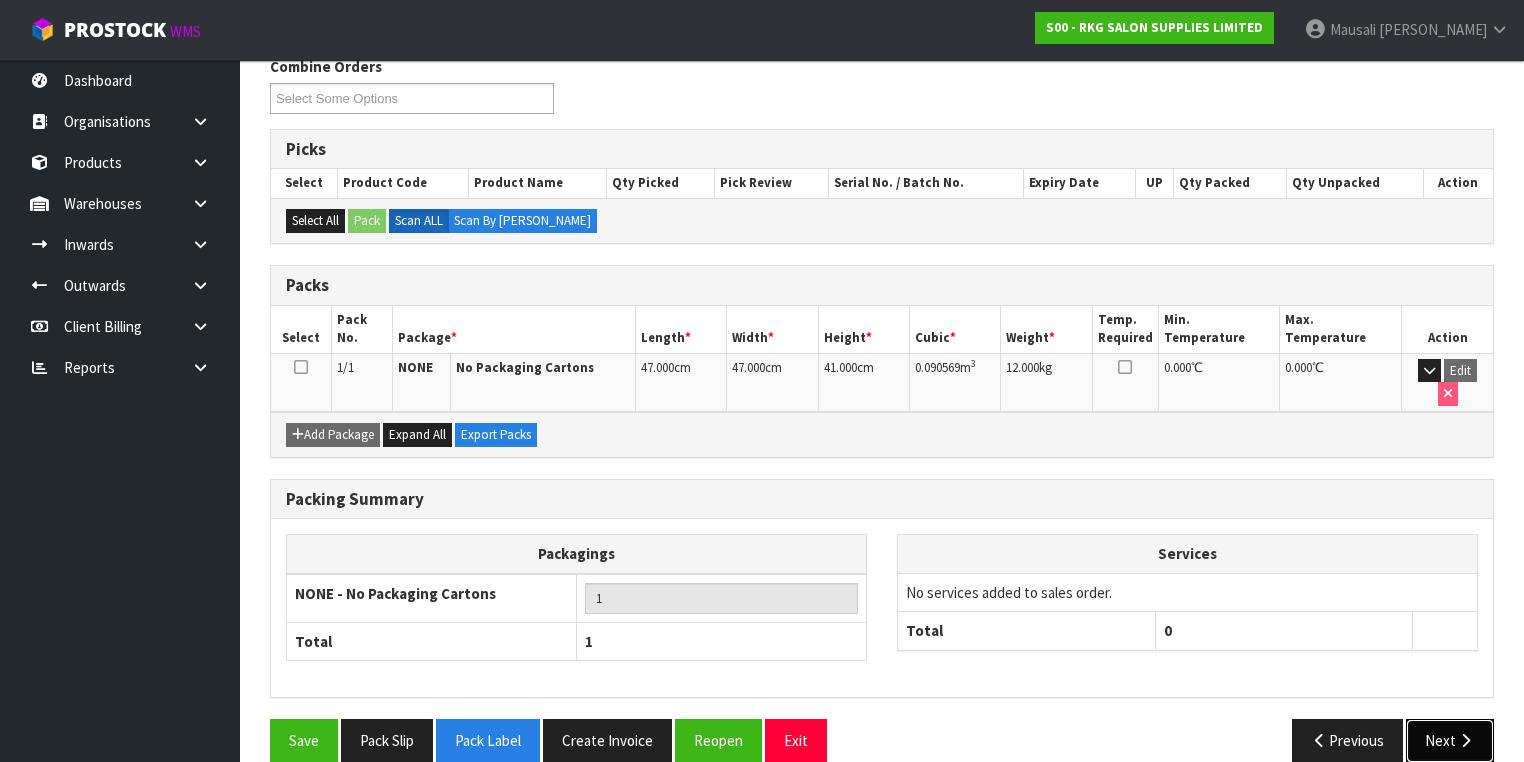click on "Next" at bounding box center (1450, 740) 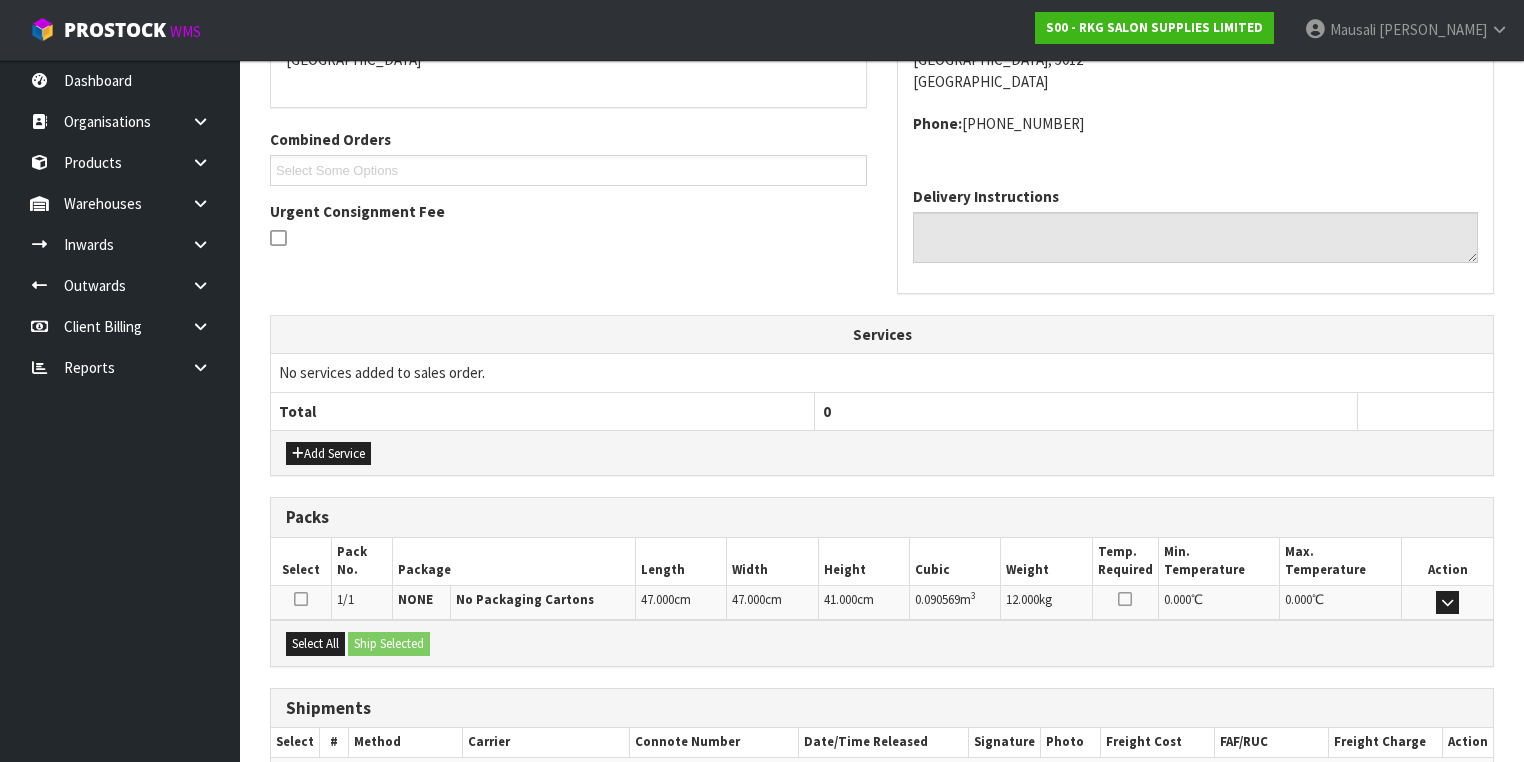 scroll, scrollTop: 571, scrollLeft: 0, axis: vertical 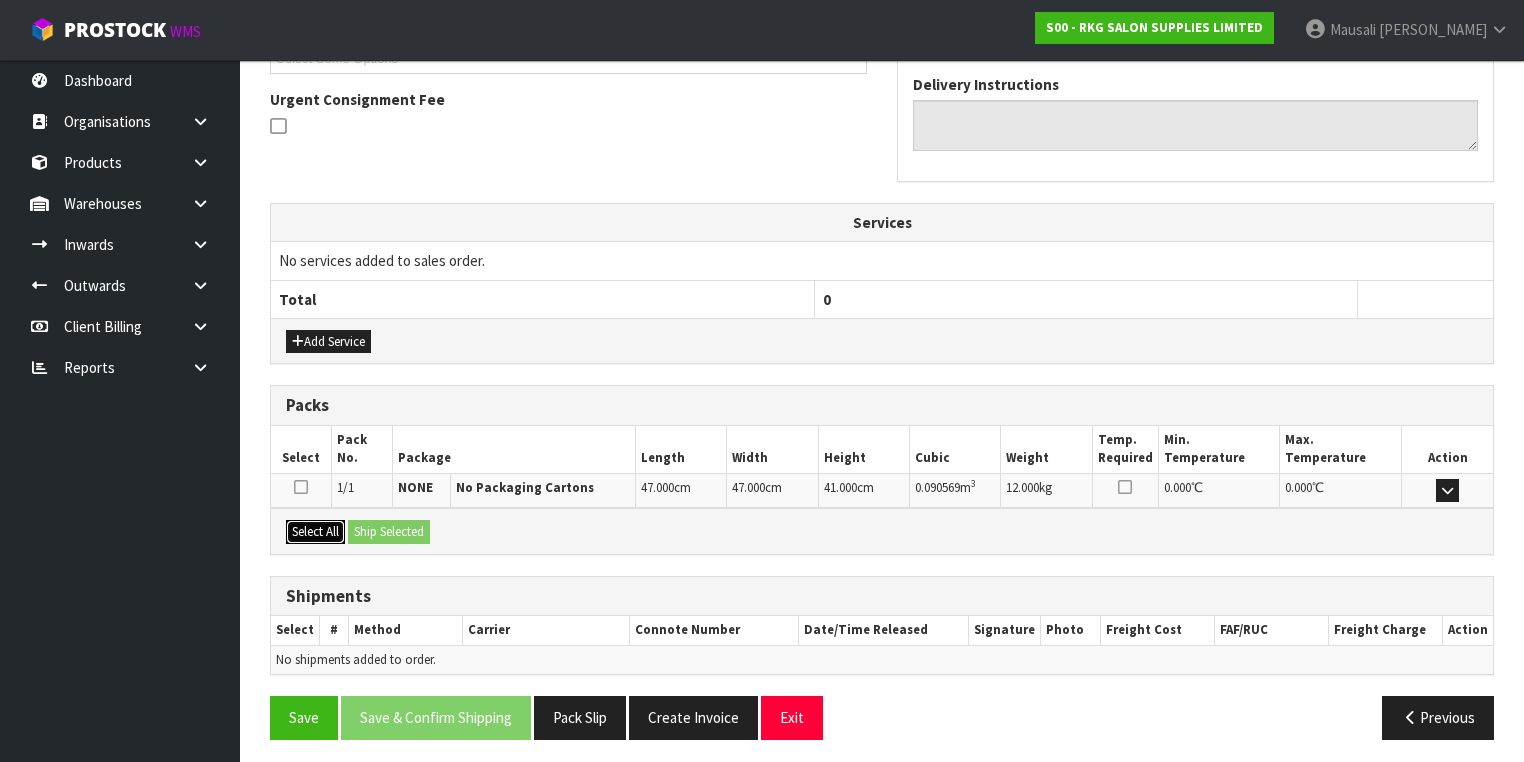 click on "Select All" at bounding box center [315, 532] 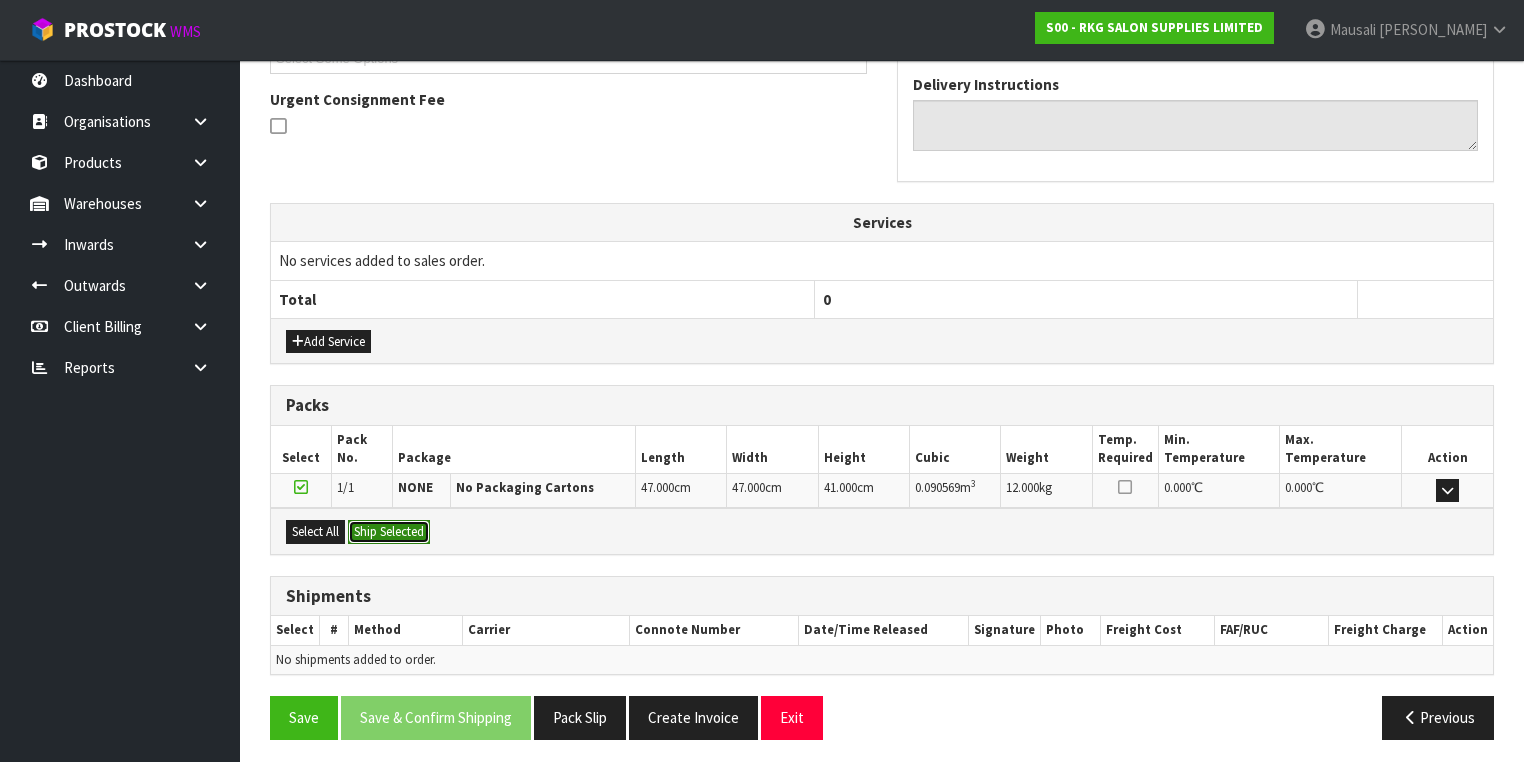 click on "Ship Selected" at bounding box center [389, 532] 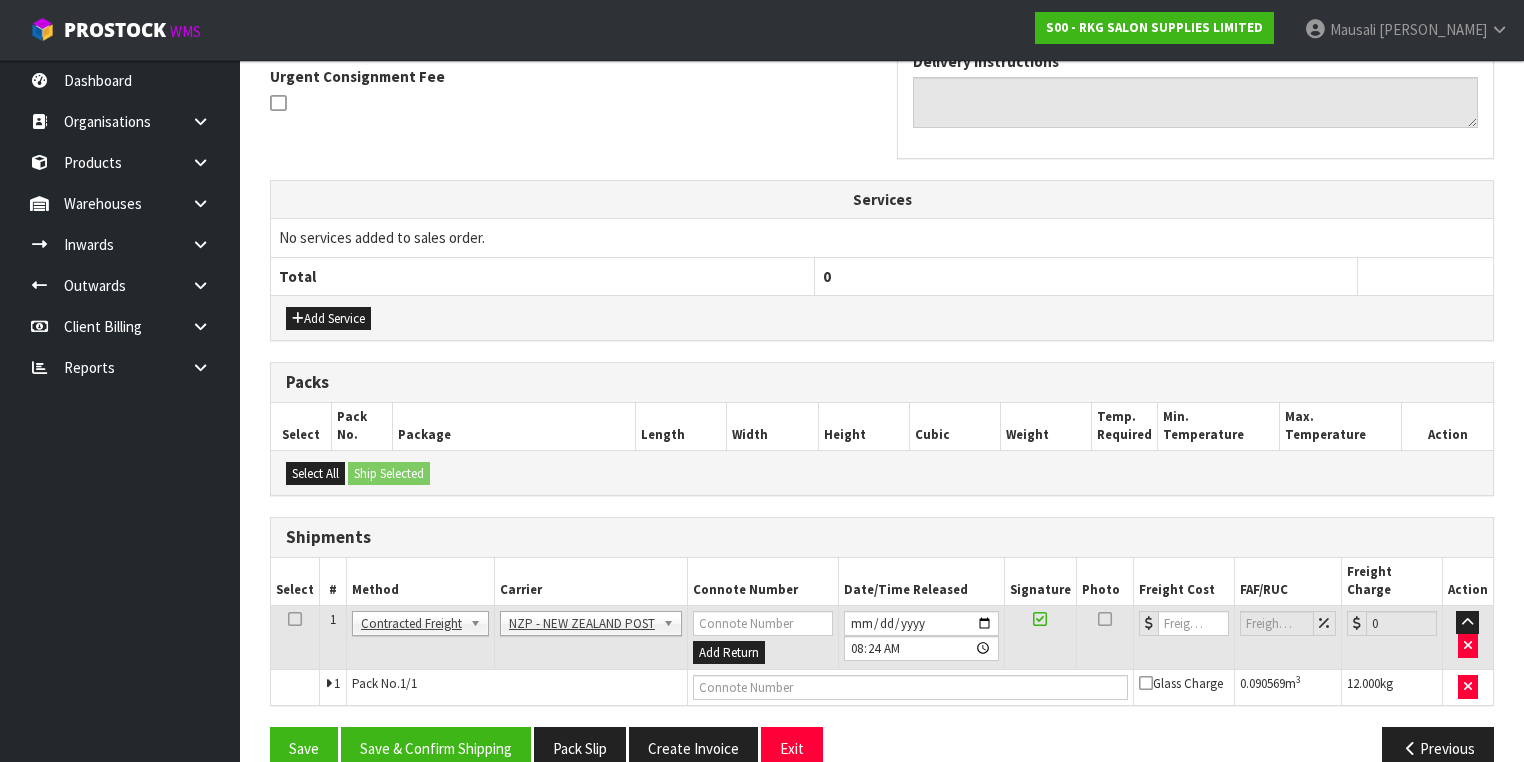 scroll, scrollTop: 606, scrollLeft: 0, axis: vertical 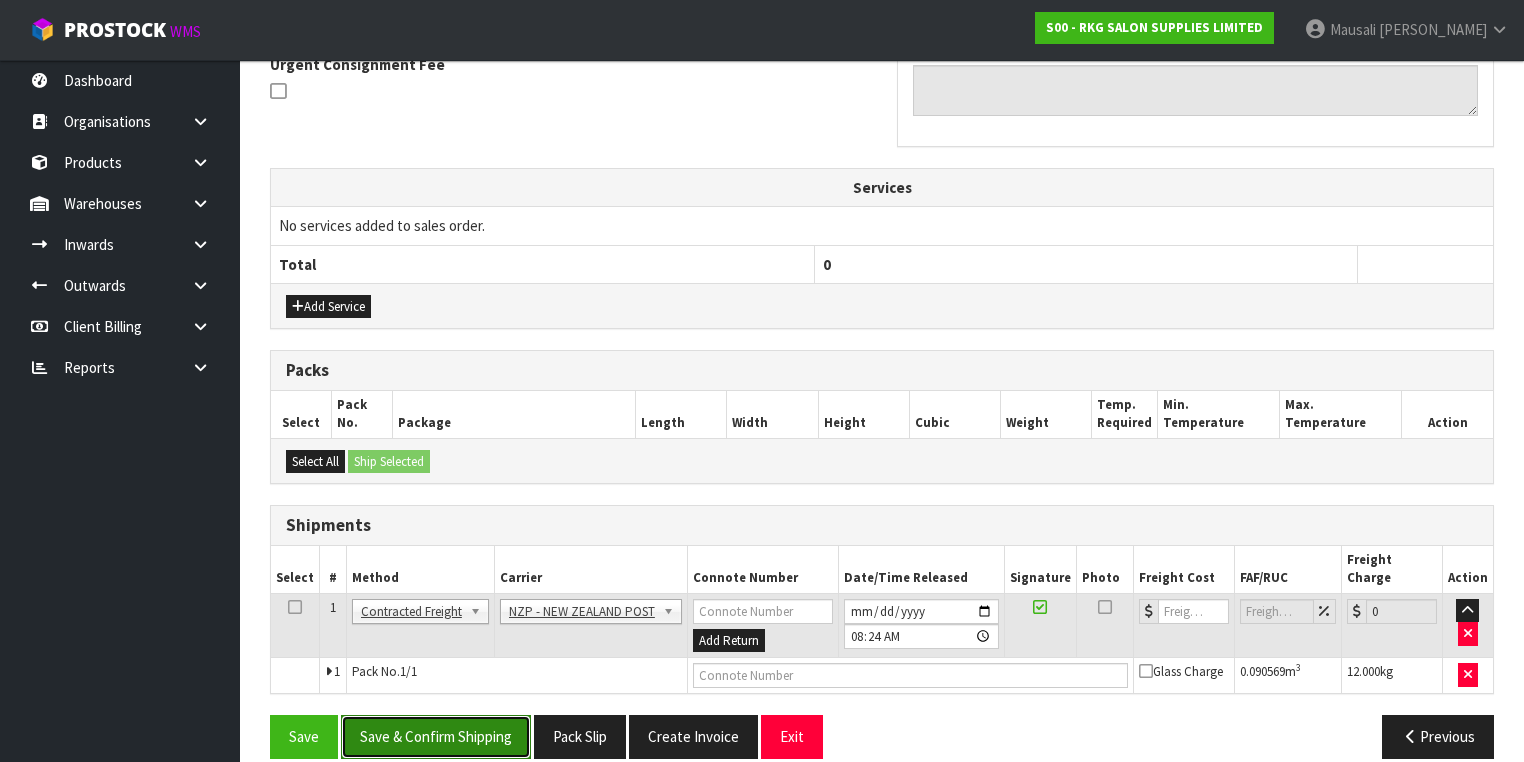 click on "Save & Confirm Shipping" at bounding box center (436, 736) 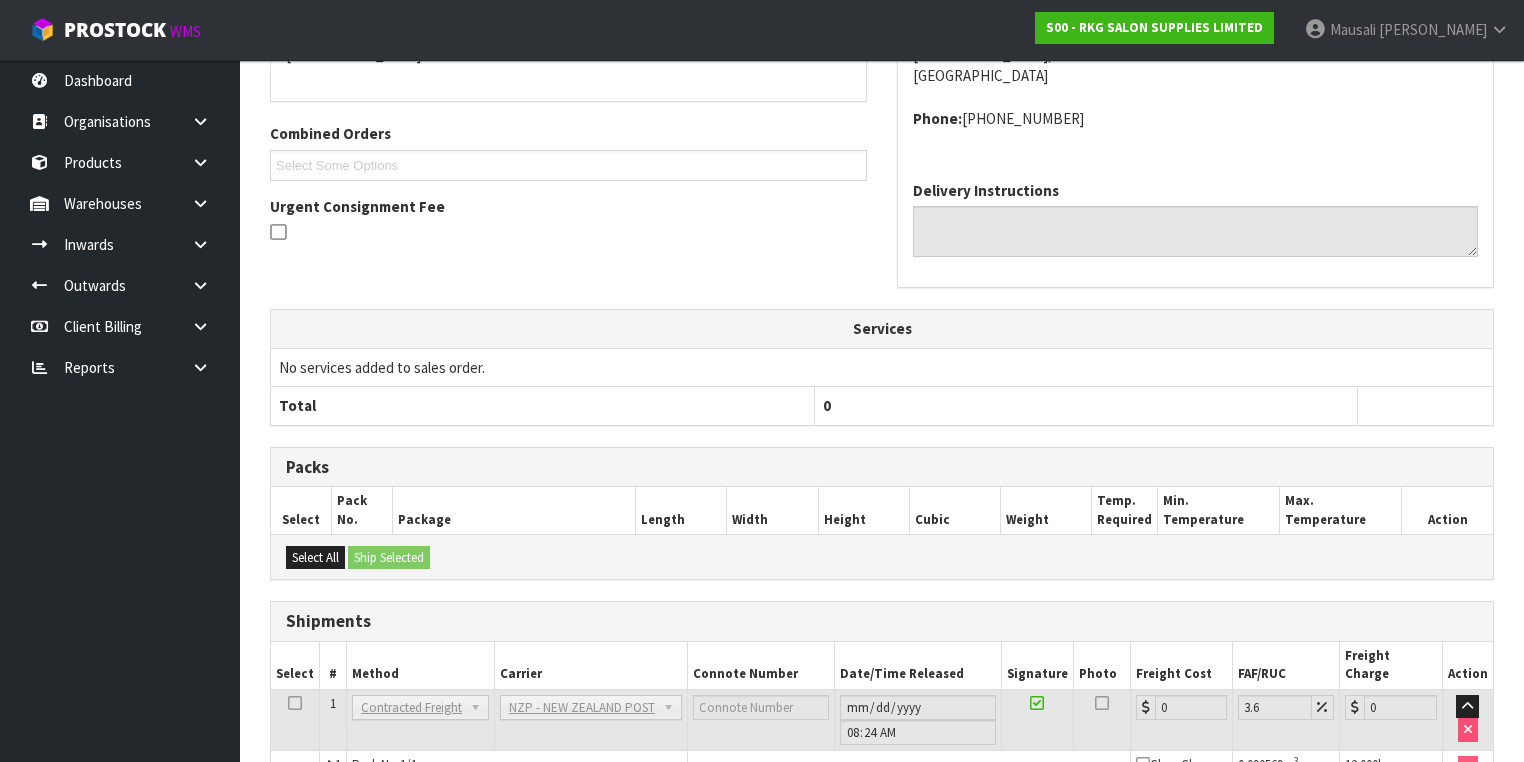 scroll, scrollTop: 579, scrollLeft: 0, axis: vertical 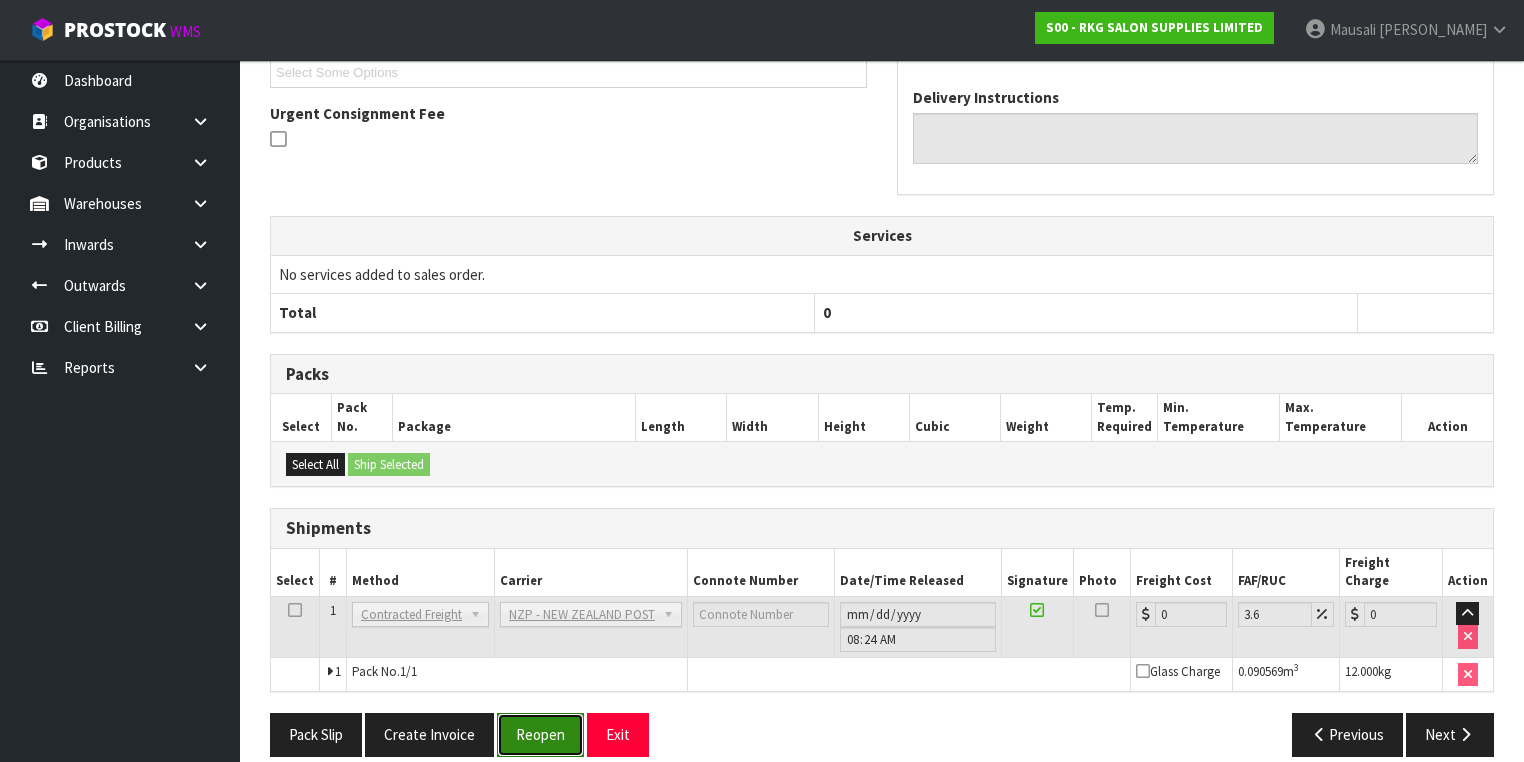 click on "Reopen" at bounding box center [540, 734] 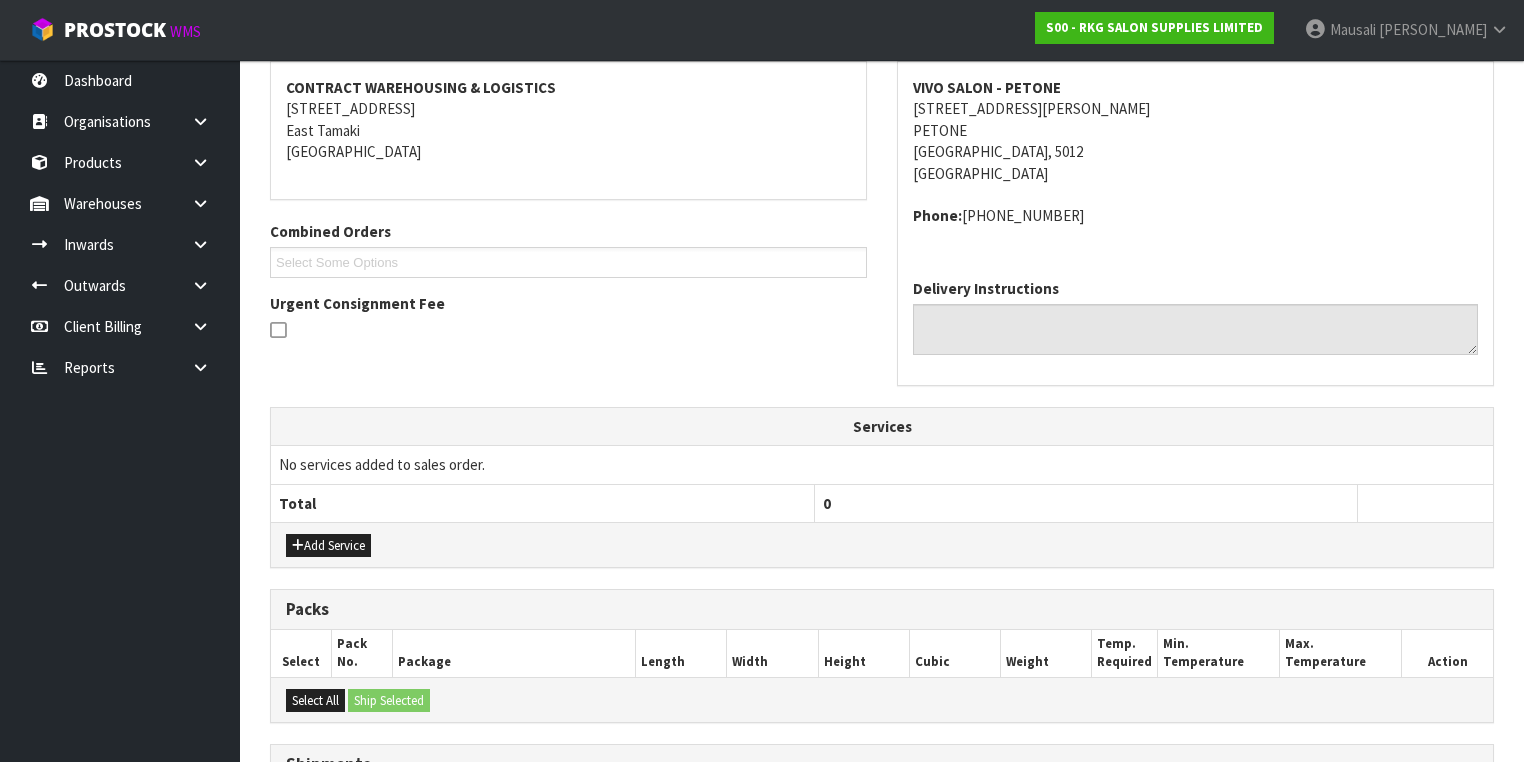 scroll, scrollTop: 560, scrollLeft: 0, axis: vertical 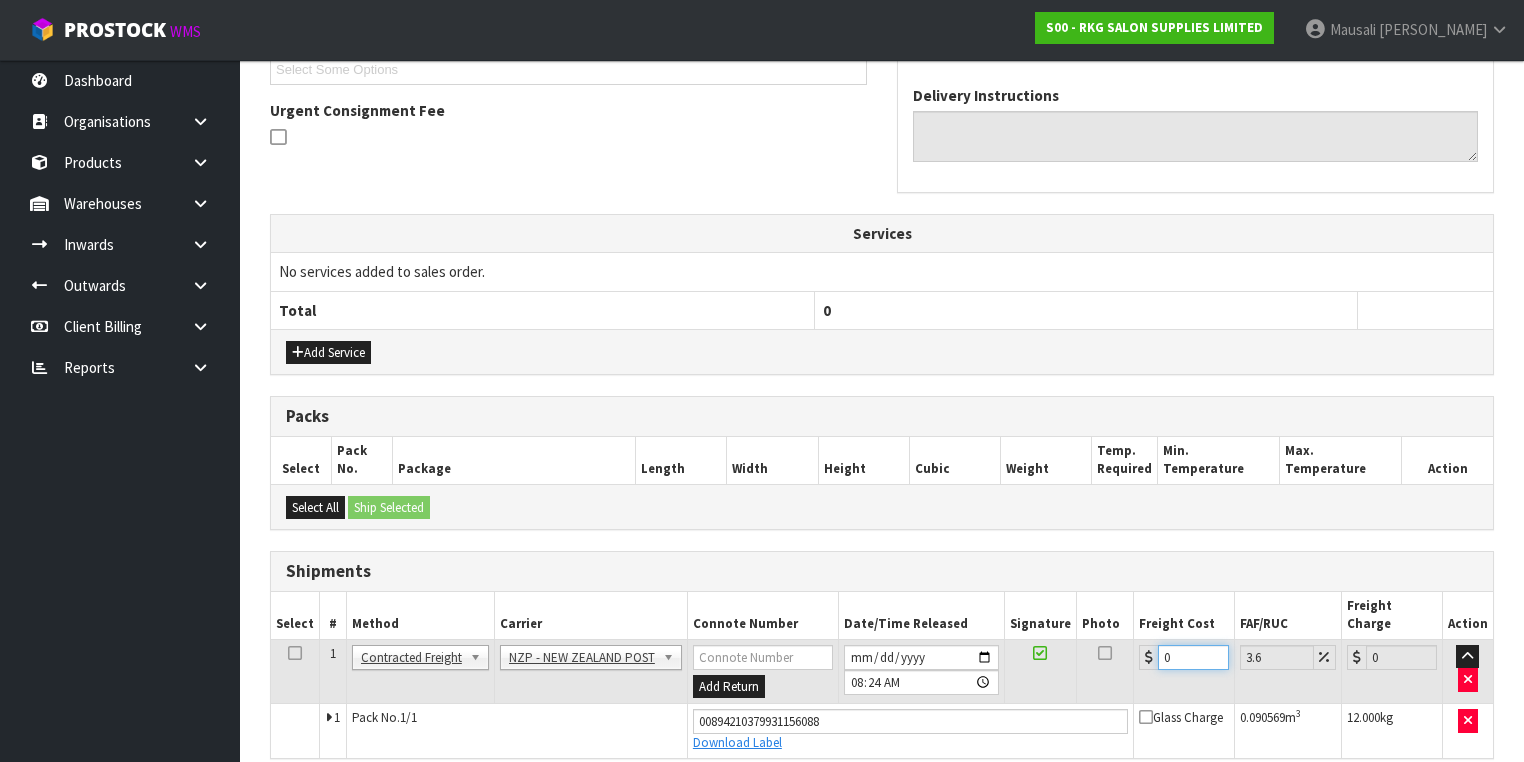 drag, startPoint x: 1183, startPoint y: 635, endPoint x: 1141, endPoint y: 647, distance: 43.68066 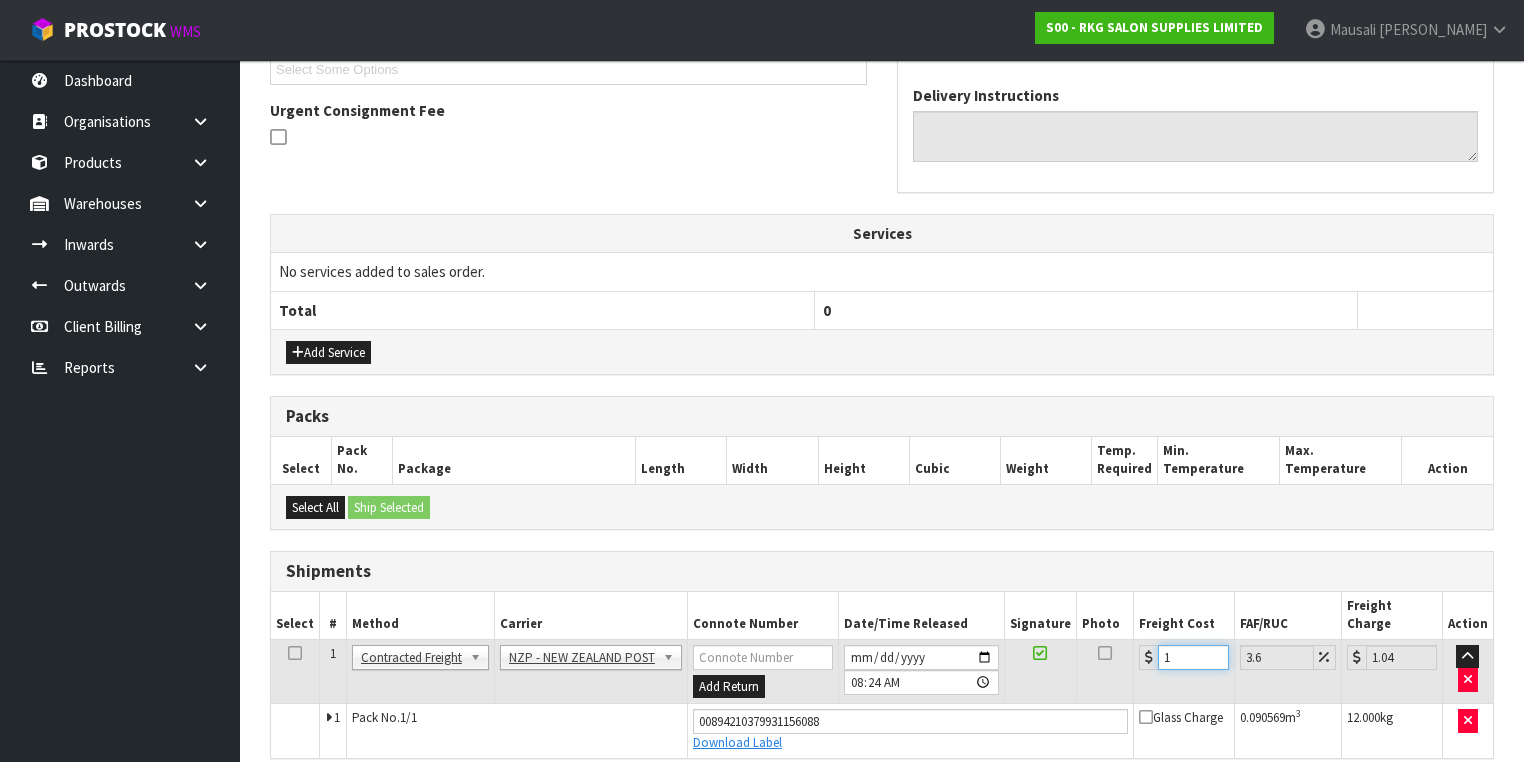 type on "15" 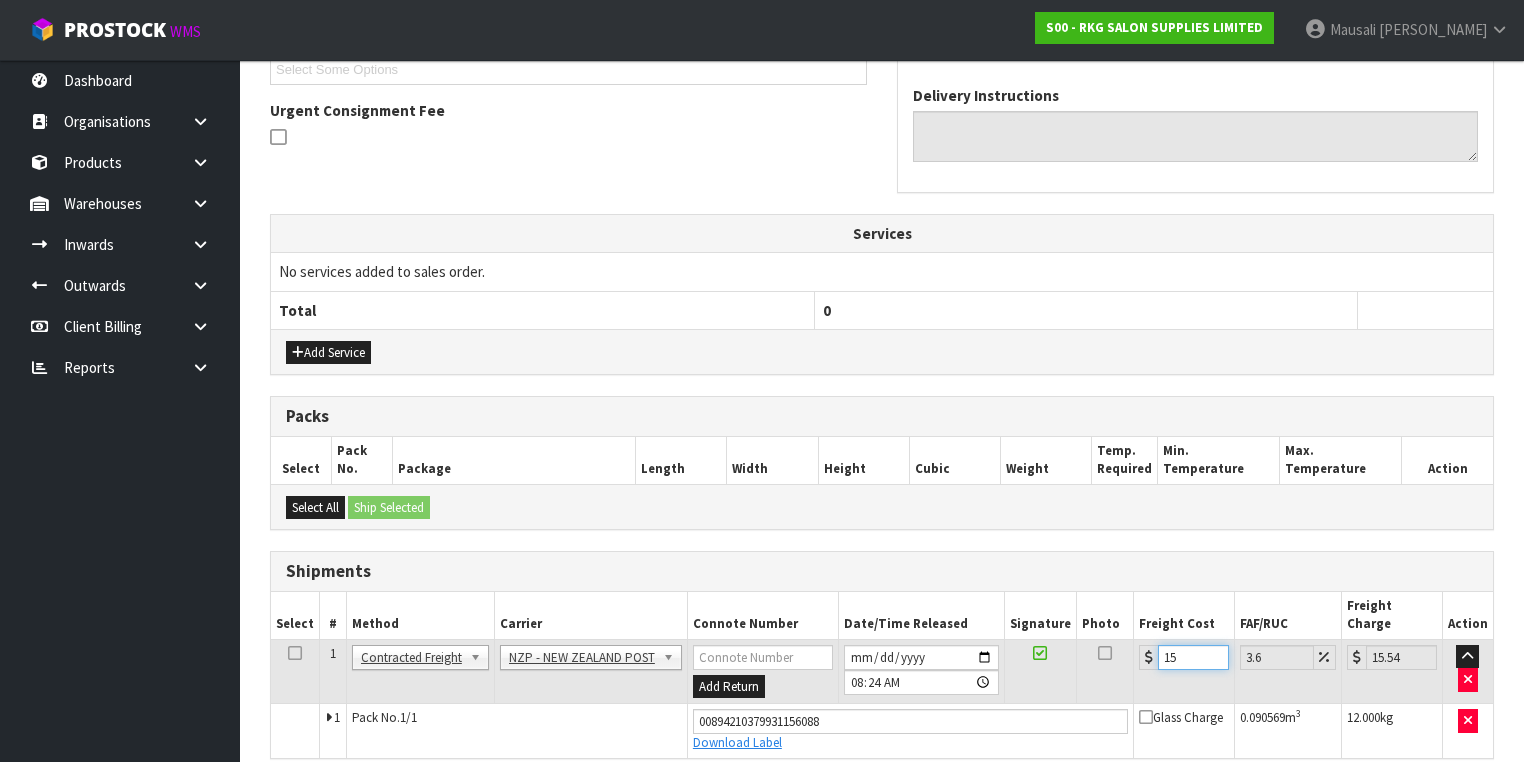 type on "15.7" 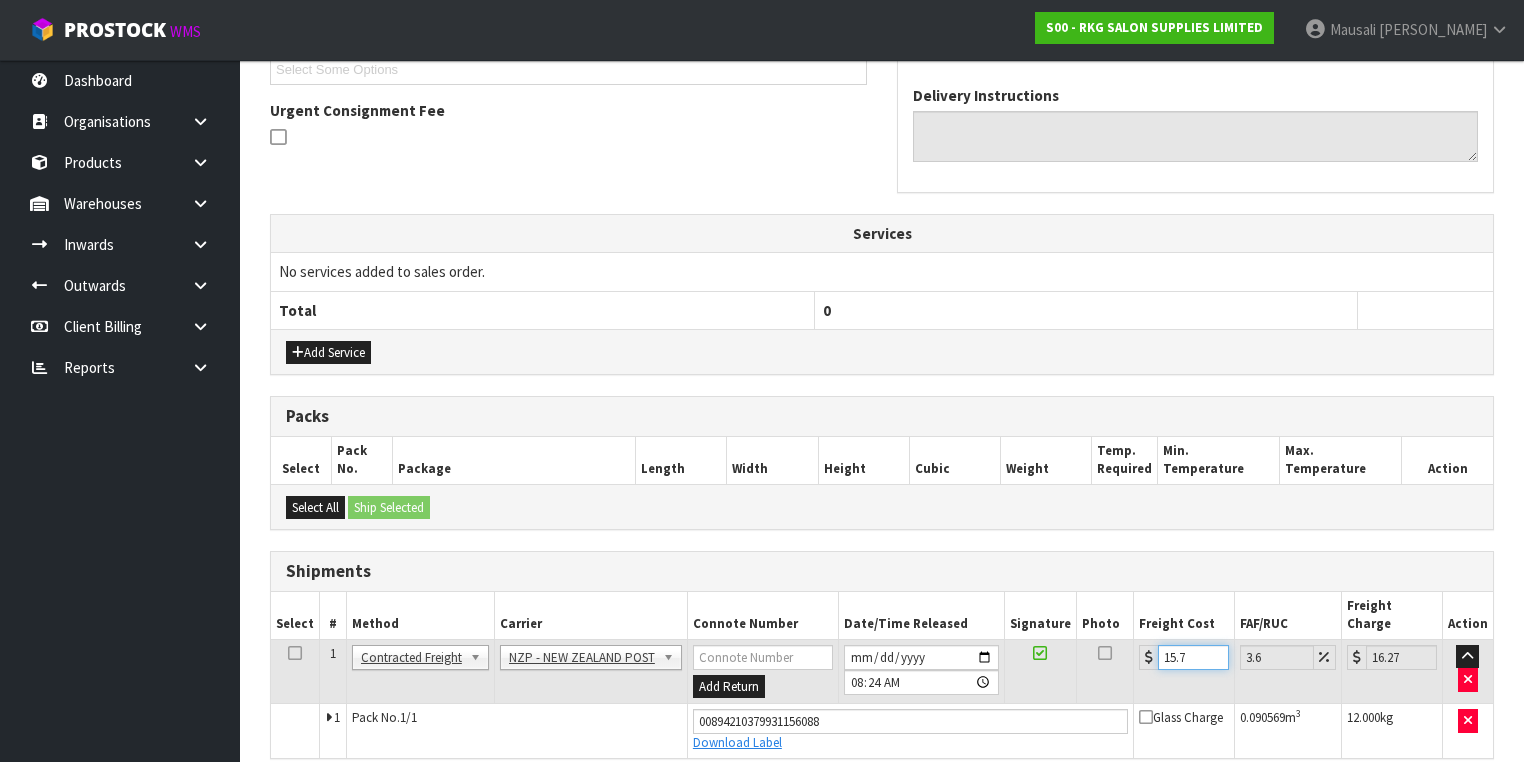 type on "15.76" 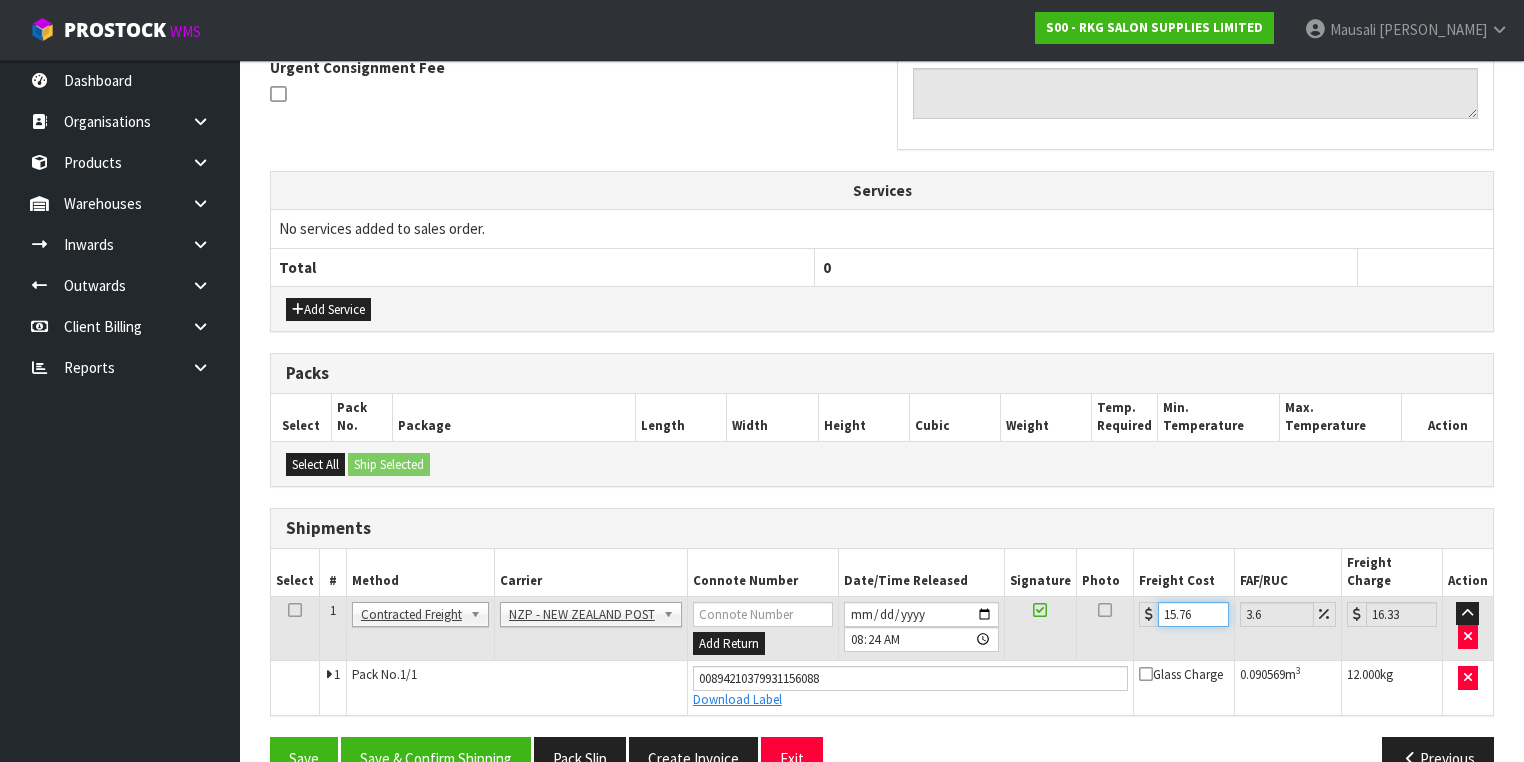 scroll, scrollTop: 624, scrollLeft: 0, axis: vertical 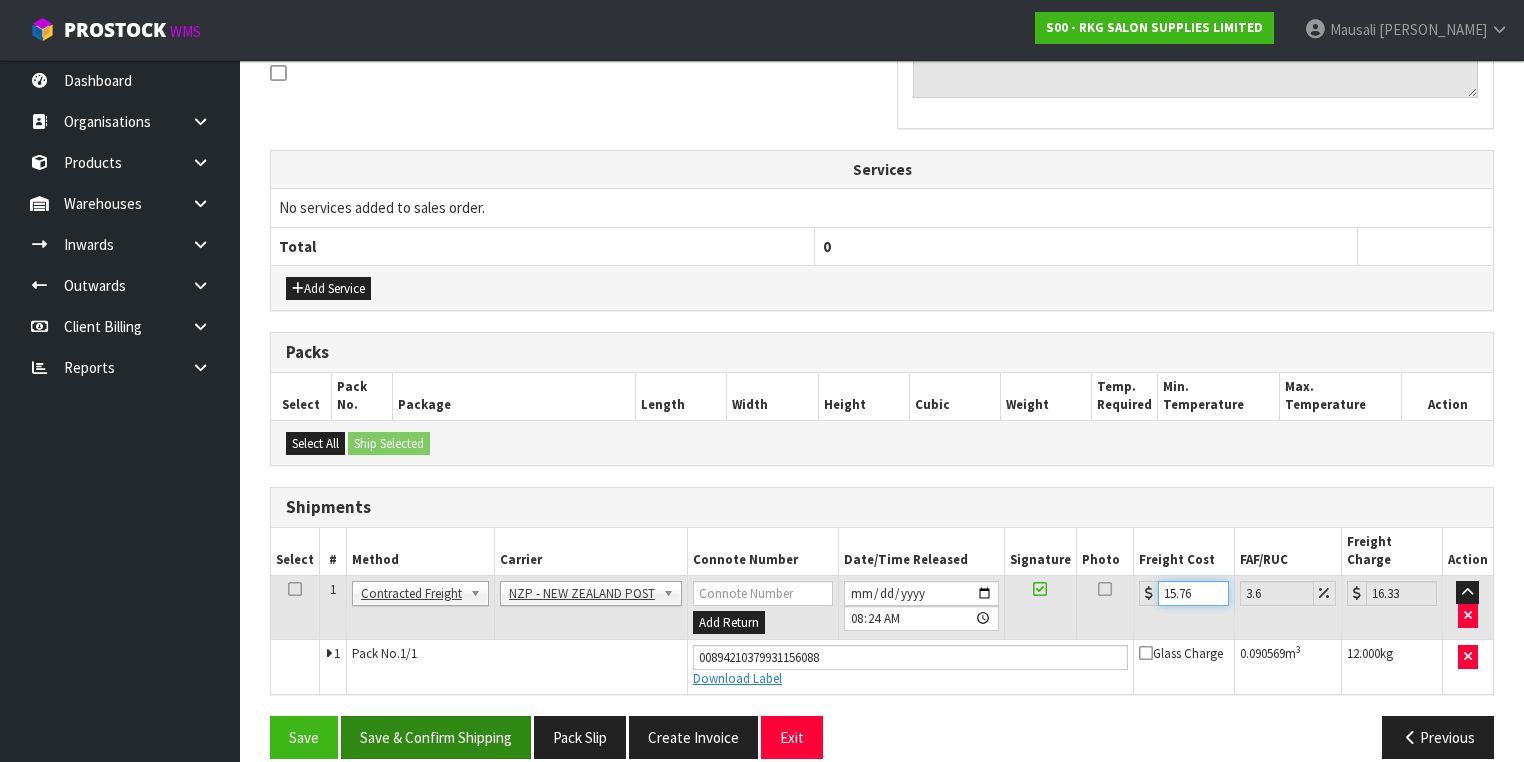 type on "15.76" 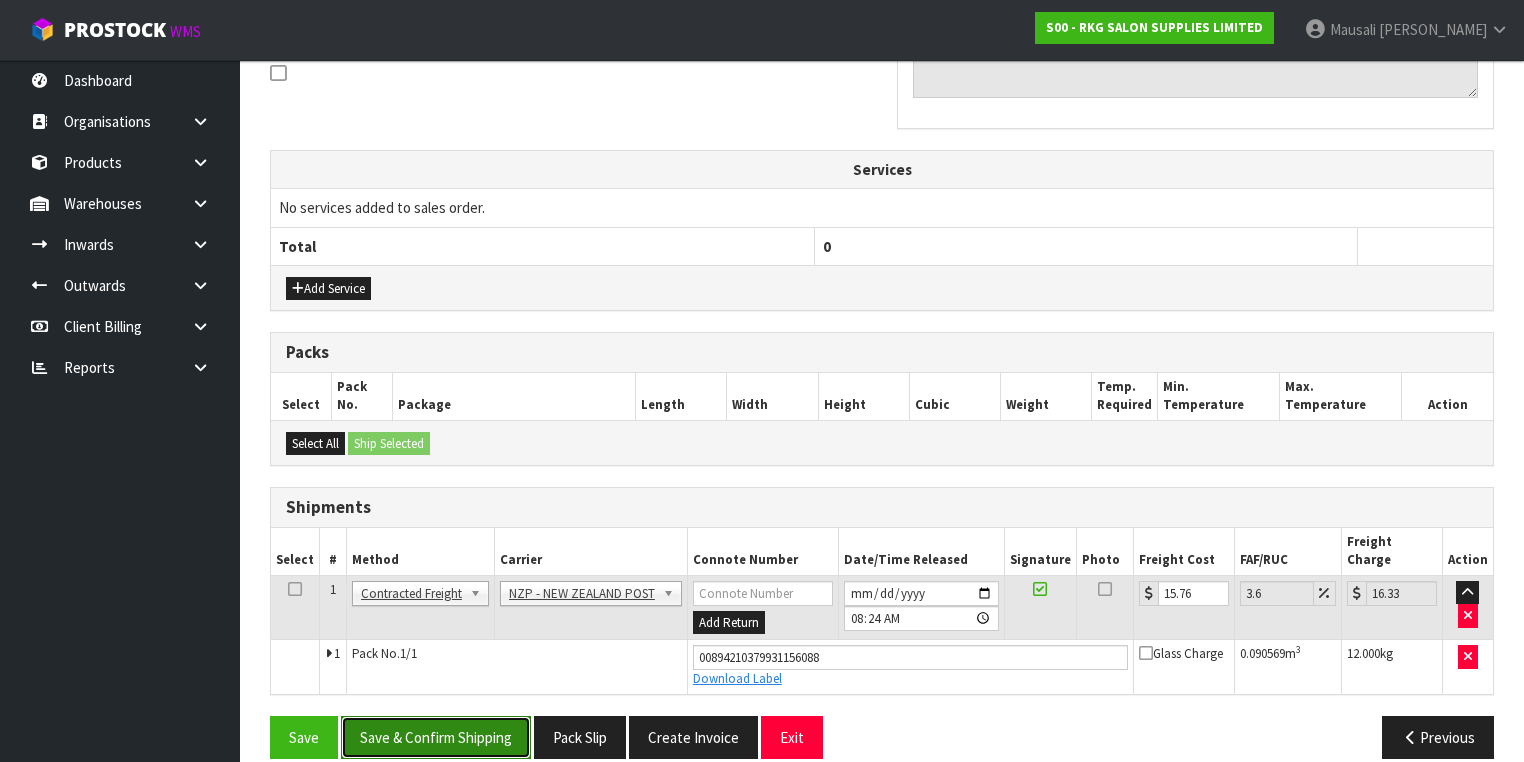 click on "Save & Confirm Shipping" at bounding box center (436, 737) 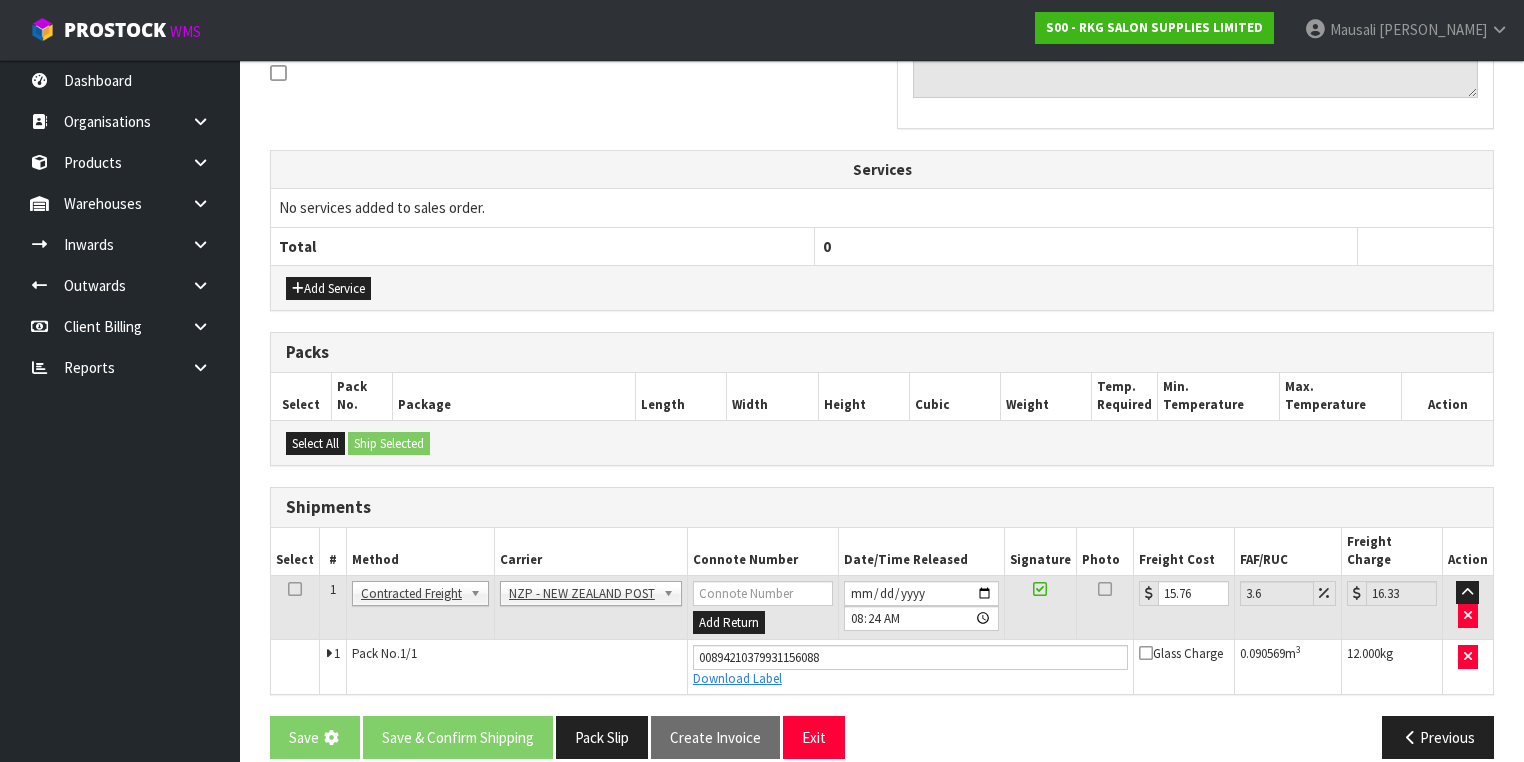 scroll, scrollTop: 0, scrollLeft: 0, axis: both 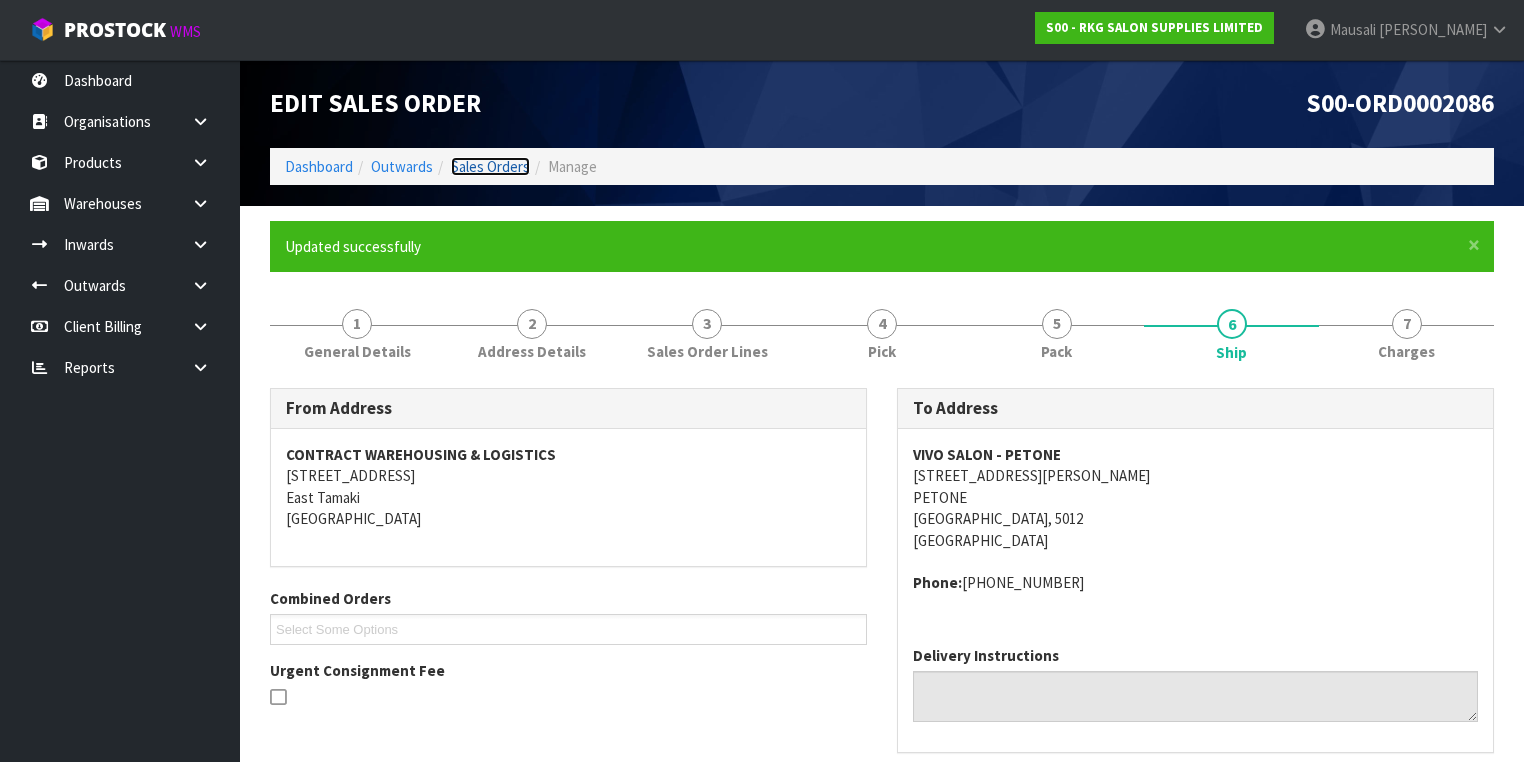 click on "Sales Orders" at bounding box center (490, 166) 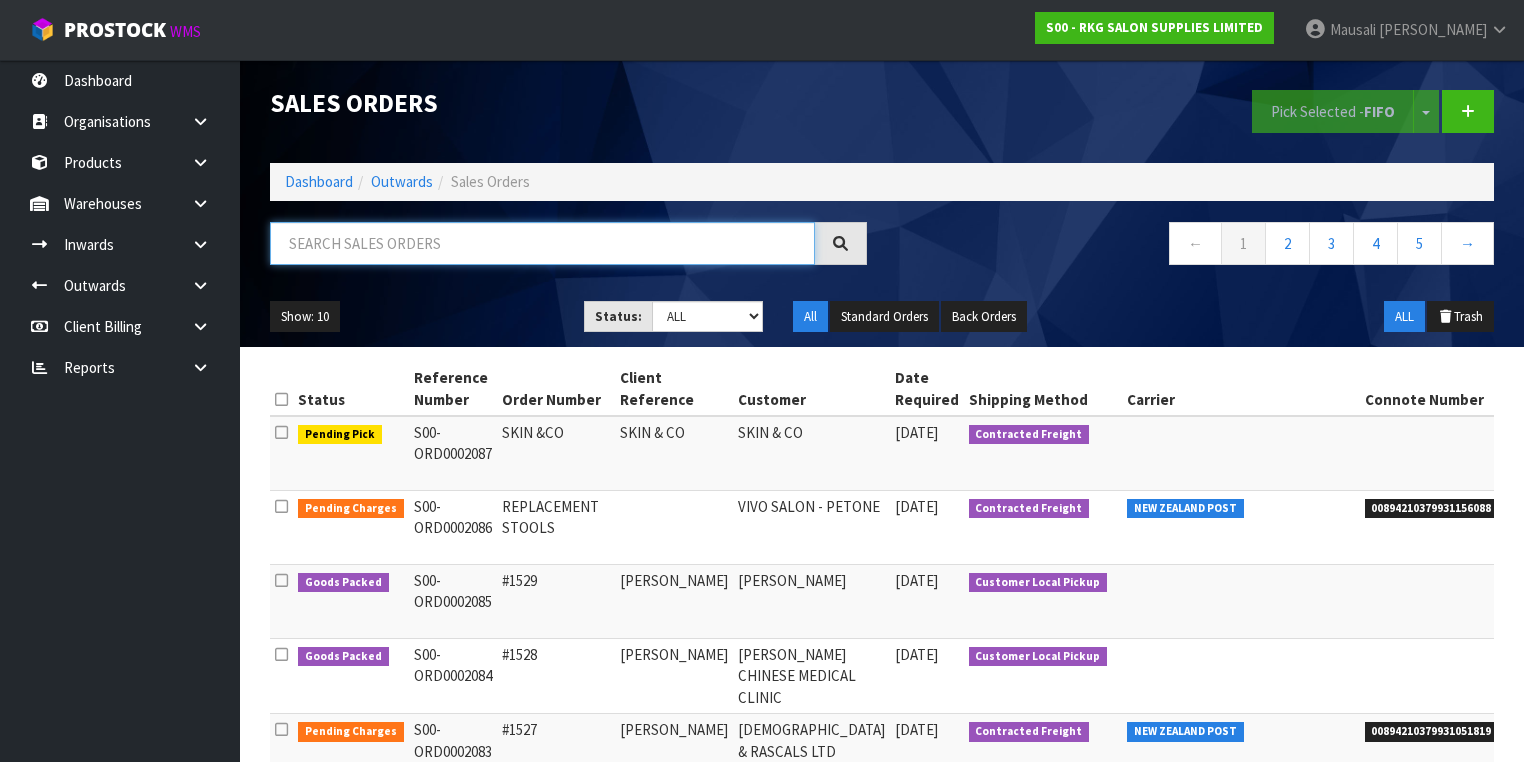 click at bounding box center [542, 243] 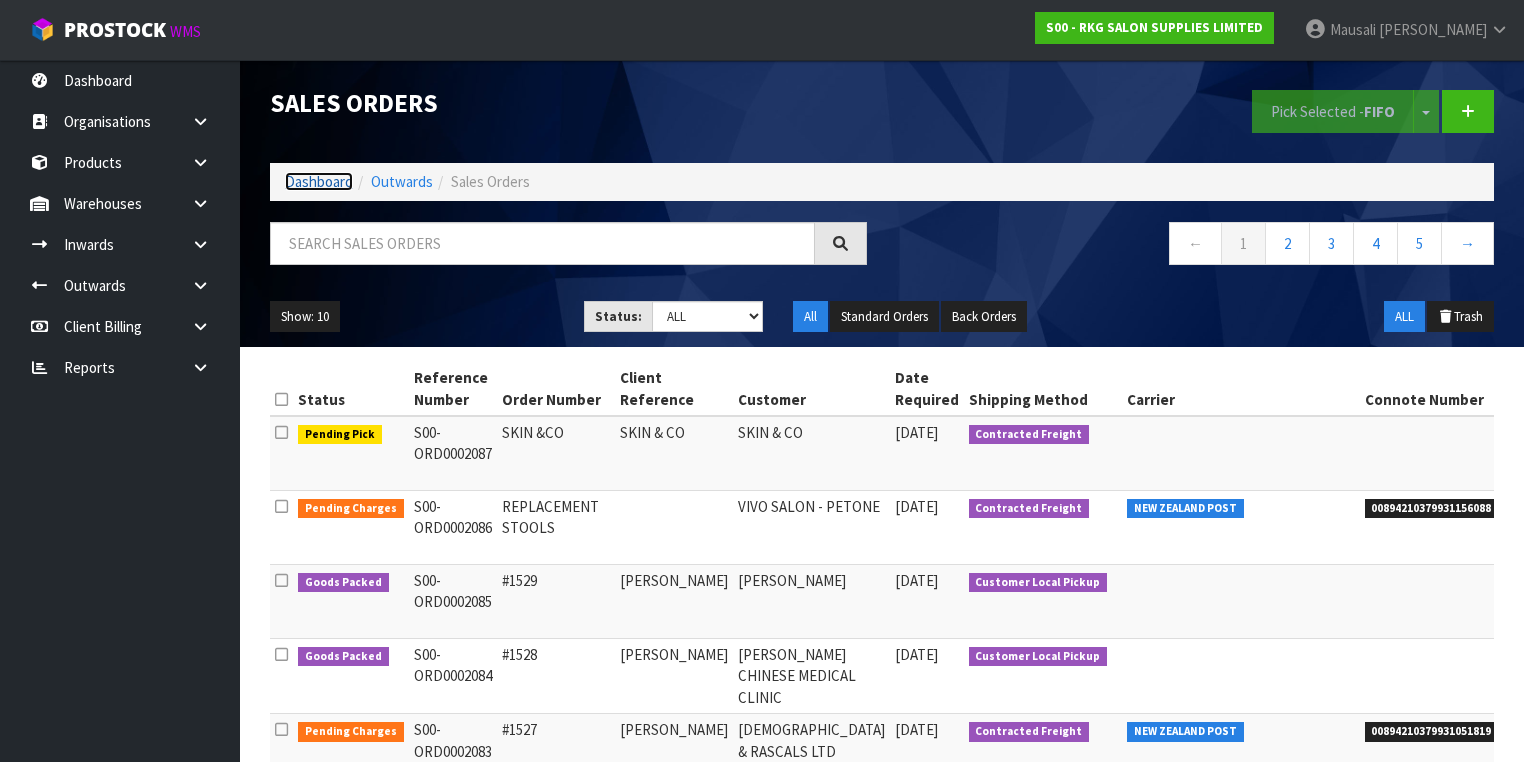 click on "Dashboard" at bounding box center [319, 181] 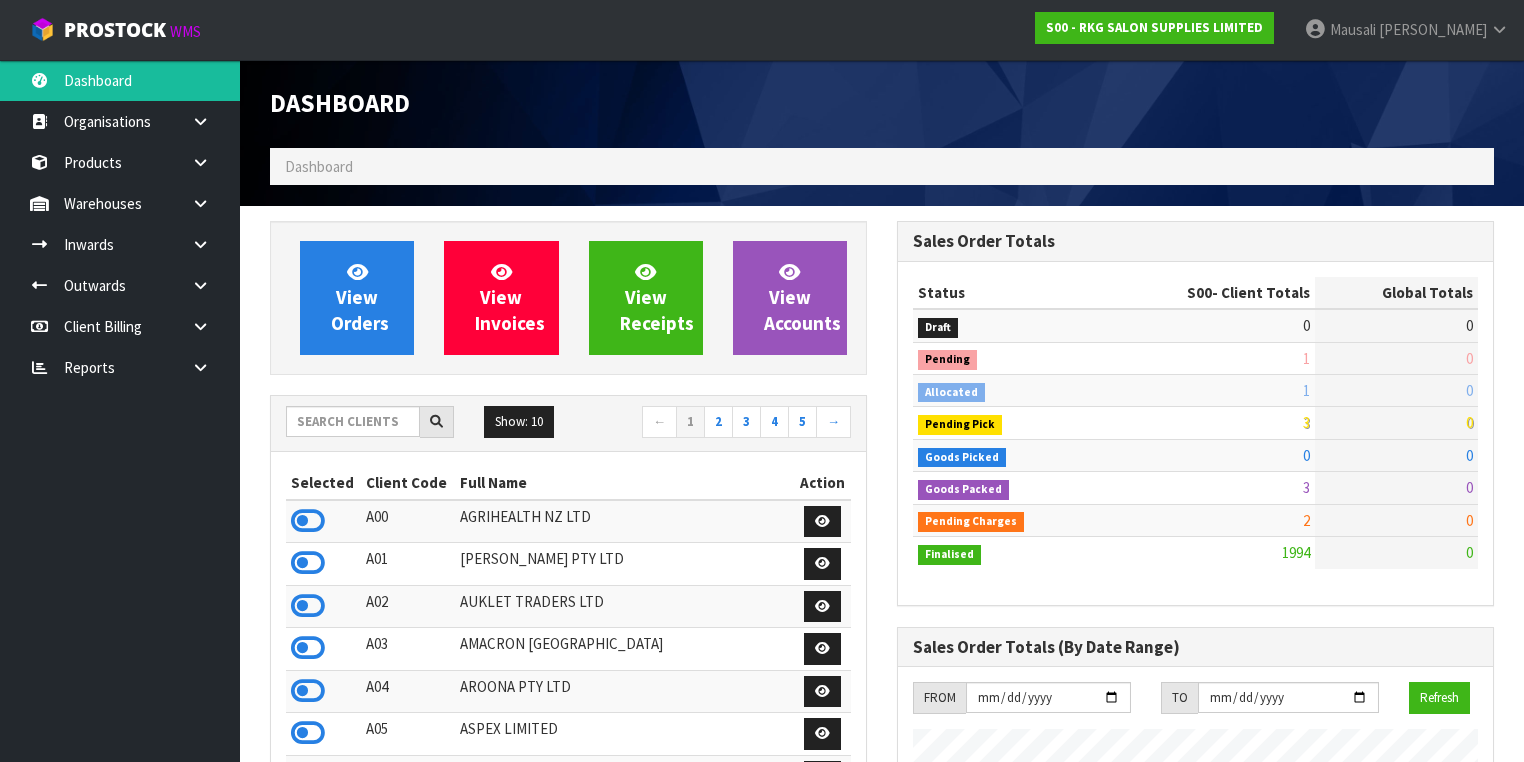 scroll, scrollTop: 998340, scrollLeft: 999372, axis: both 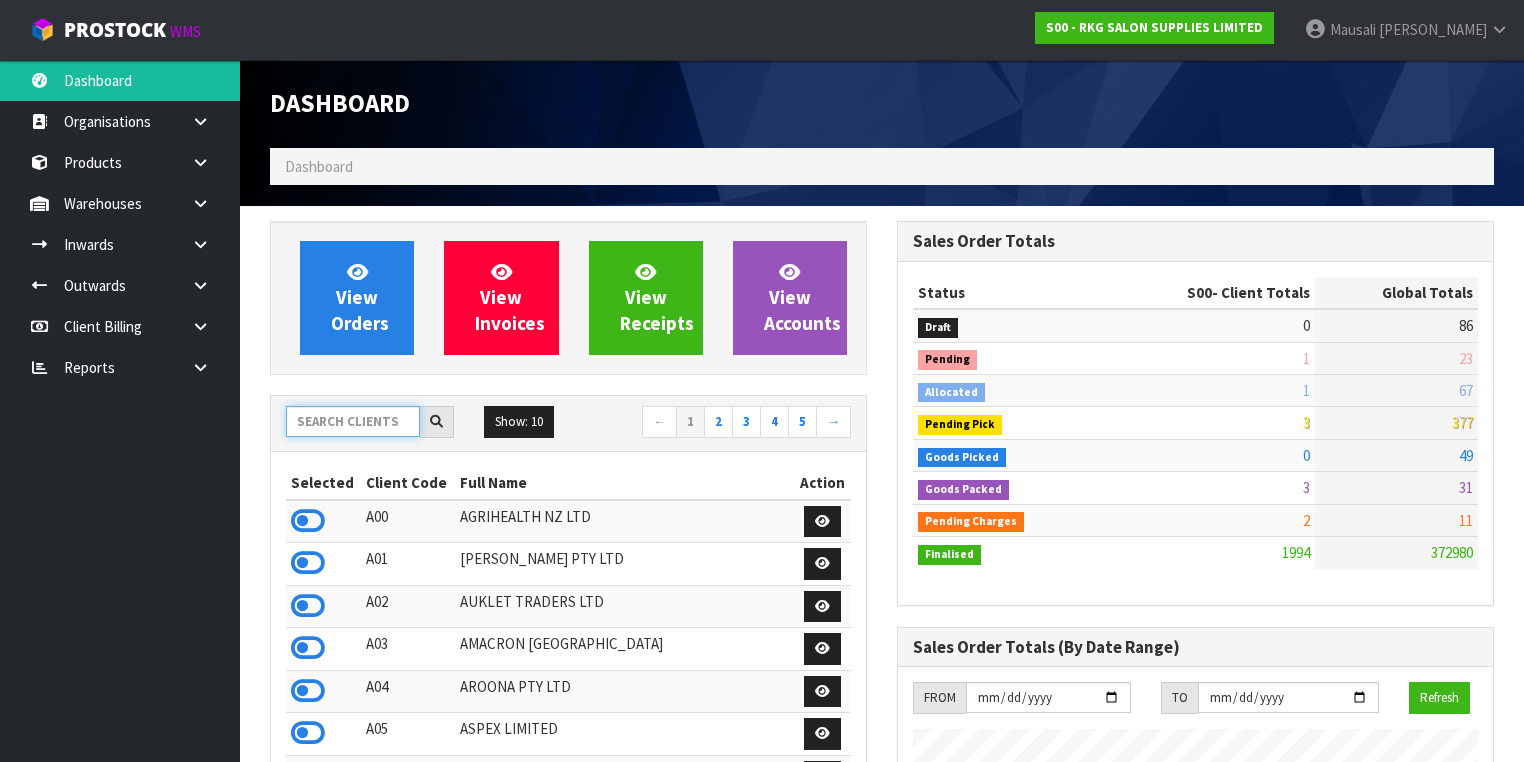 drag, startPoint x: 330, startPoint y: 424, endPoint x: 282, endPoint y: 240, distance: 190.15782 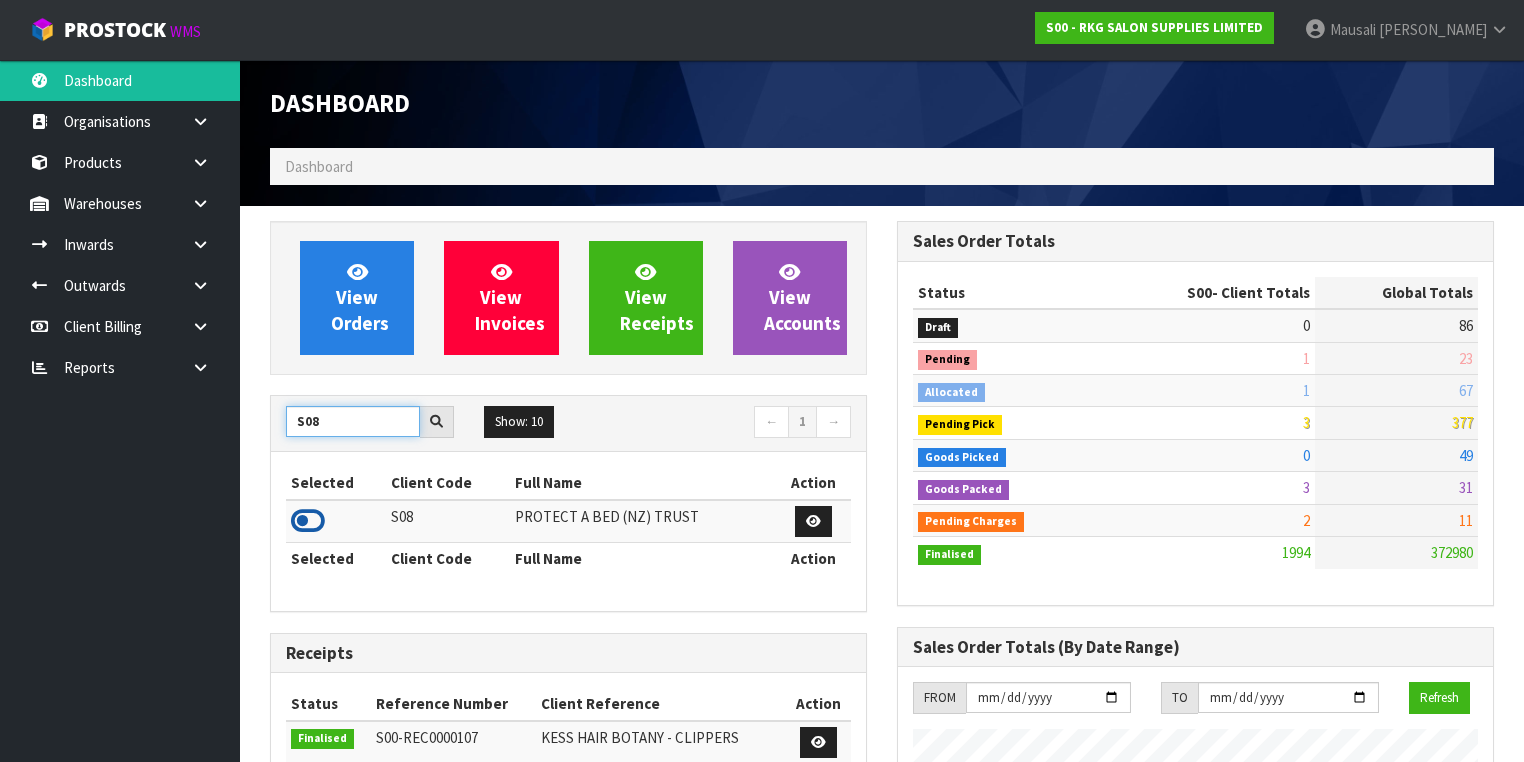 type on "S08" 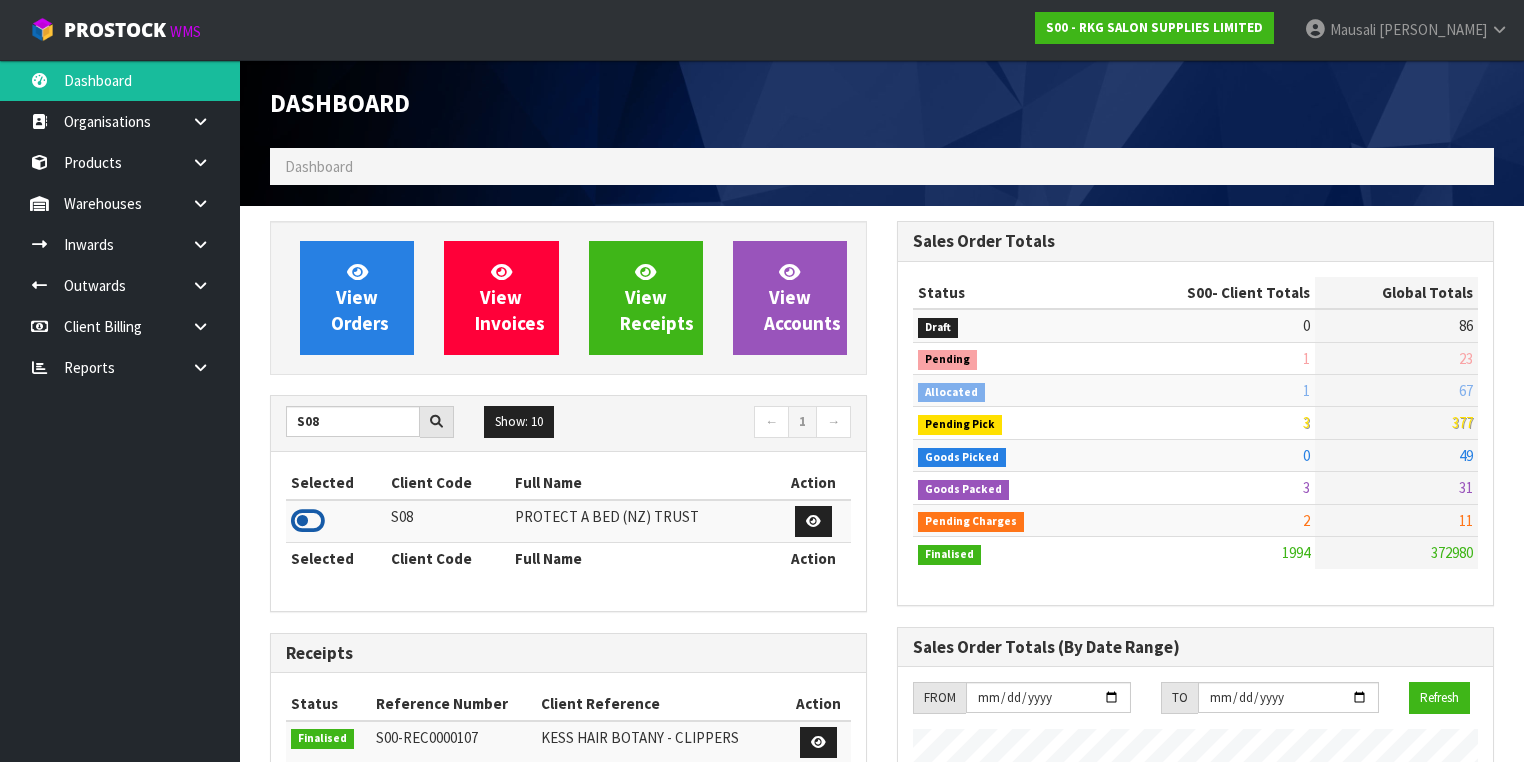 click at bounding box center [308, 521] 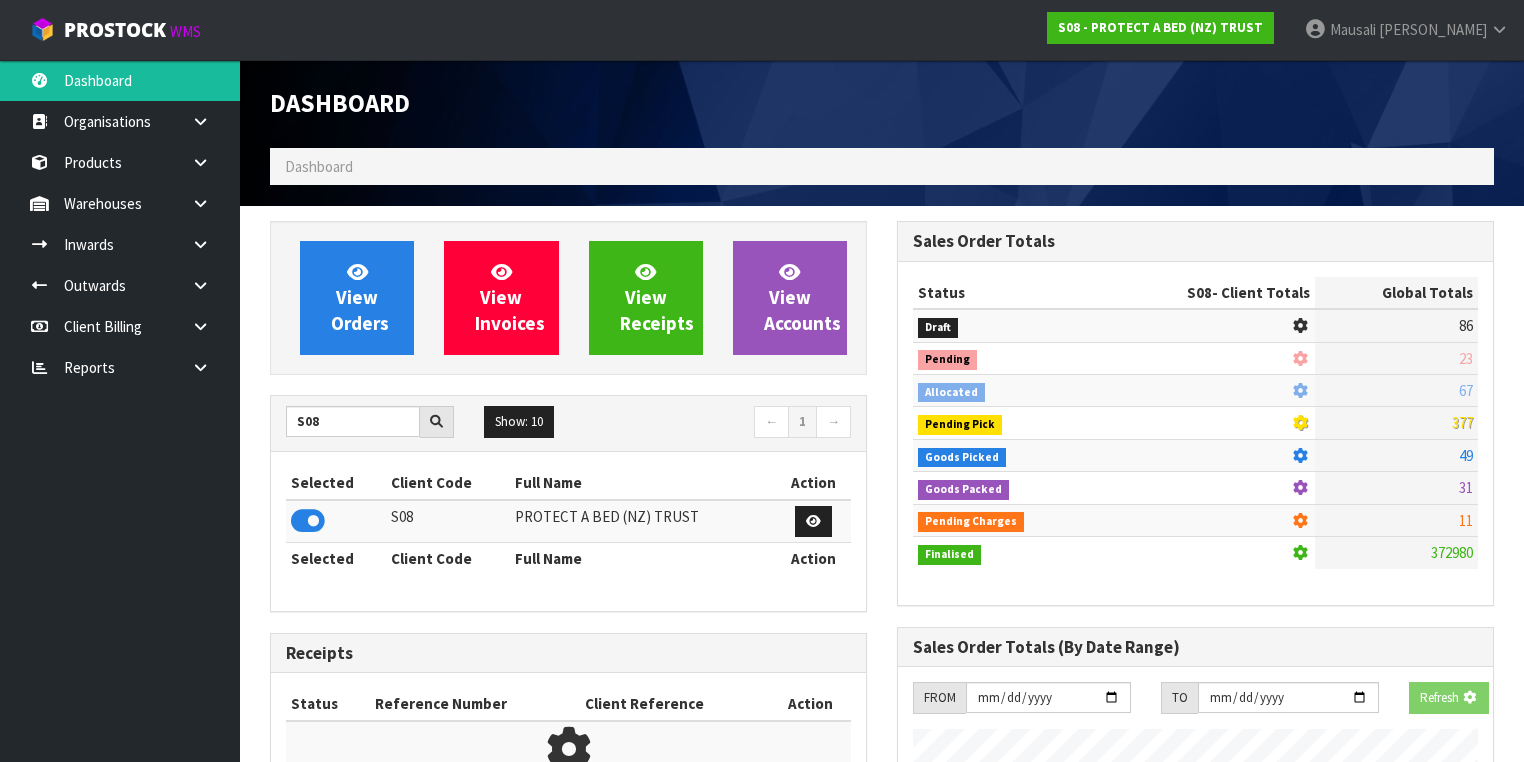 scroll, scrollTop: 1242, scrollLeft: 627, axis: both 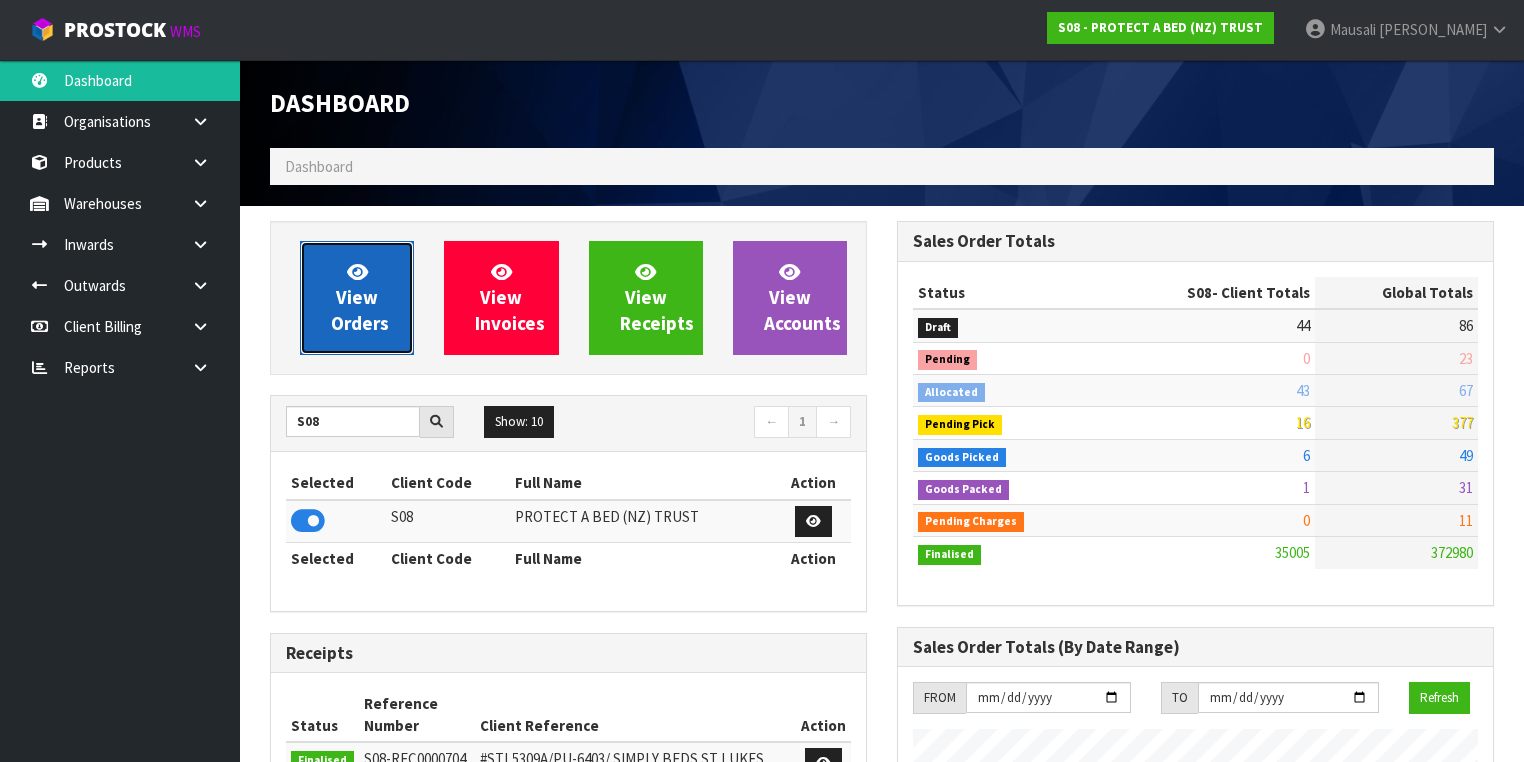 click on "View
Orders" at bounding box center (360, 297) 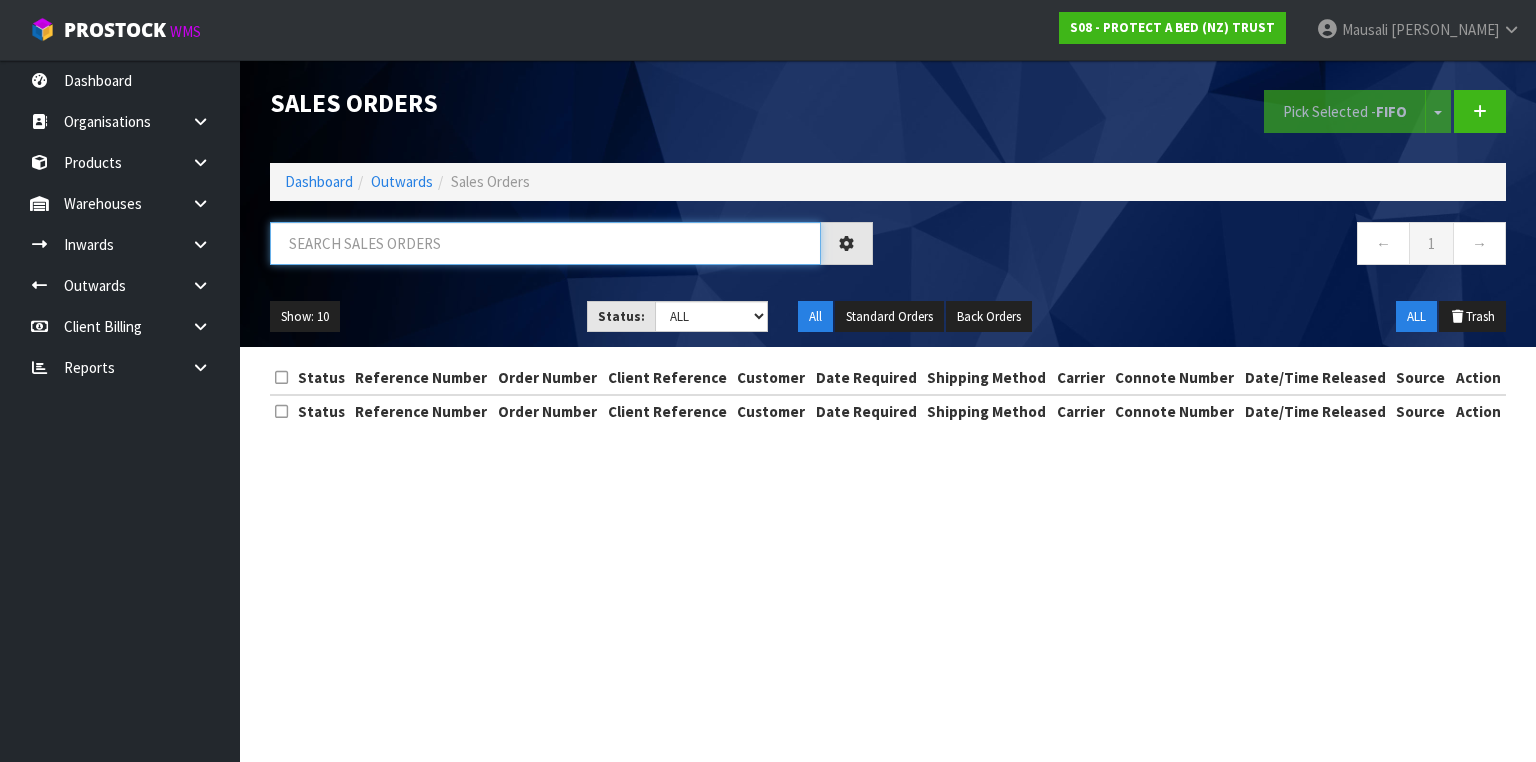 click at bounding box center [545, 243] 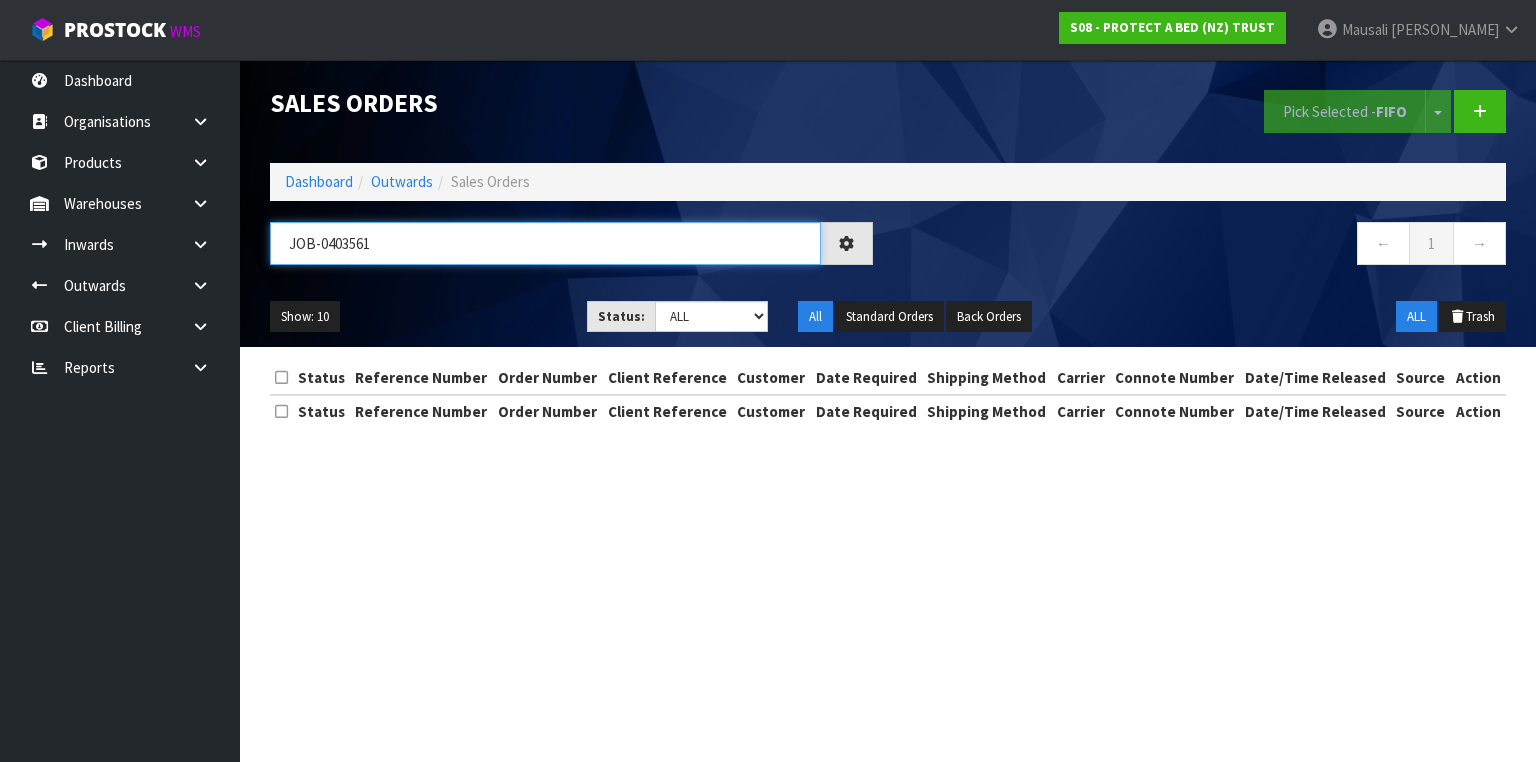 type on "JOB-0403561" 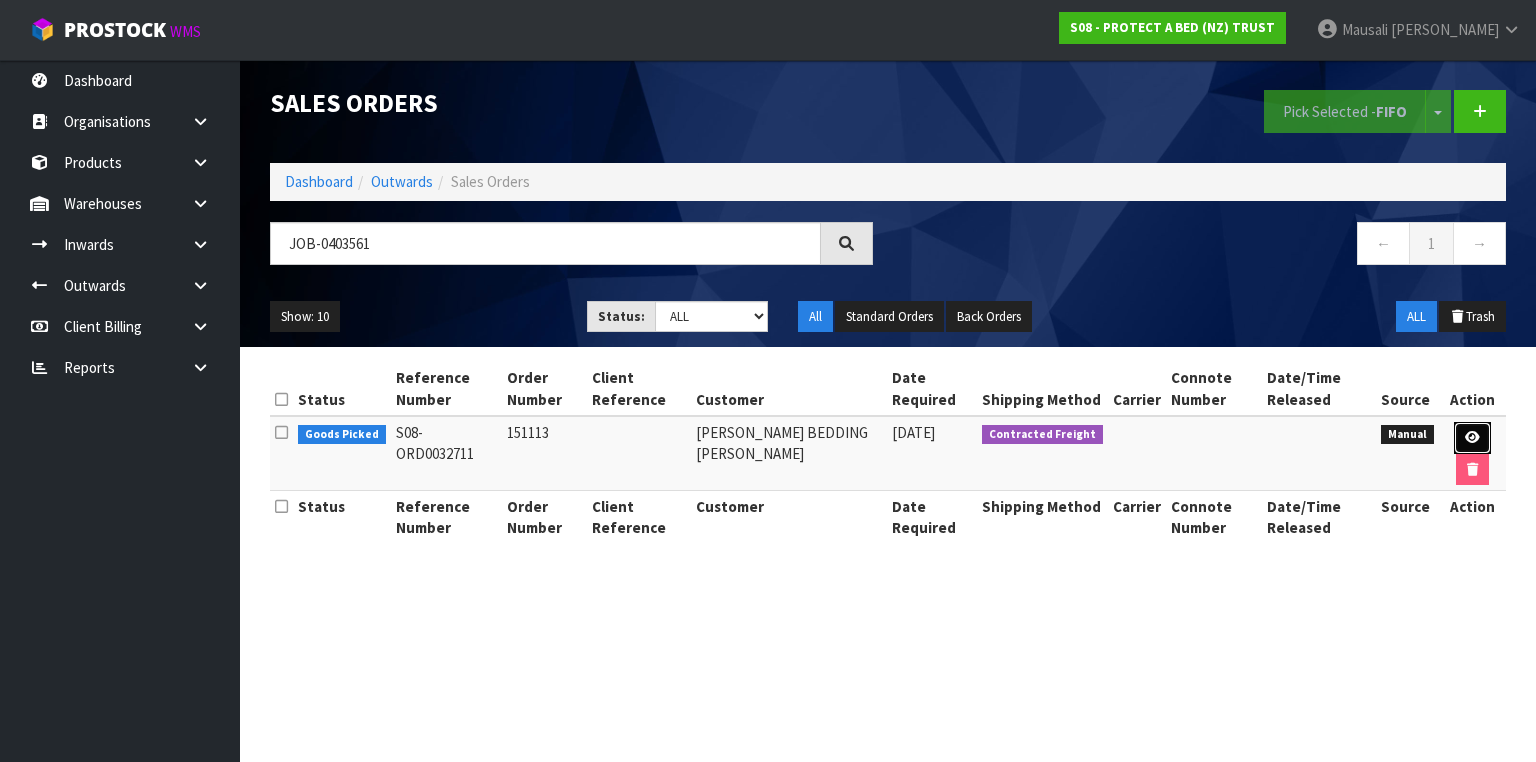 click at bounding box center [1472, 437] 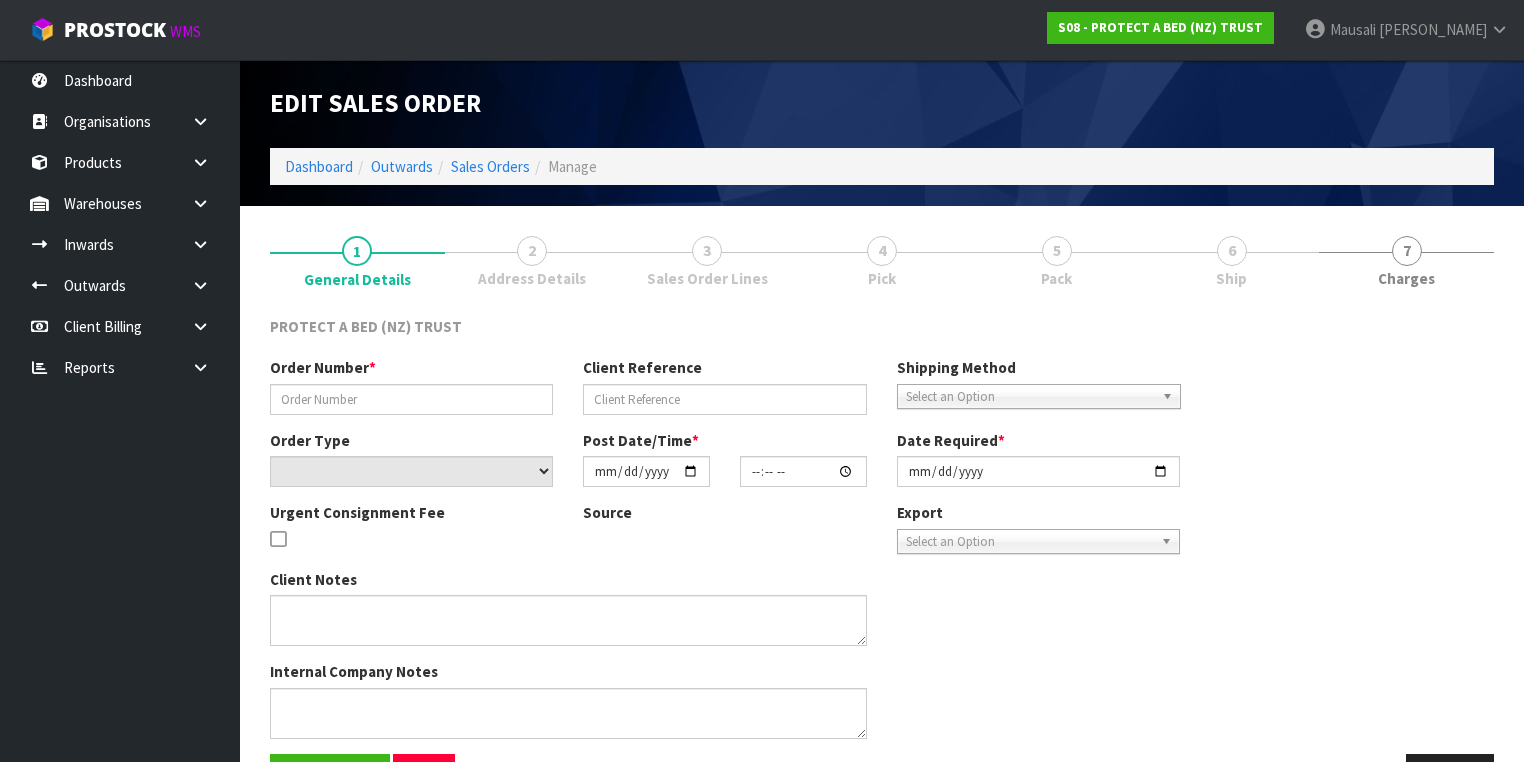 type on "151113" 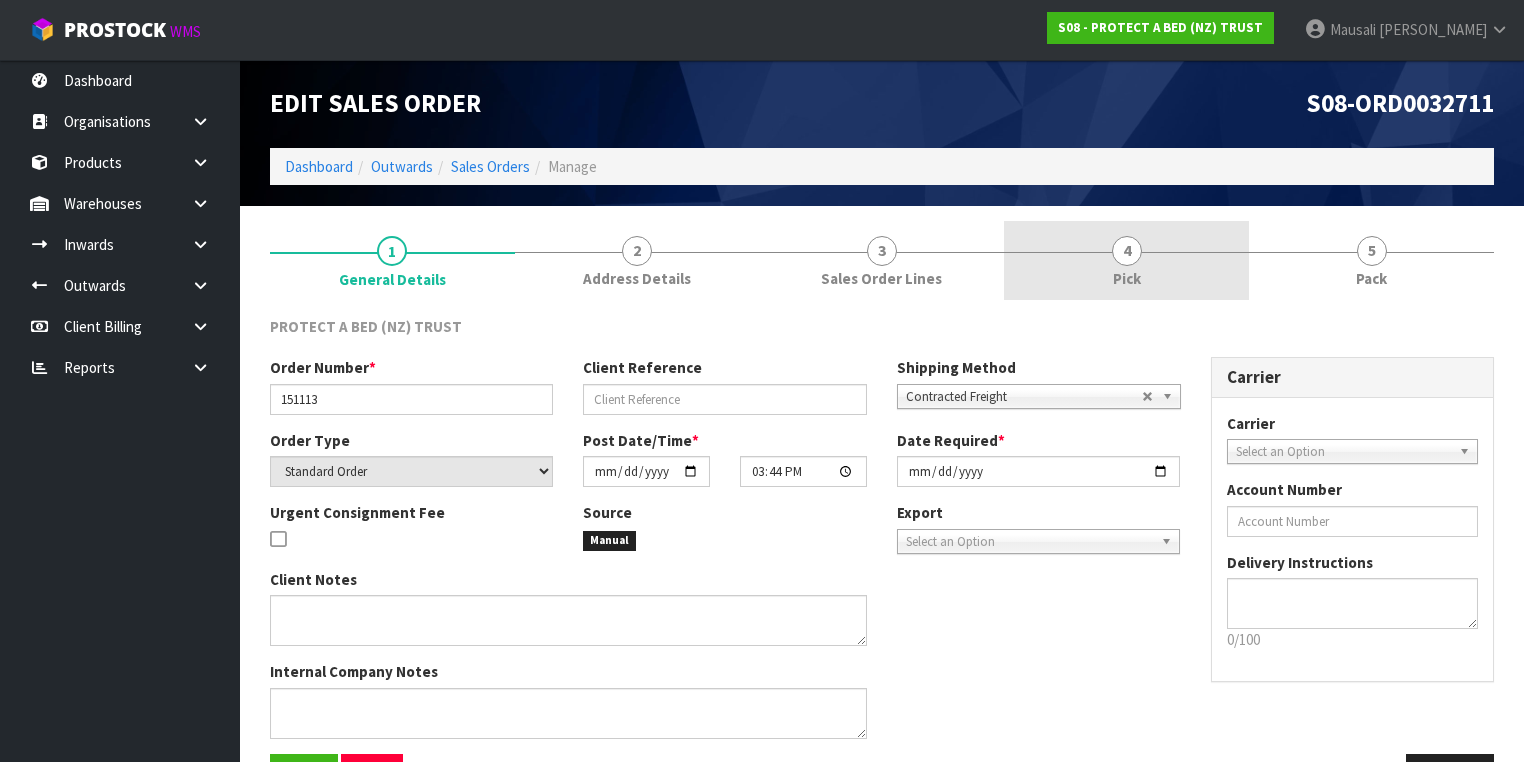 click on "4
Pick" at bounding box center [1126, 260] 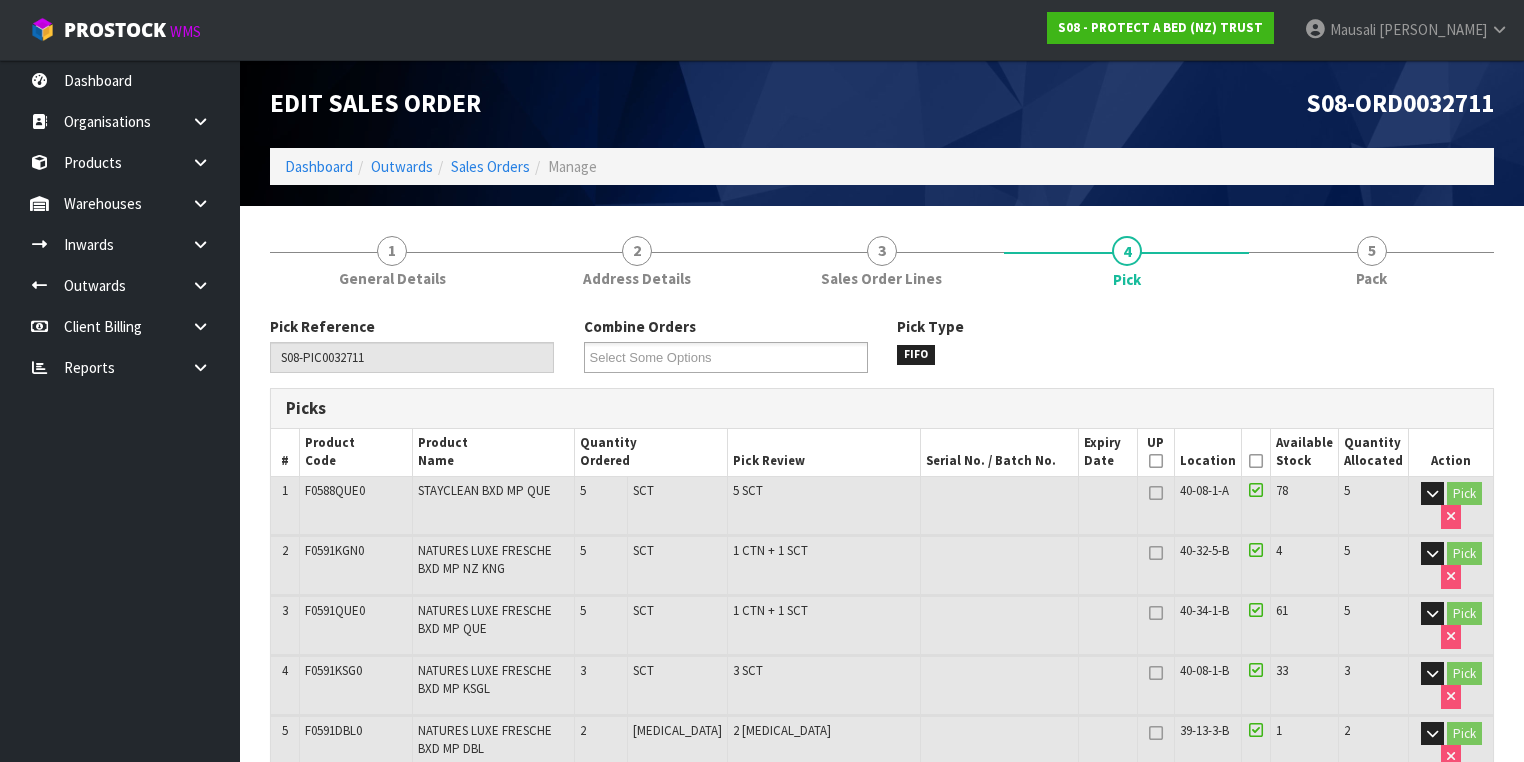click at bounding box center [1256, 461] 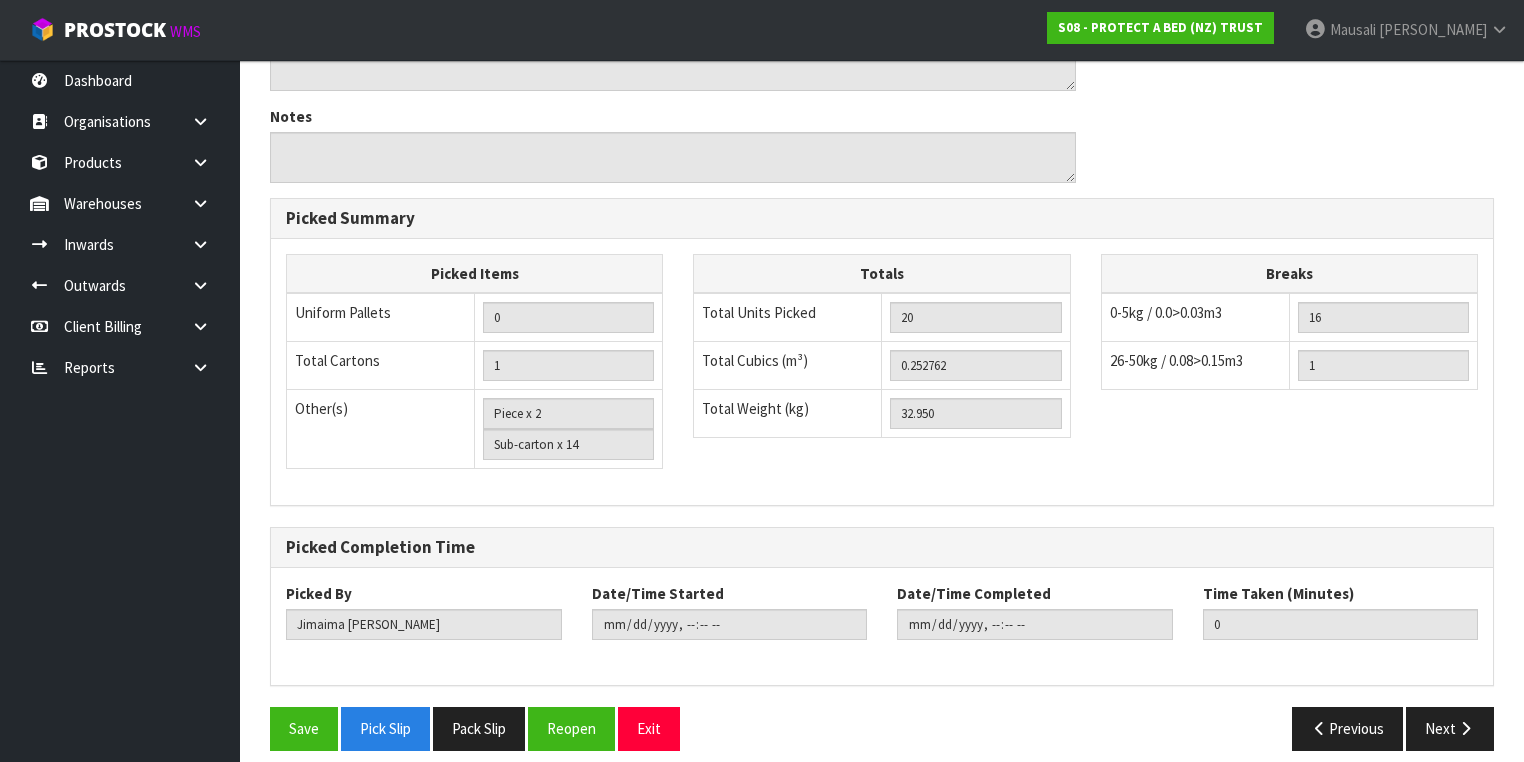 scroll, scrollTop: 907, scrollLeft: 0, axis: vertical 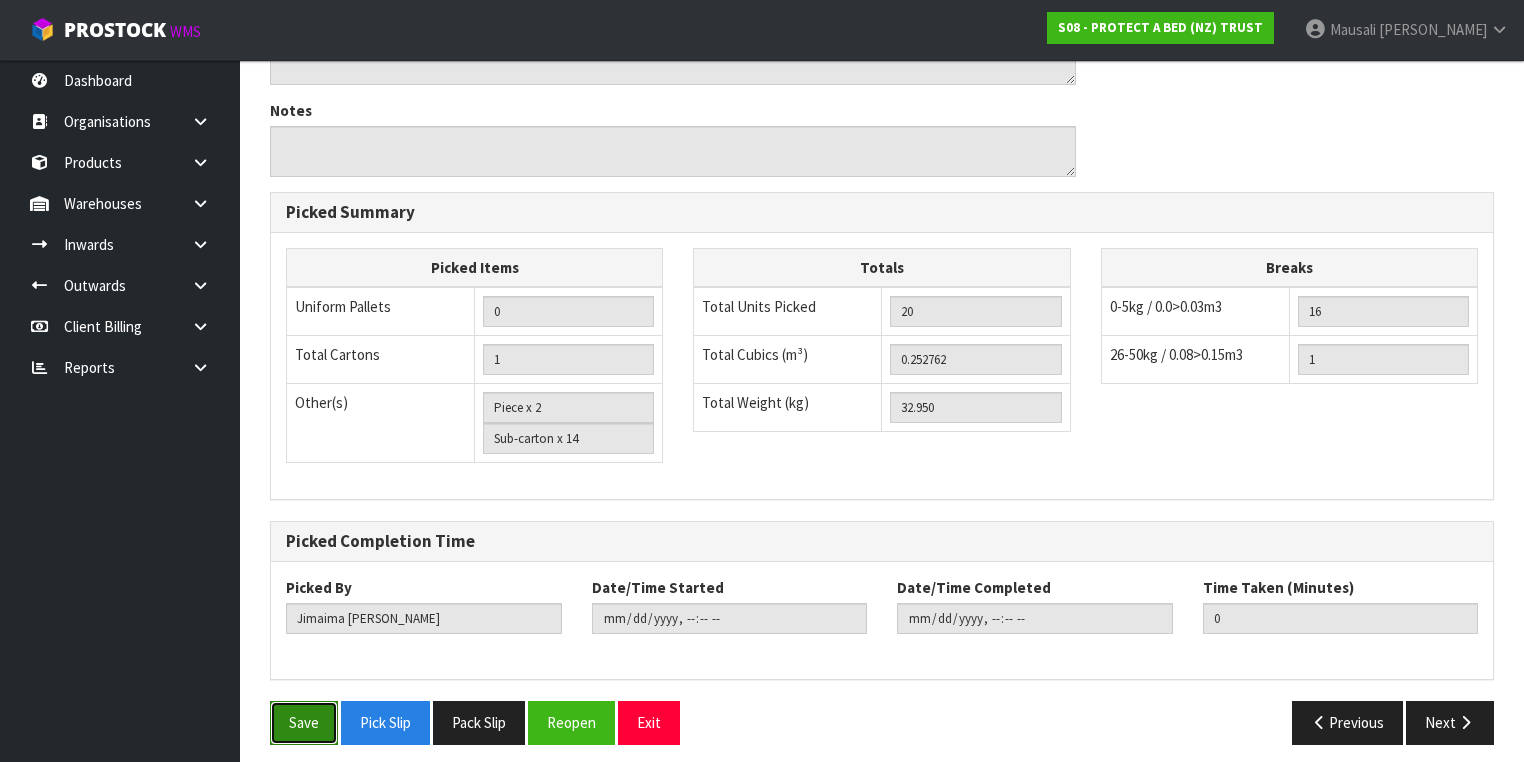 click on "Save" at bounding box center [304, 722] 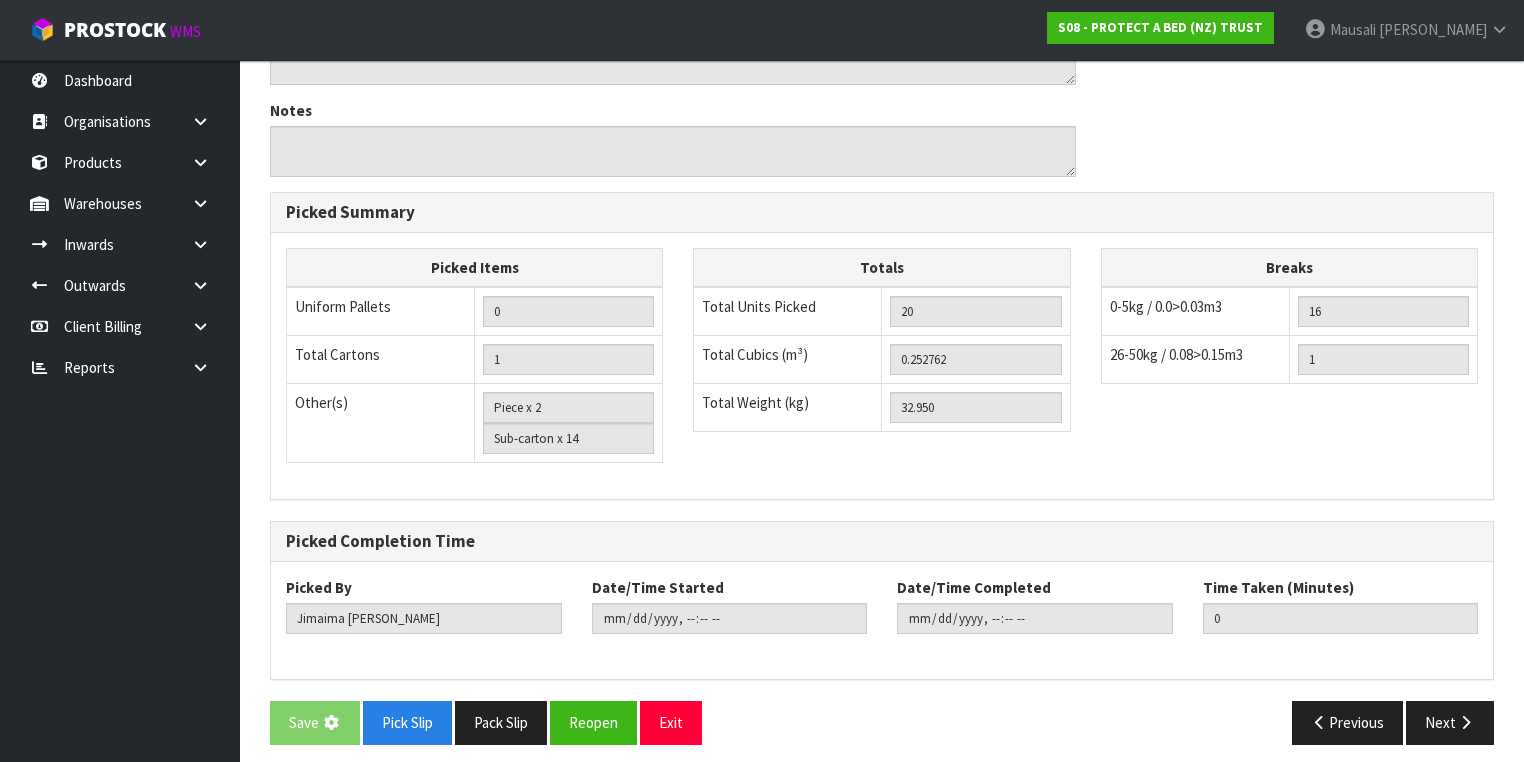scroll, scrollTop: 0, scrollLeft: 0, axis: both 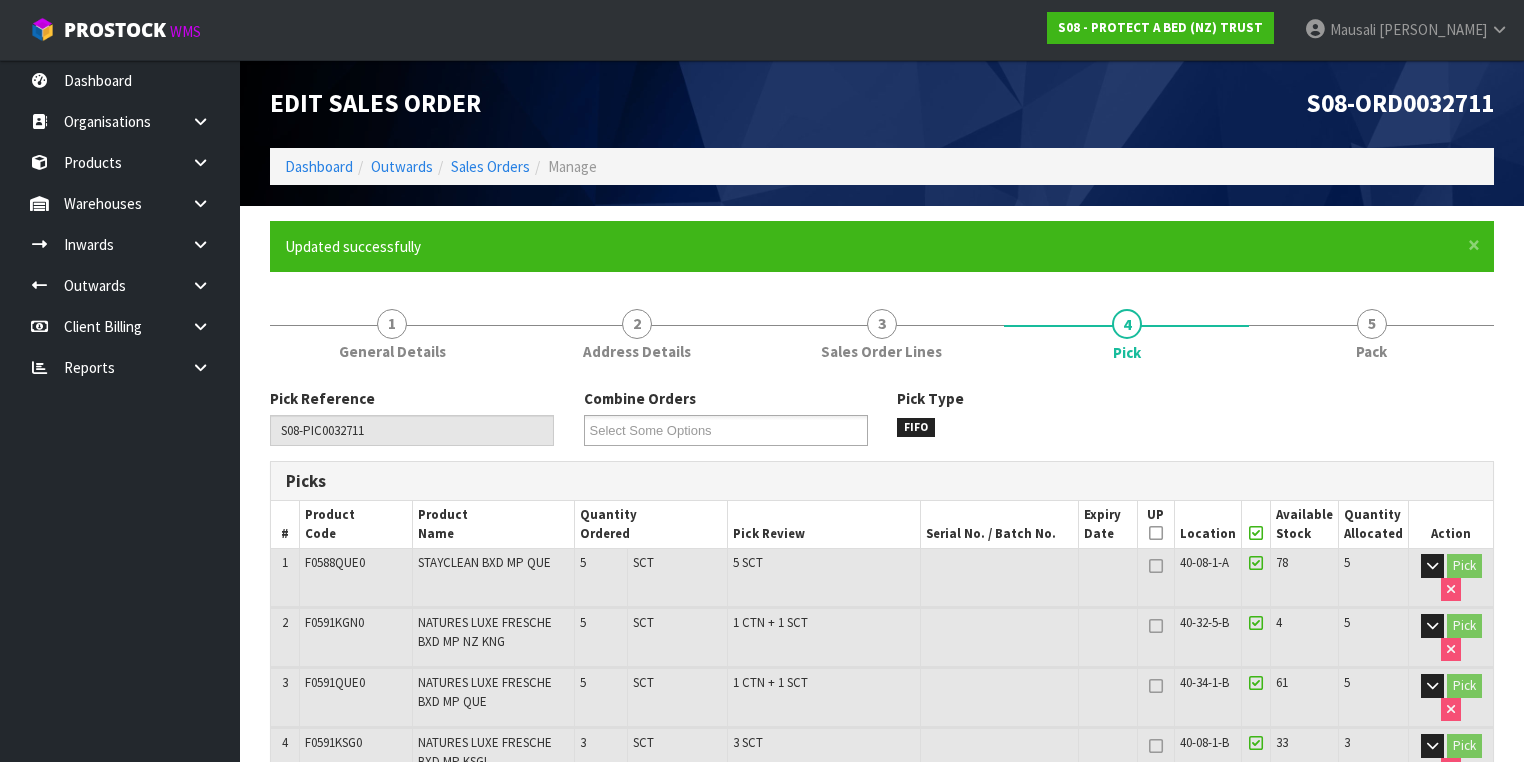 type on "2" 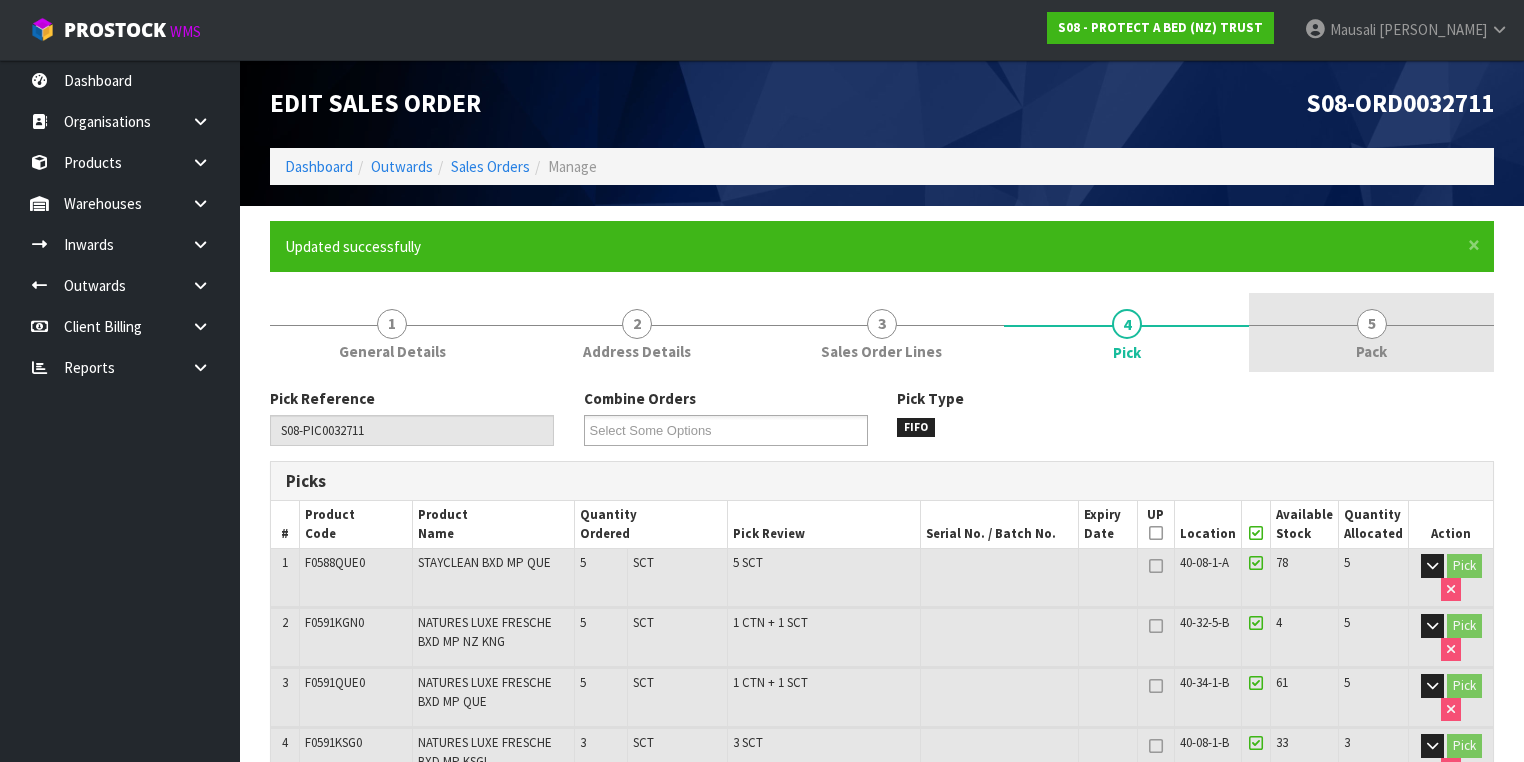 click on "5
Pack" at bounding box center (1371, 332) 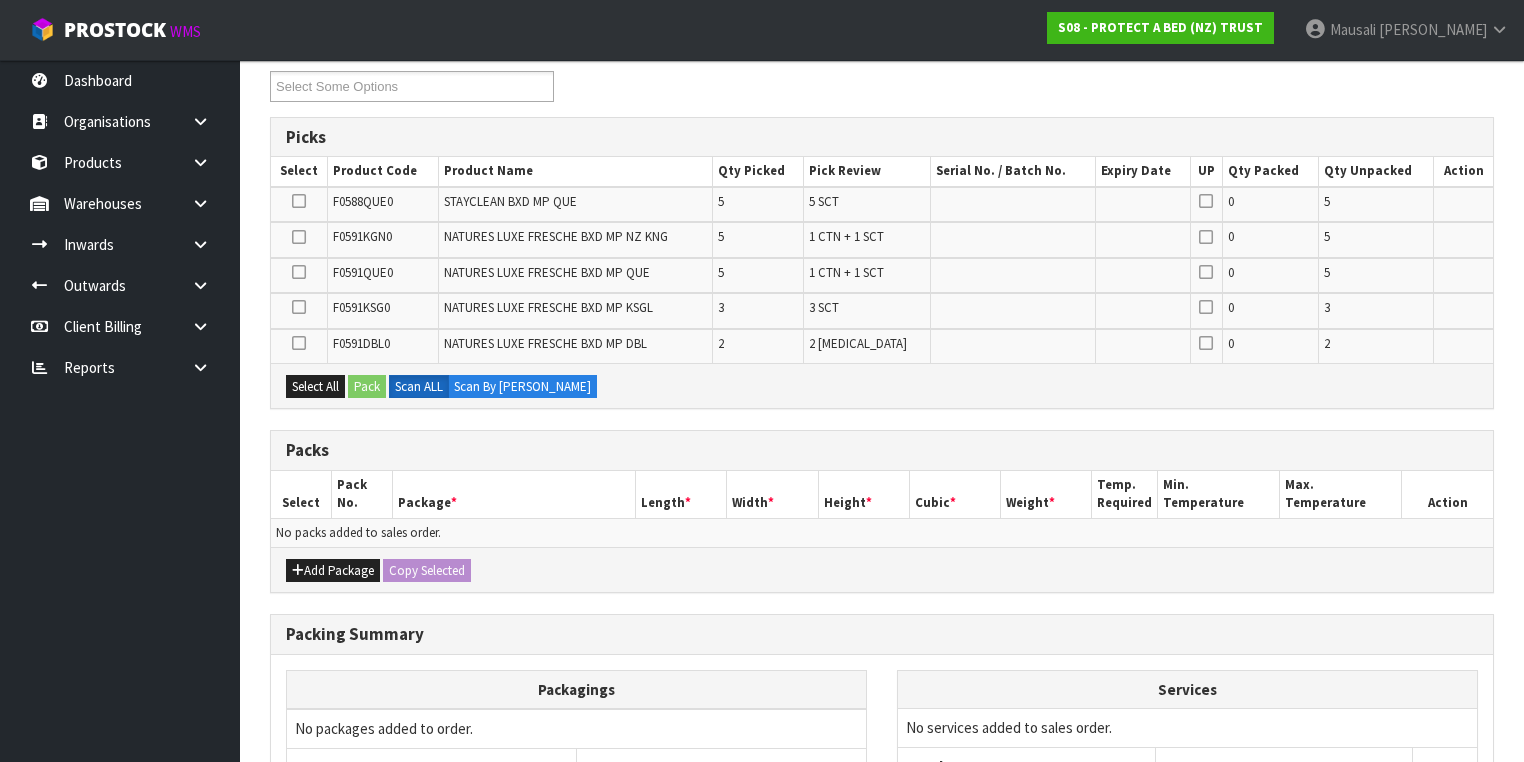 scroll, scrollTop: 320, scrollLeft: 0, axis: vertical 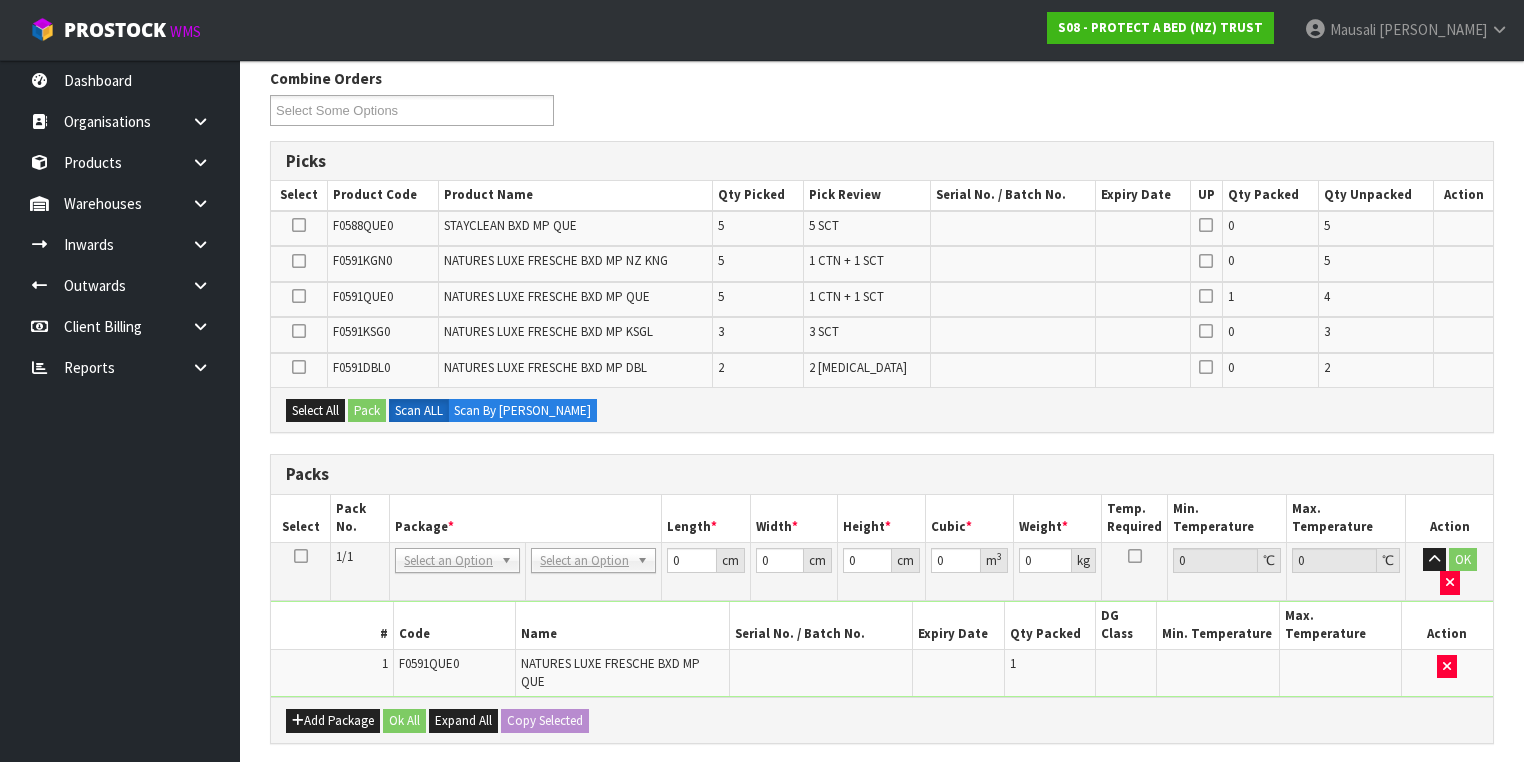 click at bounding box center [301, 556] 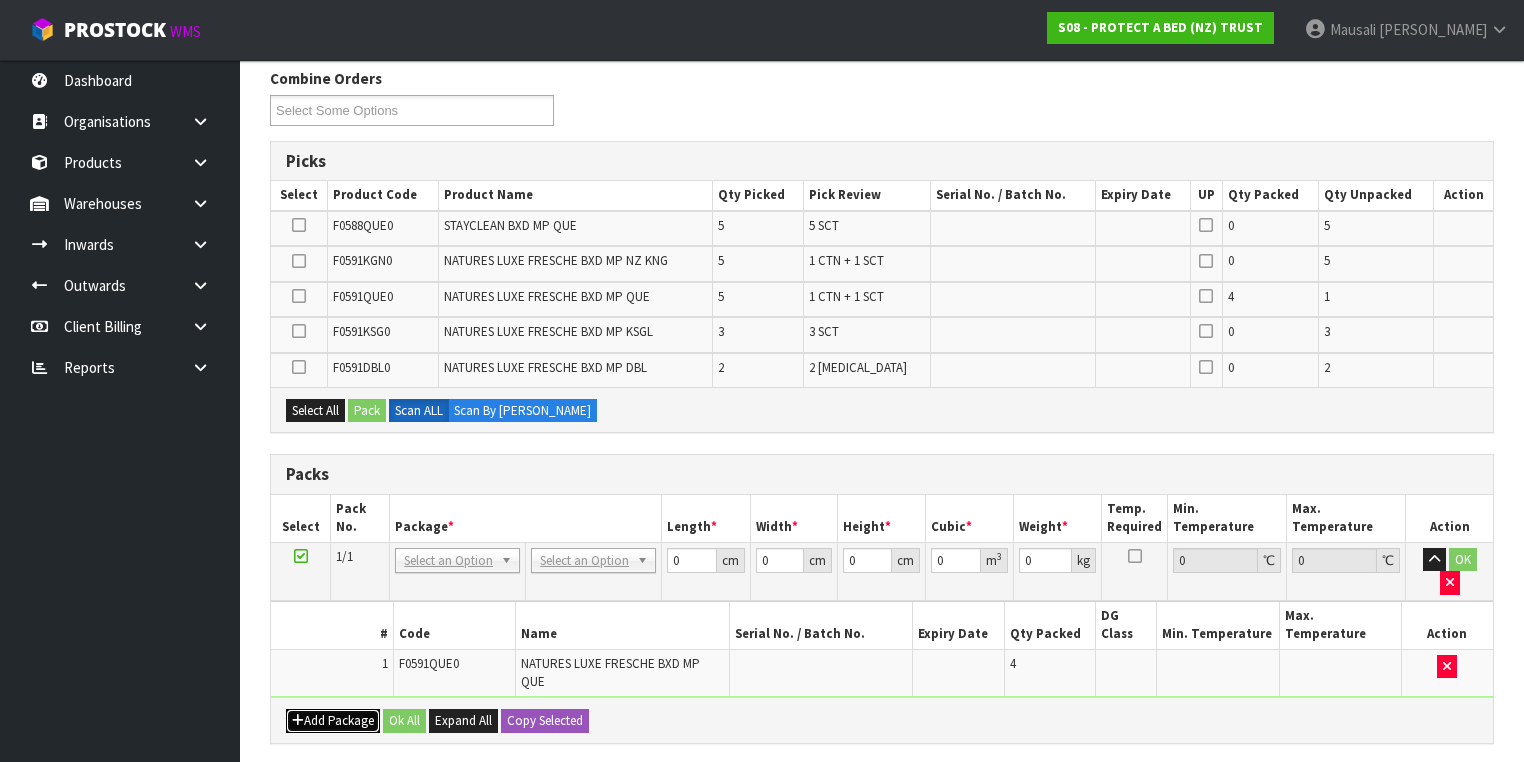 click on "Add Package" at bounding box center [333, 721] 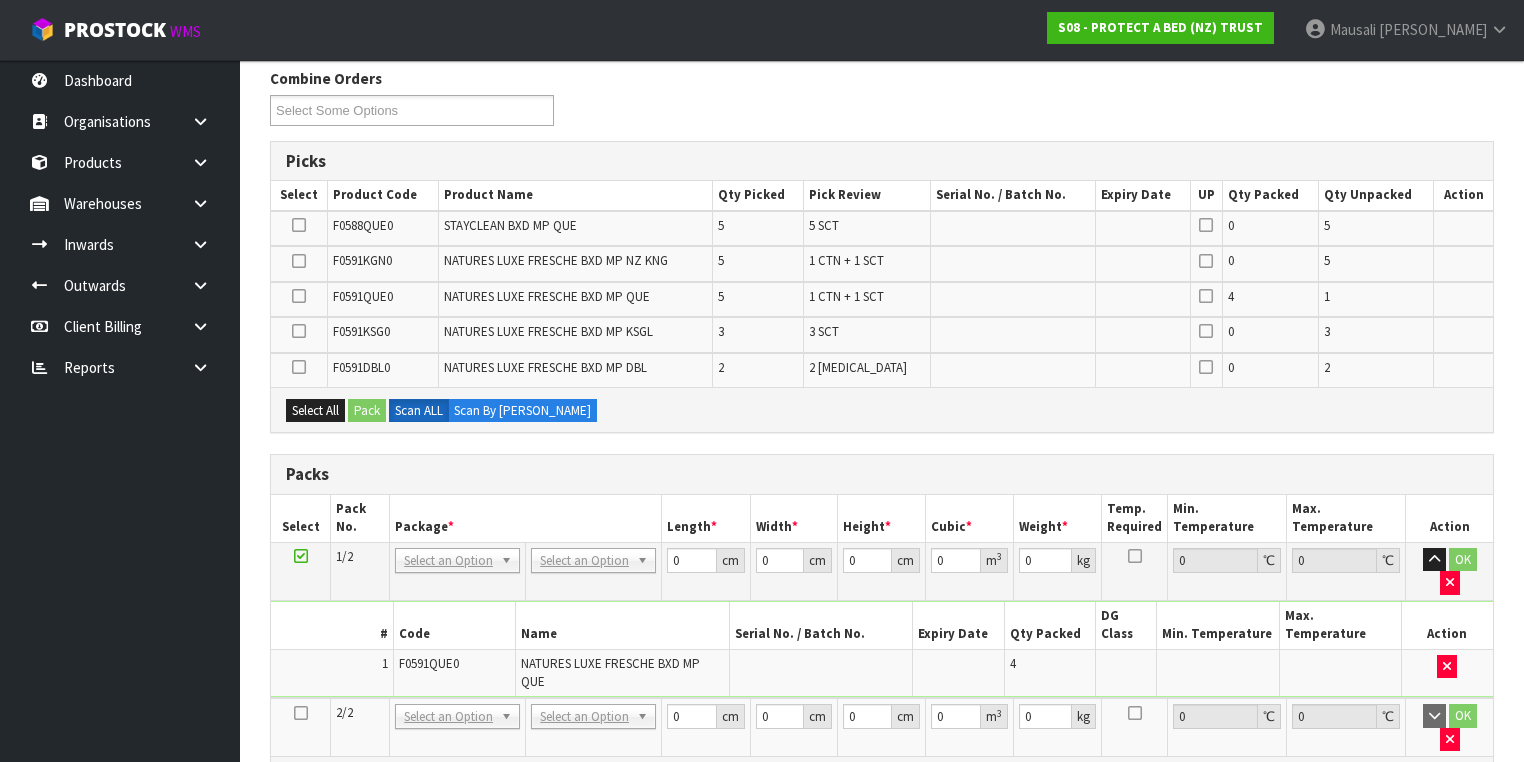 click at bounding box center (301, 713) 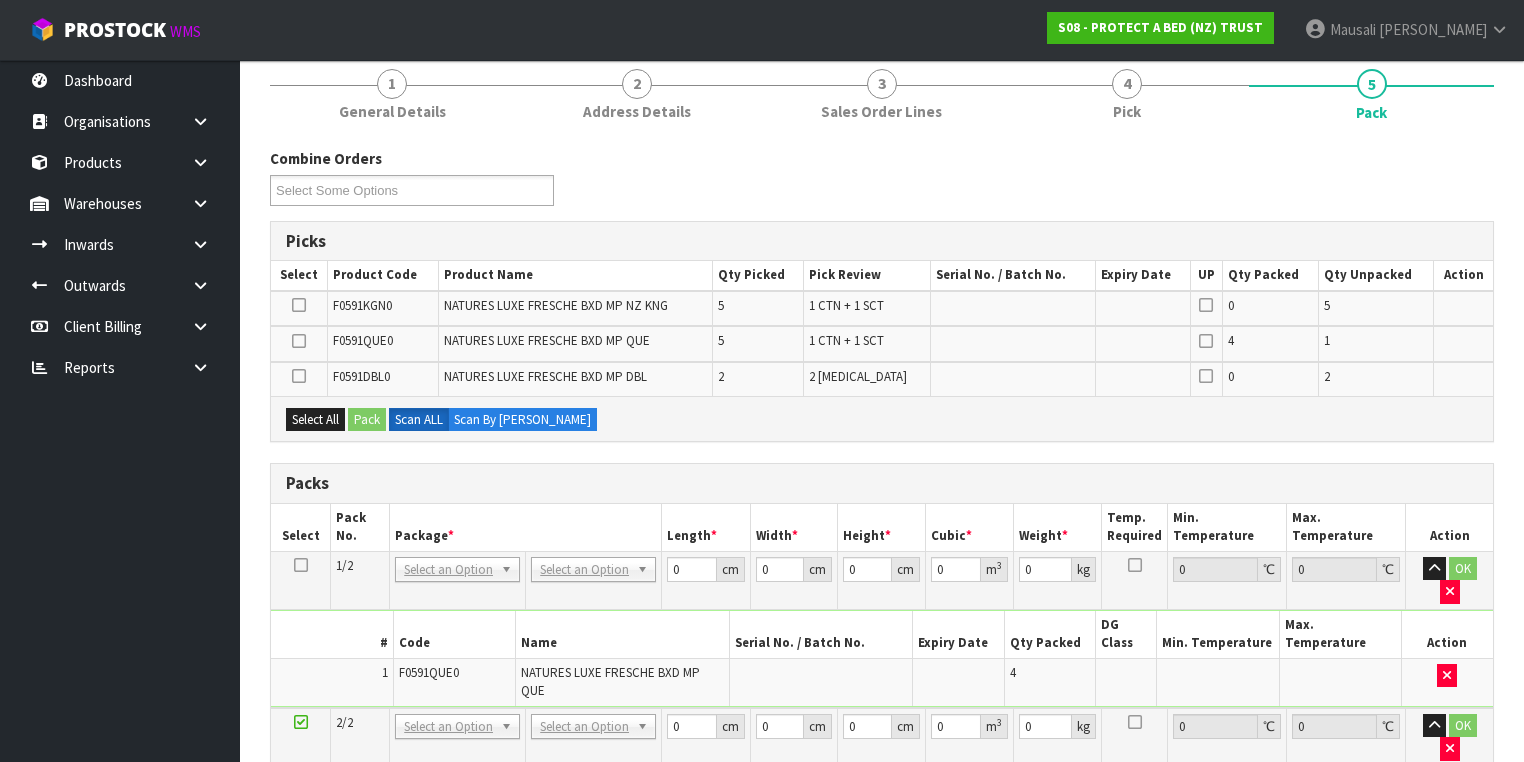 scroll, scrollTop: 560, scrollLeft: 0, axis: vertical 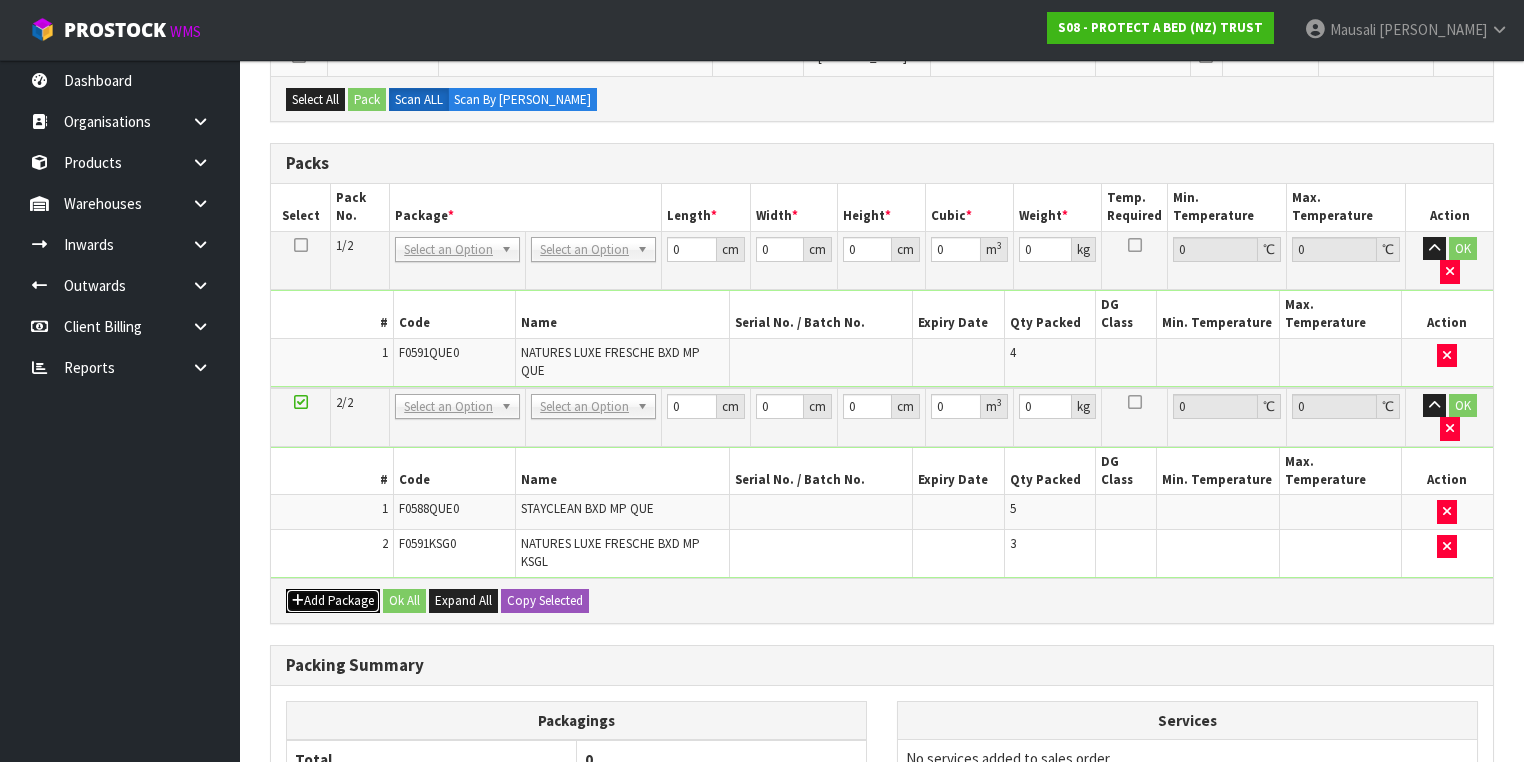 click on "Add Package" at bounding box center (333, 601) 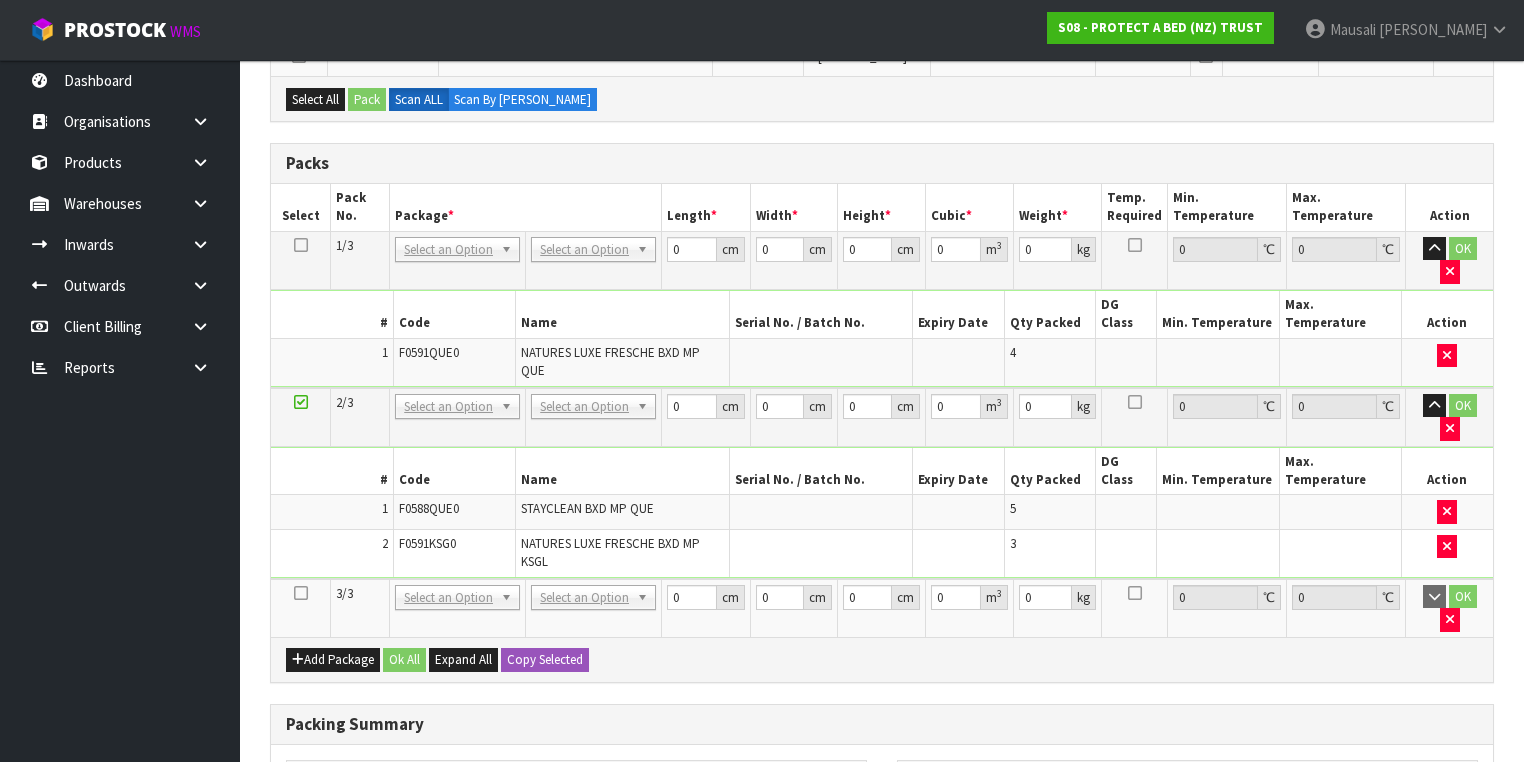 click at bounding box center (301, 593) 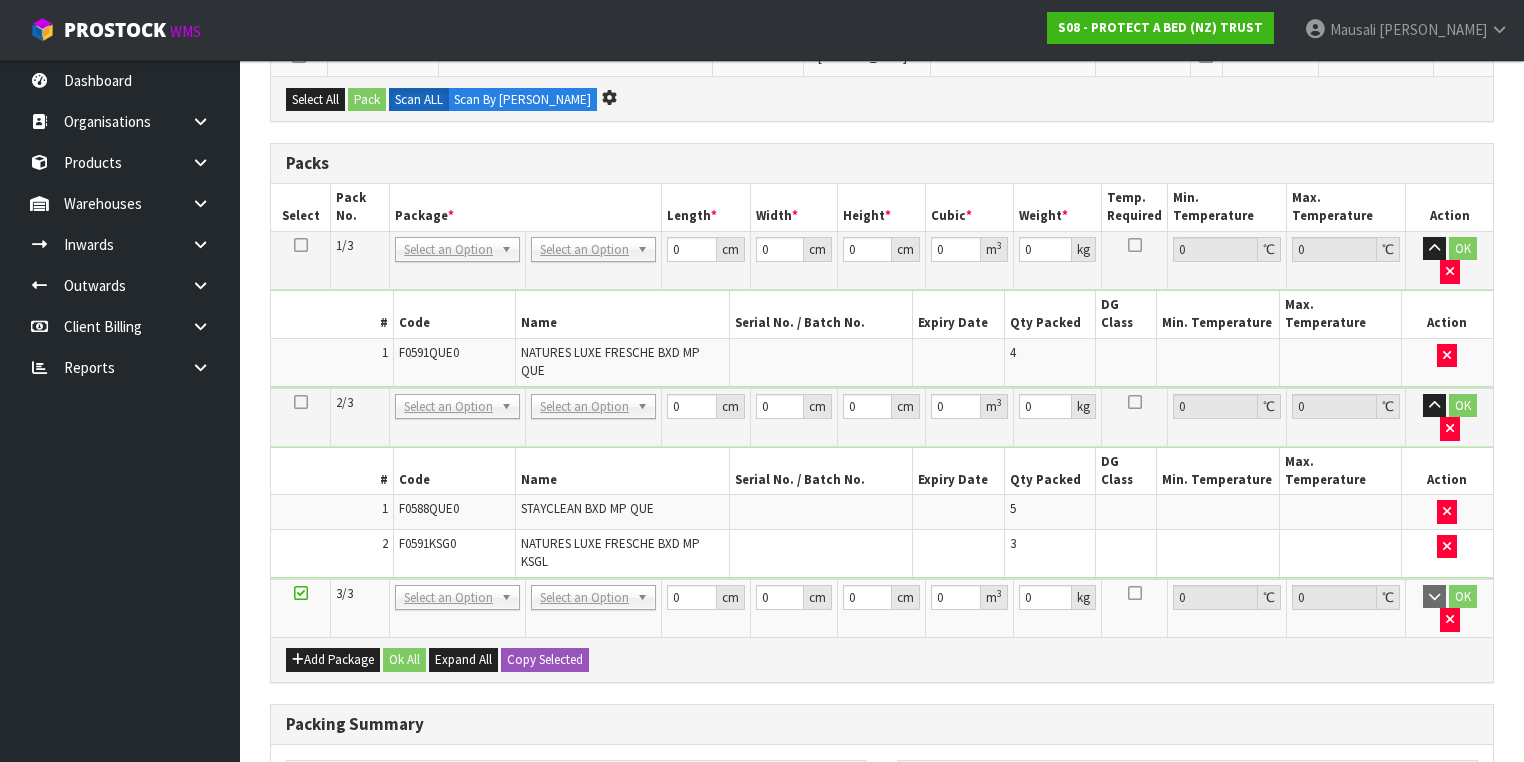 scroll, scrollTop: 0, scrollLeft: 0, axis: both 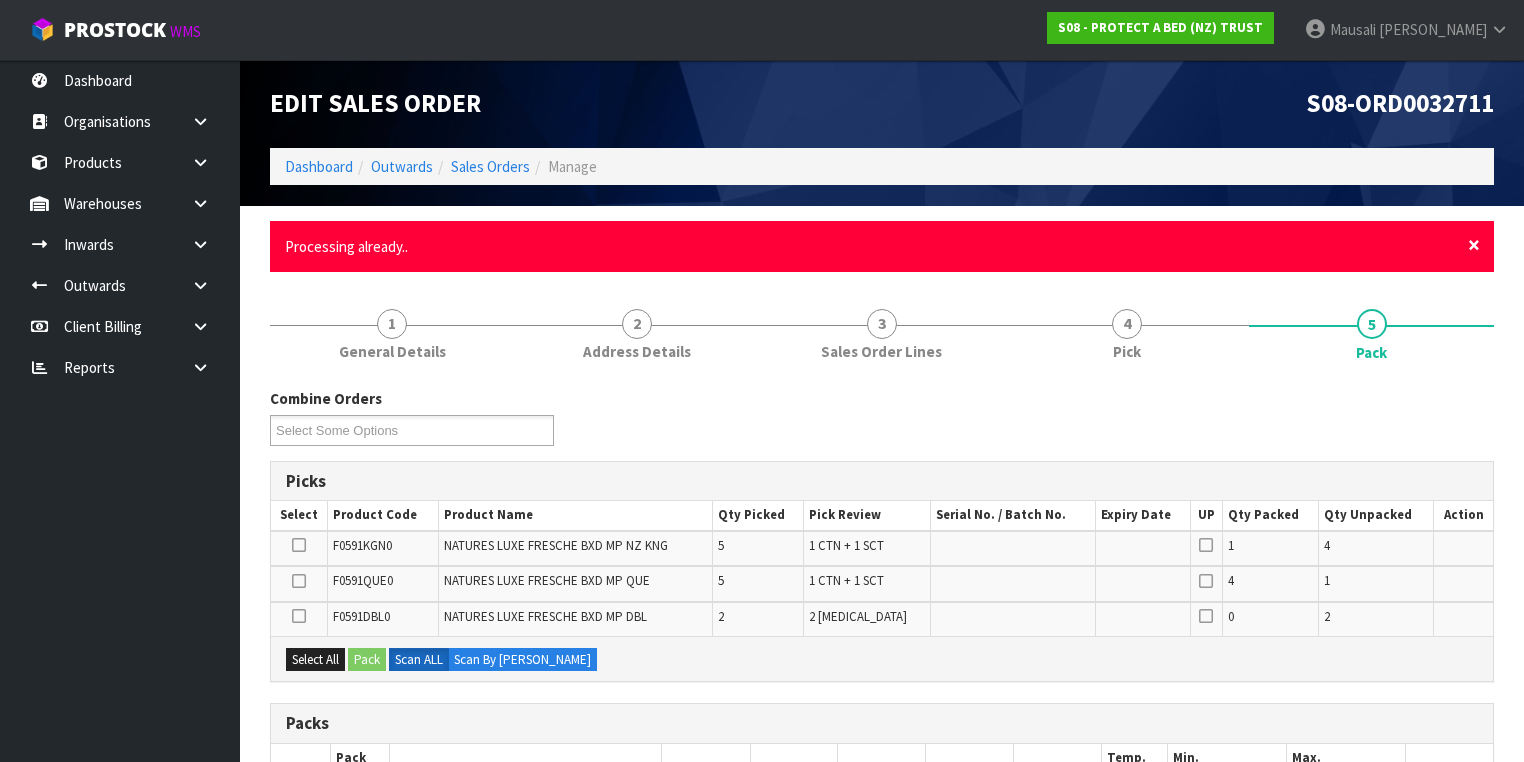 click on "×" at bounding box center [1474, 245] 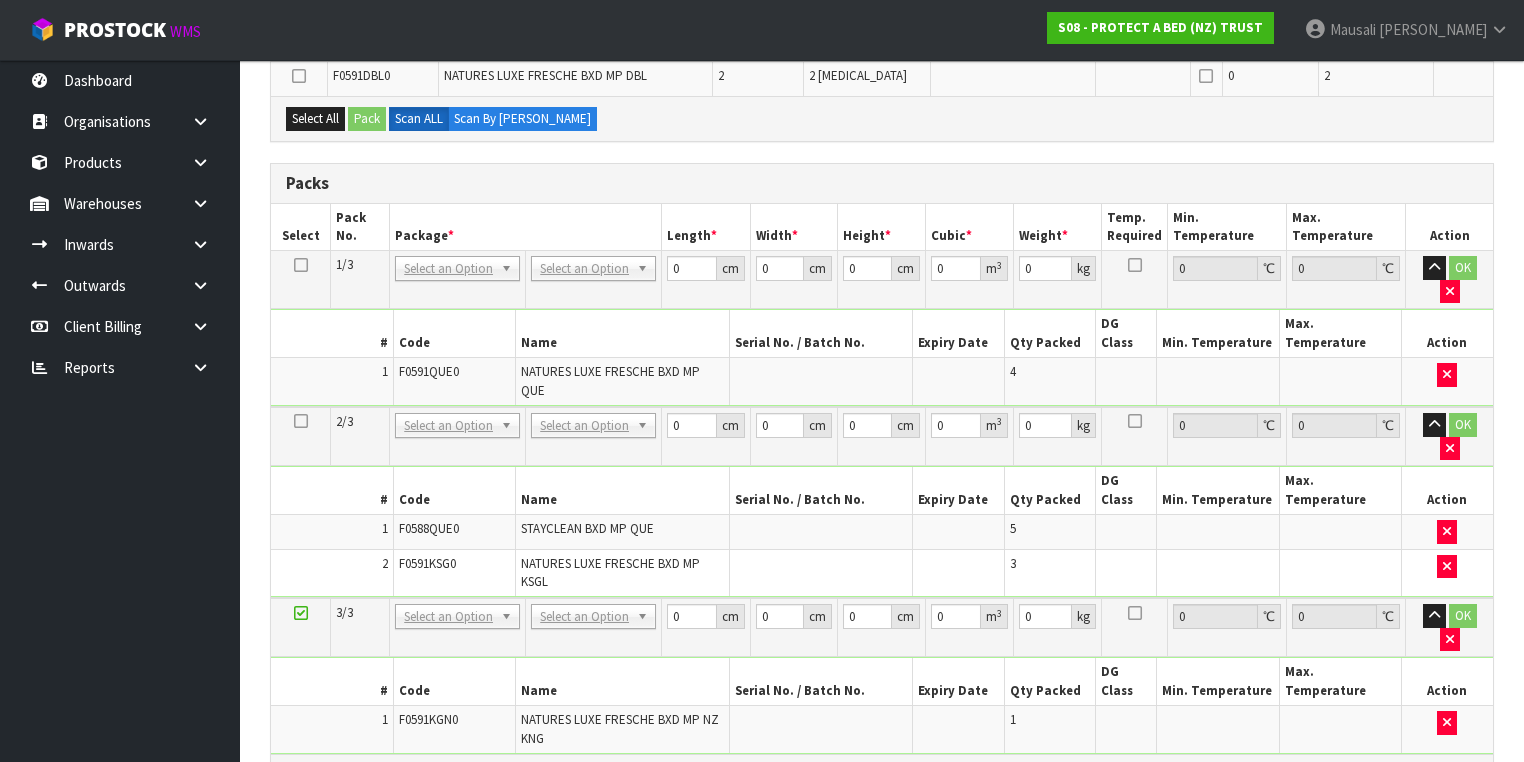 scroll, scrollTop: 640, scrollLeft: 0, axis: vertical 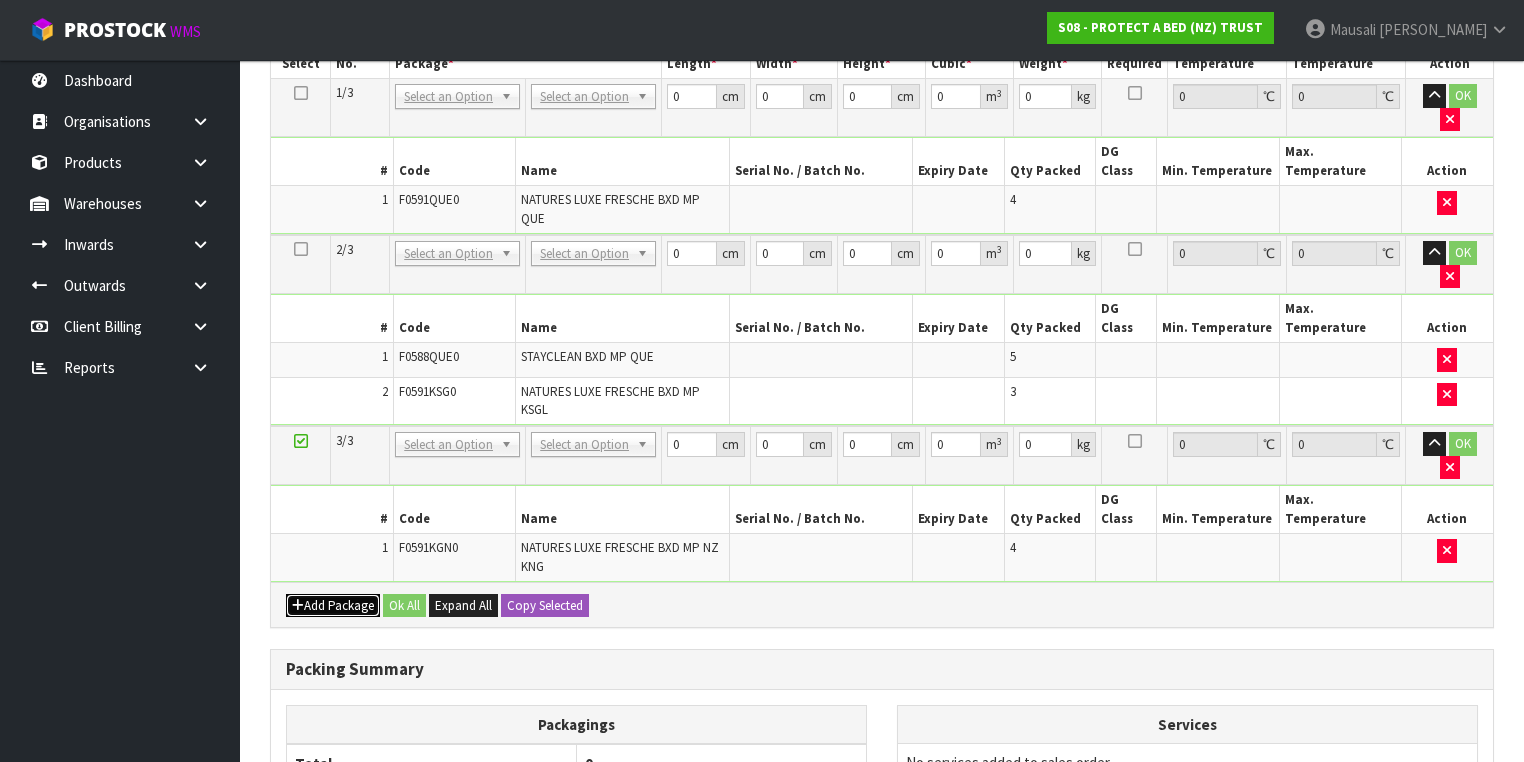 click on "Add Package" at bounding box center [333, 606] 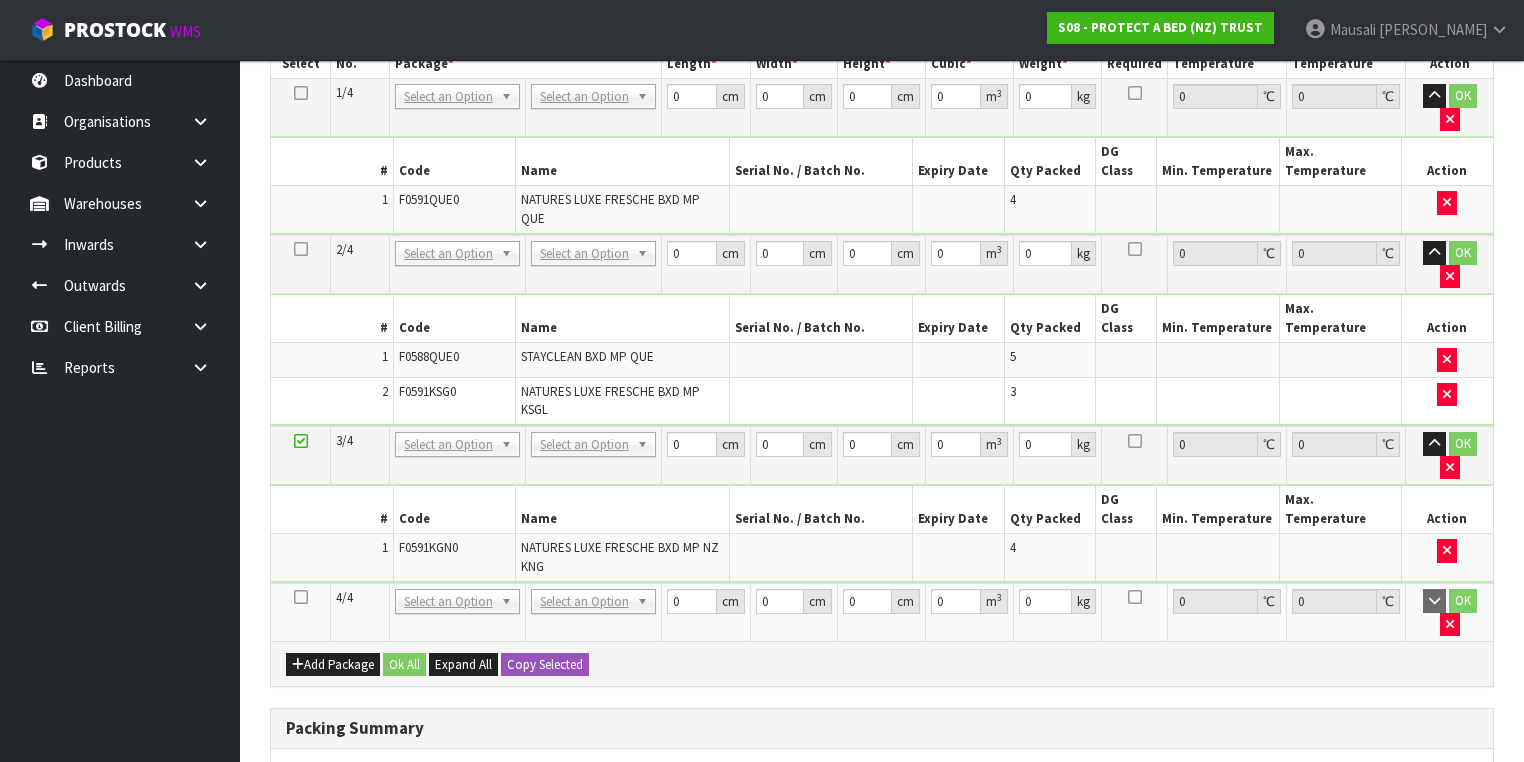 click at bounding box center (301, 597) 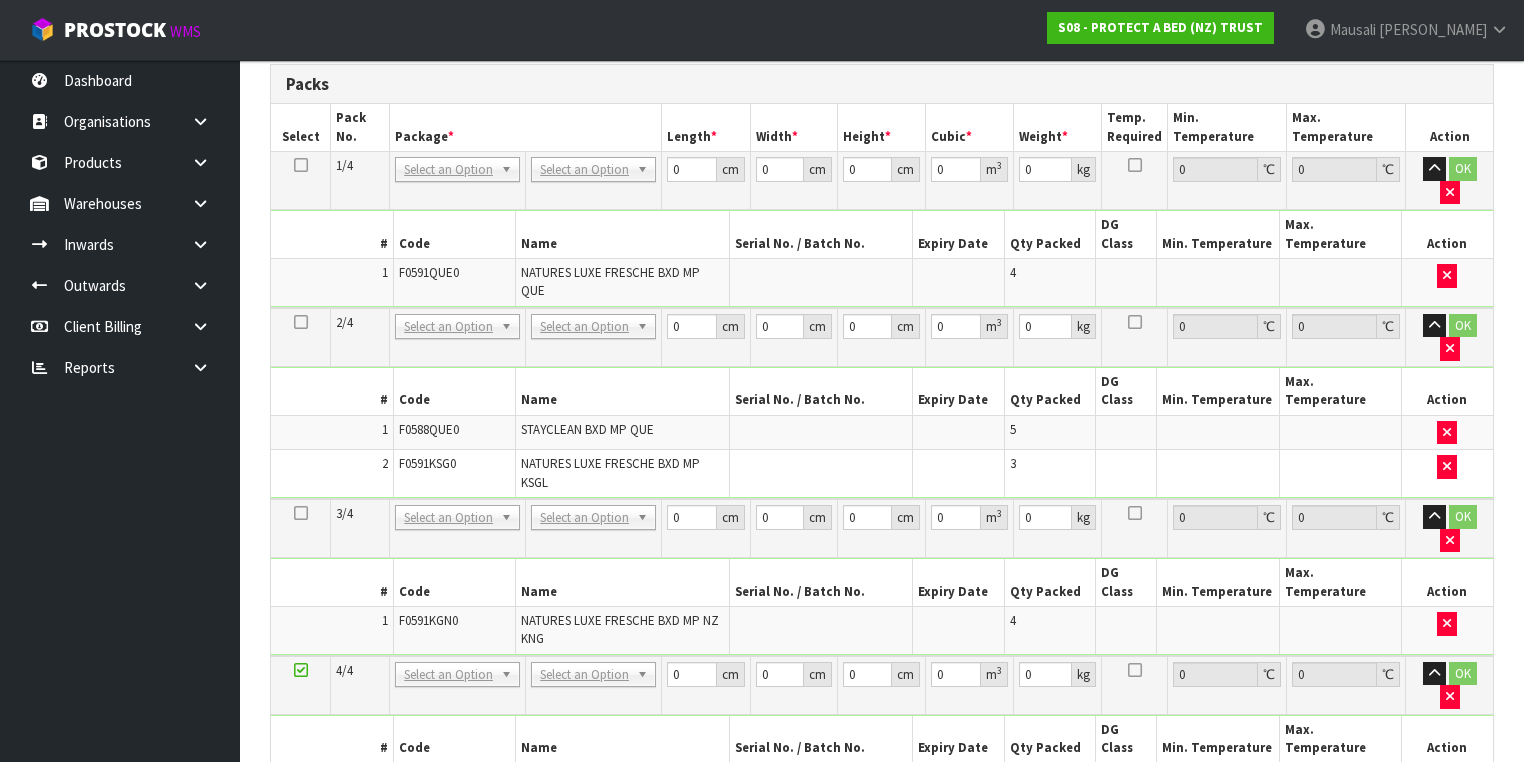 scroll, scrollTop: 375, scrollLeft: 0, axis: vertical 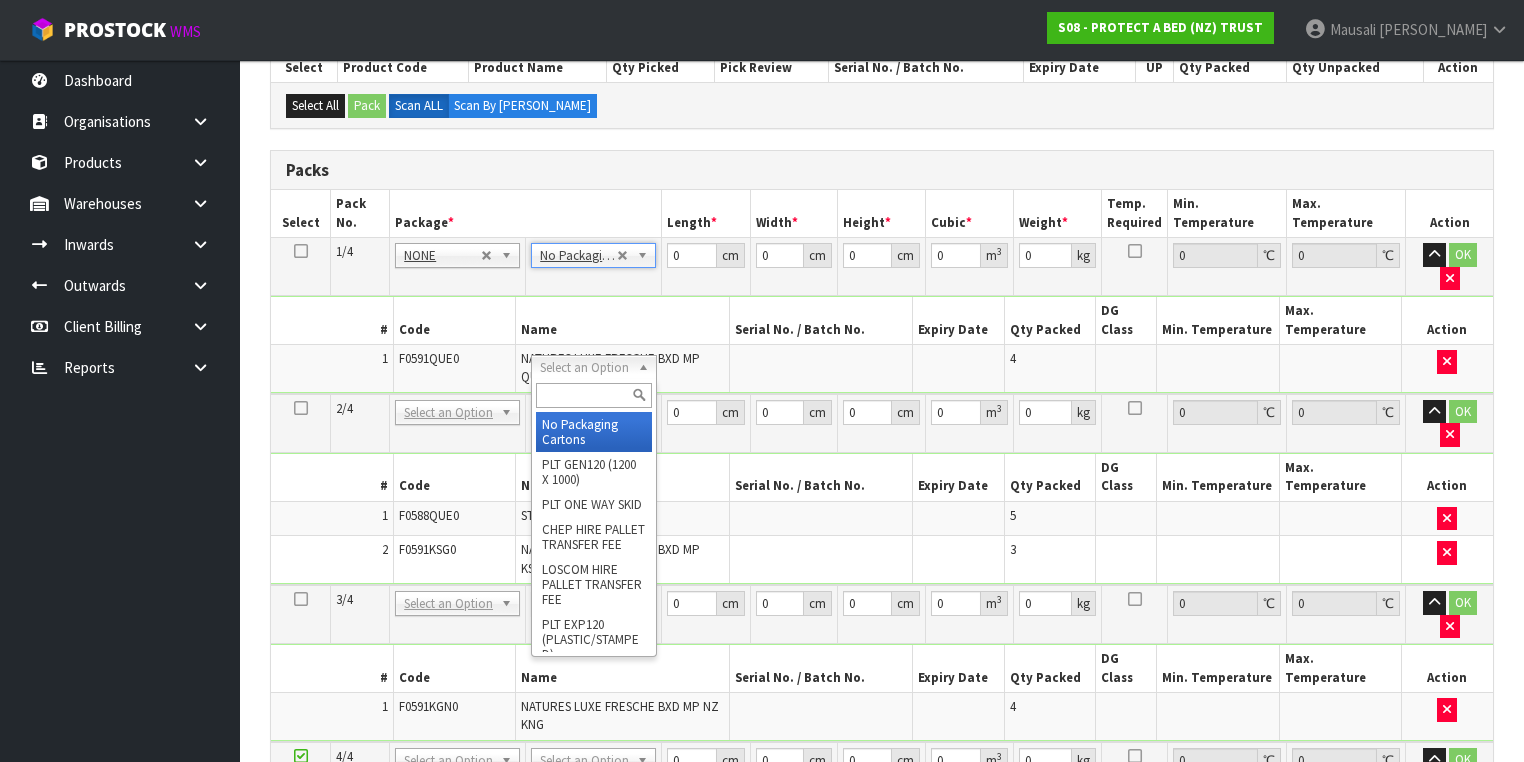 click at bounding box center (593, 395) 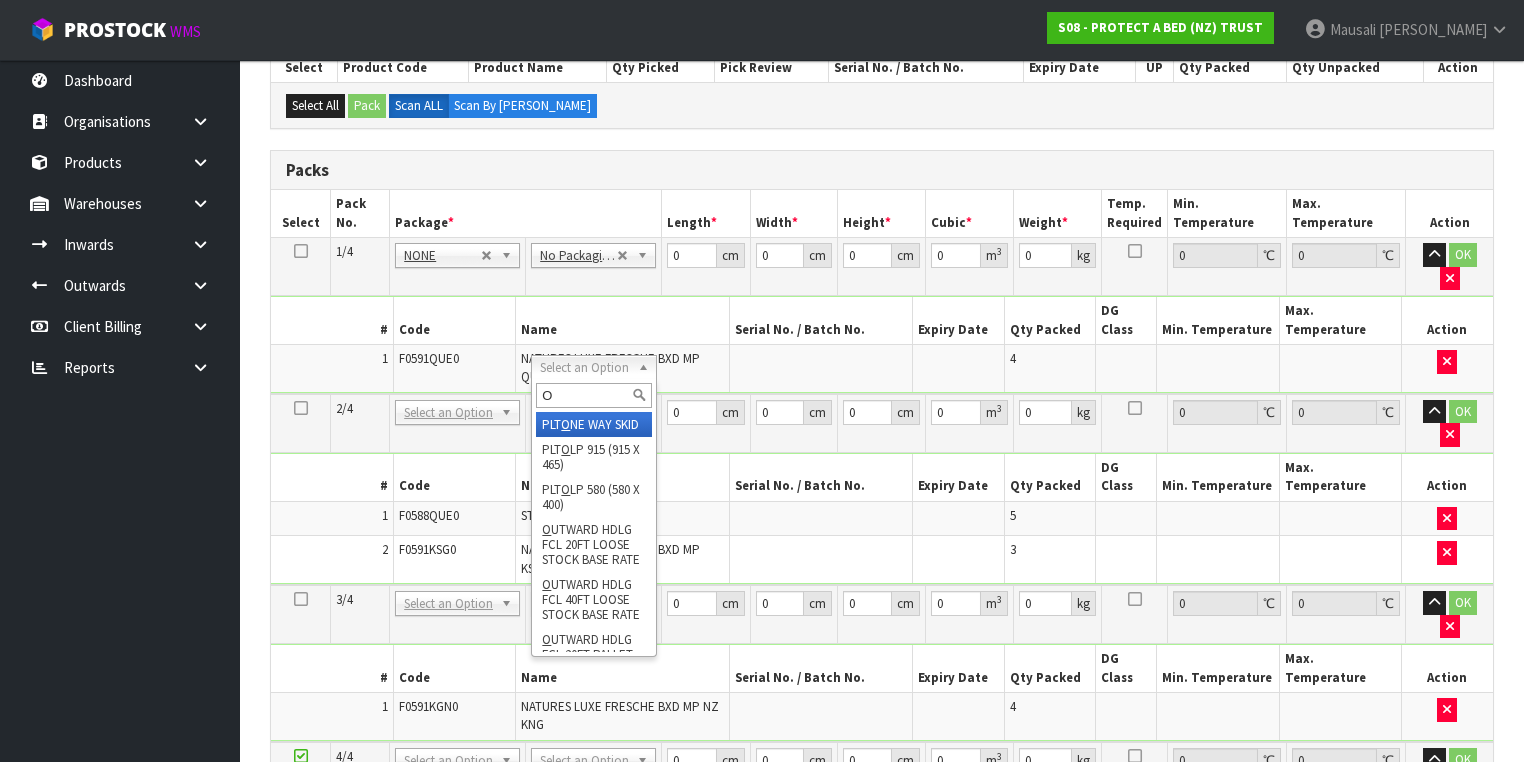 type on "OC" 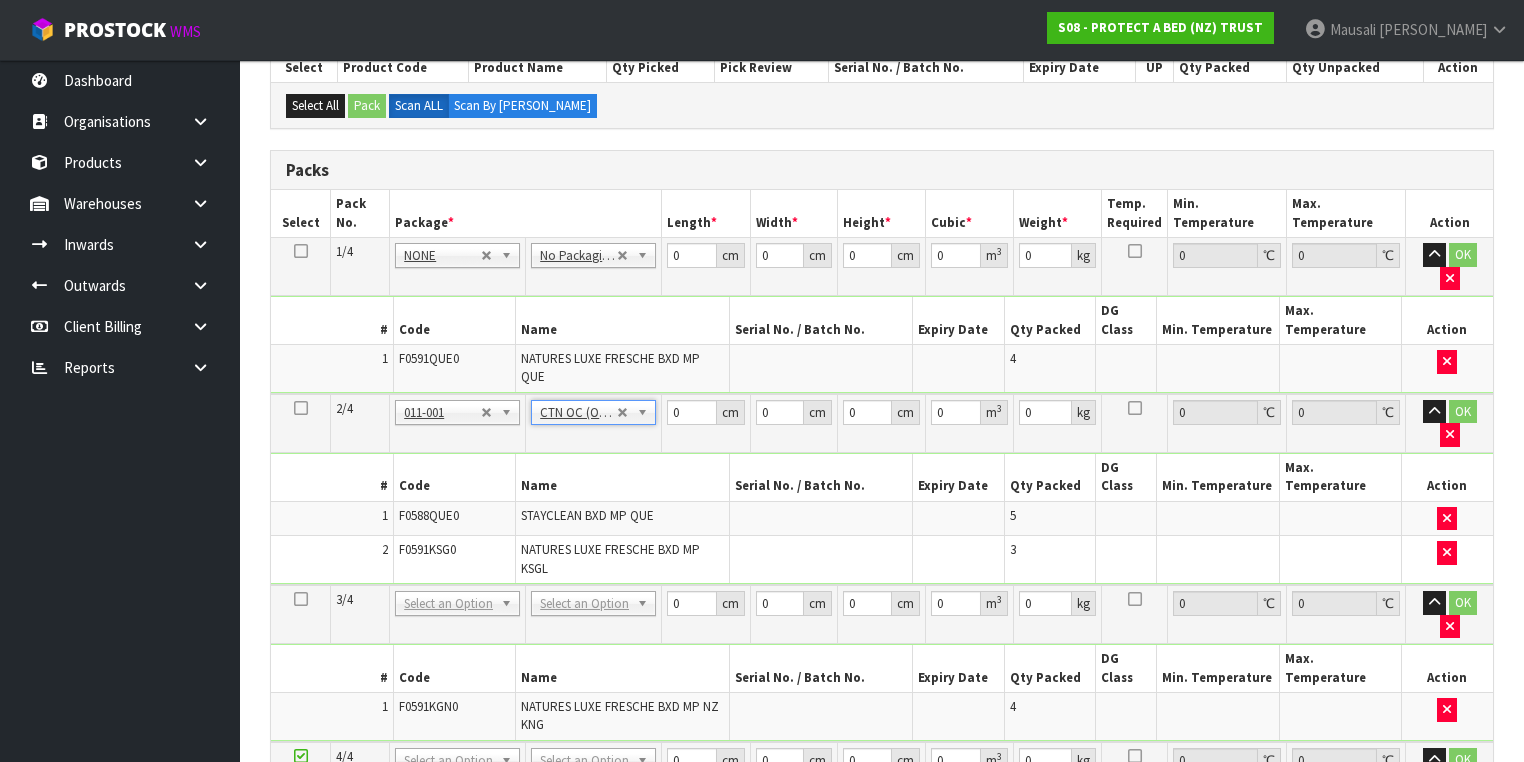 type on "8.85" 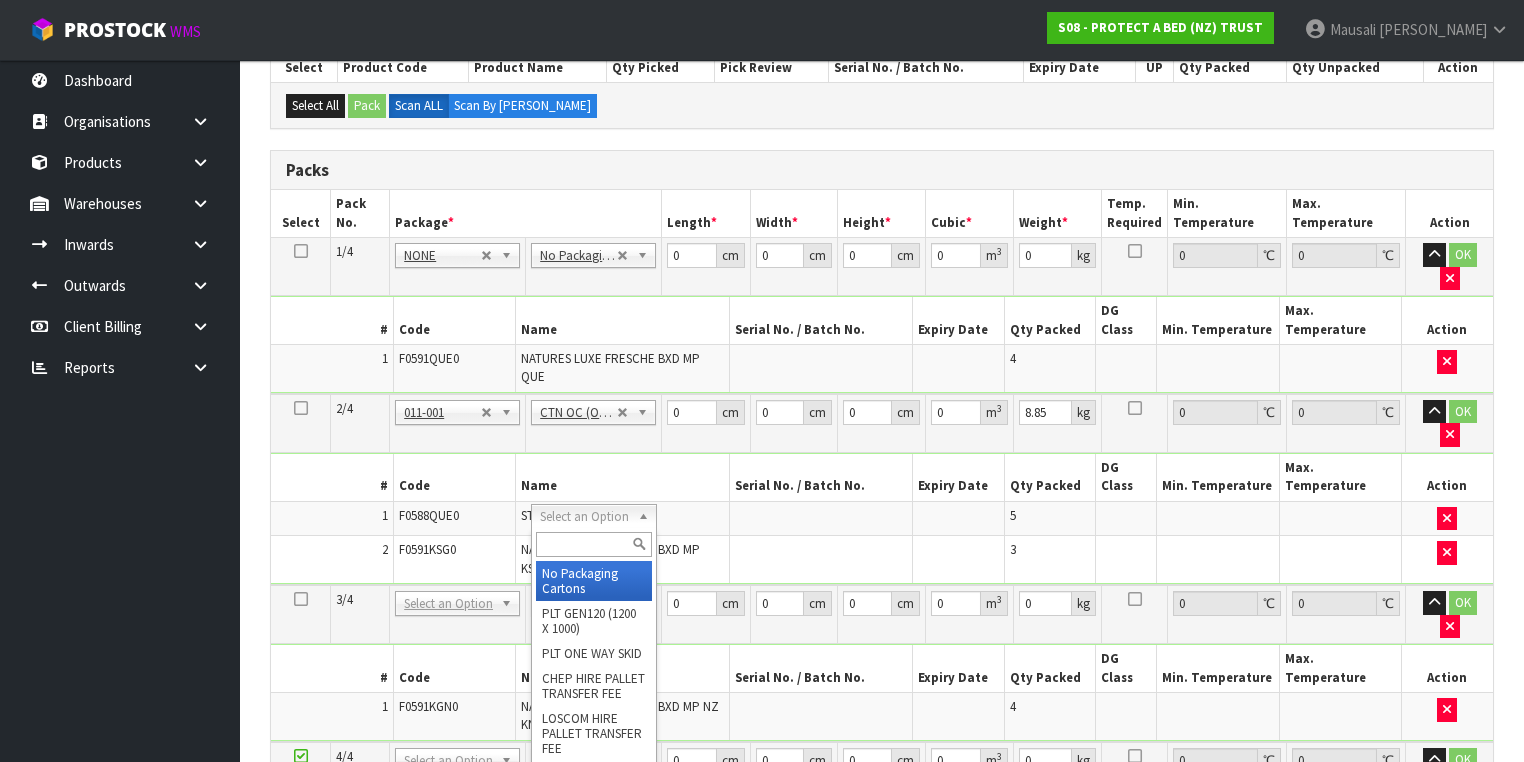 type on "2" 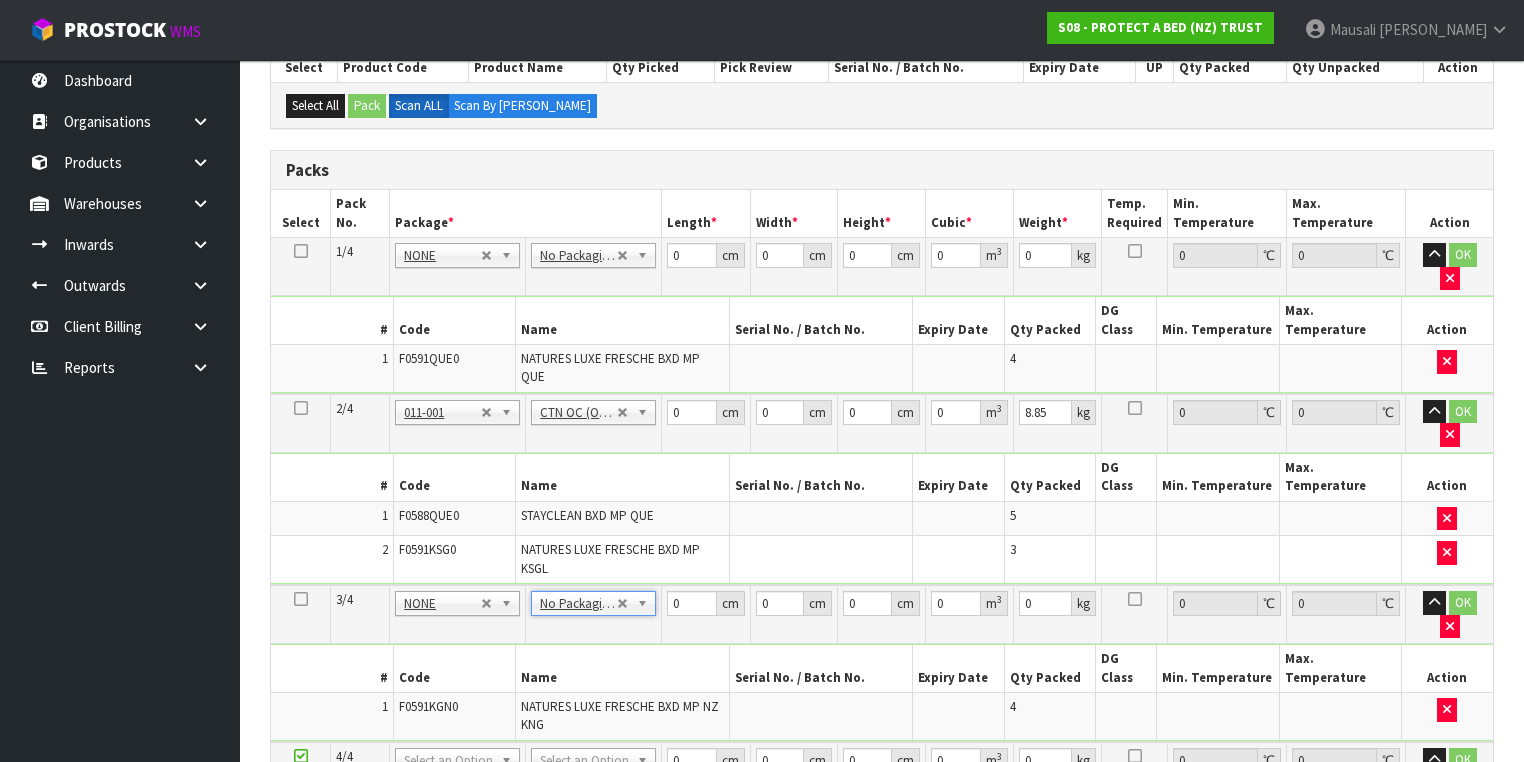 scroll, scrollTop: 615, scrollLeft: 0, axis: vertical 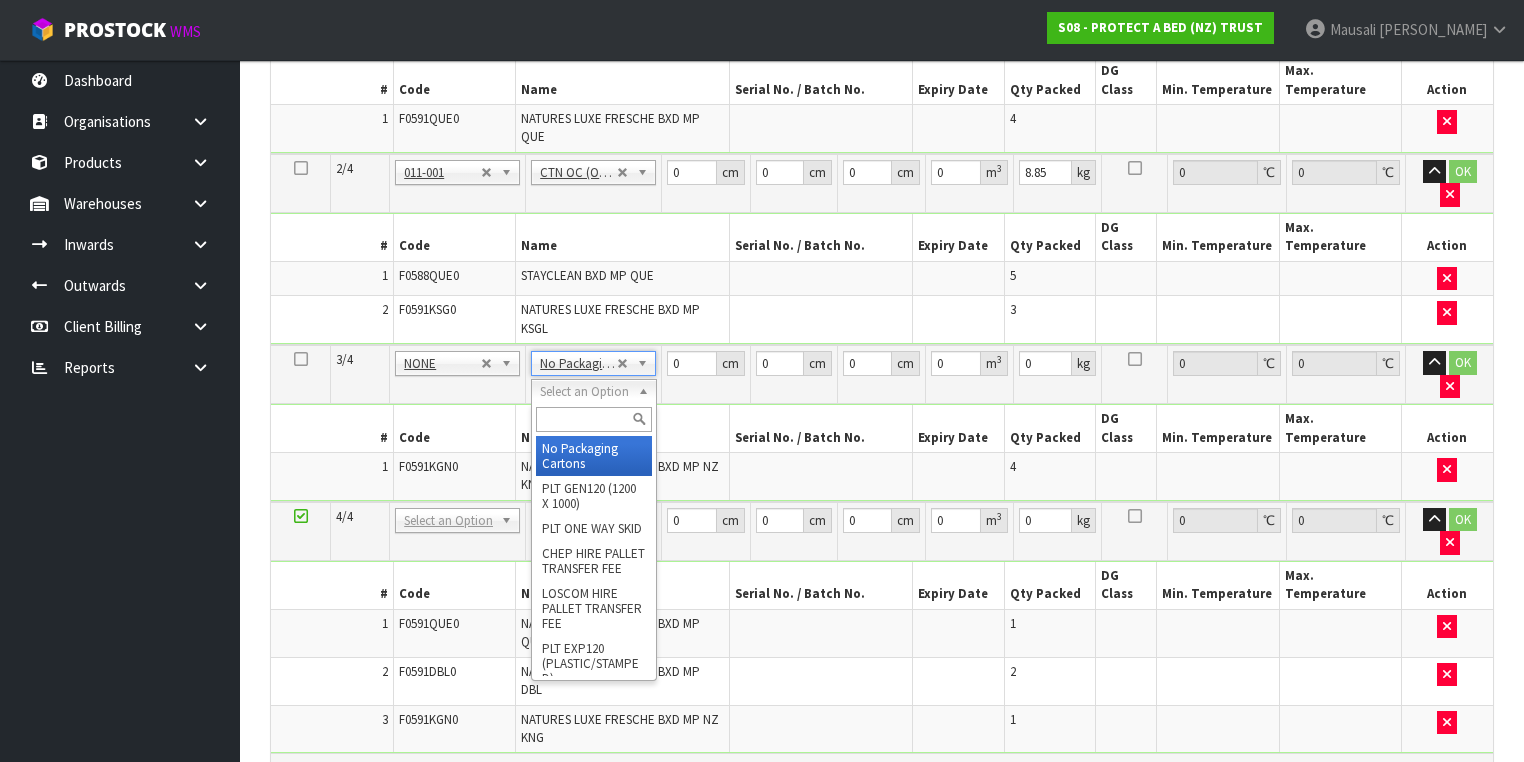 click at bounding box center [593, 419] 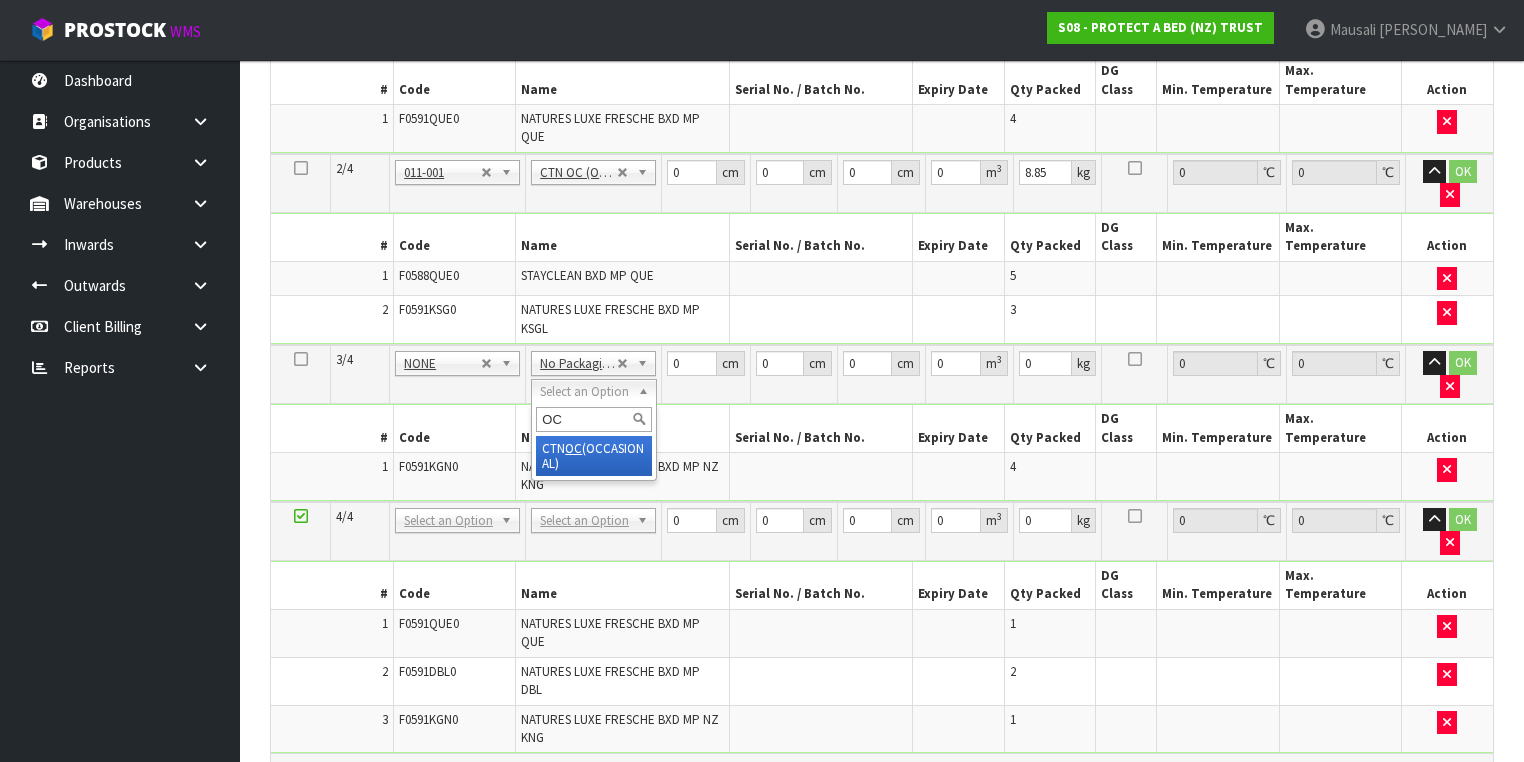 type on "OC" 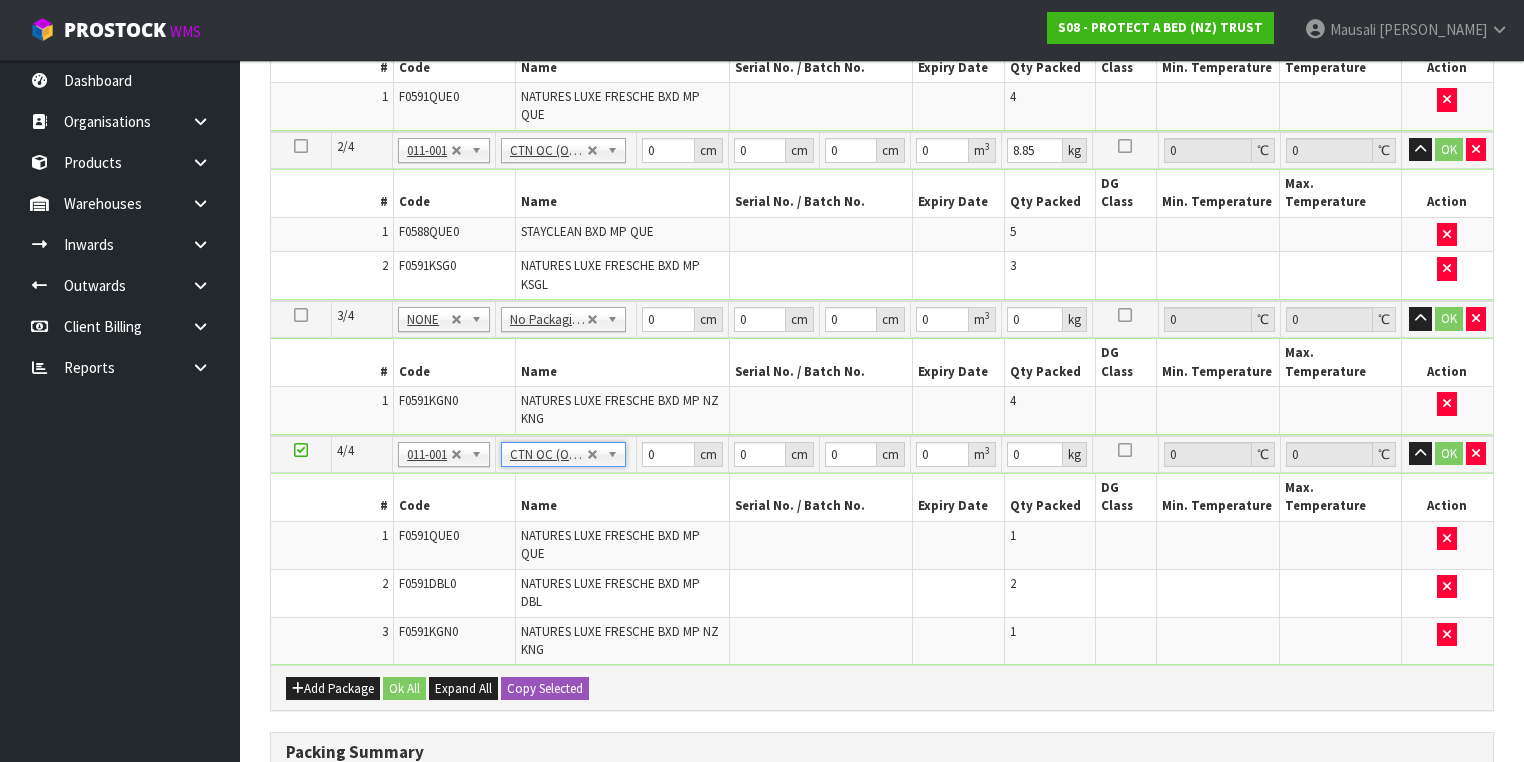 type on "7.4" 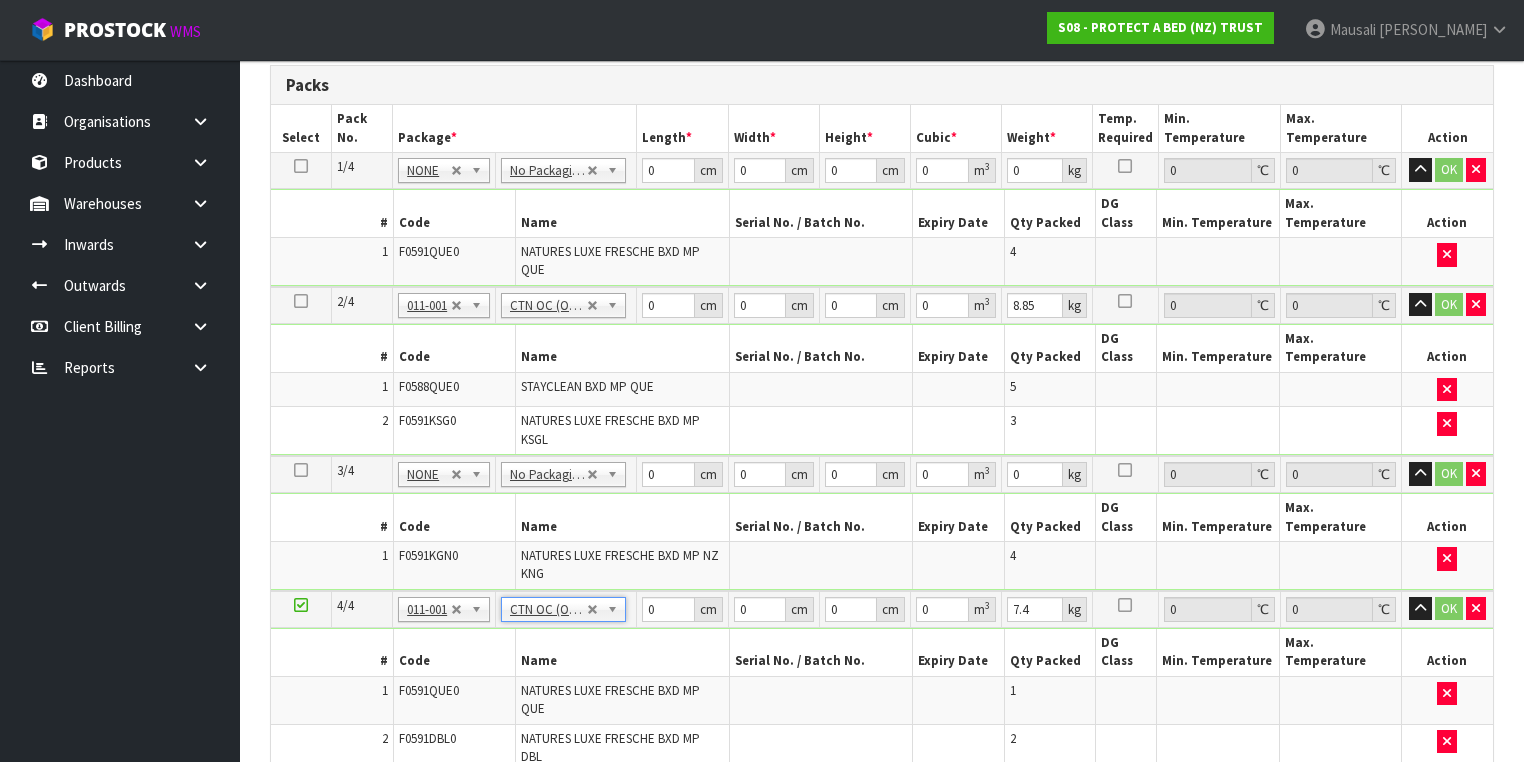 scroll, scrollTop: 295, scrollLeft: 0, axis: vertical 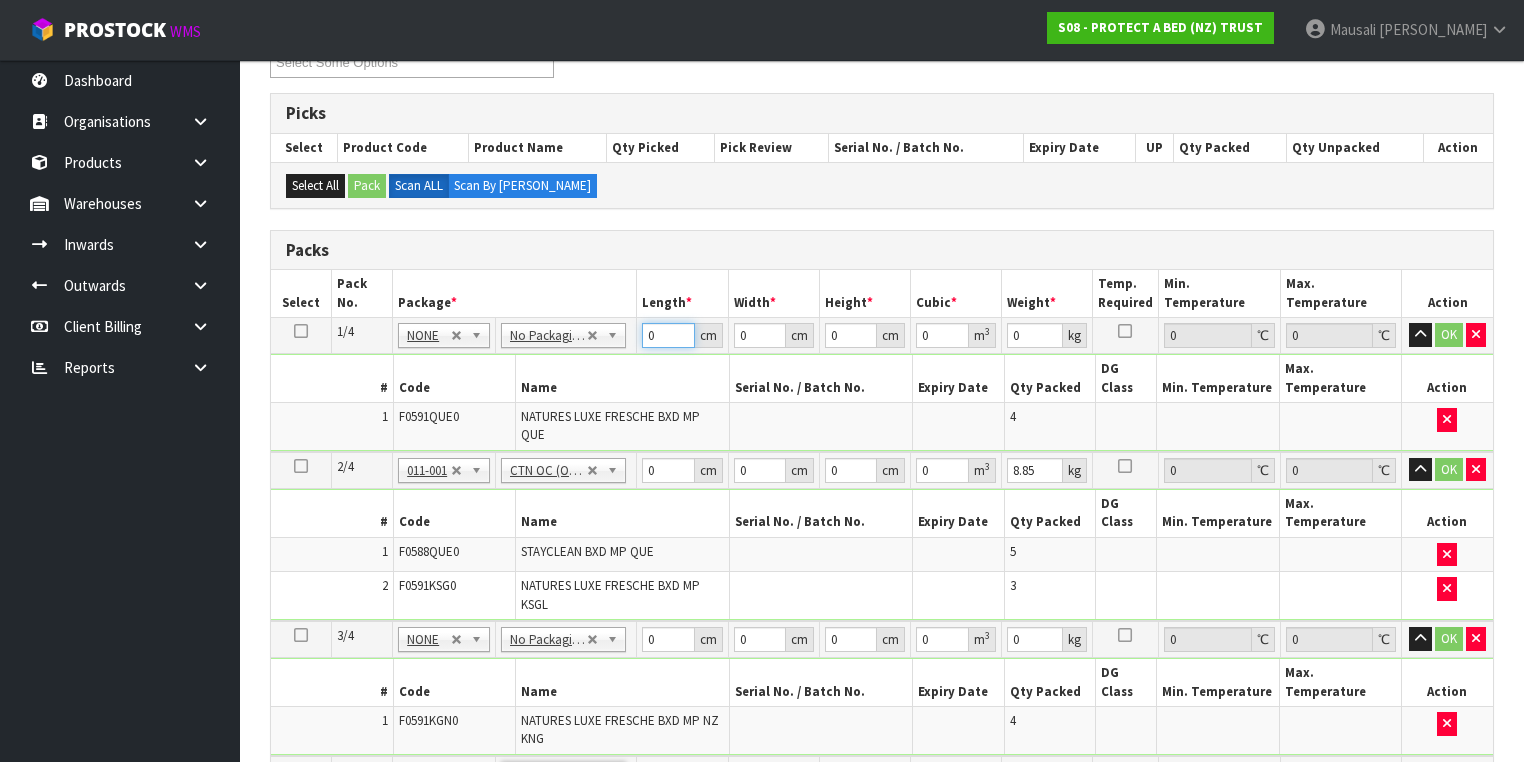 drag, startPoint x: 655, startPoint y: 328, endPoint x: 620, endPoint y: 346, distance: 39.357338 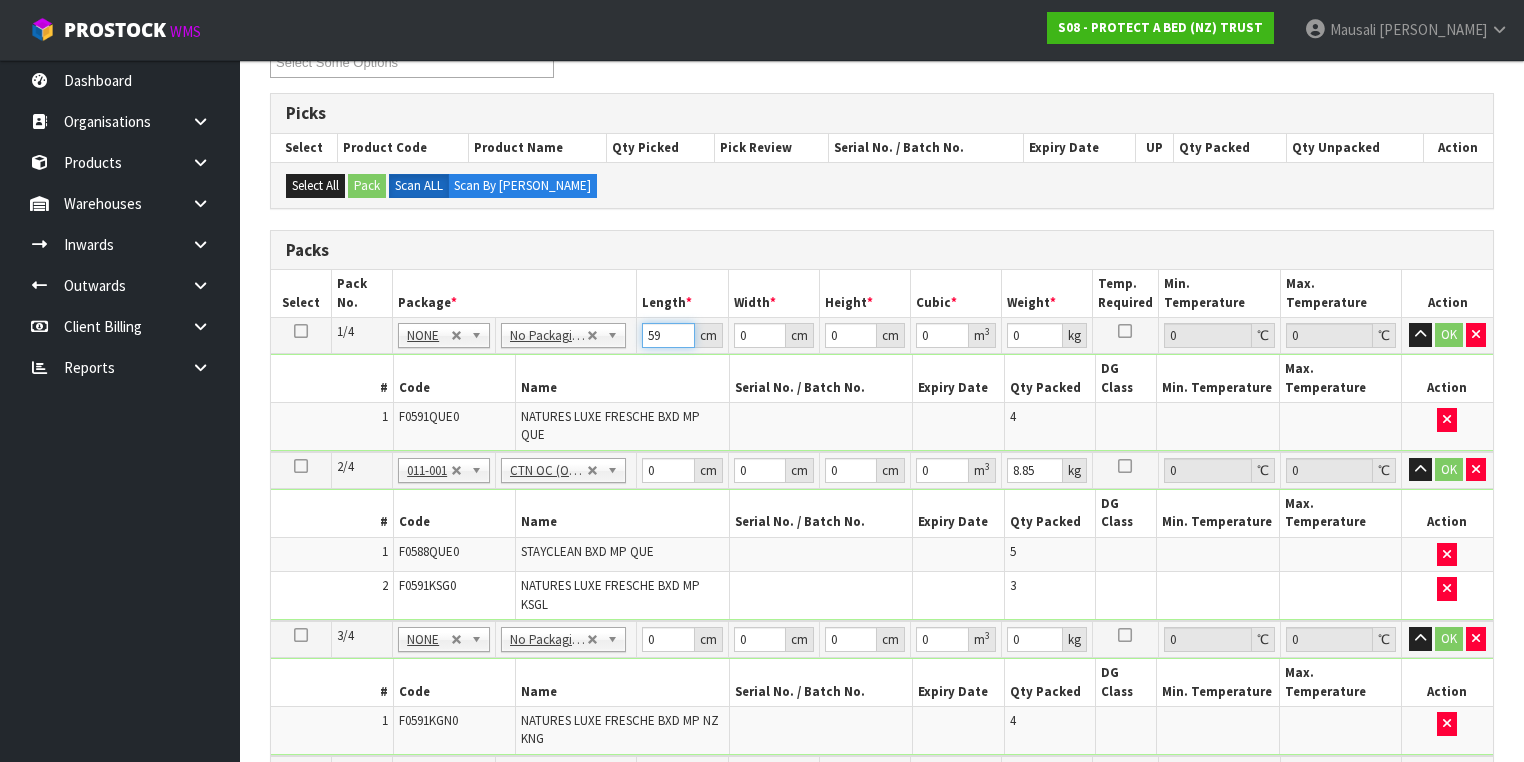 type on "59" 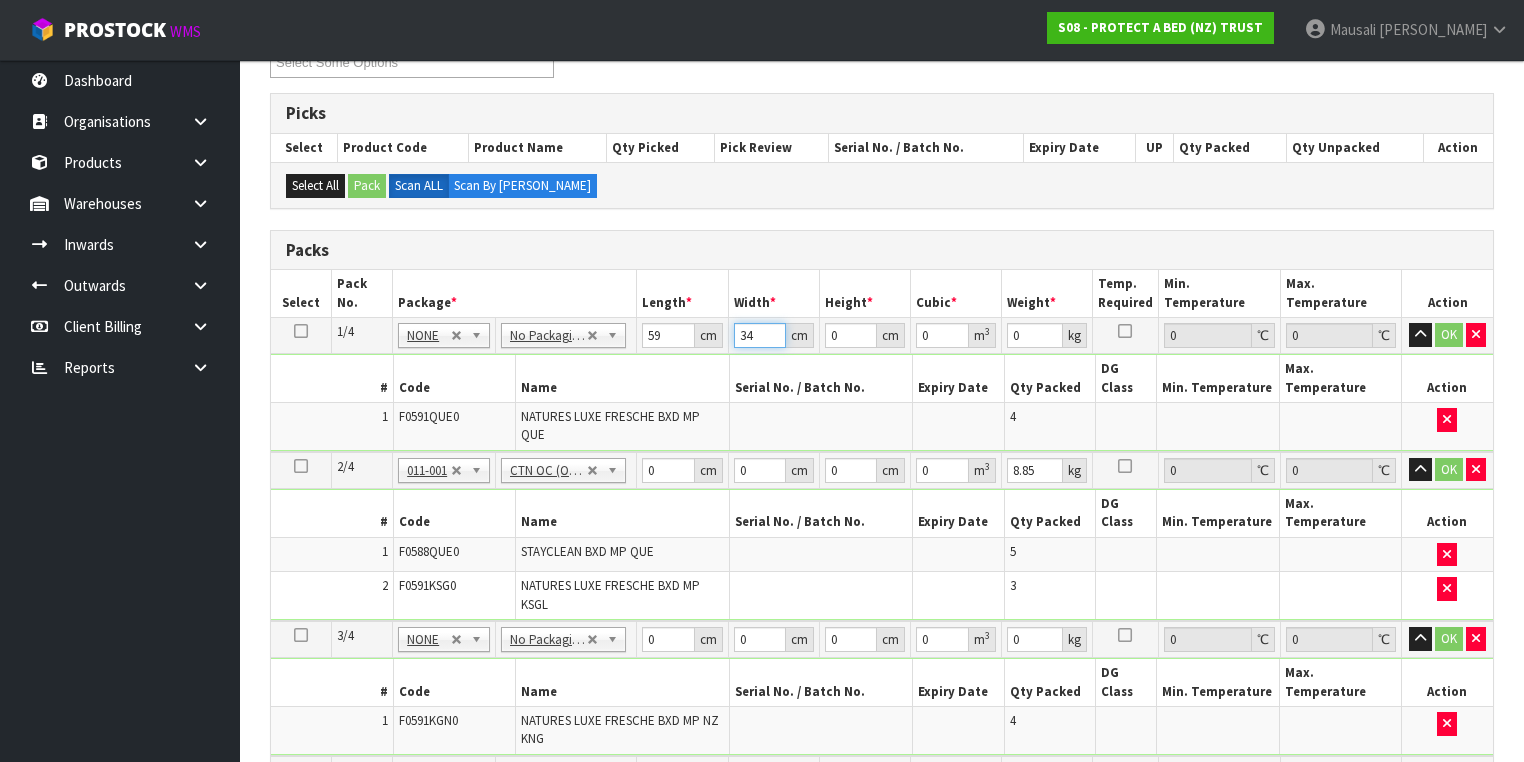 type on "34" 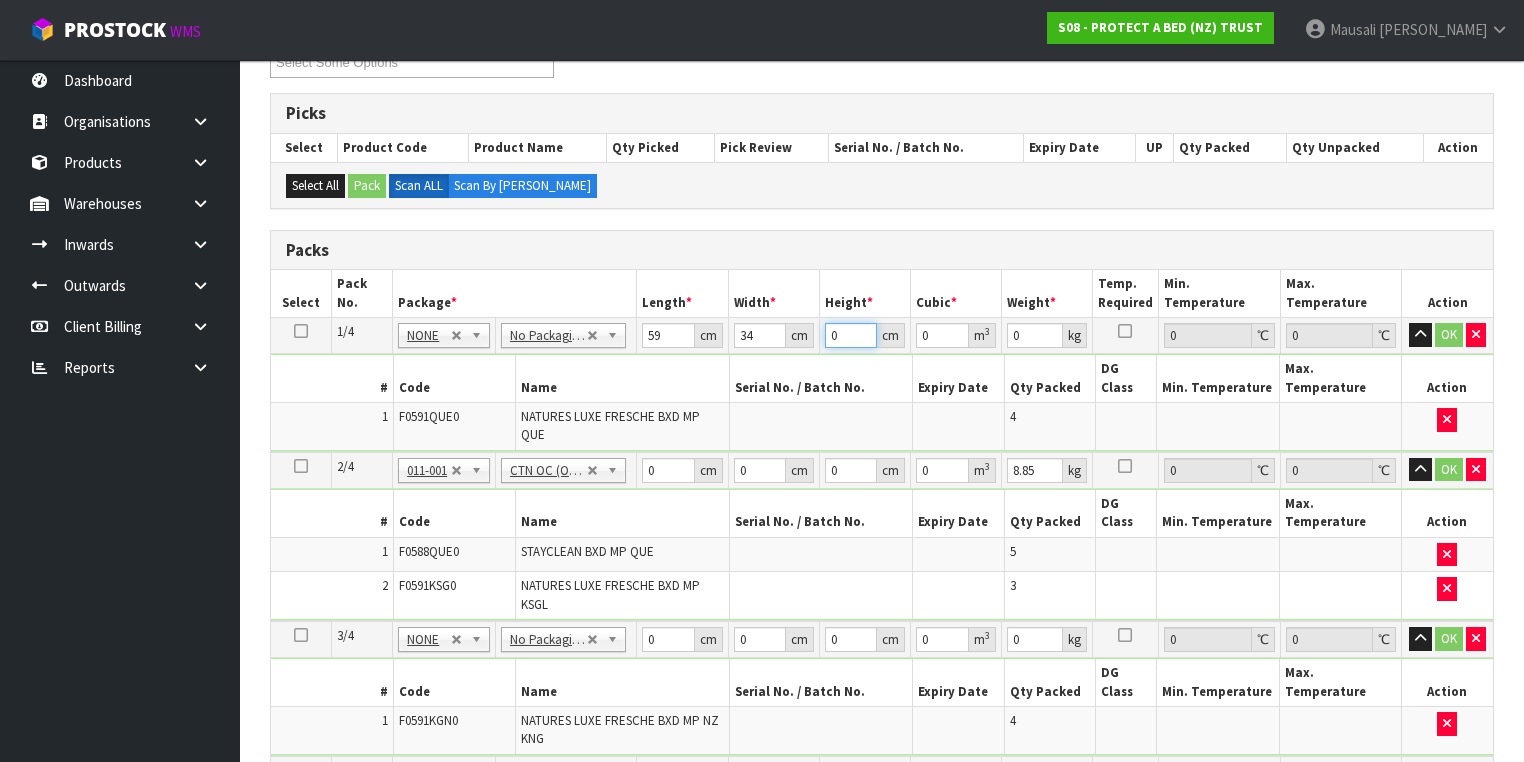 type on "3" 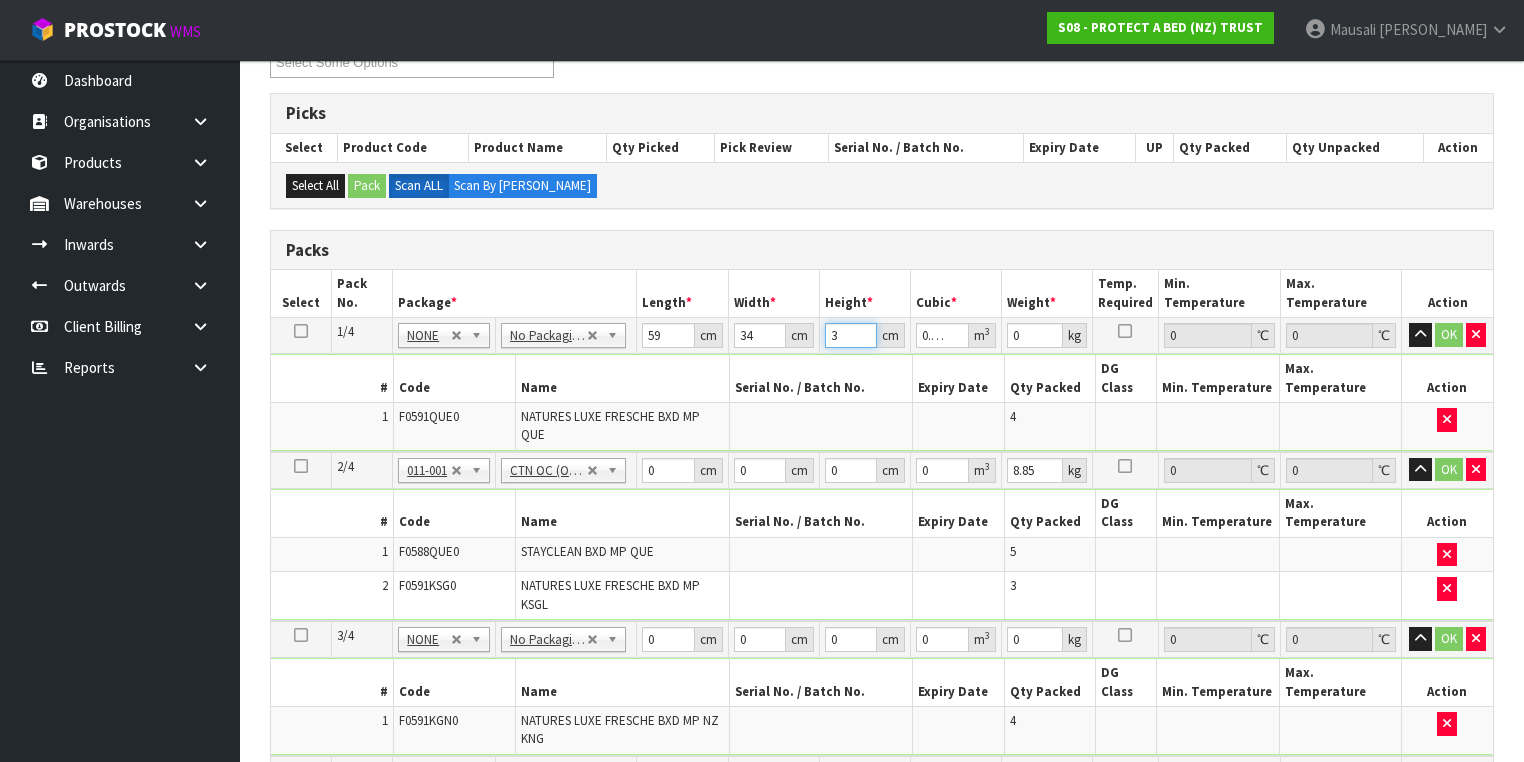 type on "32" 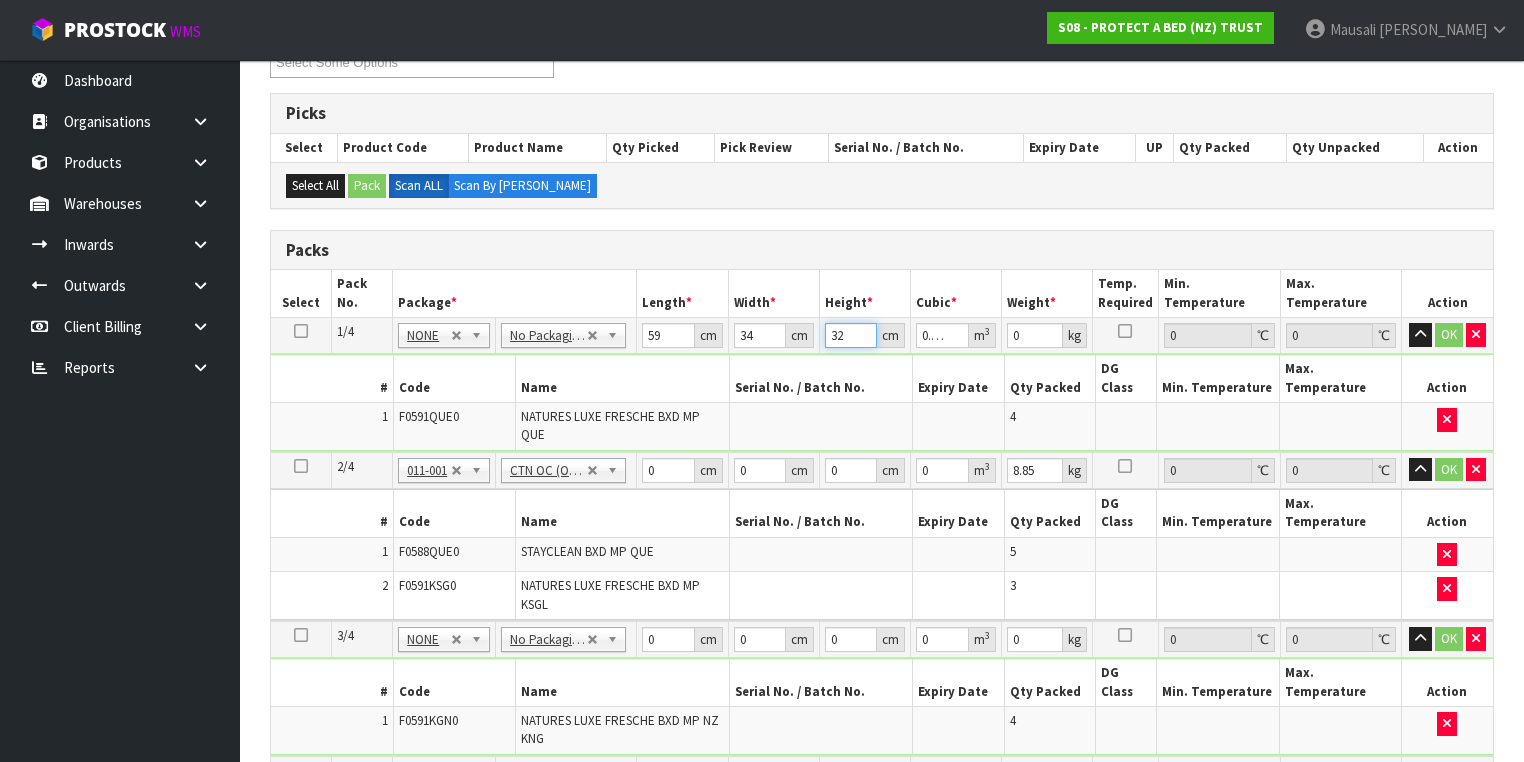 type on "32" 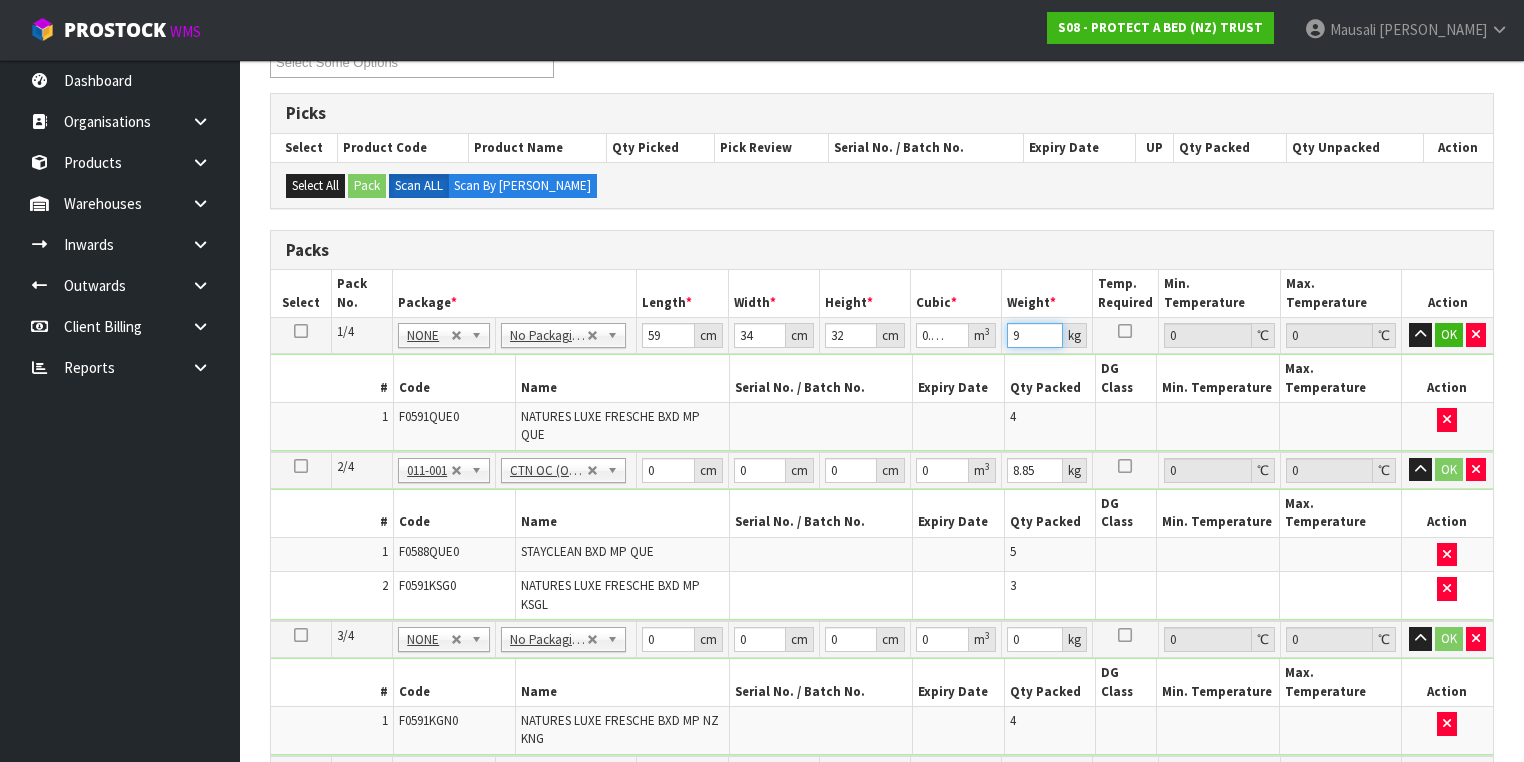type on "9" 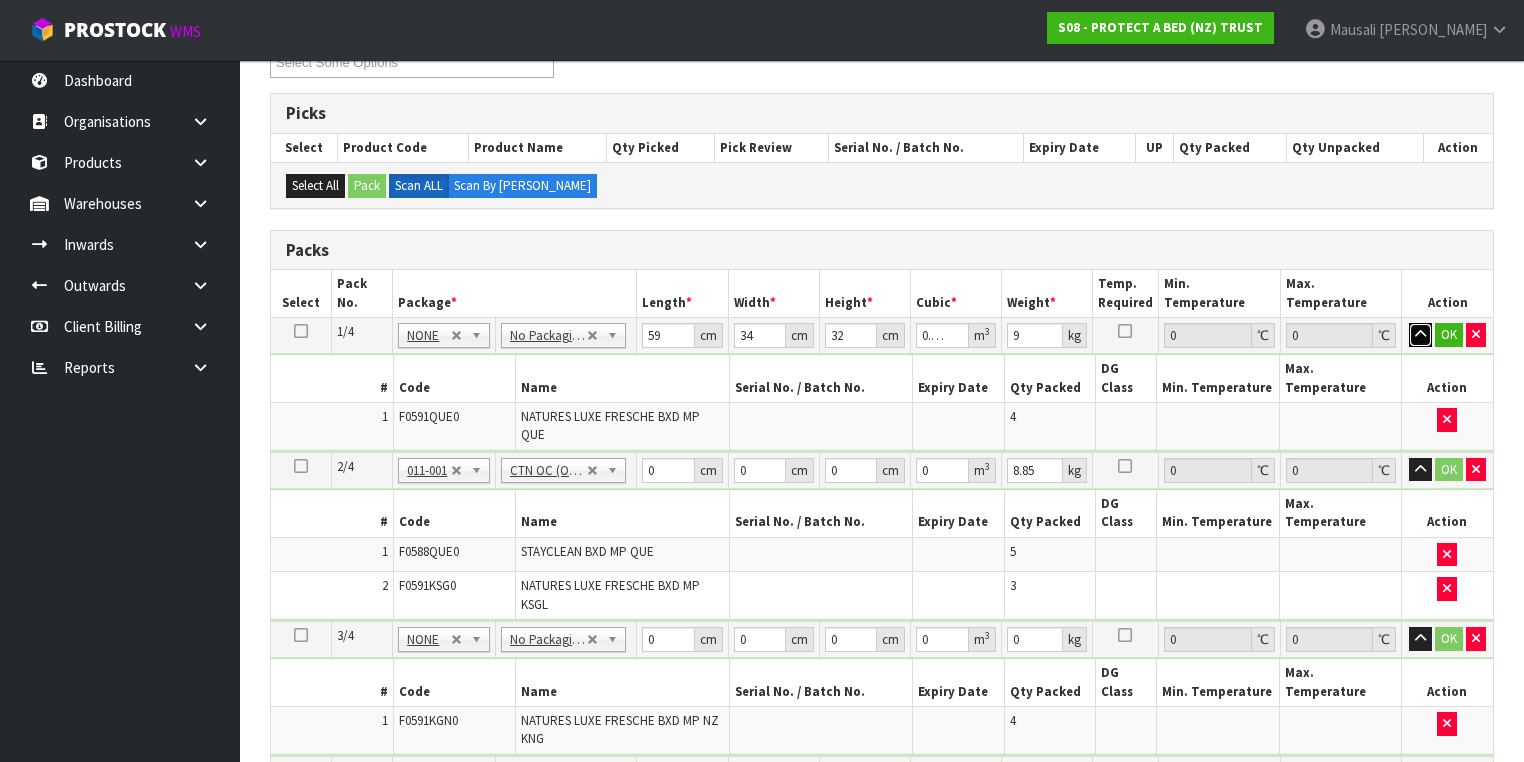 type 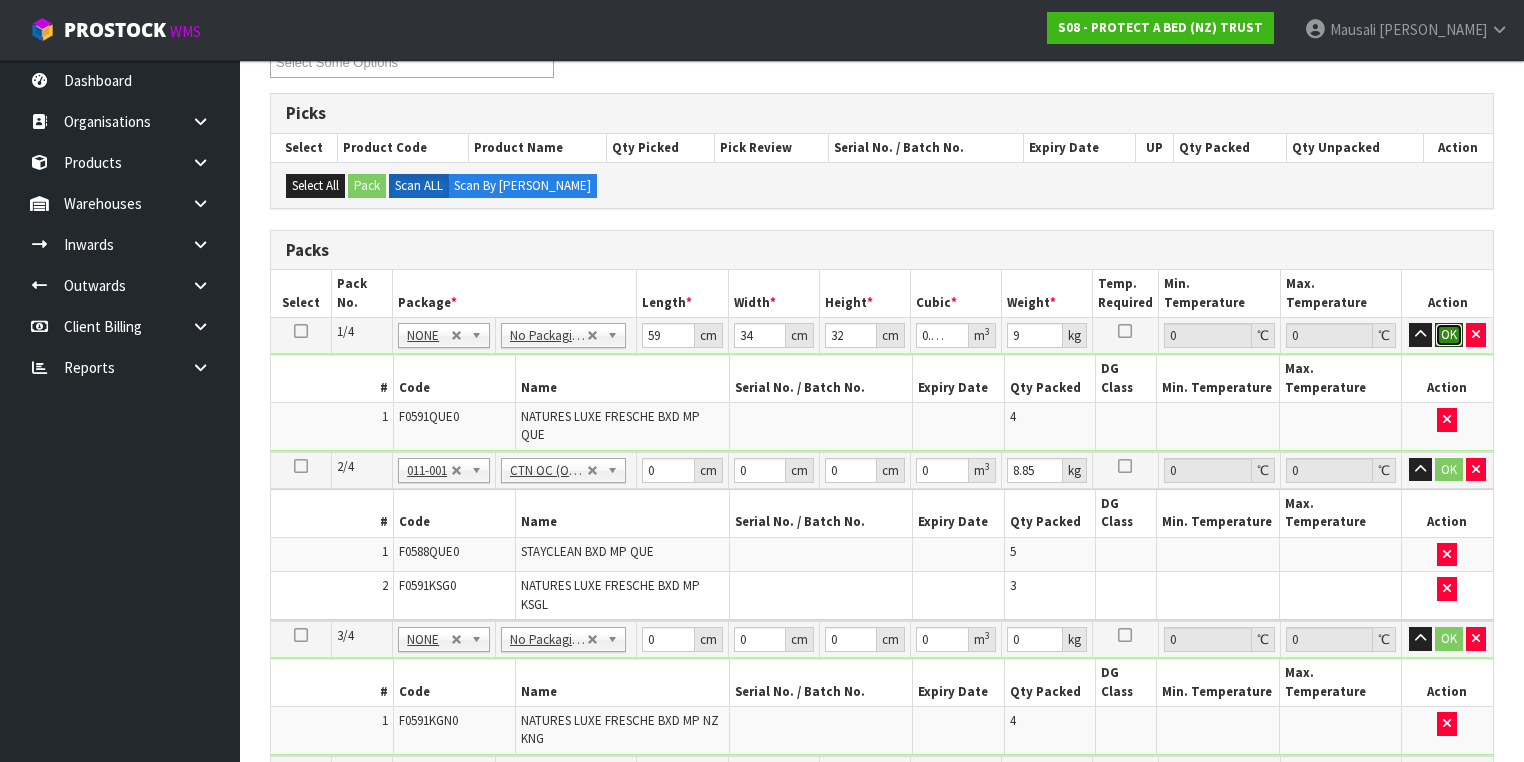 type 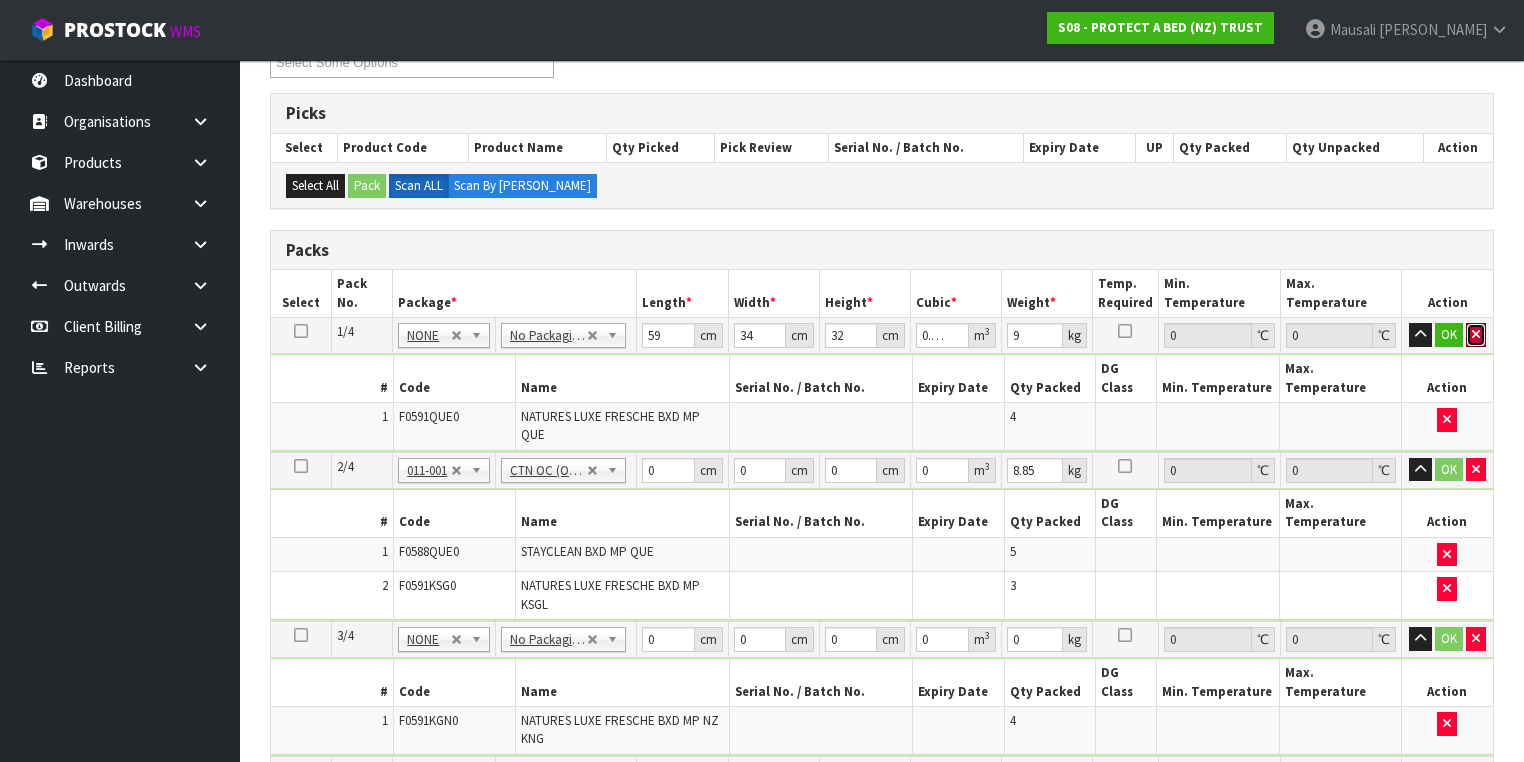 type 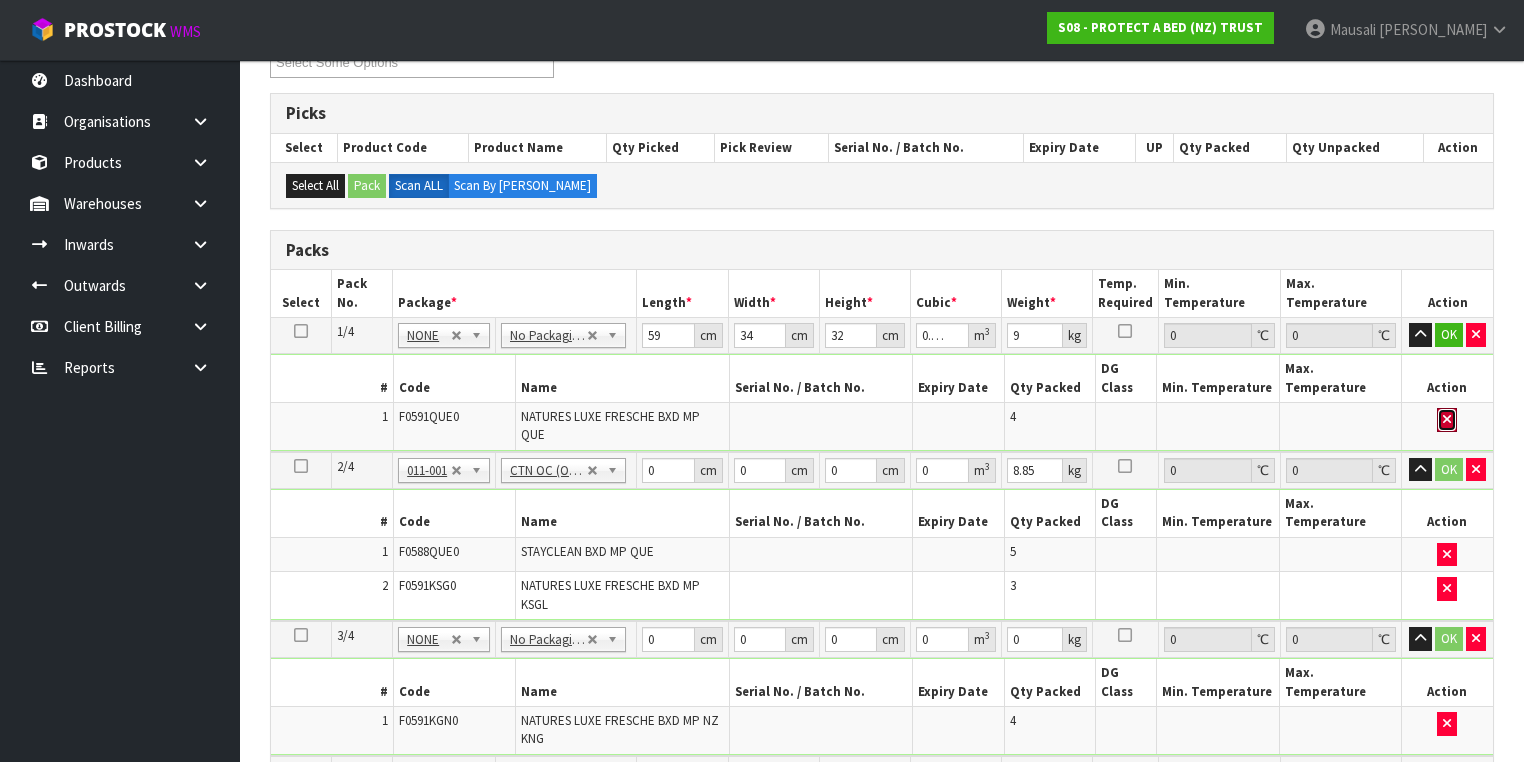 type 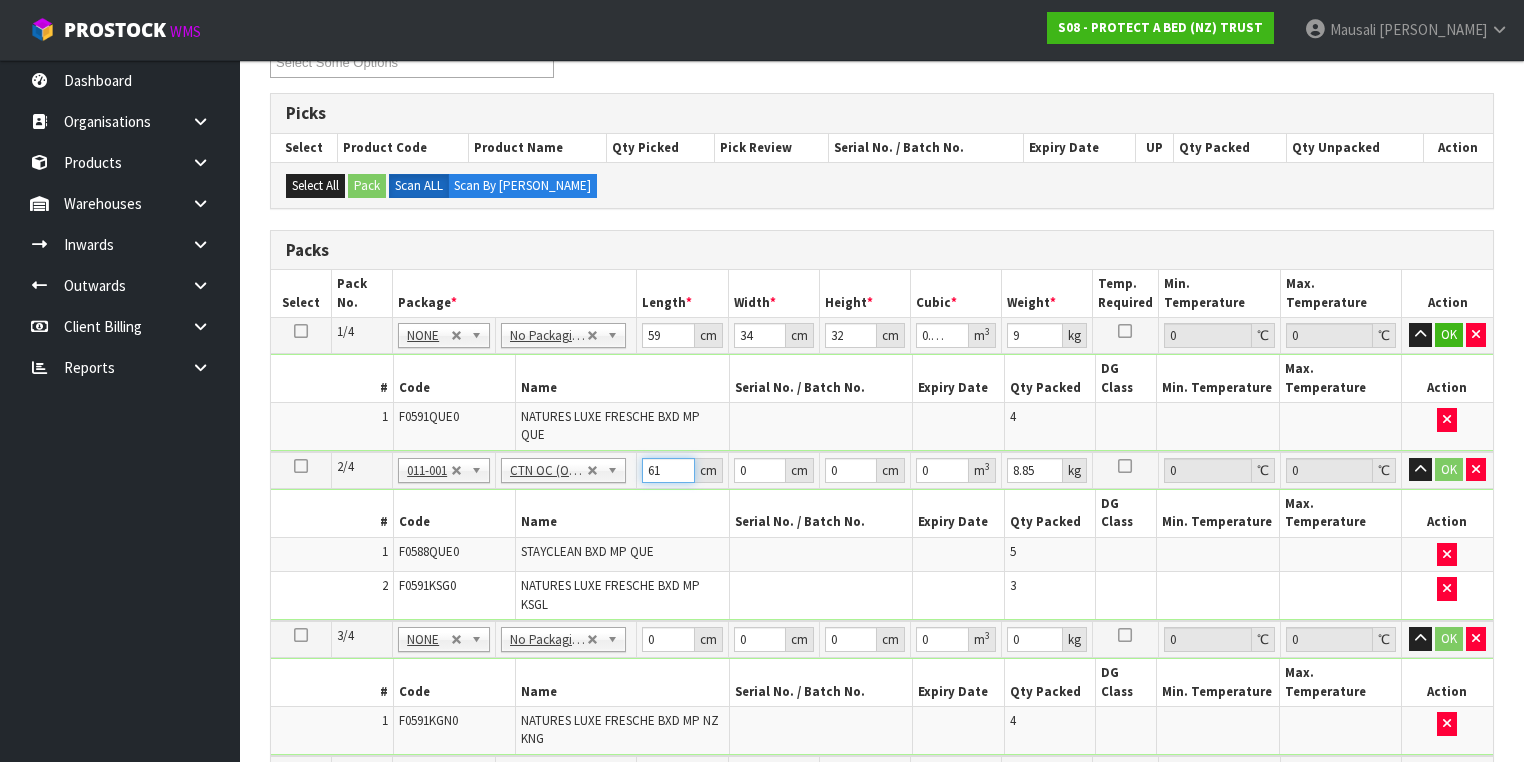 type on "61" 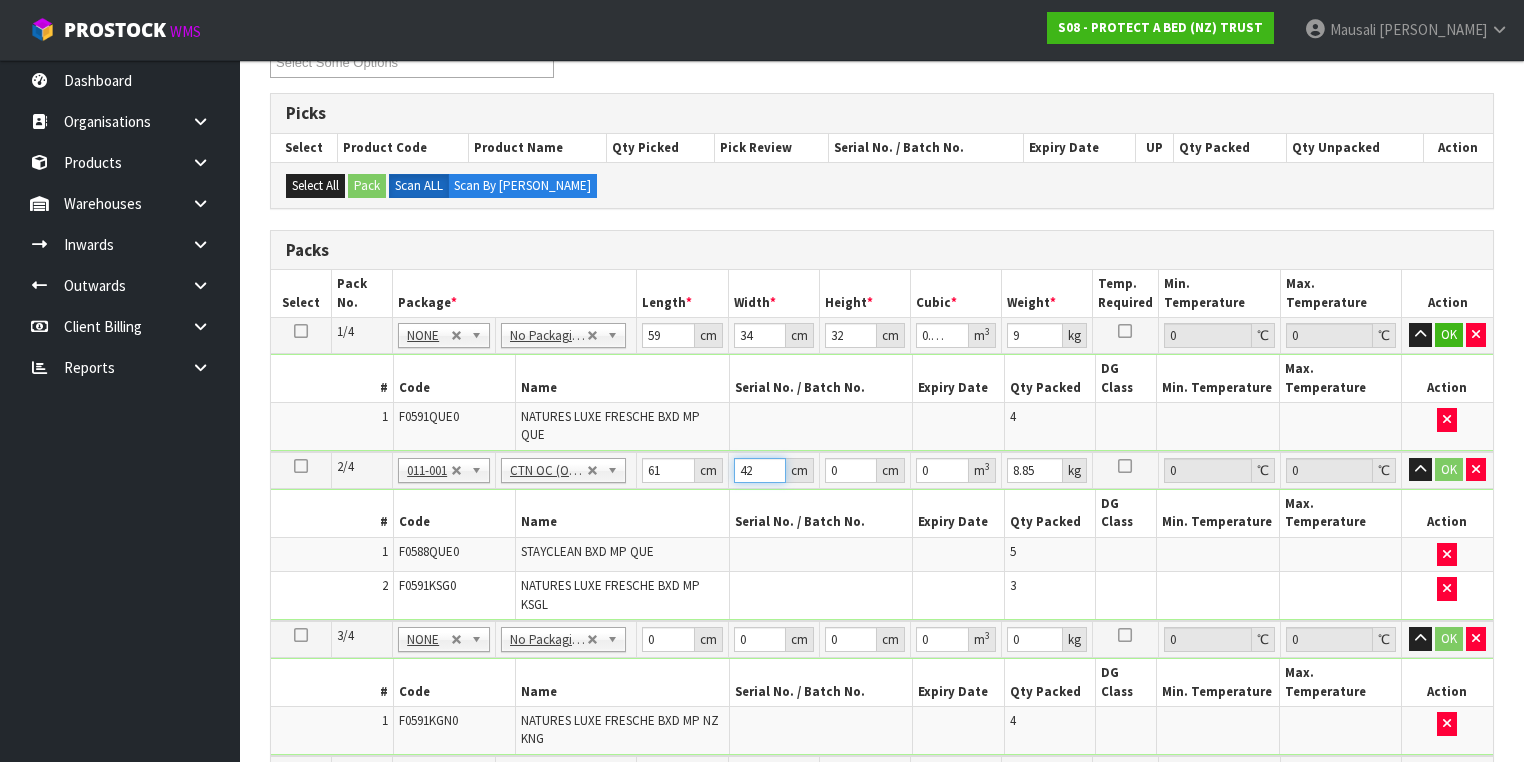 type on "42" 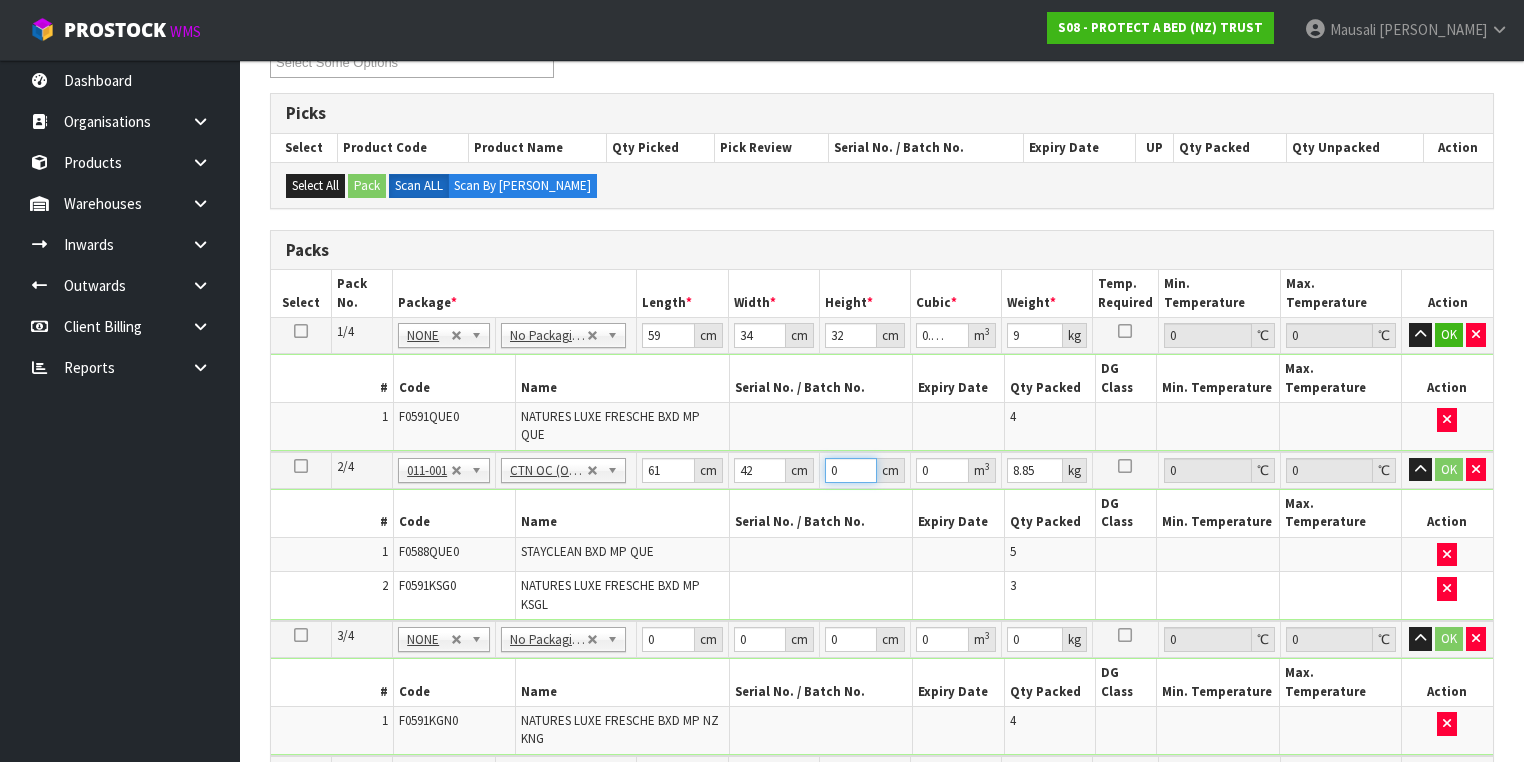 type on "3" 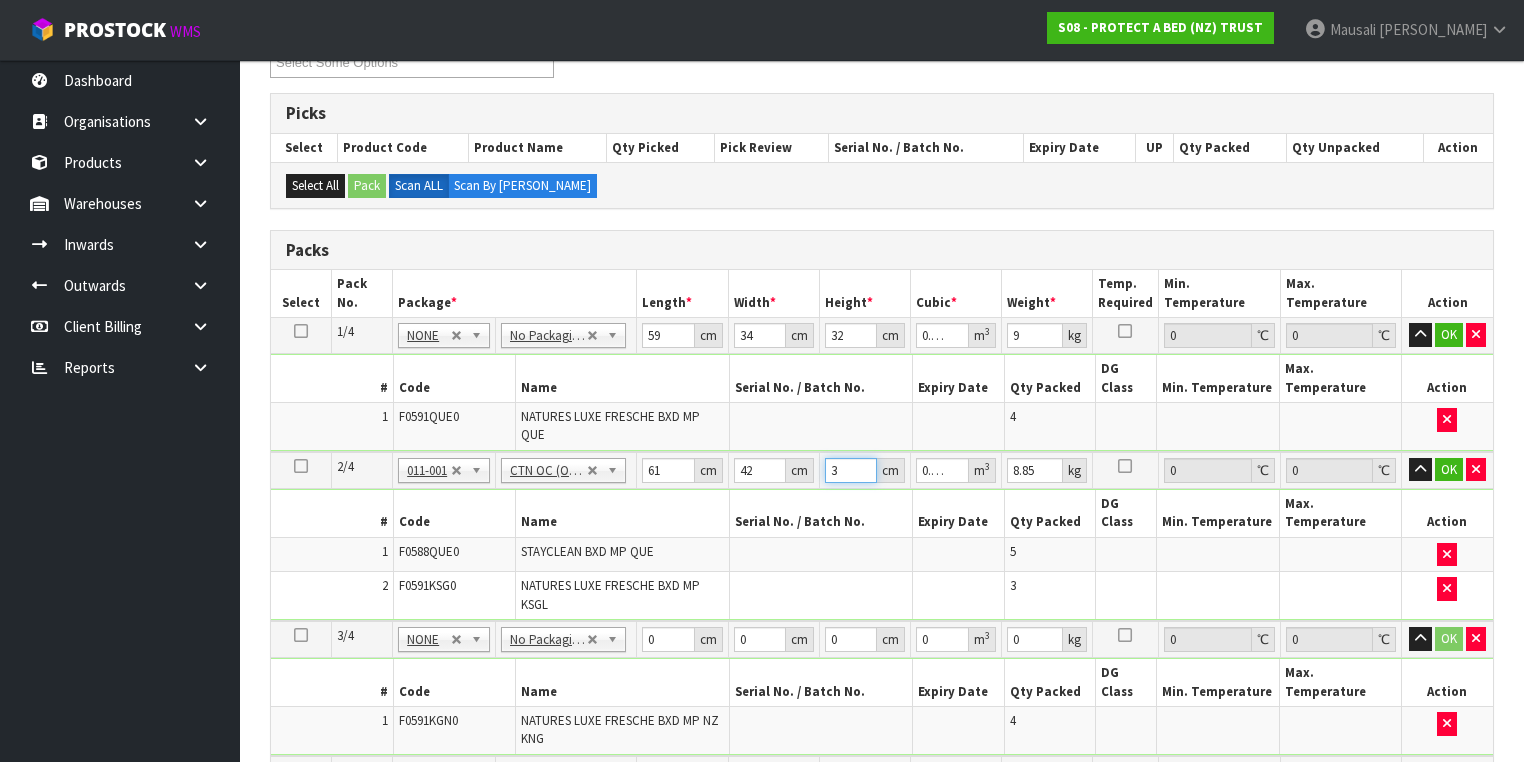 type on "31" 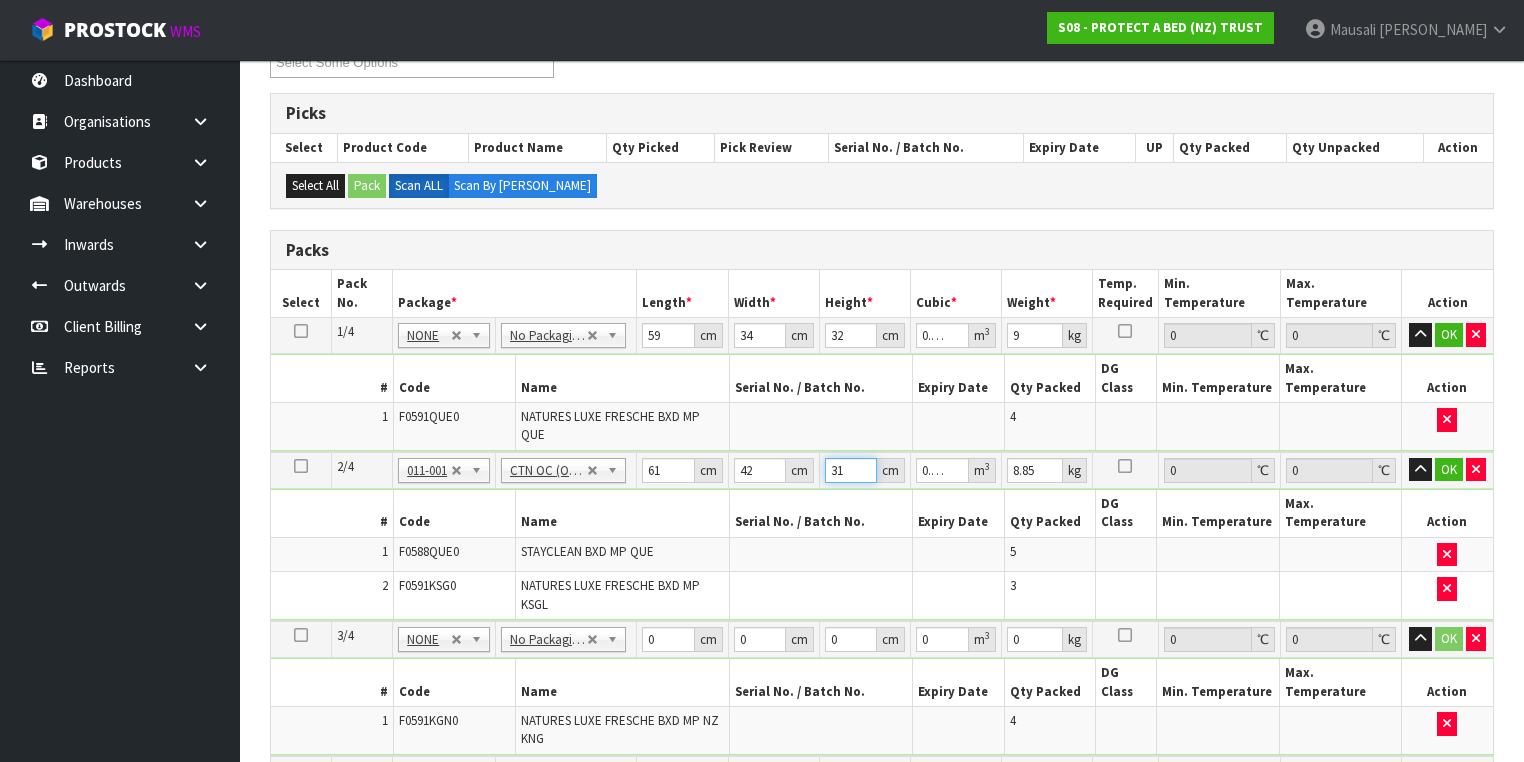 type on "31" 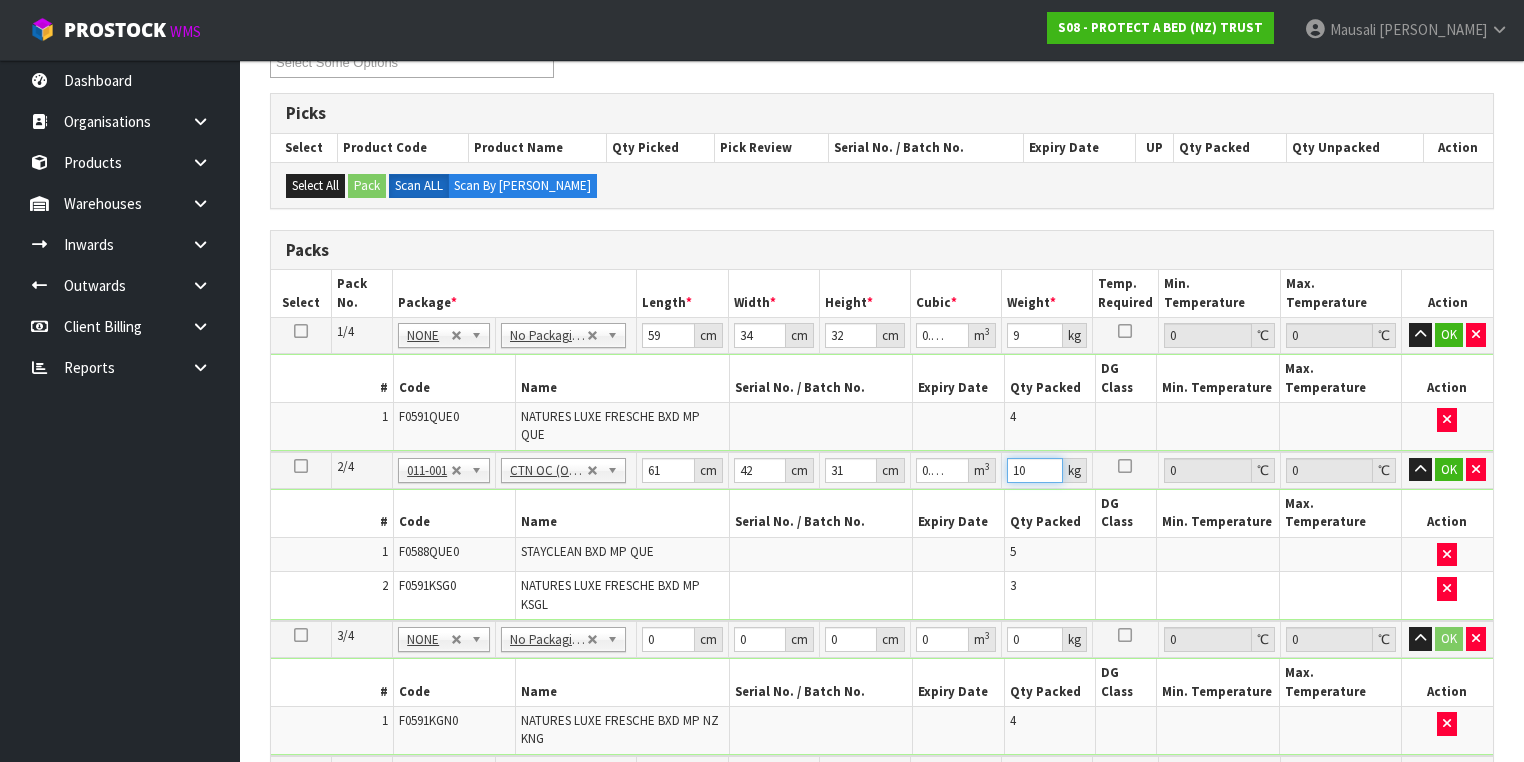 type on "10" 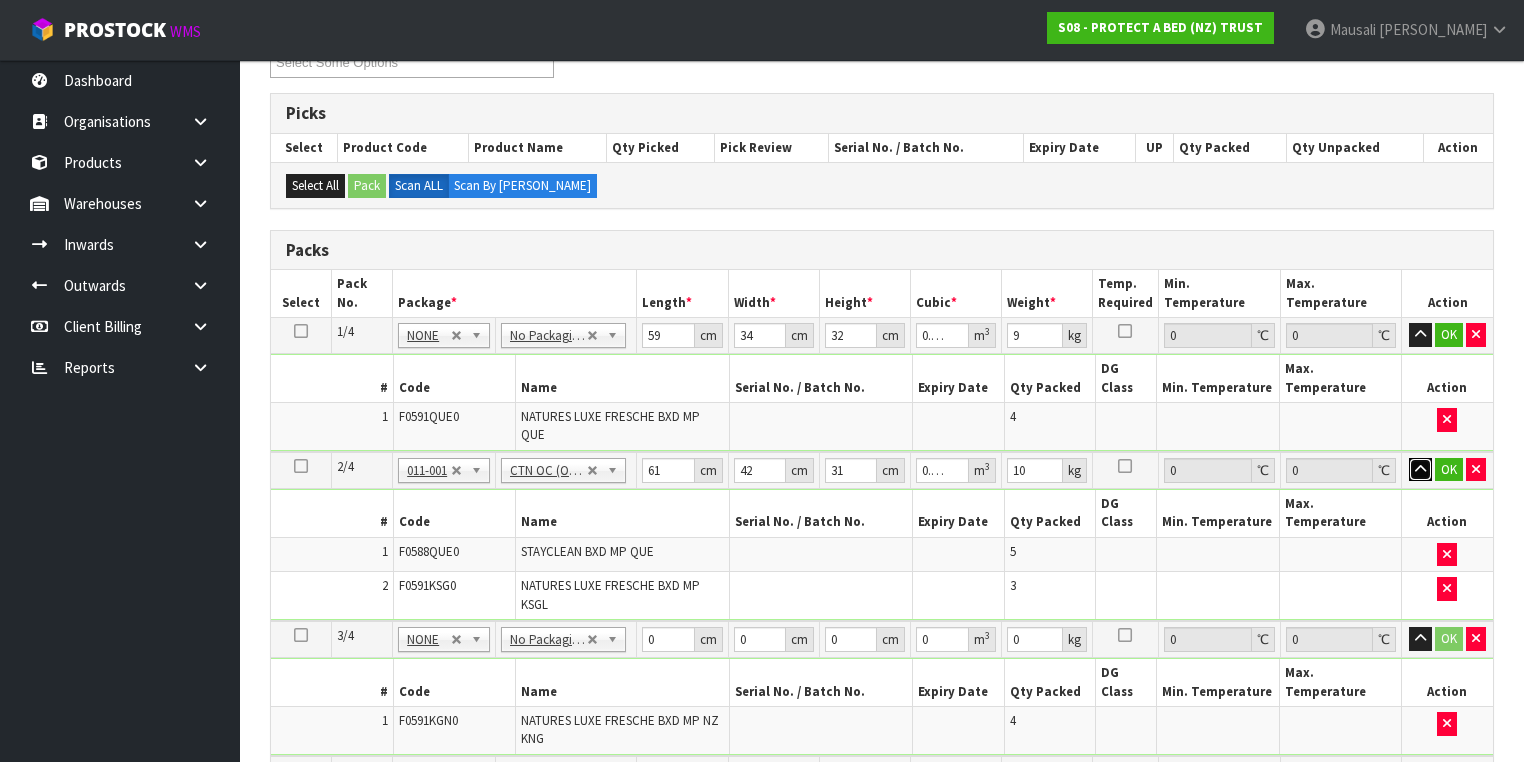 type 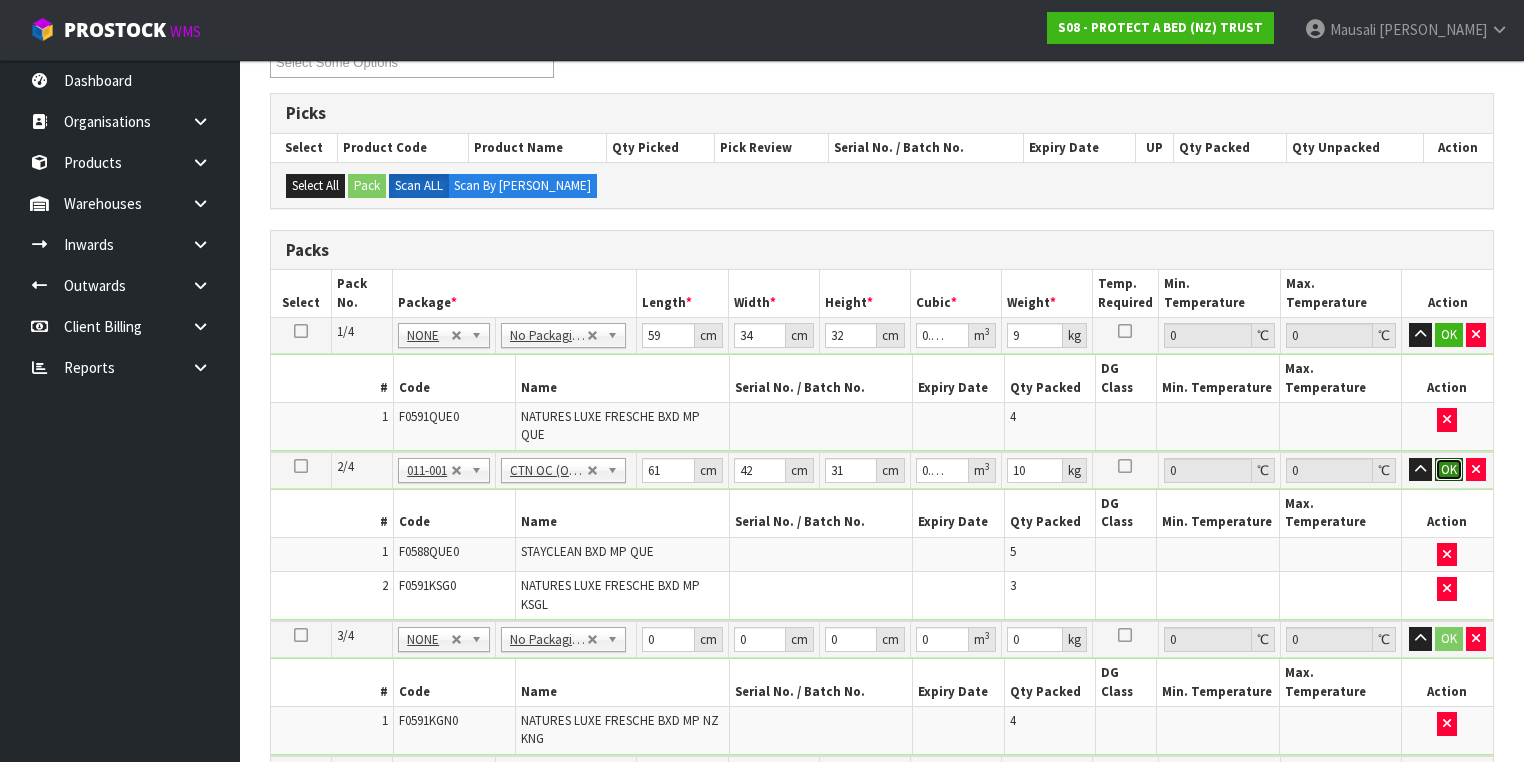 type 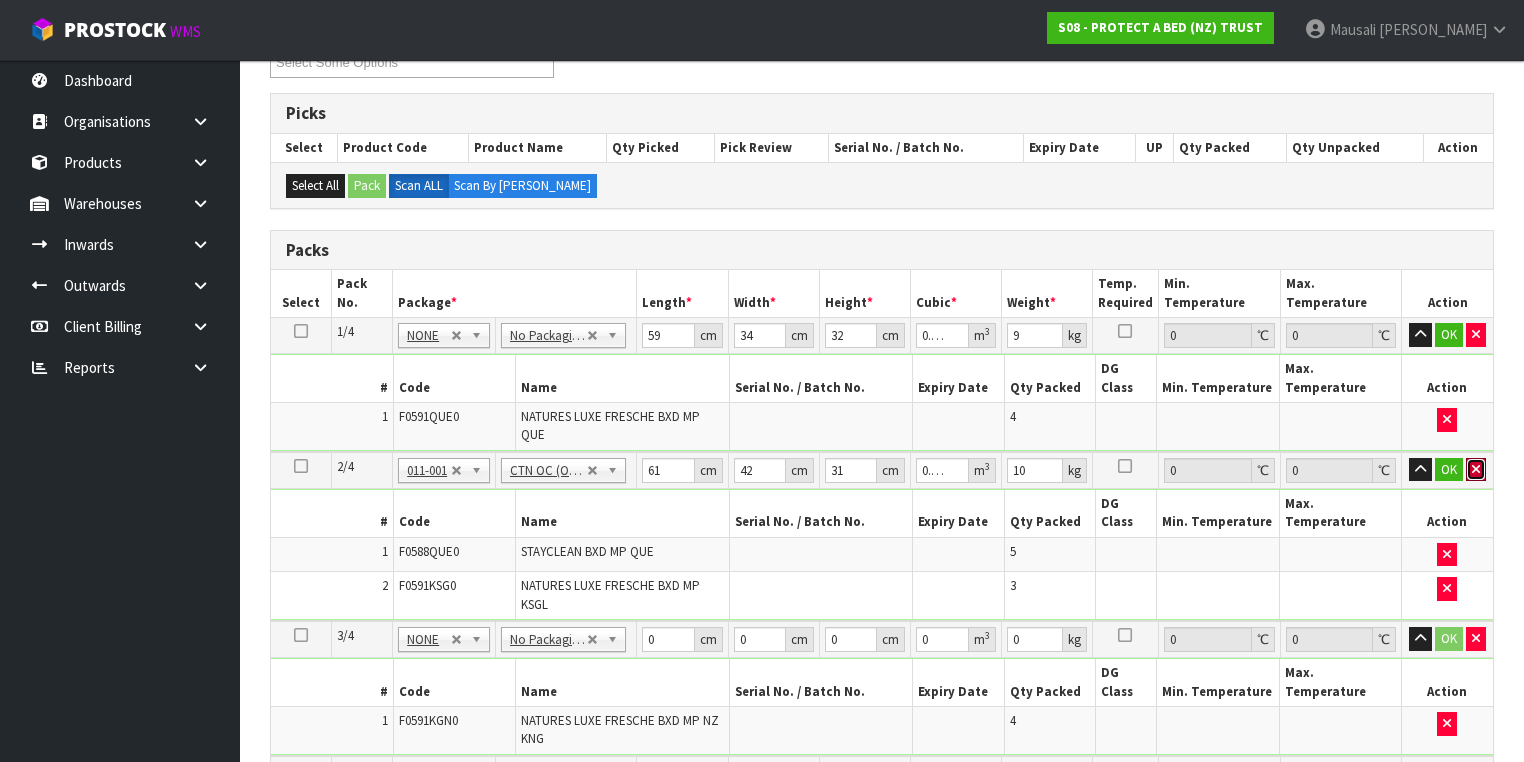 type 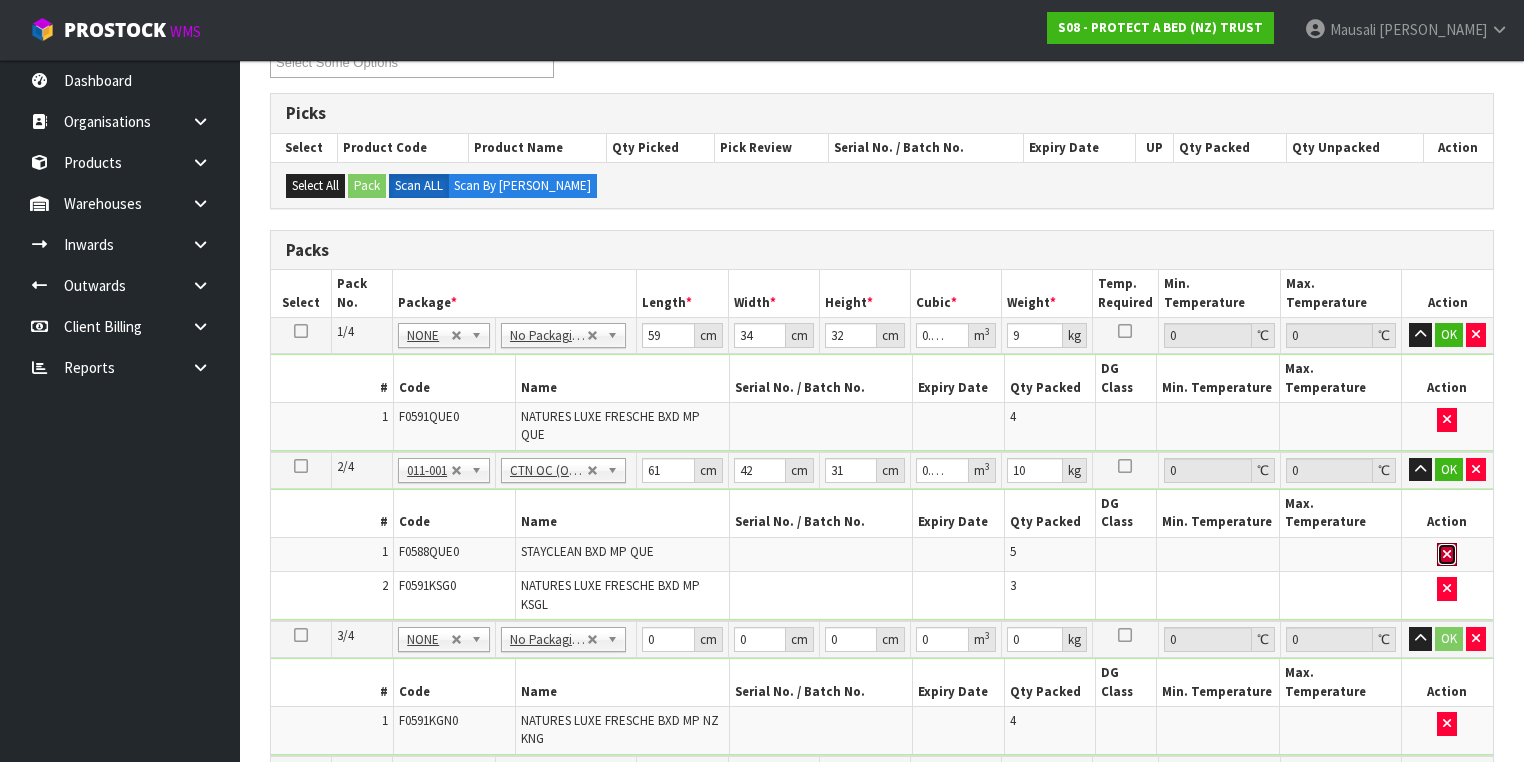 type 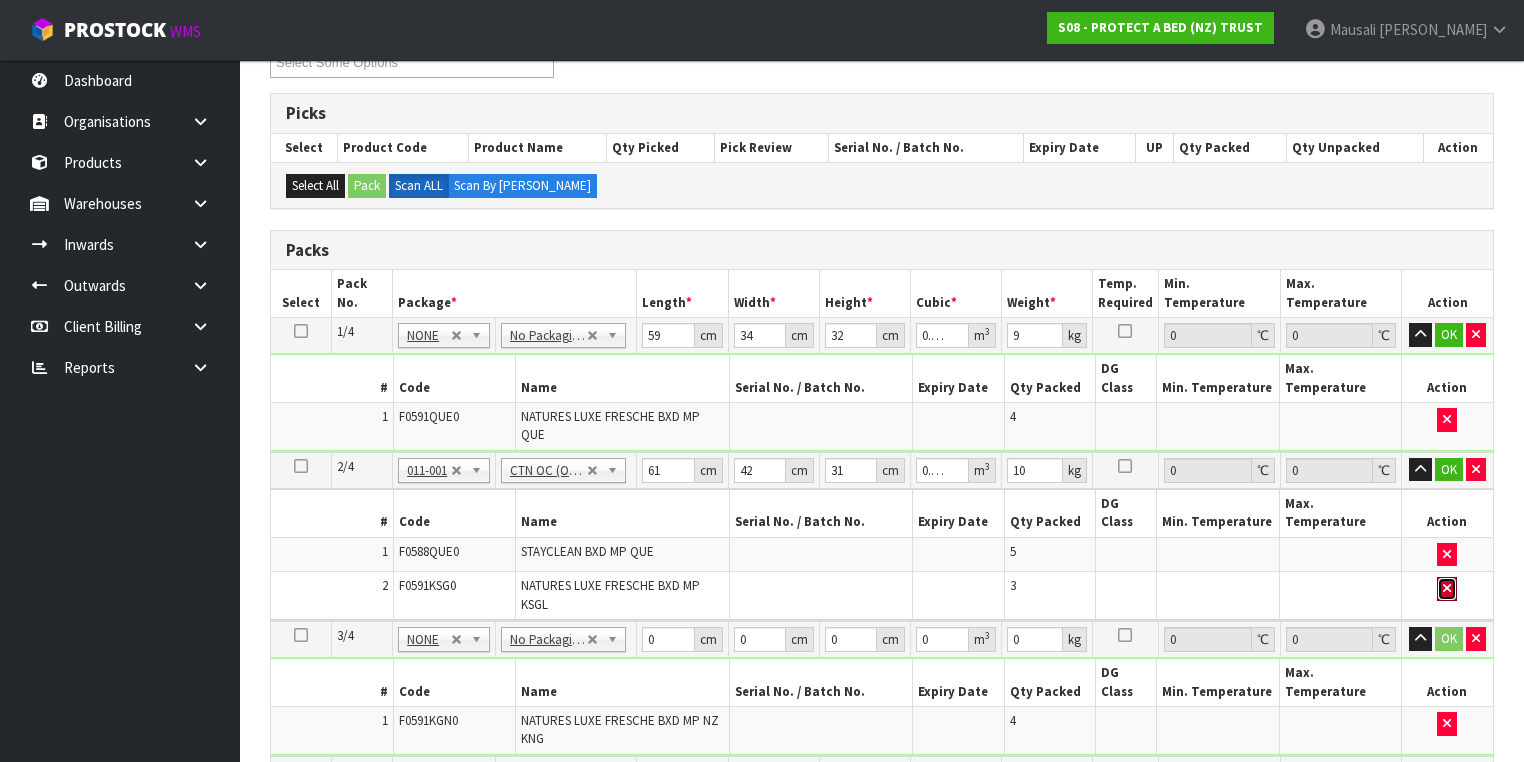 type 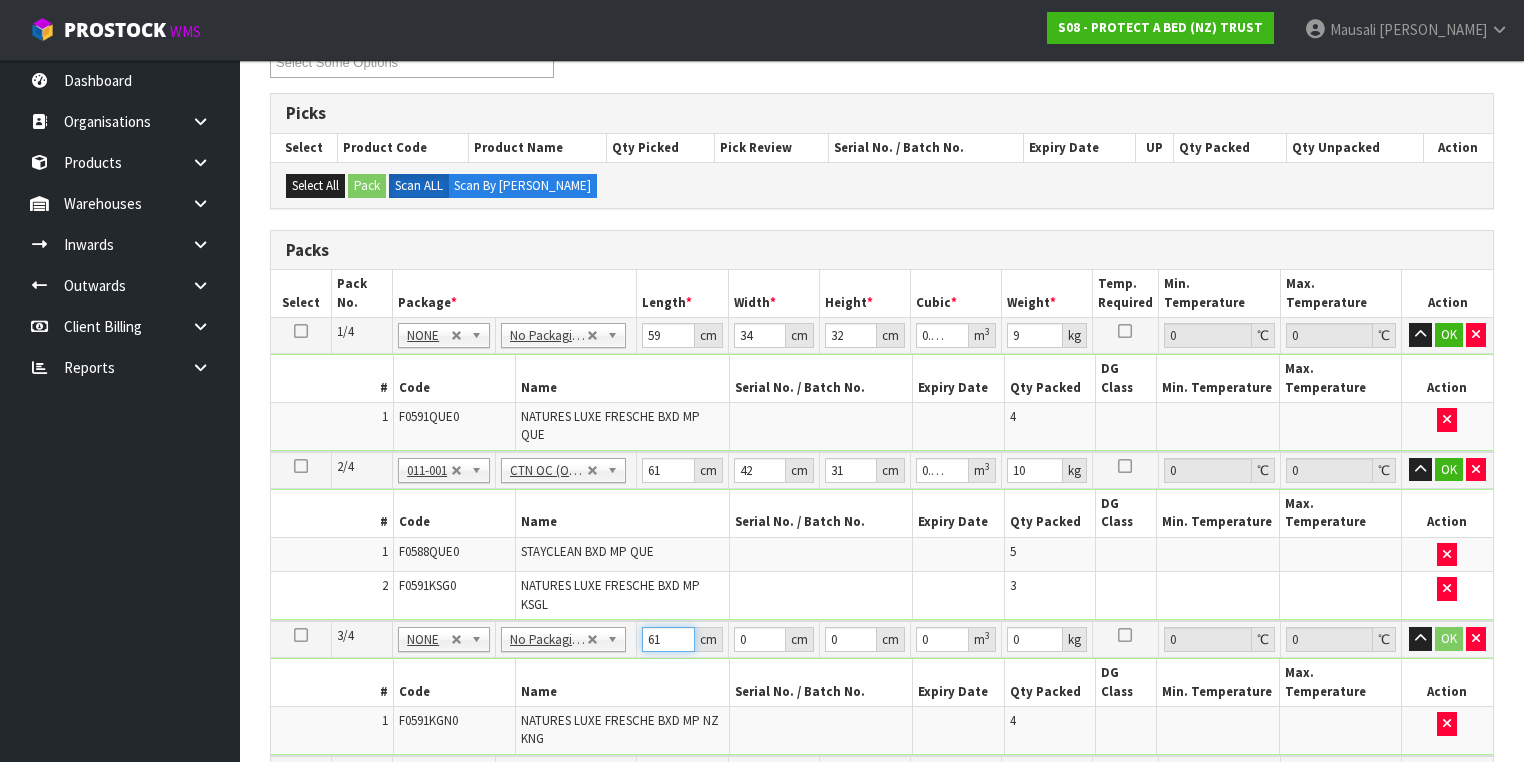 type on "61" 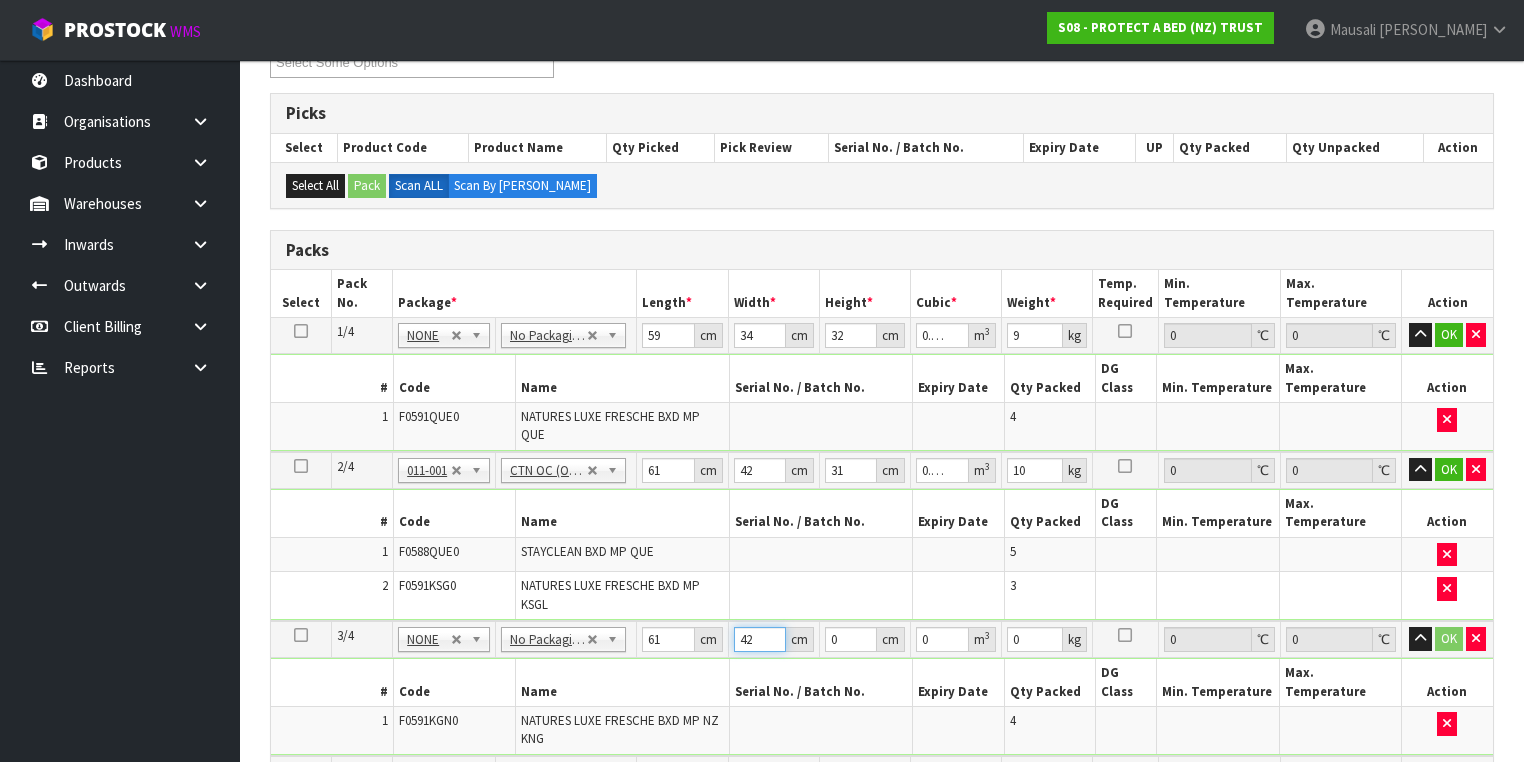 type on "42" 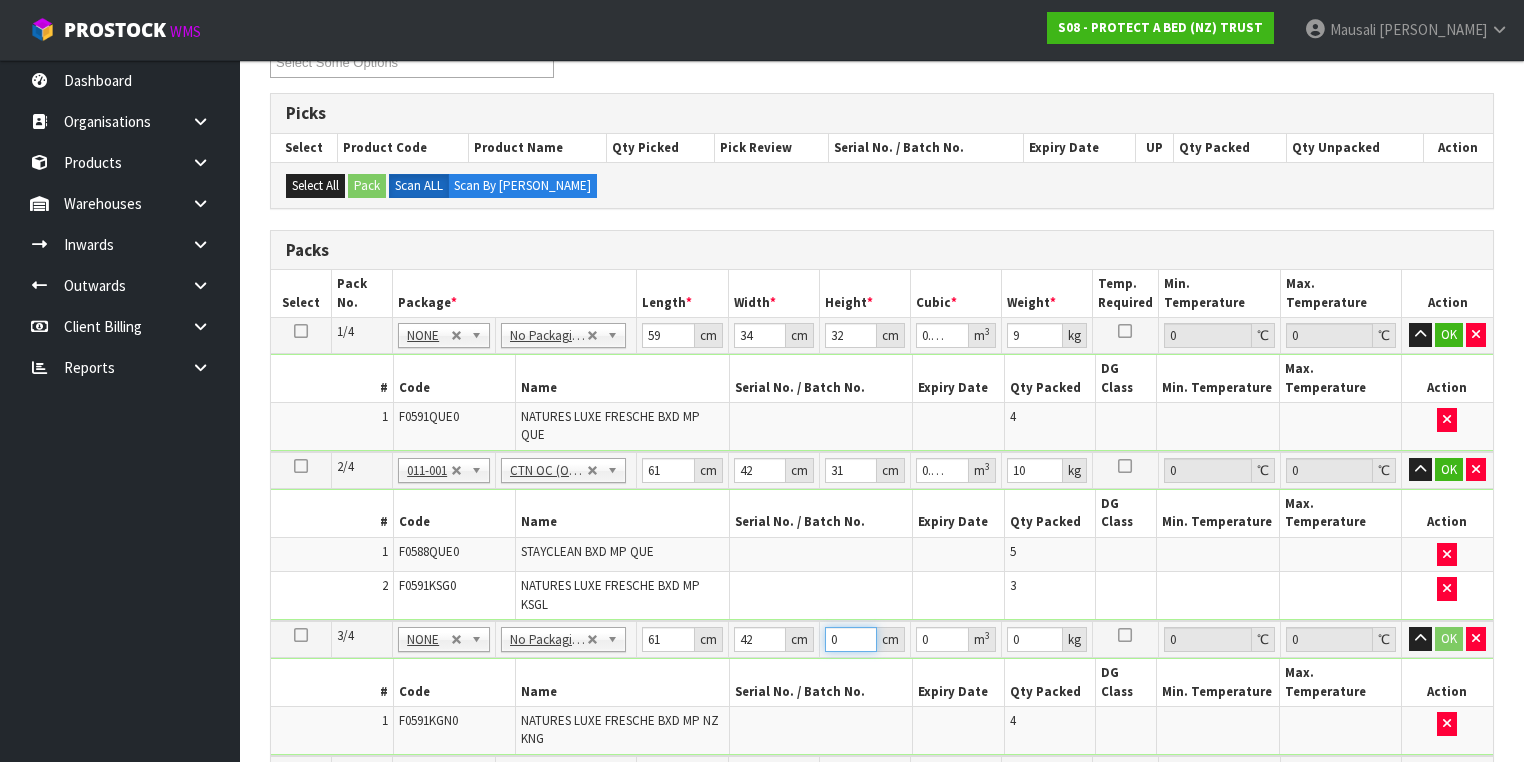 type on "3" 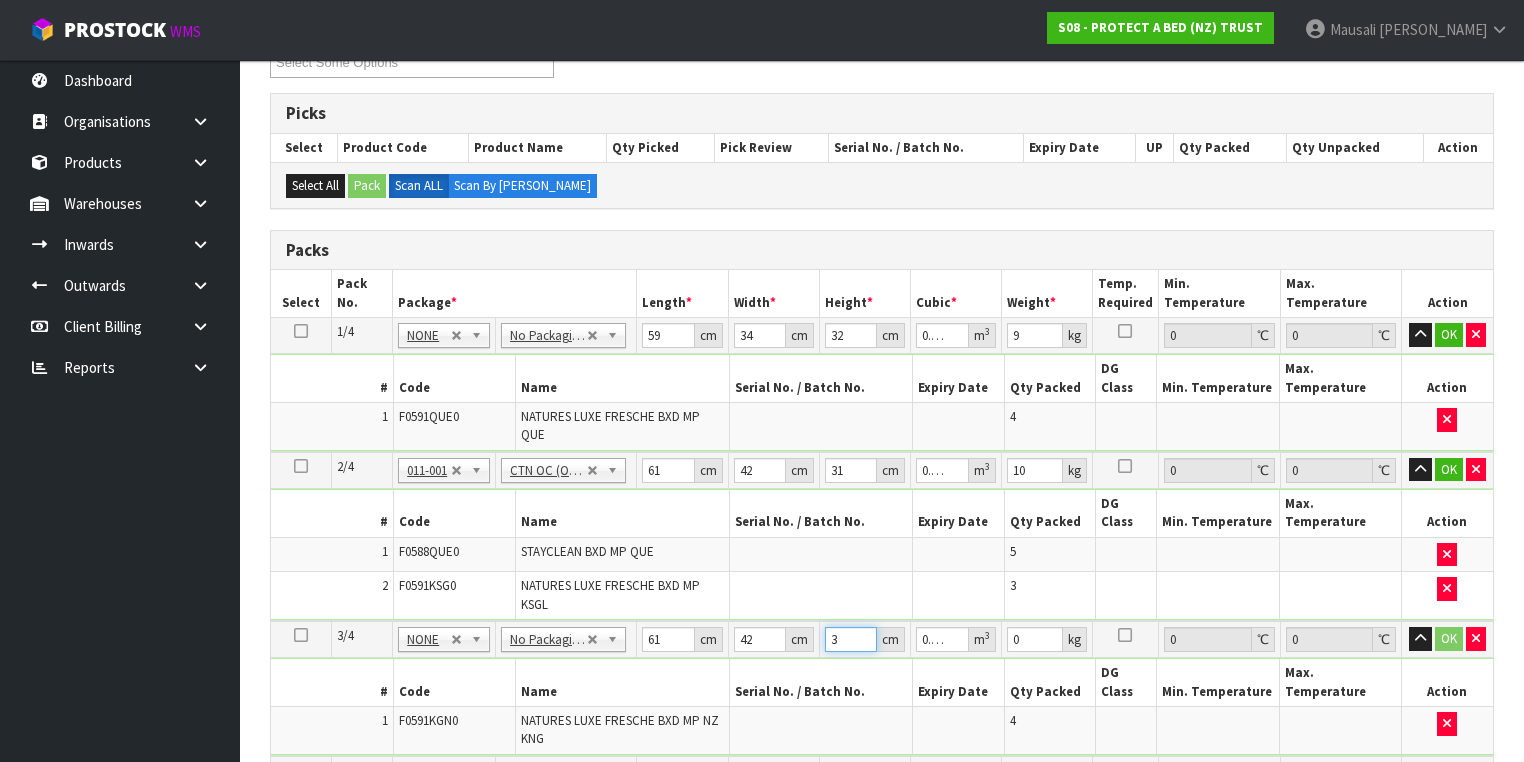 type on "34" 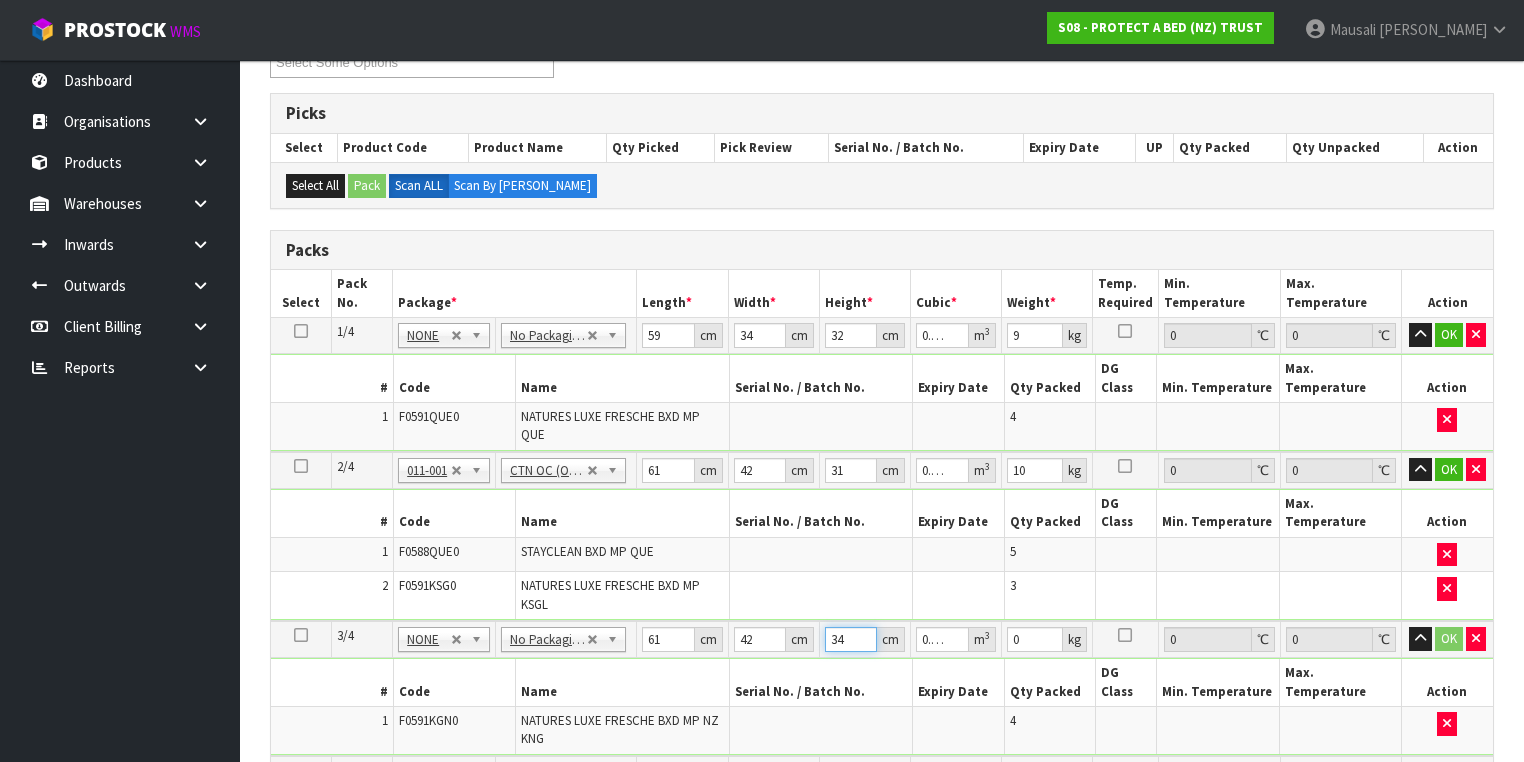type on "34" 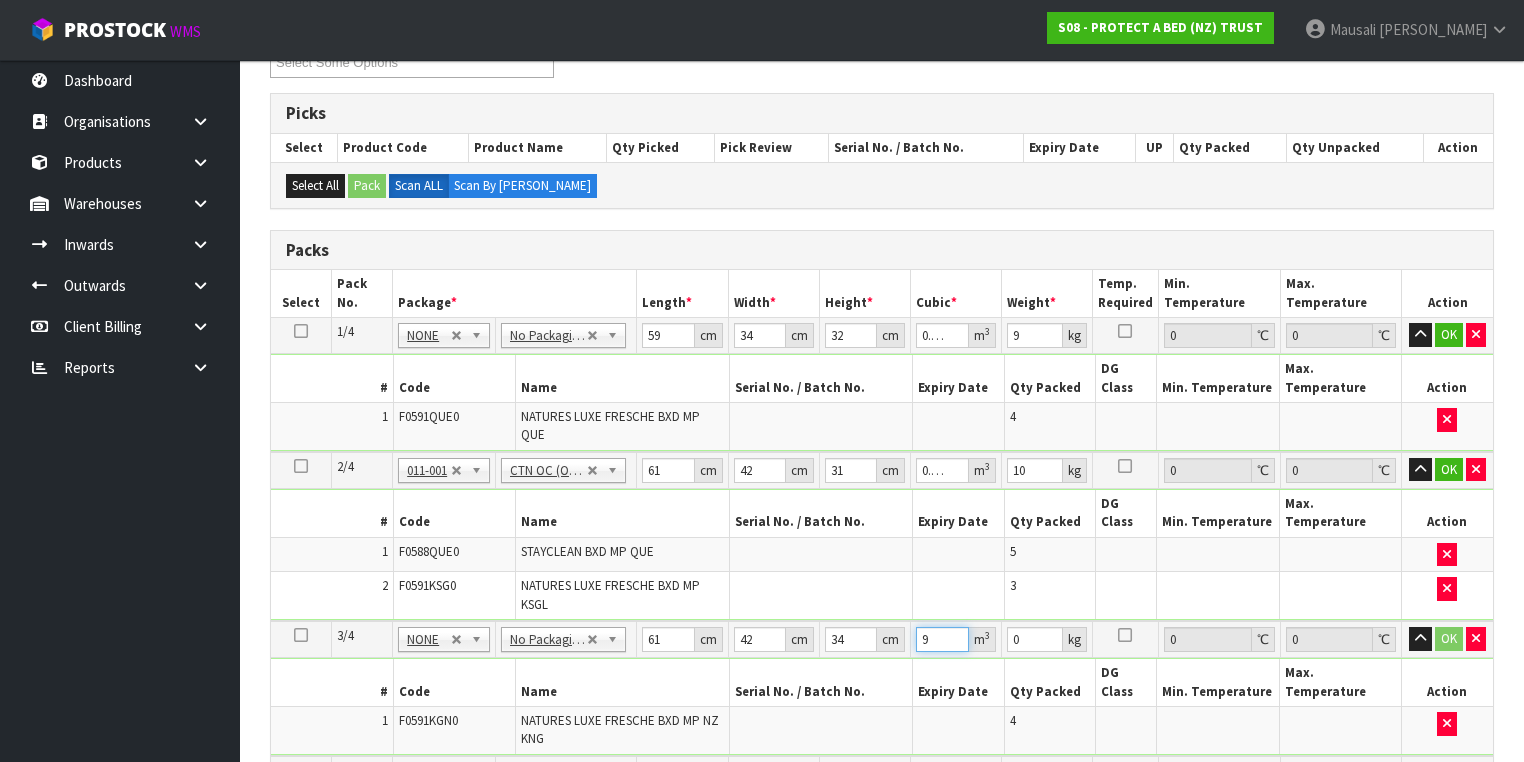 type on "9" 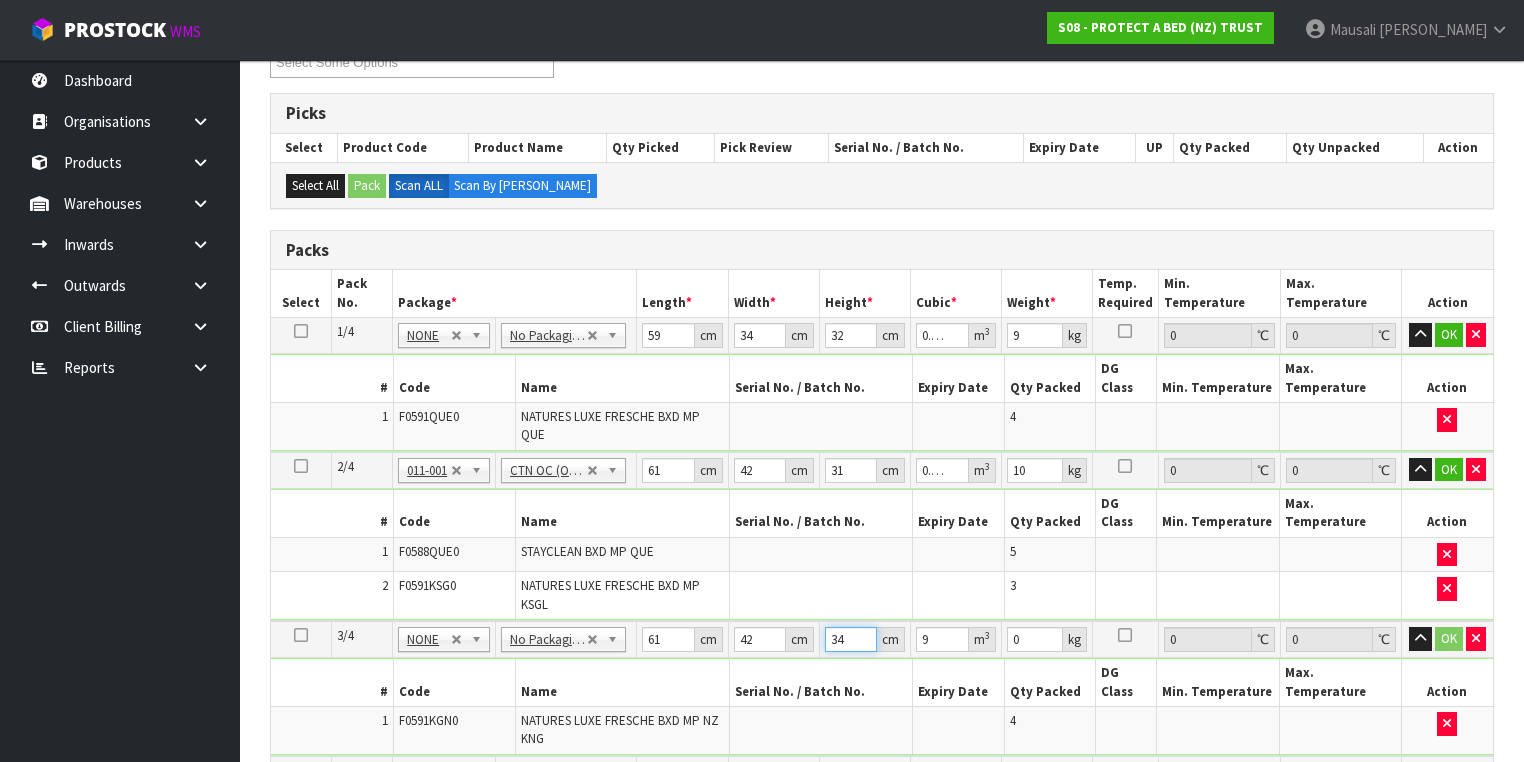drag, startPoint x: 850, startPoint y: 591, endPoint x: 808, endPoint y: 608, distance: 45.310043 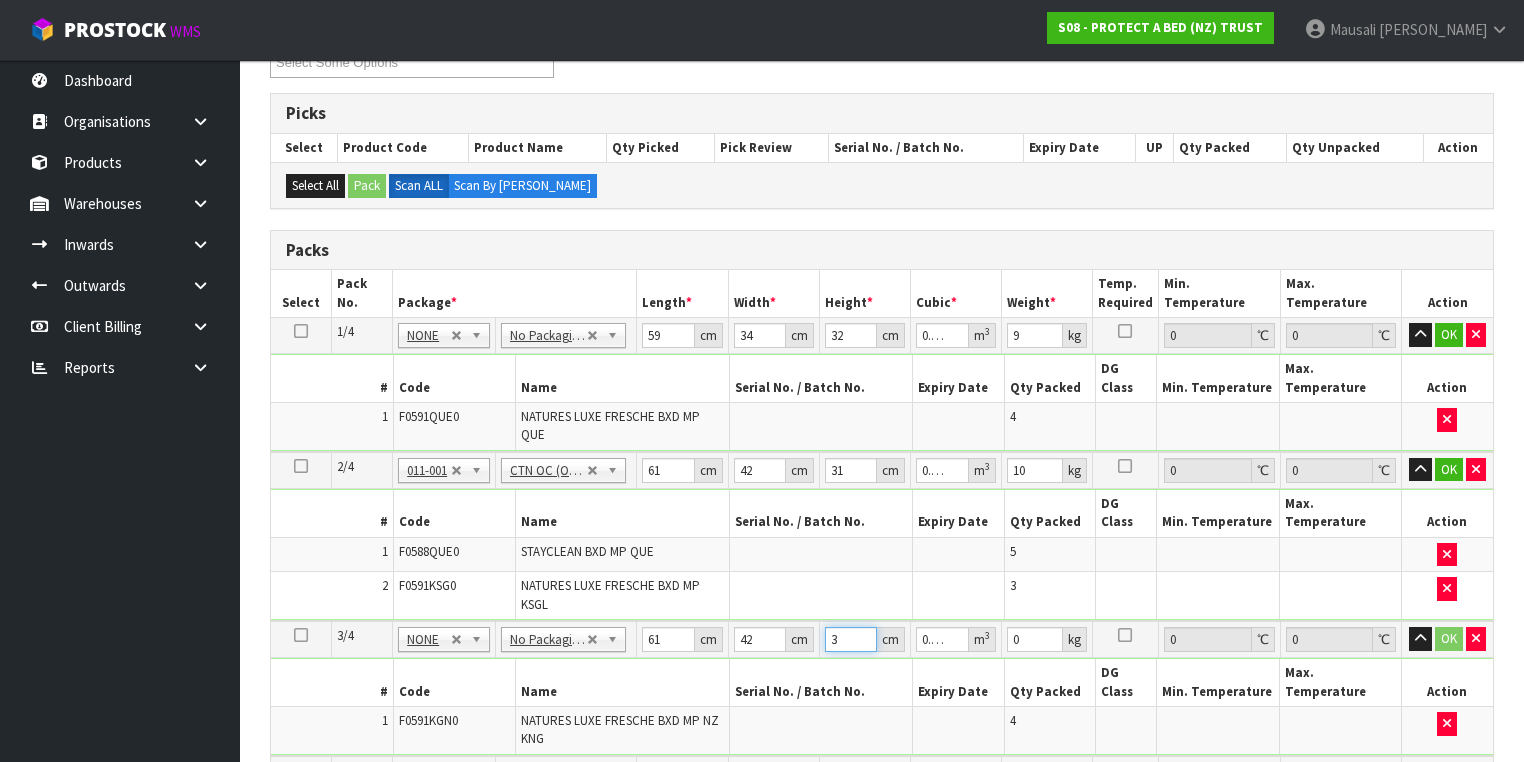 type on "34" 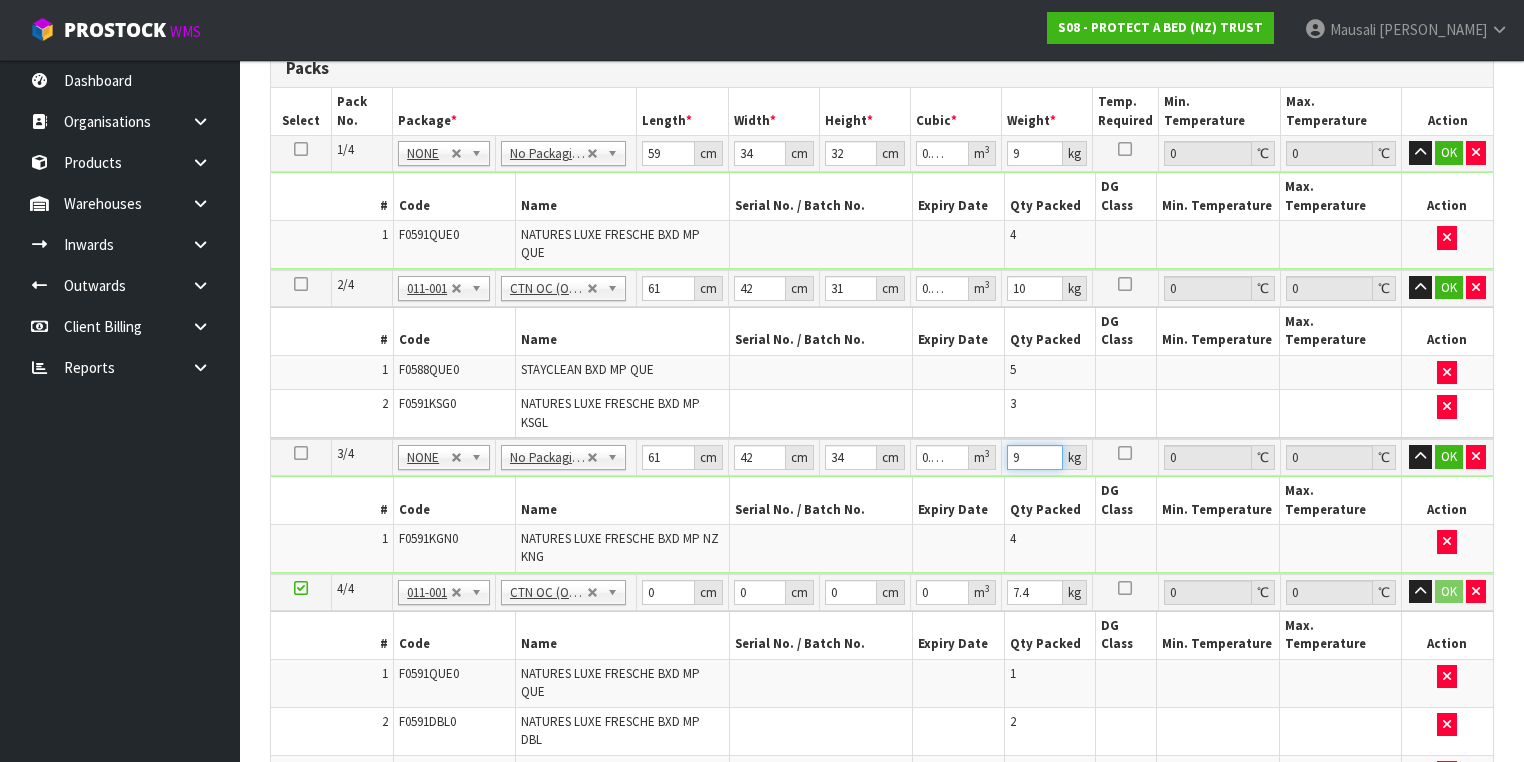 scroll, scrollTop: 695, scrollLeft: 0, axis: vertical 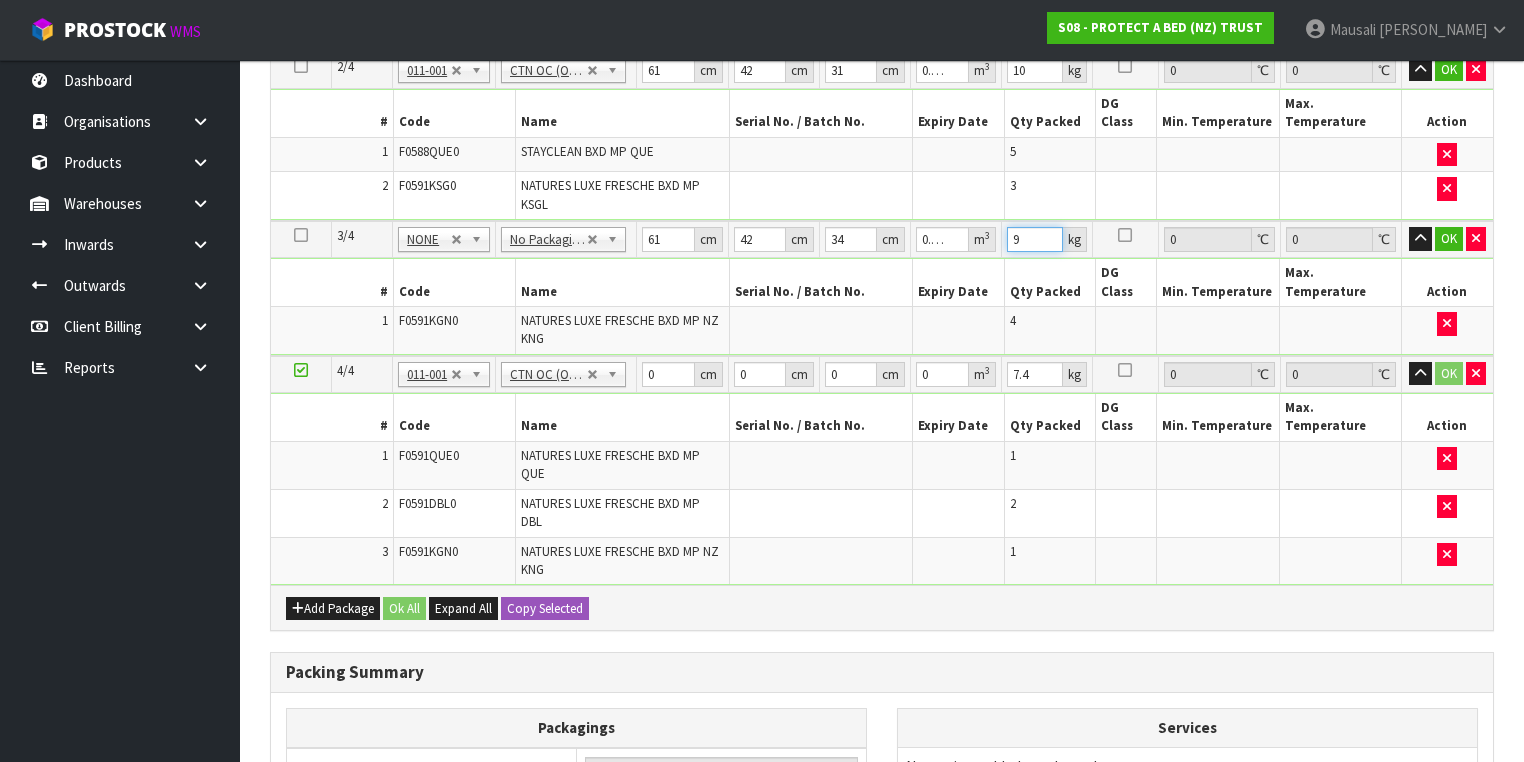 type on "9" 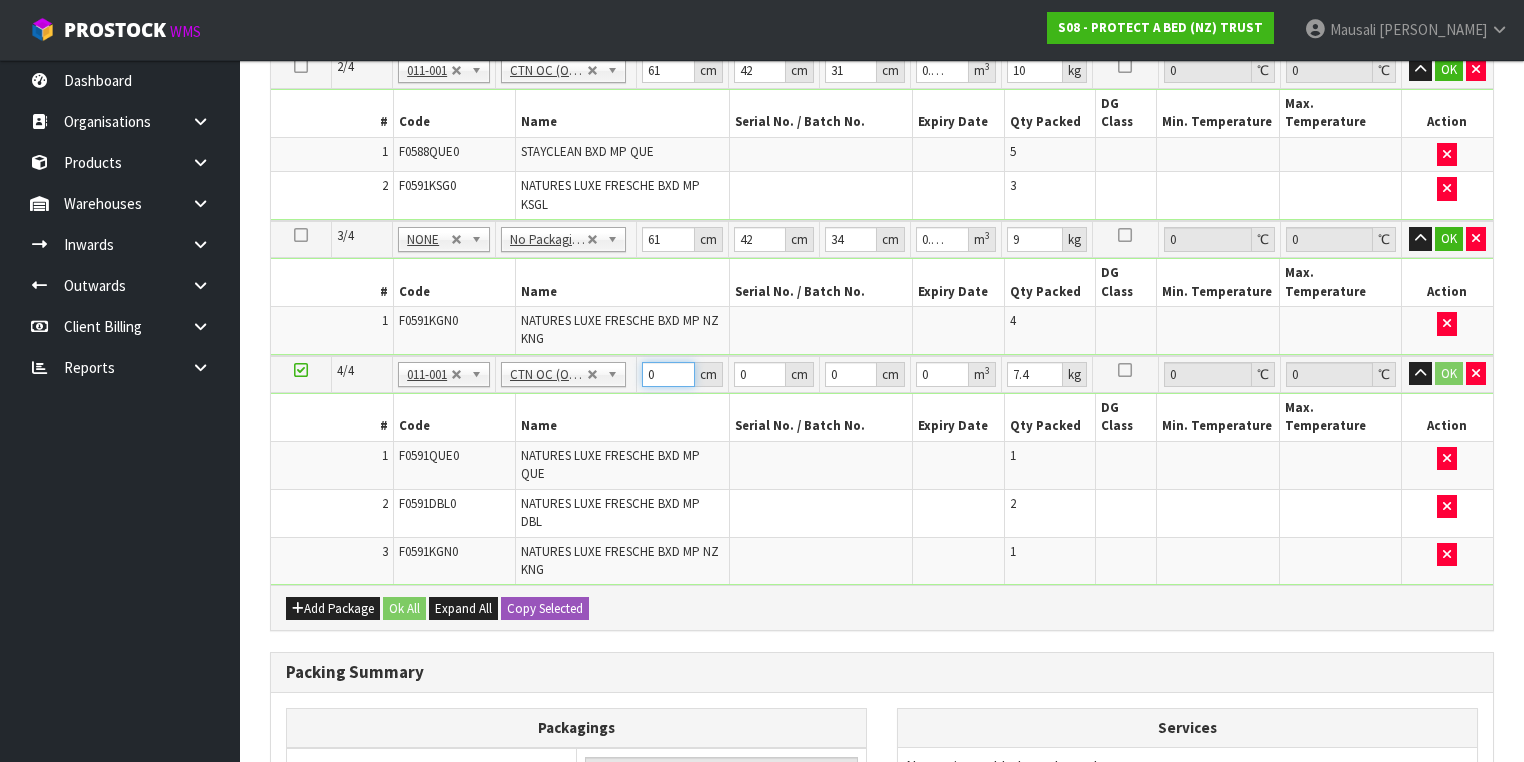 drag, startPoint x: 660, startPoint y: 306, endPoint x: 620, endPoint y: 324, distance: 43.863426 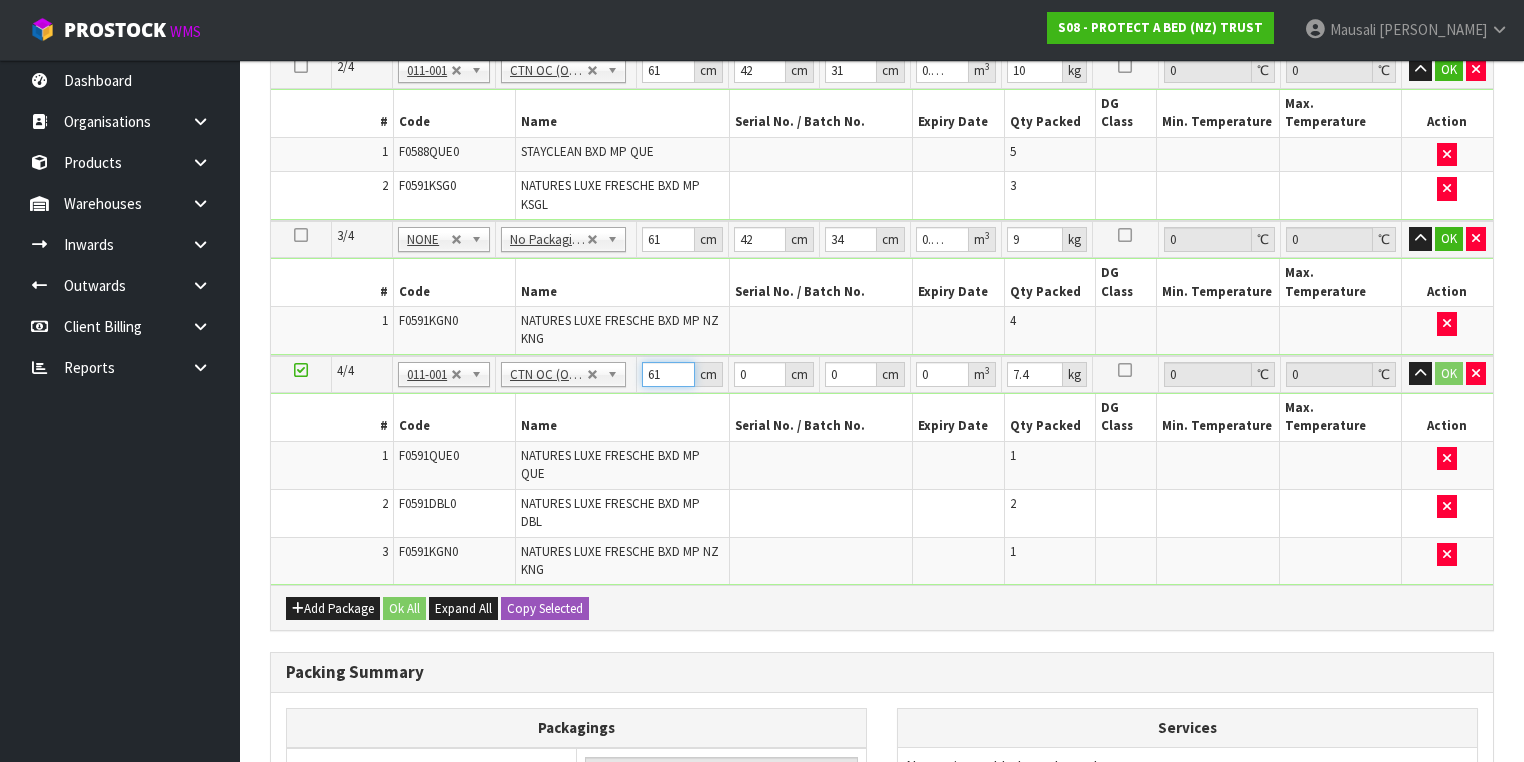 type on "61" 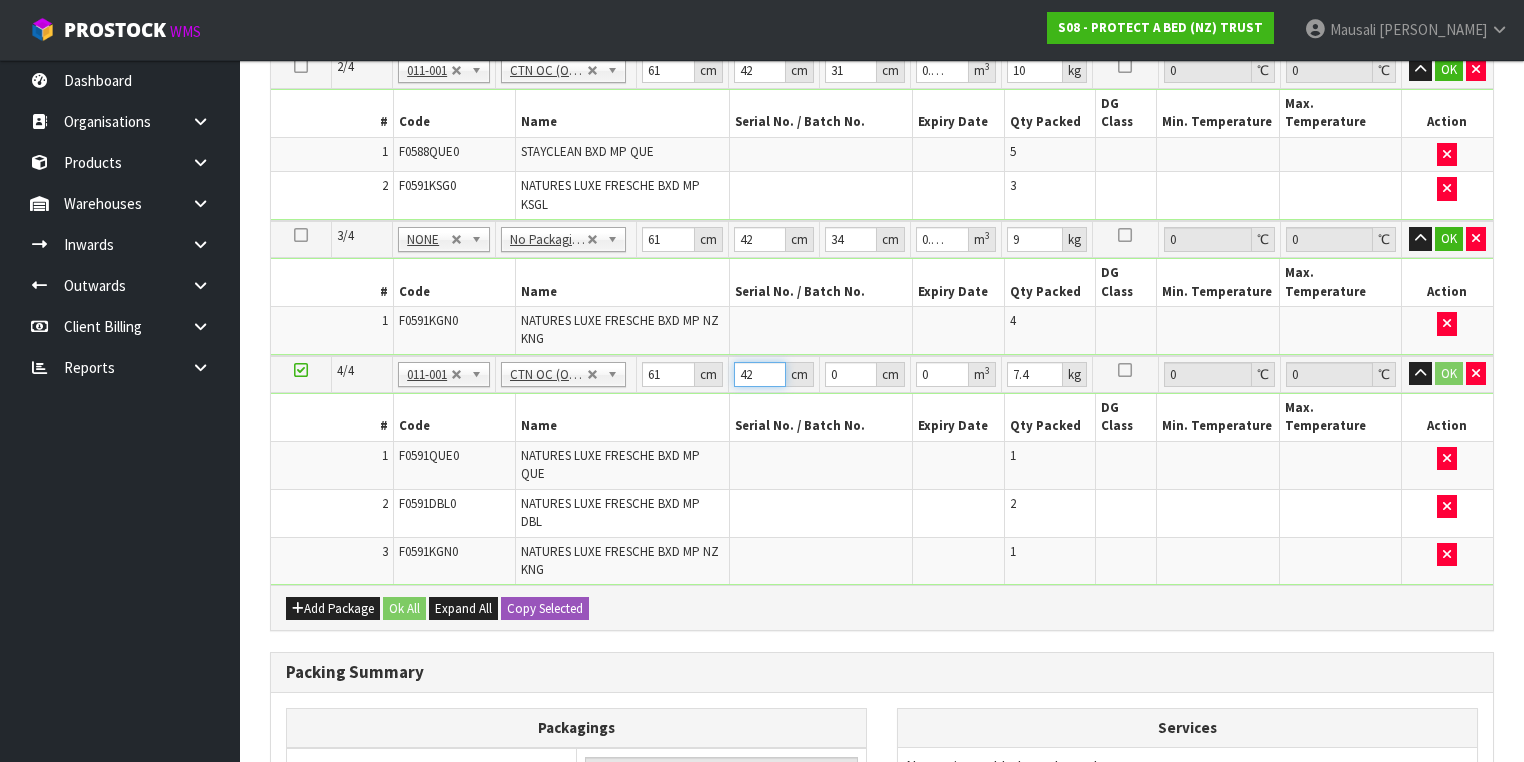 type on "42" 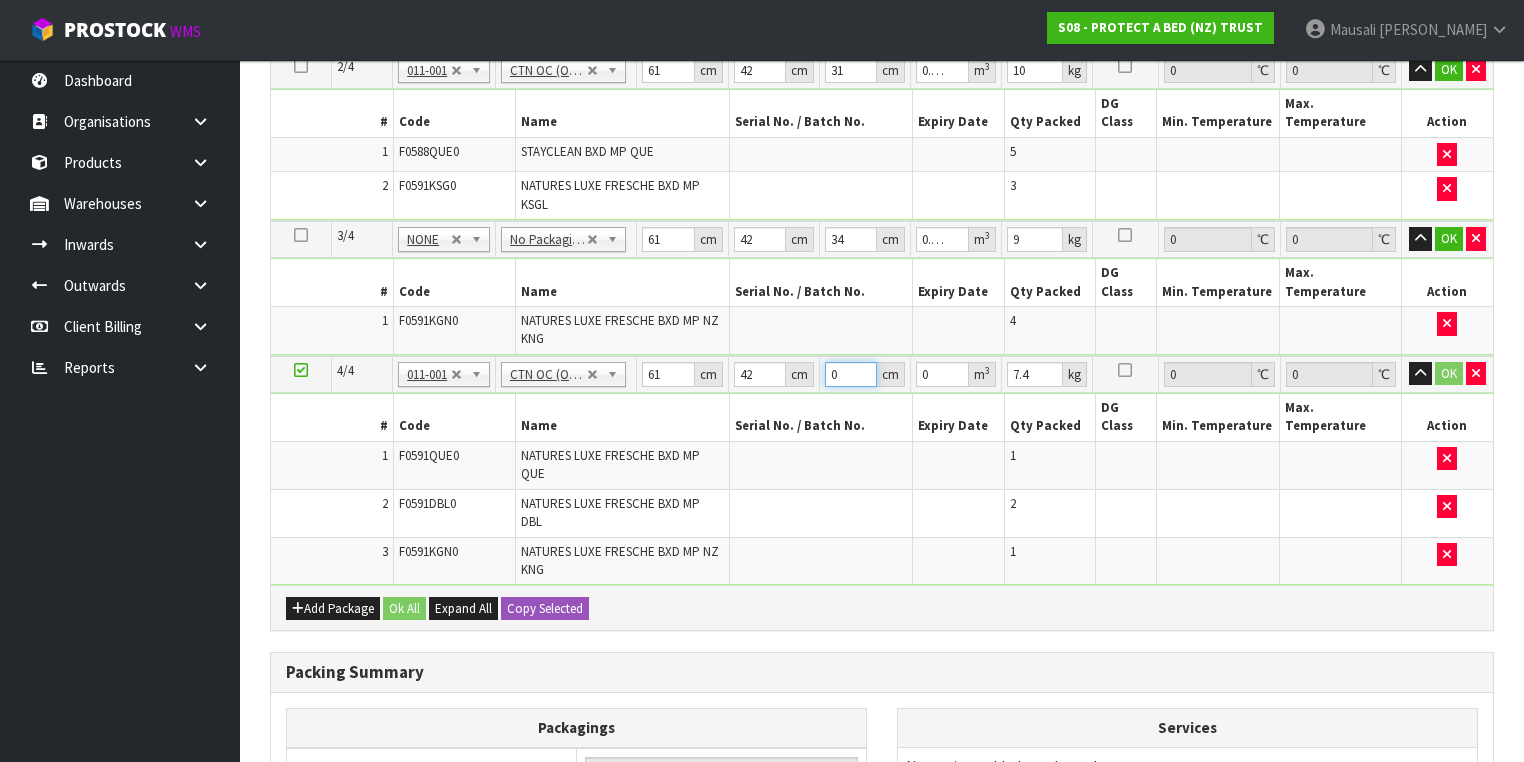 type on "3" 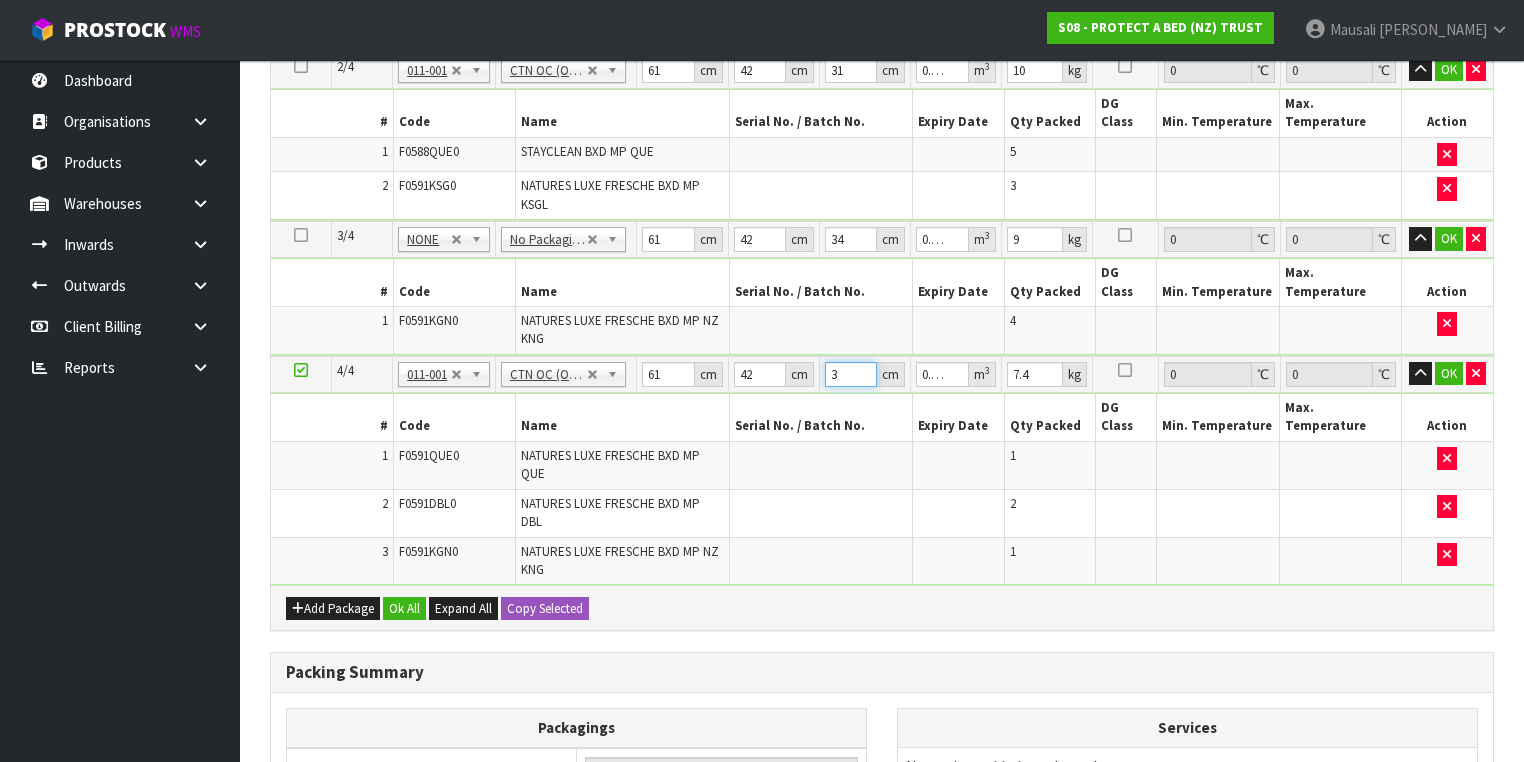 type on "31" 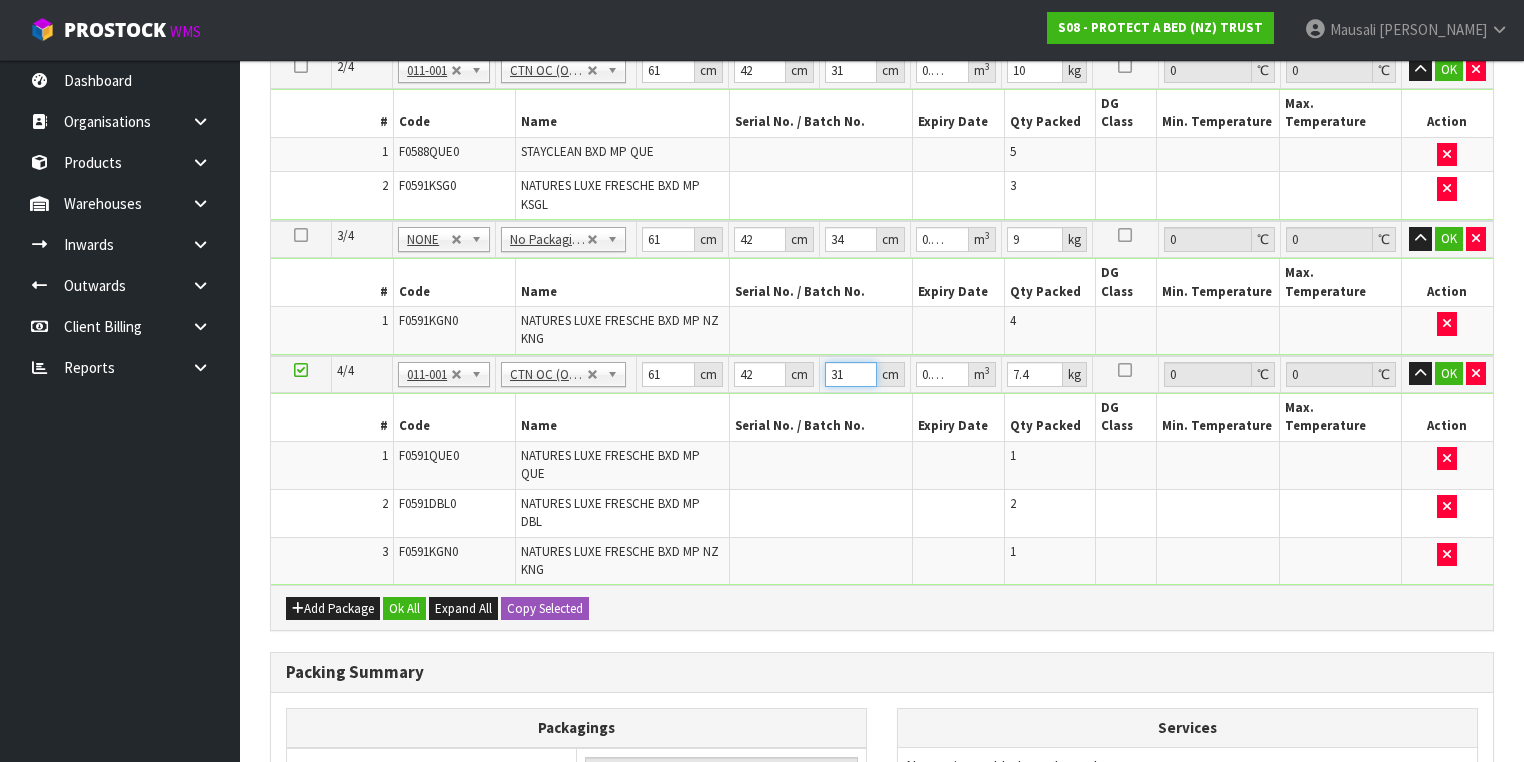 type on "31" 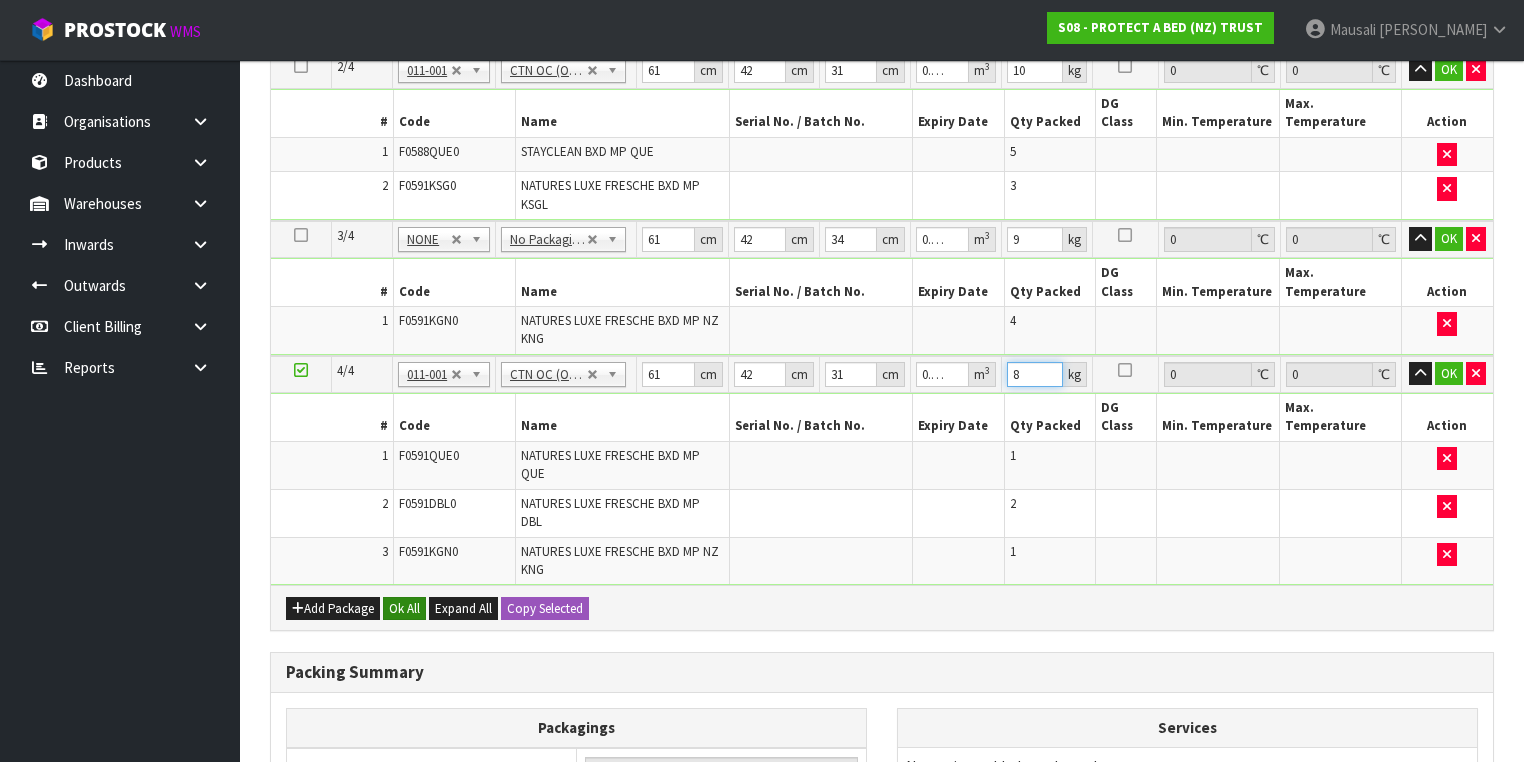 type on "8" 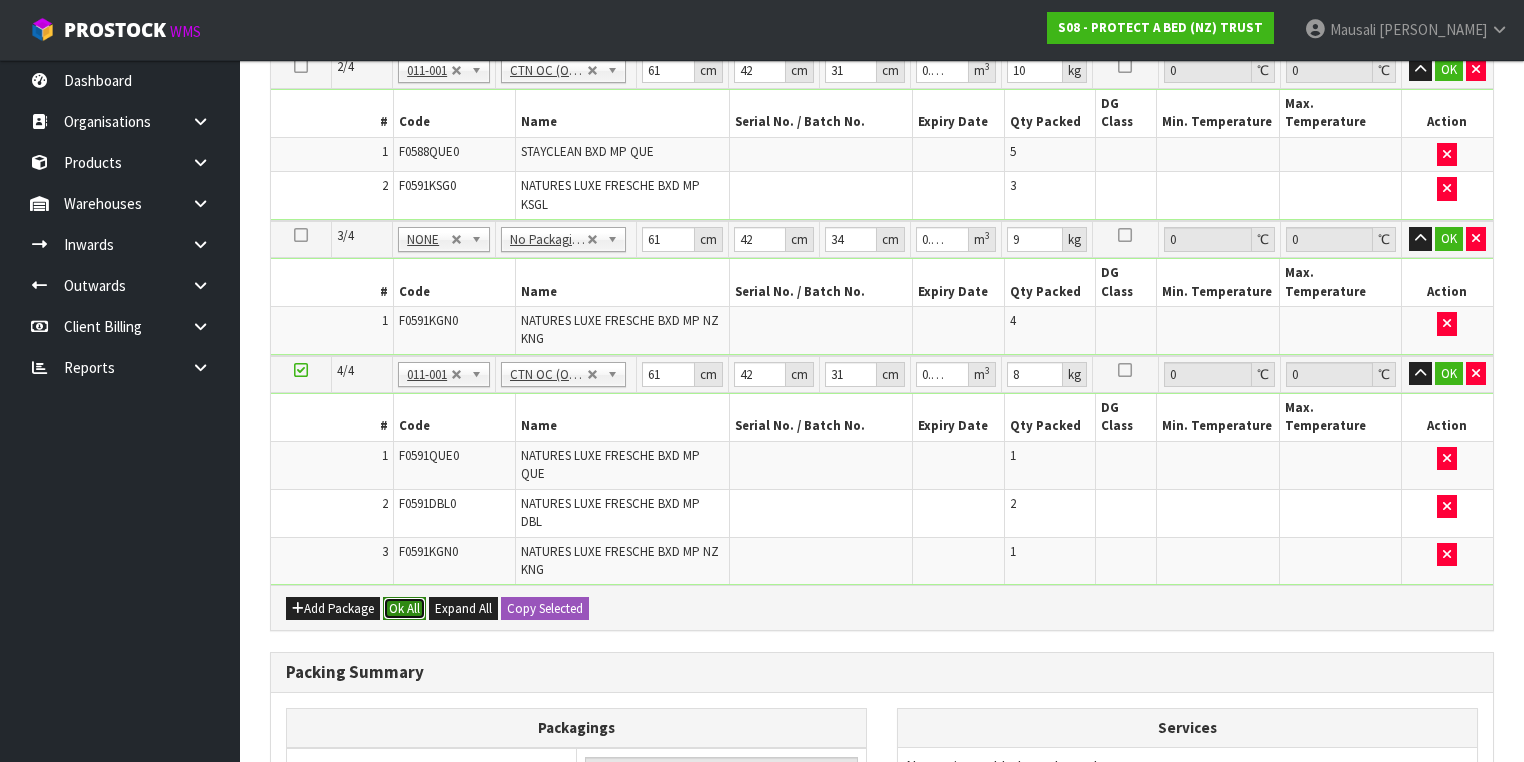 click on "Ok All" at bounding box center (404, 609) 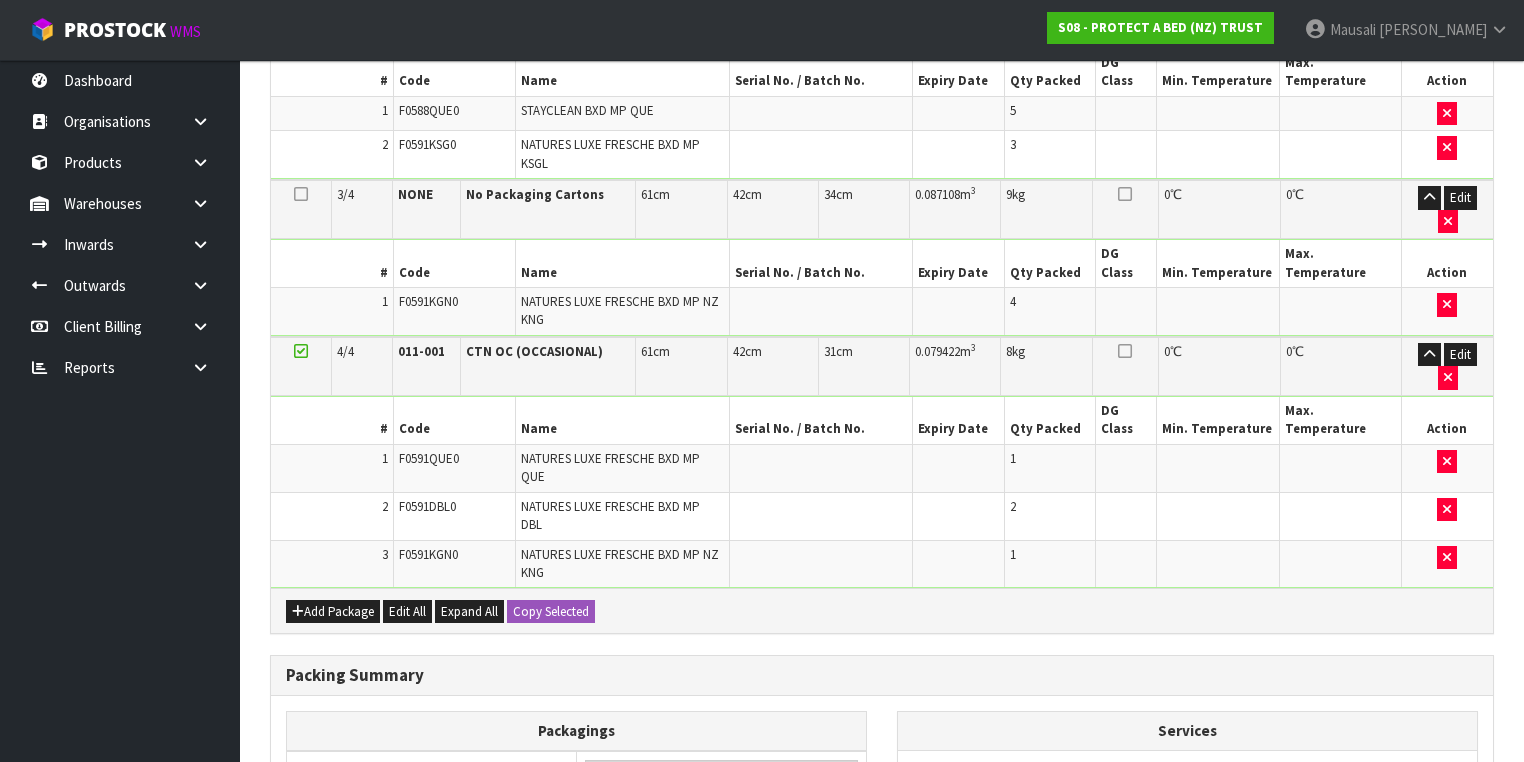 scroll, scrollTop: 884, scrollLeft: 0, axis: vertical 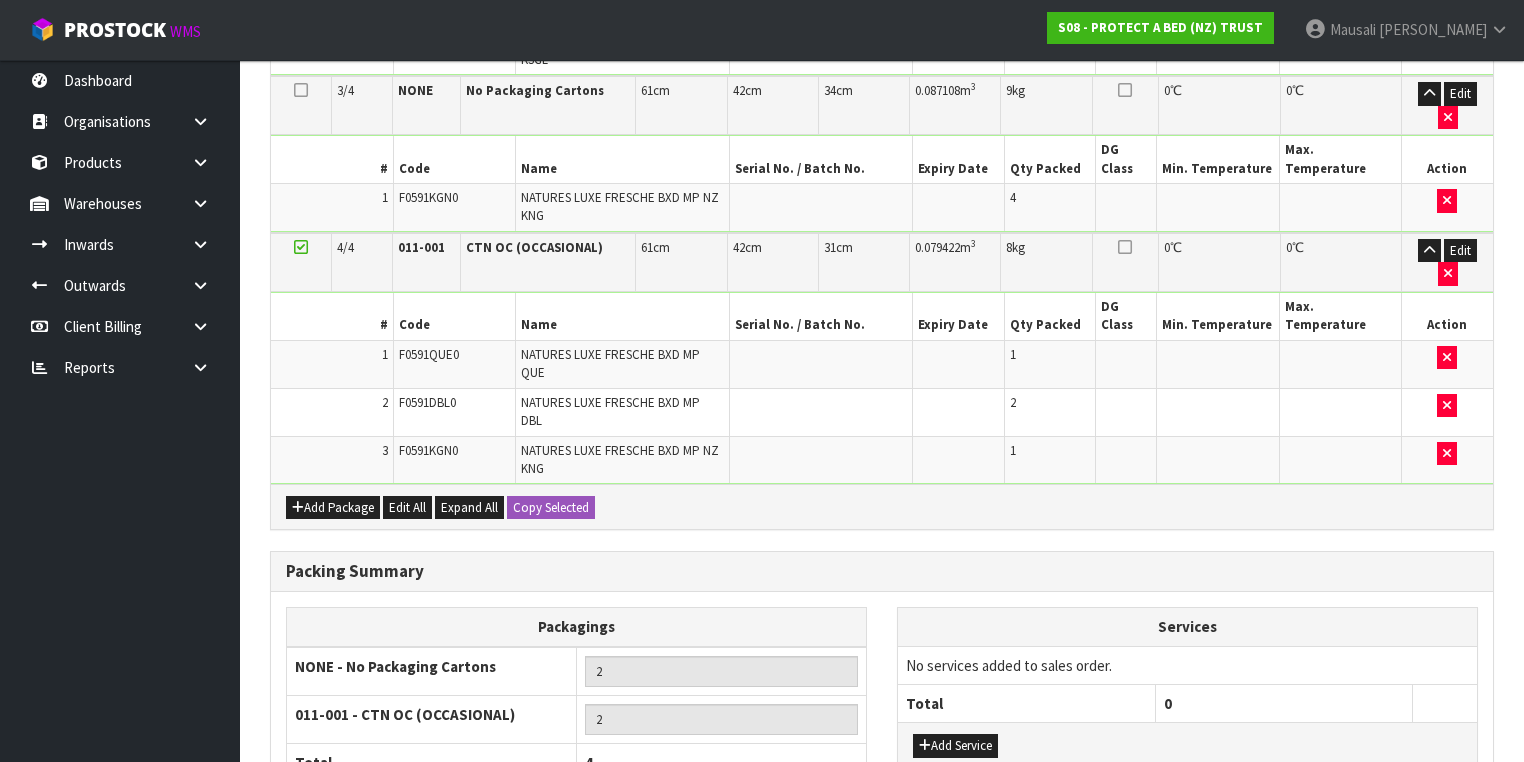 click on "Save & Confirm Packs" at bounding box center (427, 906) 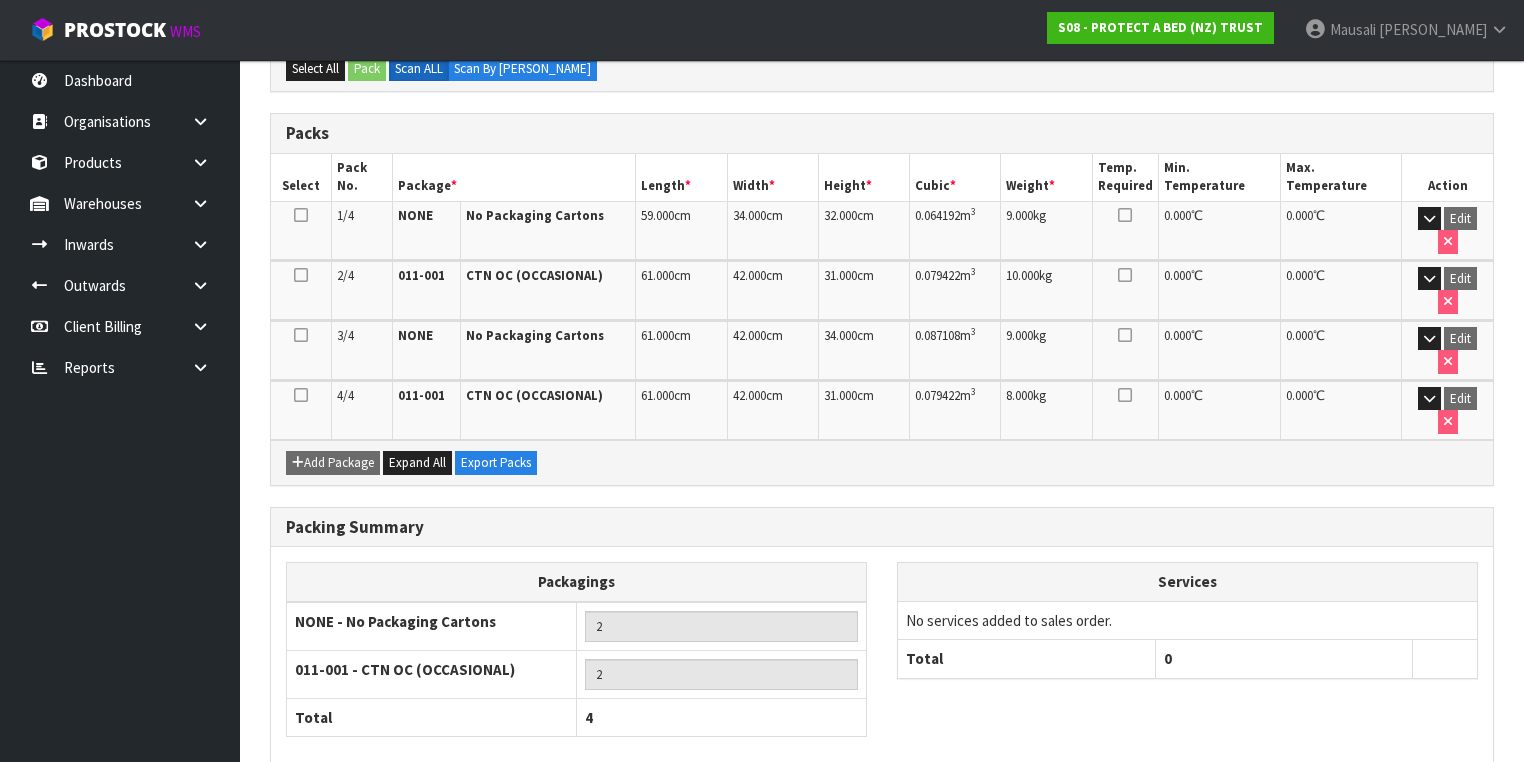 scroll, scrollTop: 487, scrollLeft: 0, axis: vertical 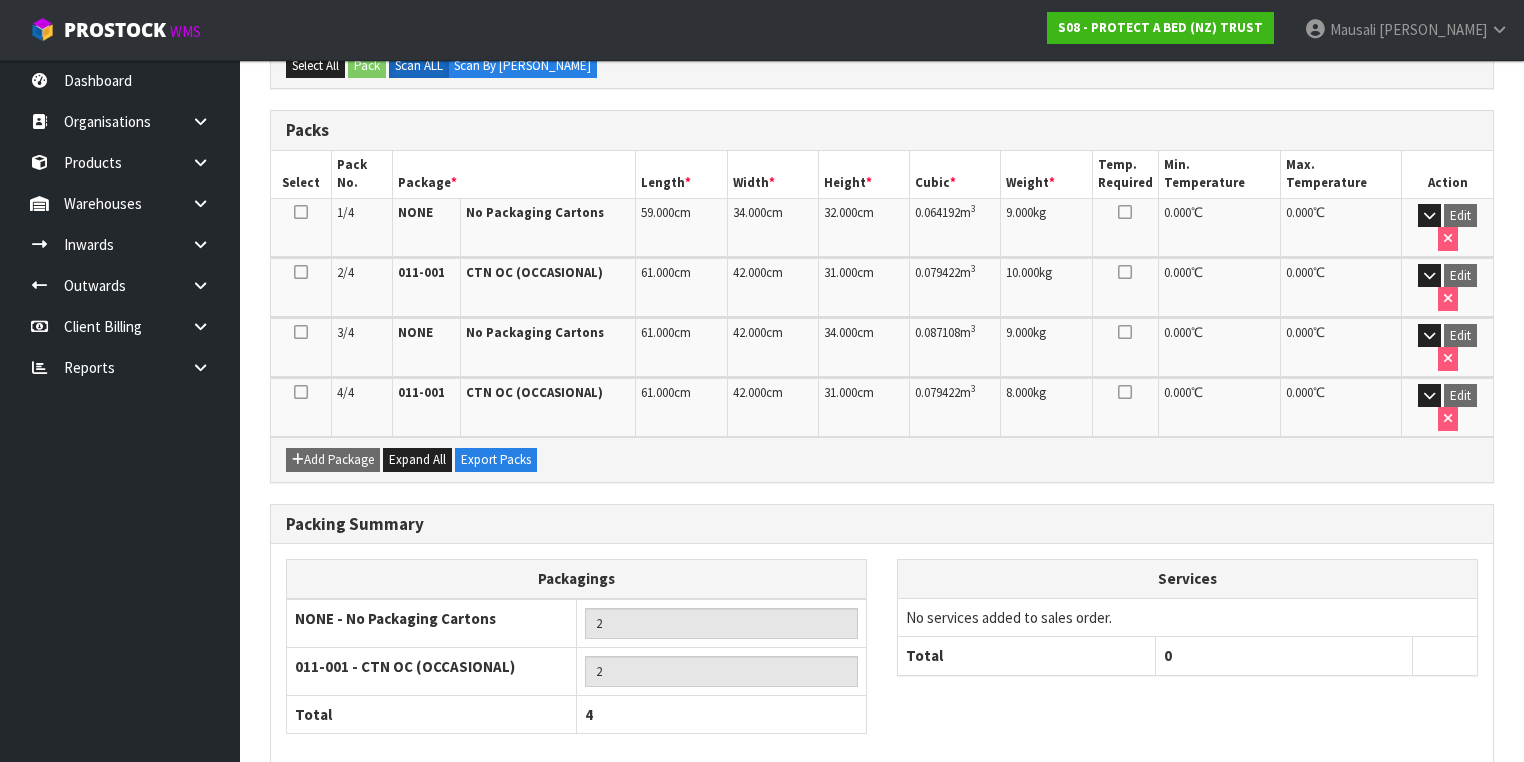 click on "Next" at bounding box center (1450, 813) 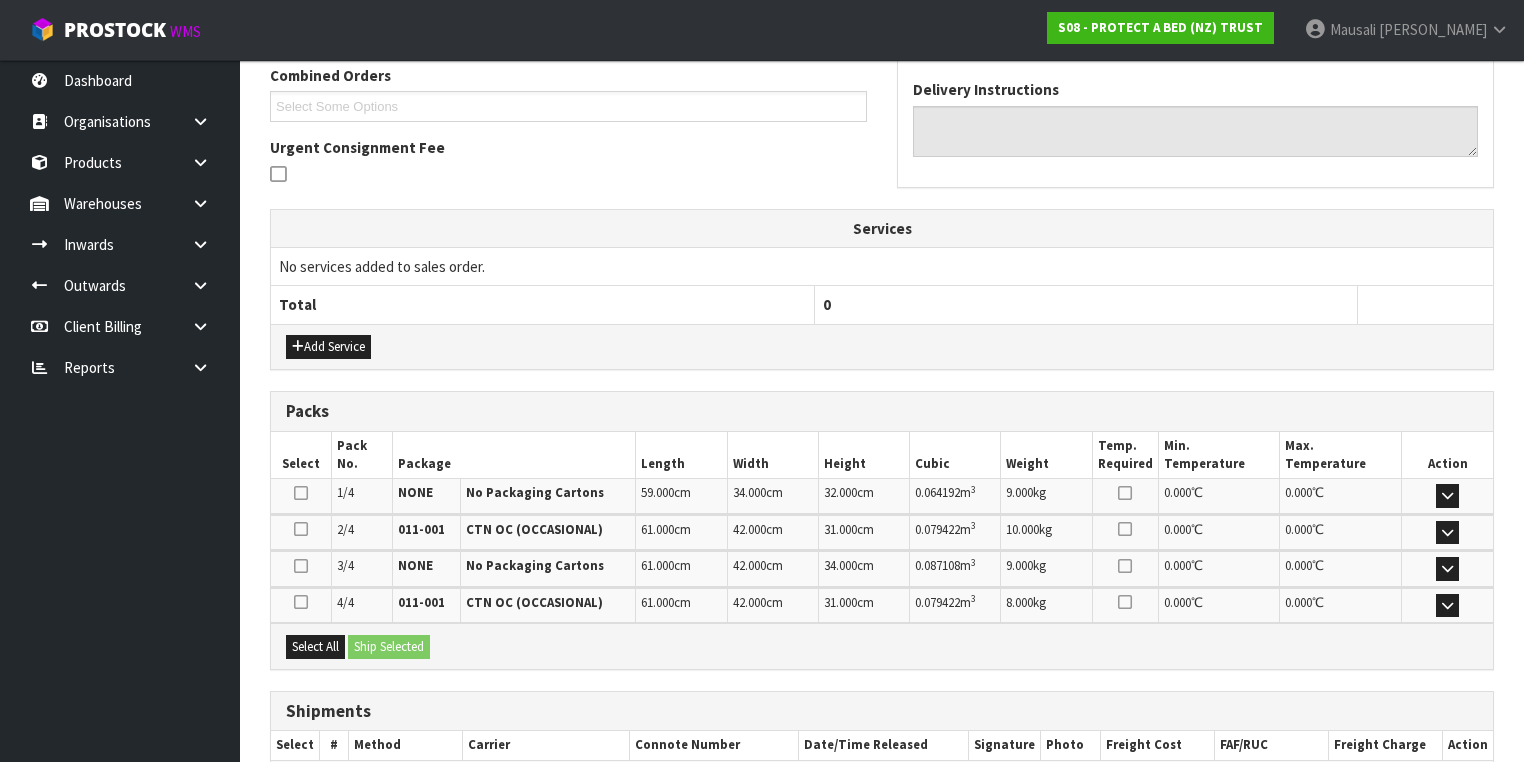 scroll, scrollTop: 636, scrollLeft: 0, axis: vertical 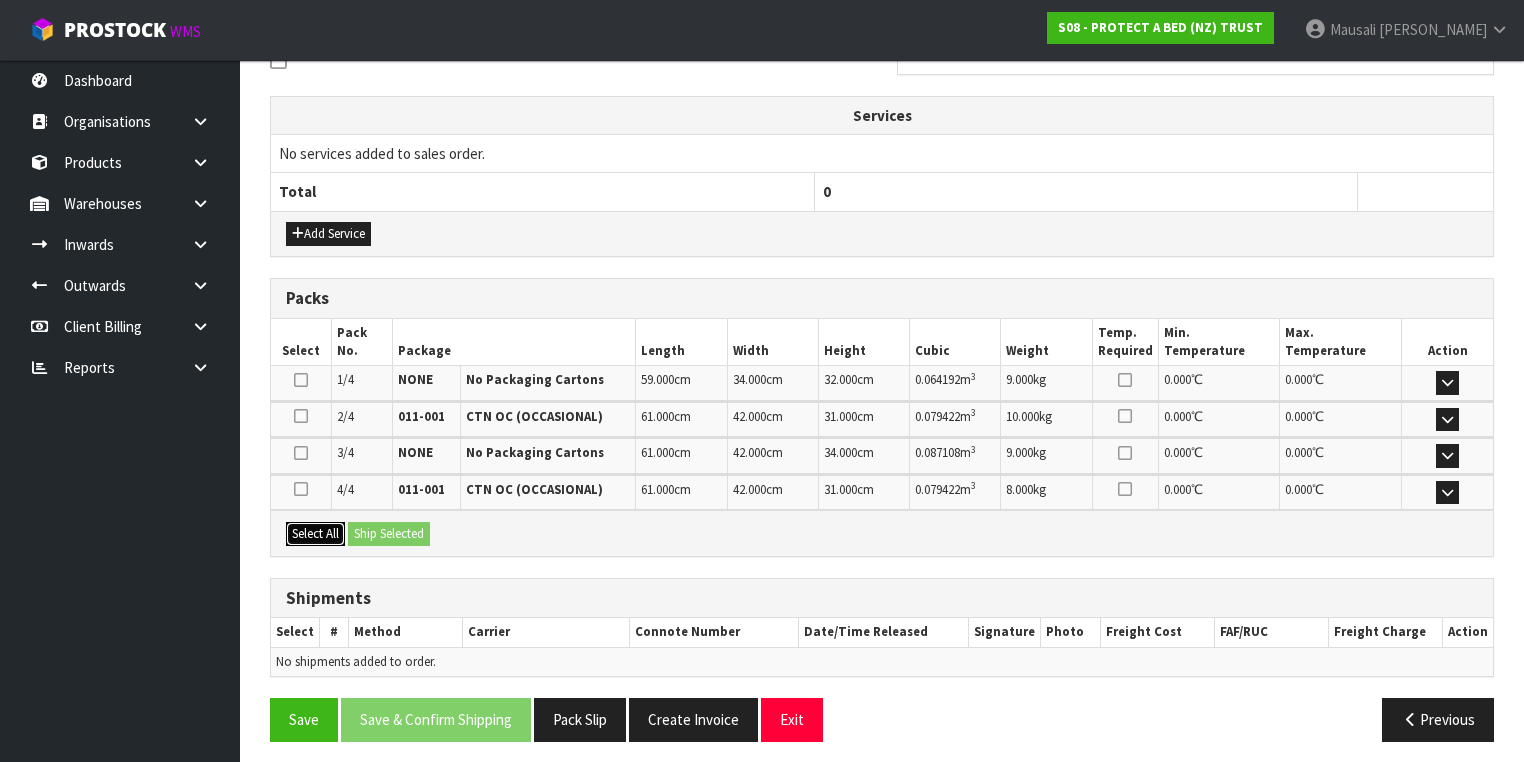 click on "Select All" at bounding box center [315, 534] 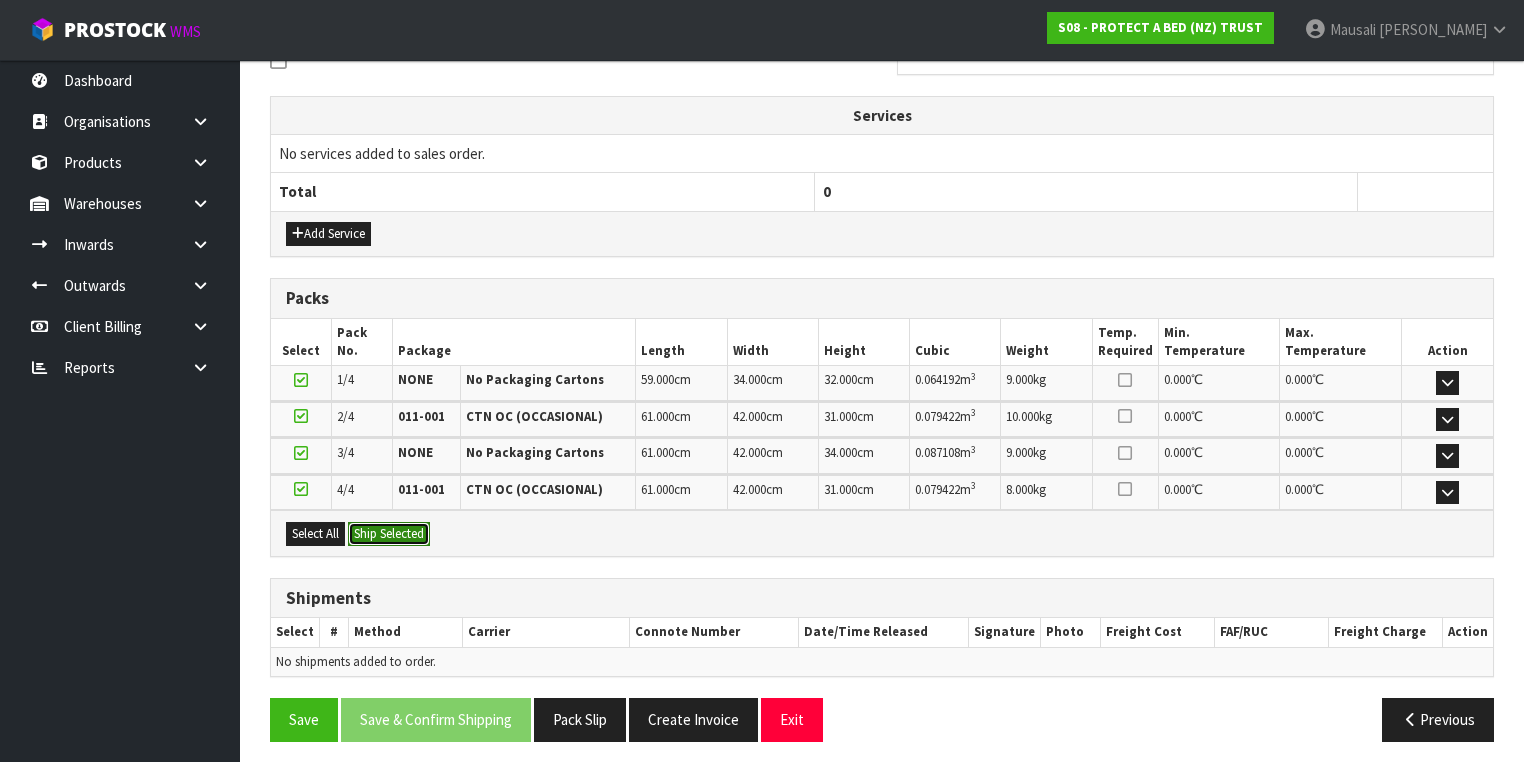 click on "Ship Selected" at bounding box center [389, 534] 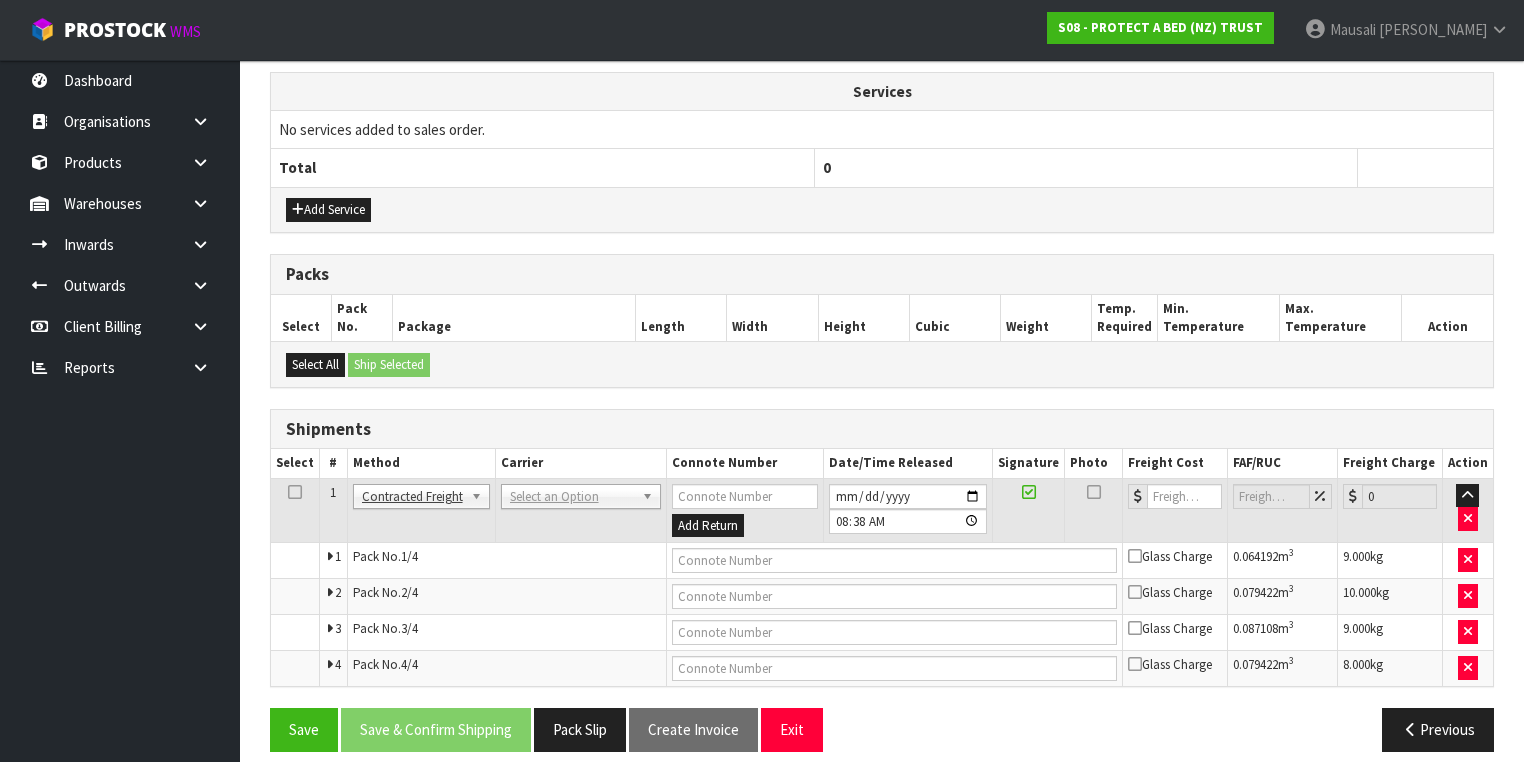 scroll, scrollTop: 672, scrollLeft: 0, axis: vertical 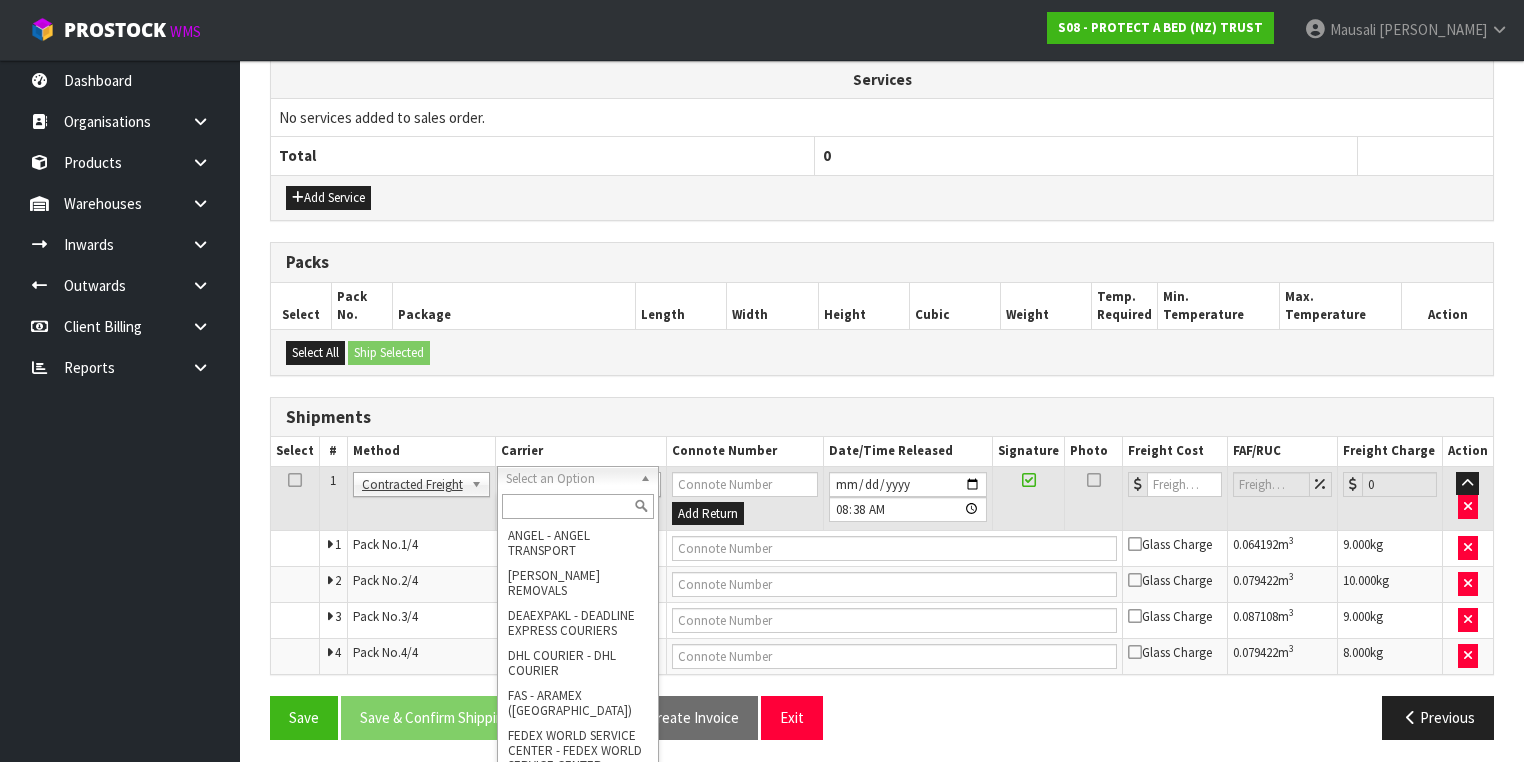 click at bounding box center (578, 506) 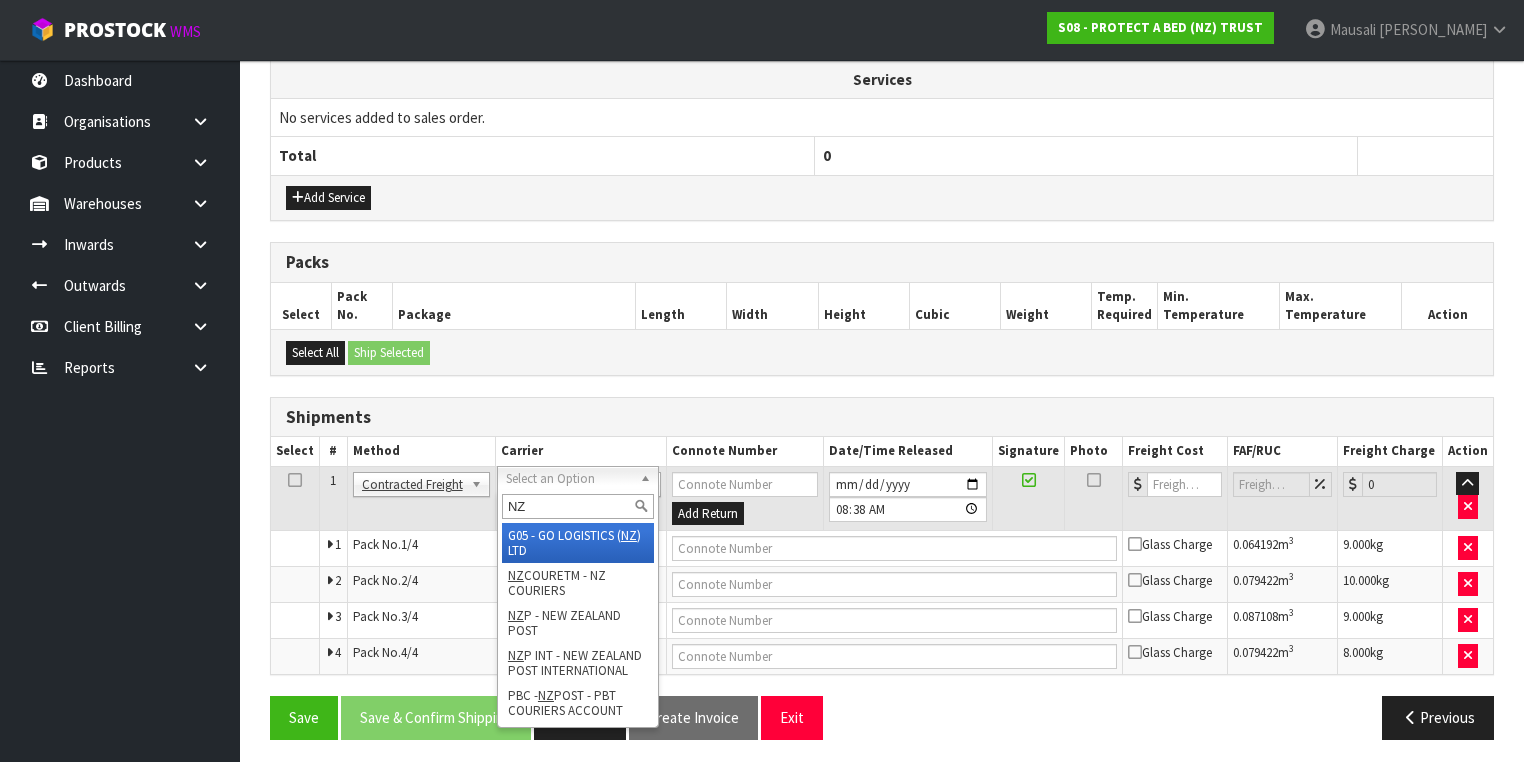 type on "NZP" 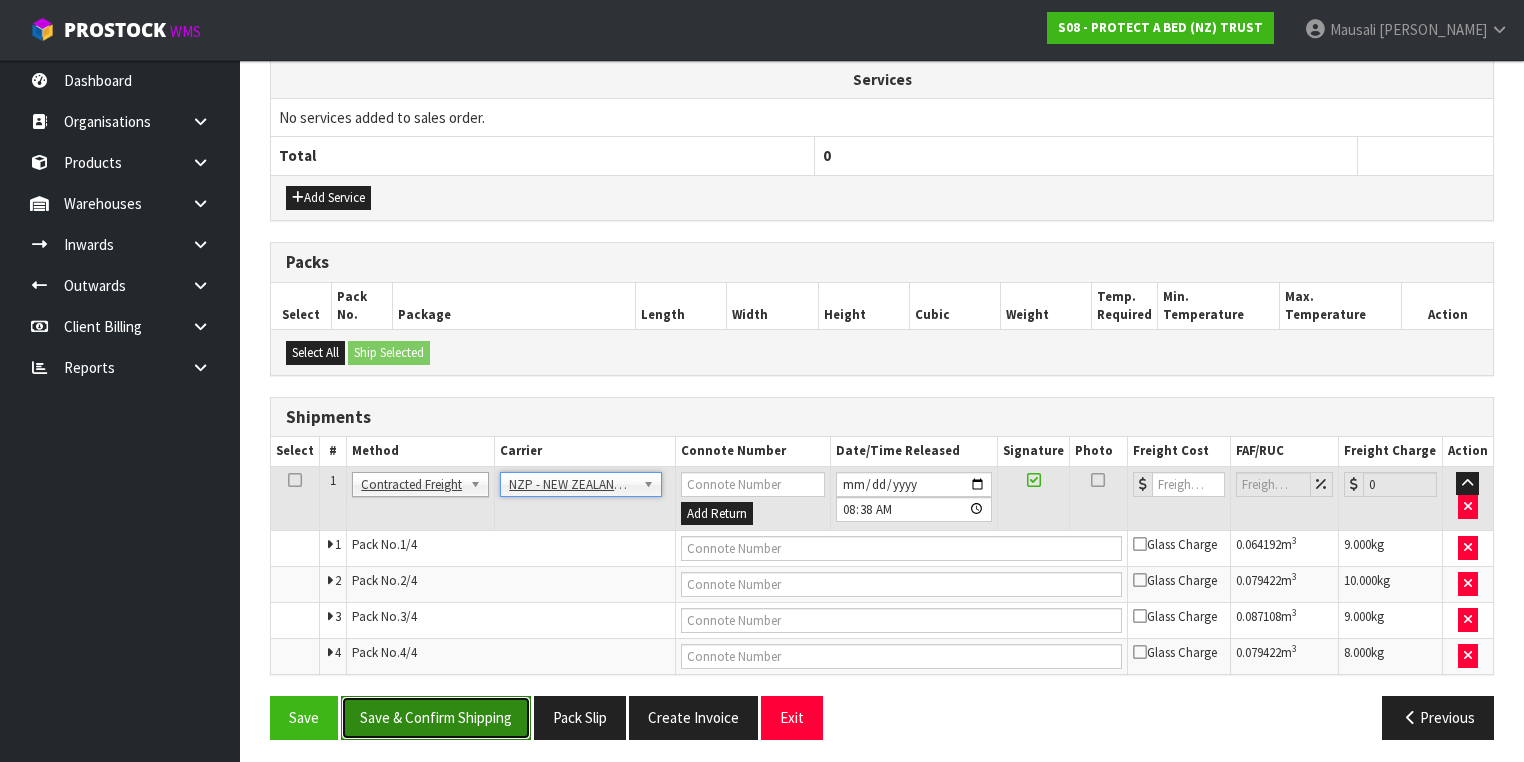 click on "Save & Confirm Shipping" at bounding box center [436, 717] 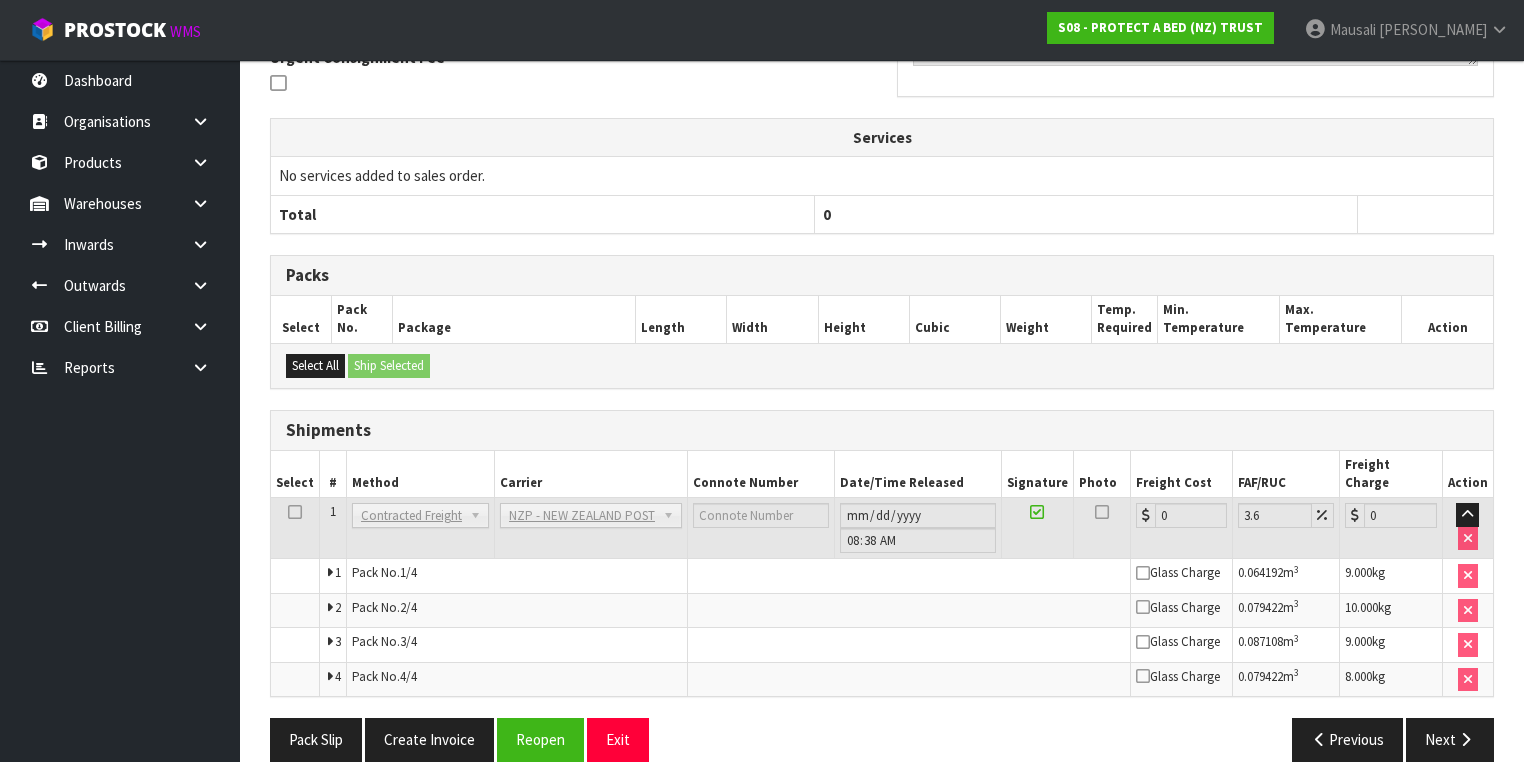 scroll, scrollTop: 638, scrollLeft: 0, axis: vertical 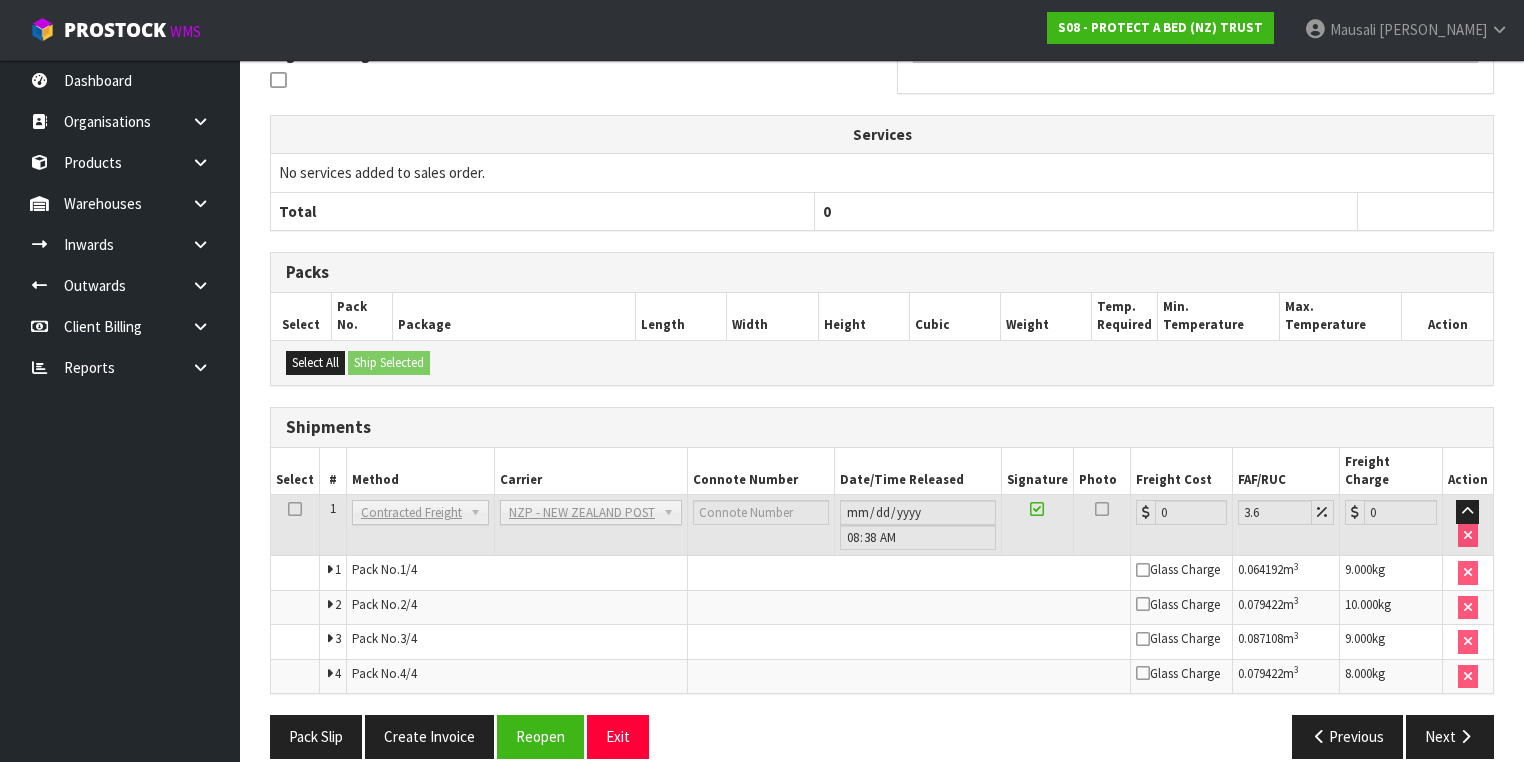 click on "From Address
CONTRACT WAREHOUSING & LOGISTICS [STREET_ADDRESS]
Combined Orders
S08-ORD0029474 S08-ORD0031944 S08-ORD0032630 S08-ORD0032637 S08-ORD0032654 S08-ORD0032675 S08-ORD0032678 S08-ORD0032682 S08-ORD0032683 S08-ORD0032684 S08-ORD0032685 S08-ORD0032686 S08-ORD0032687 S08-ORD0032688 S08-ORD0032689 S08-ORD0032690 S08-ORD0032691 S08-ORD0032692 S08-ORD0032693 S08-ORD0032695 S08-ORD0032696 S08-ORD0032697 S08-ORD0032698 S08-ORD0032699 S08-ORD0032700 S08-ORD0032701 S08-ORD0032702 S08-ORD0032703 S08-ORD0032704 S08-ORD0032705 S08-ORD0032706 S08-ORD0032707 S08-ORD0032708 S08-ORD0032709 S08-ORD0032711 S08-ORD0032712 S08-ORD0032713 S08-ORD0032714 S08-ORD0032715 S08-ORD0032716 S08-ORD0032717 S08-ORD0032718 S08-ORD0032719 S08-ORD0032720 S08-ORD0032721 S08-ORD0032722 S08-ORD0032723 S08-ORD0032724 S08-ORD0032725 S08-ORD0032726 S08-ORD0032727 S08-ORD0032728 S08-ORD0032729 S08-ORD0032730 S08-ORD0032731 S08-ORD0032732" at bounding box center [882, 273] 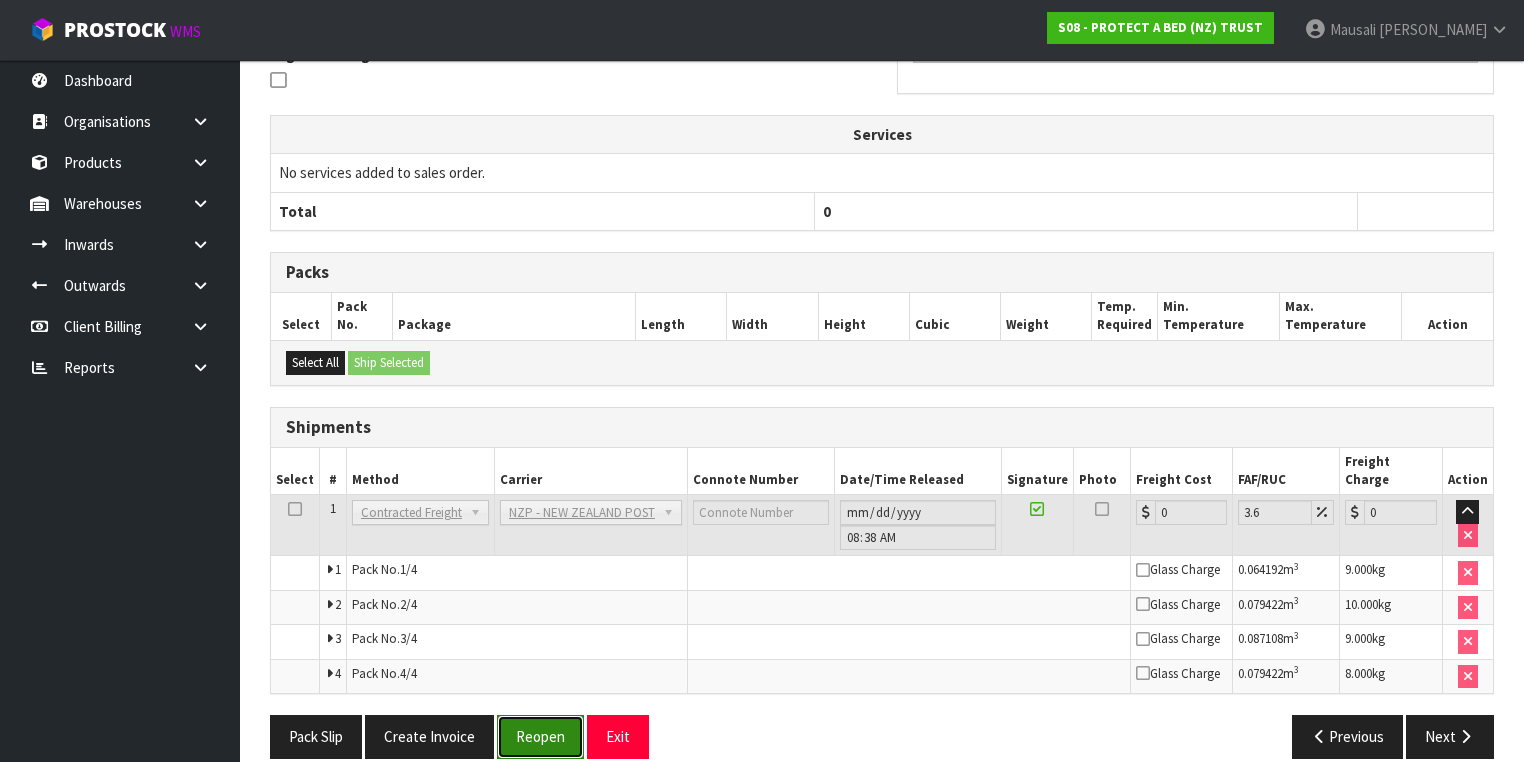 click on "Reopen" at bounding box center (540, 736) 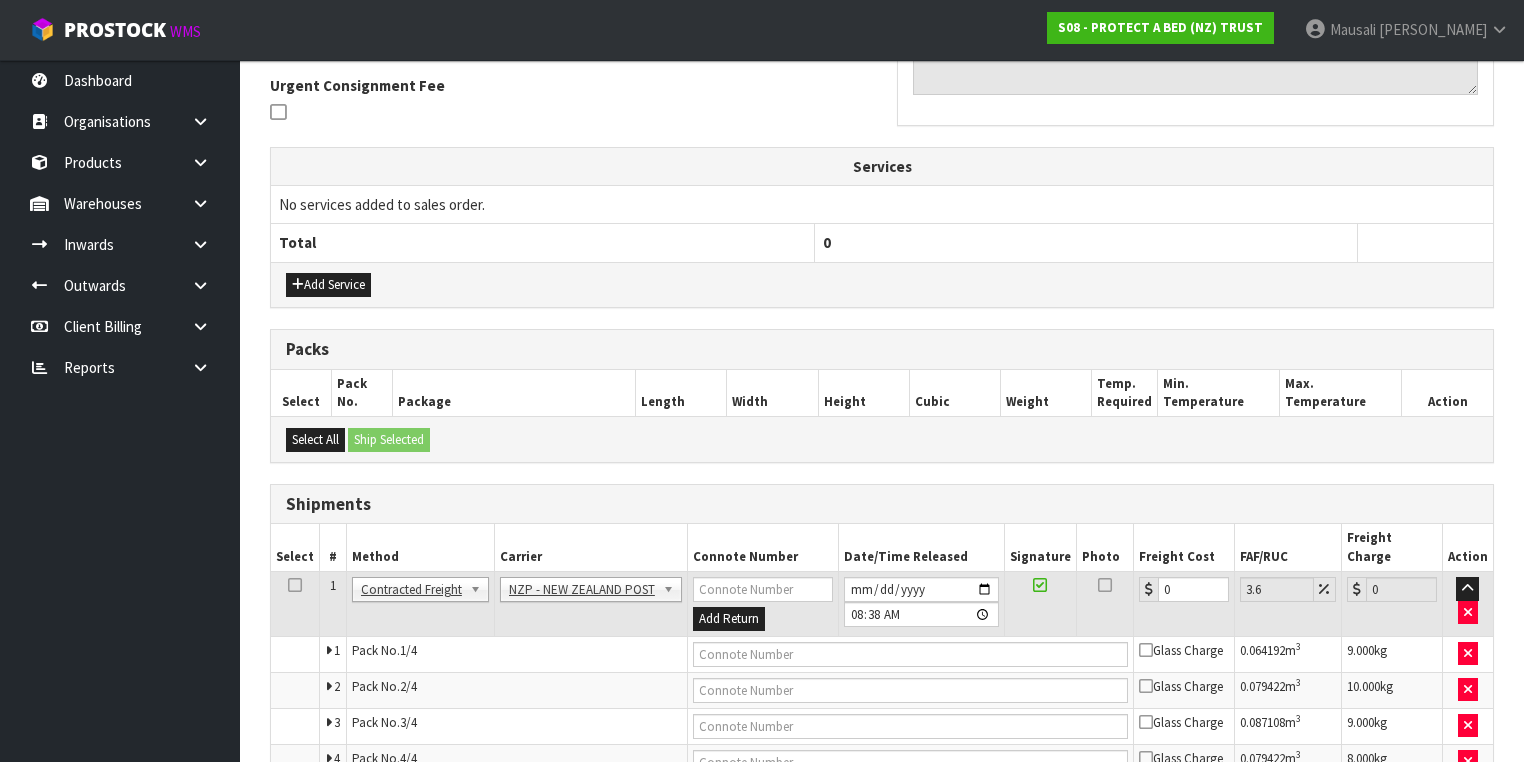 scroll, scrollTop: 640, scrollLeft: 0, axis: vertical 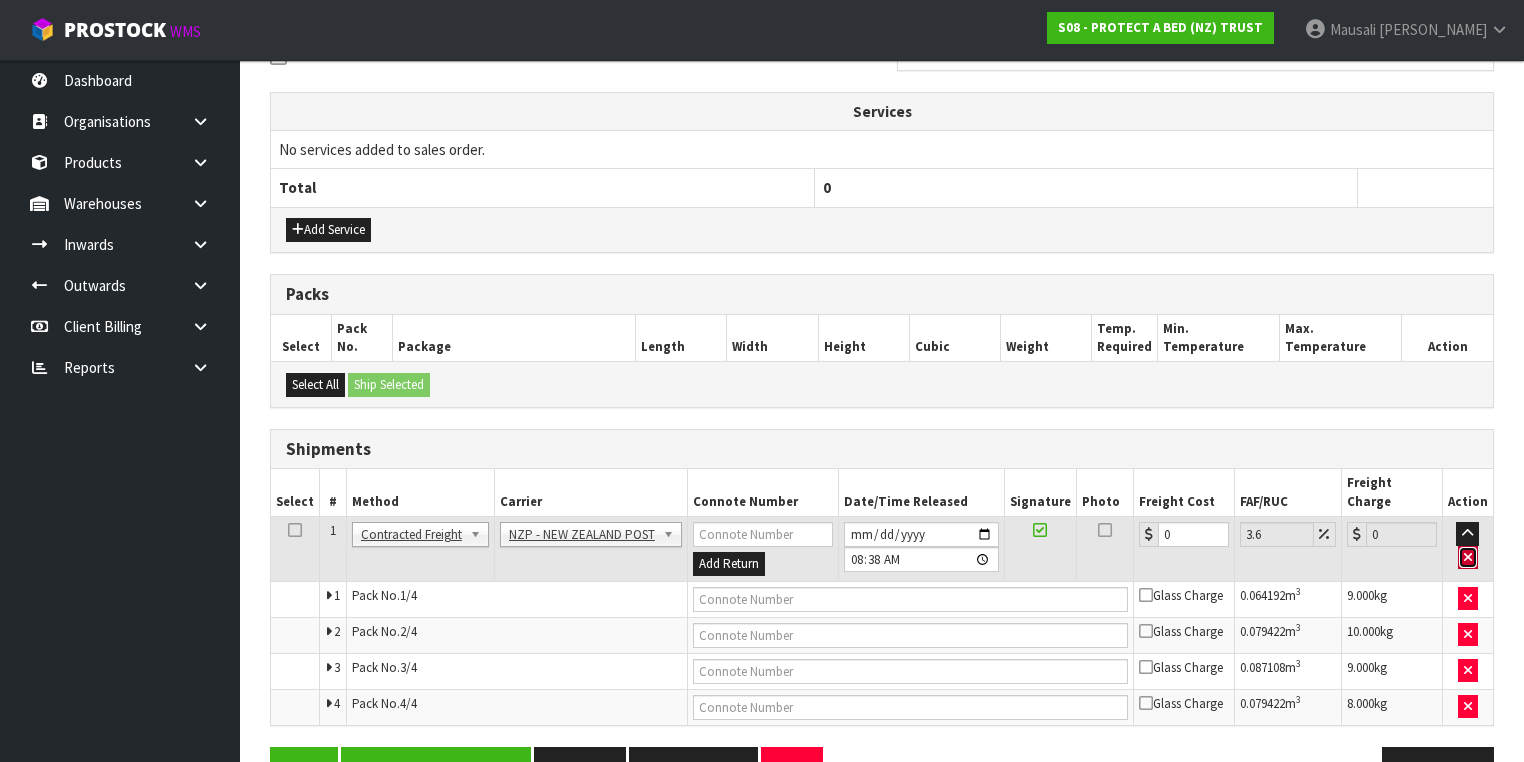 click at bounding box center [1468, 557] 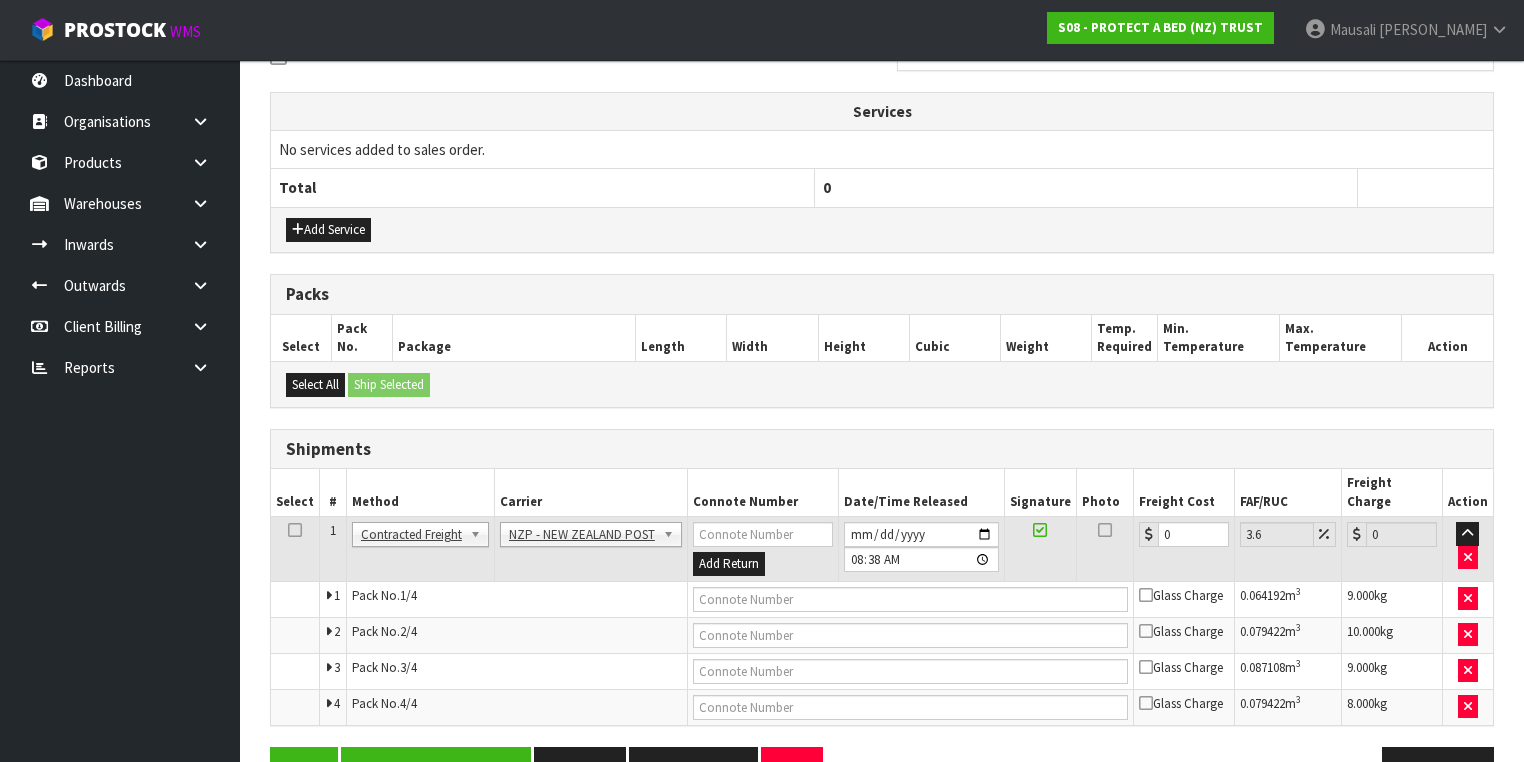 scroll, scrollTop: 636, scrollLeft: 0, axis: vertical 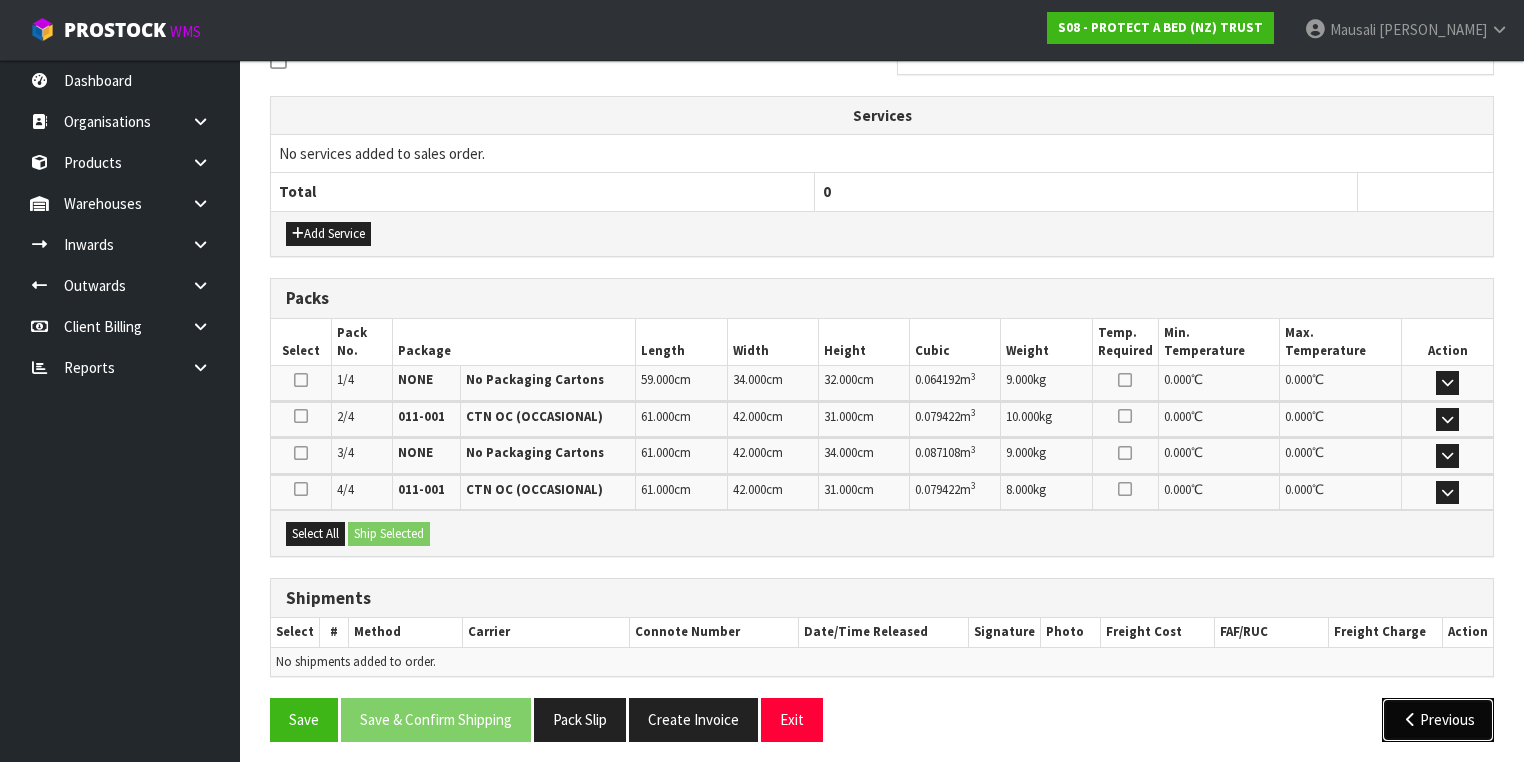 click on "Previous" at bounding box center [1438, 719] 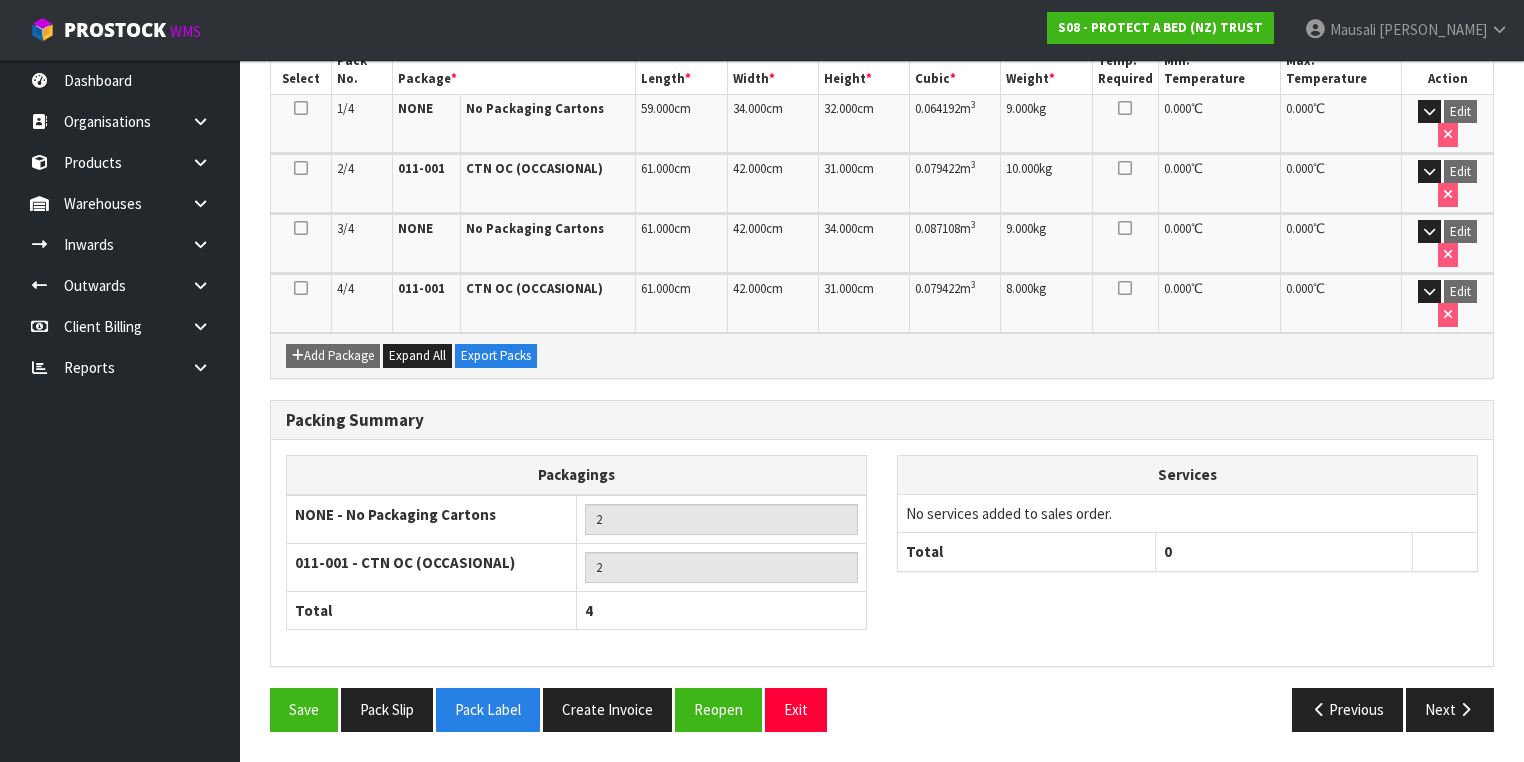 scroll, scrollTop: 487, scrollLeft: 0, axis: vertical 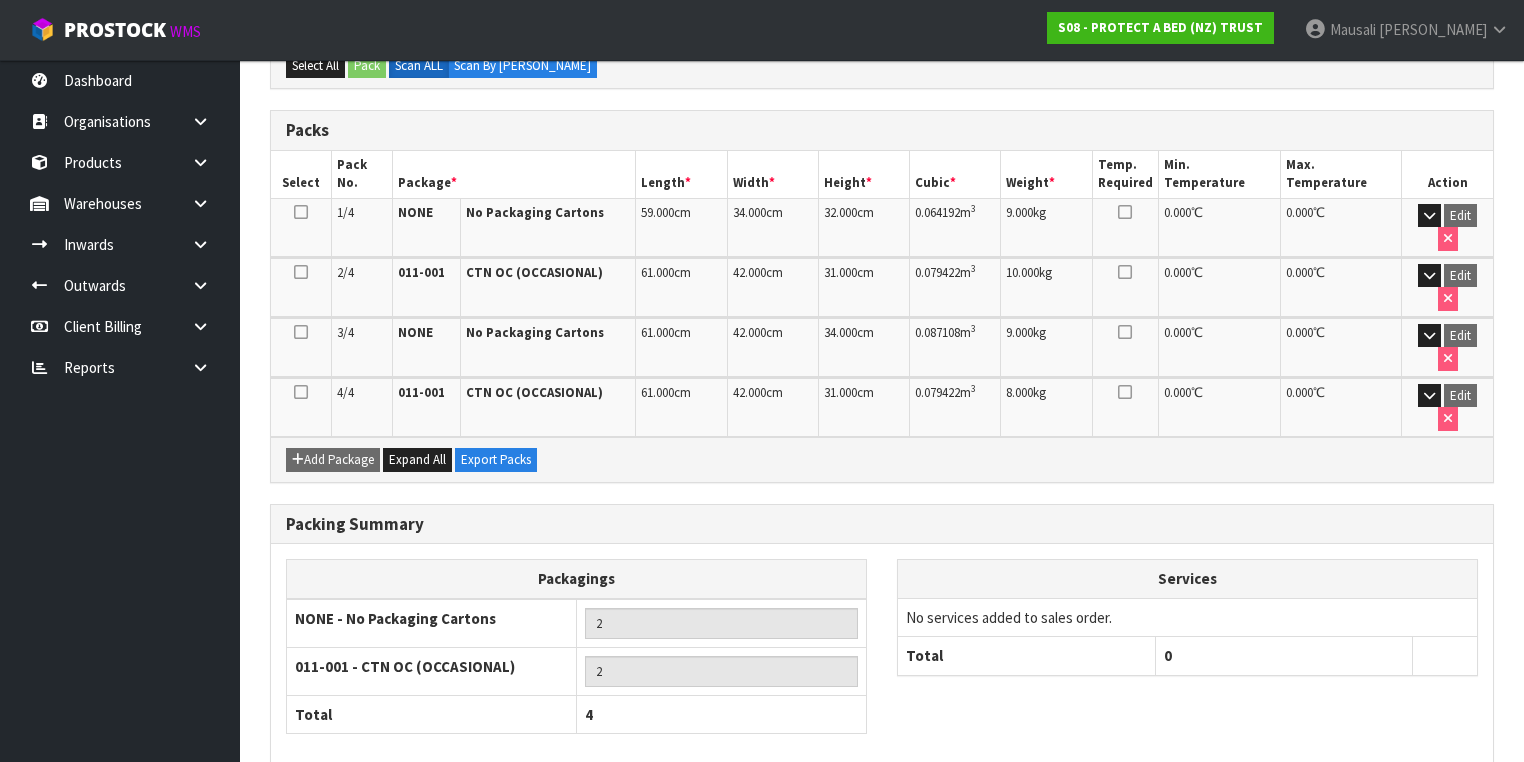 click on "Pack Label" at bounding box center (488, 813) 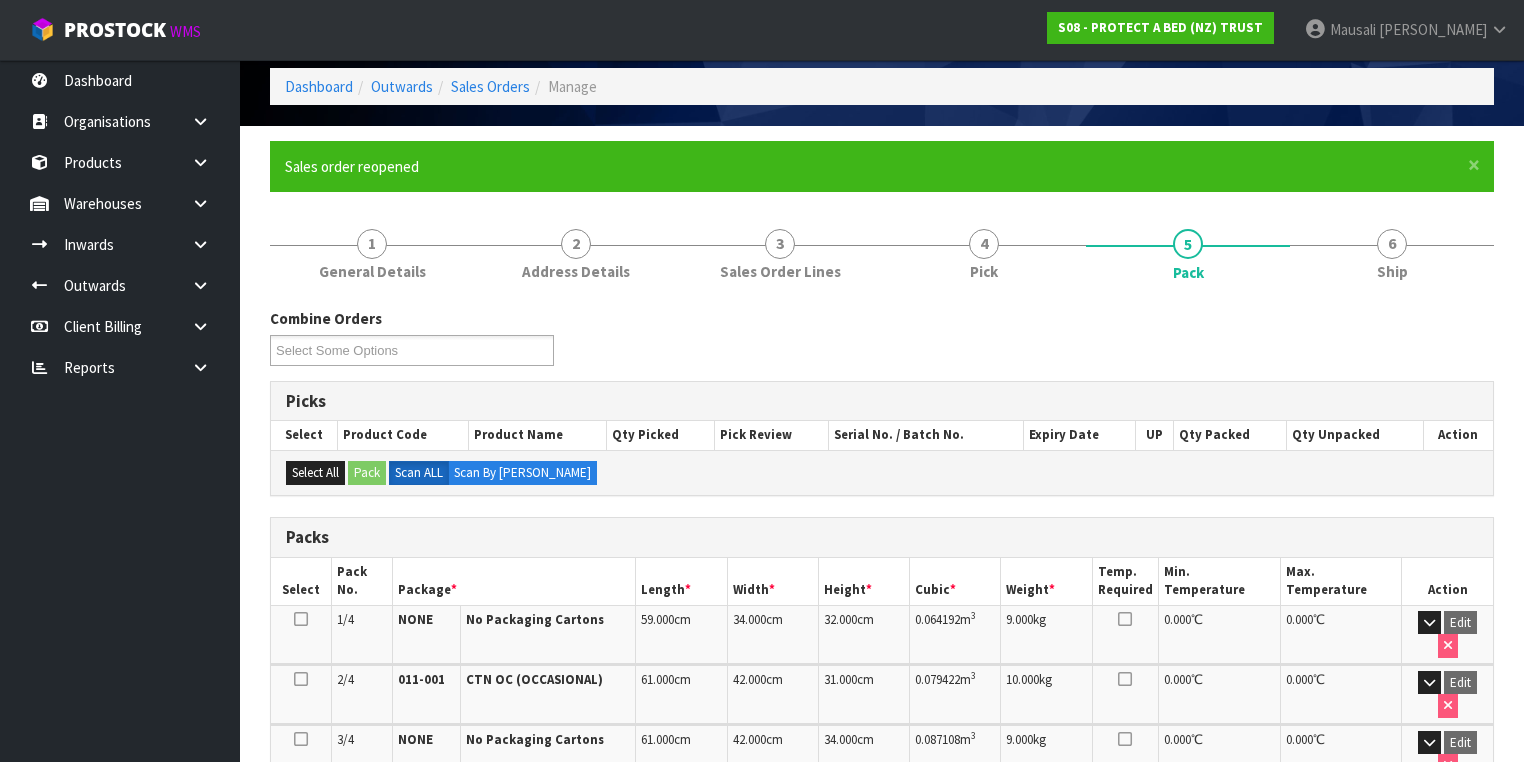 scroll, scrollTop: 0, scrollLeft: 0, axis: both 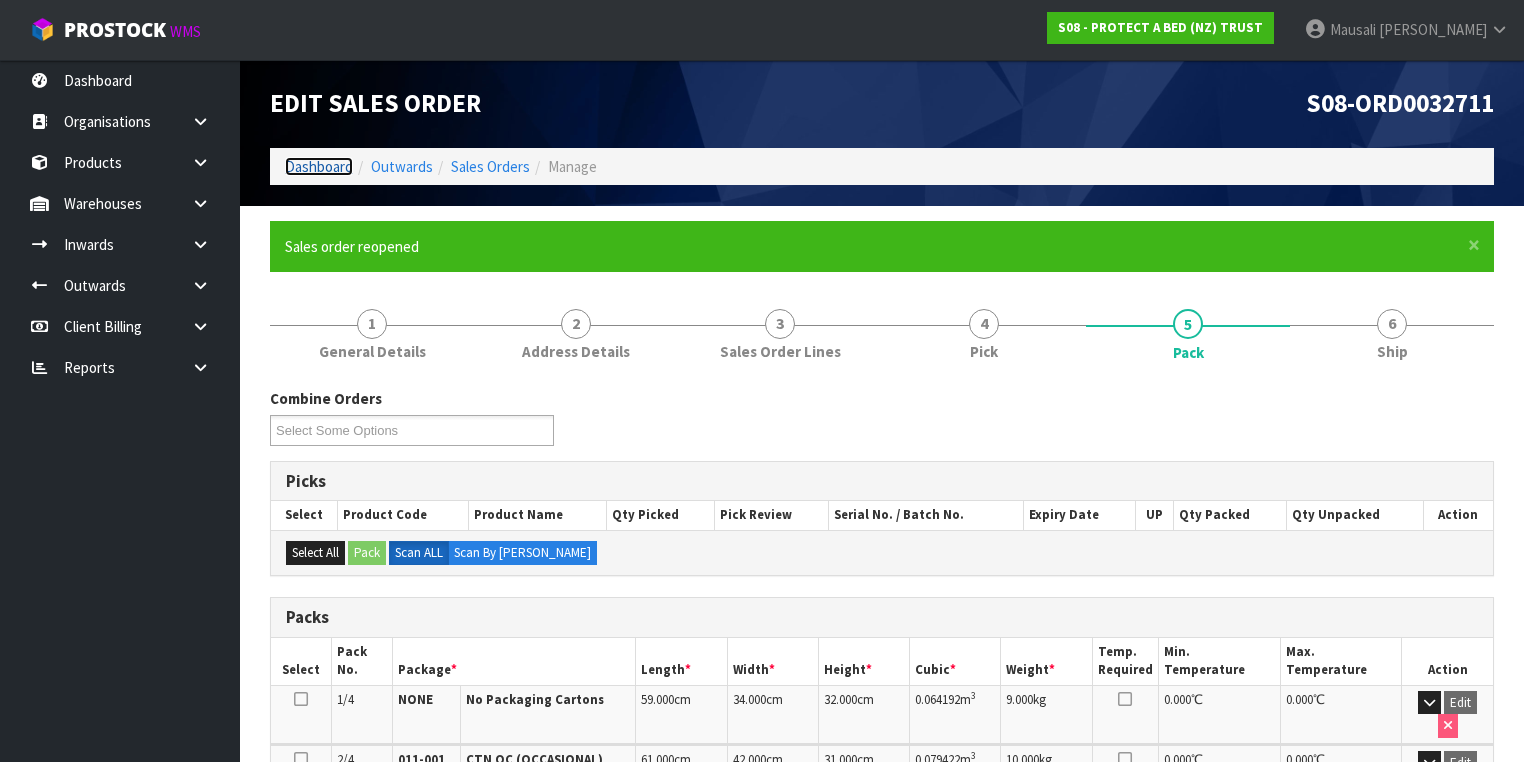 click on "Dashboard" at bounding box center [319, 166] 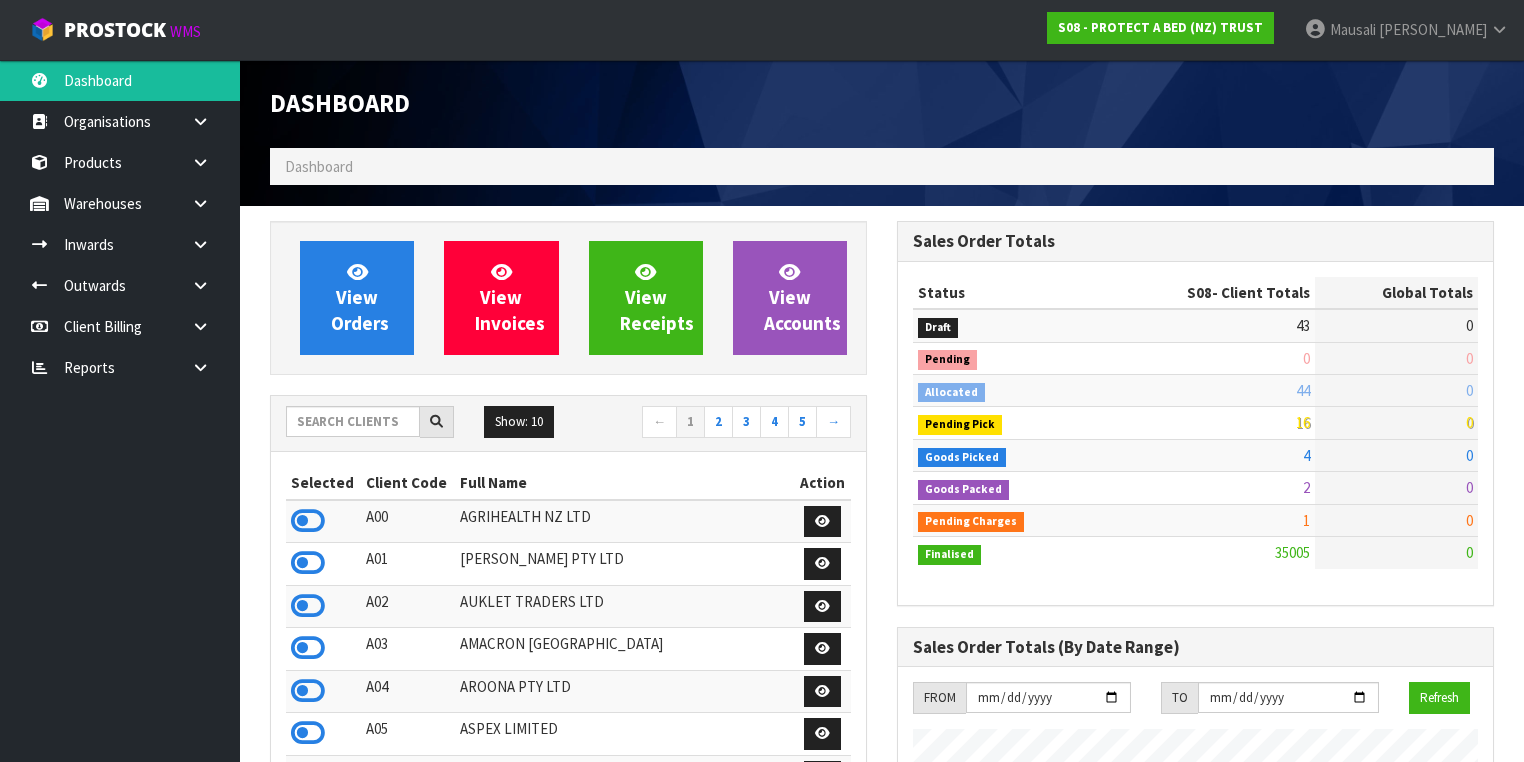 scroll, scrollTop: 998756, scrollLeft: 999372, axis: both 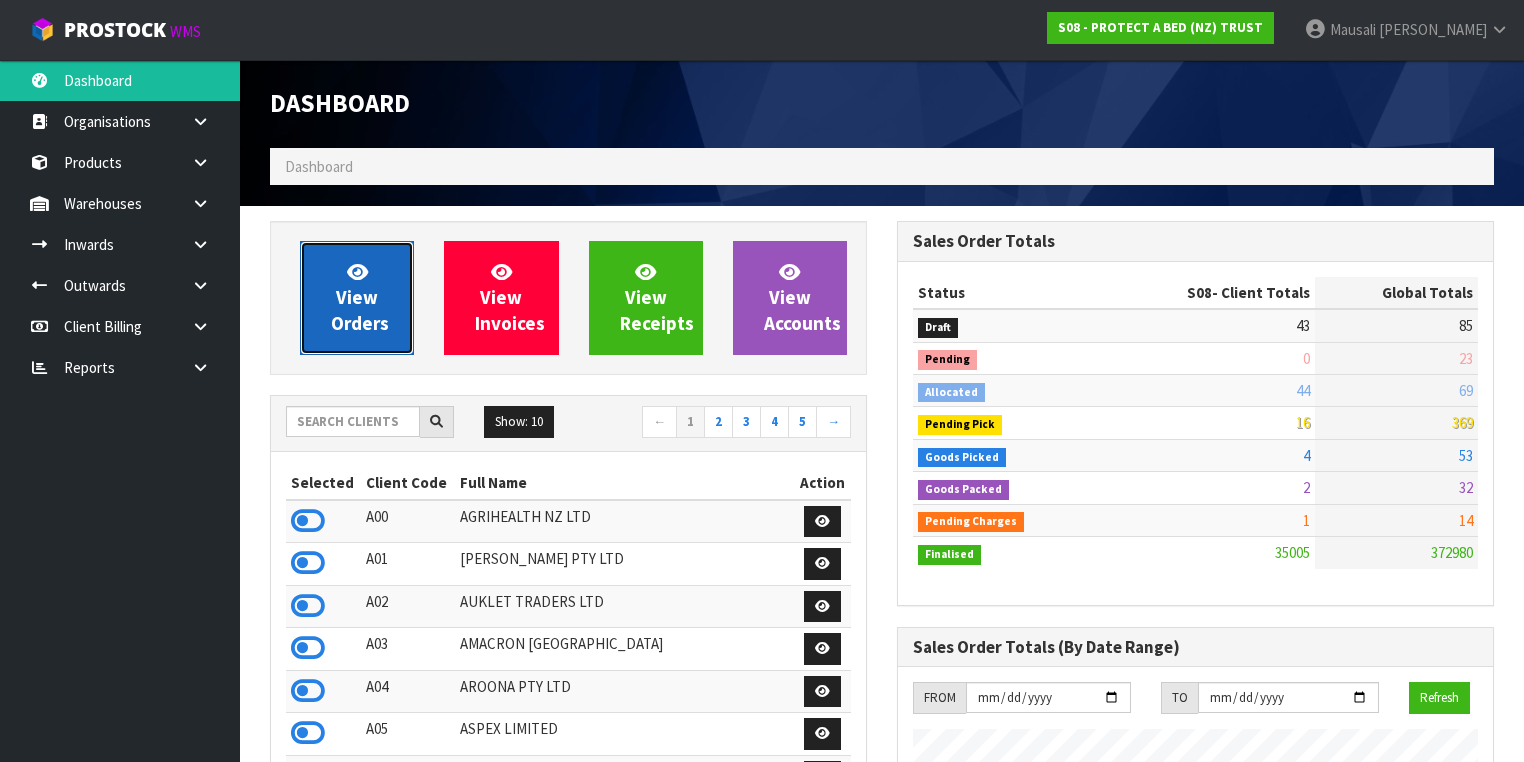 click on "View
Orders" at bounding box center [360, 297] 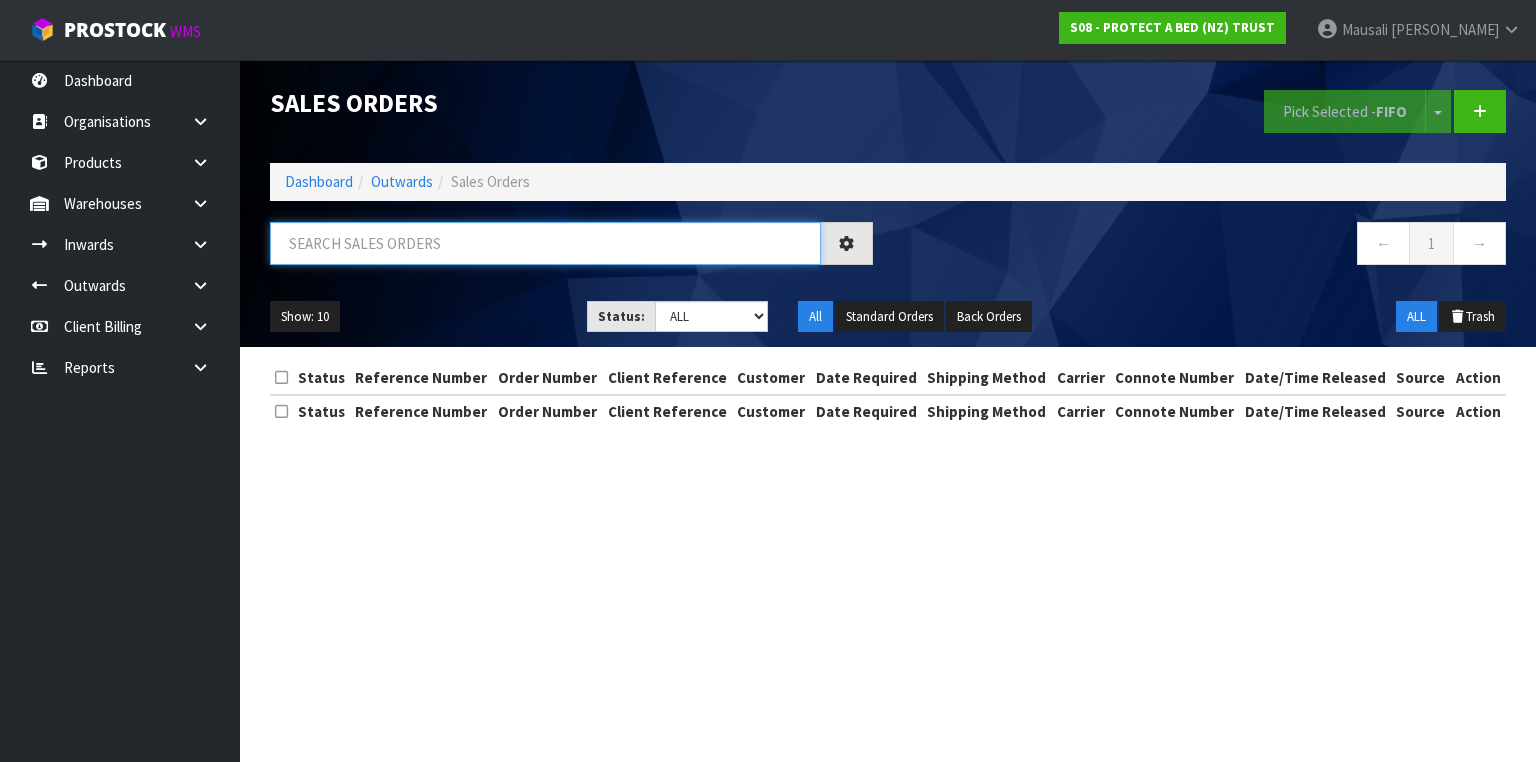 click at bounding box center [545, 243] 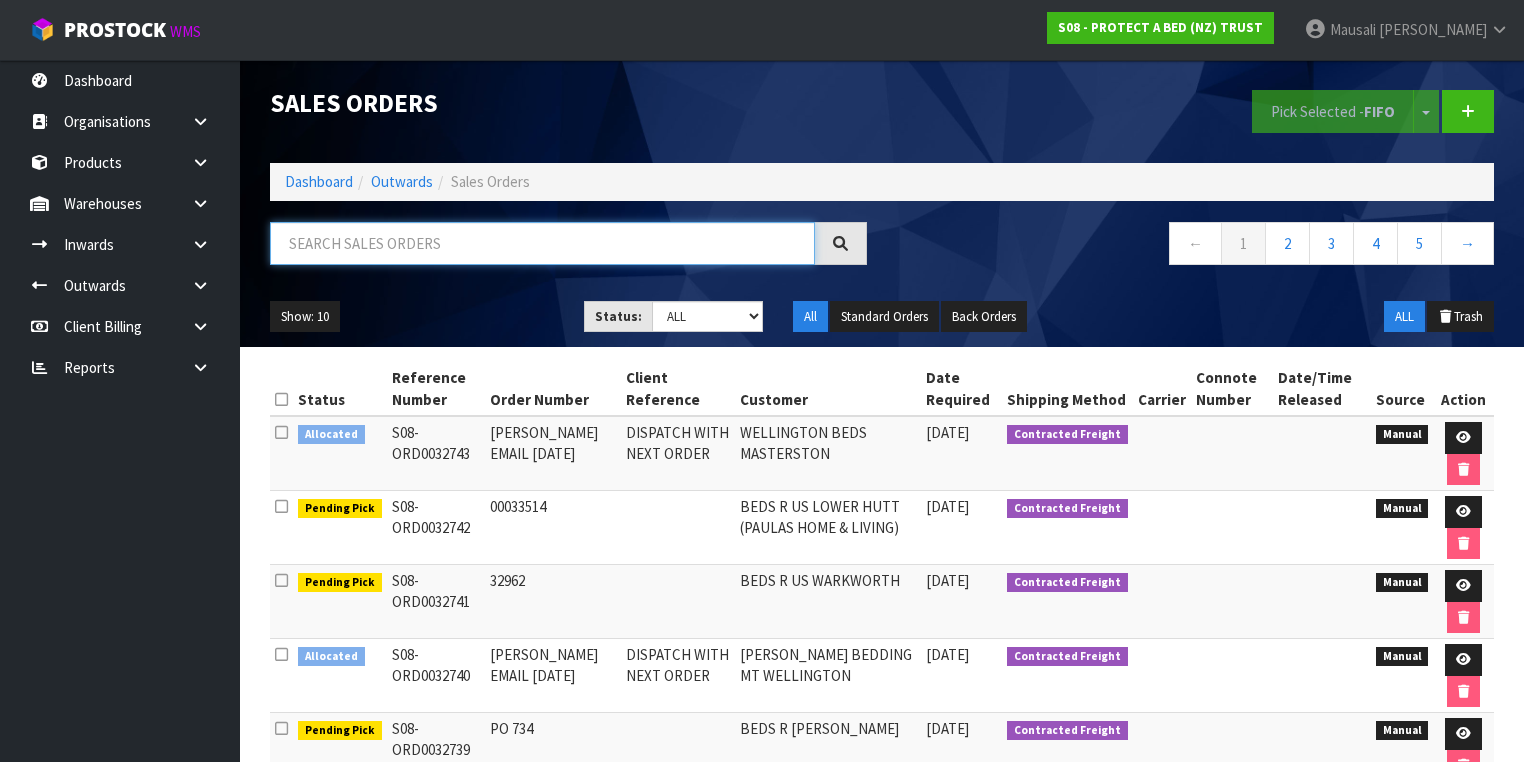 click at bounding box center [542, 243] 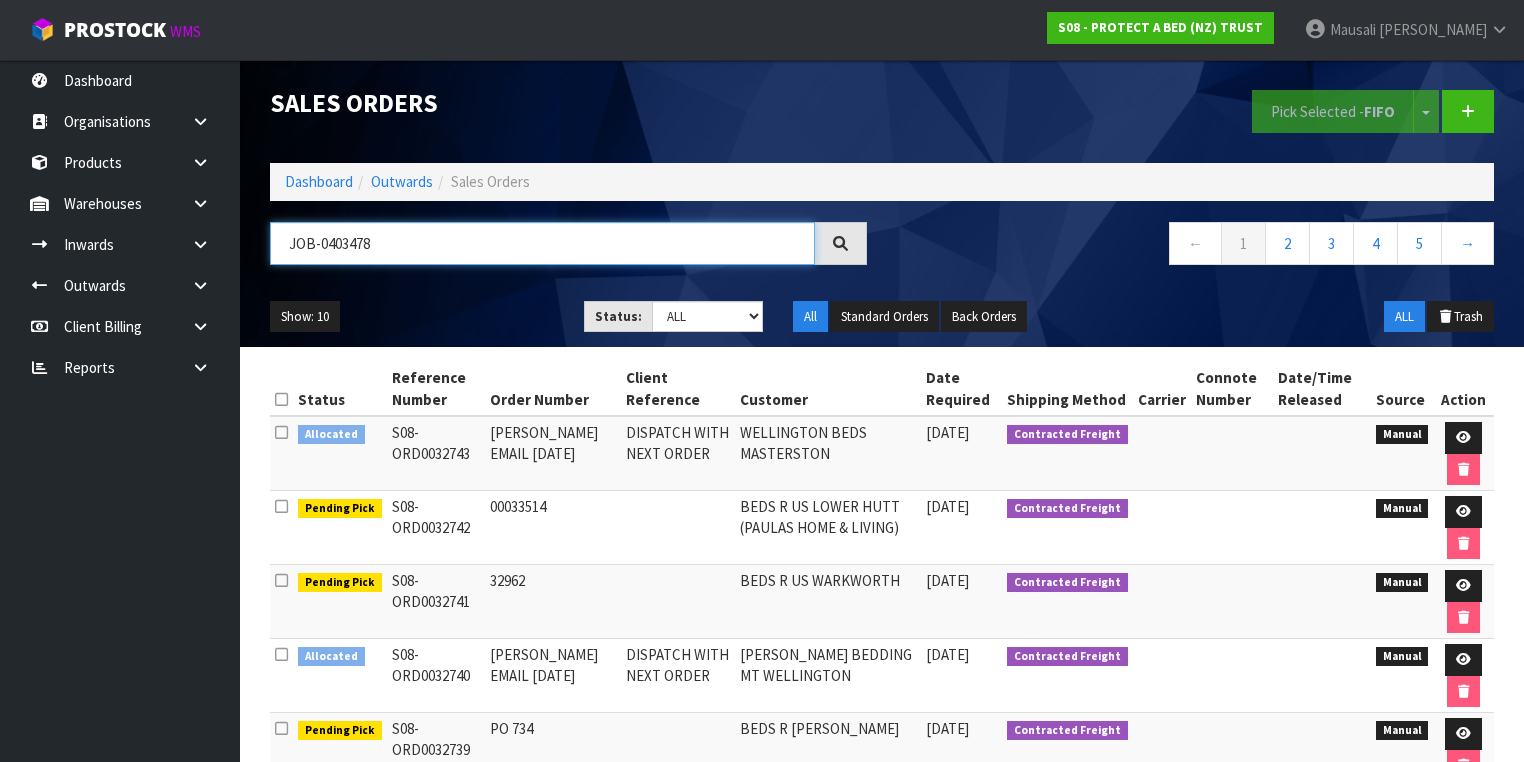 type on "JOB-0403478" 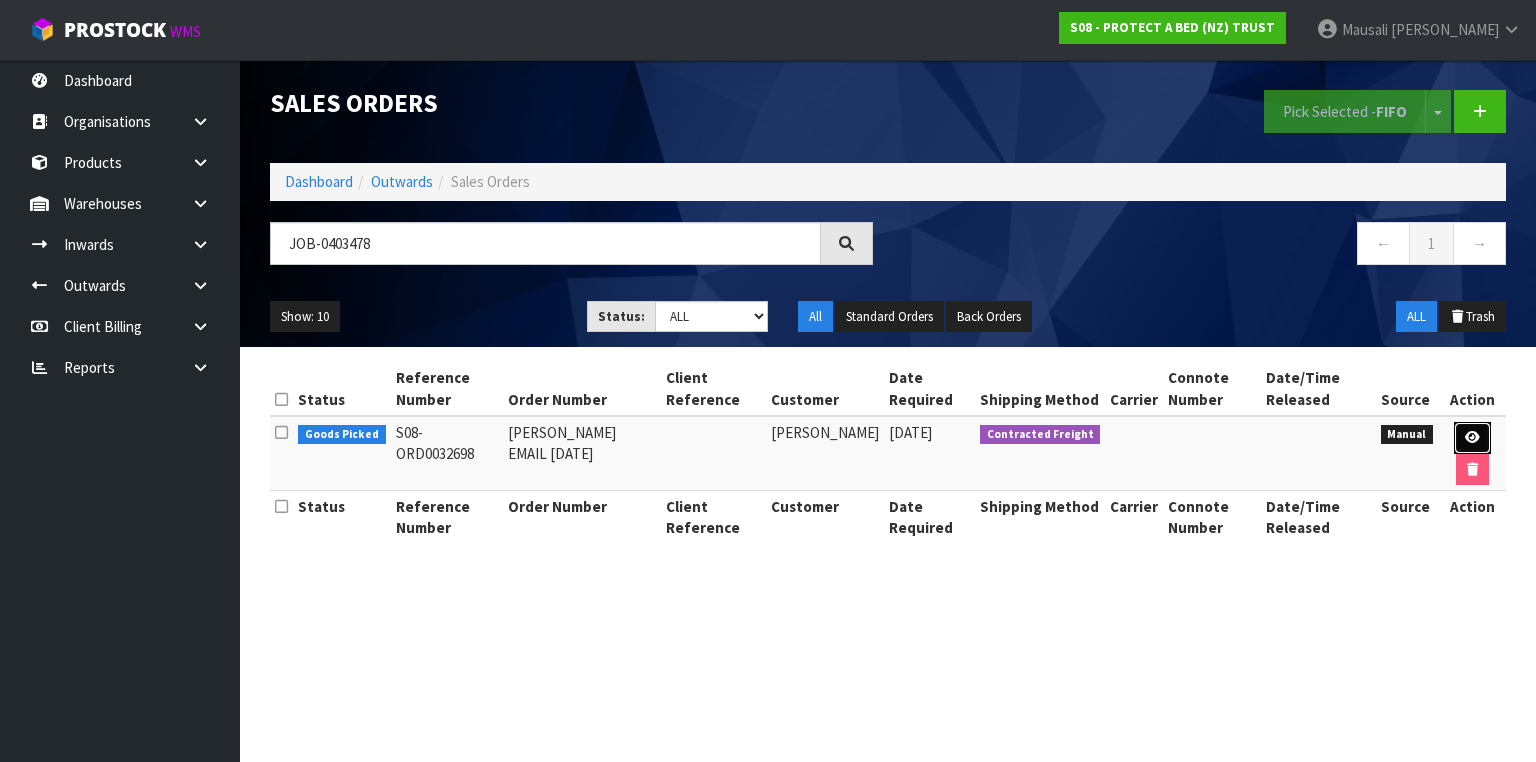 click at bounding box center [1472, 437] 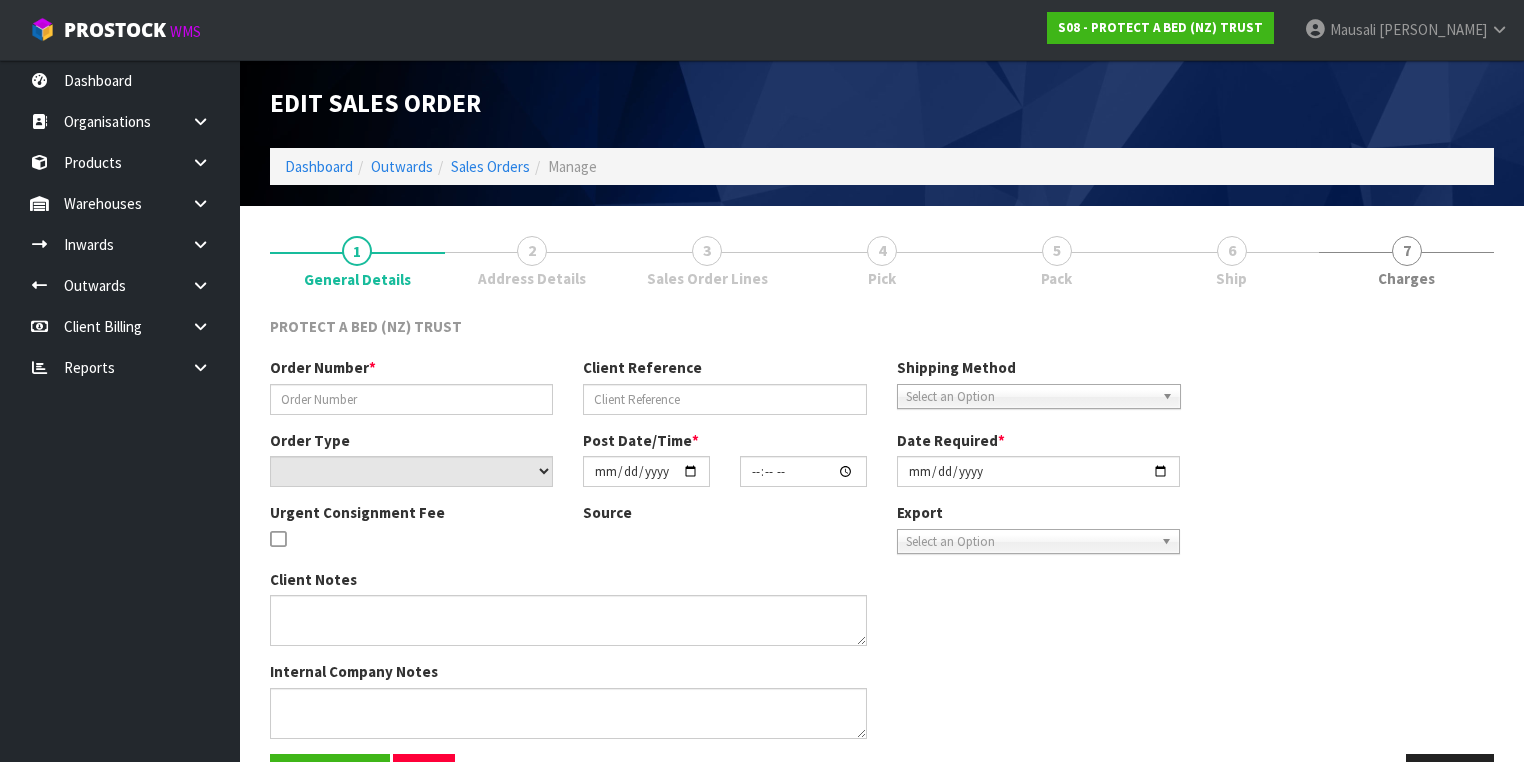 type on "[PERSON_NAME] EMAIL [DATE]" 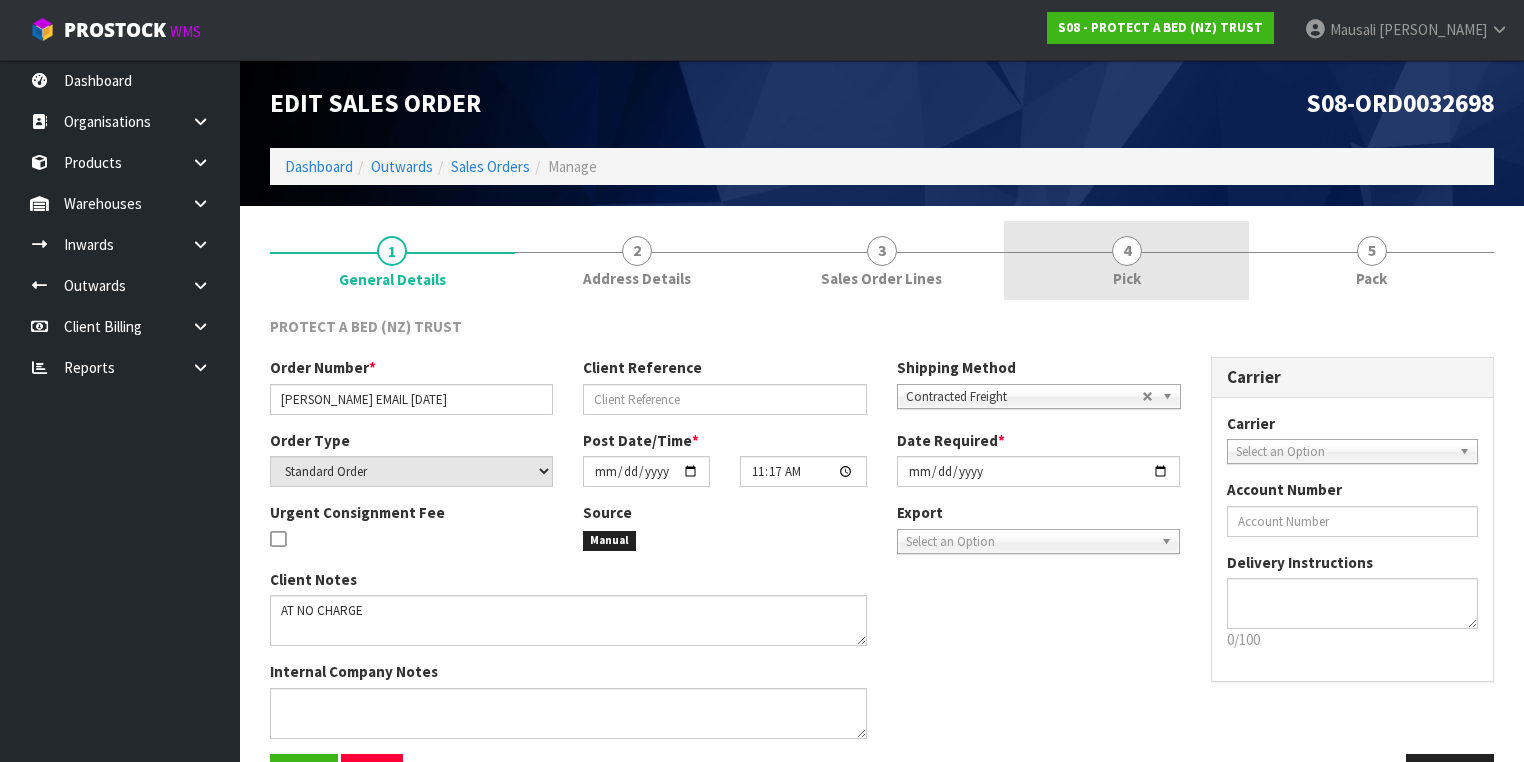 click on "4
Pick" at bounding box center [1126, 260] 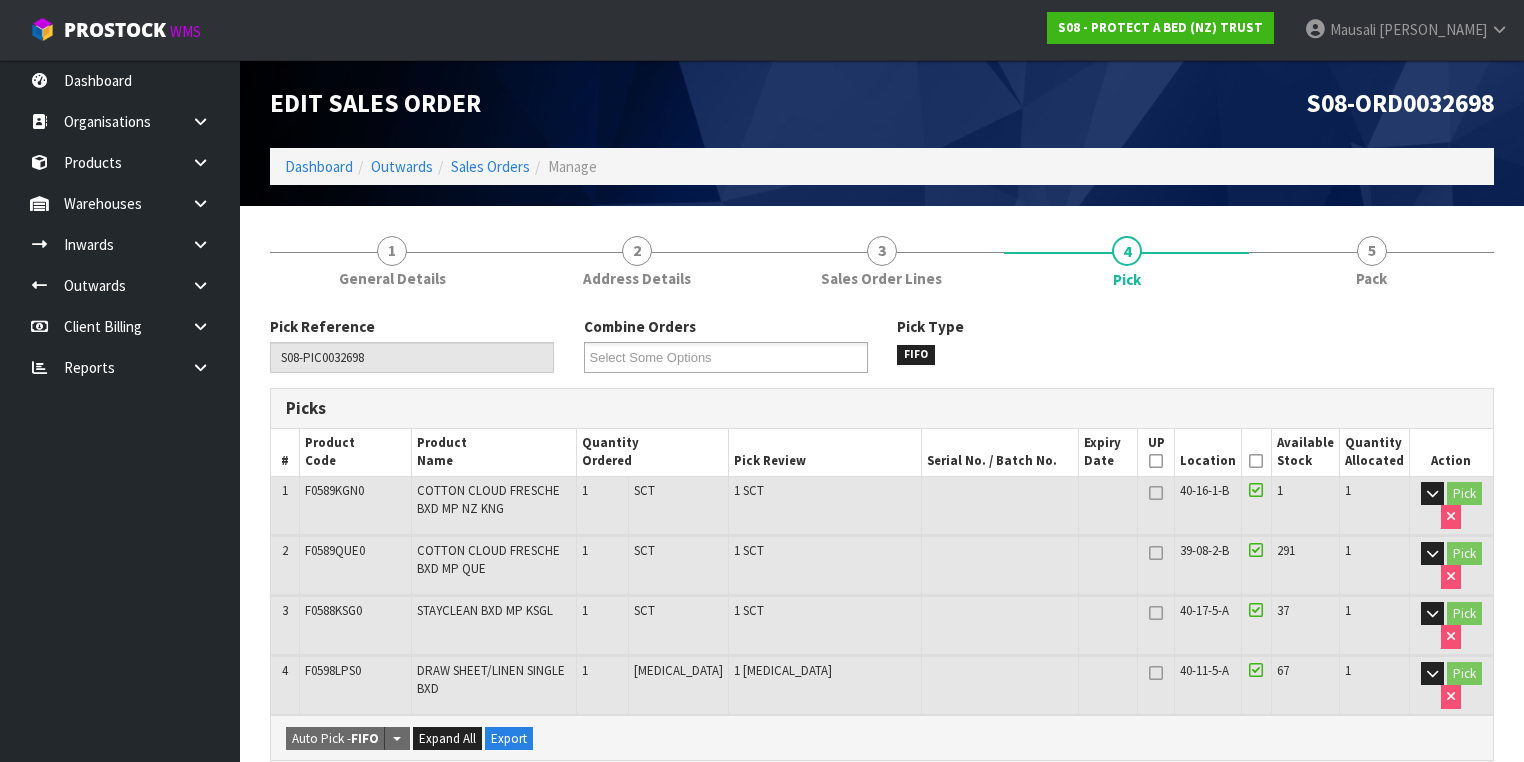 drag, startPoint x: 1260, startPoint y: 458, endPoint x: 1220, endPoint y: 475, distance: 43.462627 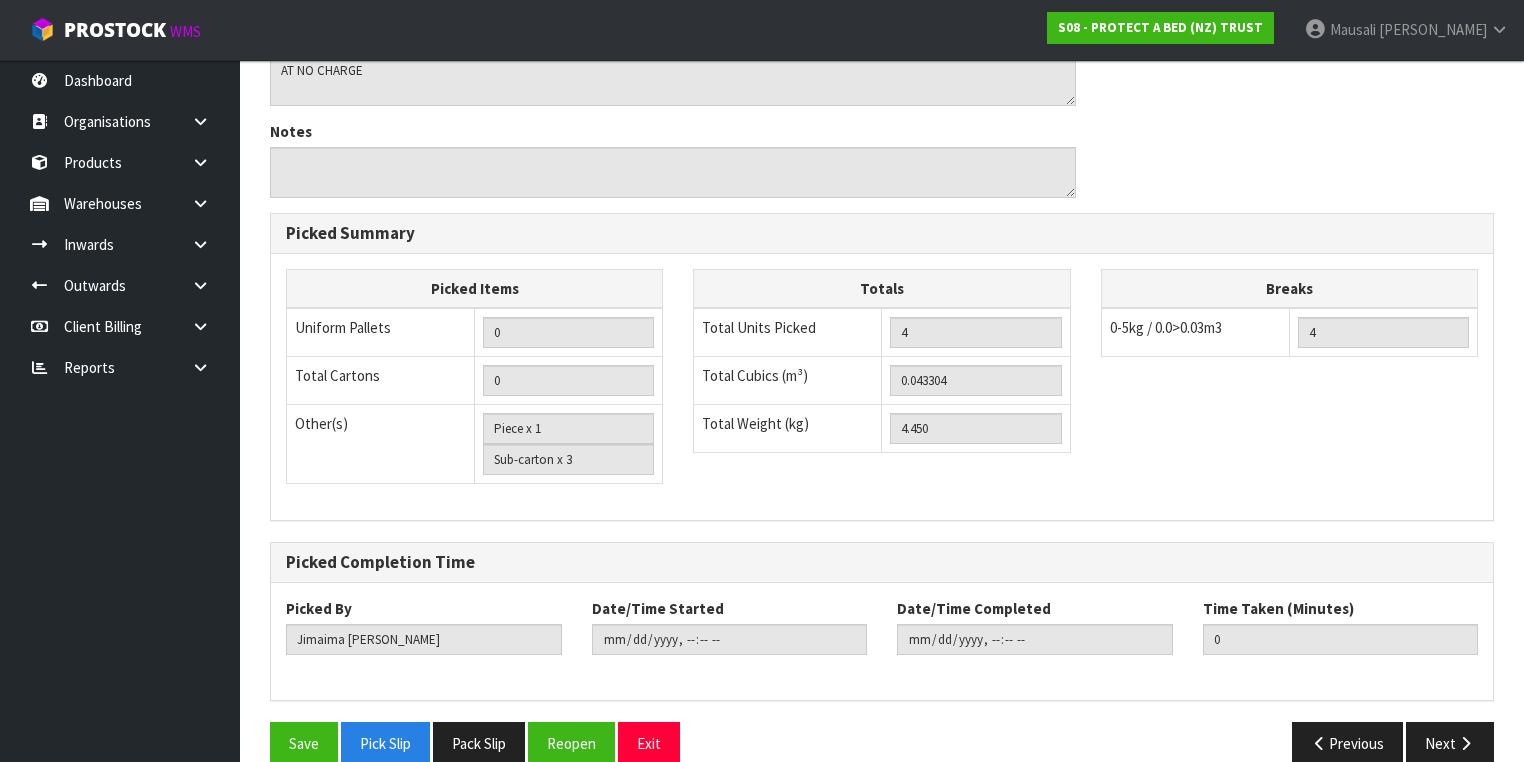 scroll, scrollTop: 848, scrollLeft: 0, axis: vertical 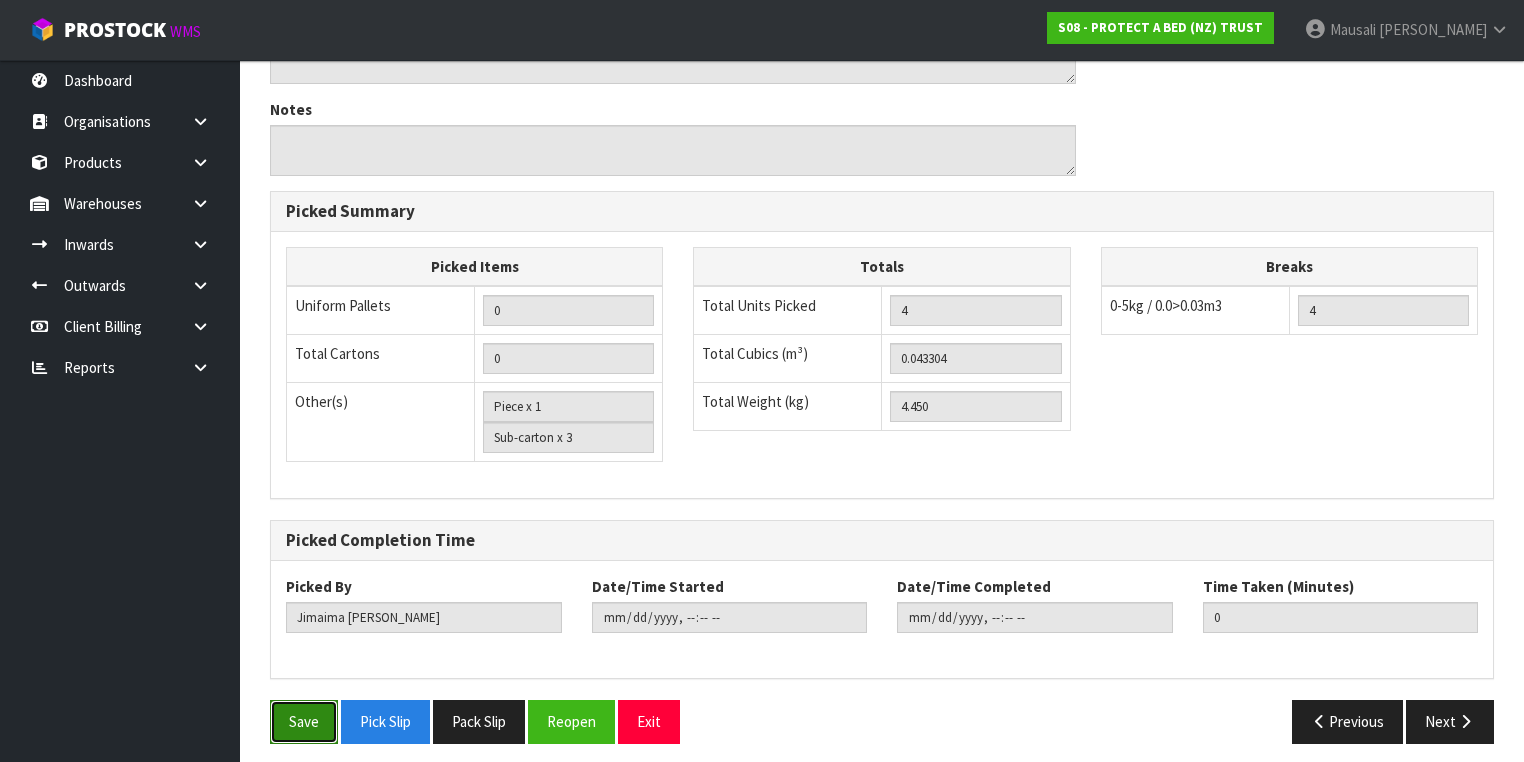 click on "Save" at bounding box center [304, 721] 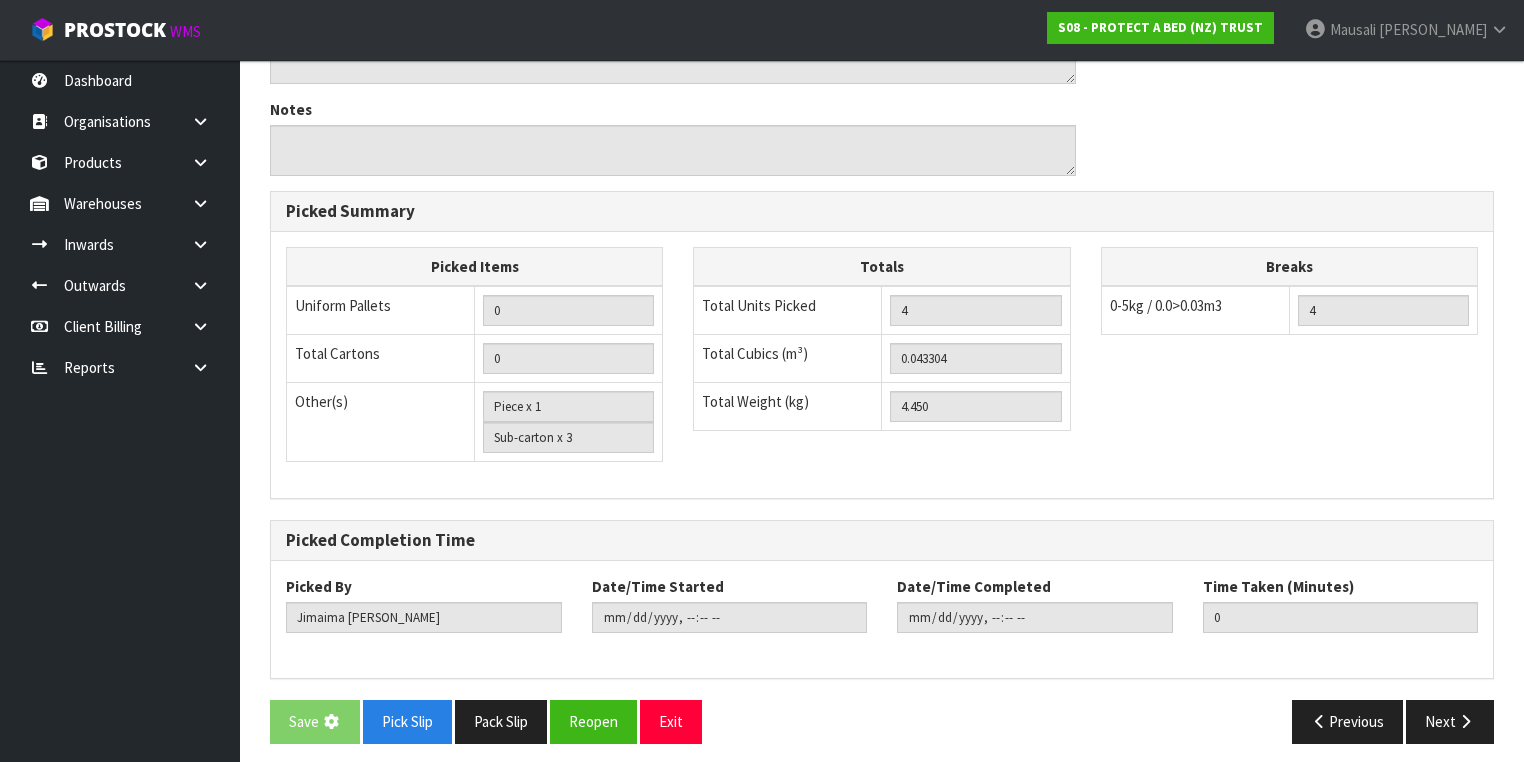 scroll, scrollTop: 0, scrollLeft: 0, axis: both 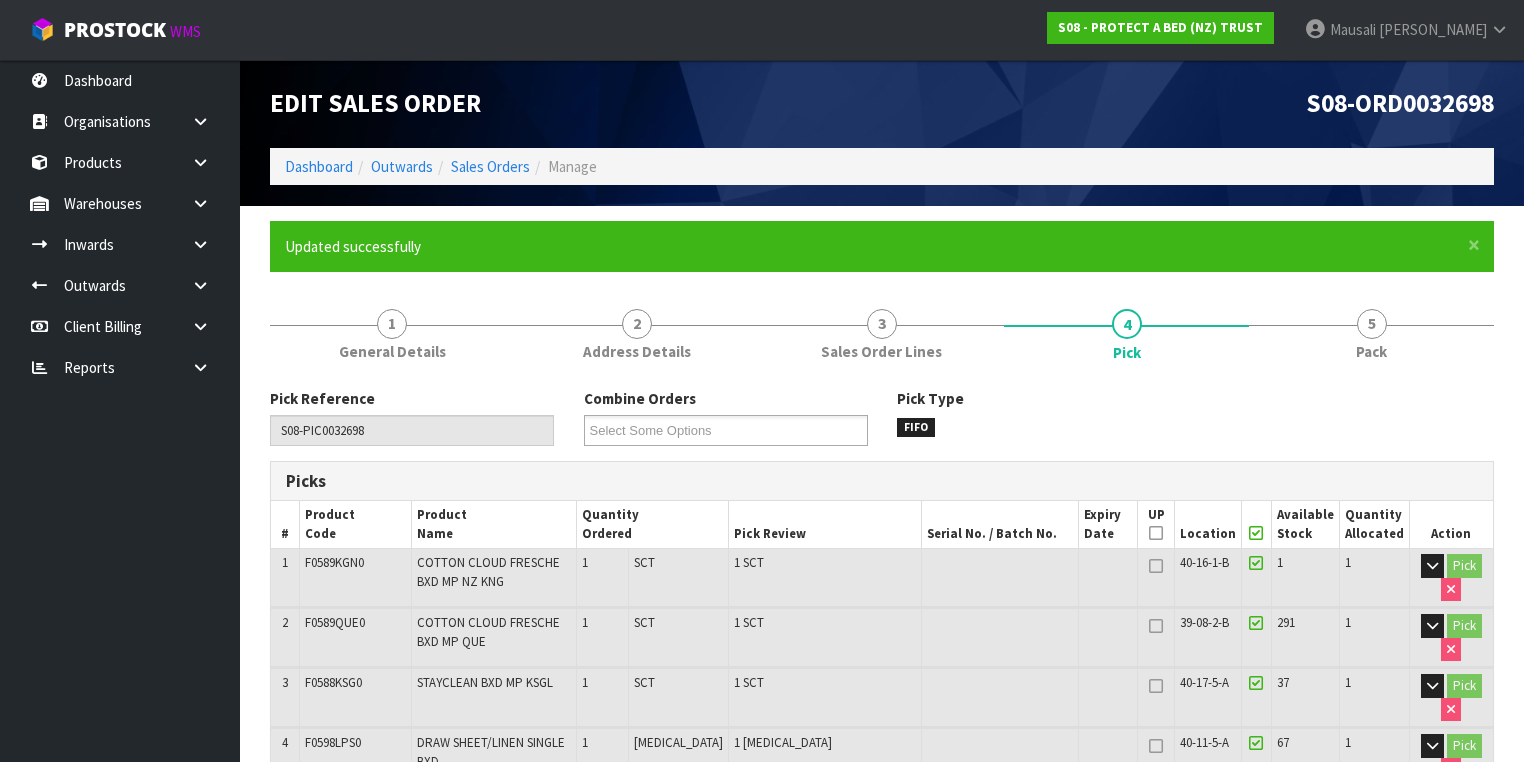 type on "[PERSON_NAME]" 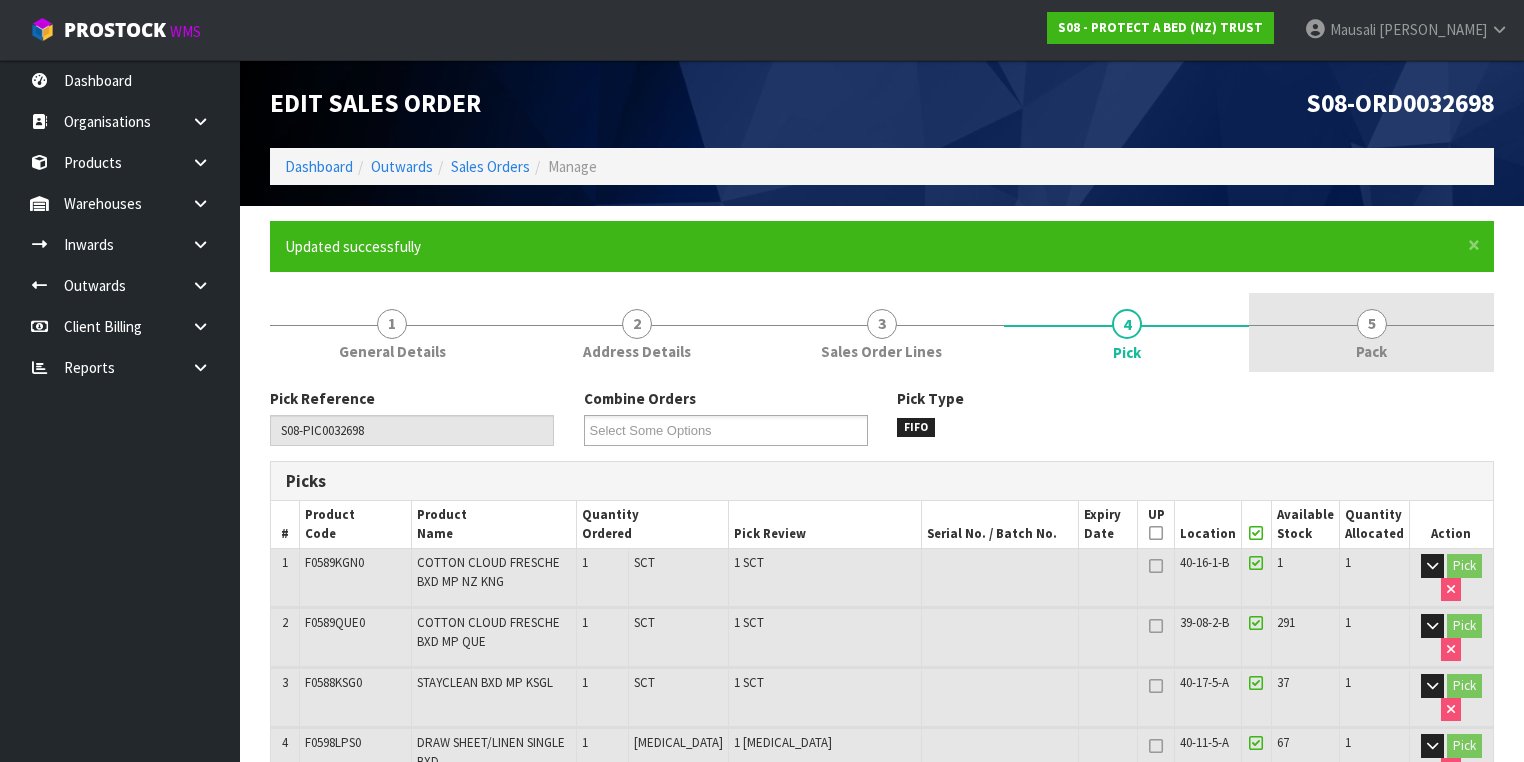 click on "5" at bounding box center (1372, 324) 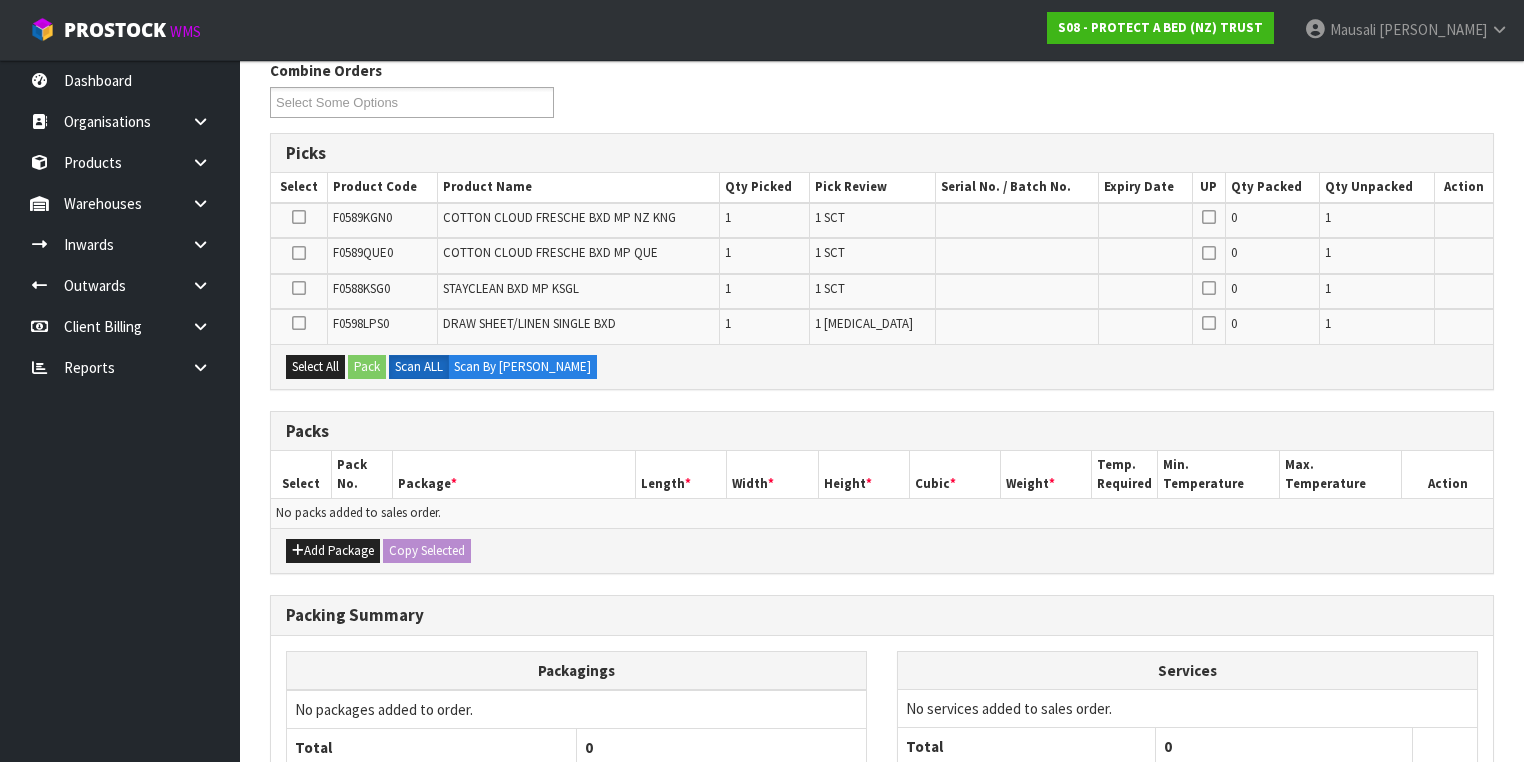 scroll, scrollTop: 400, scrollLeft: 0, axis: vertical 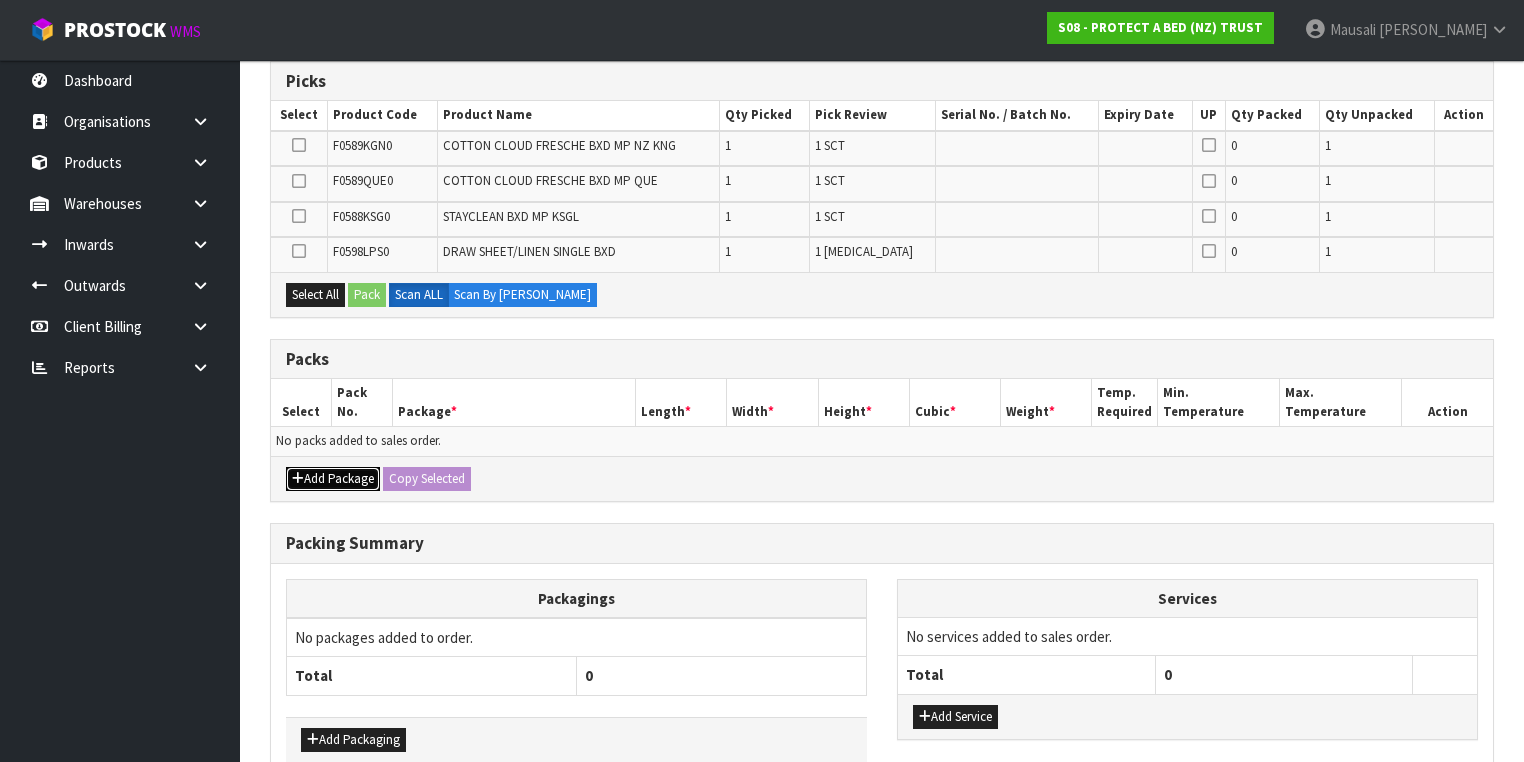 click on "Add Package" at bounding box center (333, 479) 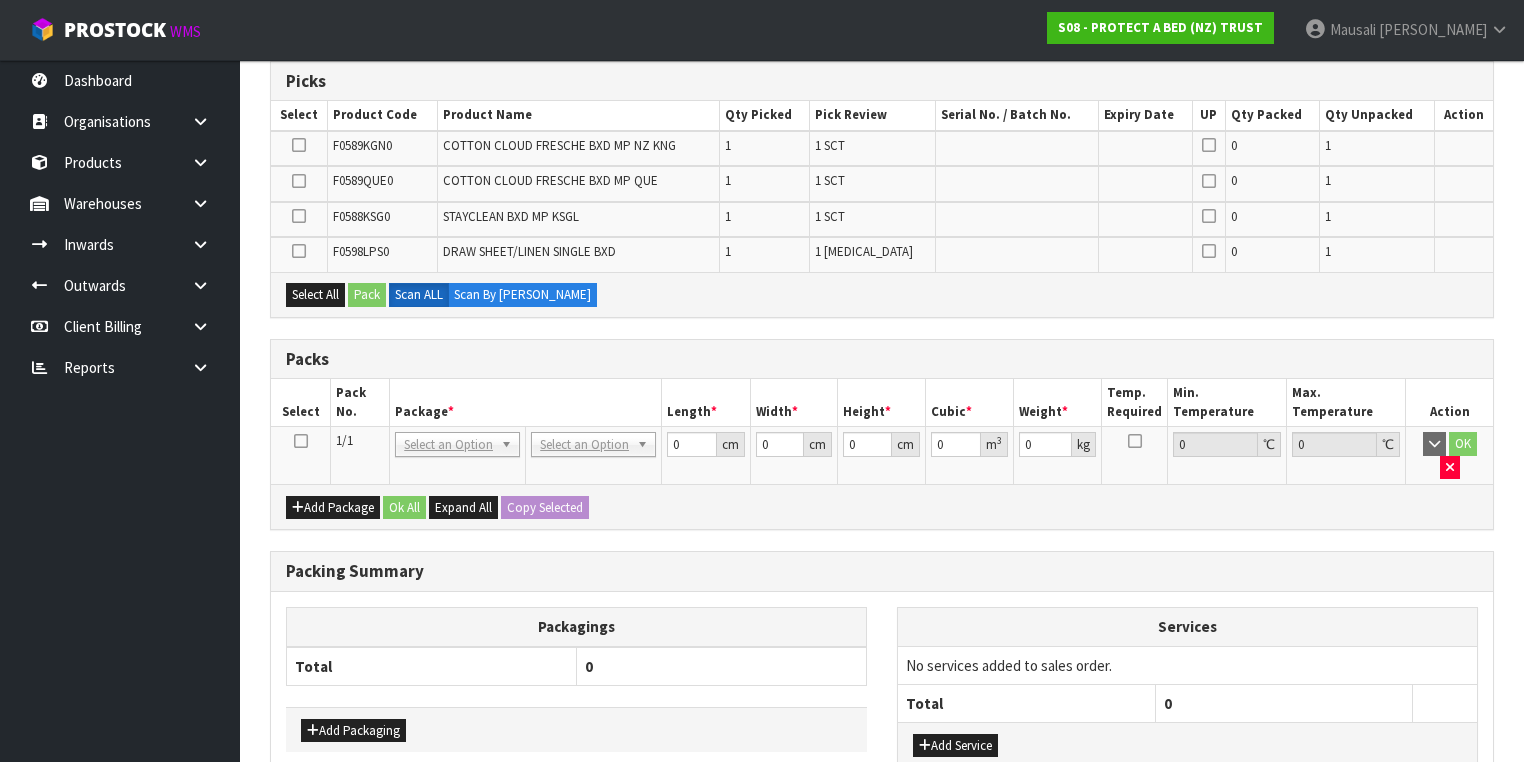 drag, startPoint x: 301, startPoint y: 436, endPoint x: 314, endPoint y: 428, distance: 15.264338 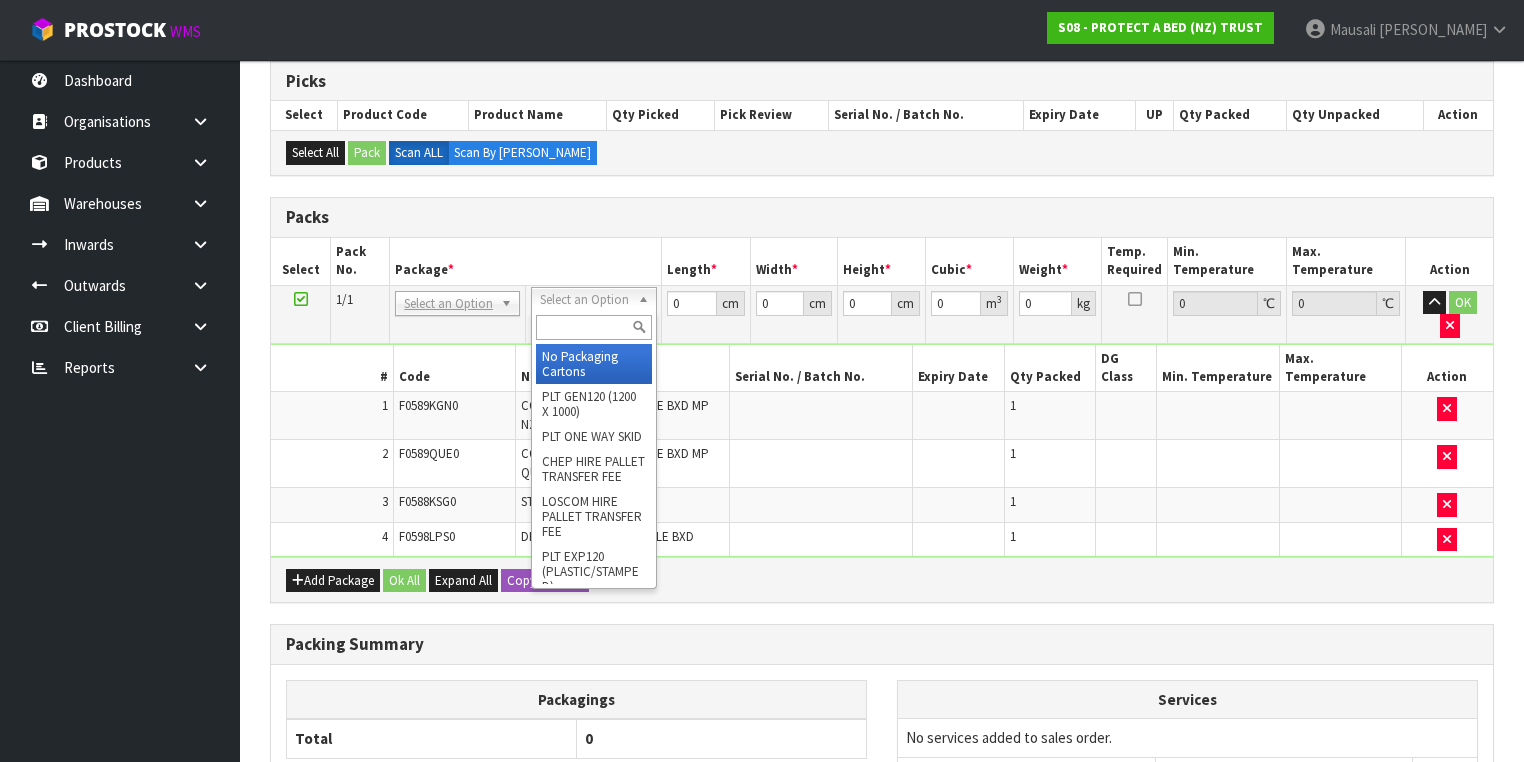 drag, startPoint x: 608, startPoint y: 293, endPoint x: 595, endPoint y: 320, distance: 29.966648 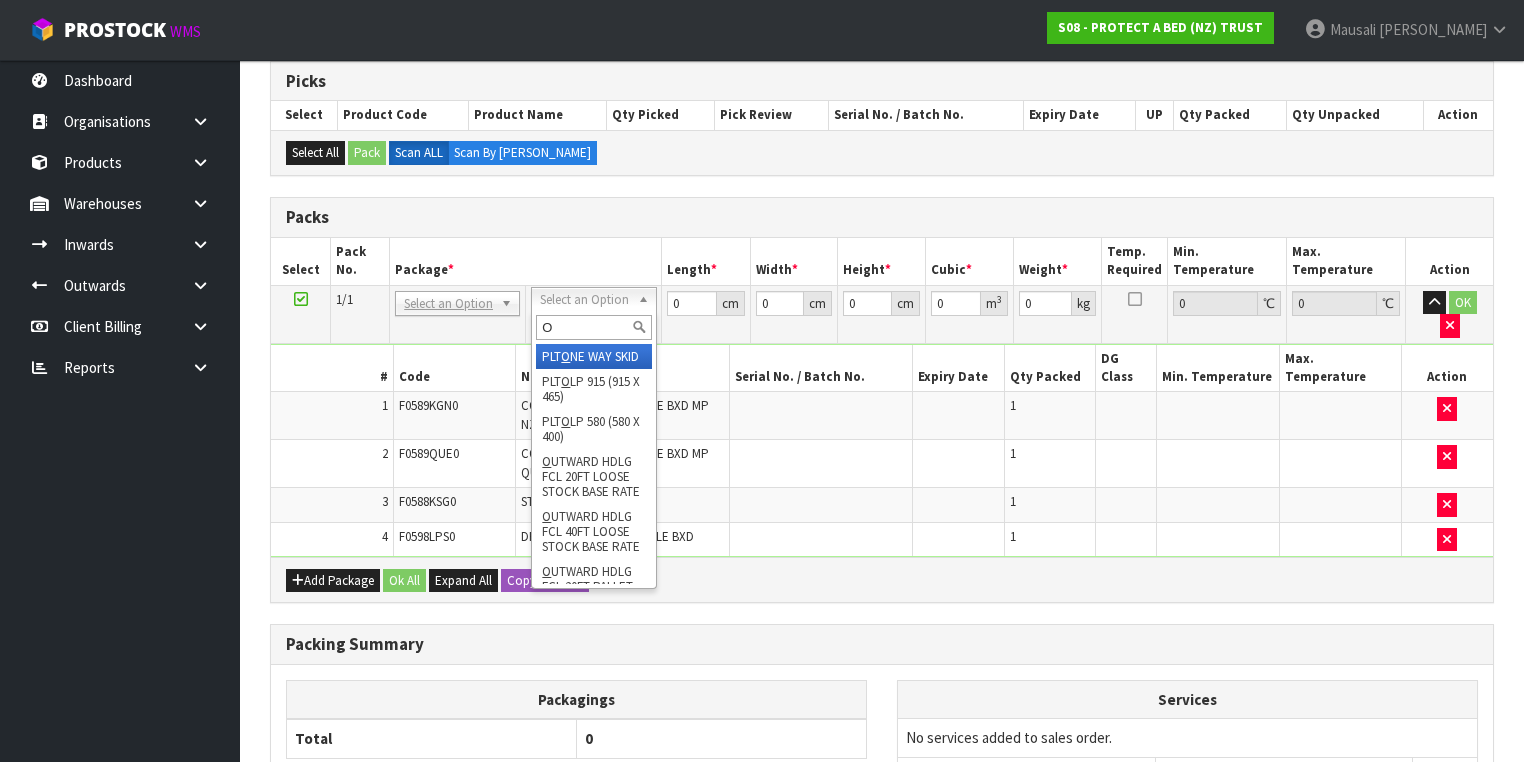 type on "OC" 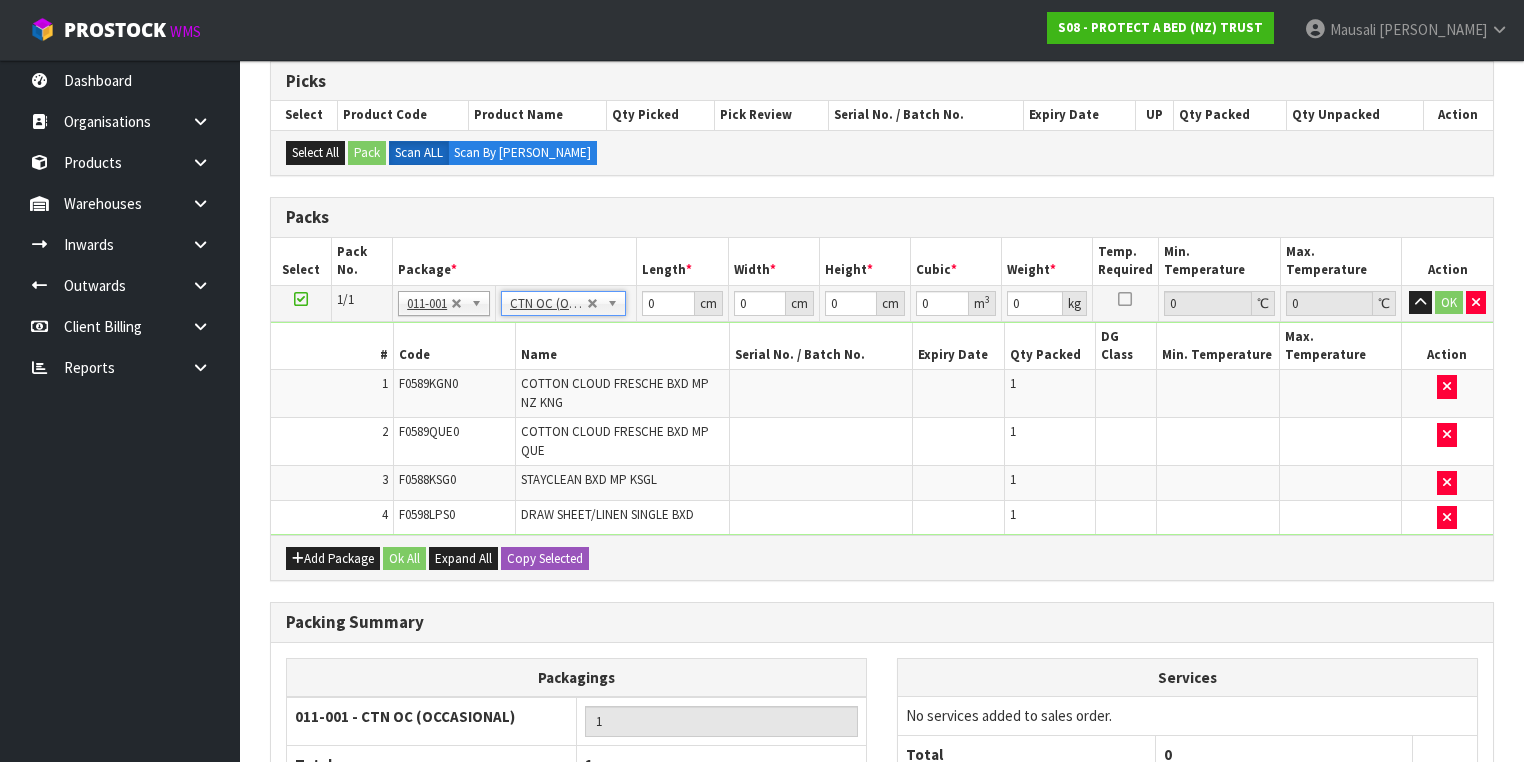 type on "4.45" 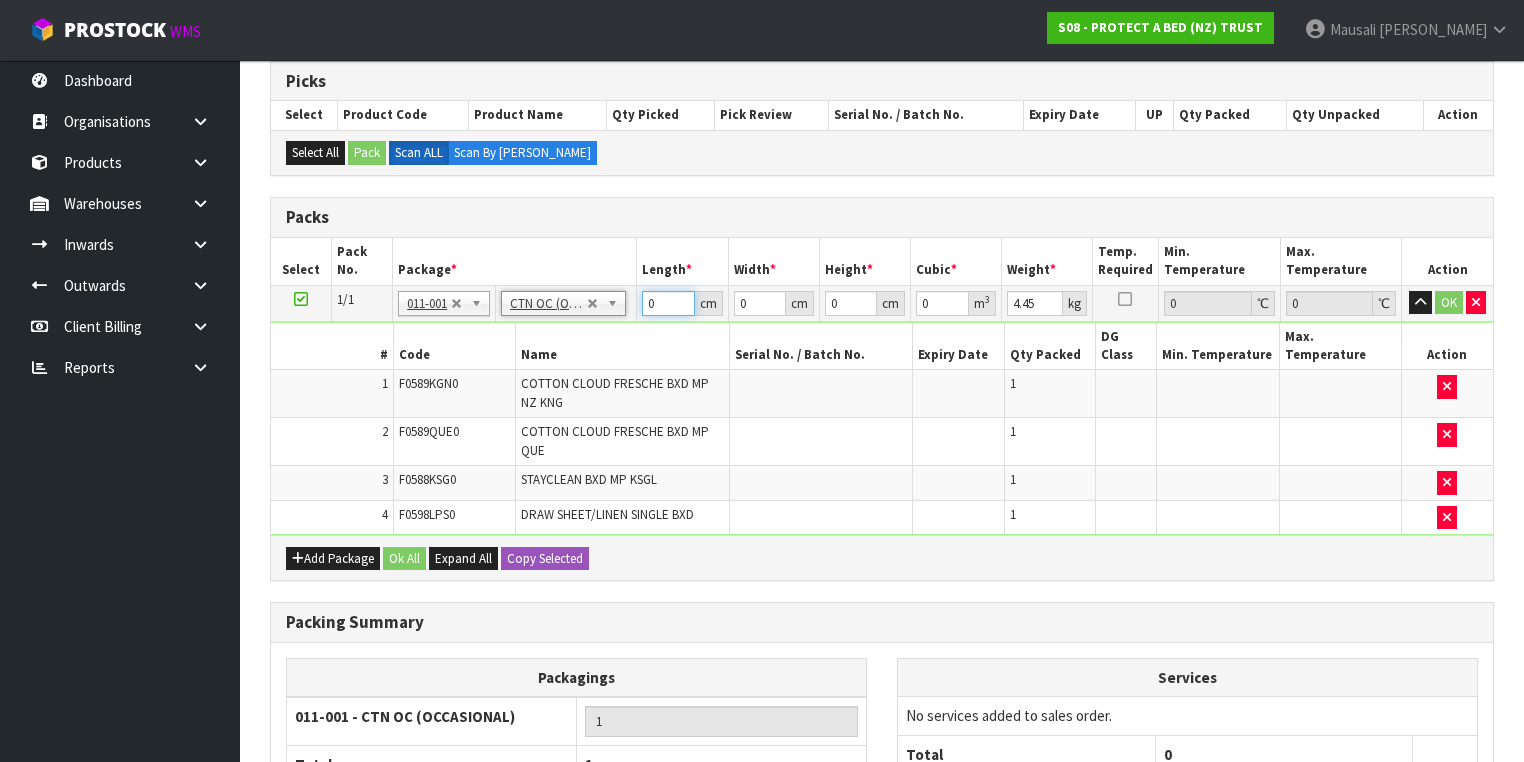 drag, startPoint x: 661, startPoint y: 303, endPoint x: 620, endPoint y: 315, distance: 42.72002 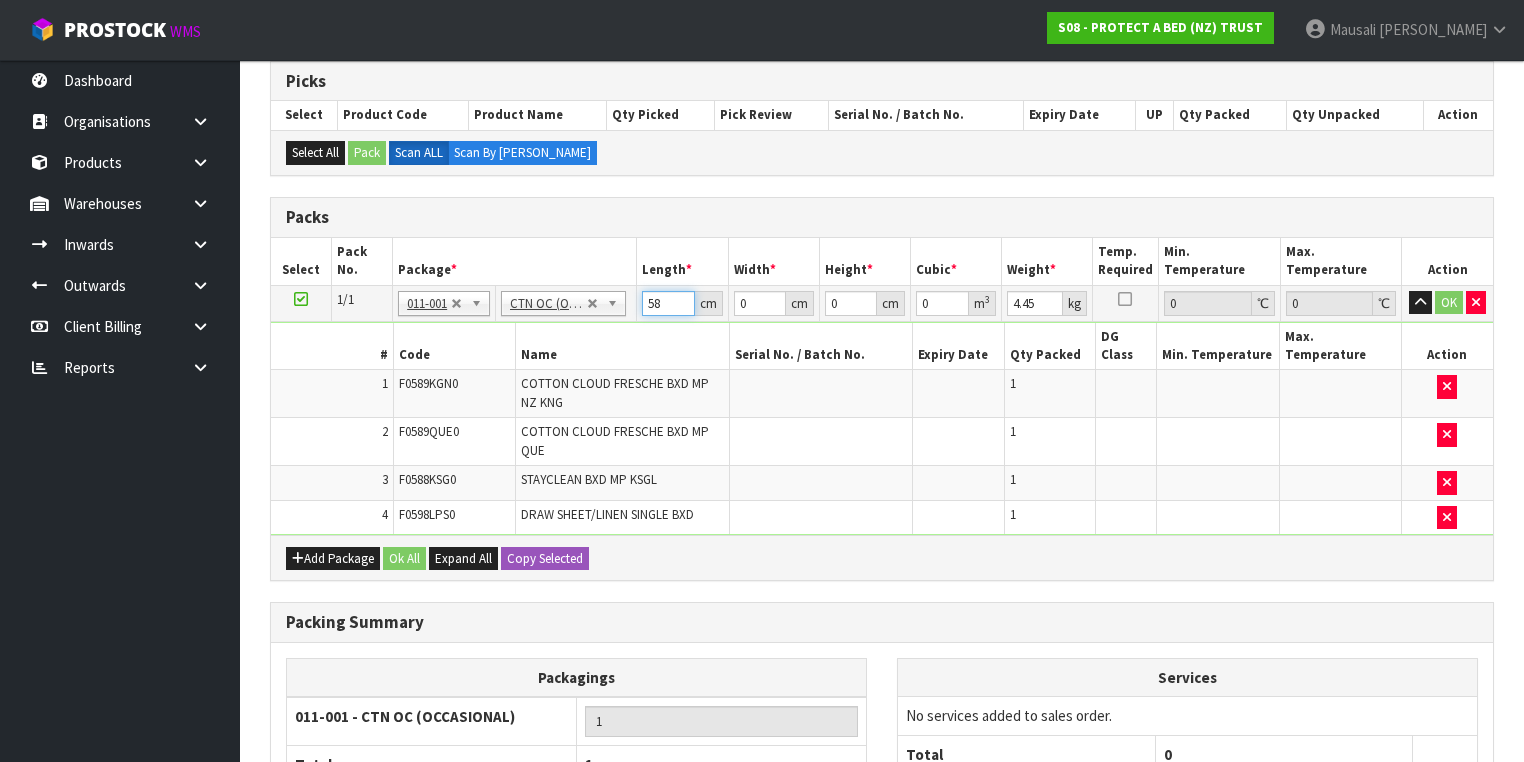 type on "58" 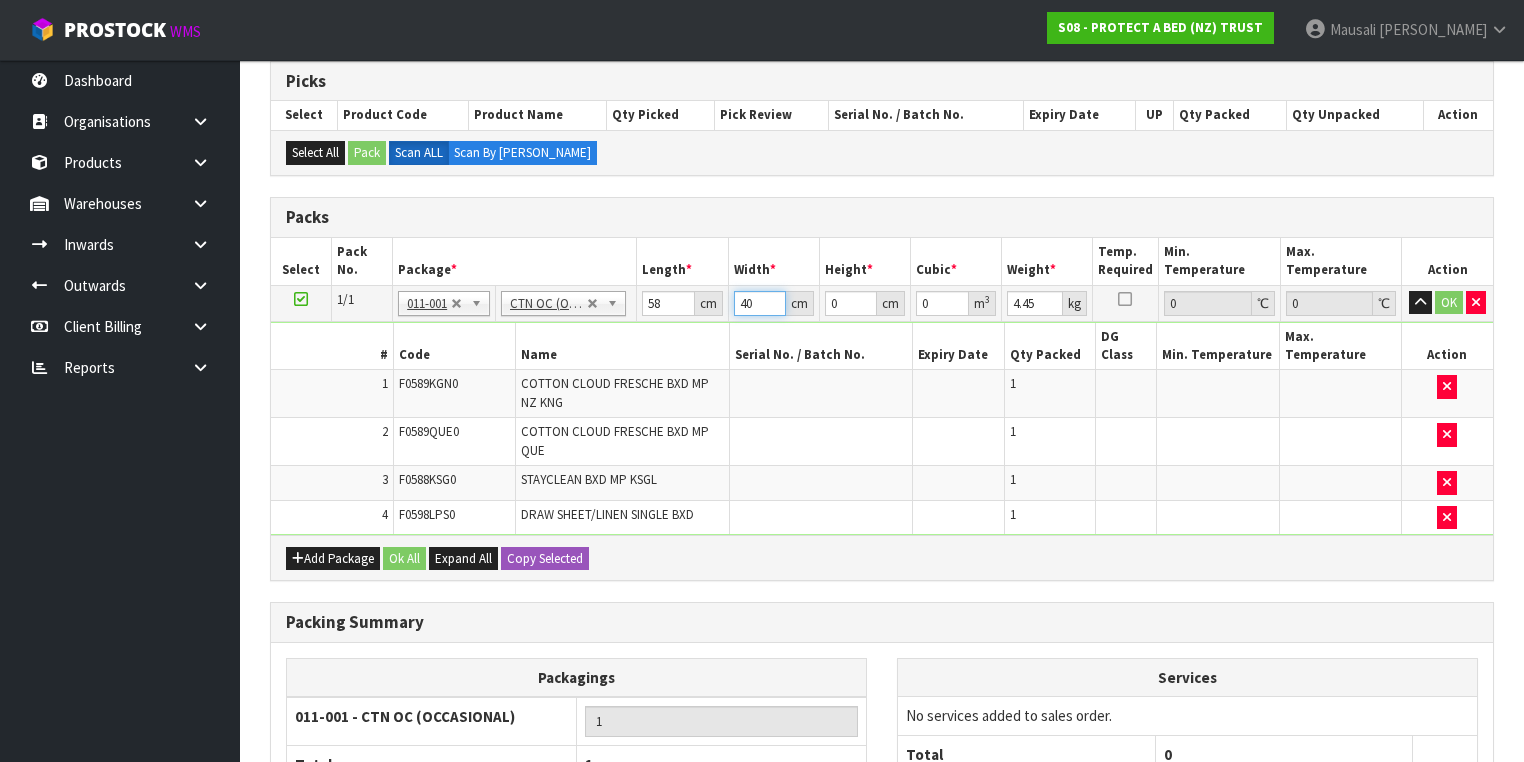 type on "40" 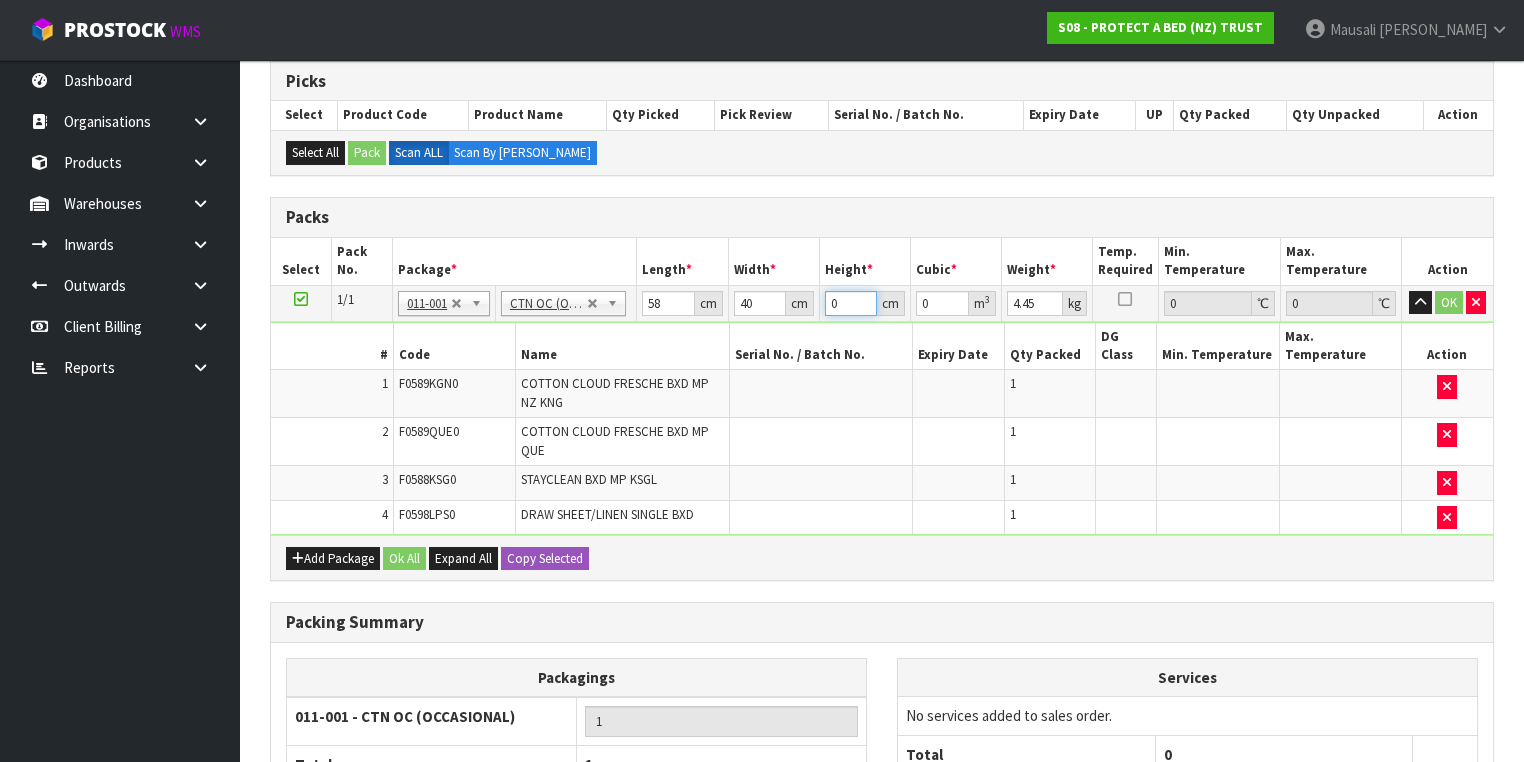 type on "3" 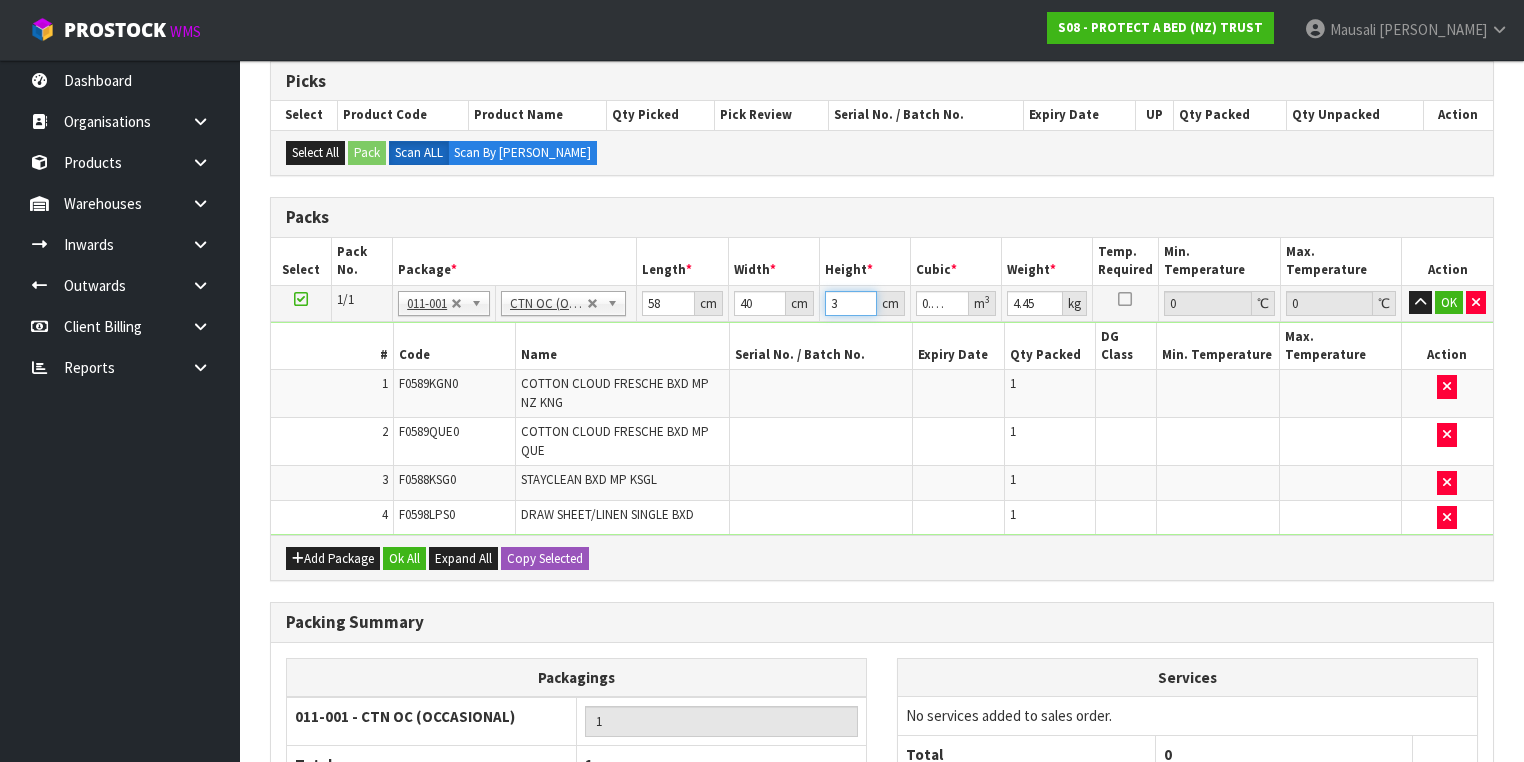 type on "32" 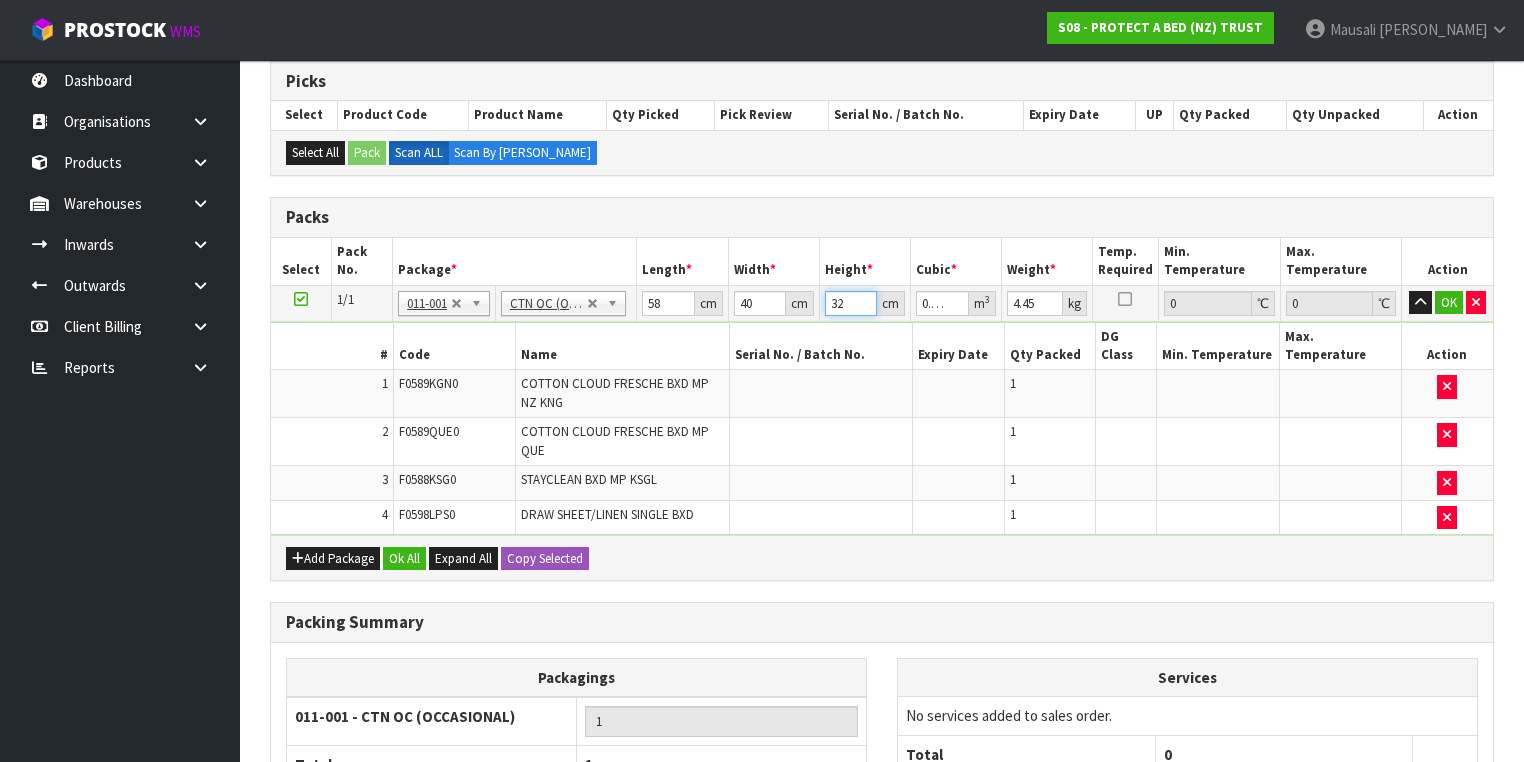type on "32" 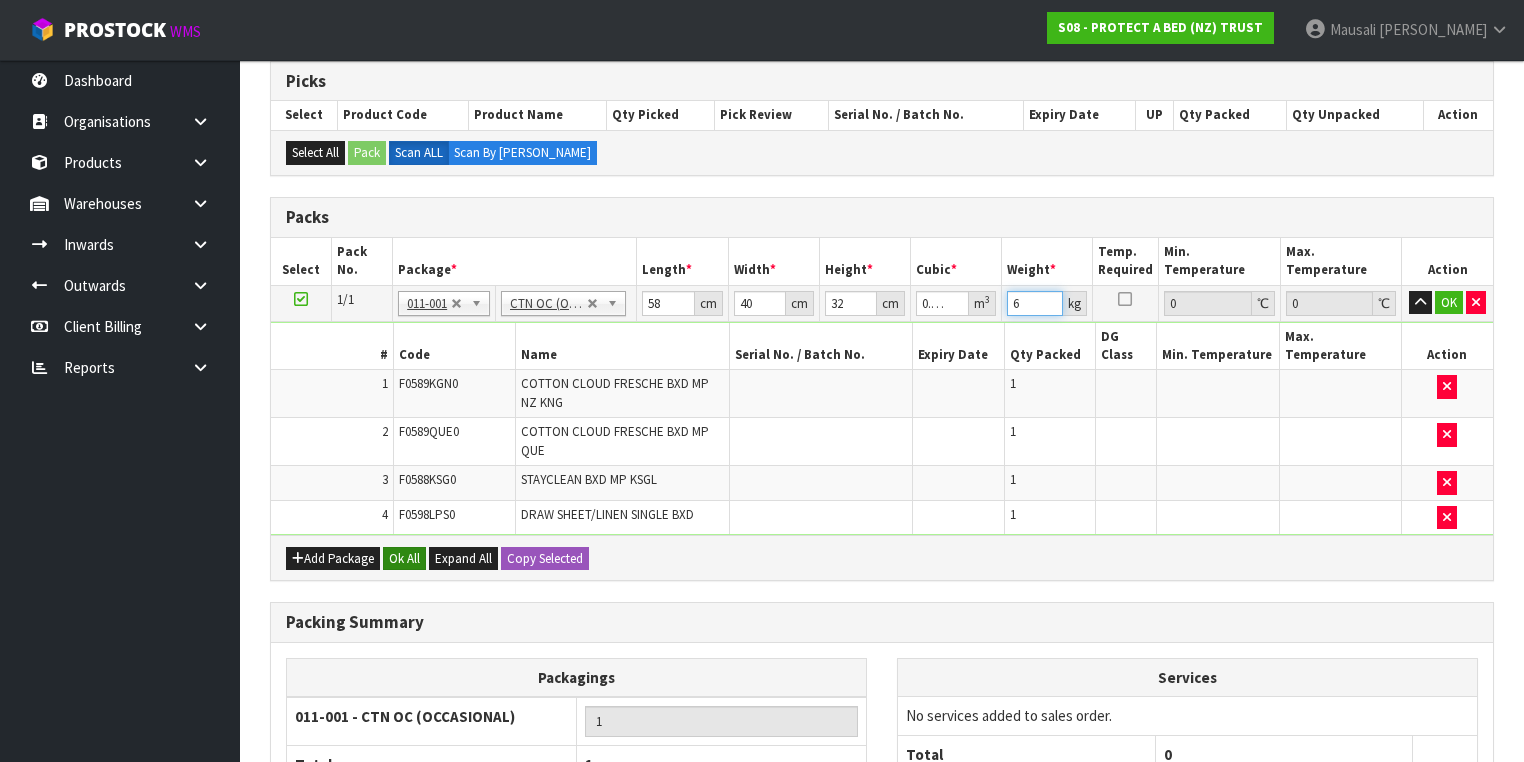 type on "6" 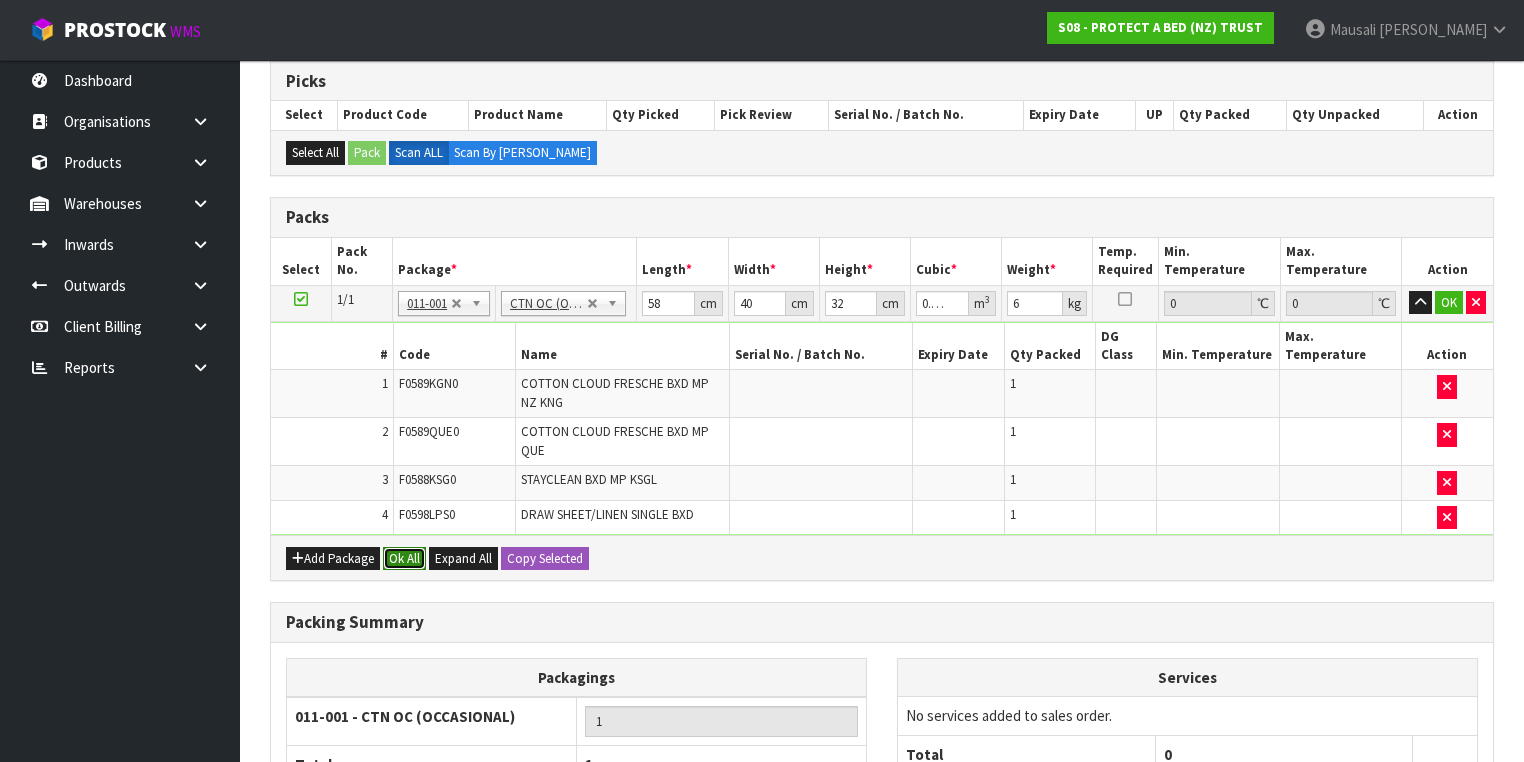click on "Ok All" at bounding box center [404, 559] 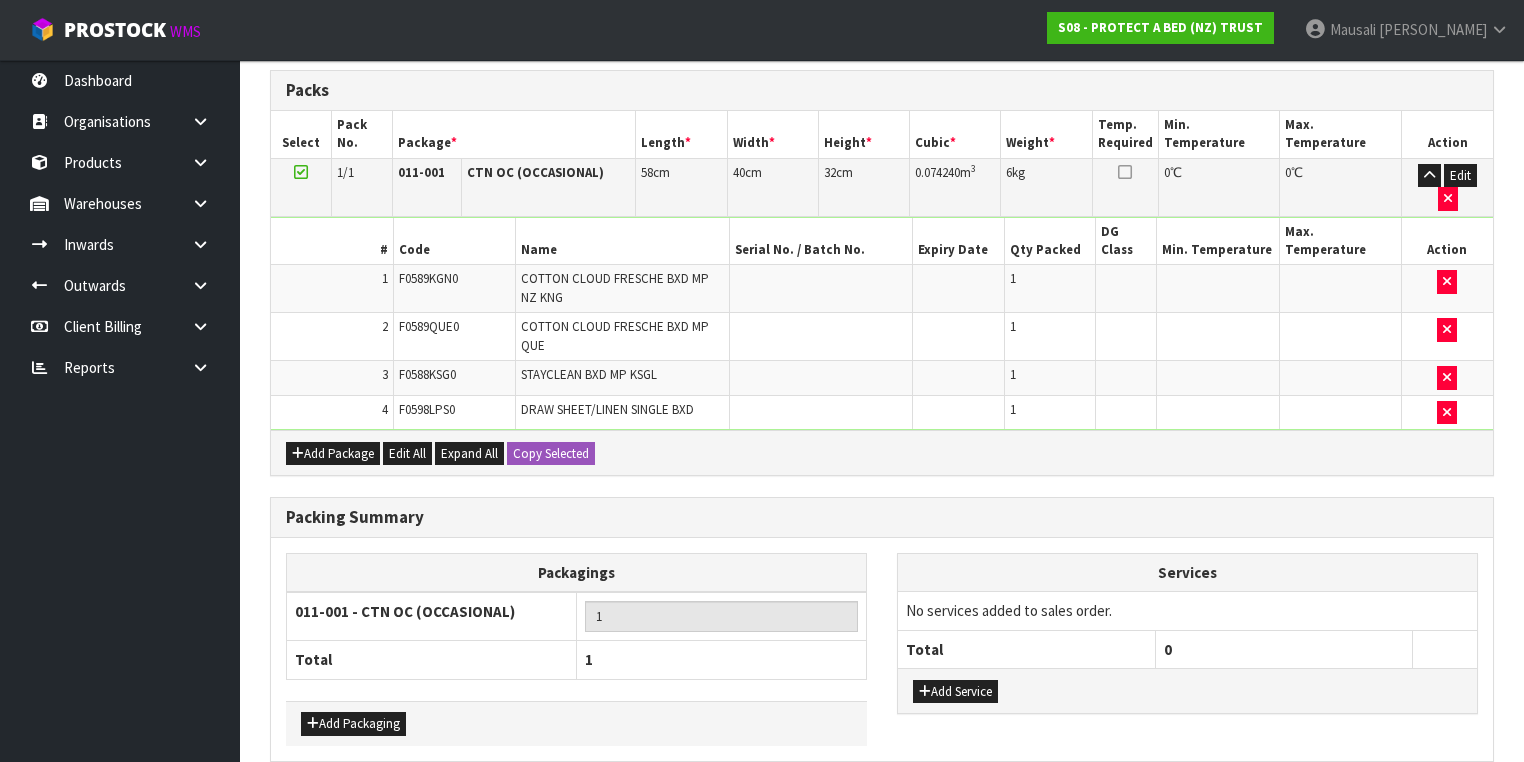 scroll, scrollTop: 560, scrollLeft: 0, axis: vertical 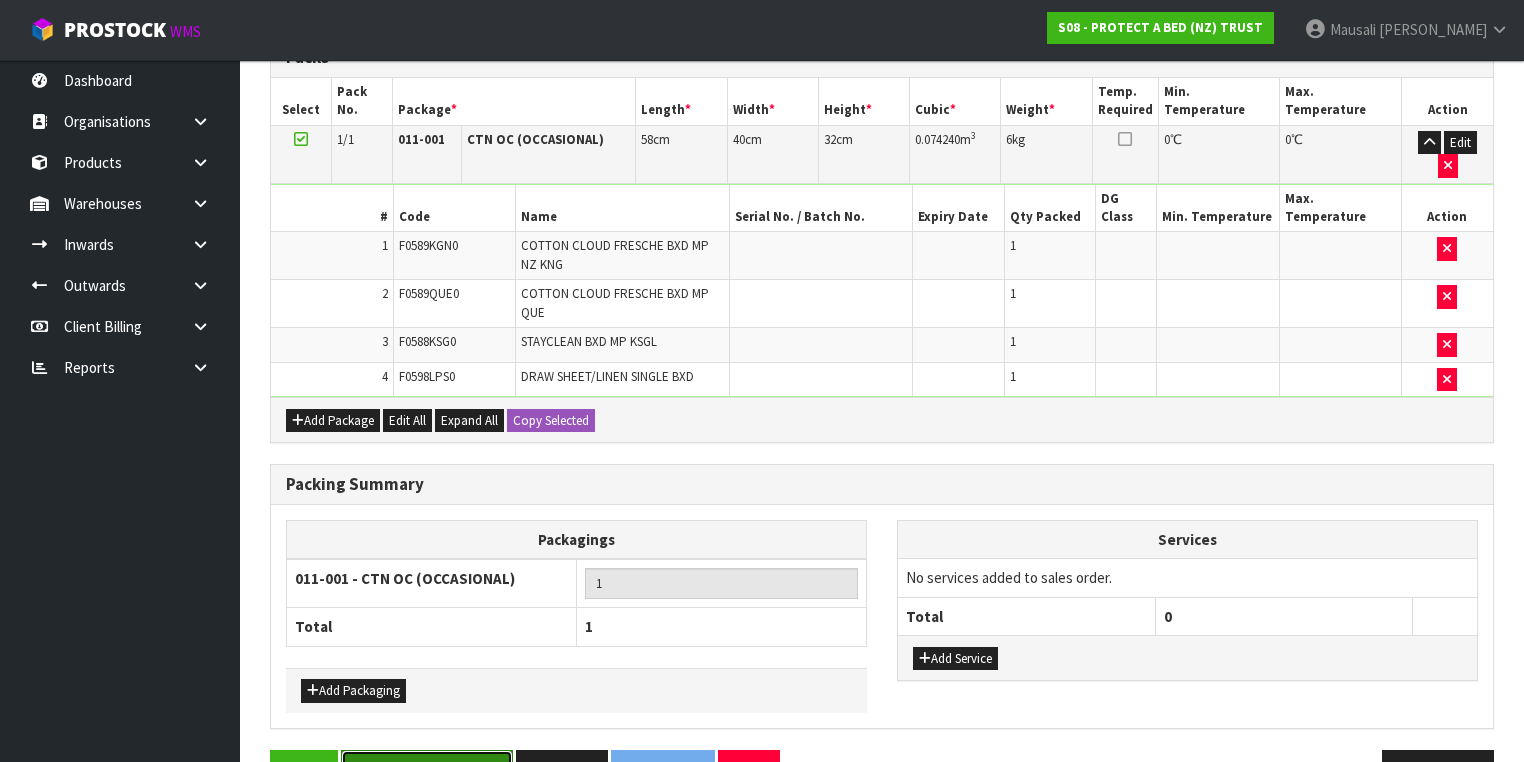 click on "Save & Confirm Packs" at bounding box center [427, 771] 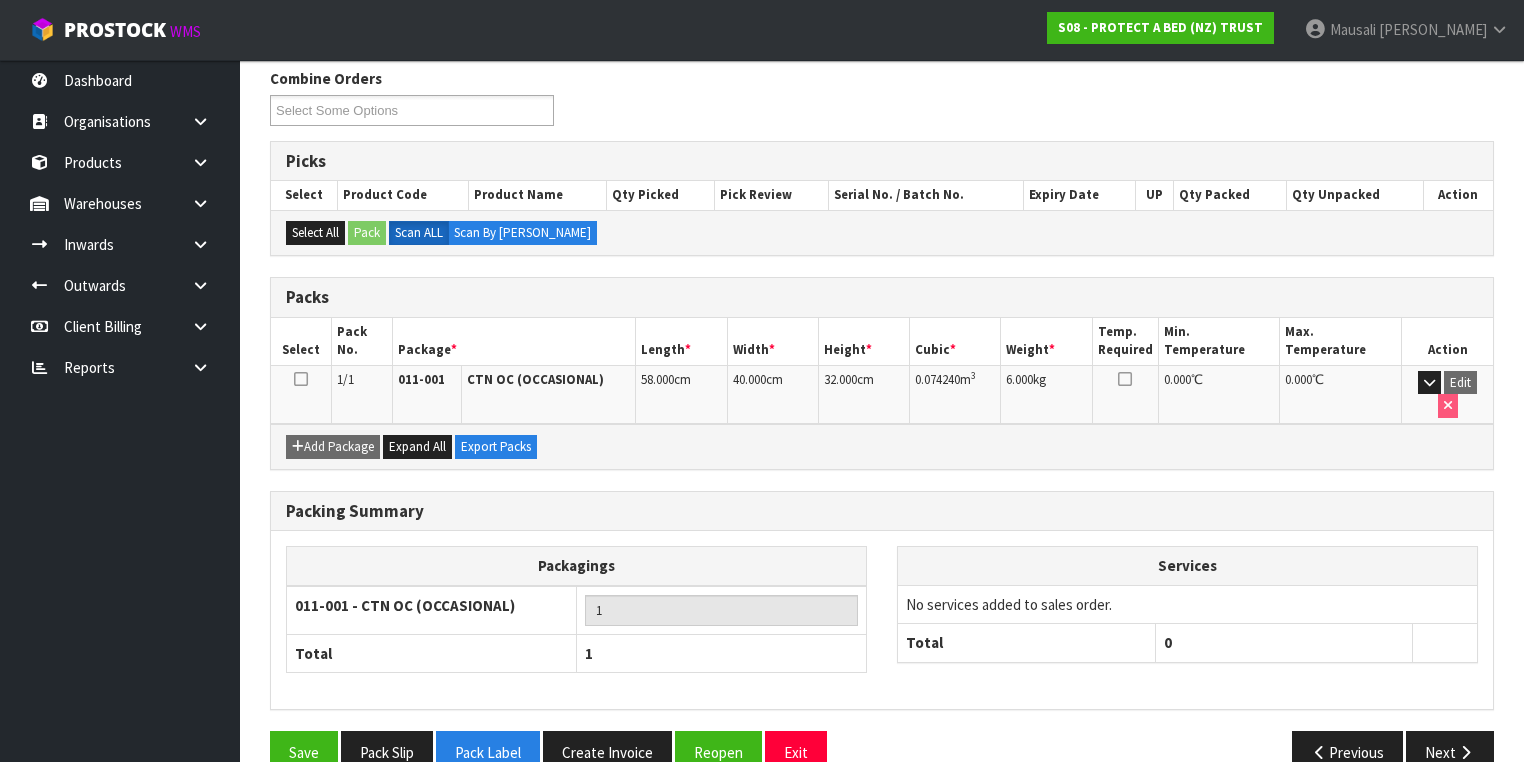scroll, scrollTop: 332, scrollLeft: 0, axis: vertical 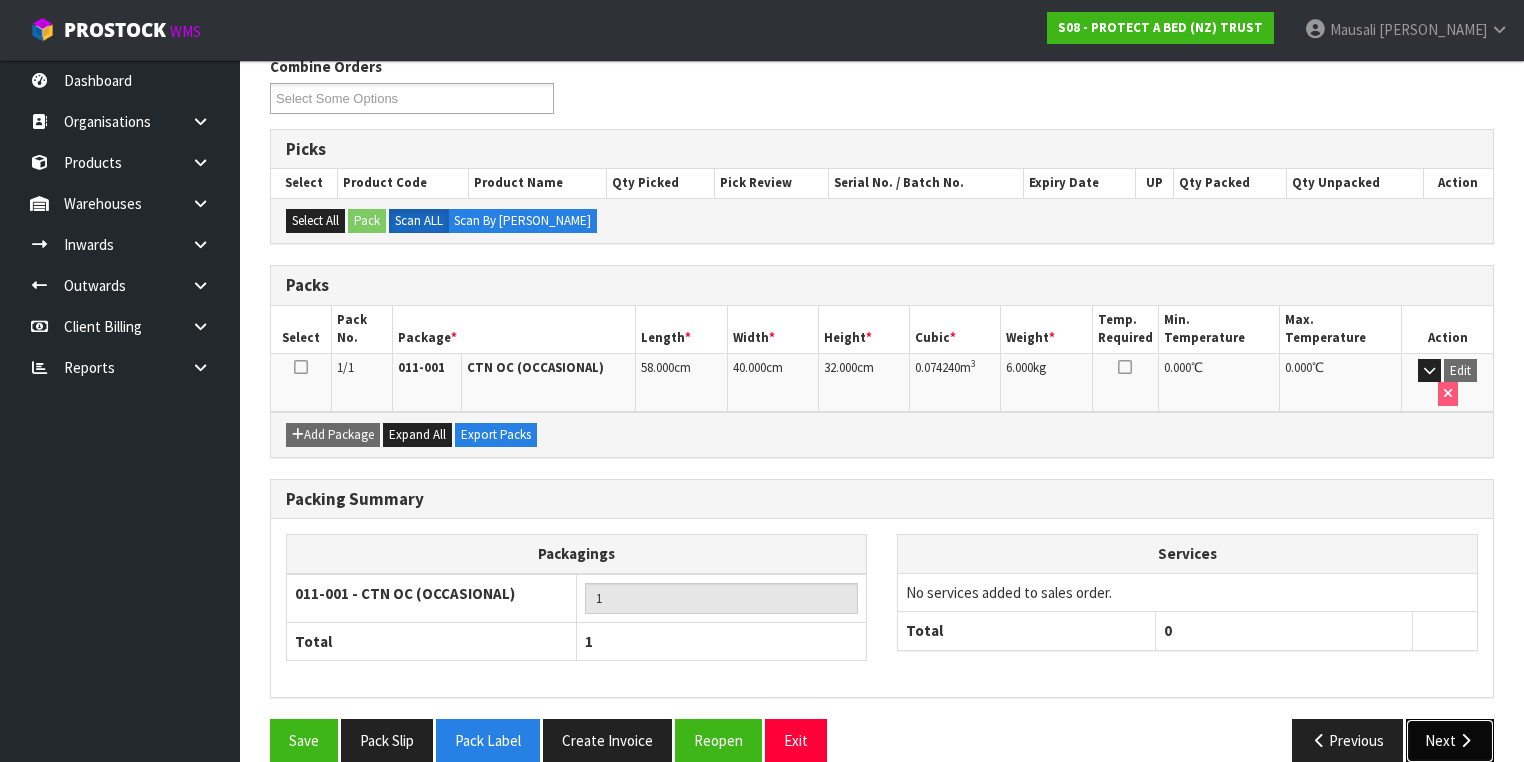 click on "Next" at bounding box center (1450, 740) 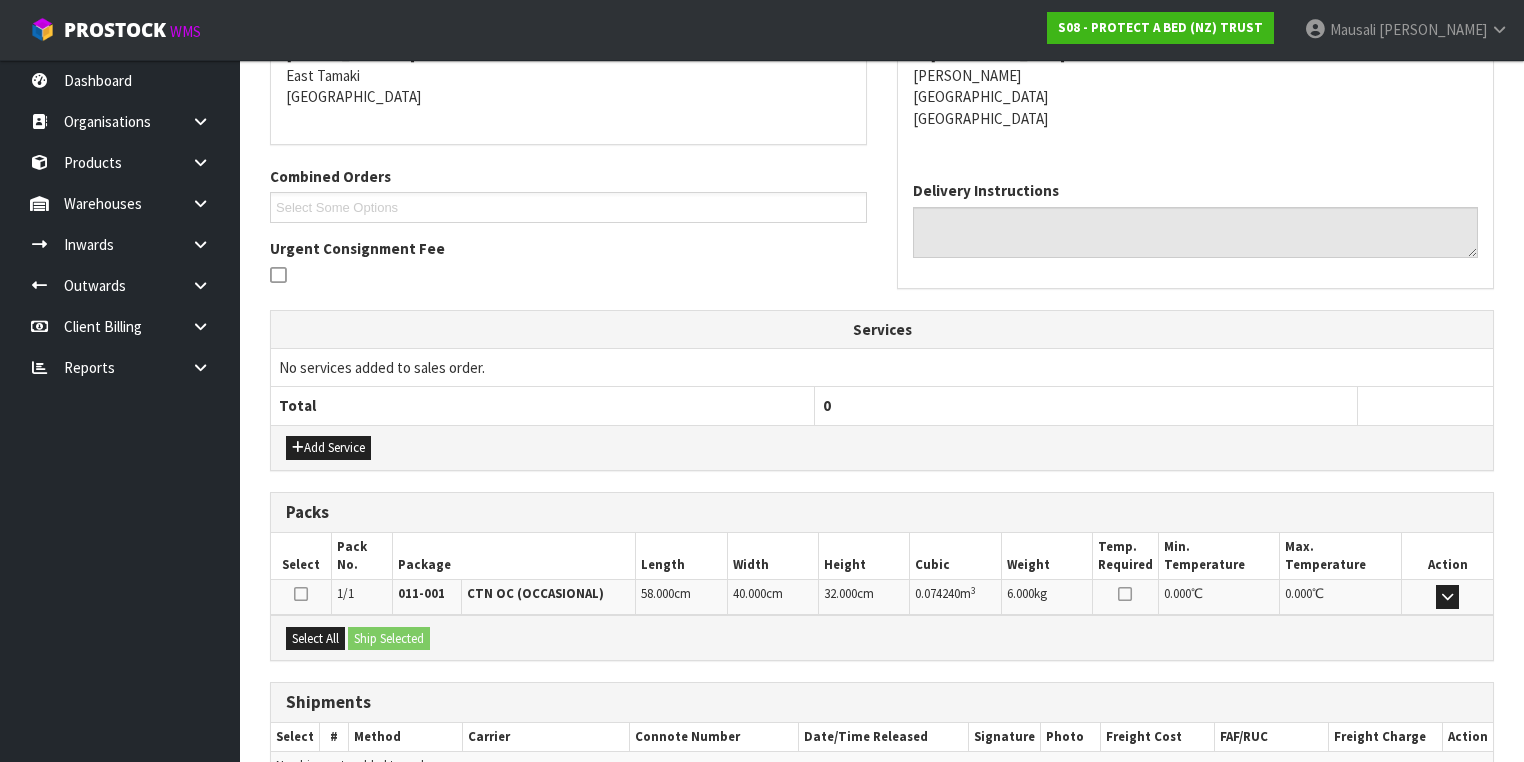 scroll, scrollTop: 528, scrollLeft: 0, axis: vertical 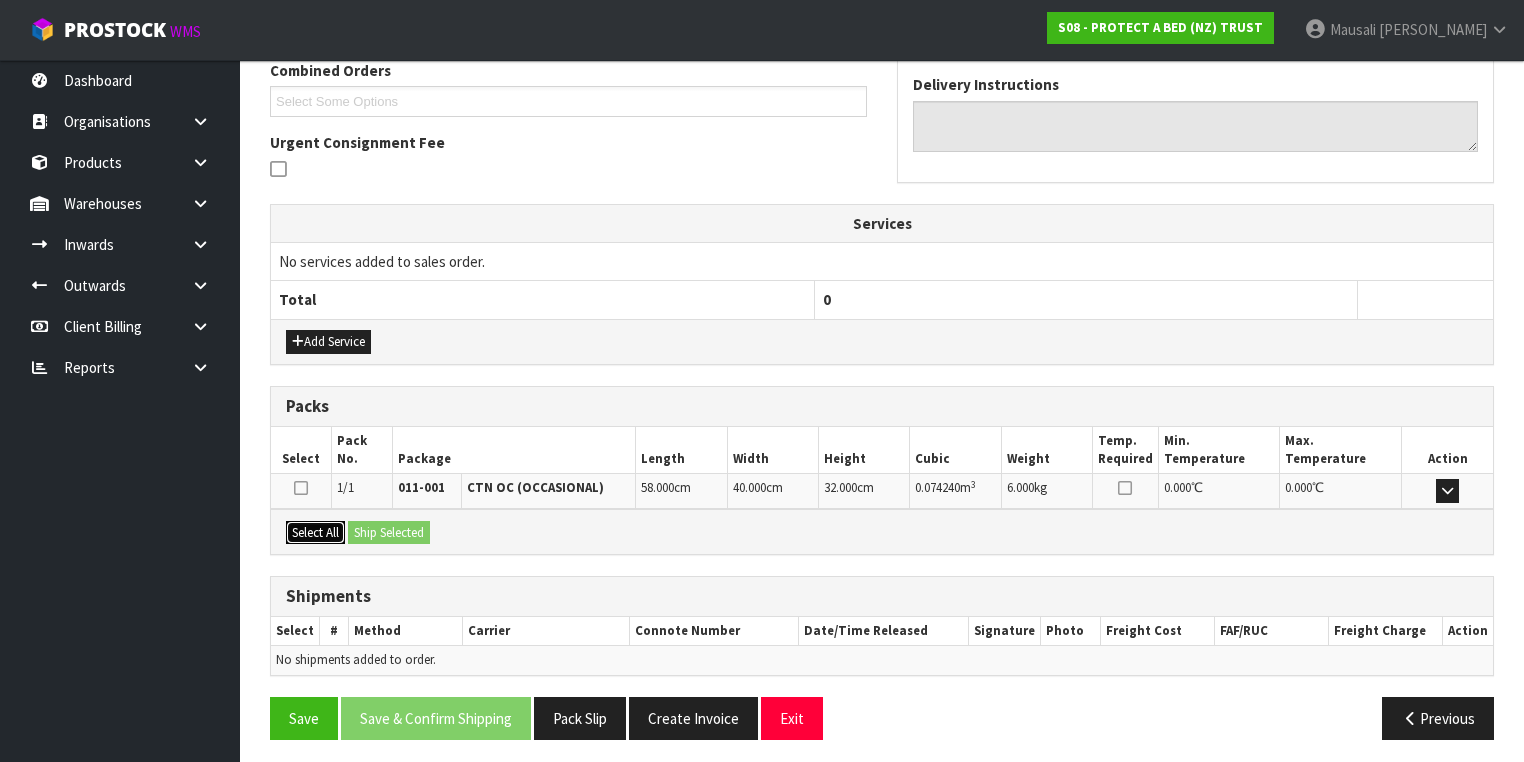 click on "Select All" at bounding box center [315, 533] 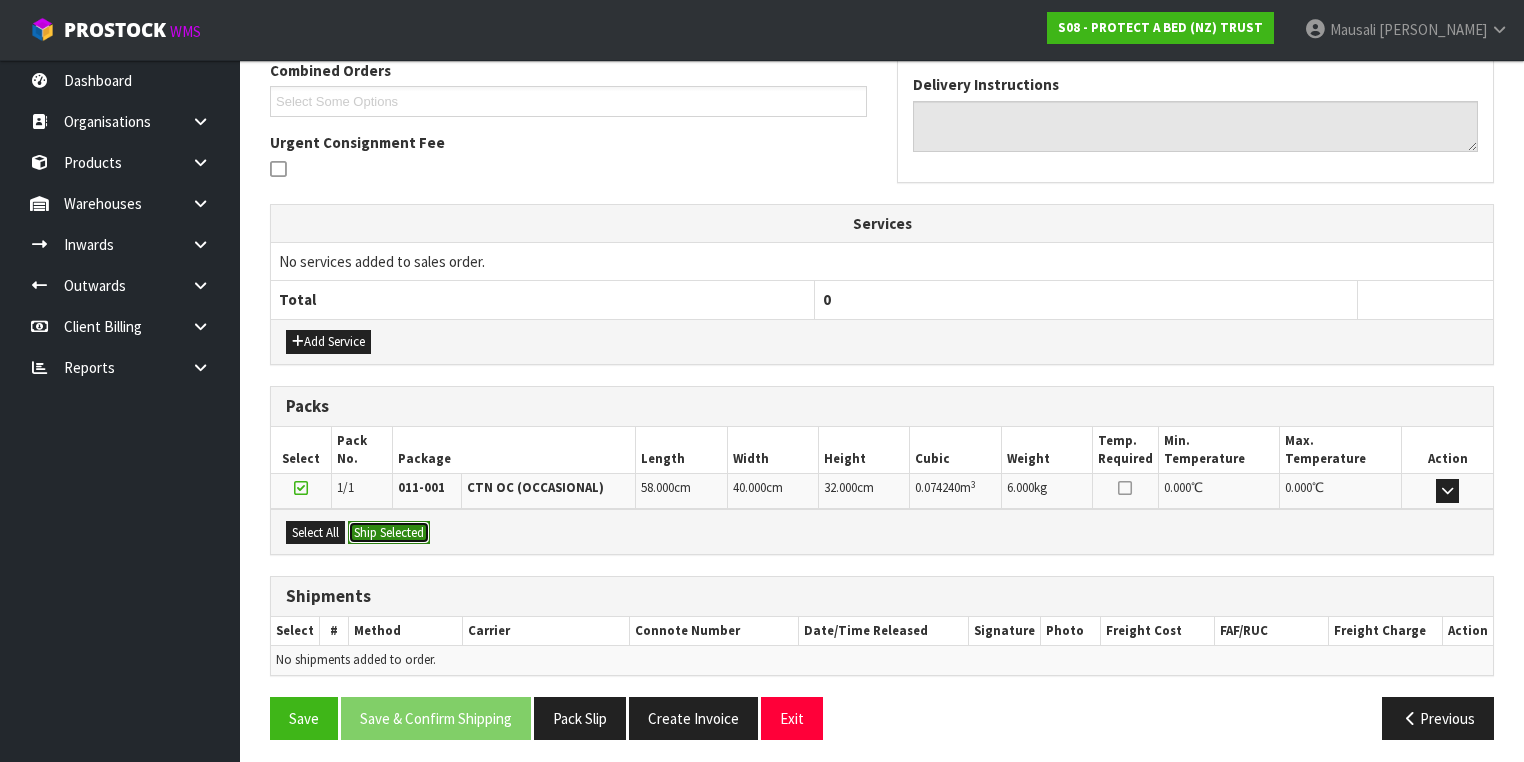 click on "Ship Selected" at bounding box center (389, 533) 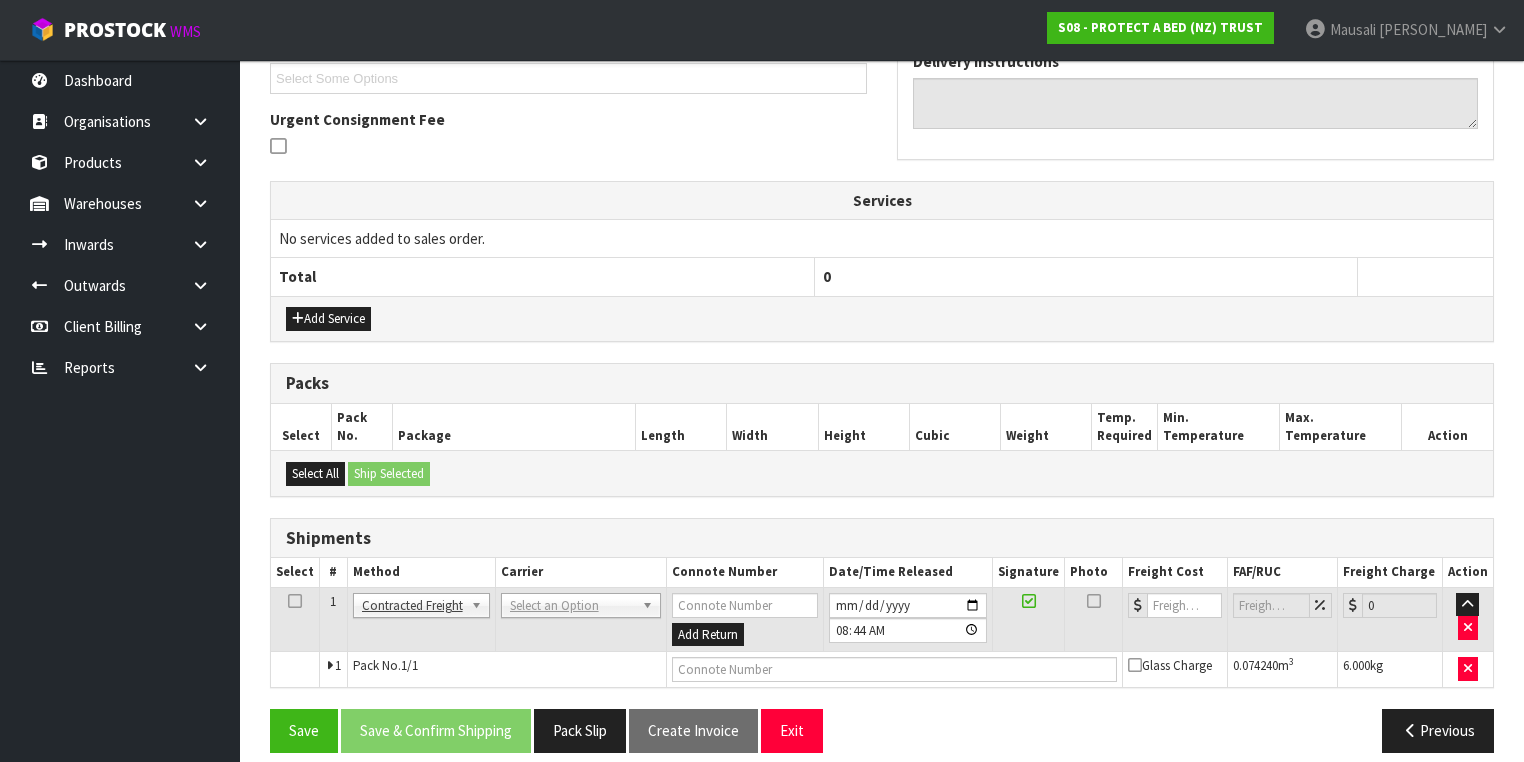scroll, scrollTop: 564, scrollLeft: 0, axis: vertical 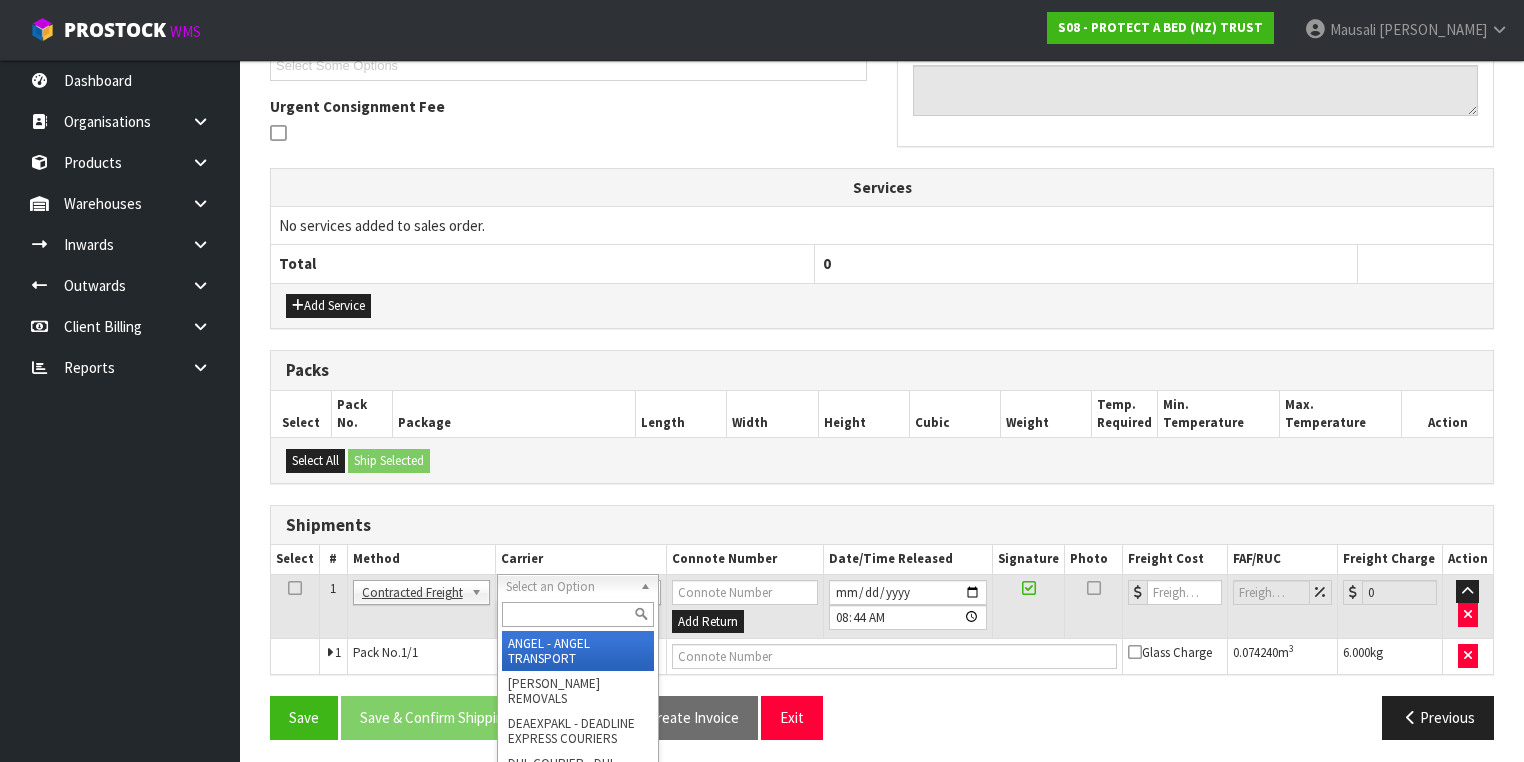 click at bounding box center (578, 614) 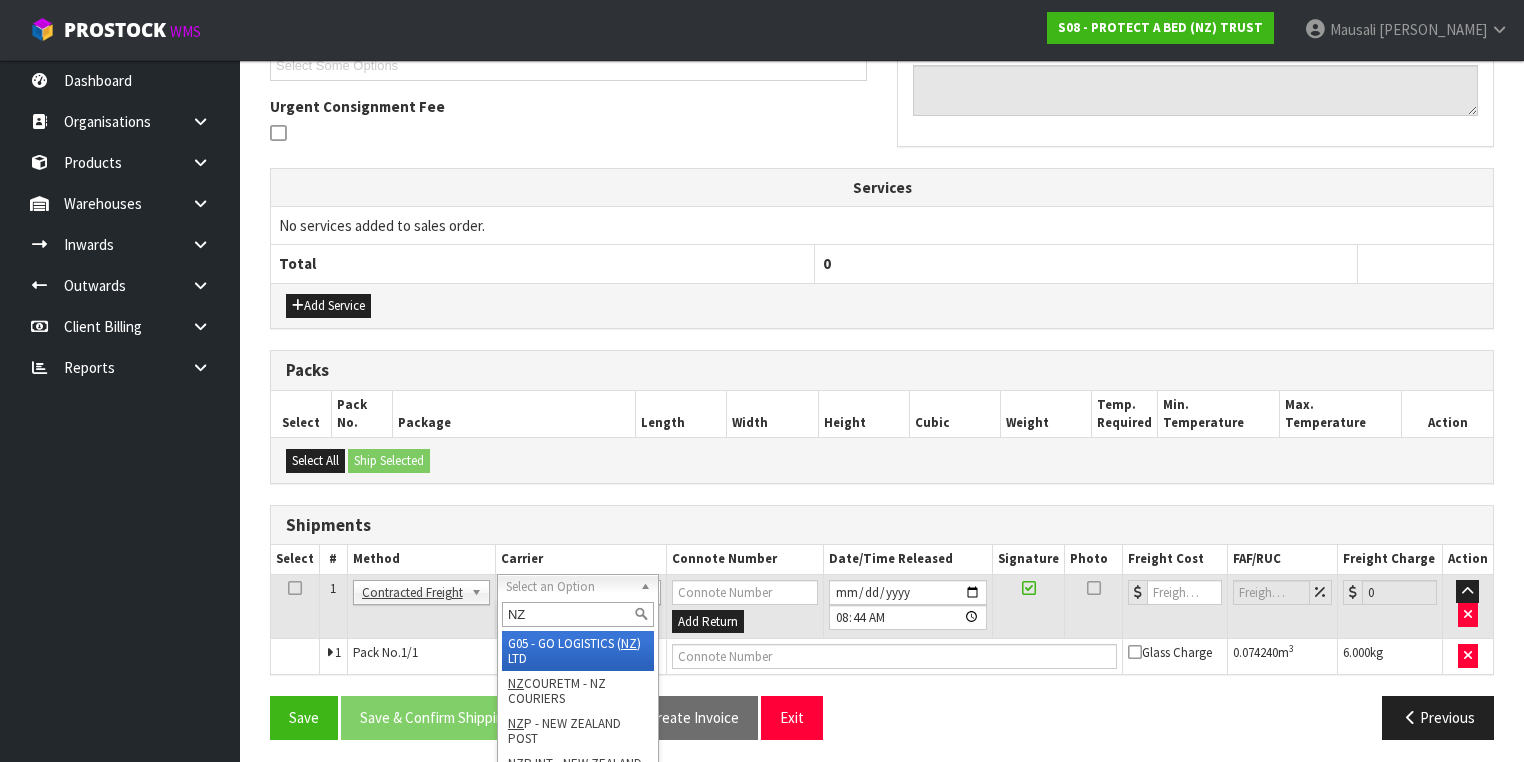 type on "NZP" 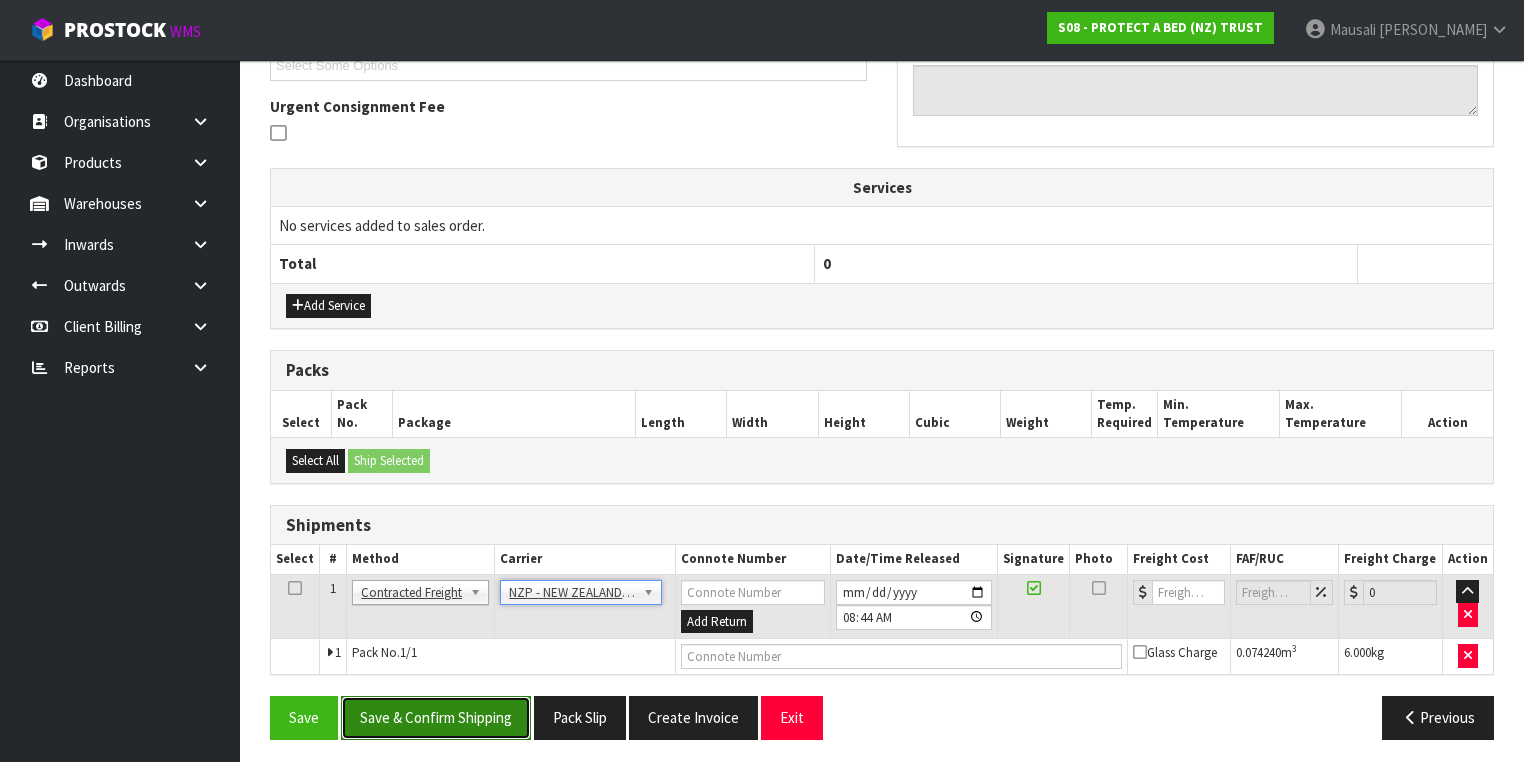 click on "Save & Confirm Shipping" at bounding box center (436, 717) 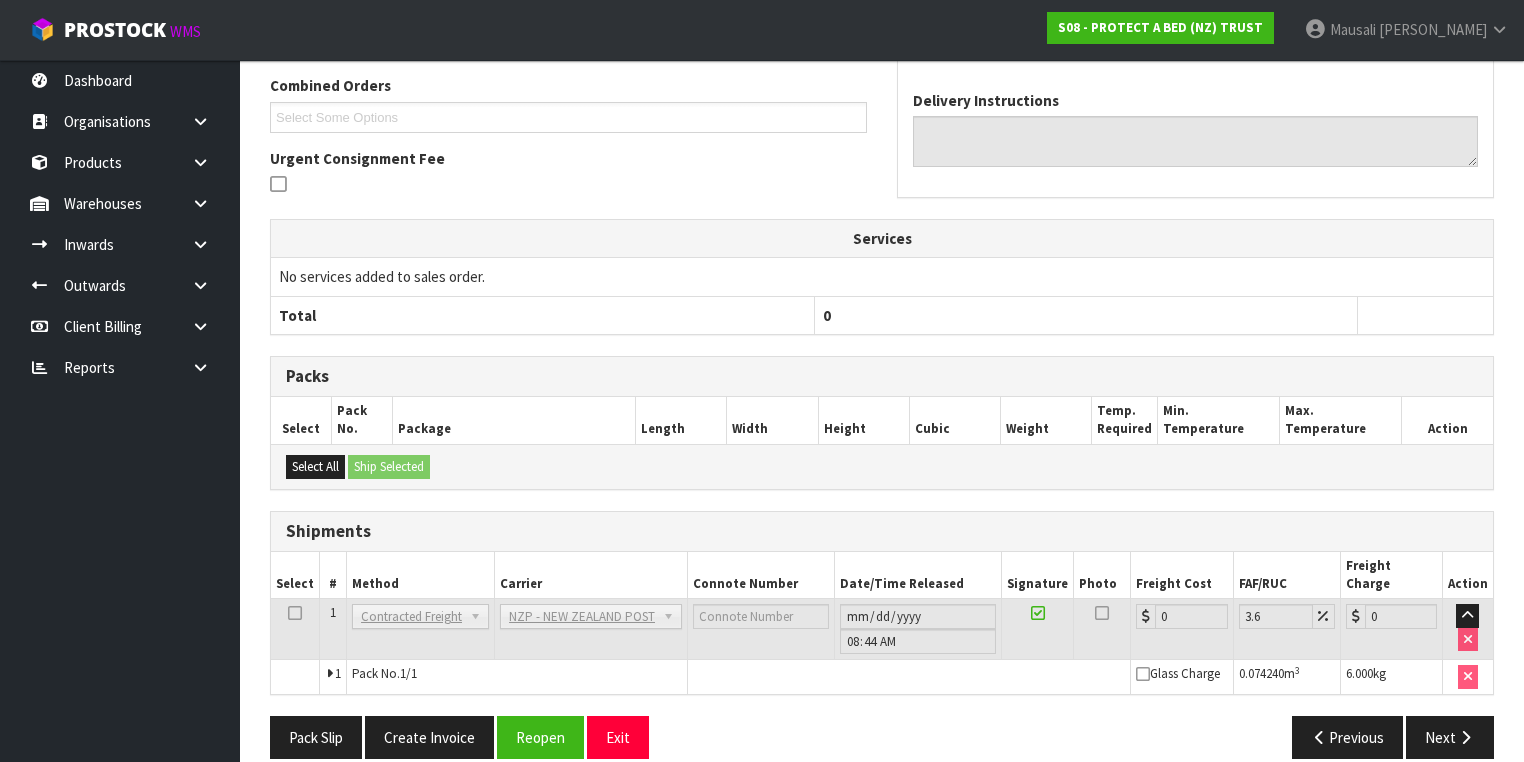 scroll, scrollTop: 536, scrollLeft: 0, axis: vertical 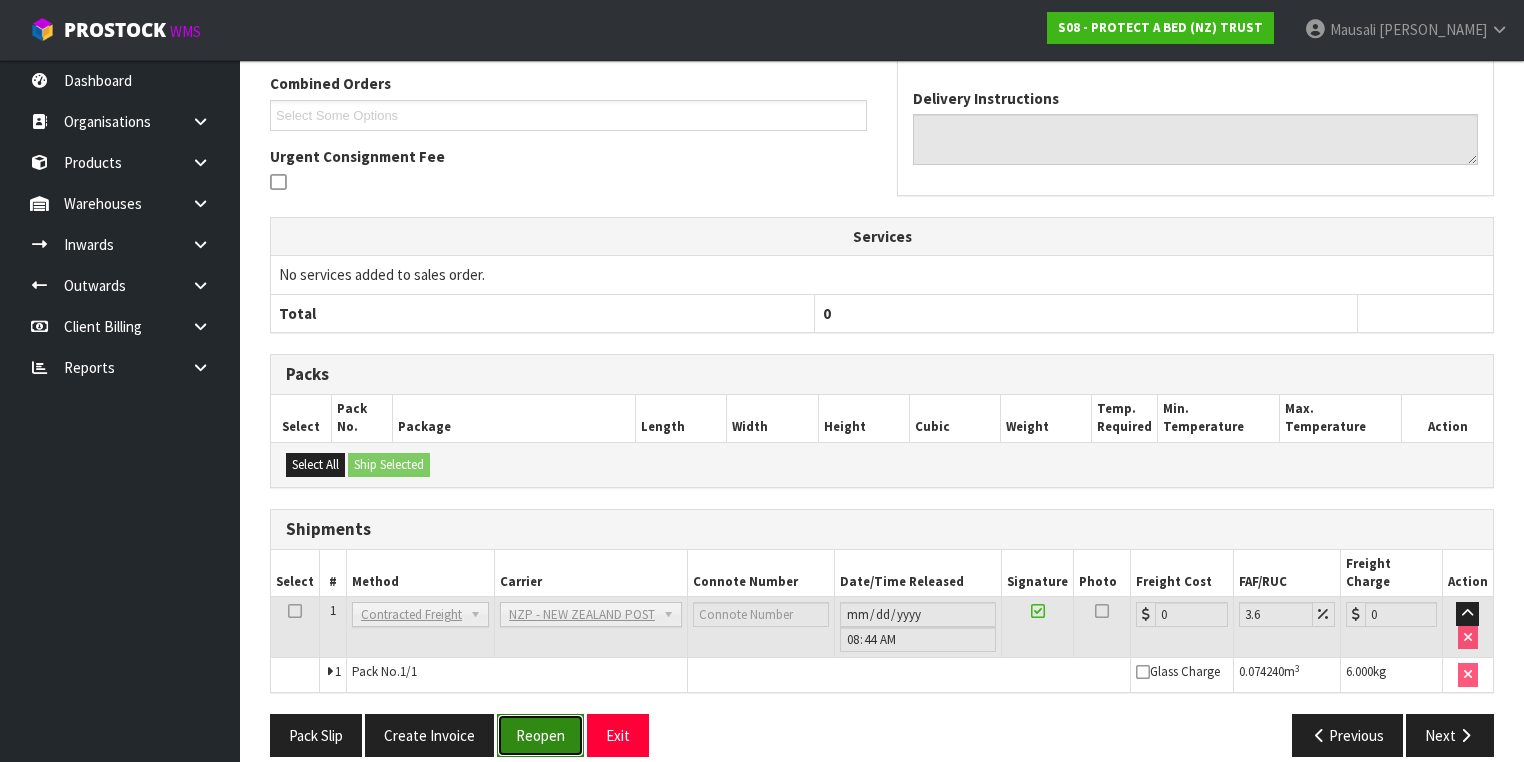 click on "Reopen" at bounding box center (540, 735) 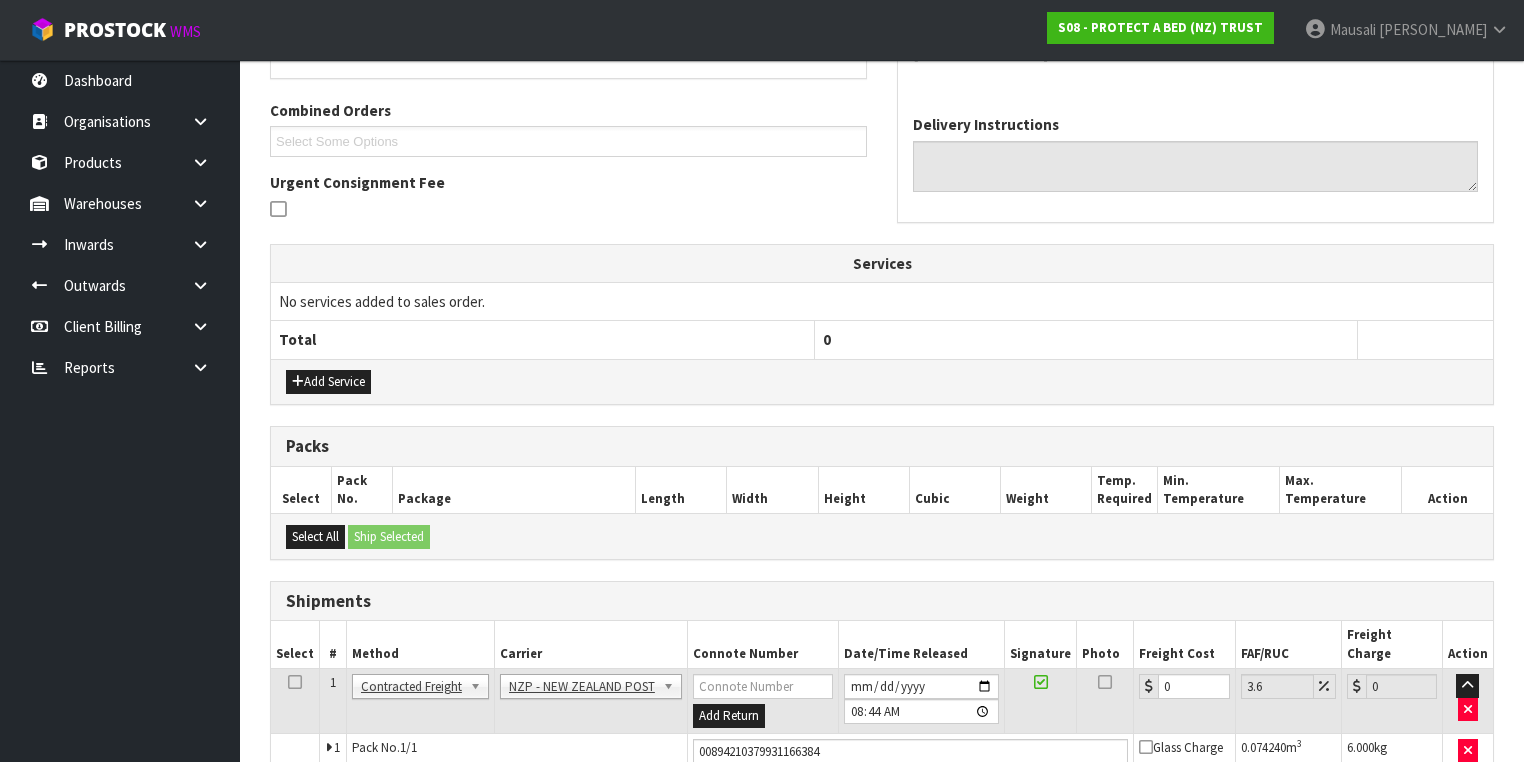 scroll, scrollTop: 582, scrollLeft: 0, axis: vertical 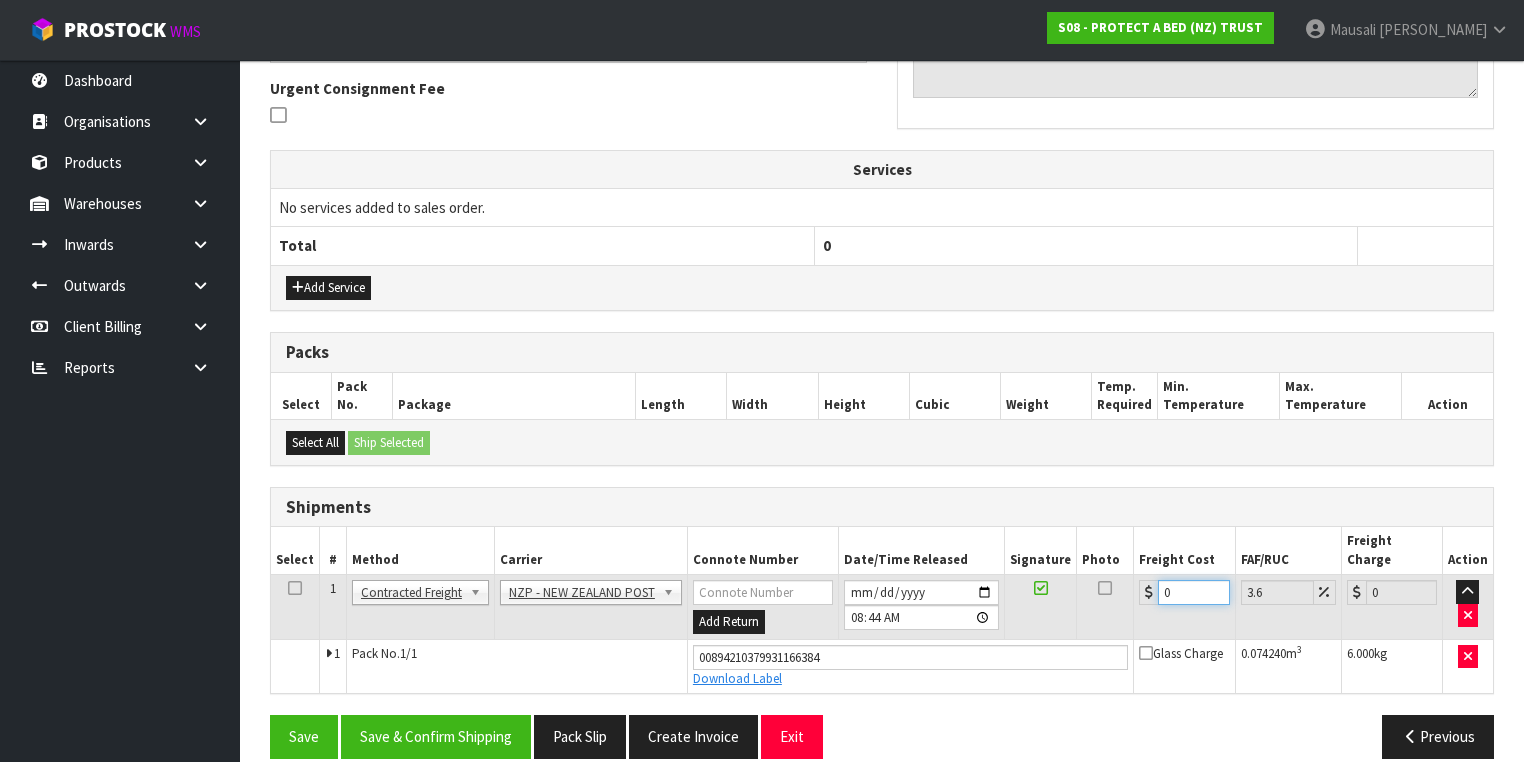 drag, startPoint x: 1180, startPoint y: 570, endPoint x: 1144, endPoint y: 584, distance: 38.626415 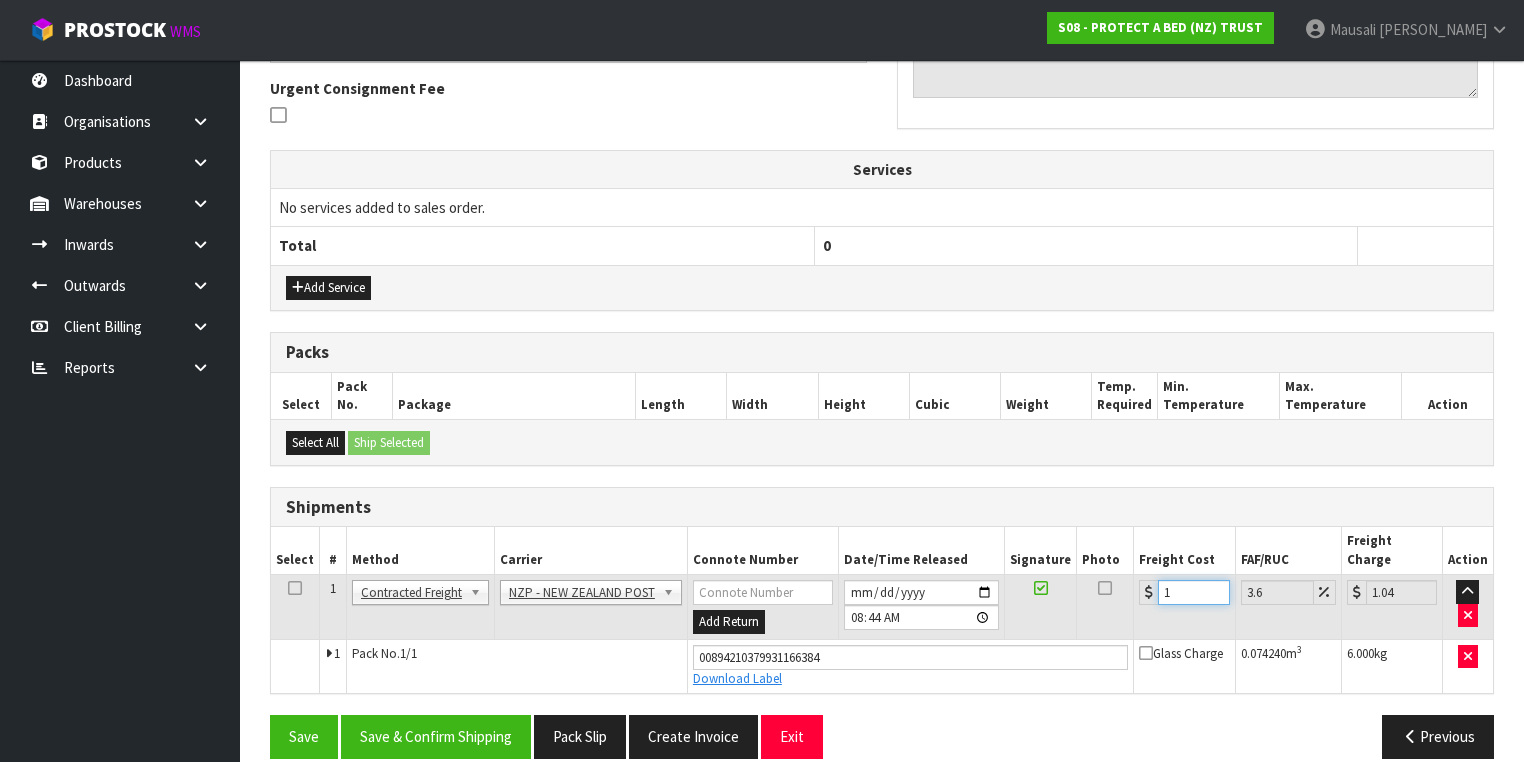 type on "12" 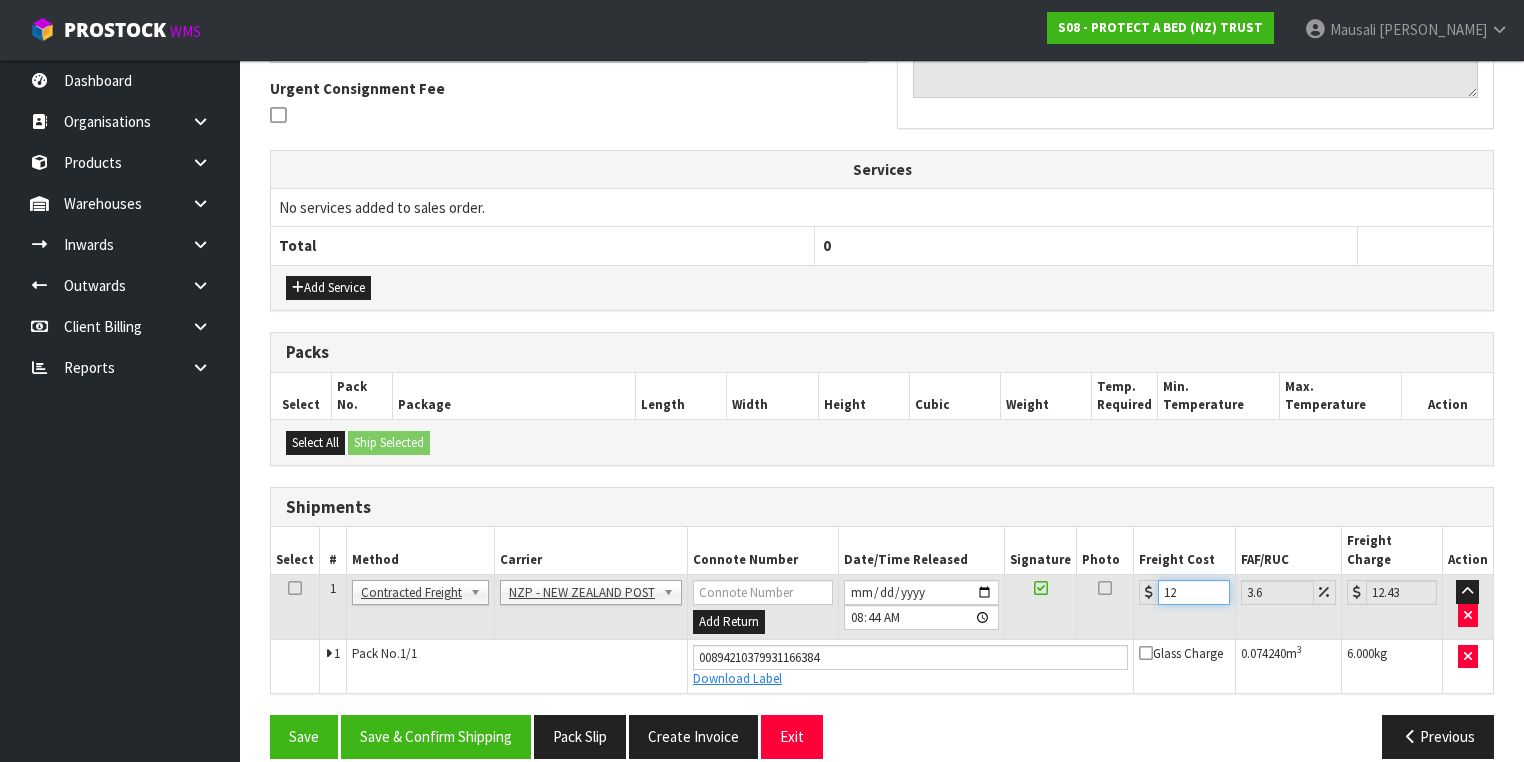 type on "12.5" 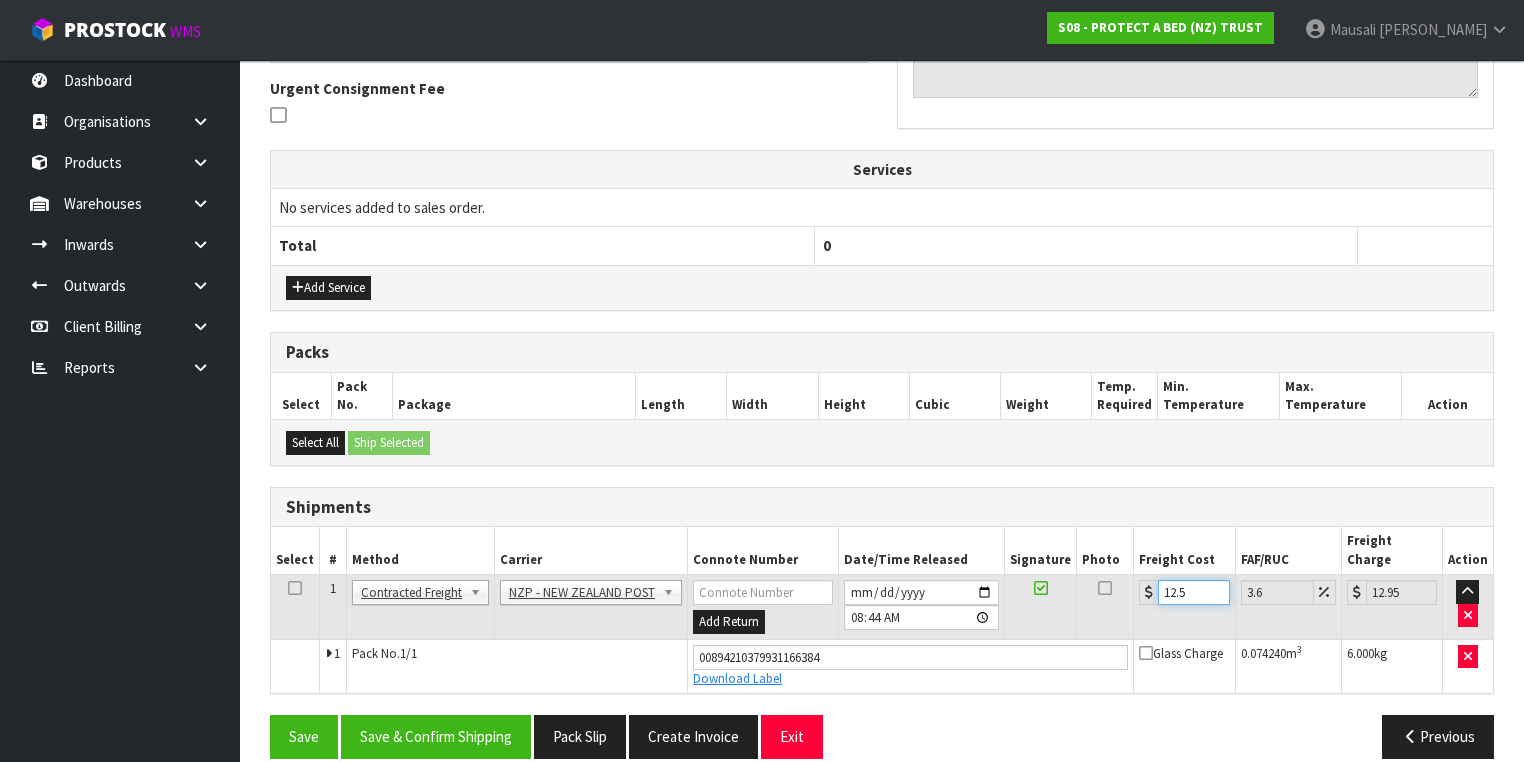 type on "12.51" 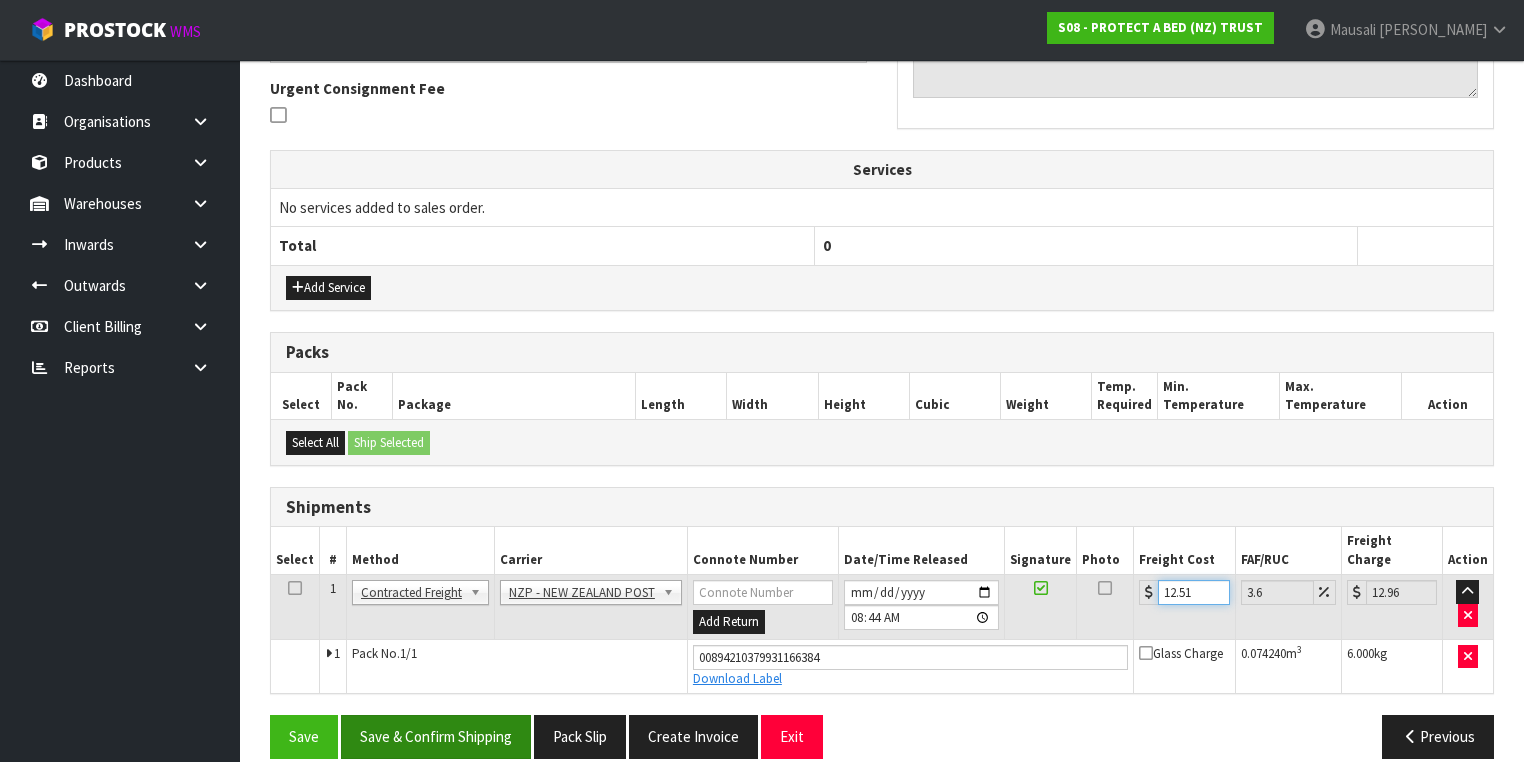 type on "12.51" 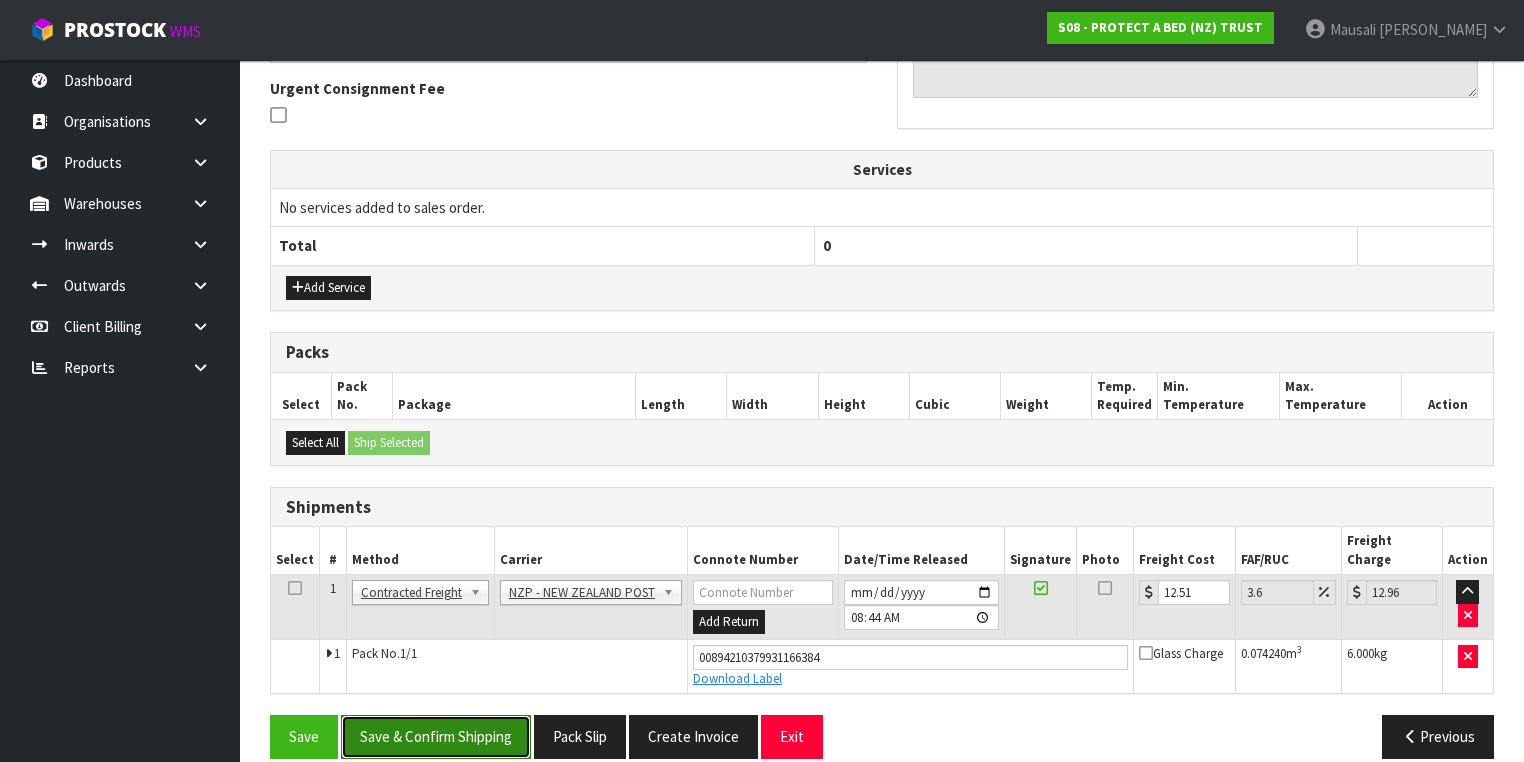 click on "Save & Confirm Shipping" at bounding box center (436, 736) 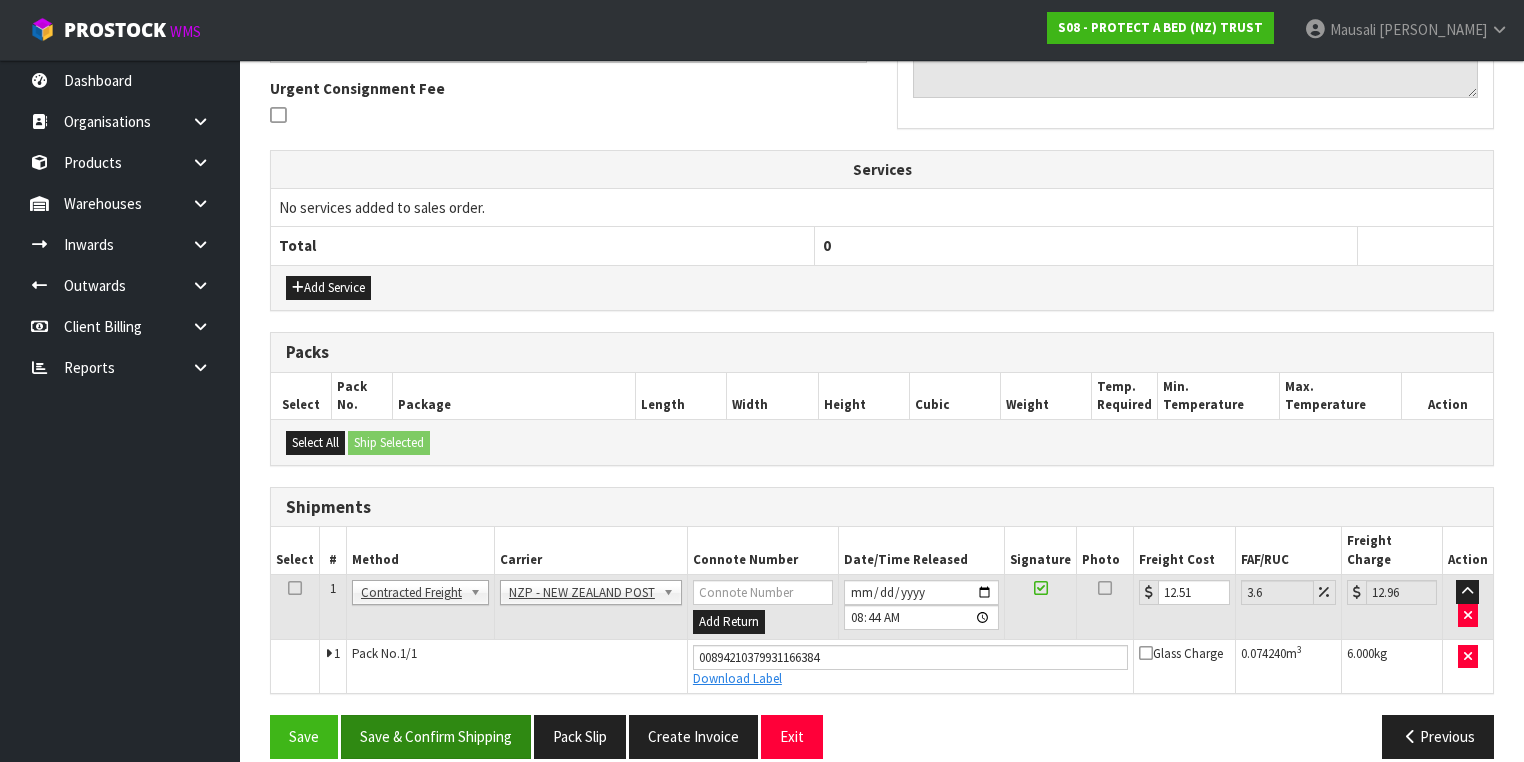 scroll, scrollTop: 0, scrollLeft: 0, axis: both 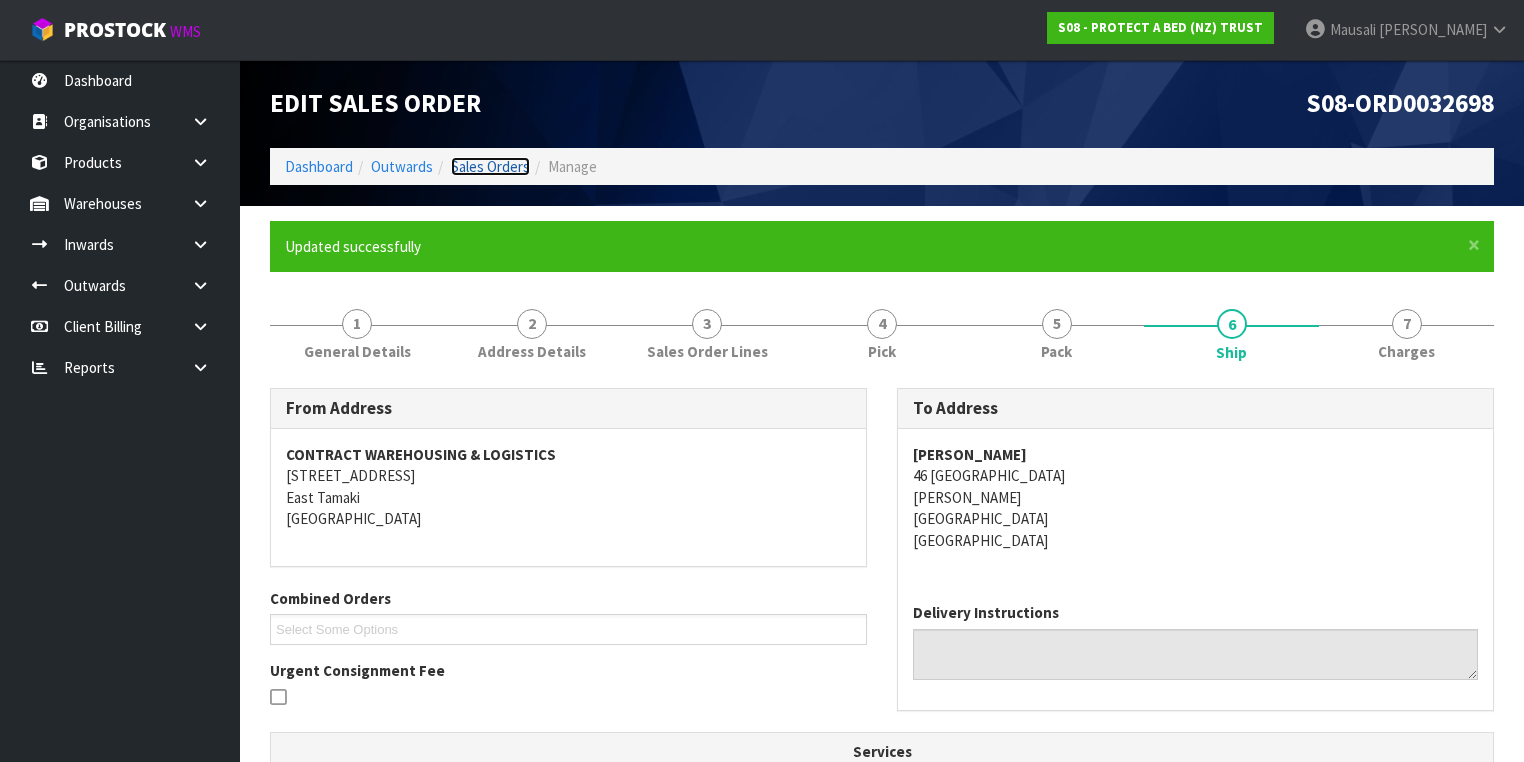 click on "Sales Orders" at bounding box center (490, 166) 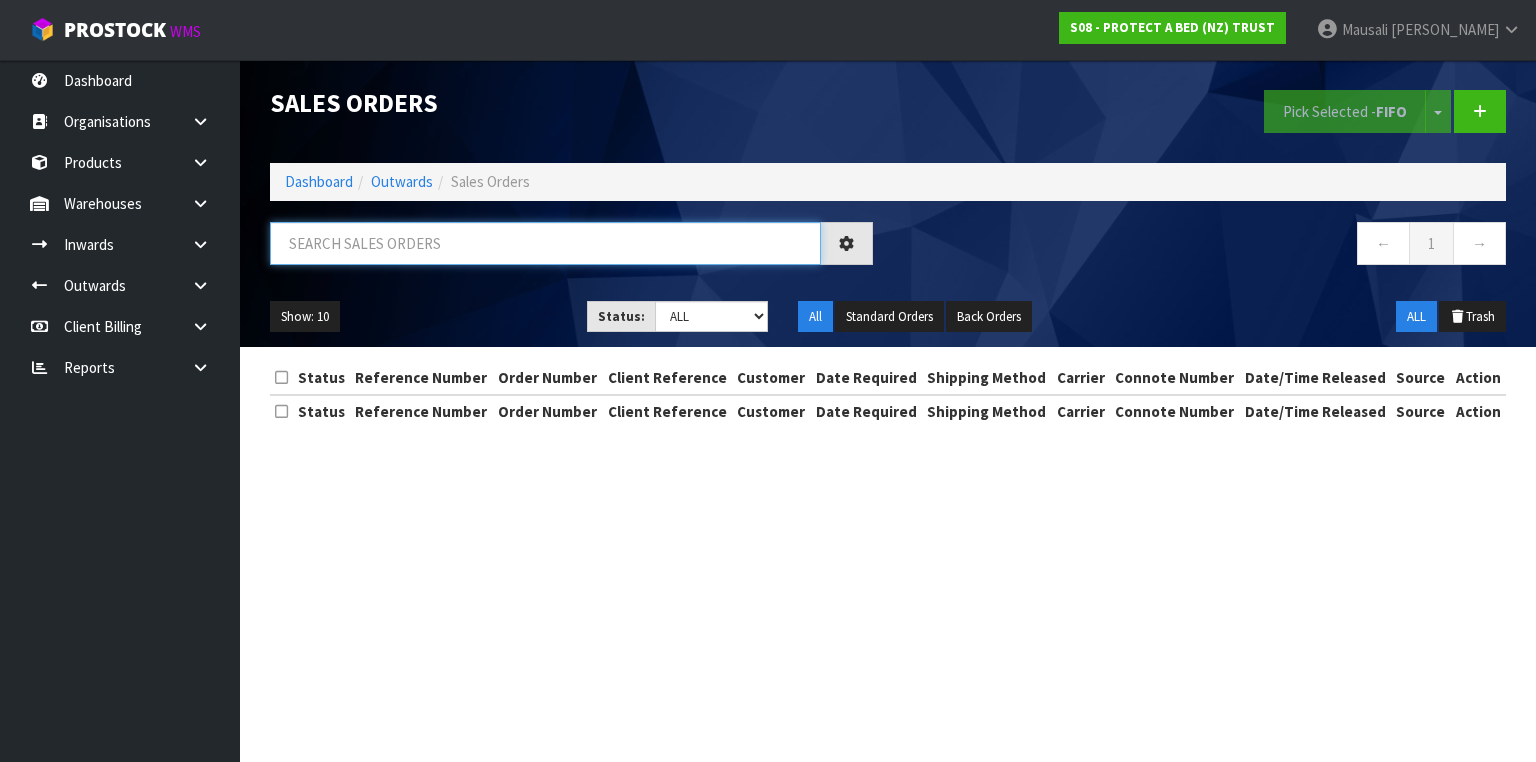 click at bounding box center [545, 243] 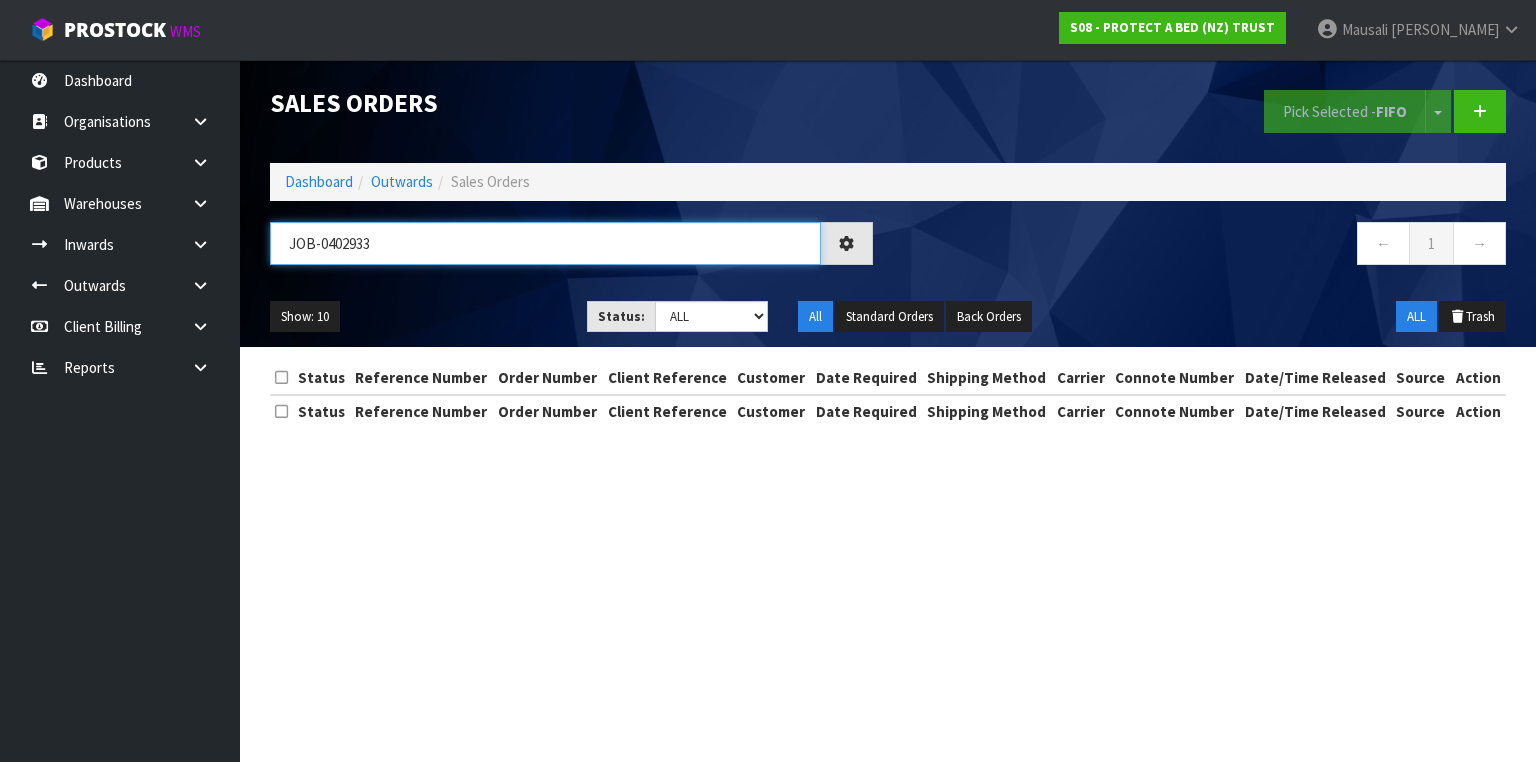 type on "JOB-0402933" 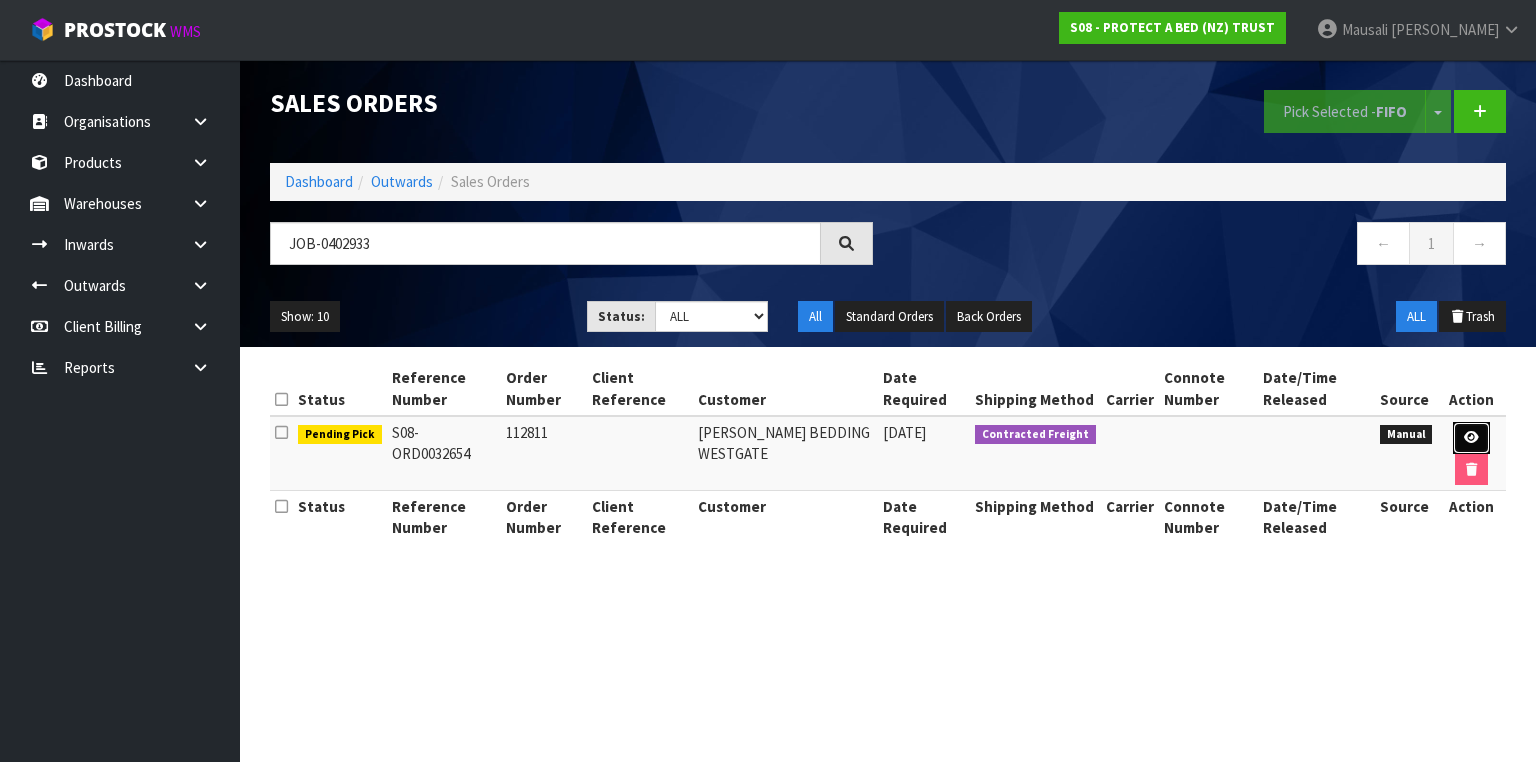 click at bounding box center [1471, 438] 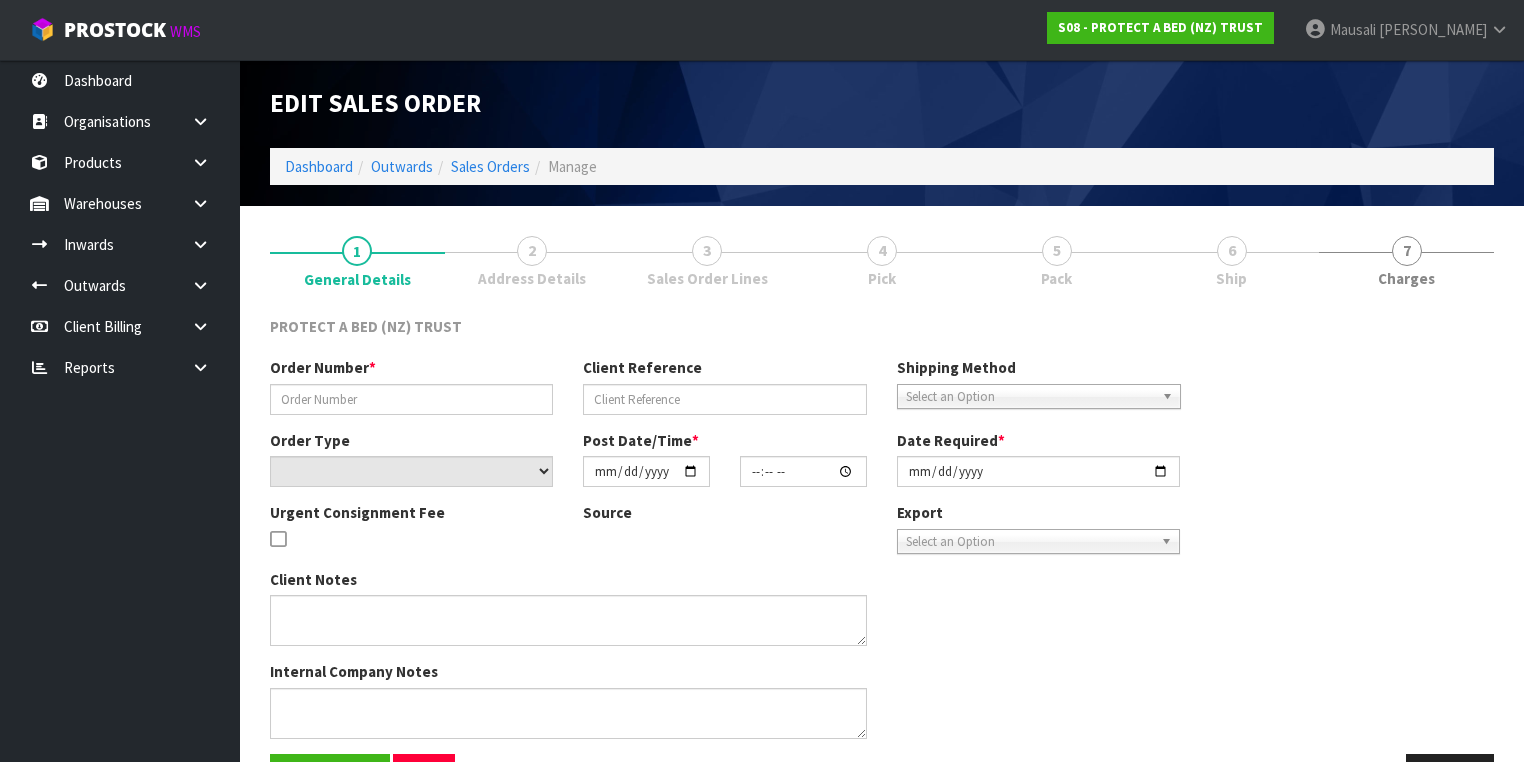 type on "112811" 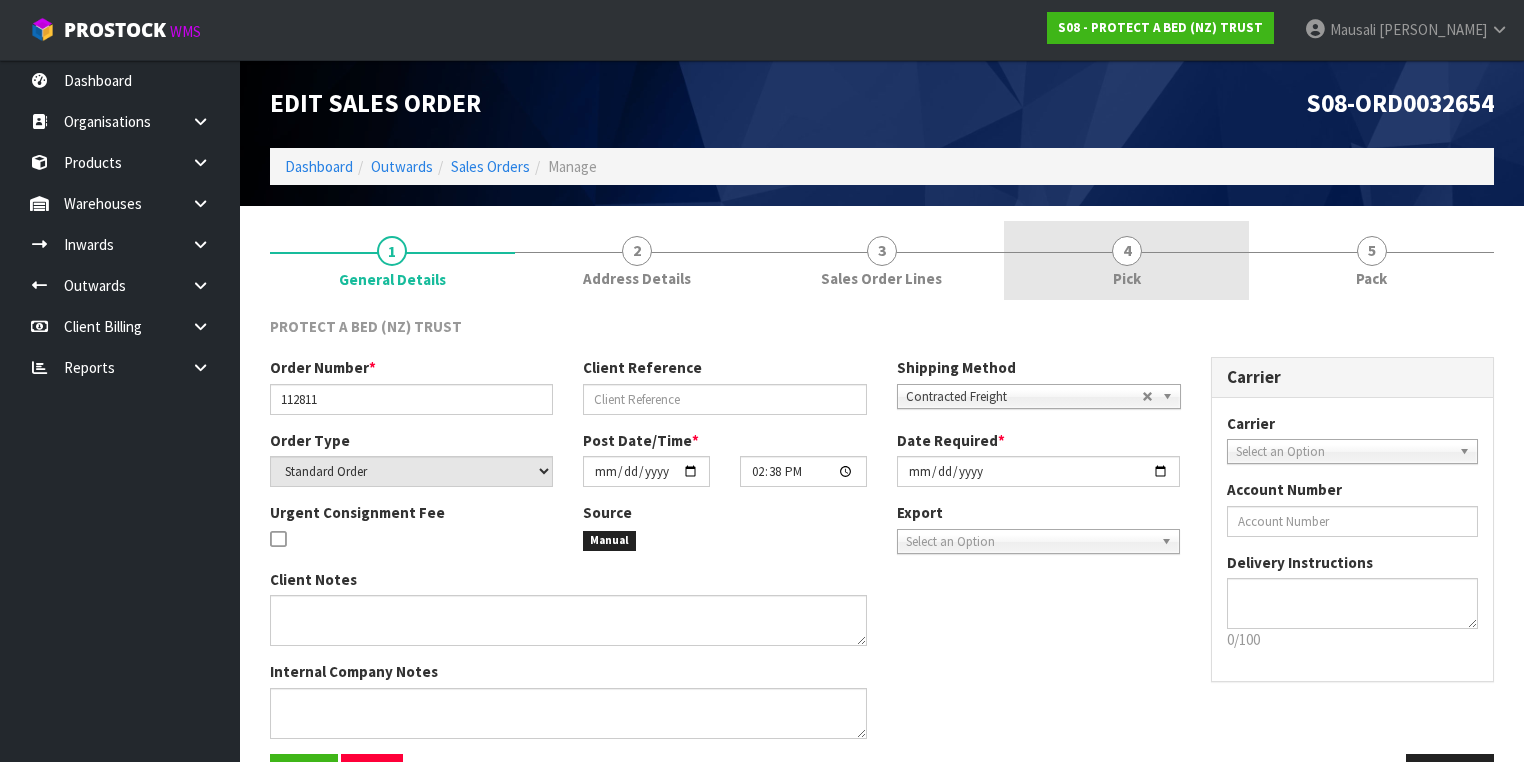 click on "4
Pick" at bounding box center (1126, 260) 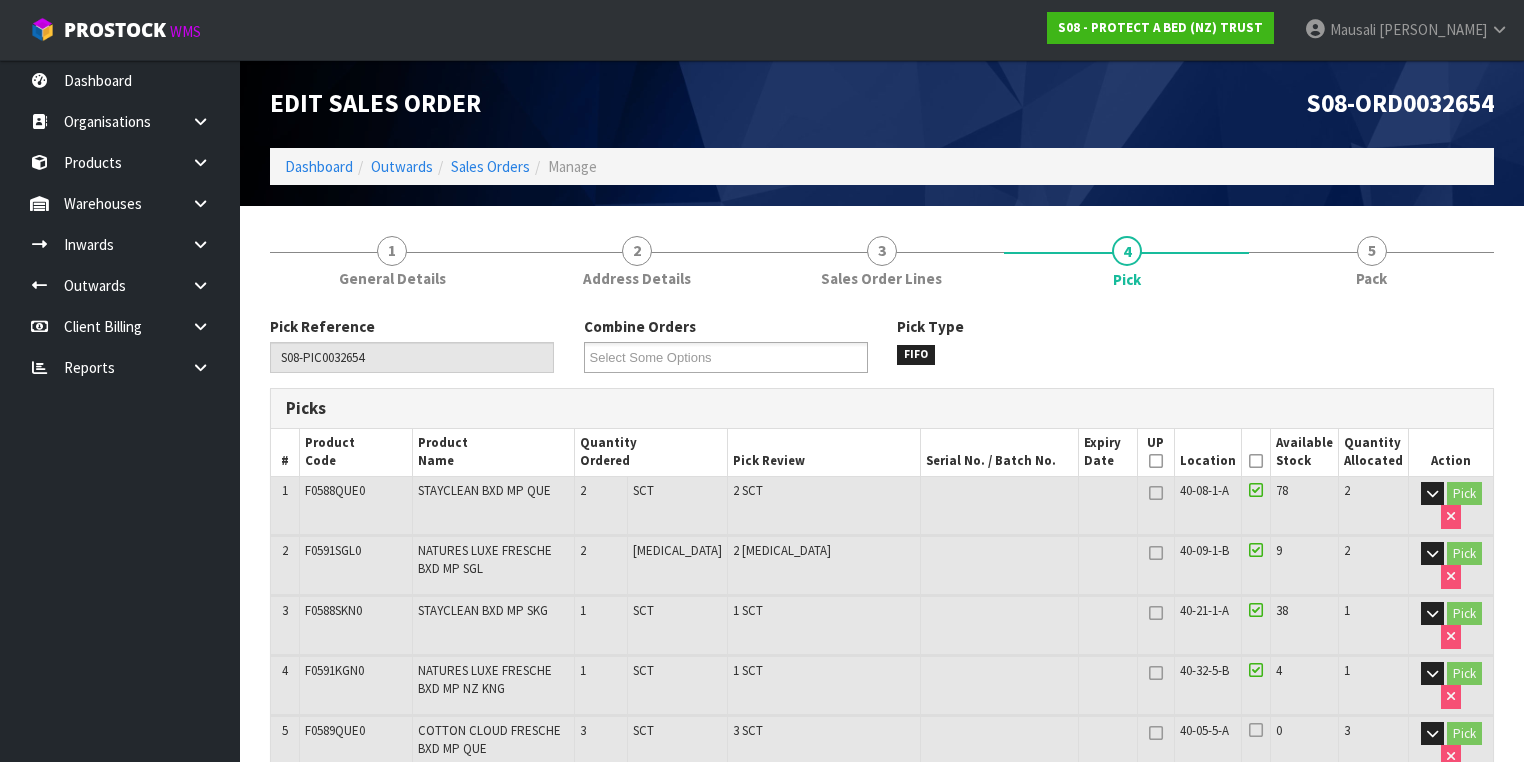 click at bounding box center [1256, 461] 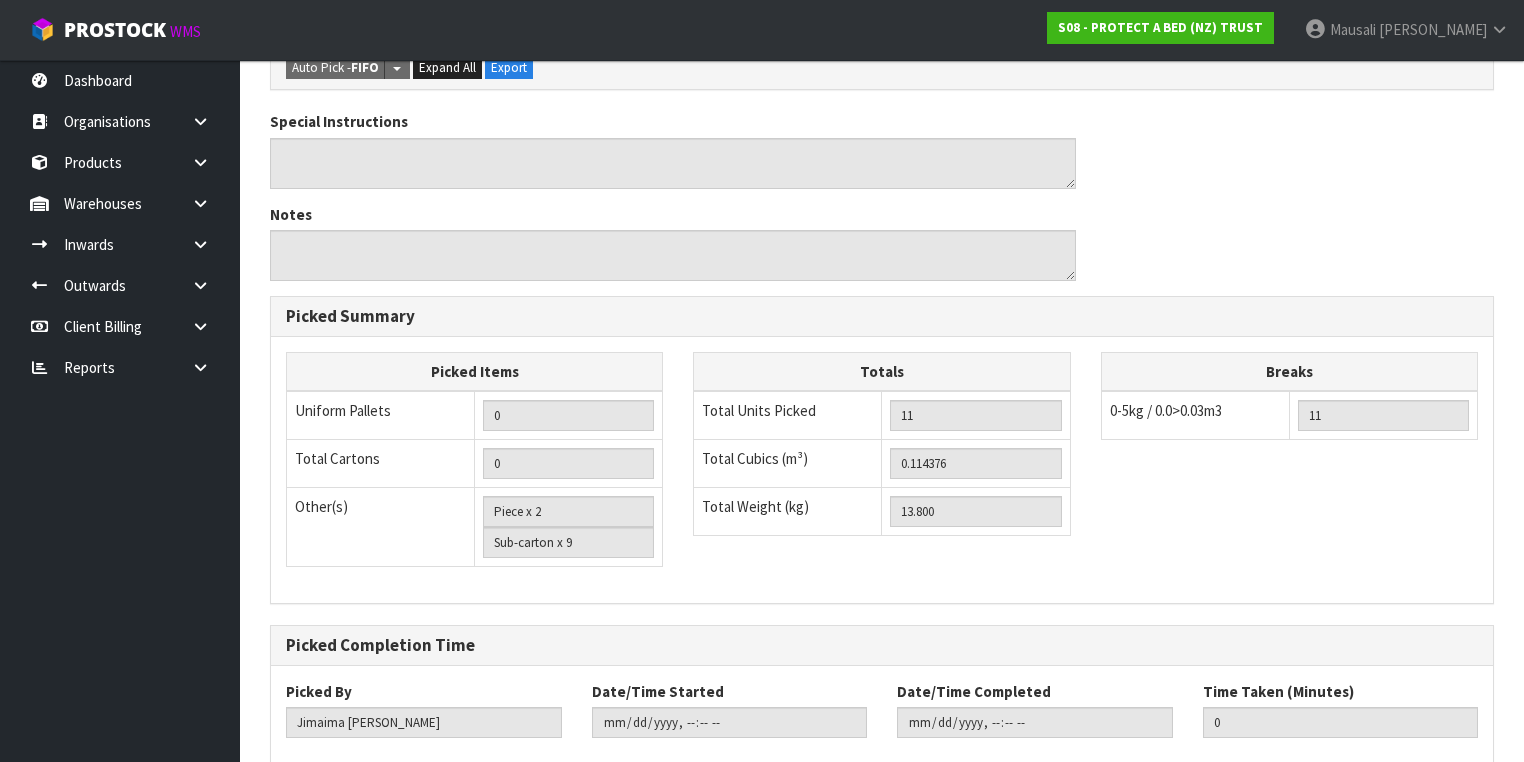 scroll, scrollTop: 965, scrollLeft: 0, axis: vertical 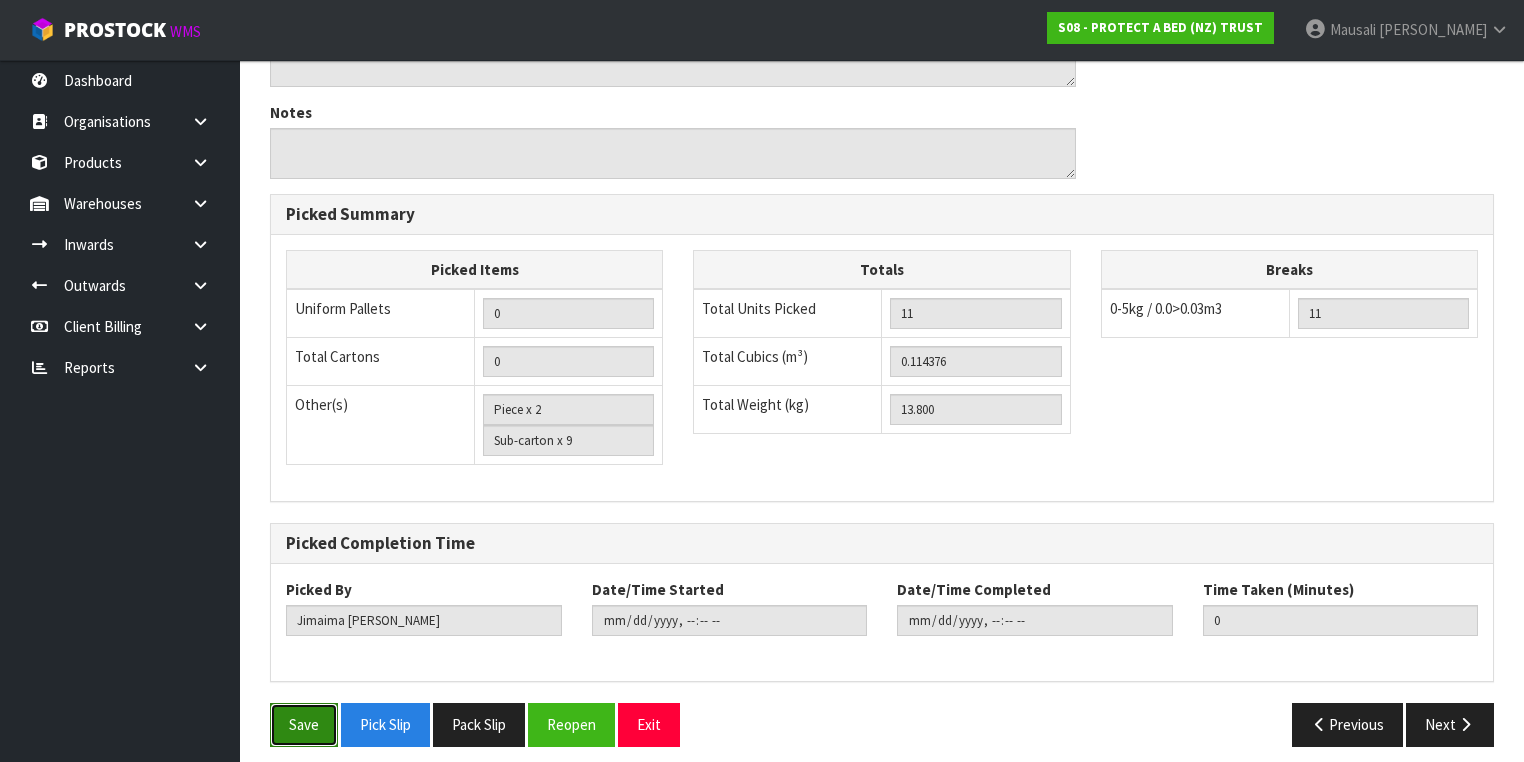click on "Save" at bounding box center [304, 724] 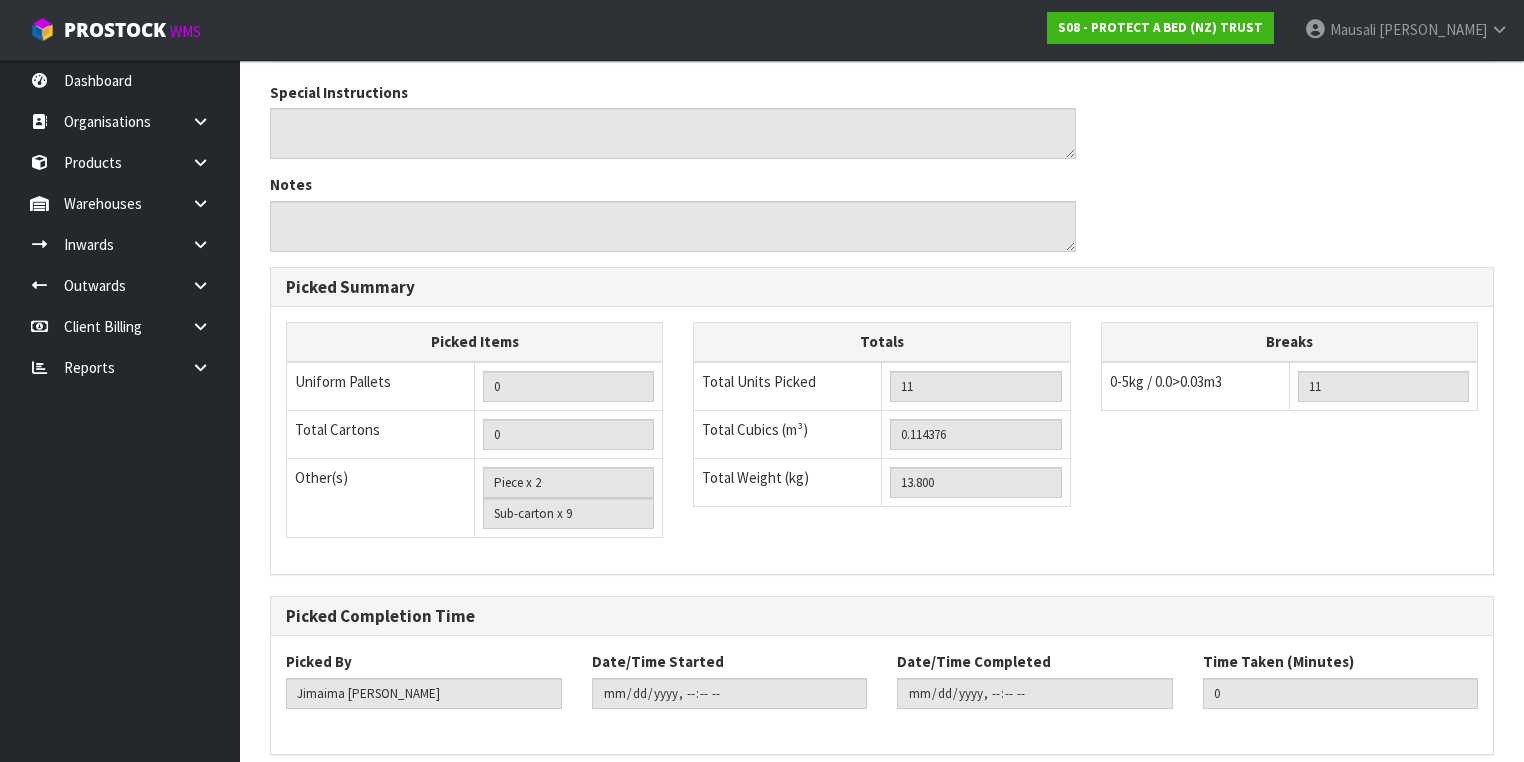 scroll, scrollTop: 0, scrollLeft: 0, axis: both 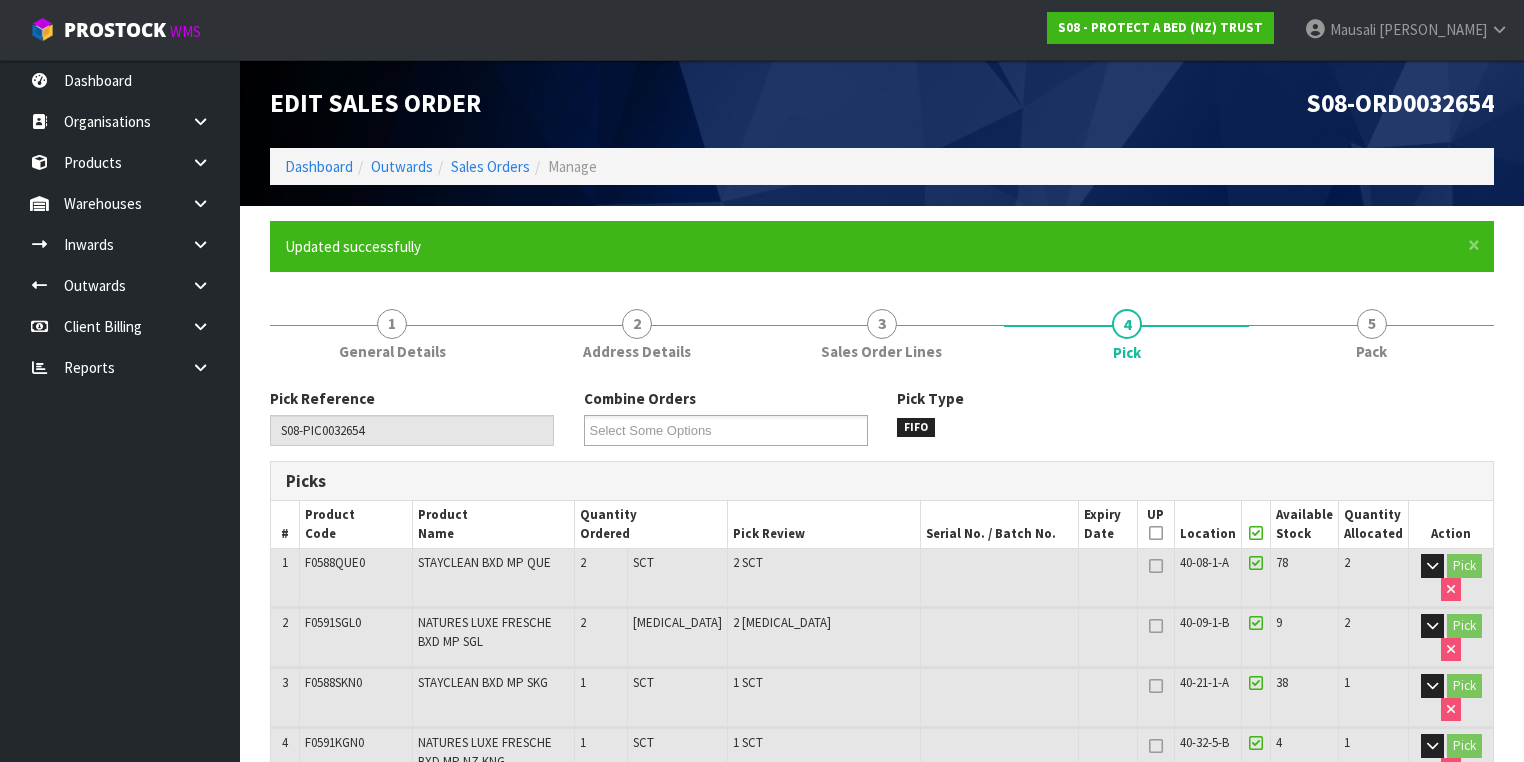 type on "[PERSON_NAME]" 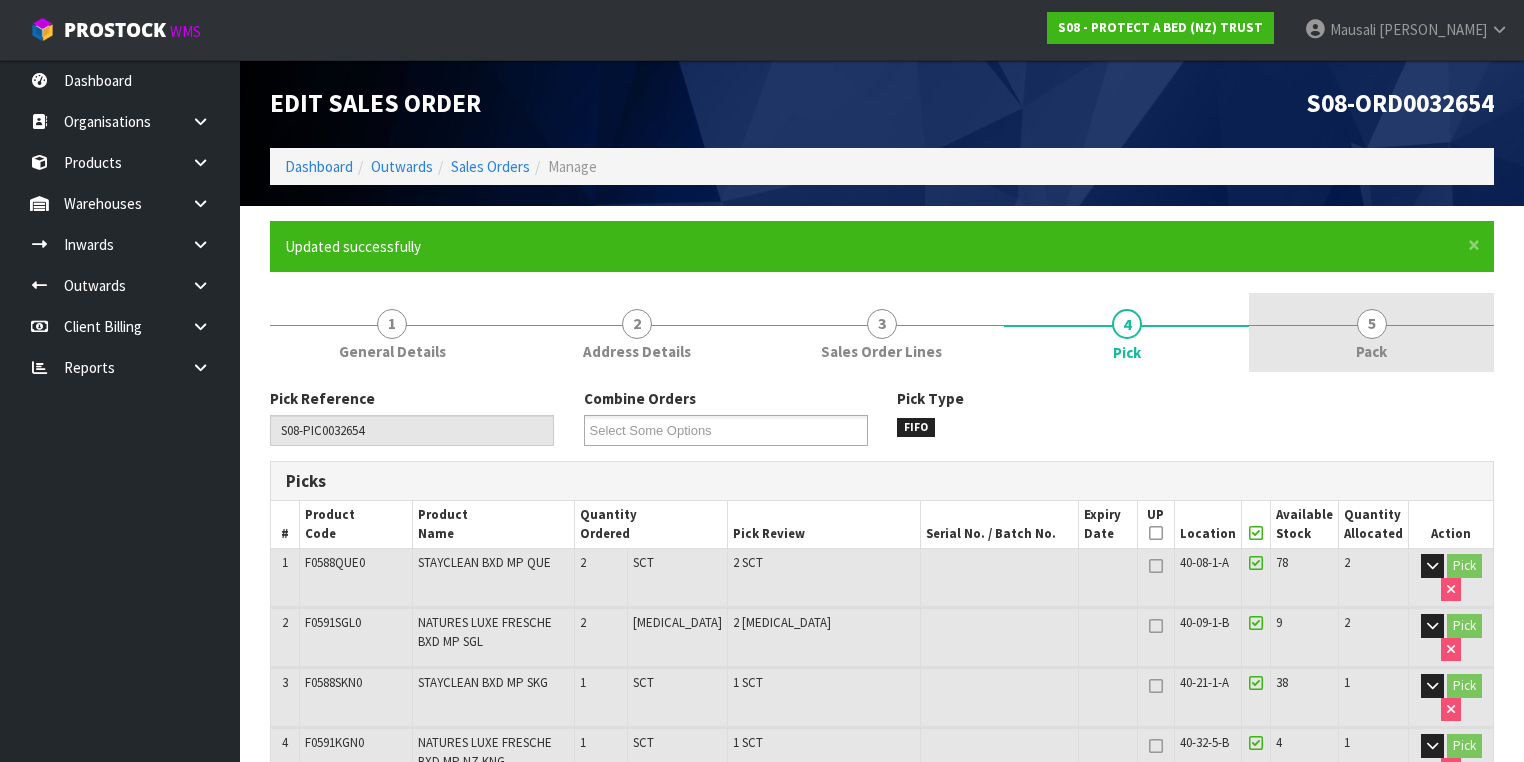 click on "5
Pack" at bounding box center [1371, 332] 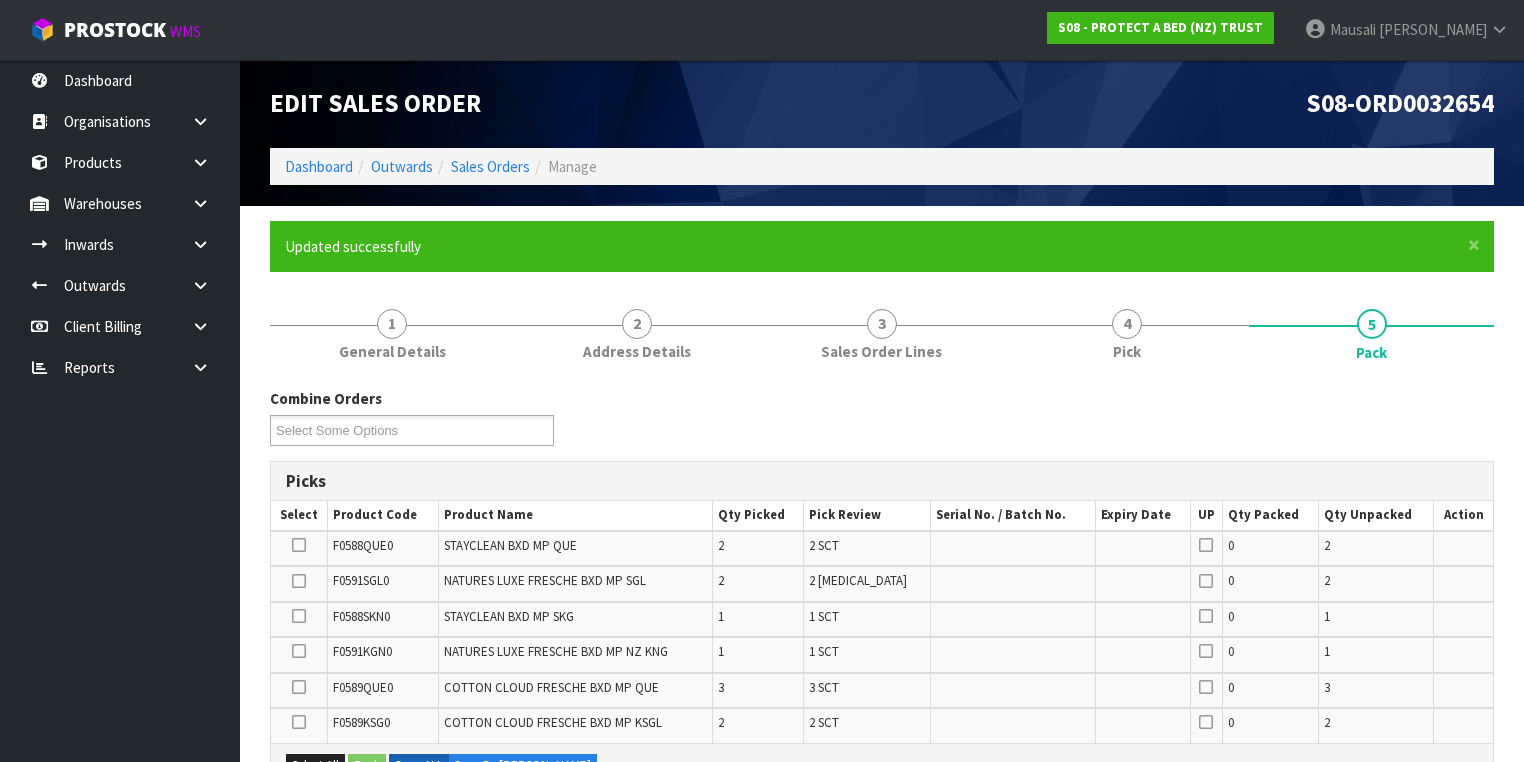 scroll, scrollTop: 320, scrollLeft: 0, axis: vertical 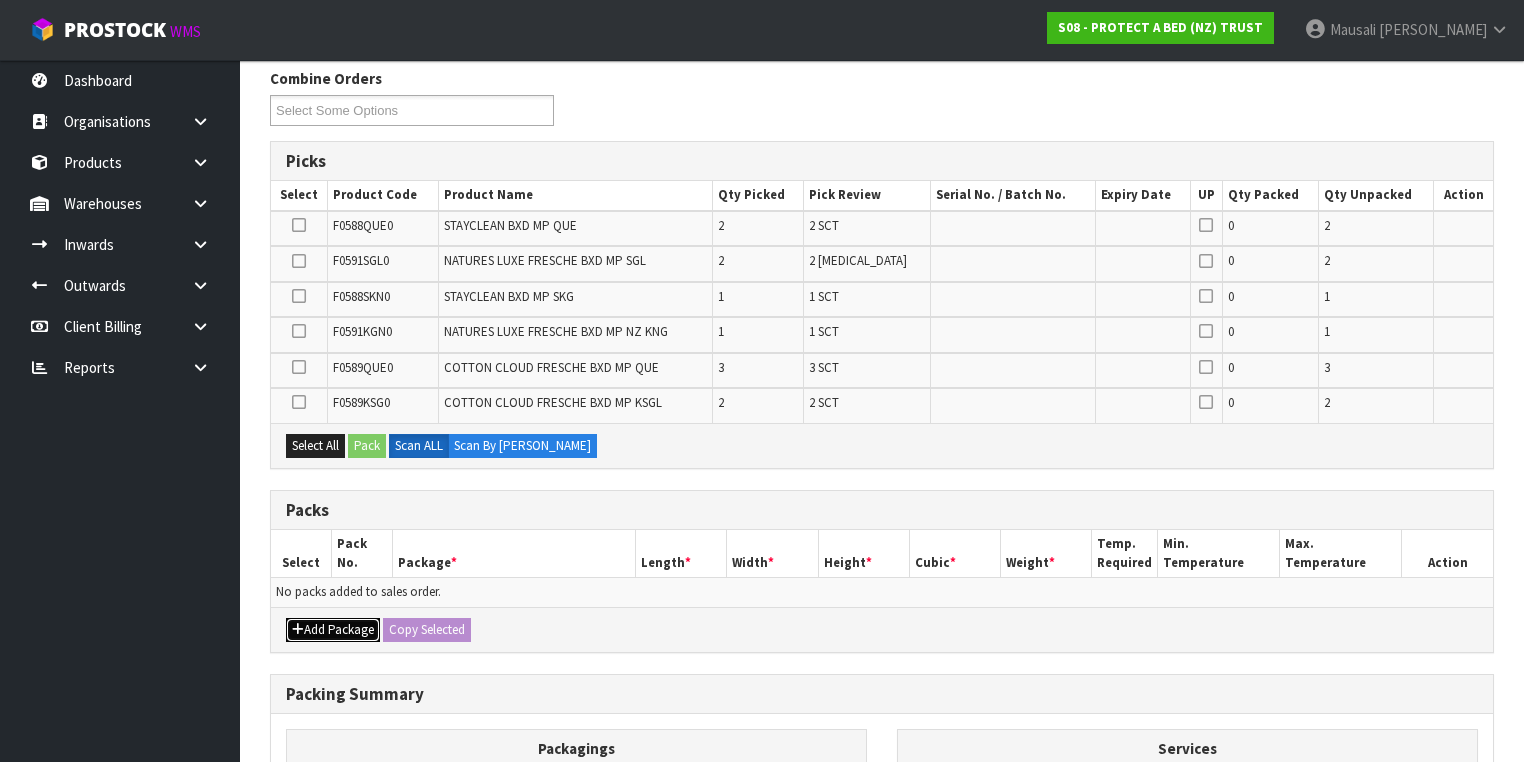 click on "Add Package" at bounding box center [333, 630] 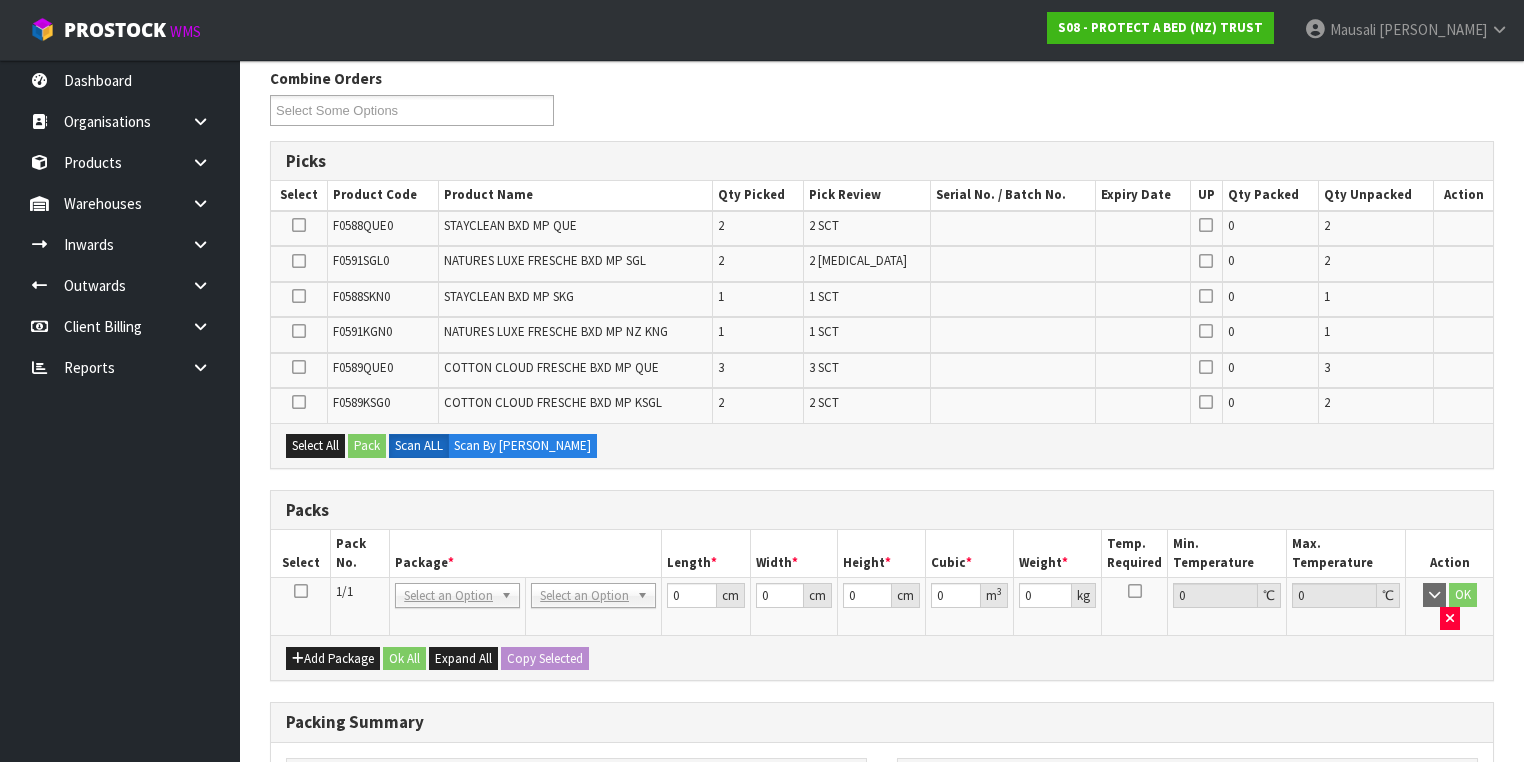 click at bounding box center [301, 591] 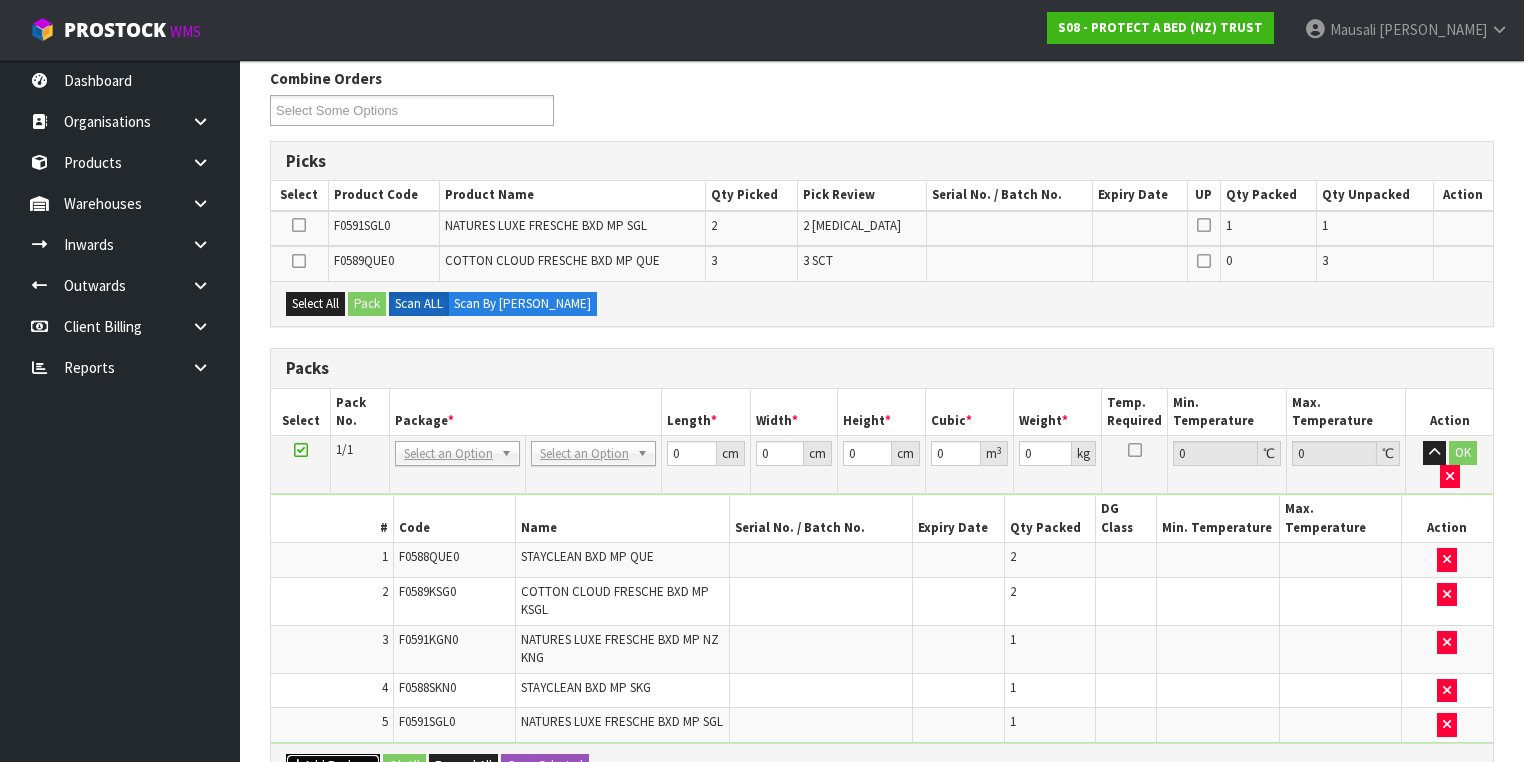 click on "Add Package" at bounding box center (333, 766) 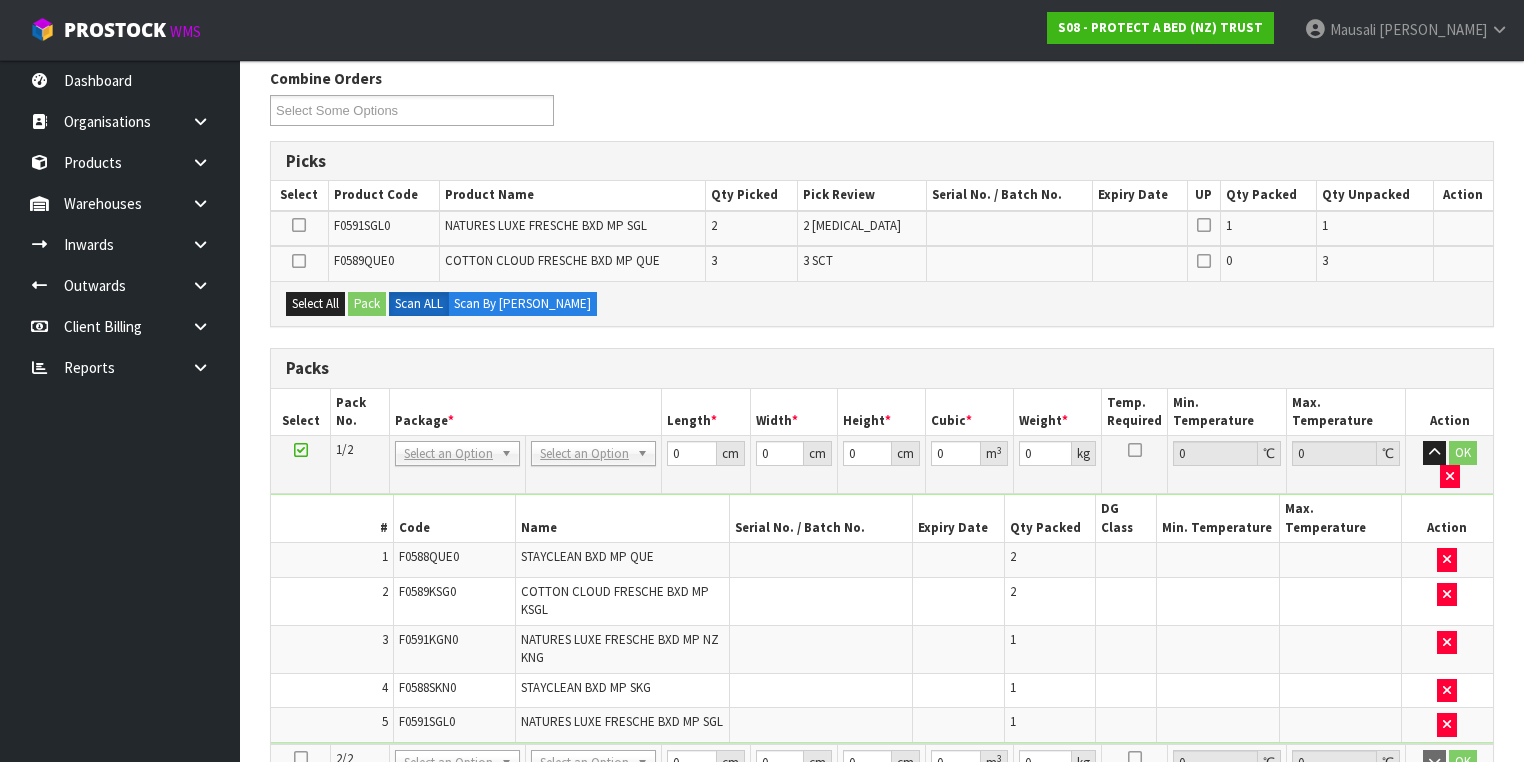 click at bounding box center (301, 758) 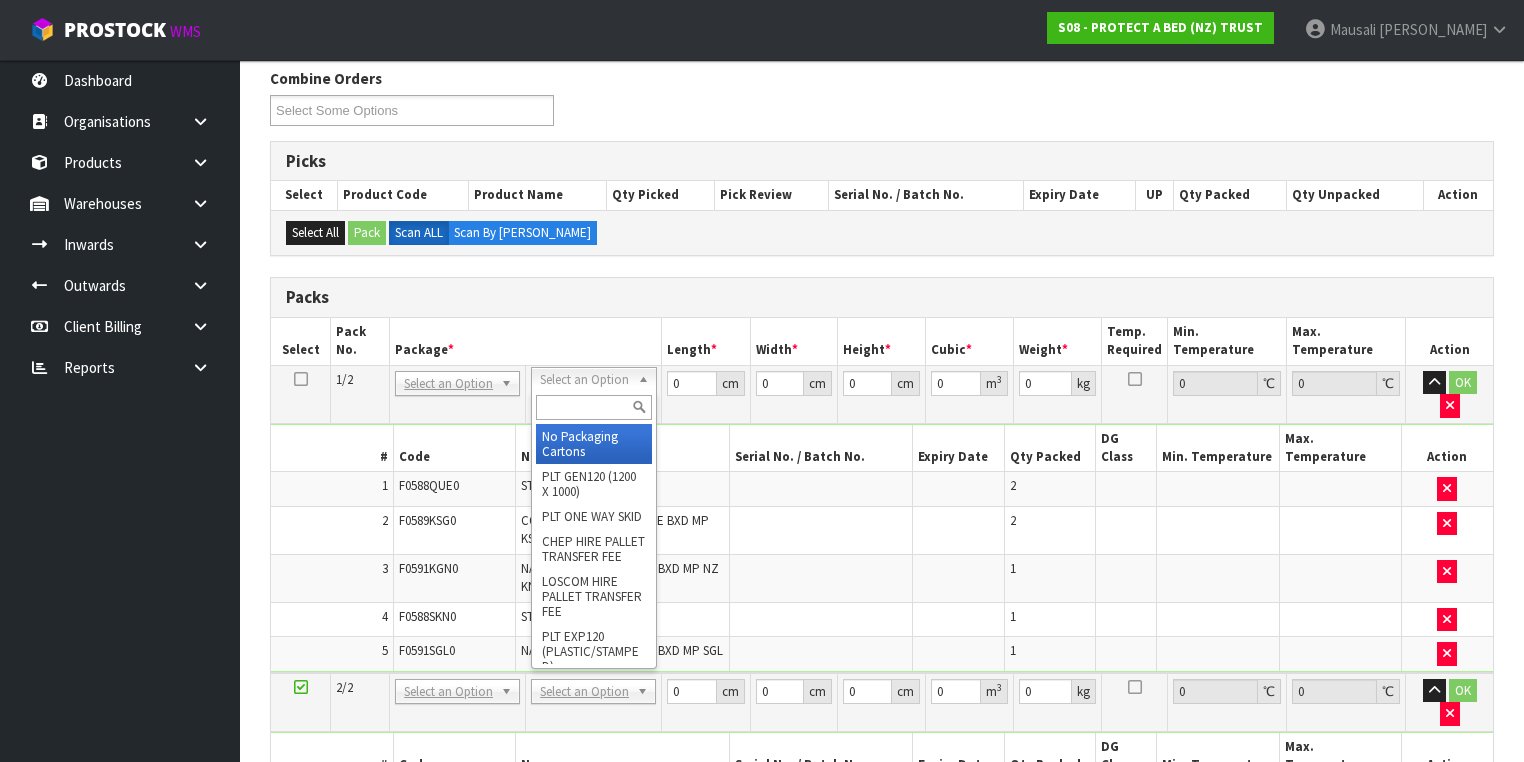 click at bounding box center (593, 407) 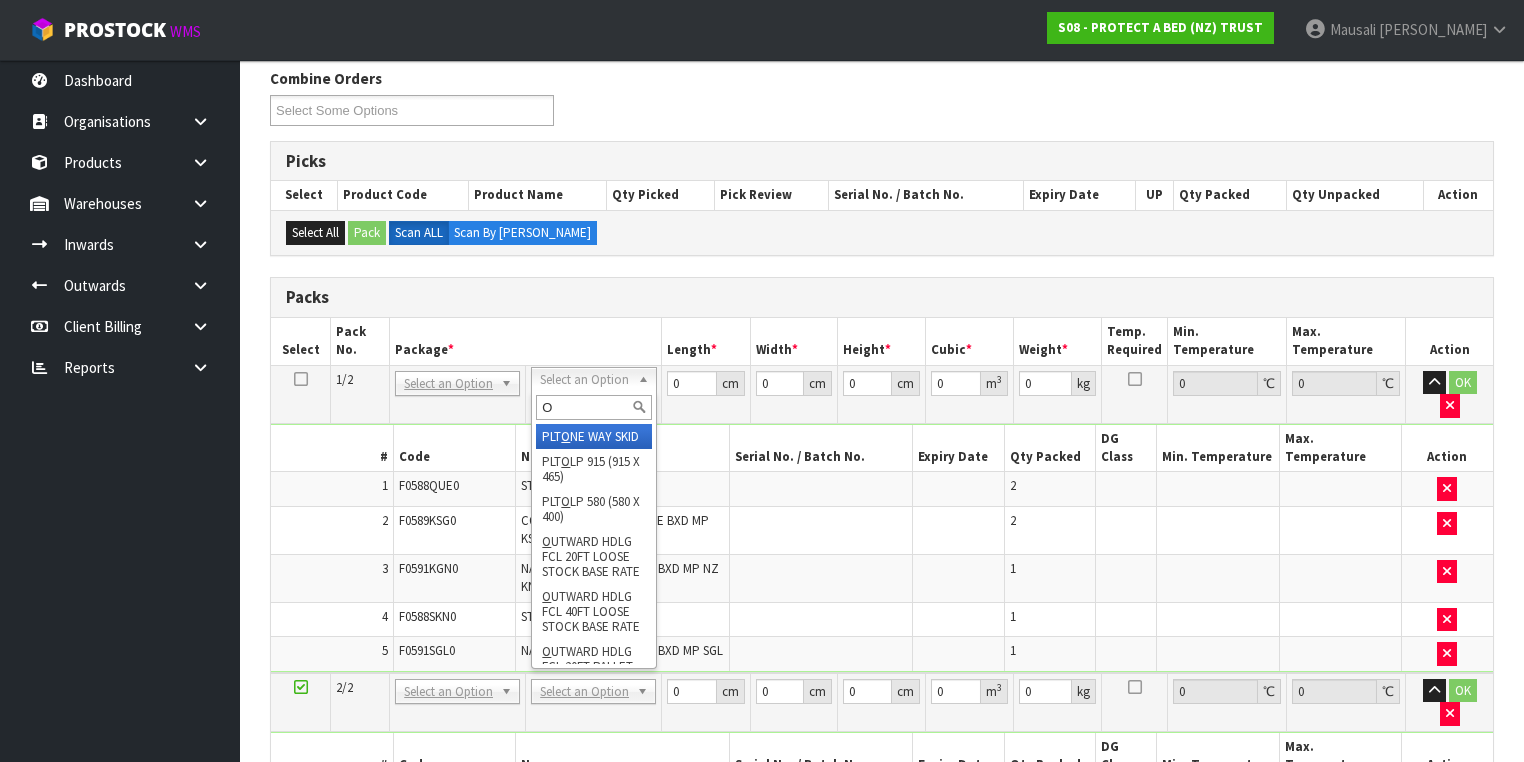 type on "OC" 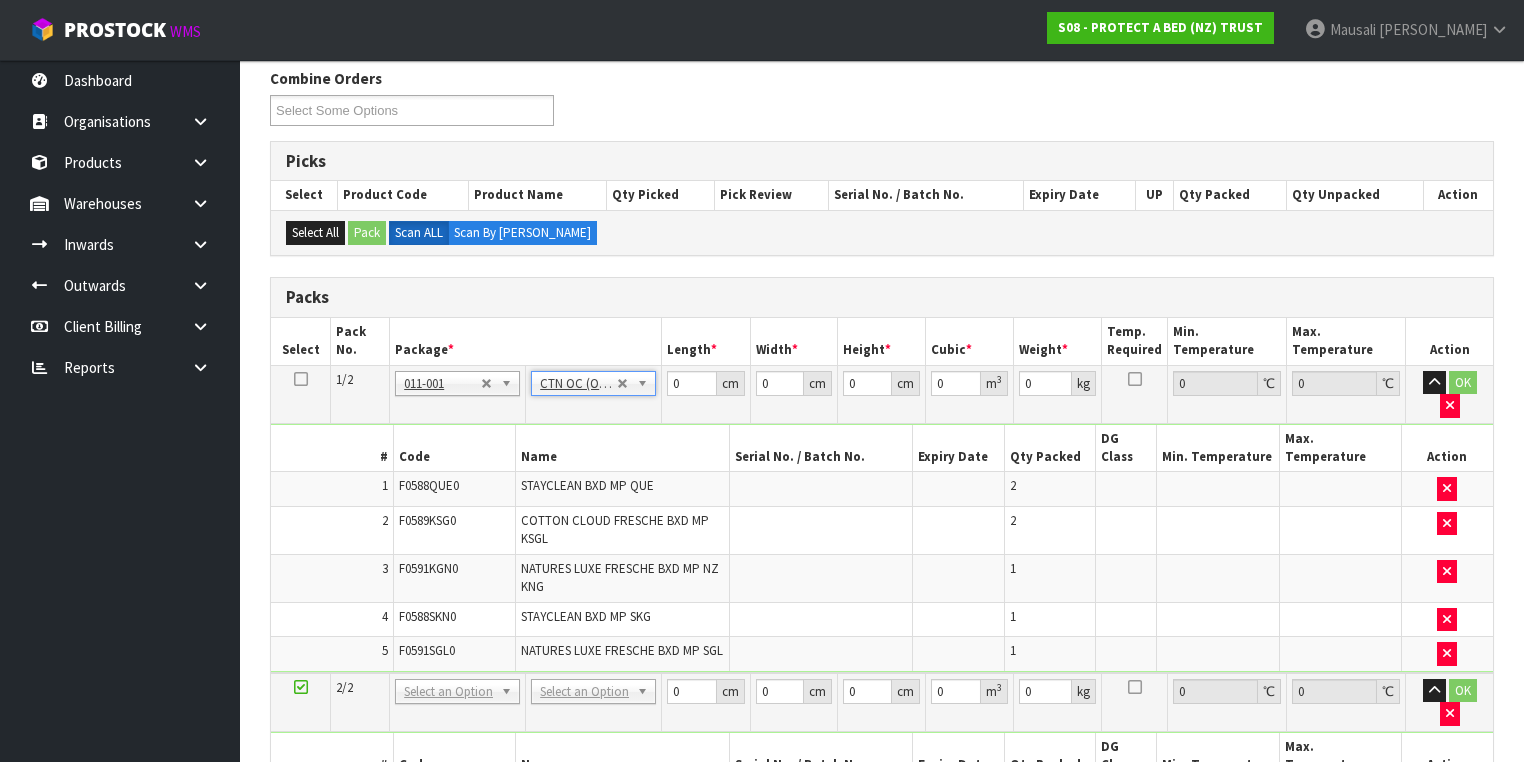 type on "8.15" 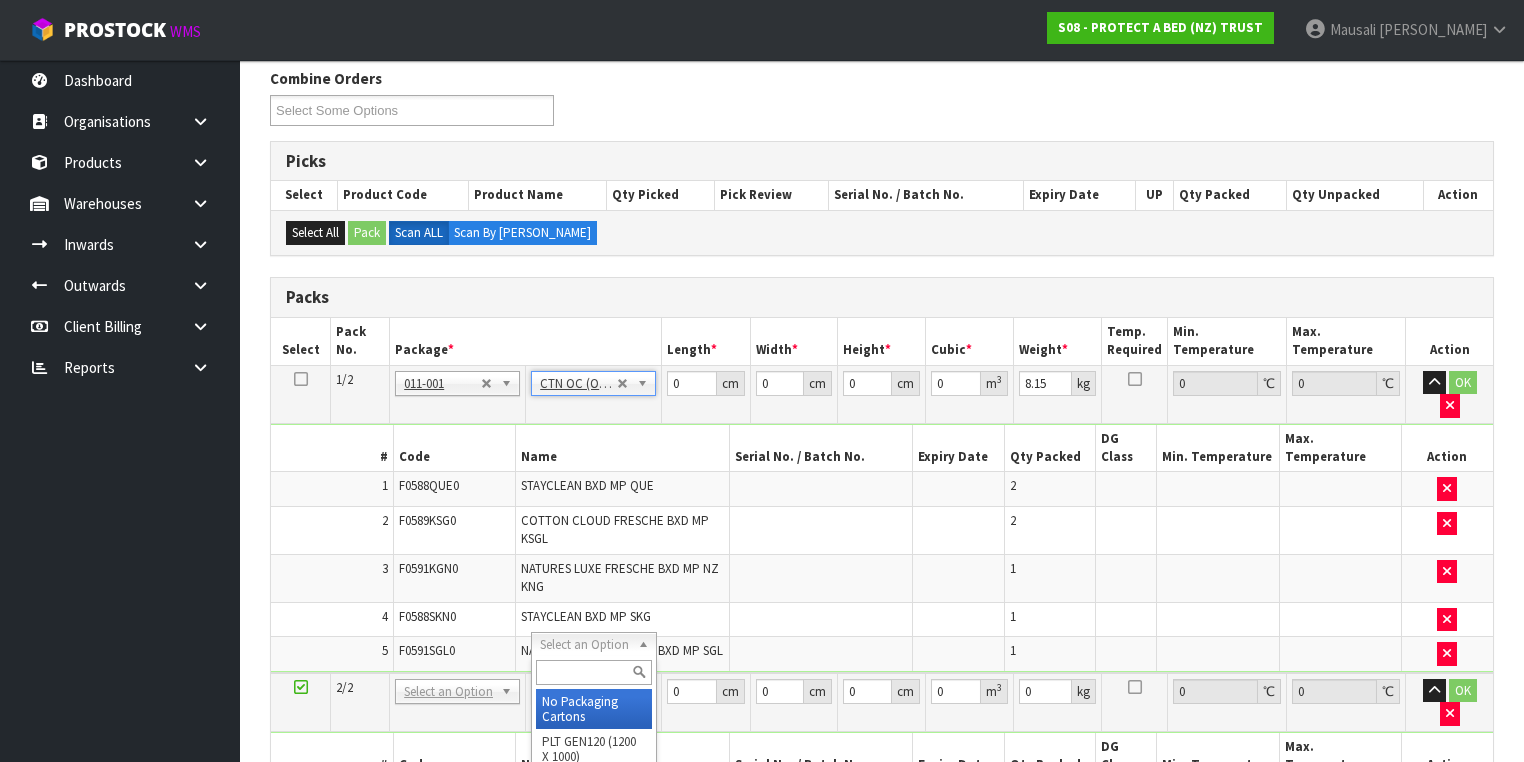 click at bounding box center (593, 672) 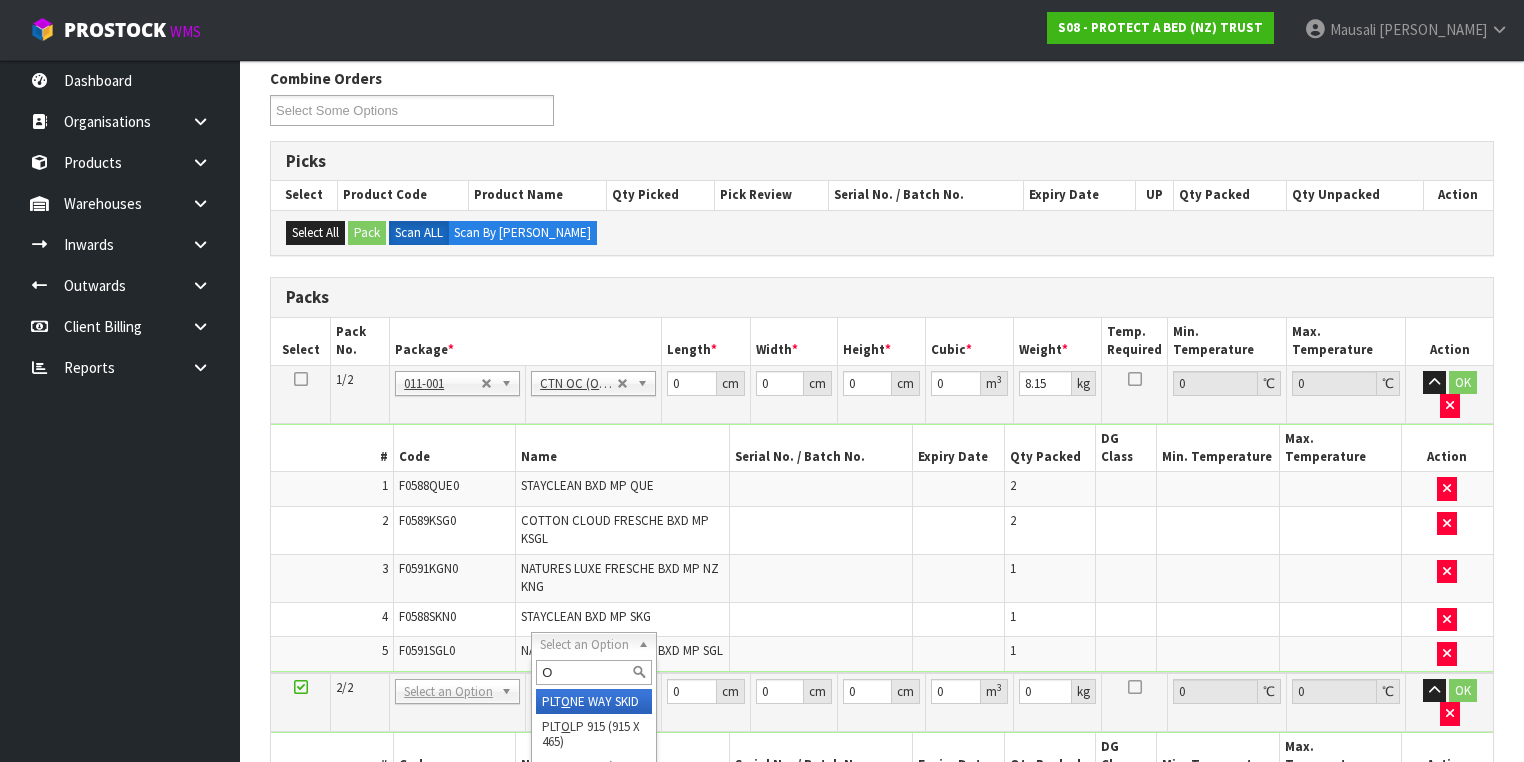 type on "OC" 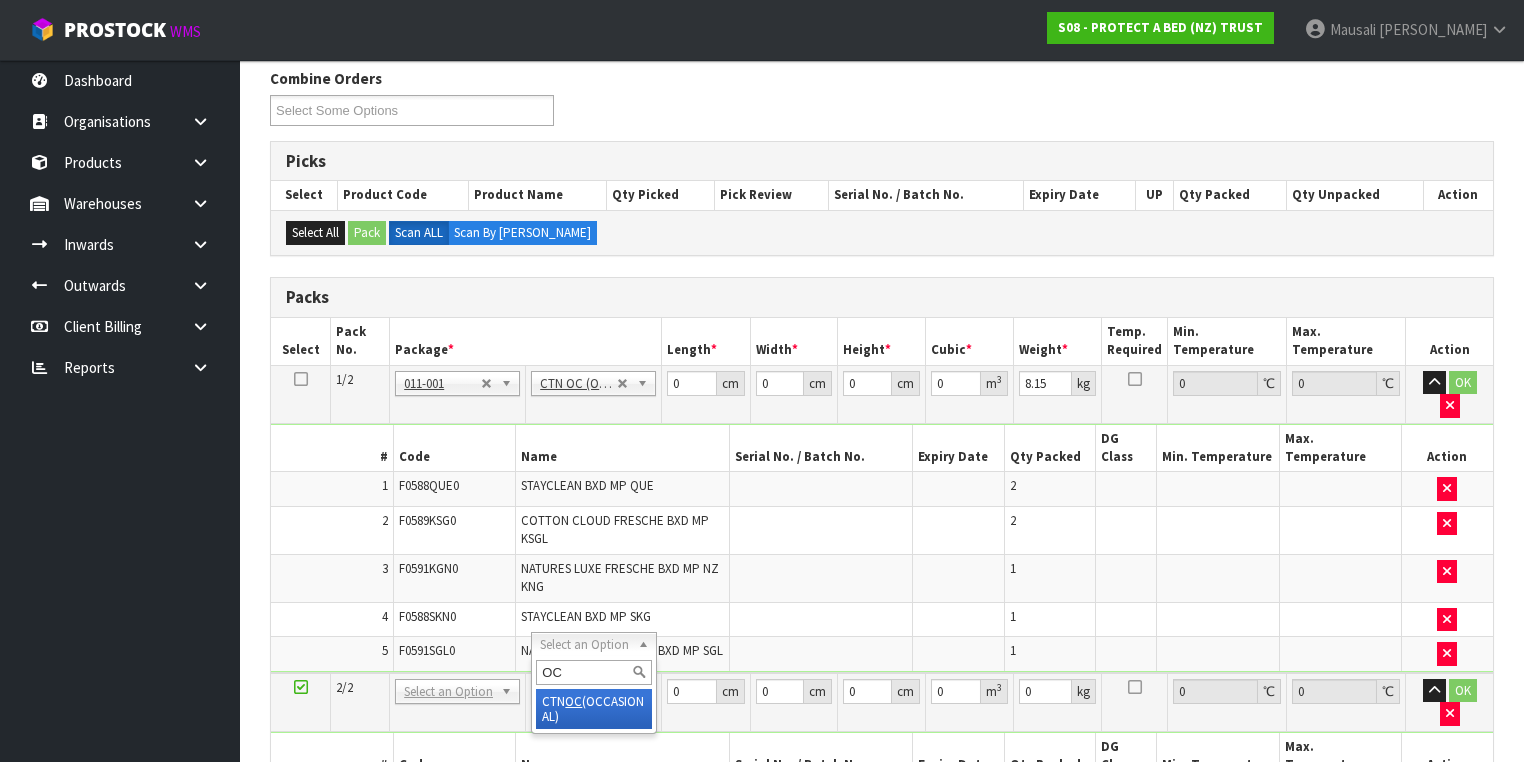 type on "2" 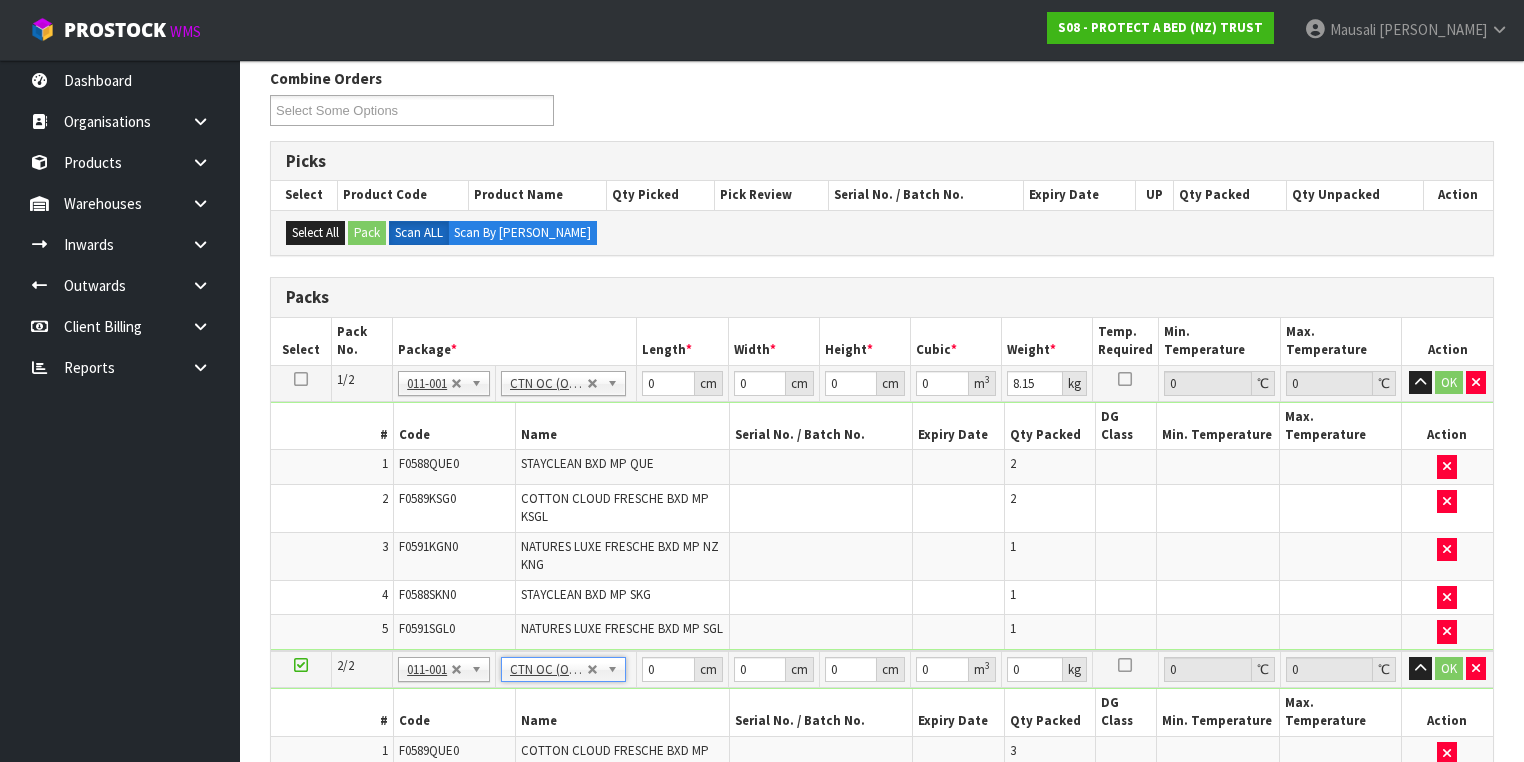 type on "5.65" 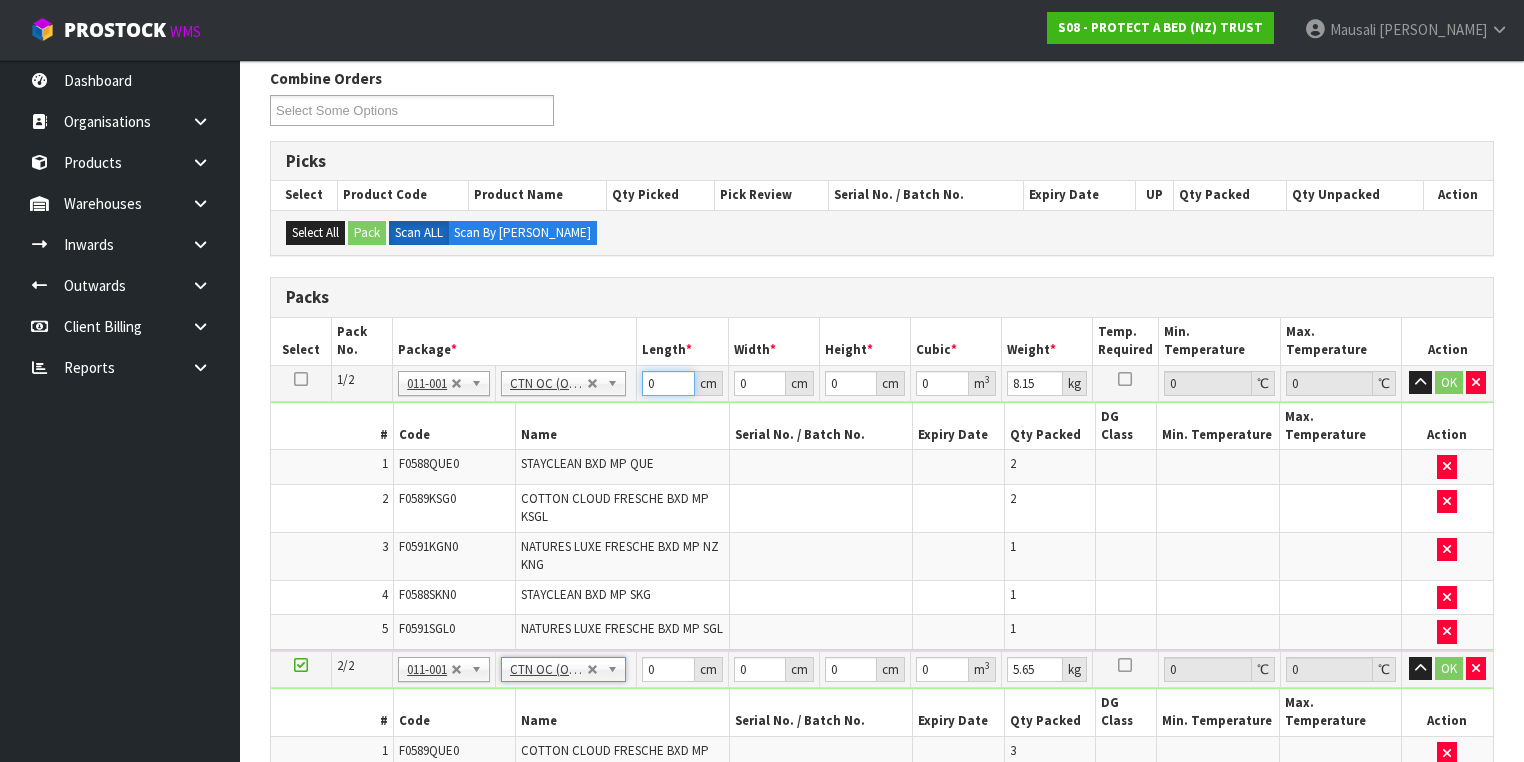 drag, startPoint x: 662, startPoint y: 384, endPoint x: 624, endPoint y: 404, distance: 42.941822 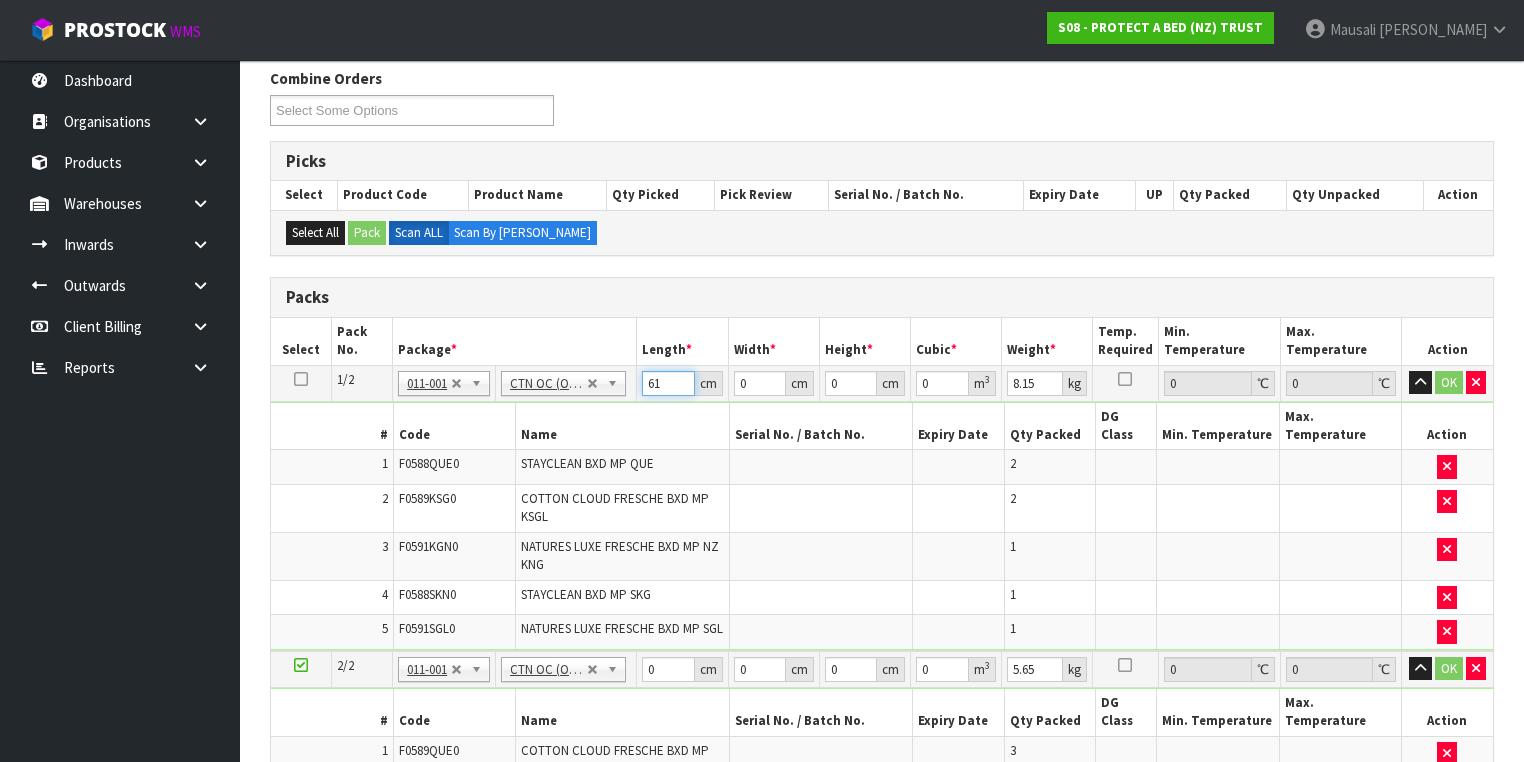 type on "61" 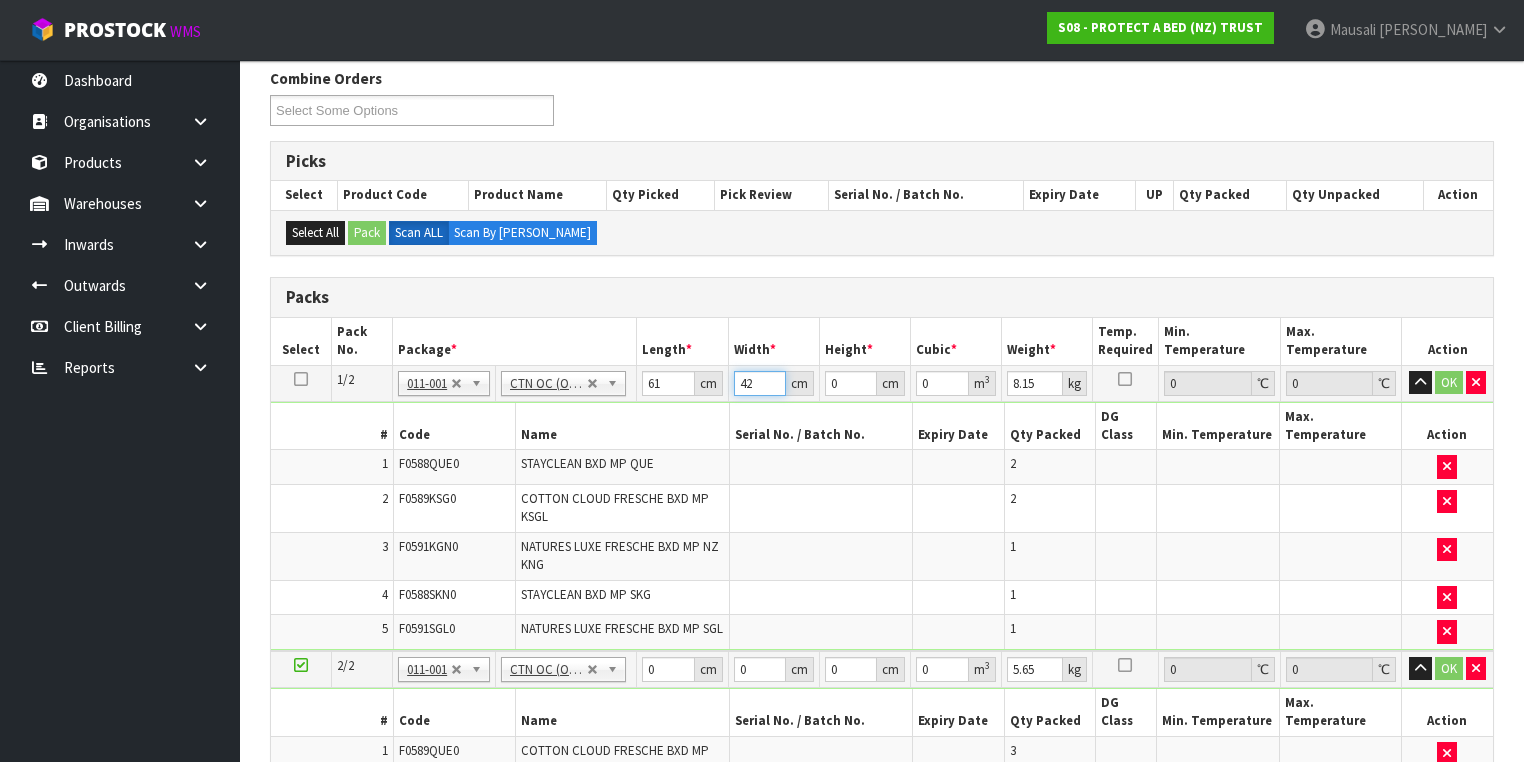 type on "42" 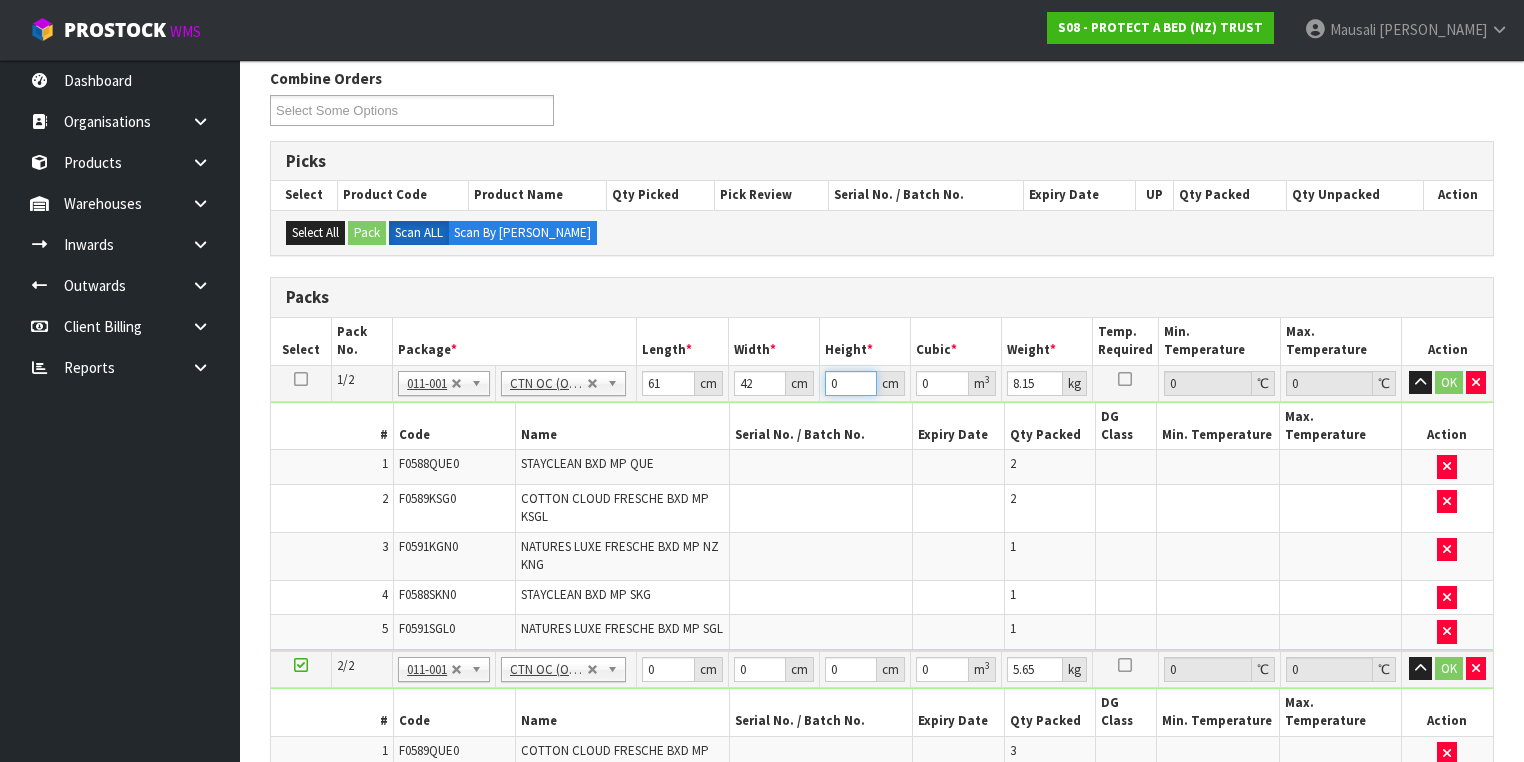 type on "3" 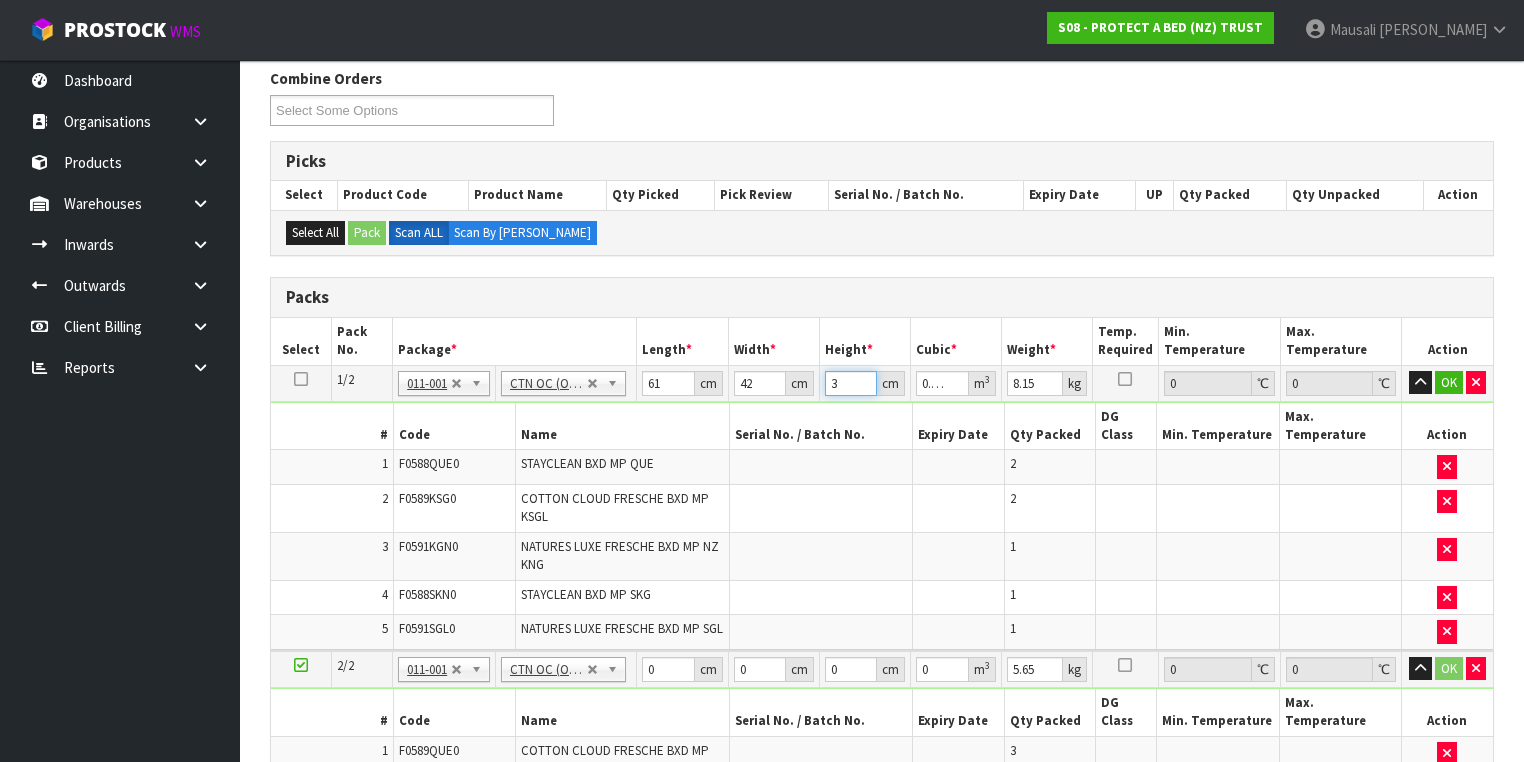 type on "32" 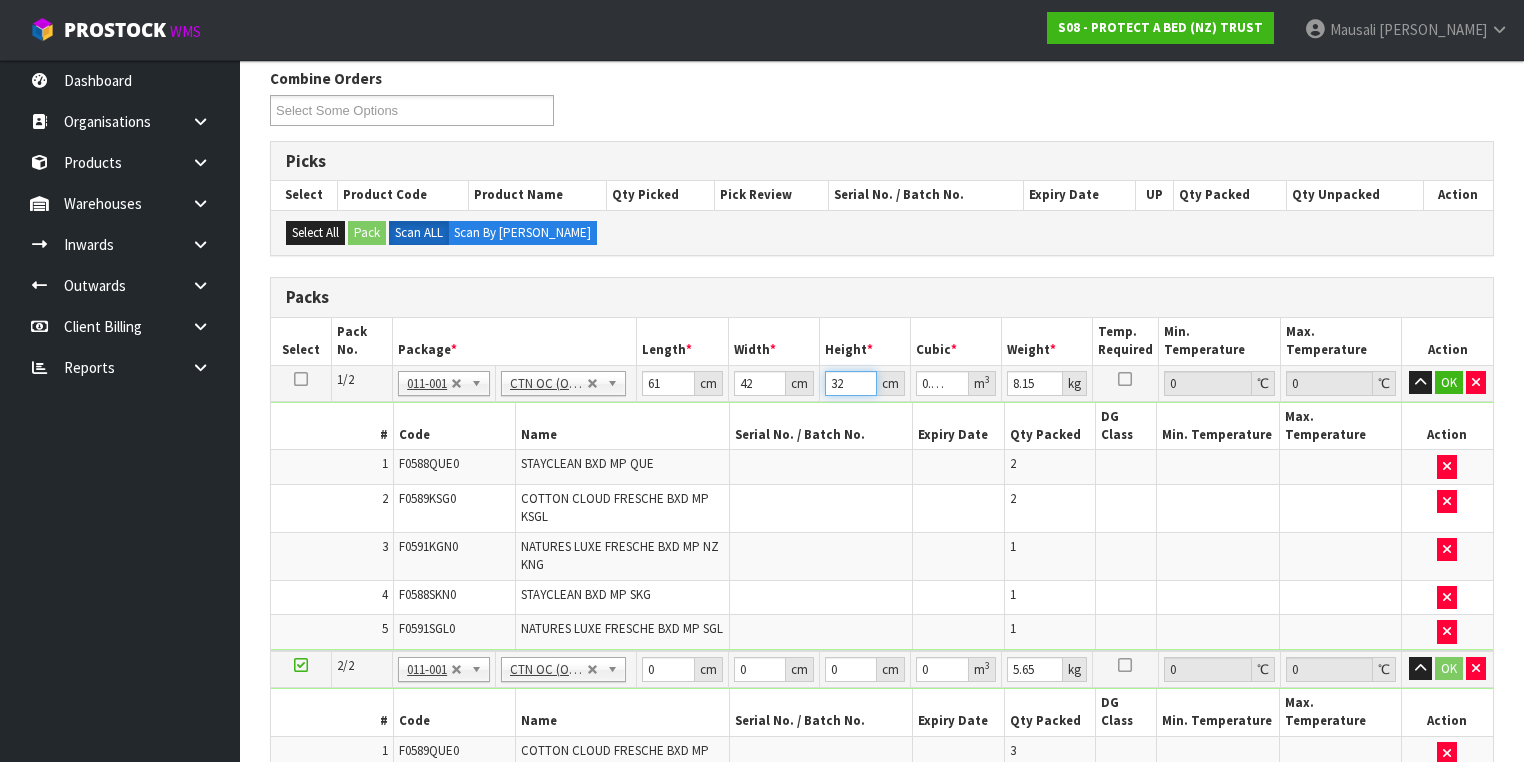 type on "0.081984" 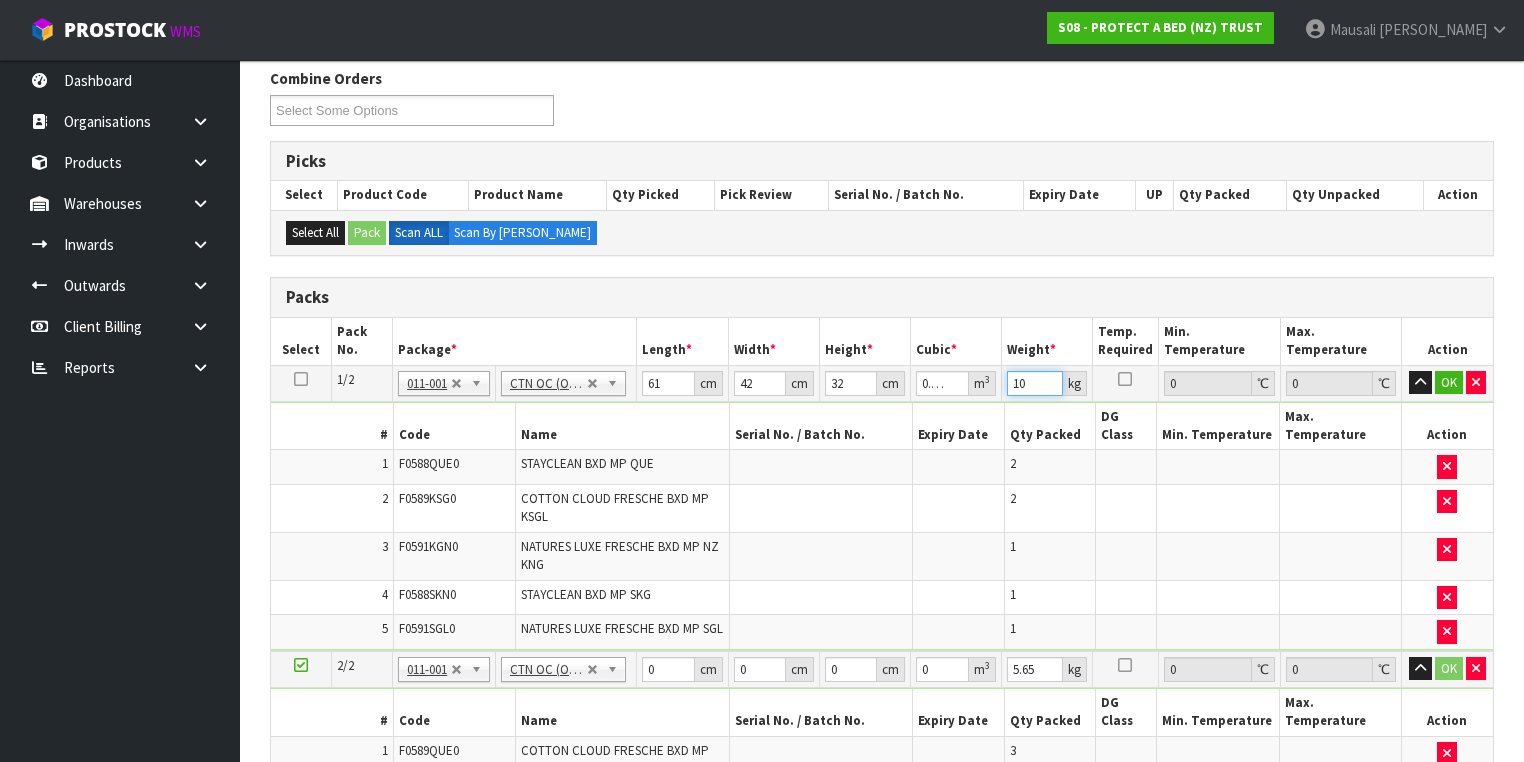 type on "10" 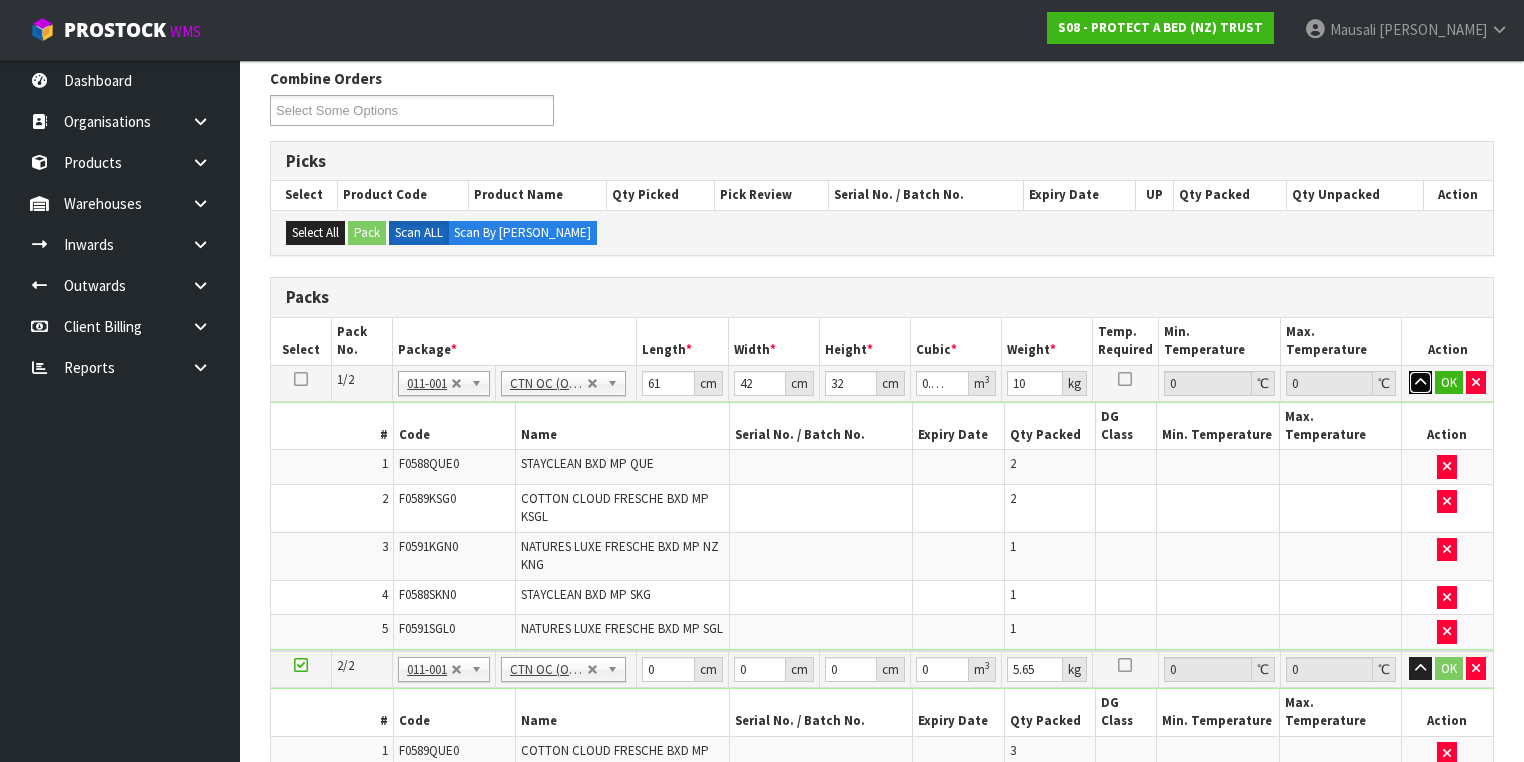 type 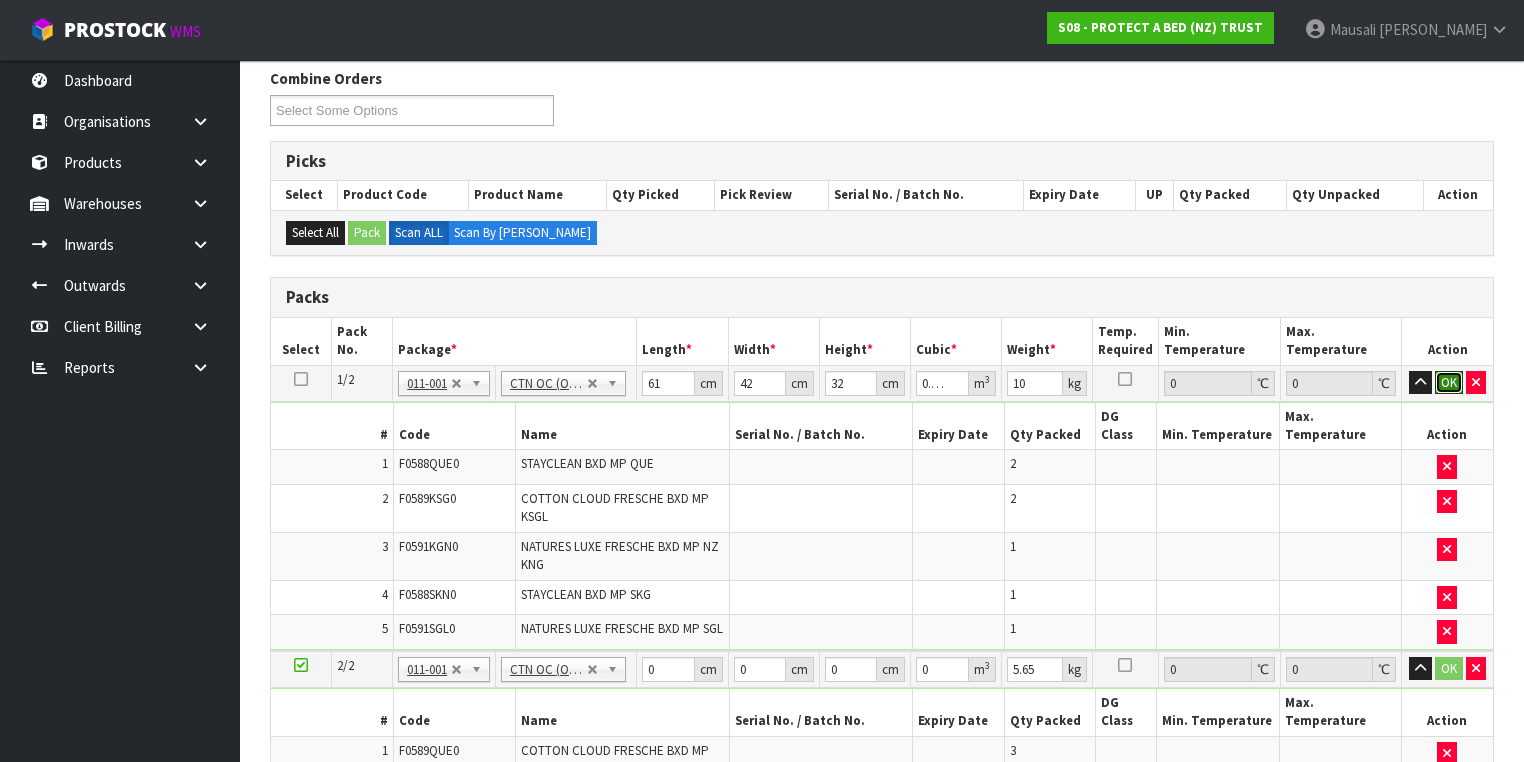 type 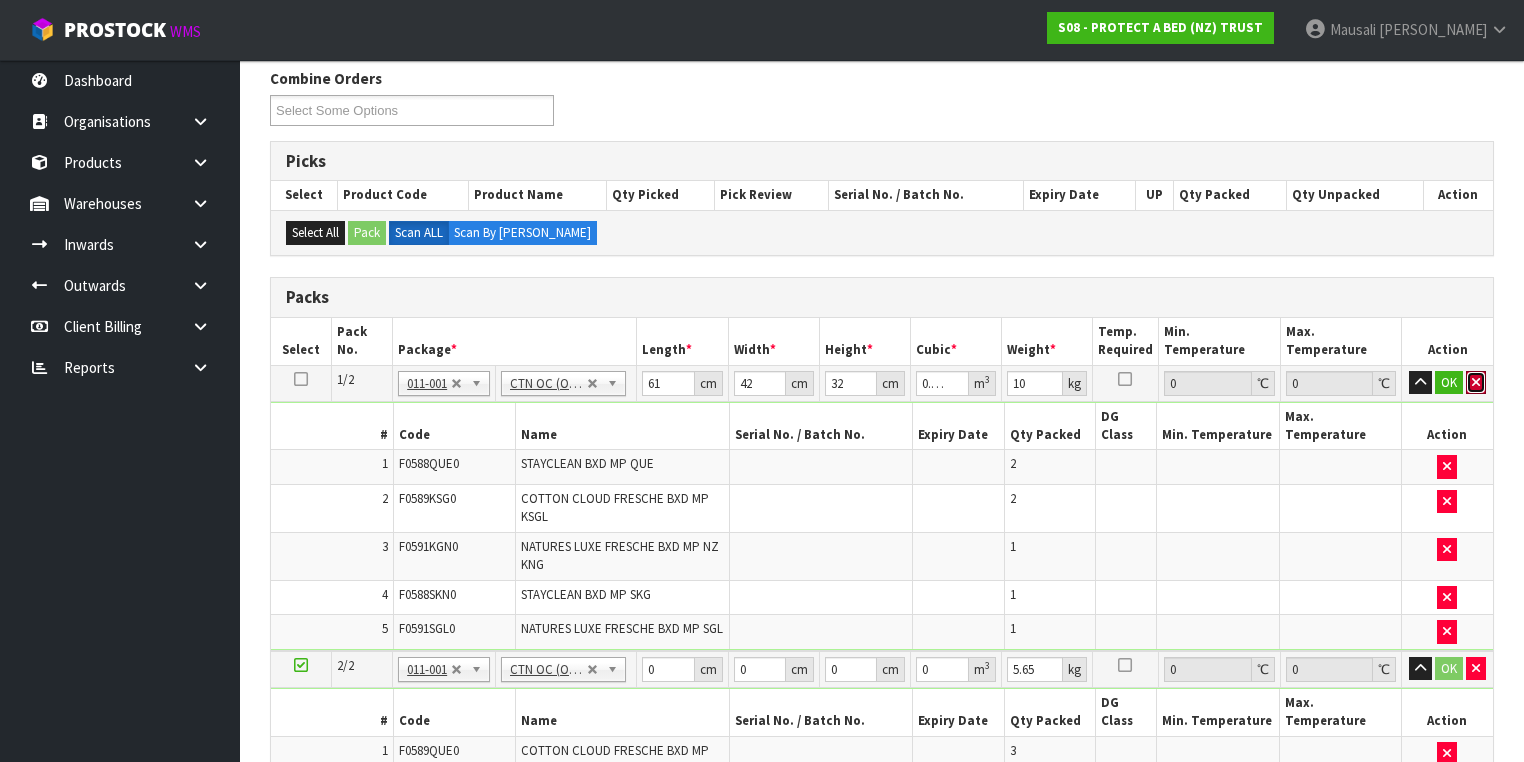 type 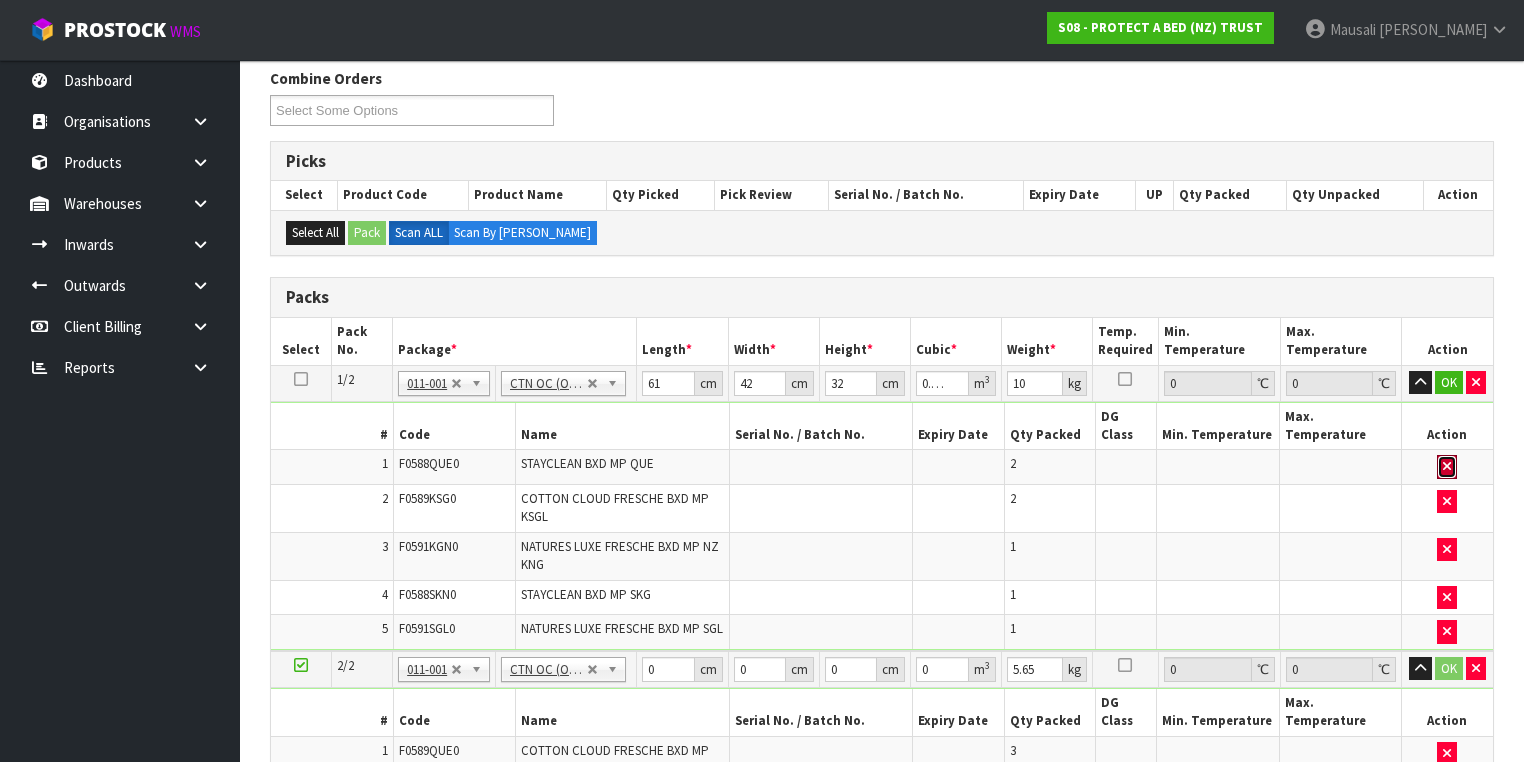 type 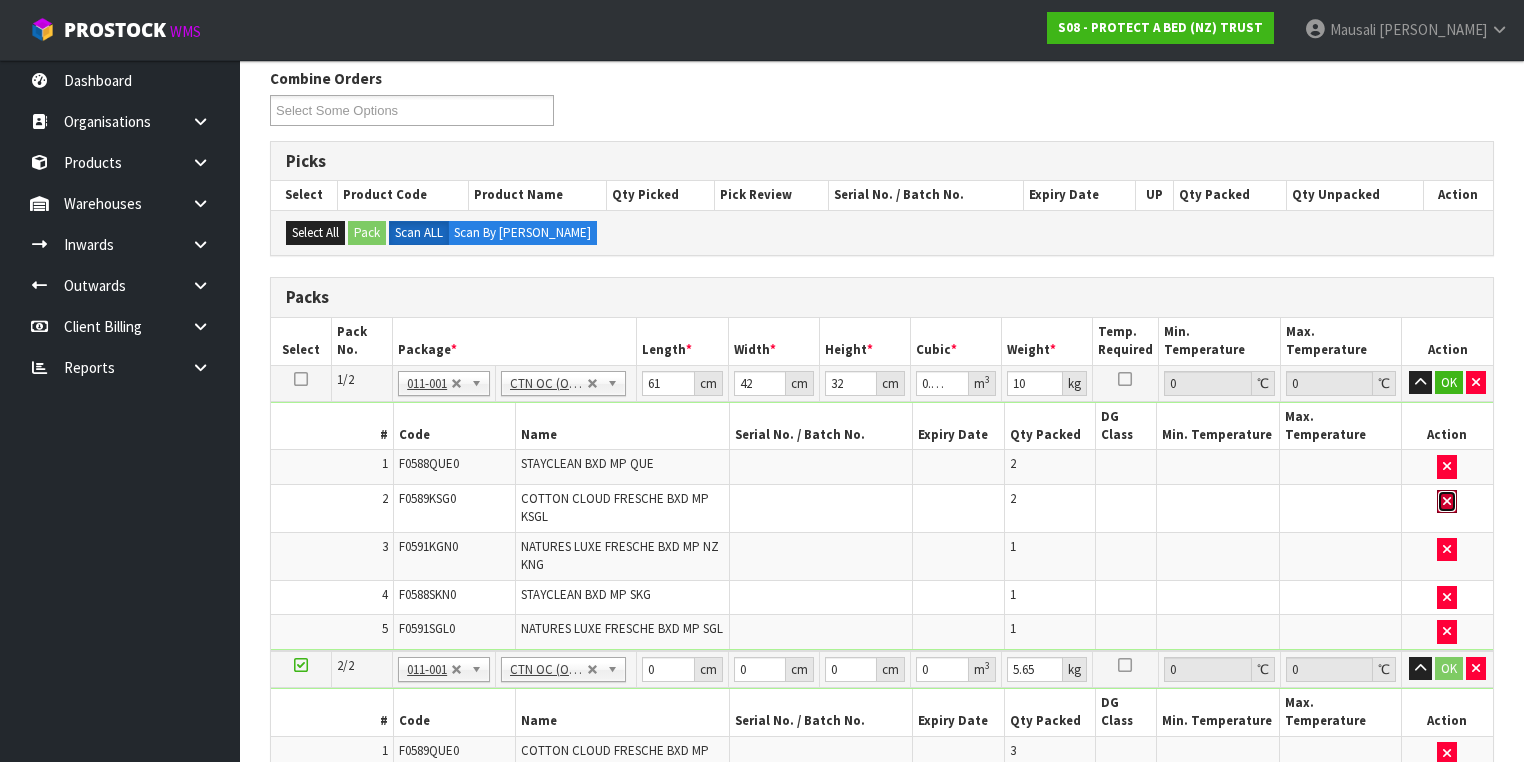type 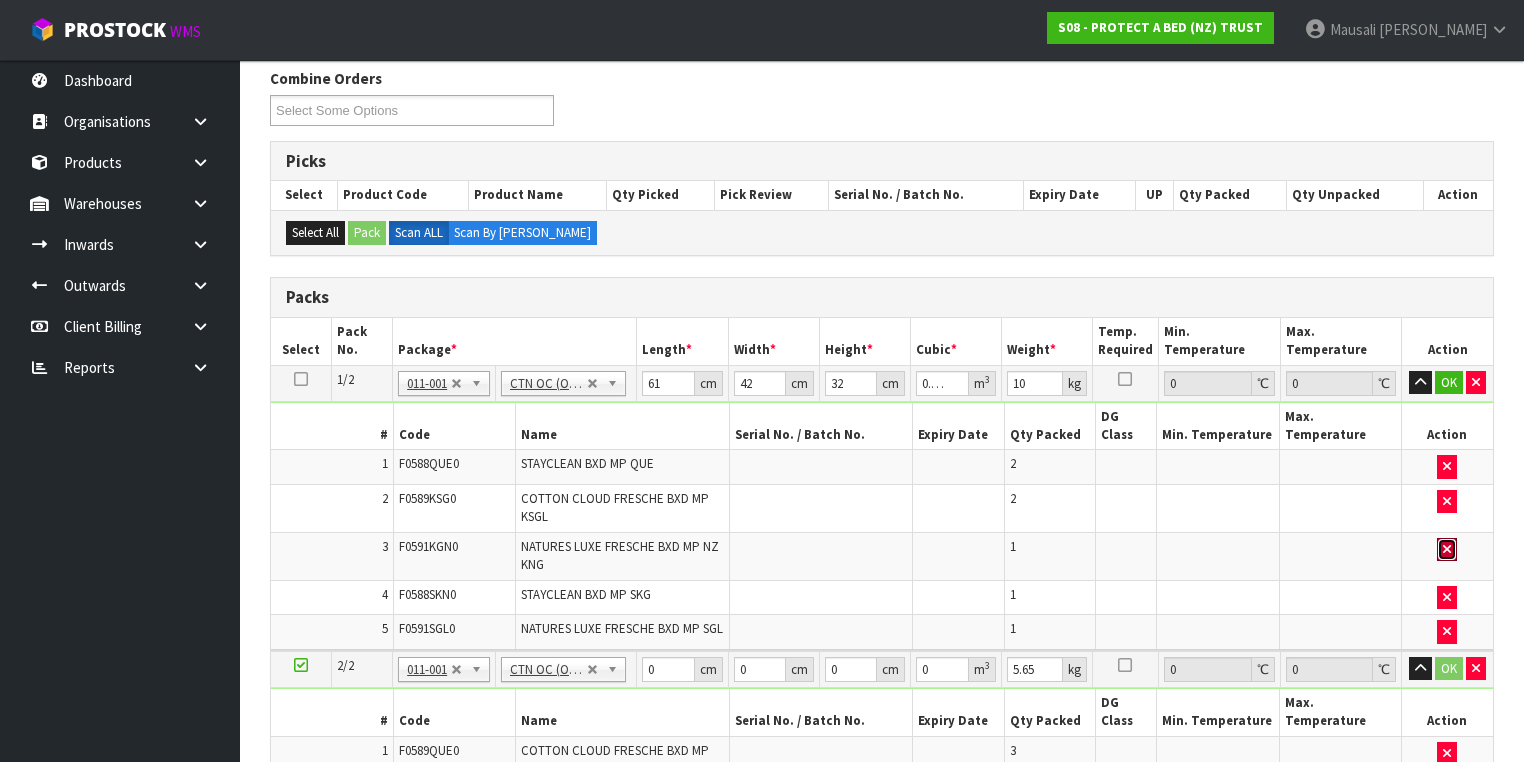 type 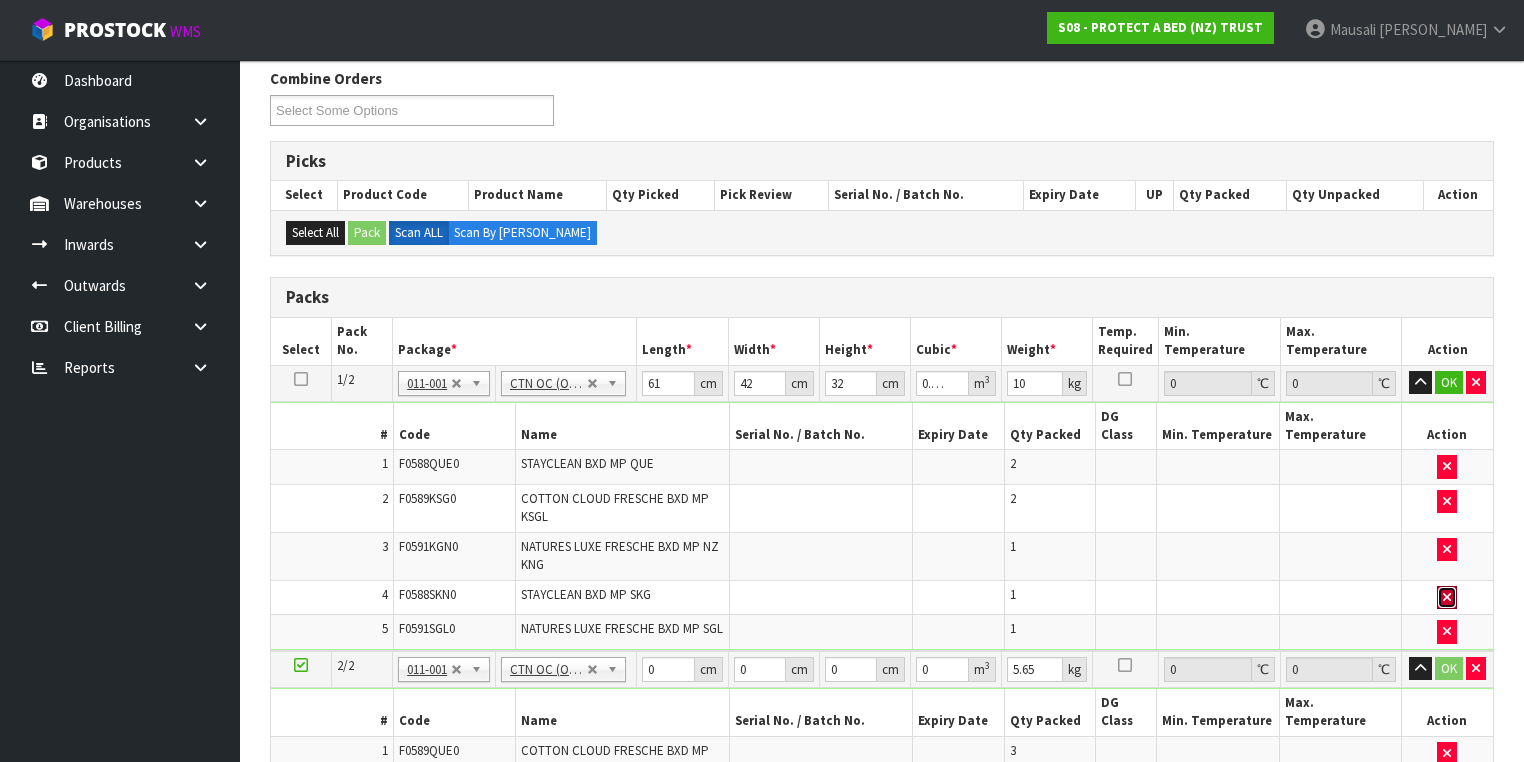 type 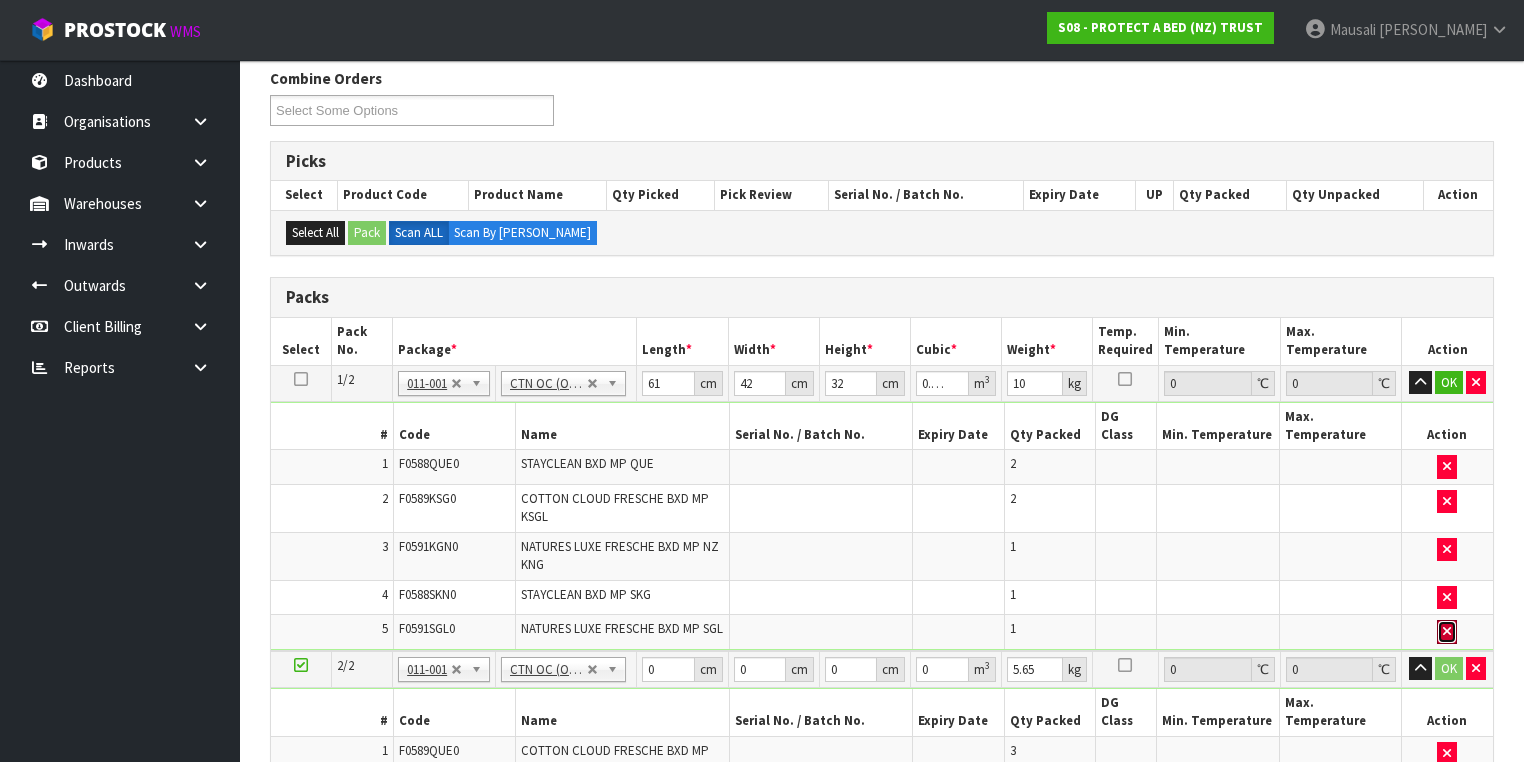 type 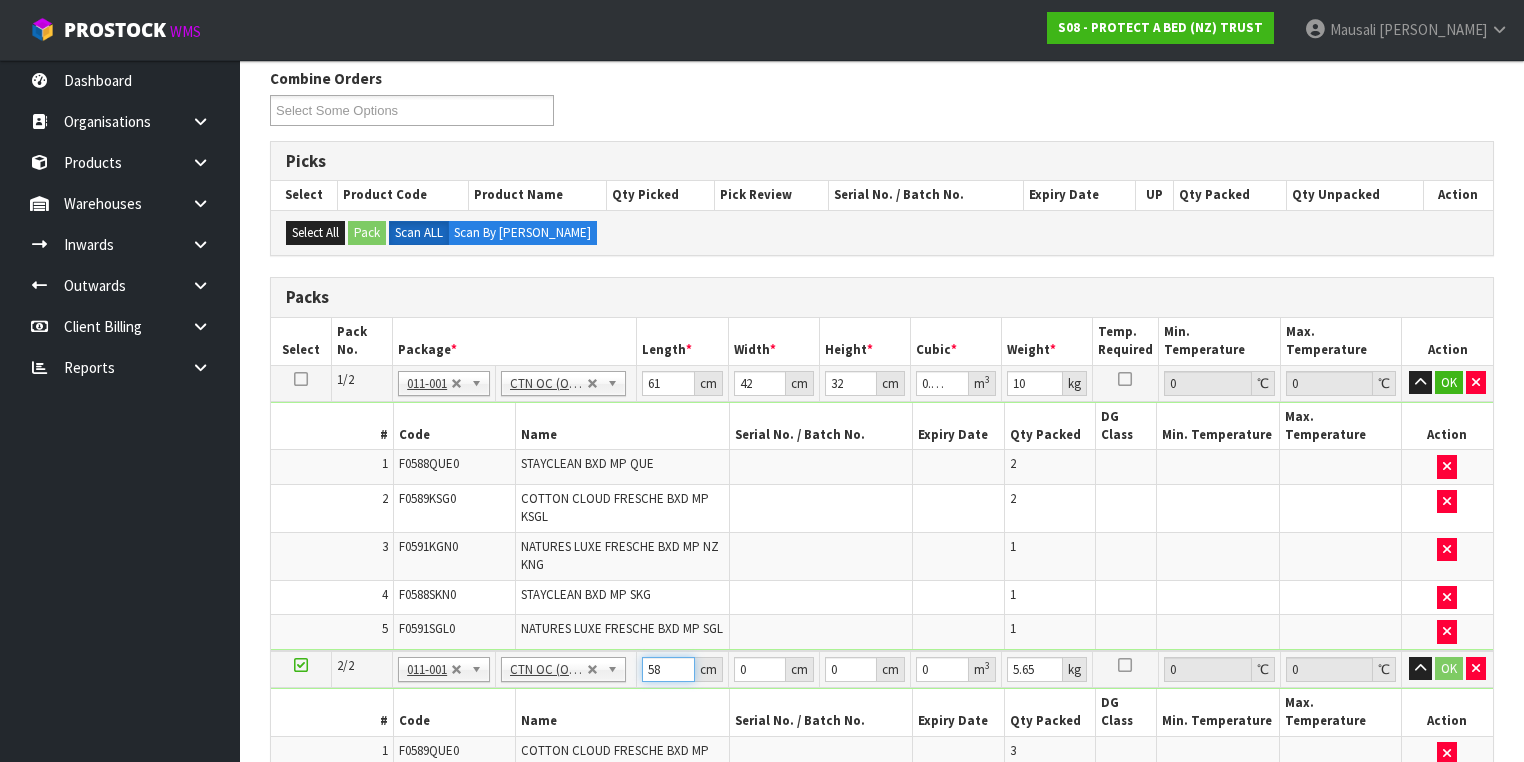 type on "58" 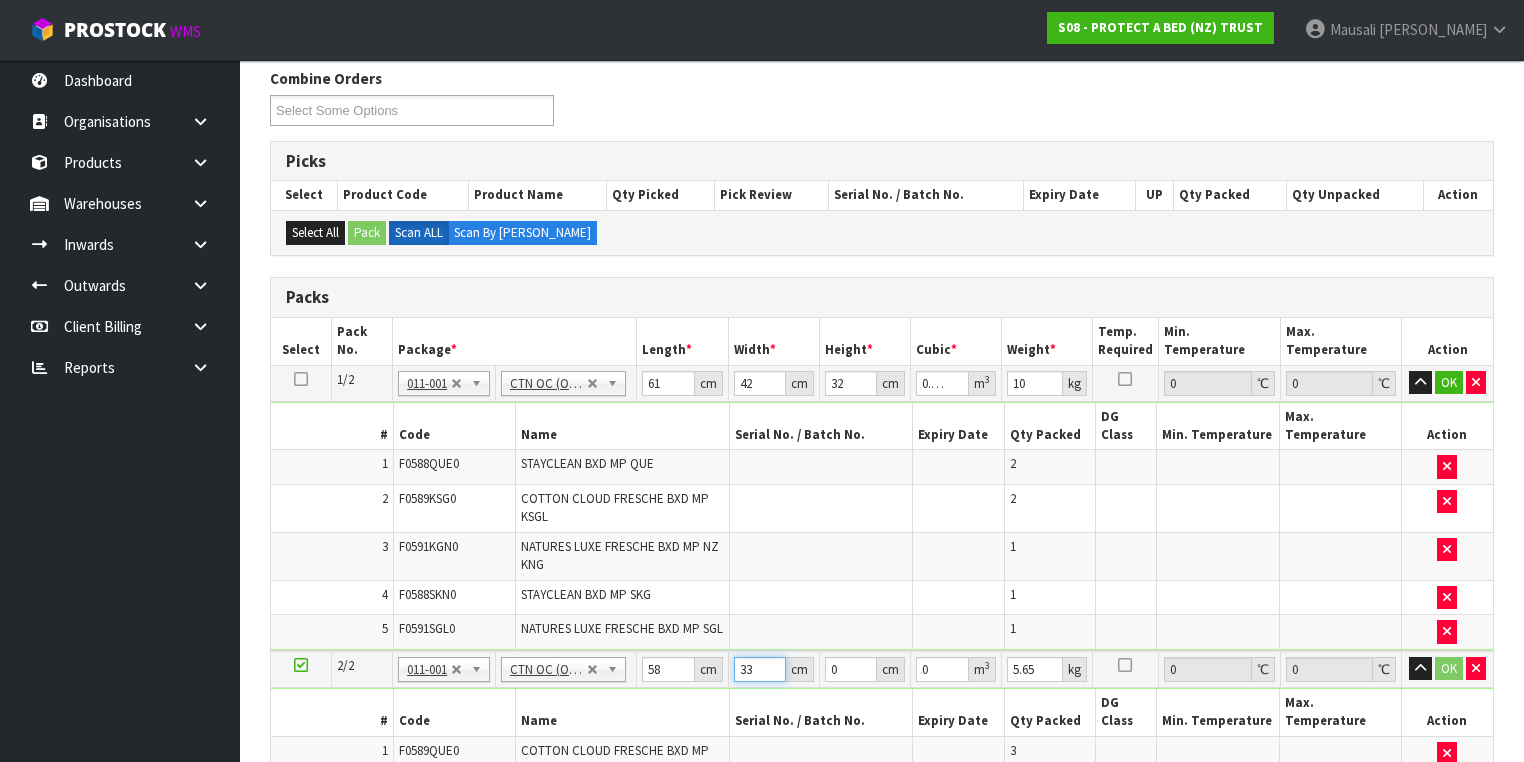 type on "33" 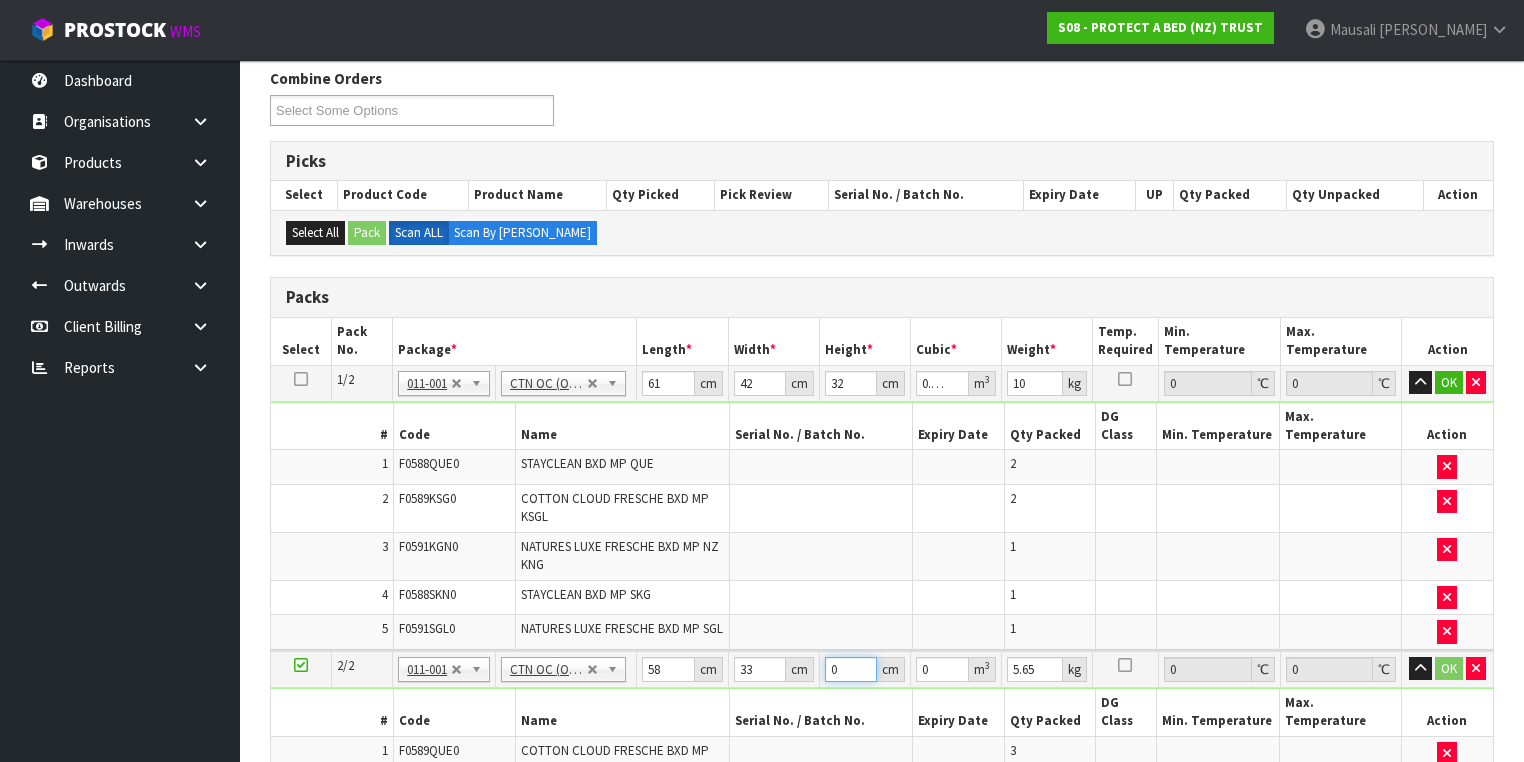 type on "3" 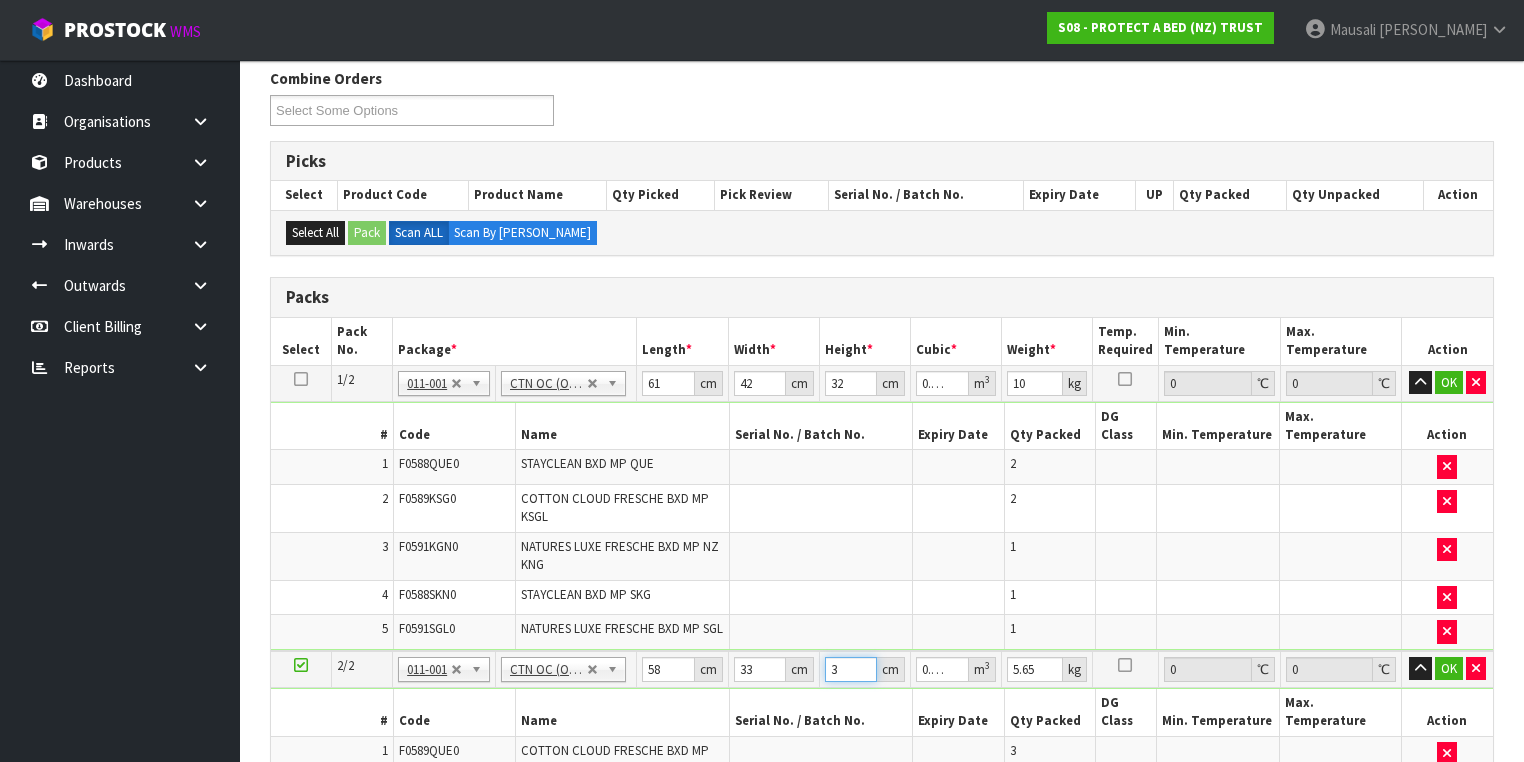 type on "32" 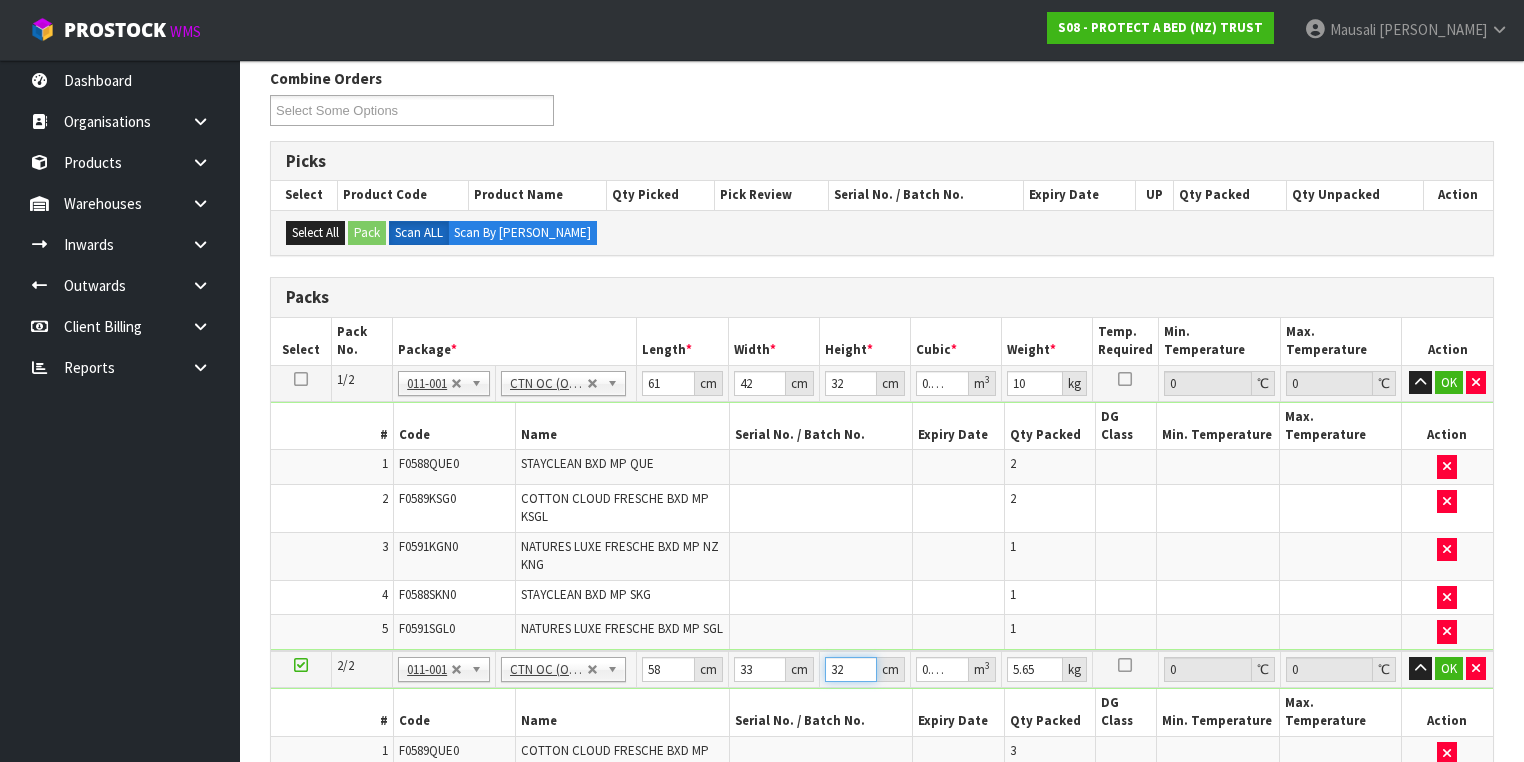 type on "32" 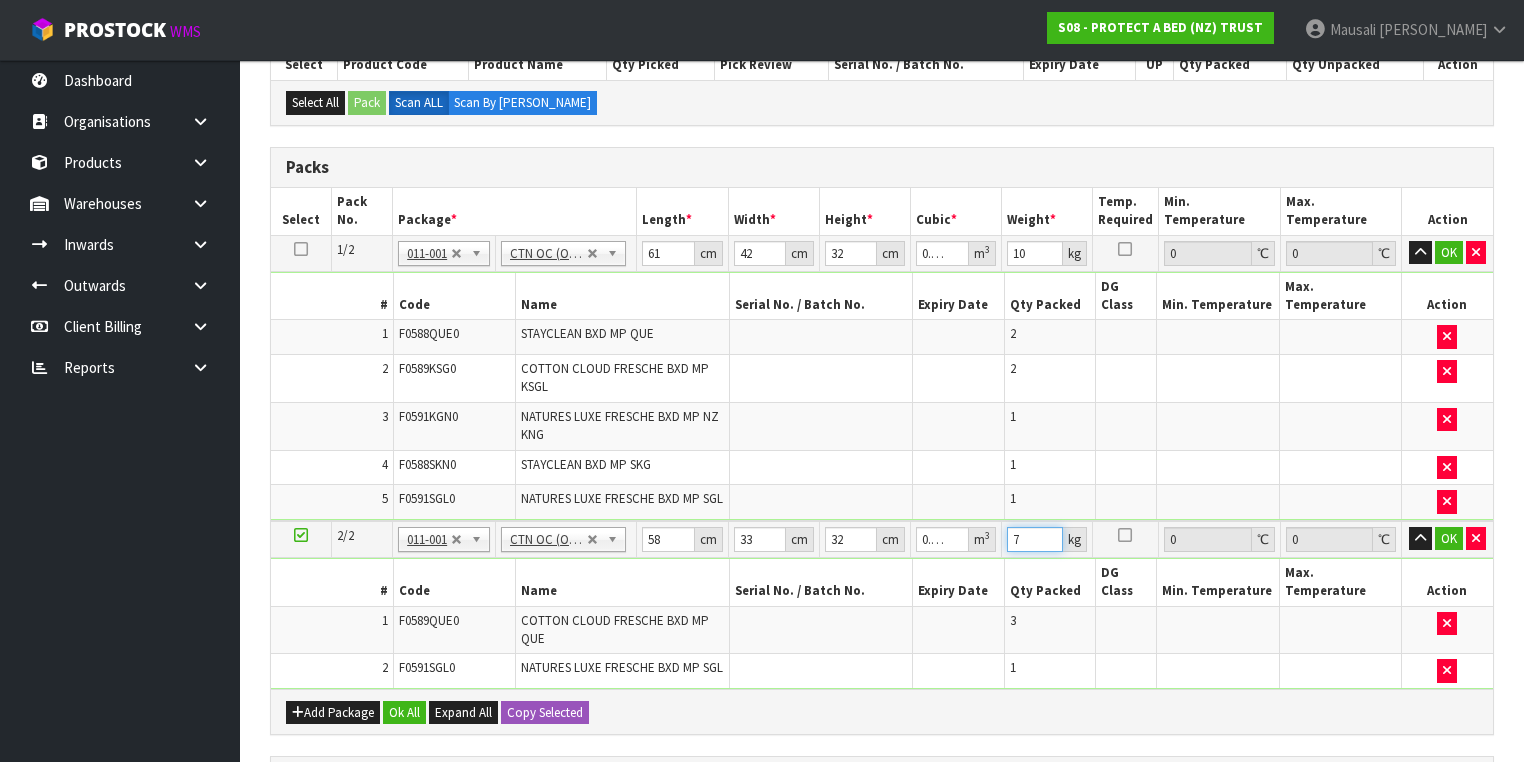 scroll, scrollTop: 560, scrollLeft: 0, axis: vertical 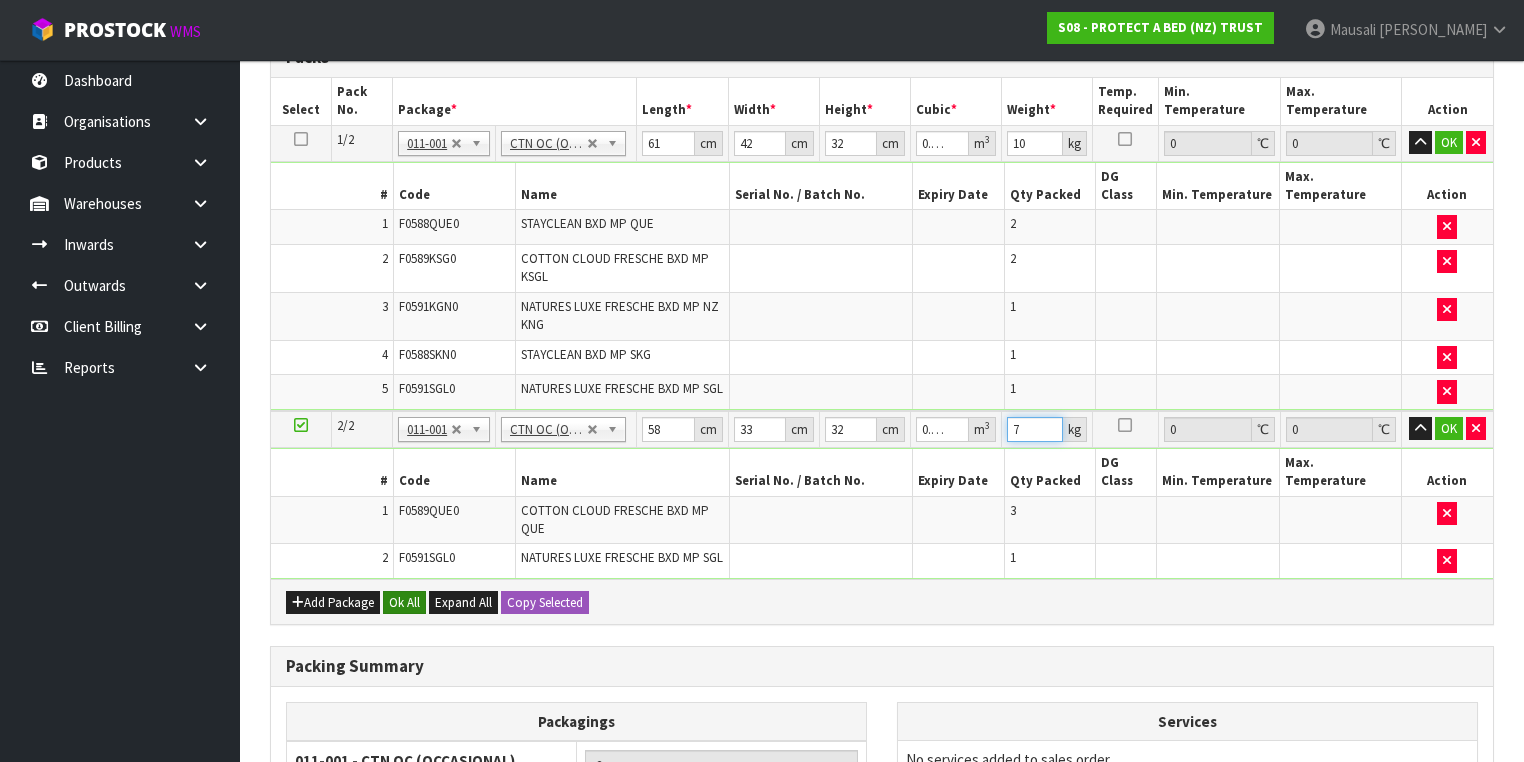 type on "7" 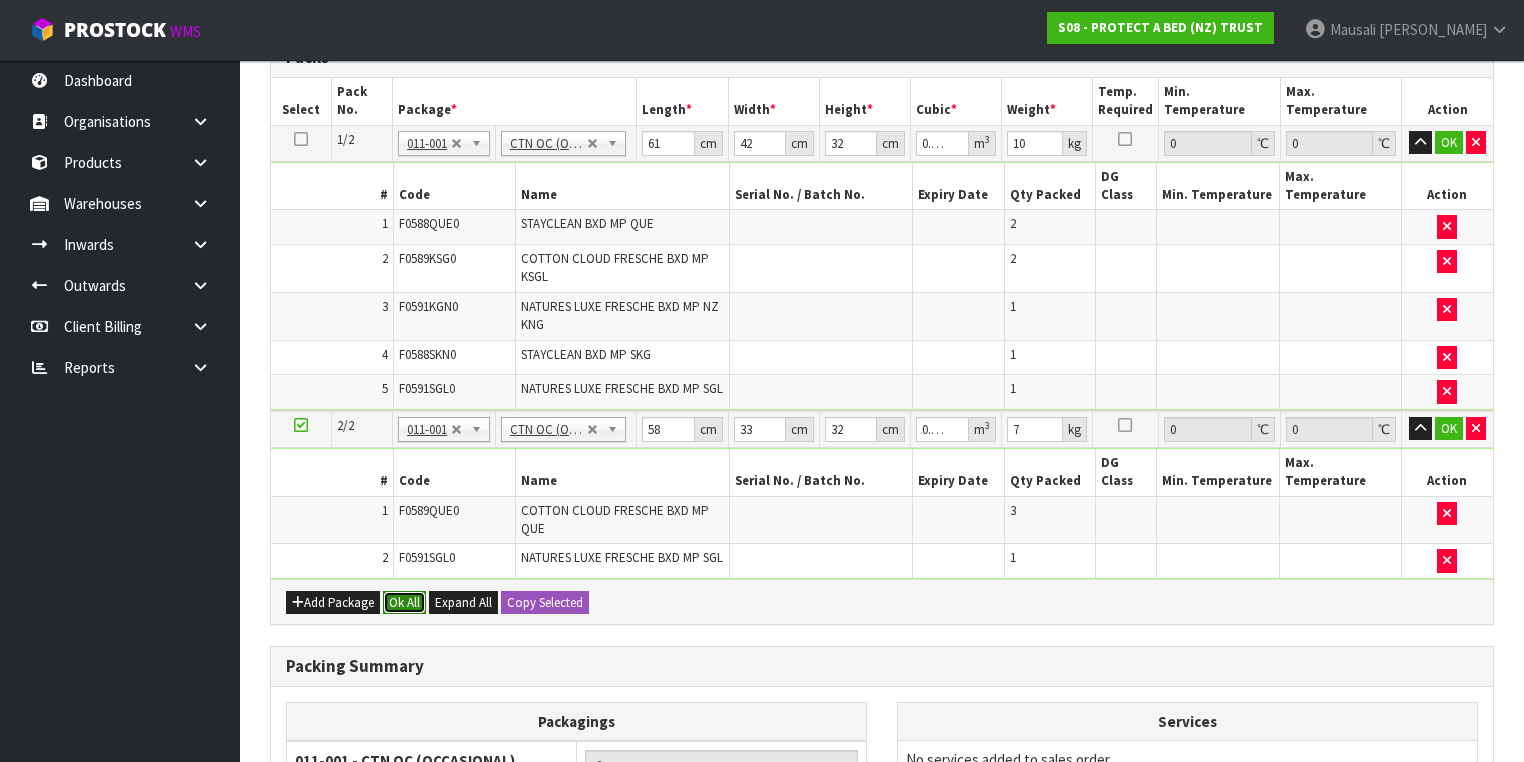 click on "Ok All" at bounding box center [404, 603] 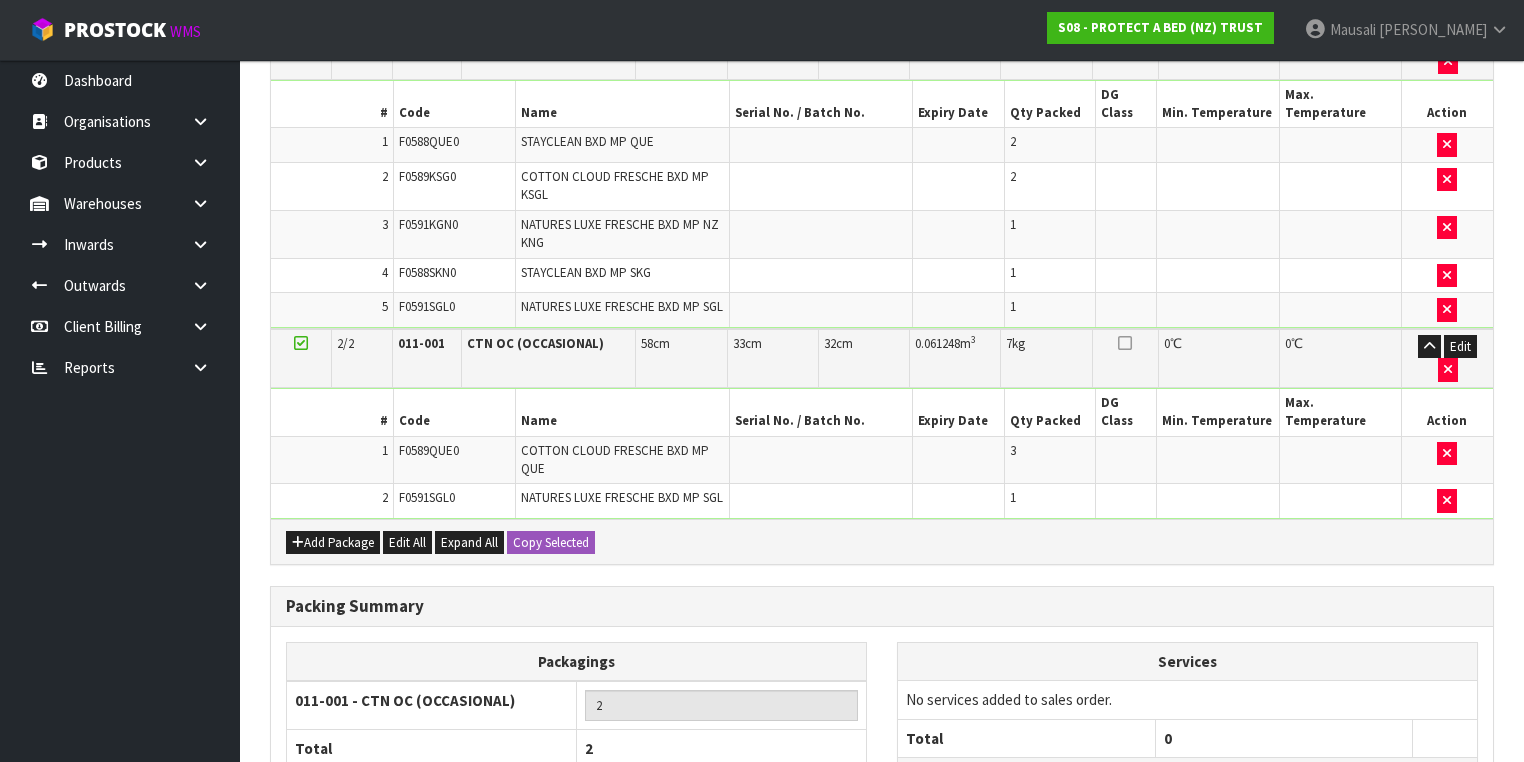 scroll, scrollTop: 750, scrollLeft: 0, axis: vertical 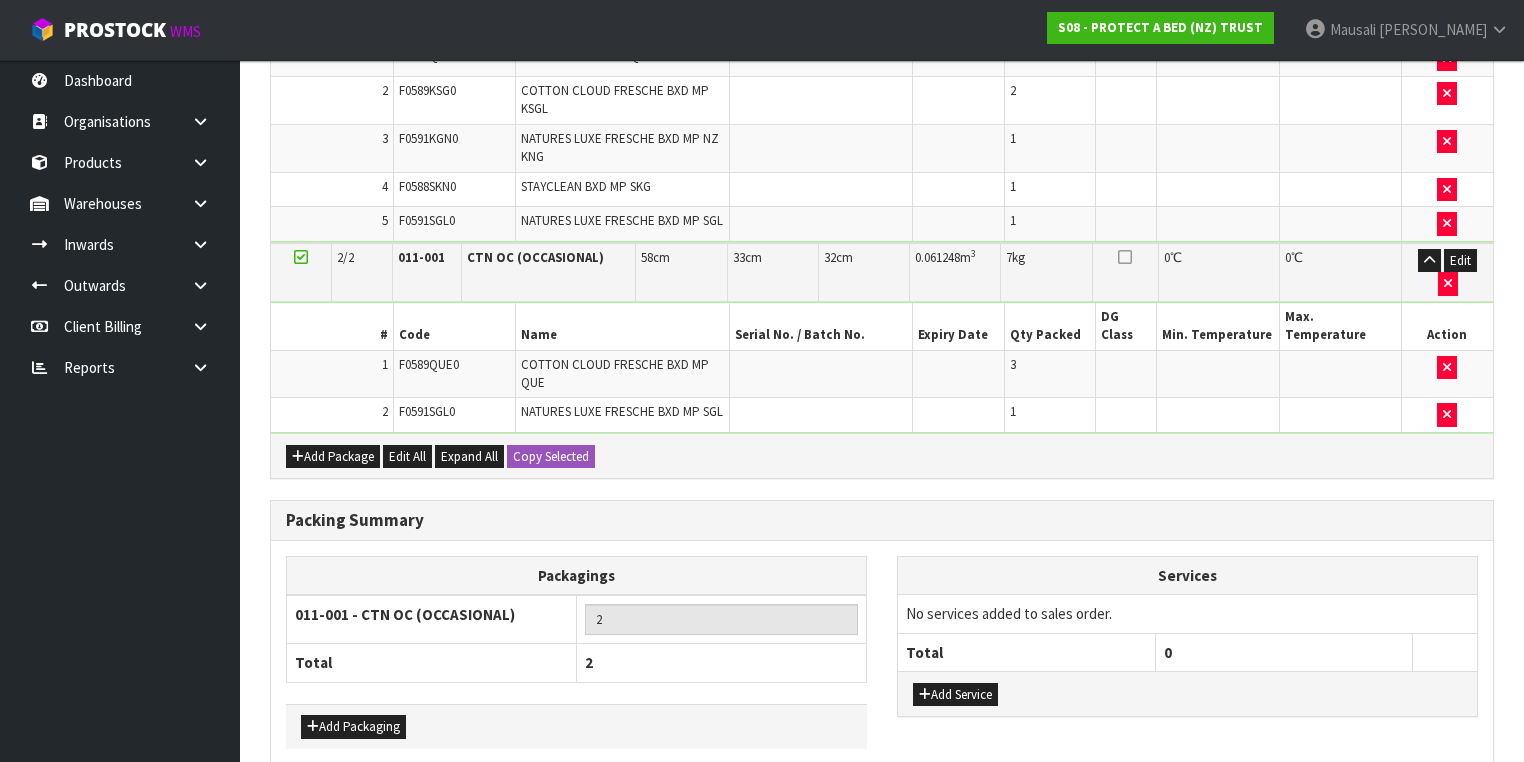 click on "Save & Confirm Packs" at bounding box center [427, 807] 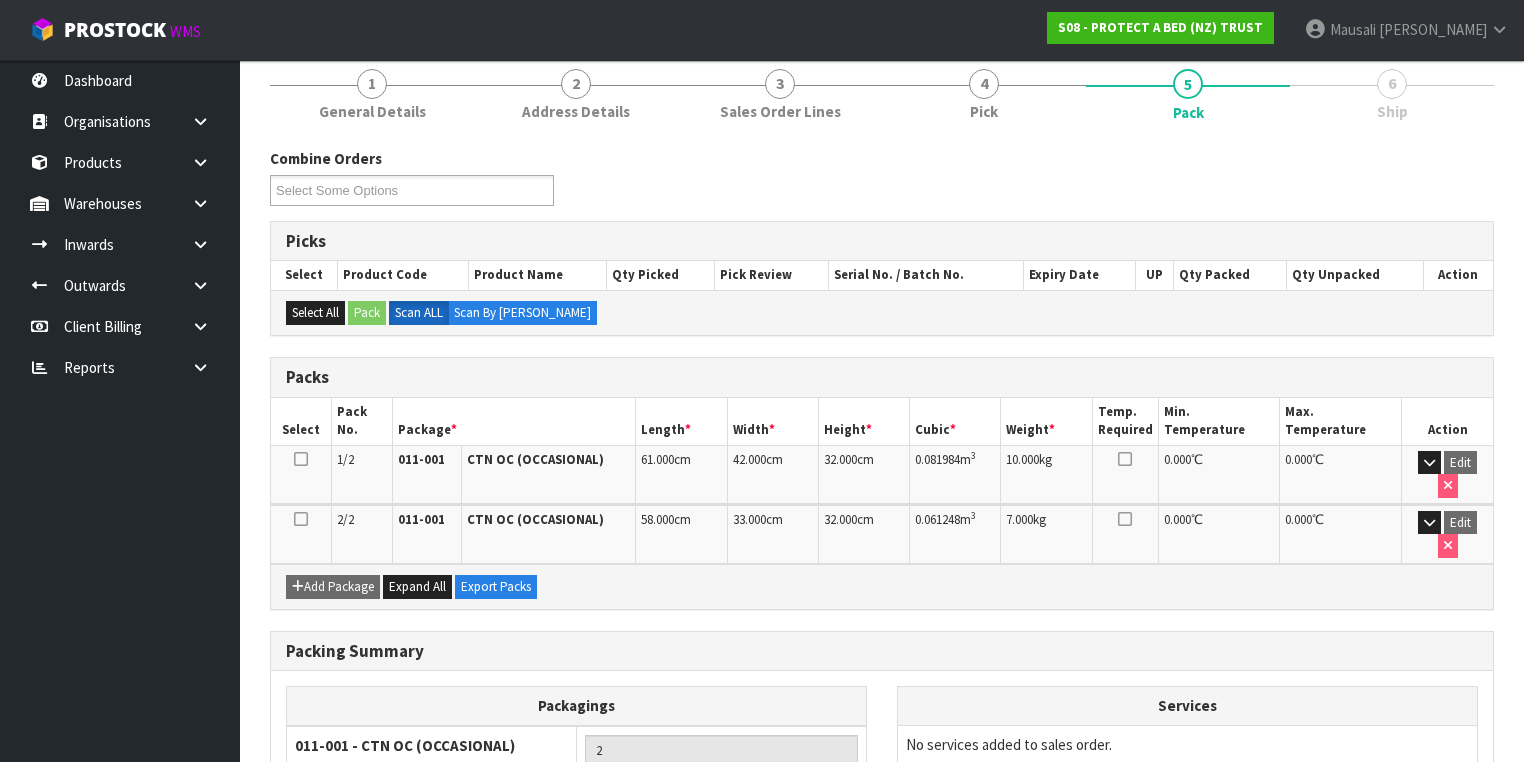 scroll, scrollTop: 368, scrollLeft: 0, axis: vertical 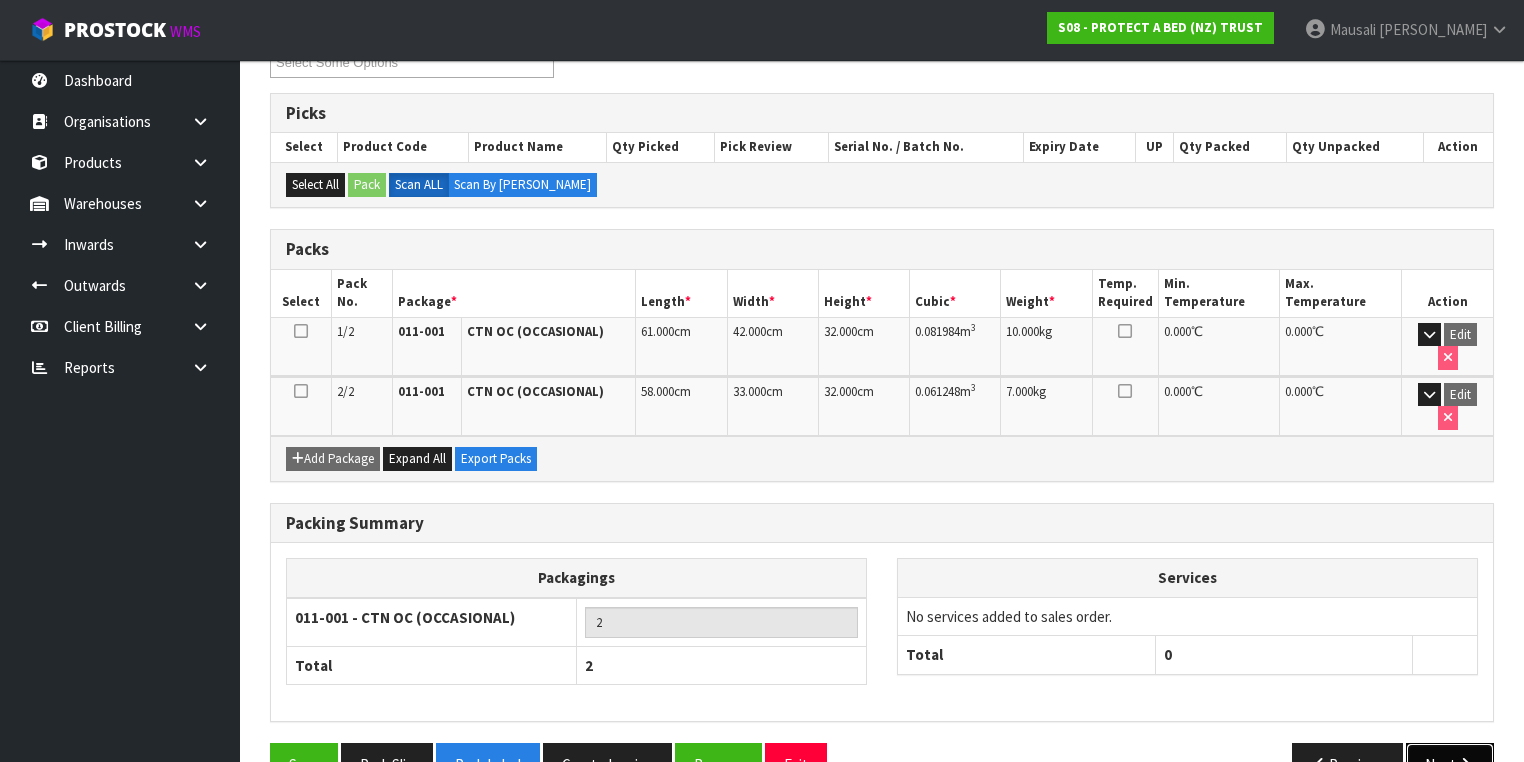 click on "Next" at bounding box center (1450, 764) 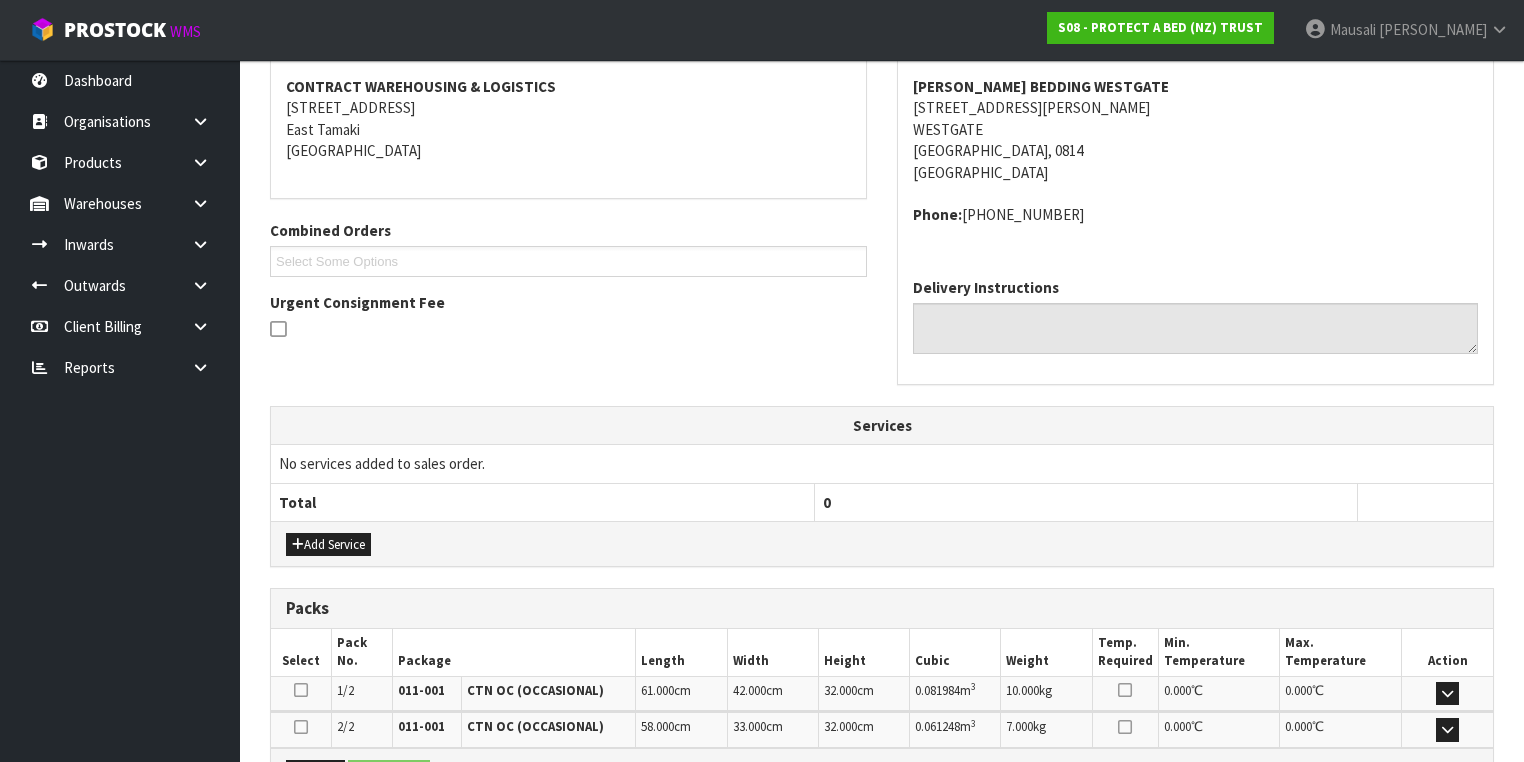 scroll, scrollTop: 607, scrollLeft: 0, axis: vertical 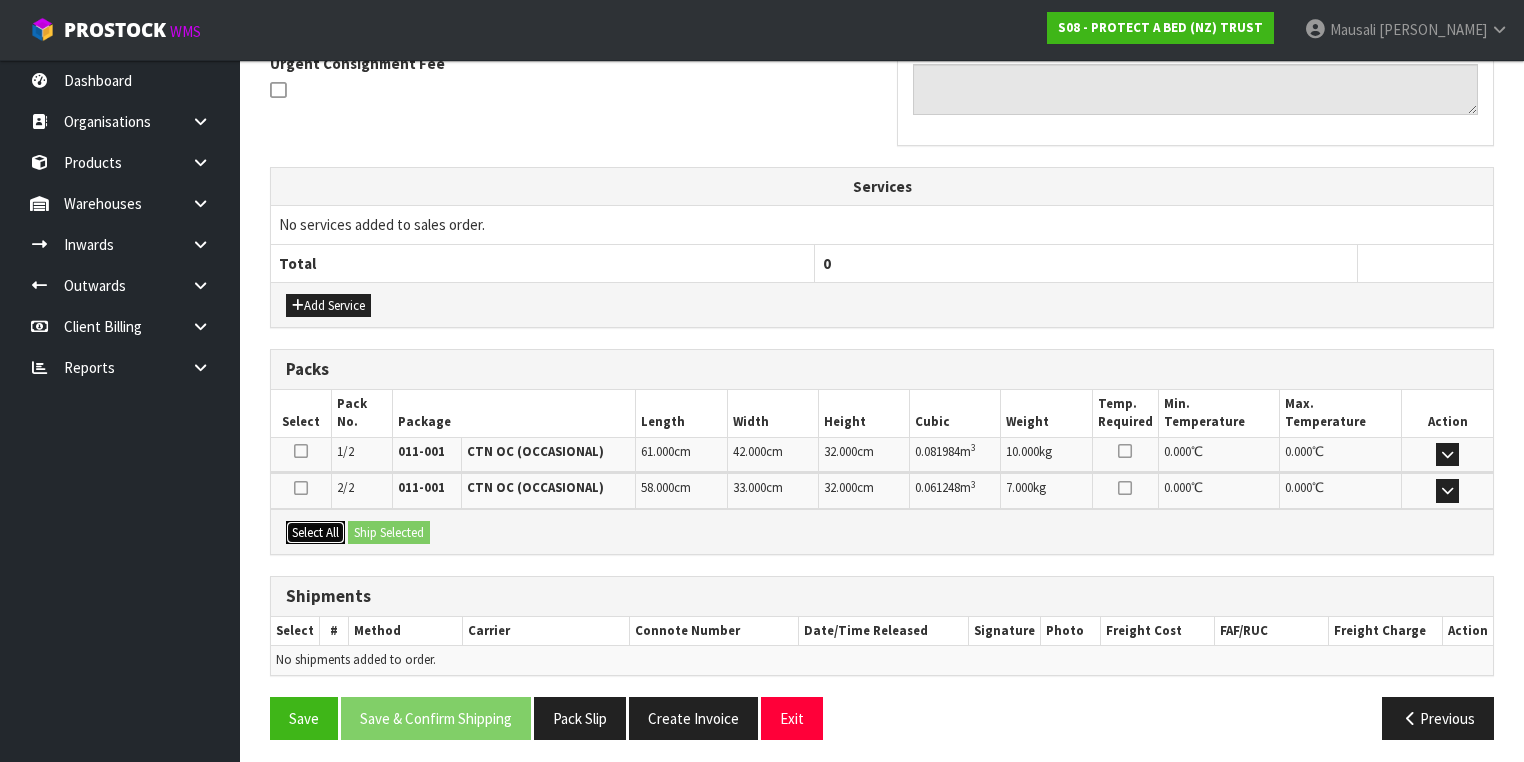 click on "Select All" at bounding box center [315, 533] 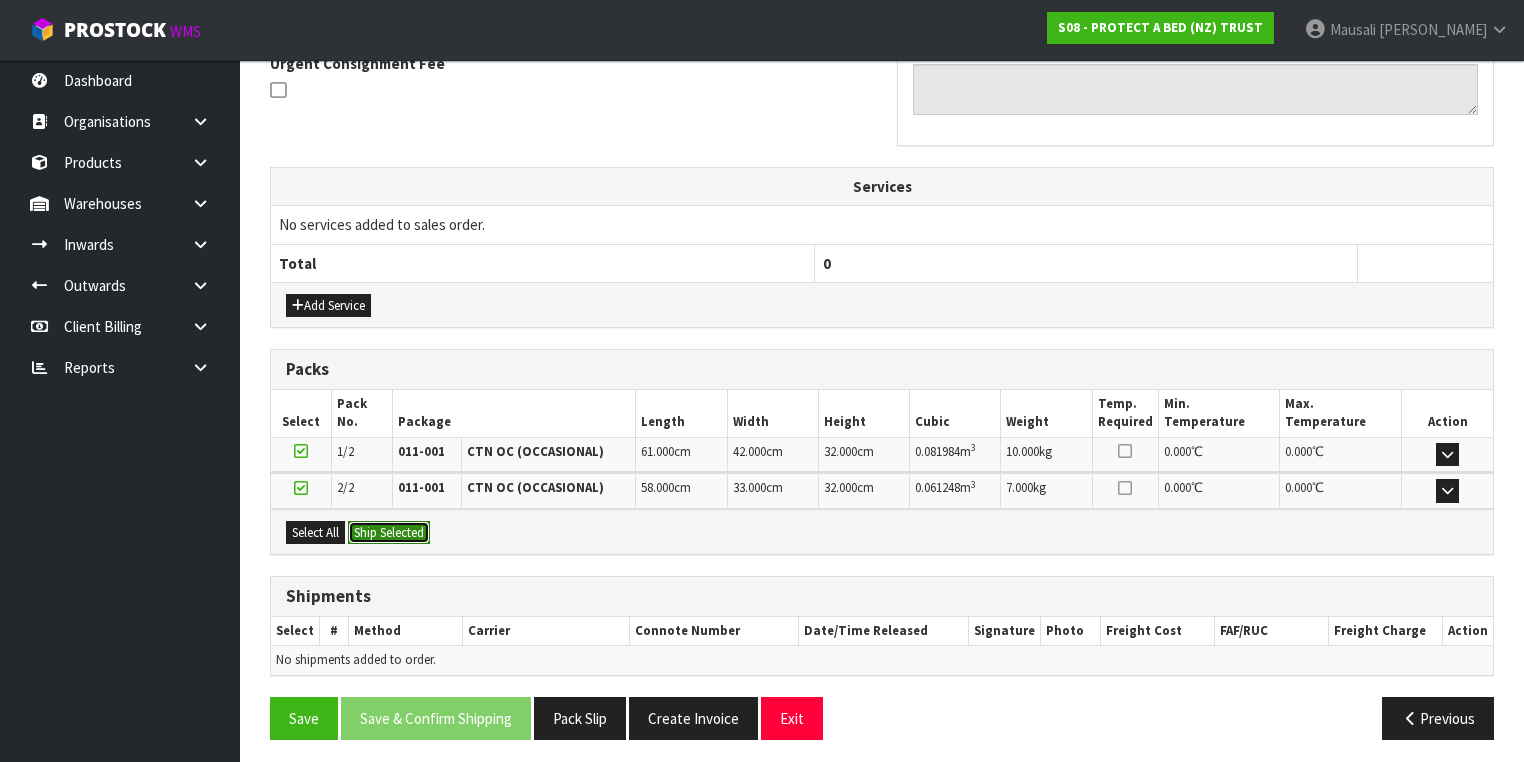click on "Ship Selected" at bounding box center [389, 533] 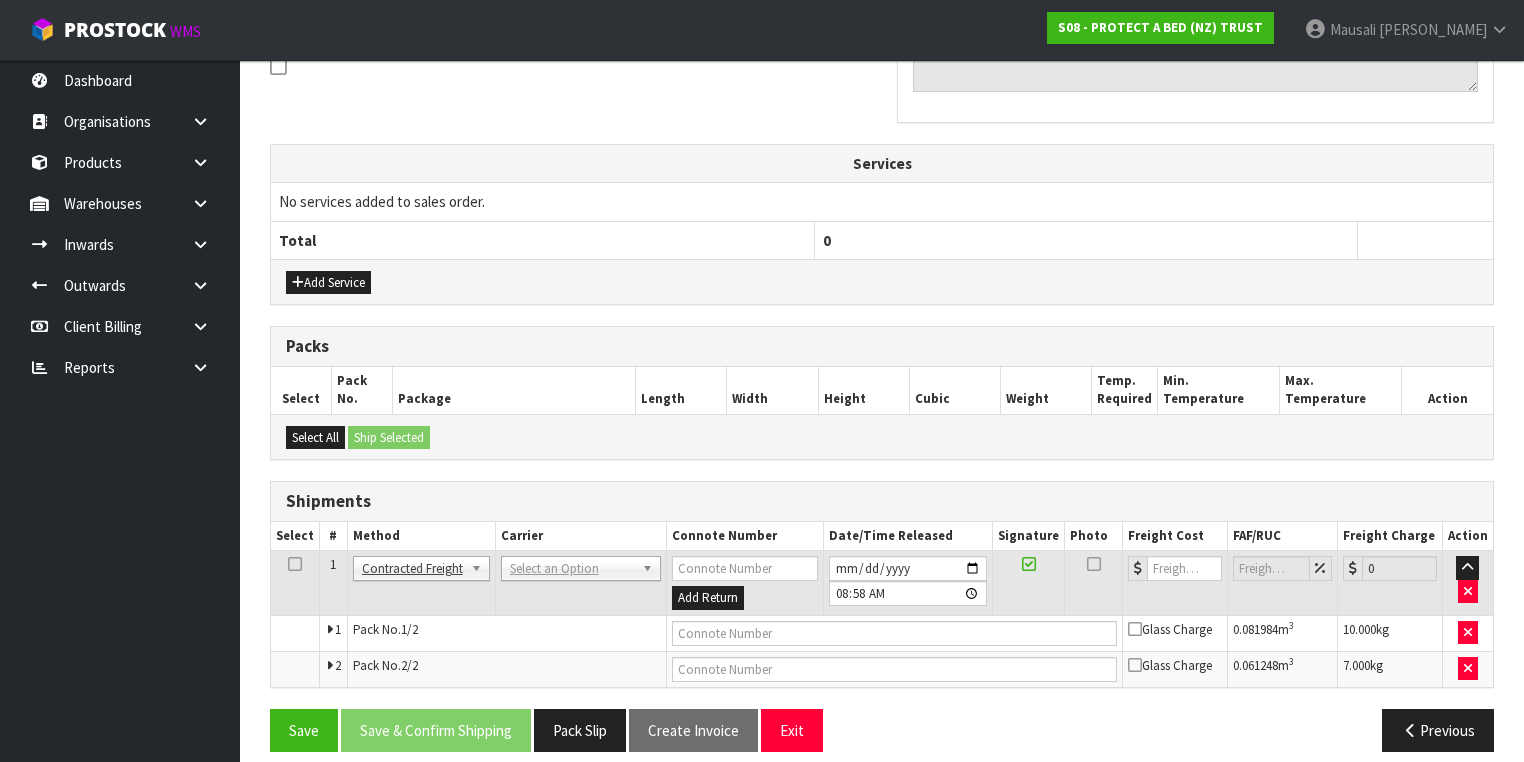 scroll, scrollTop: 642, scrollLeft: 0, axis: vertical 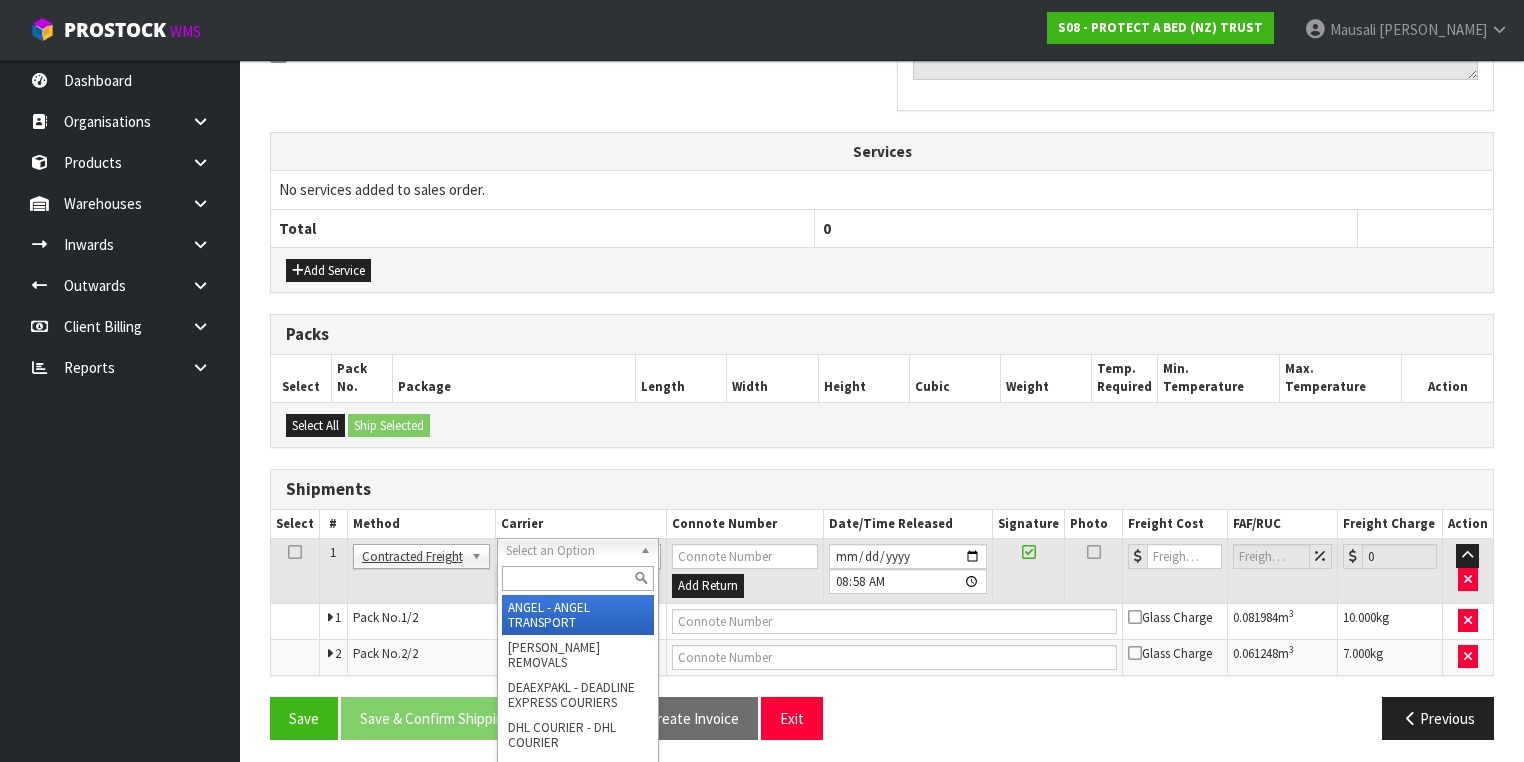 click at bounding box center (578, 578) 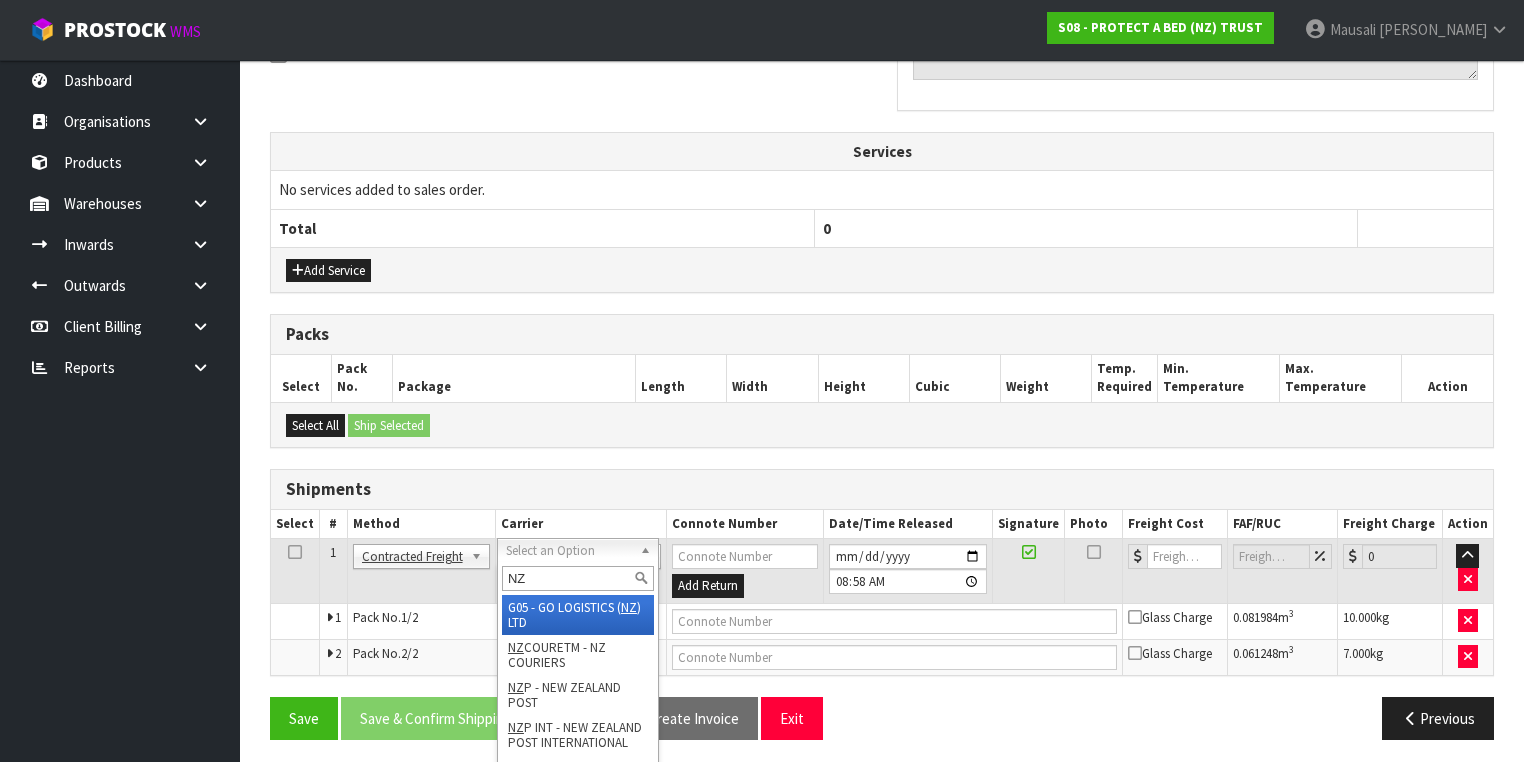 type on "NZP" 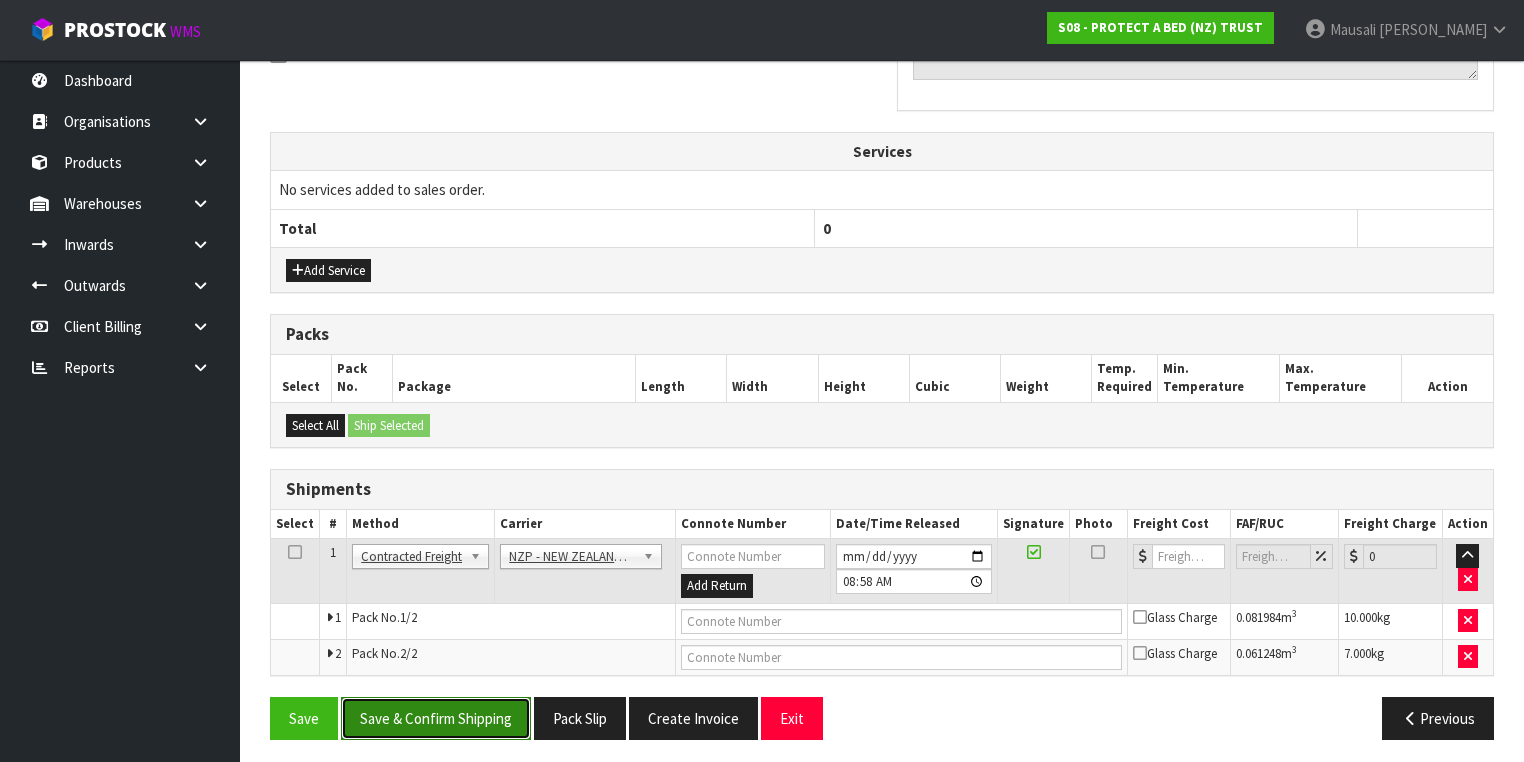 click on "Save & Confirm Shipping" at bounding box center (436, 718) 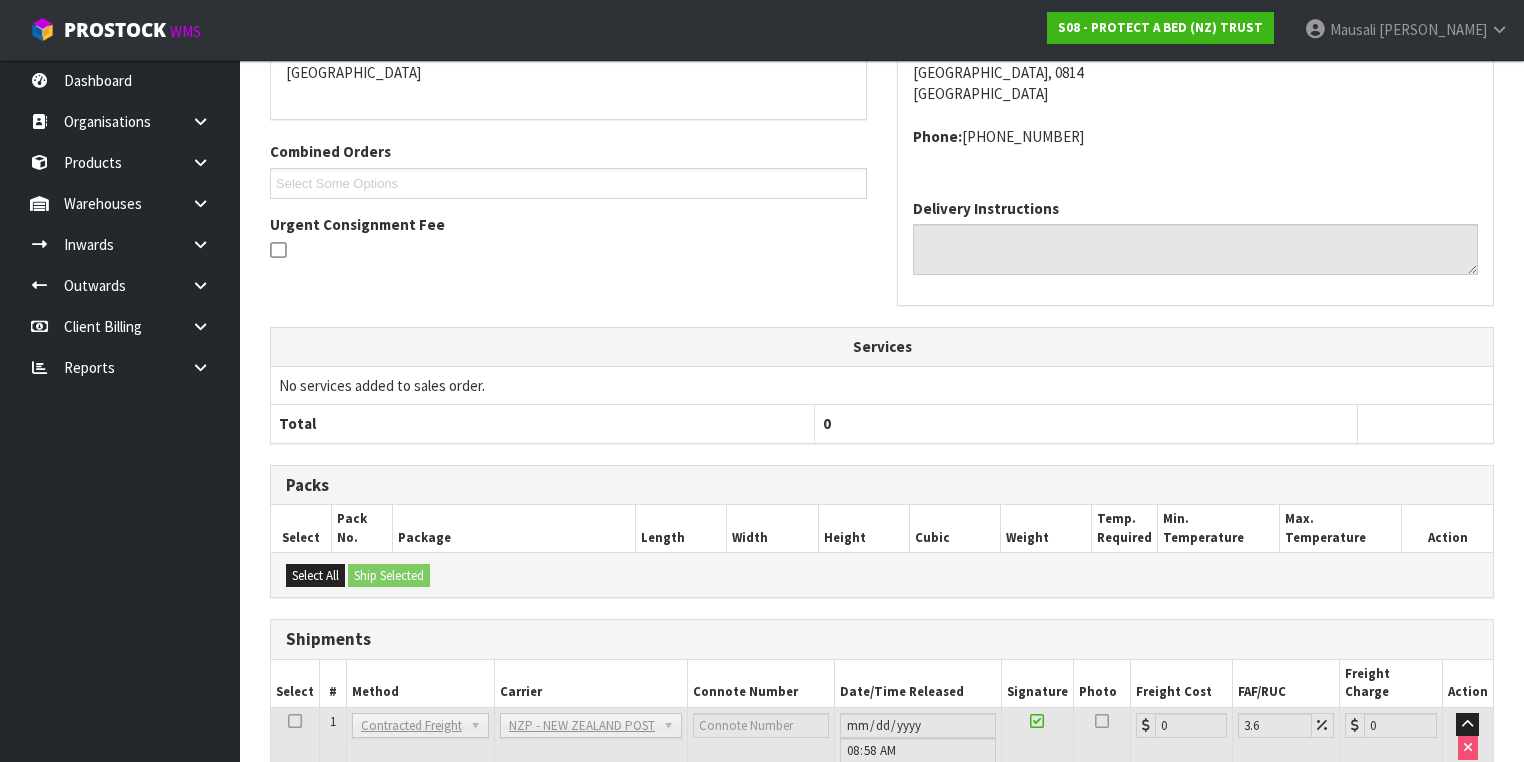 scroll, scrollTop: 612, scrollLeft: 0, axis: vertical 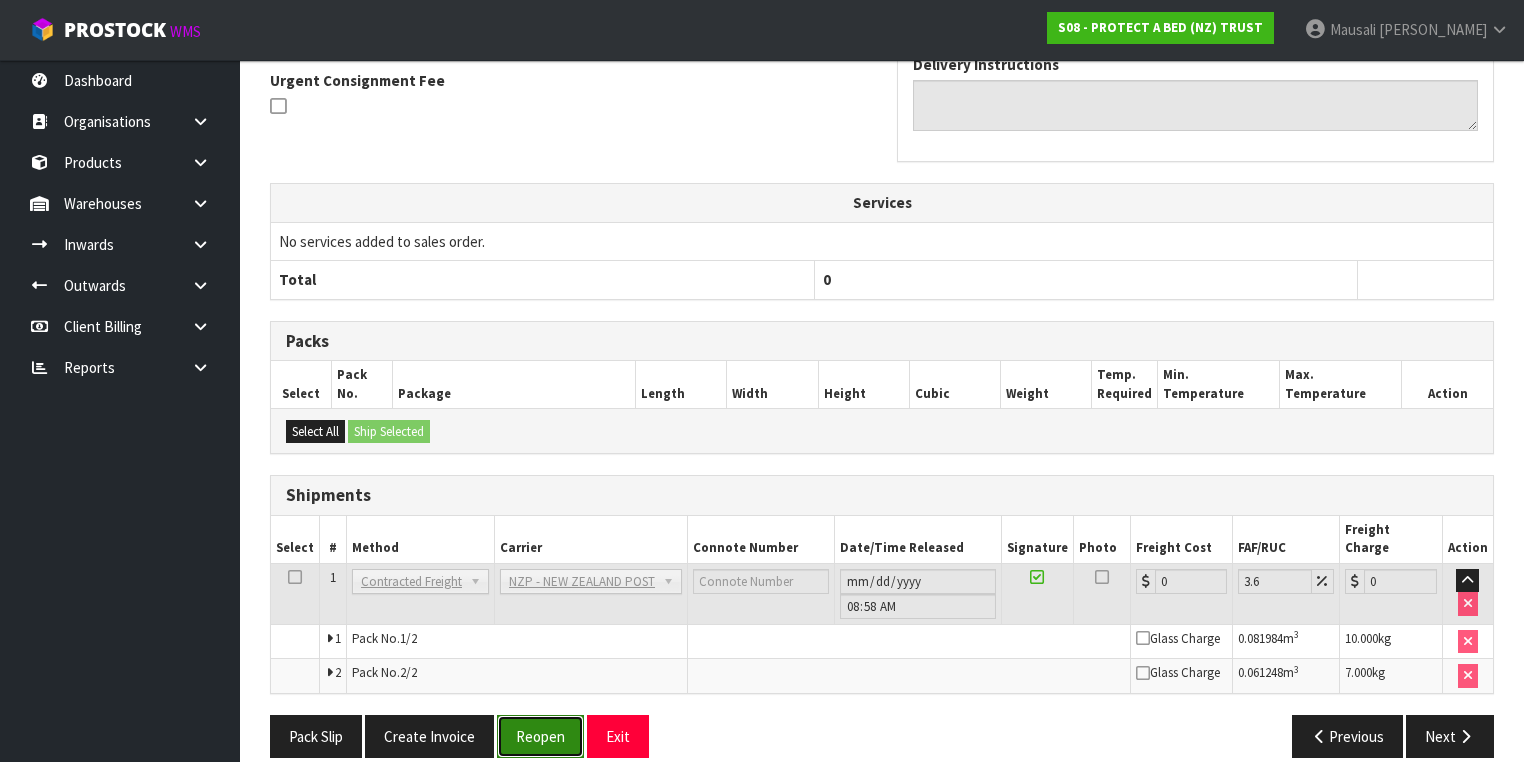 click on "Reopen" at bounding box center [540, 736] 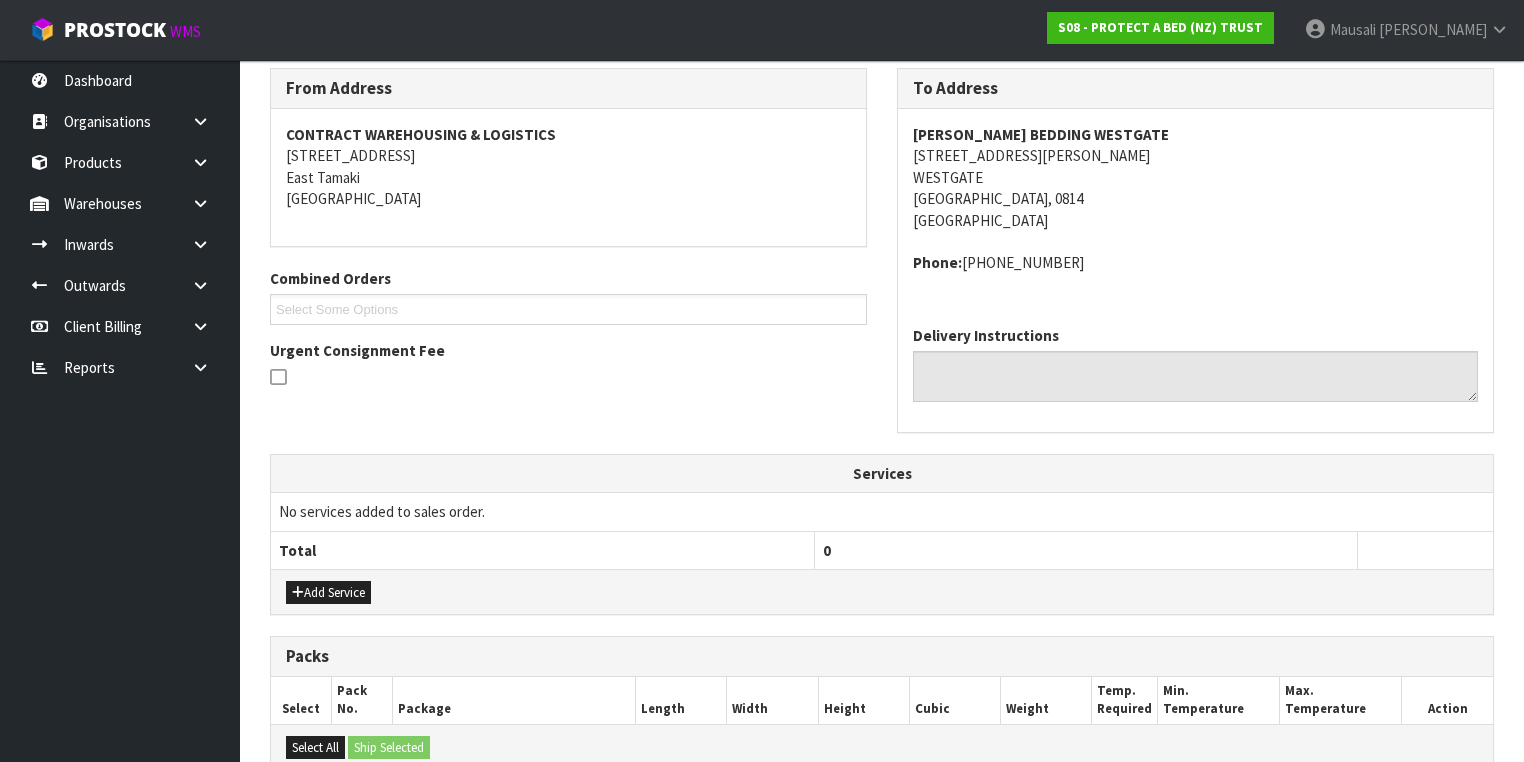 scroll, scrollTop: 560, scrollLeft: 0, axis: vertical 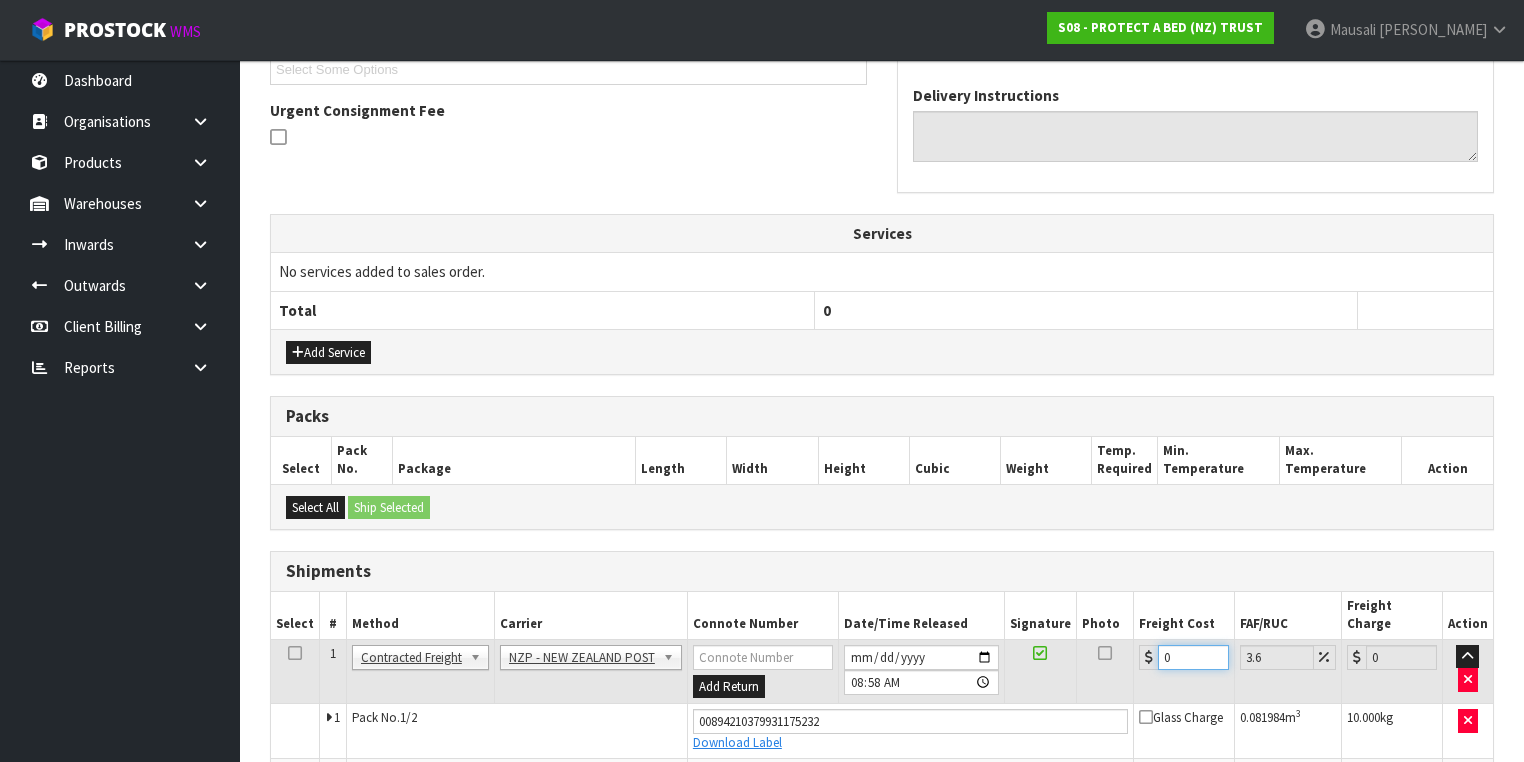 drag, startPoint x: 1188, startPoint y: 634, endPoint x: 1104, endPoint y: 643, distance: 84.48077 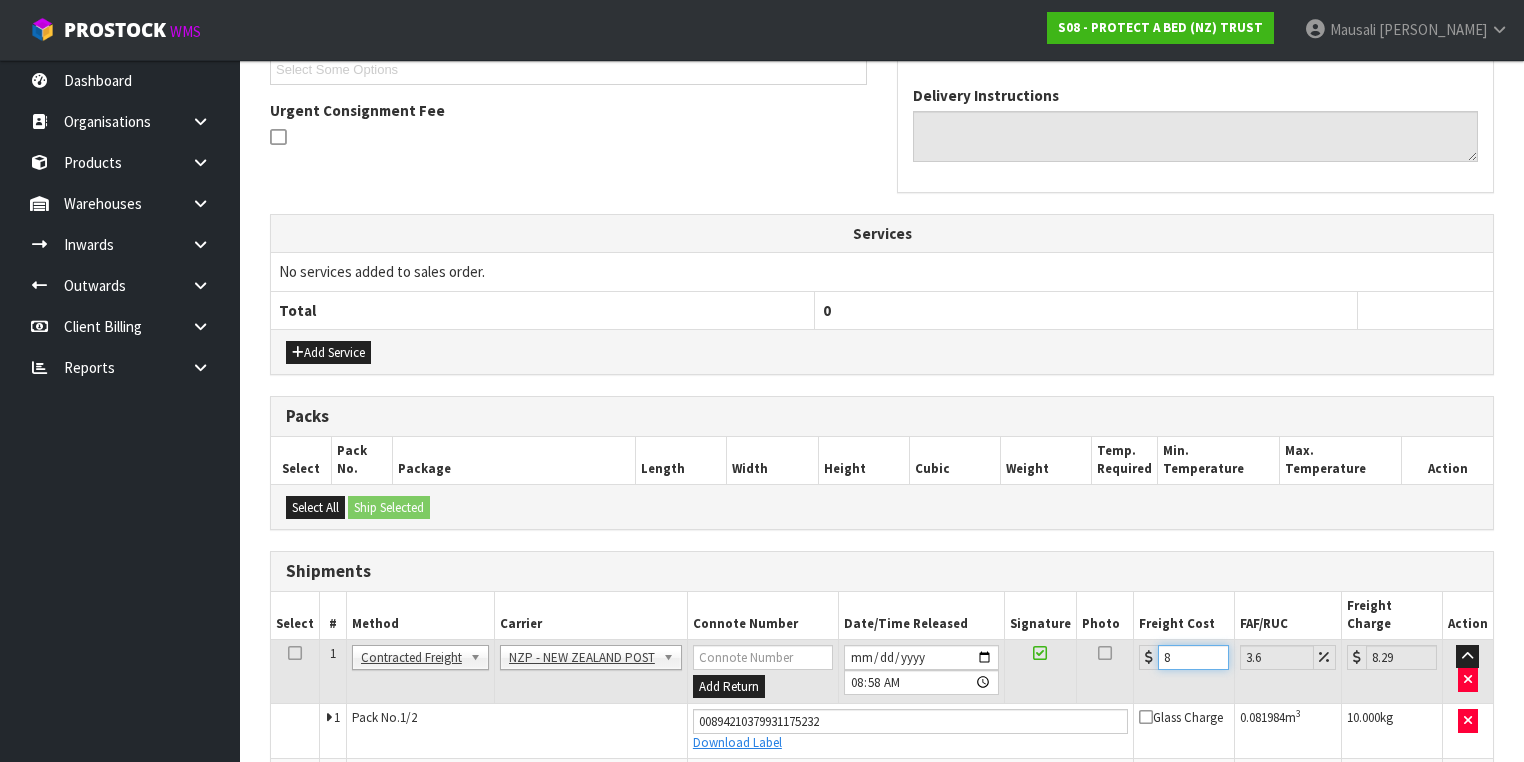 type on "8.6" 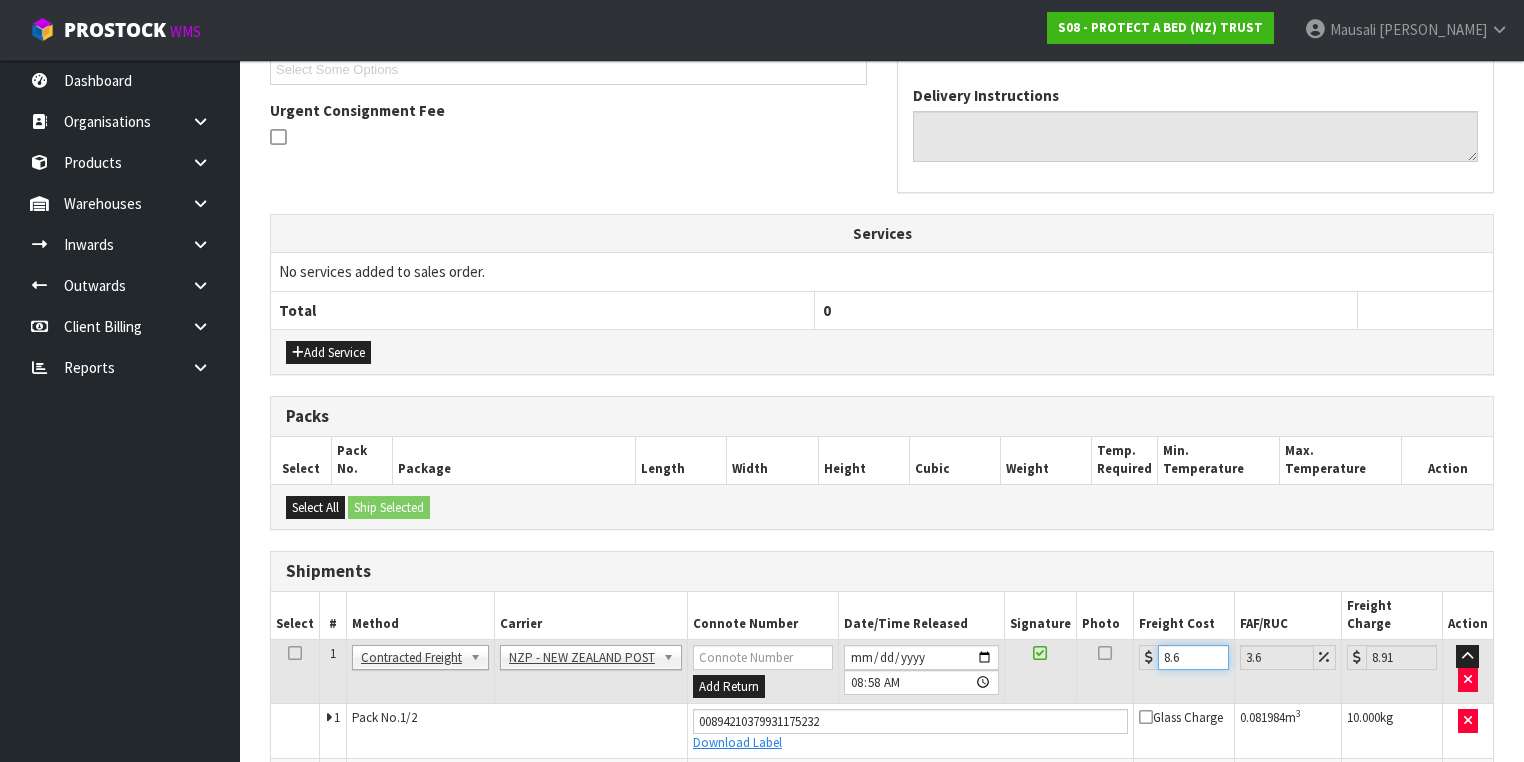 type on "8.66" 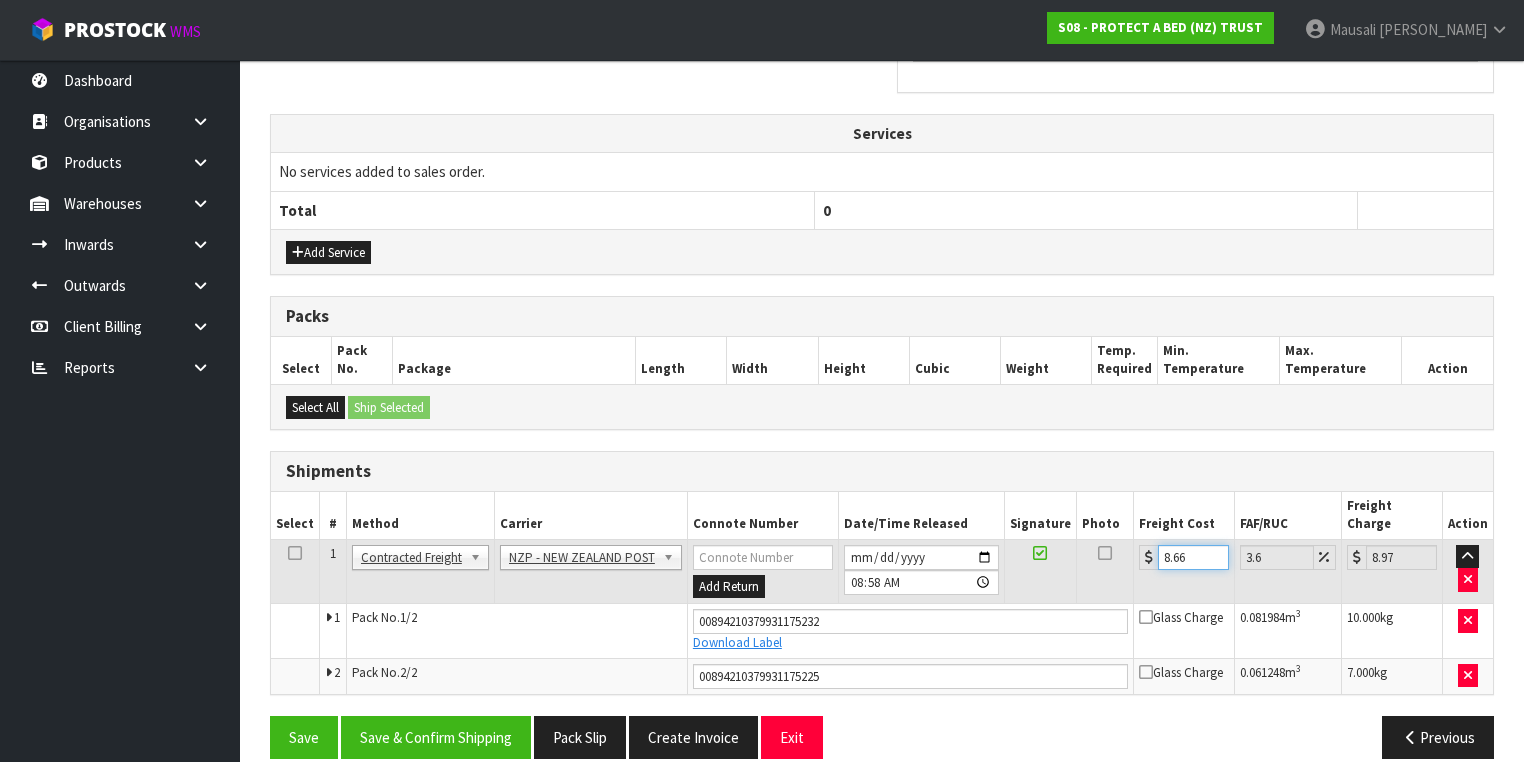 scroll, scrollTop: 660, scrollLeft: 0, axis: vertical 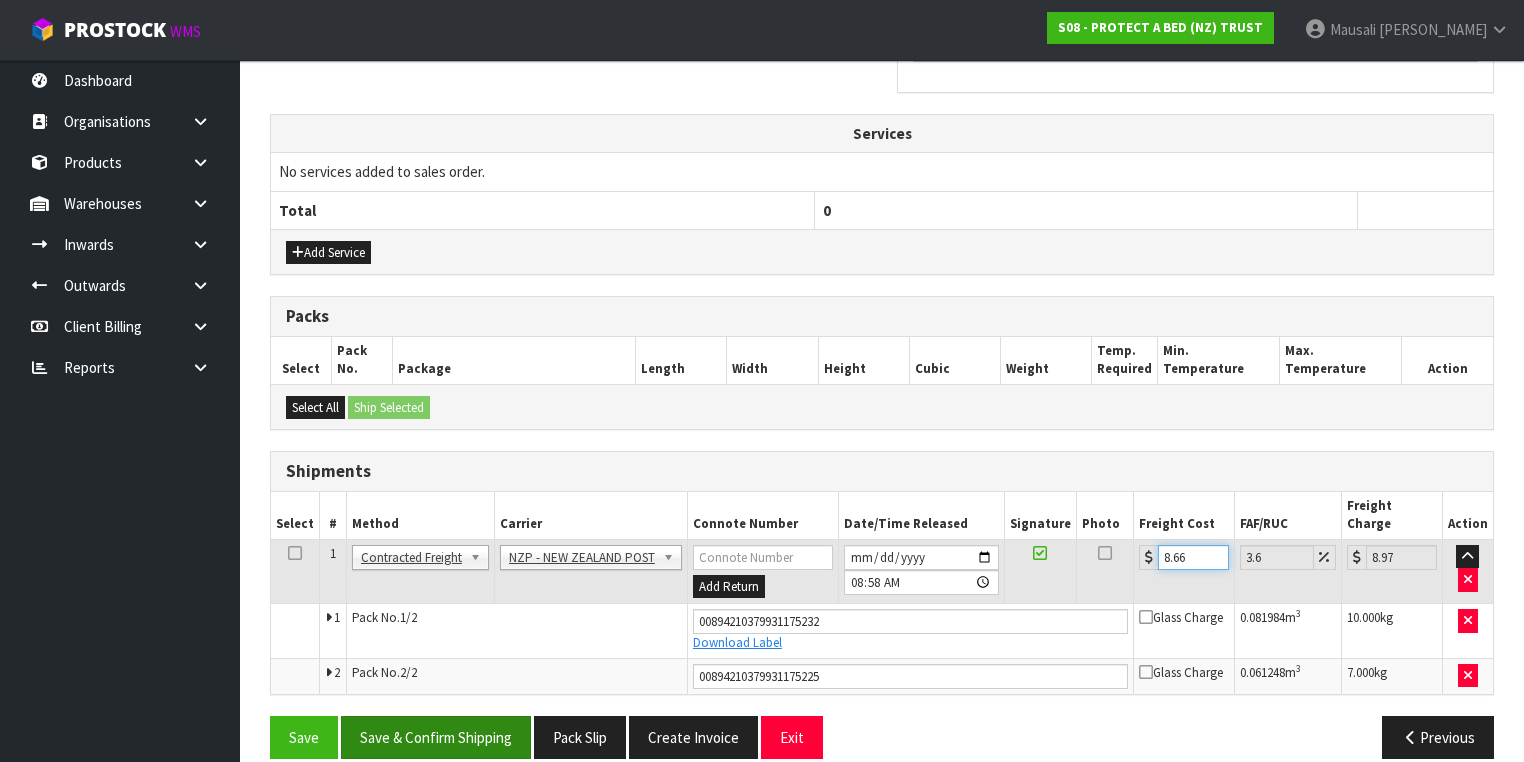 type on "8.66" 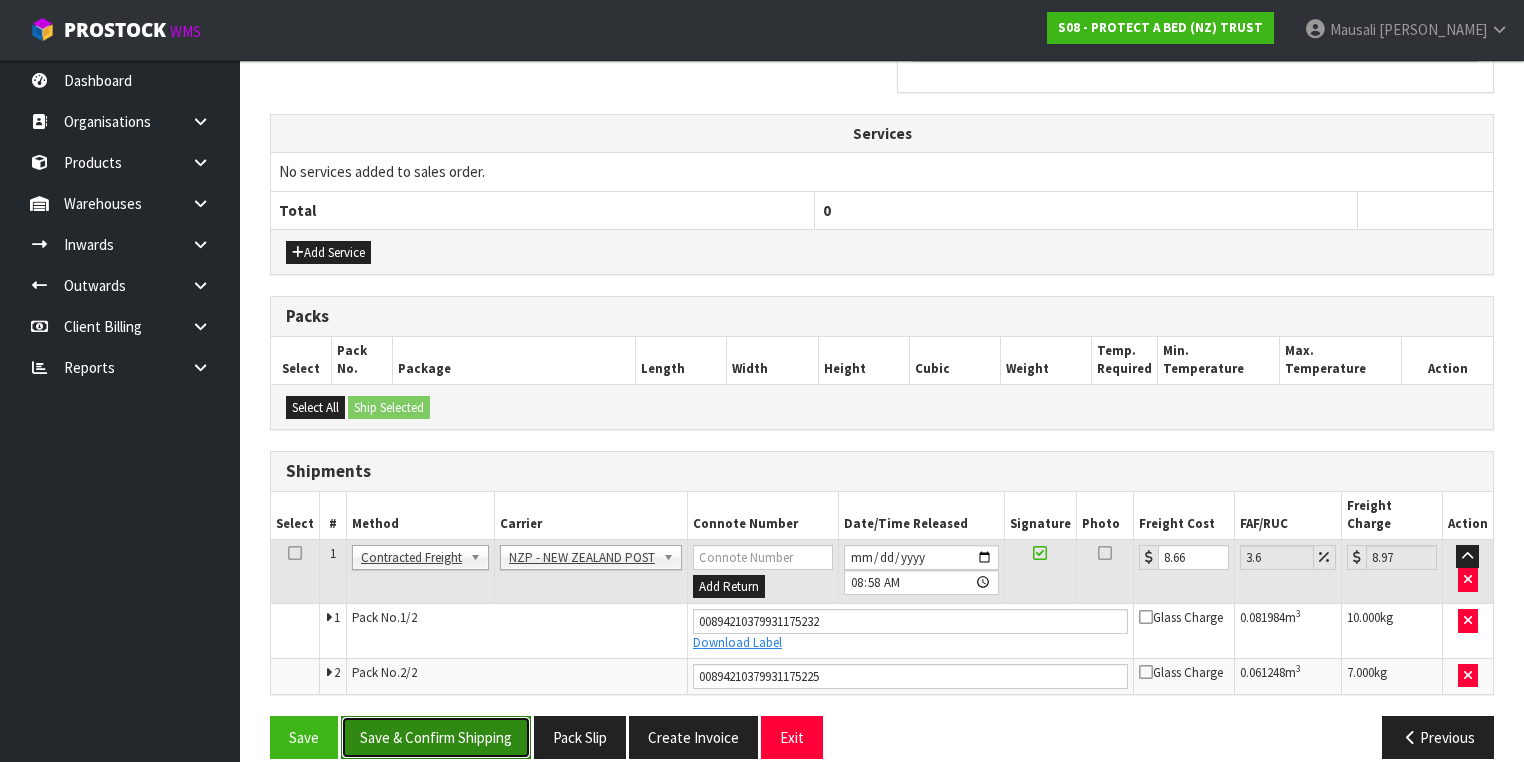click on "Save & Confirm Shipping" at bounding box center [436, 737] 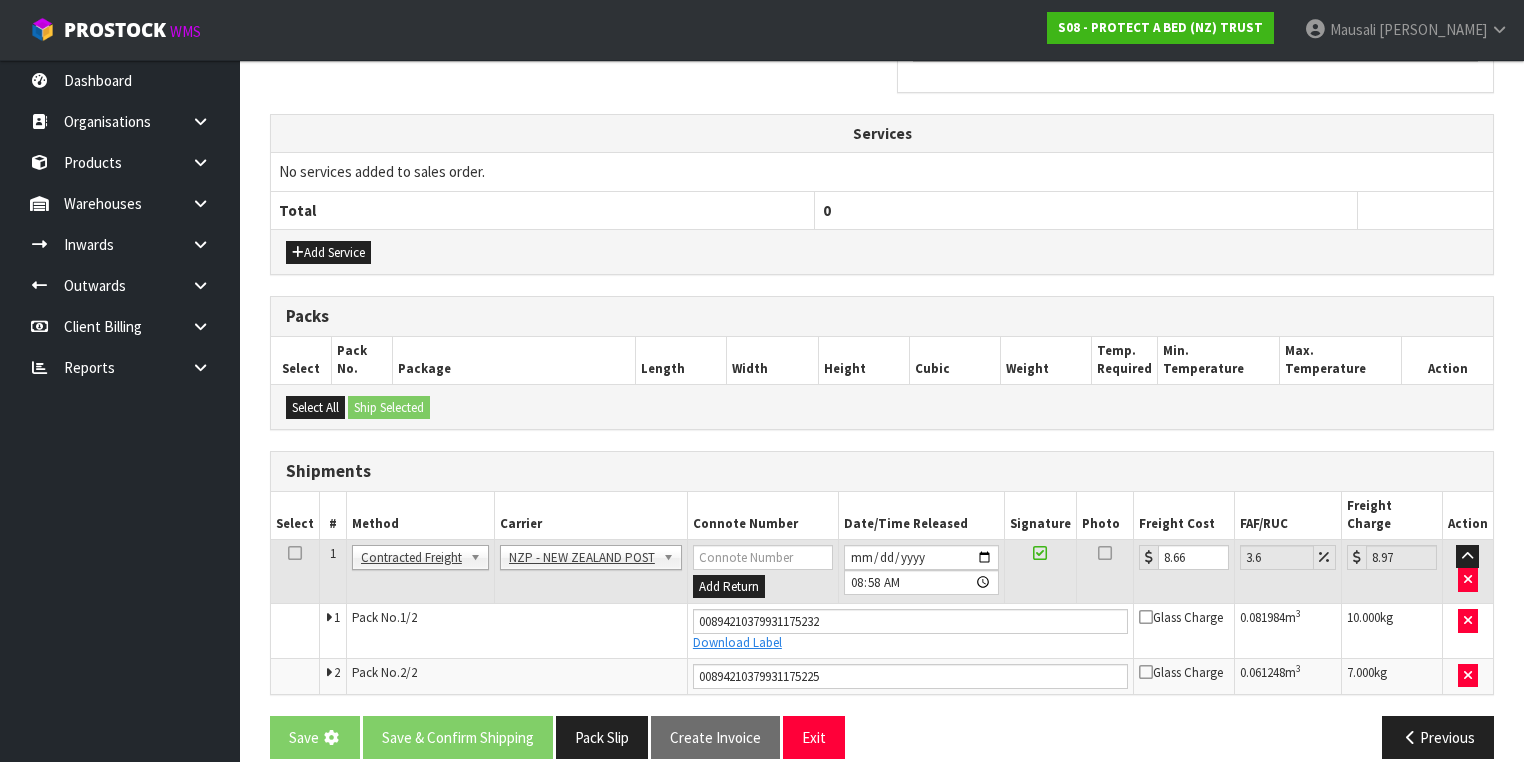 scroll, scrollTop: 0, scrollLeft: 0, axis: both 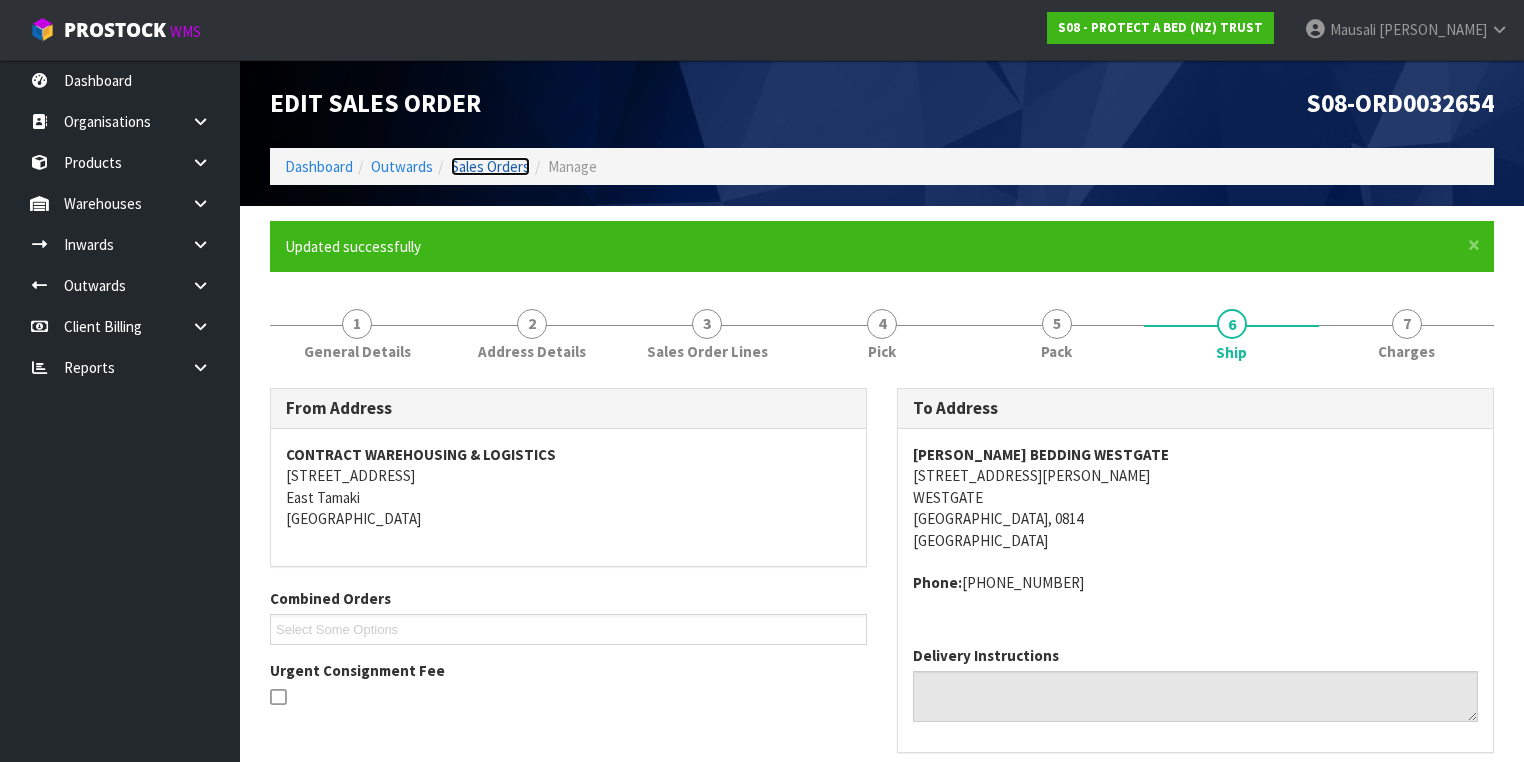 click on "Sales Orders" at bounding box center [490, 166] 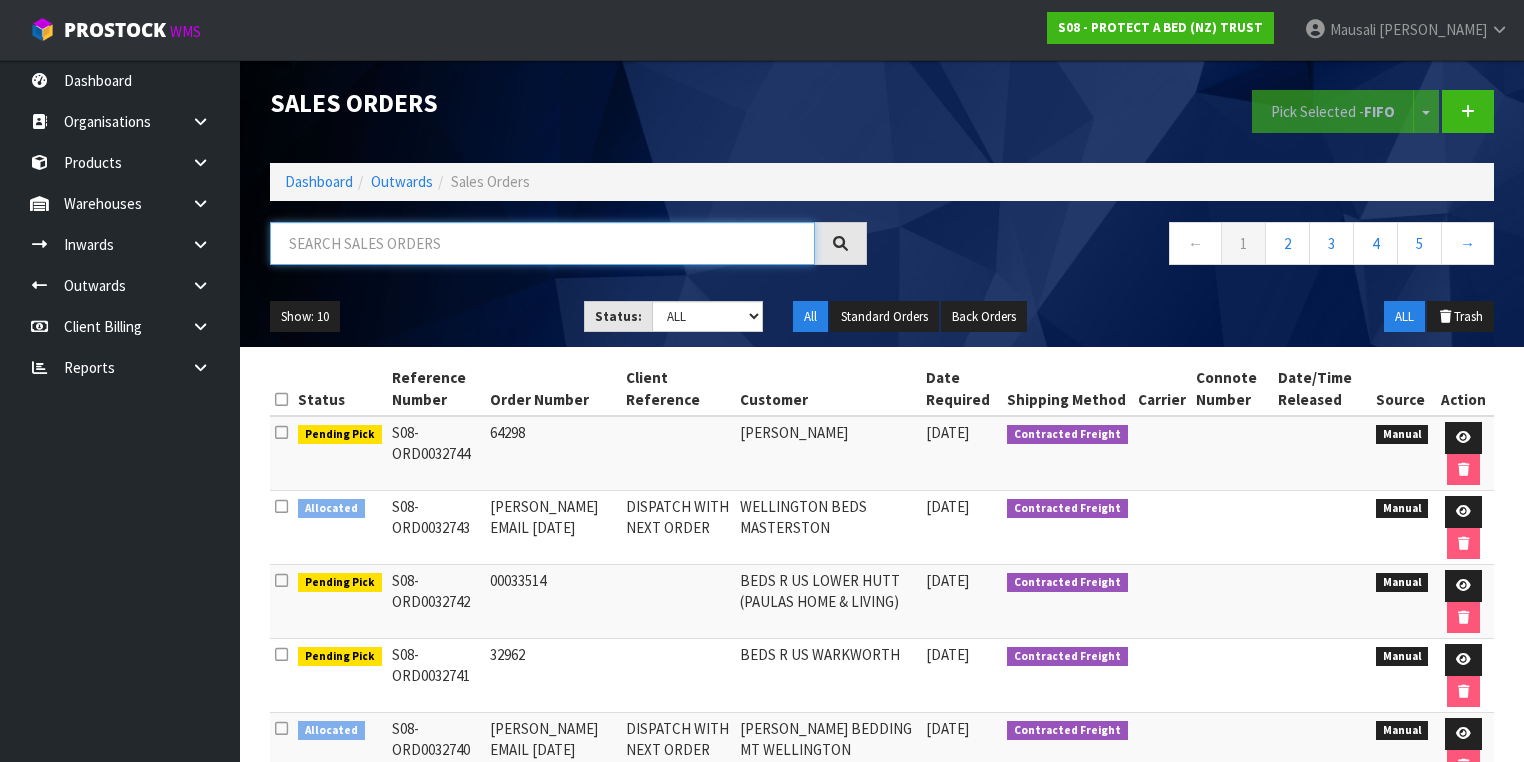 click at bounding box center (542, 243) 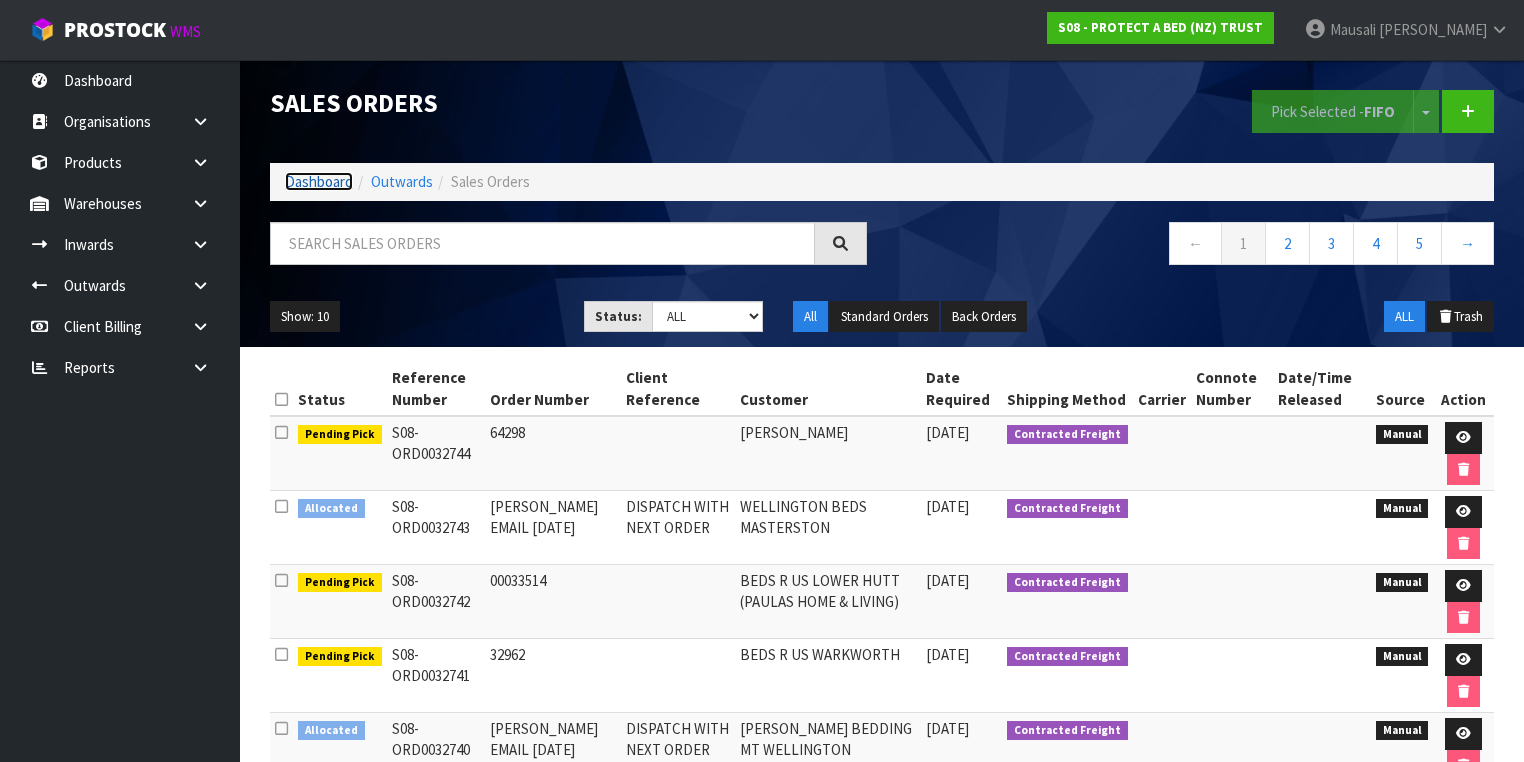 click on "Dashboard" at bounding box center [319, 181] 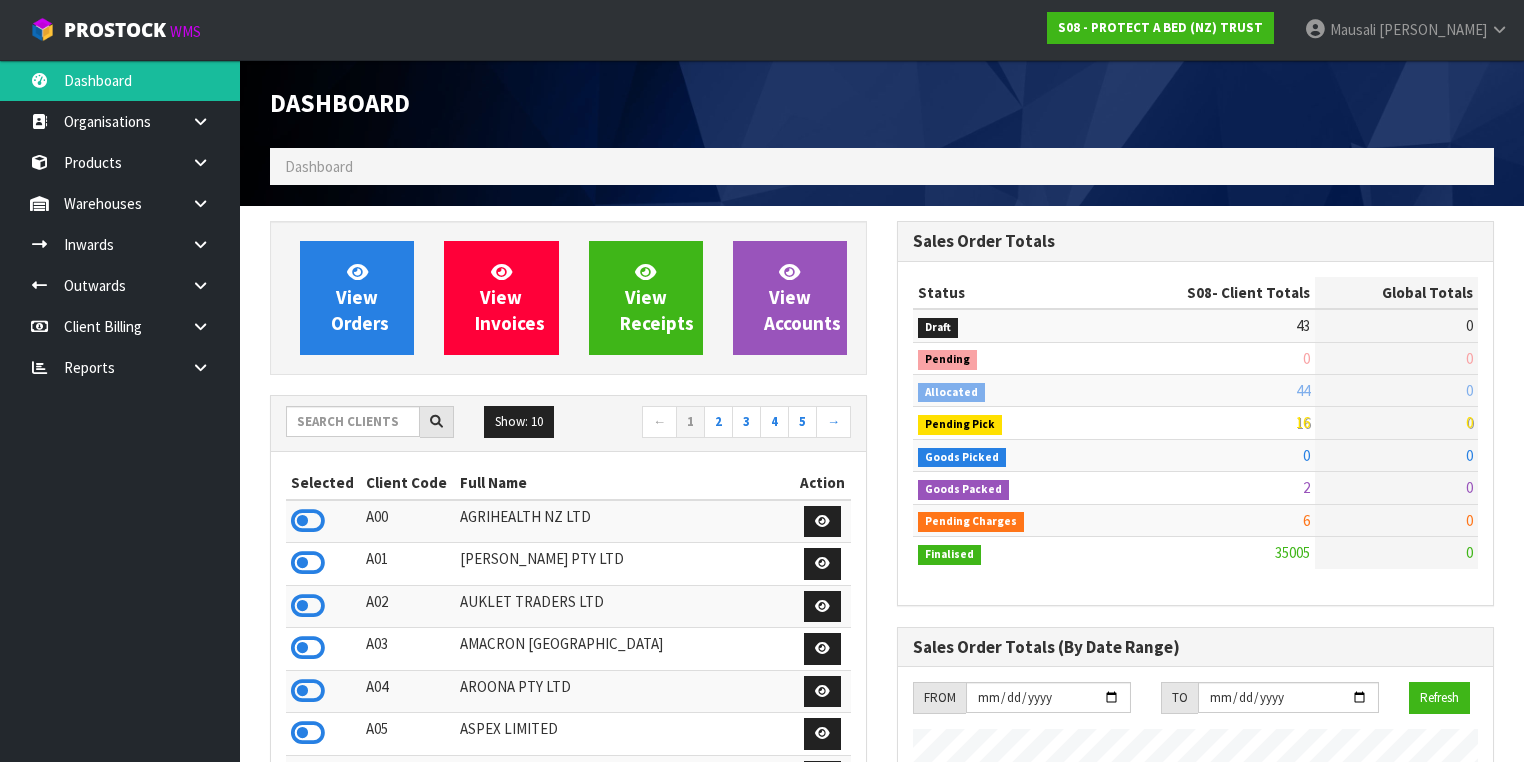 scroll, scrollTop: 998756, scrollLeft: 999372, axis: both 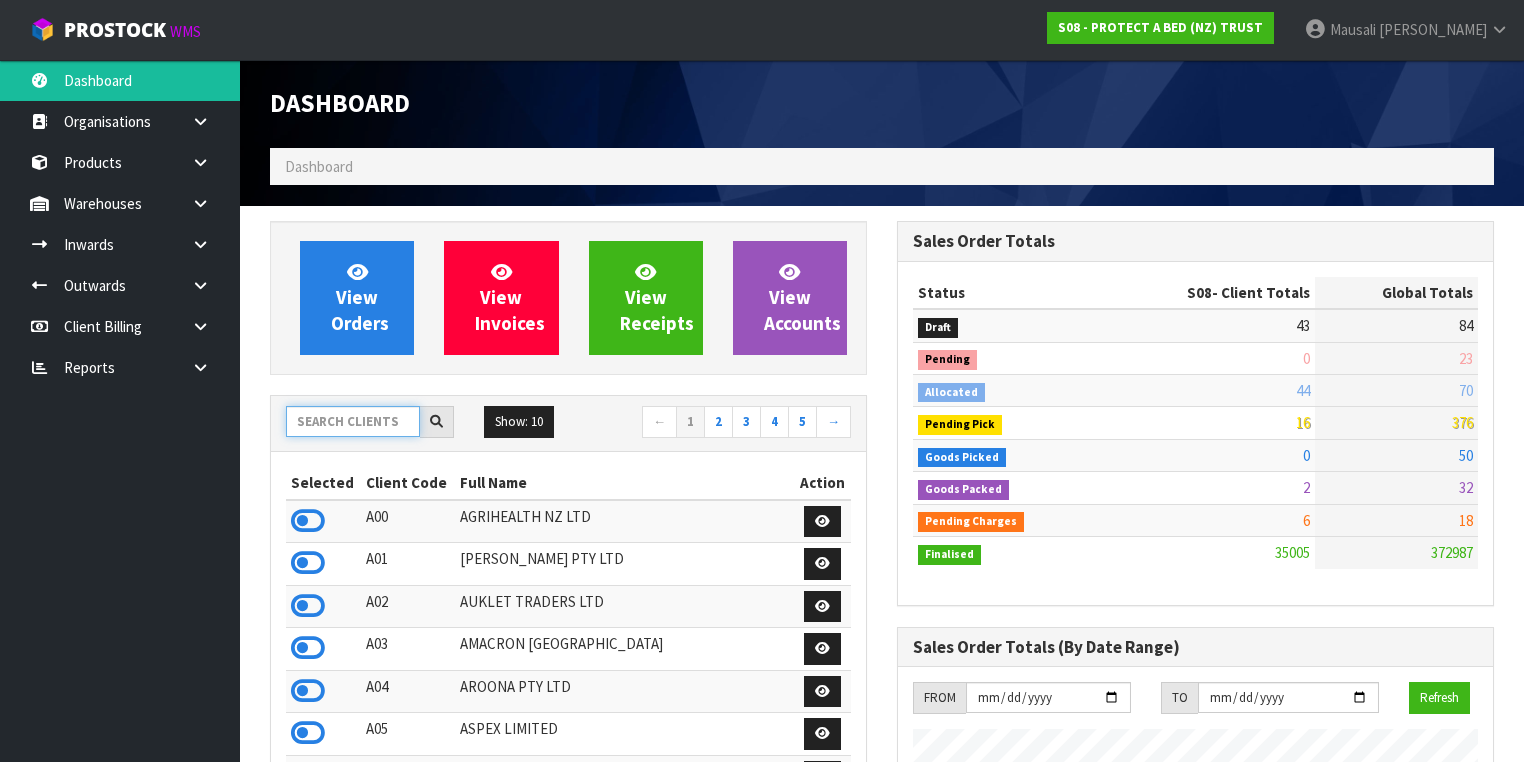 click at bounding box center (353, 421) 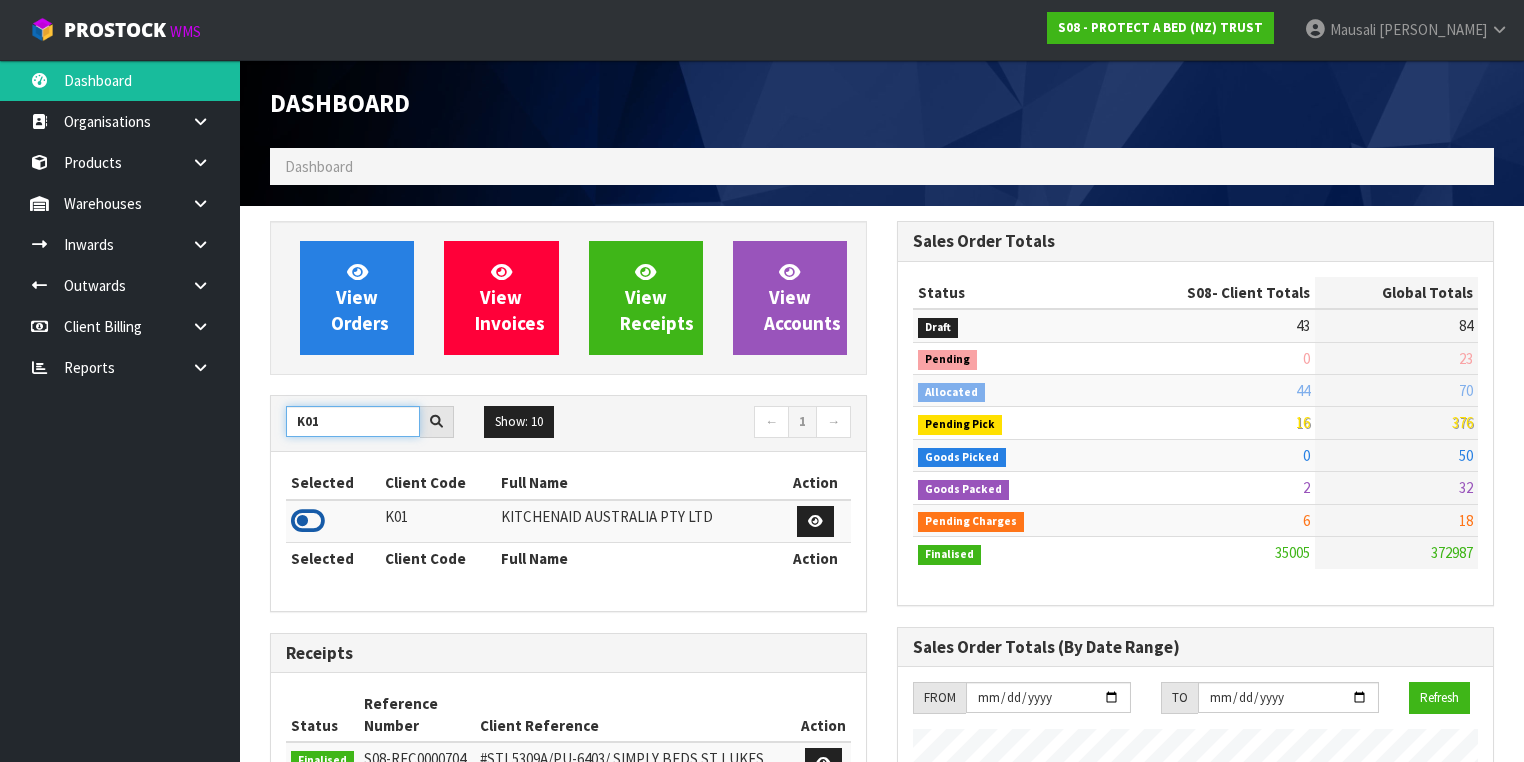 type on "K01" 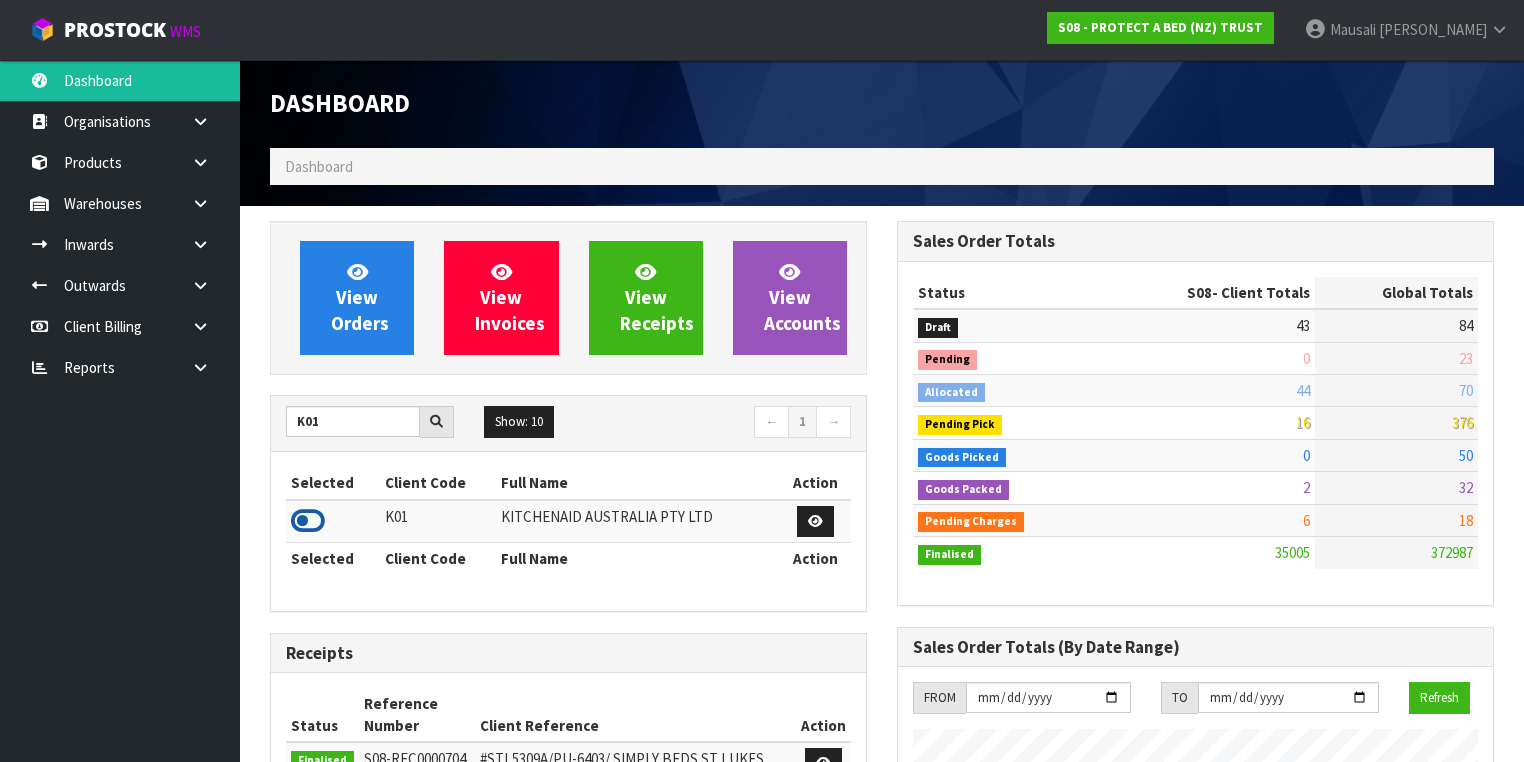 click at bounding box center (308, 521) 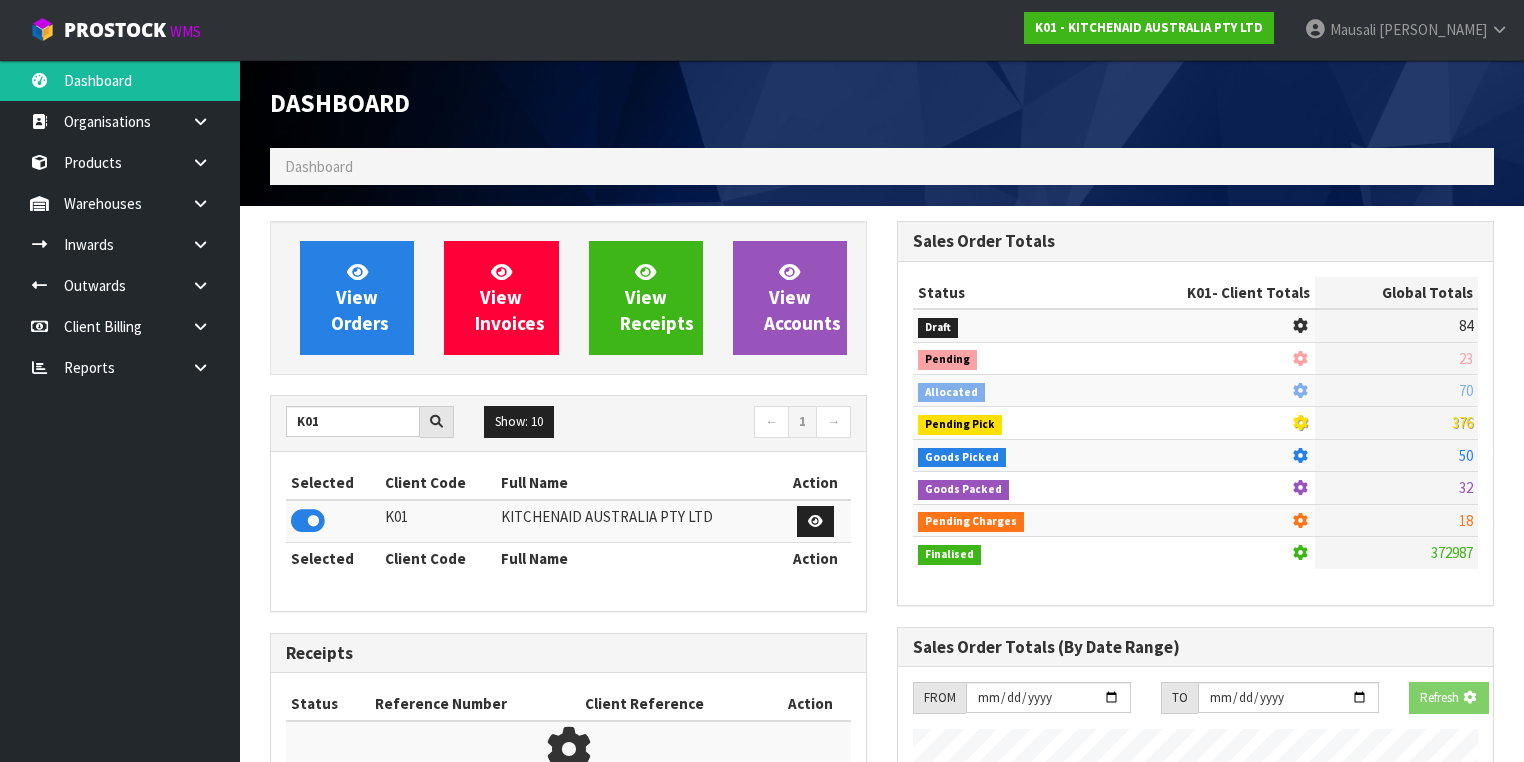 scroll, scrollTop: 1242, scrollLeft: 627, axis: both 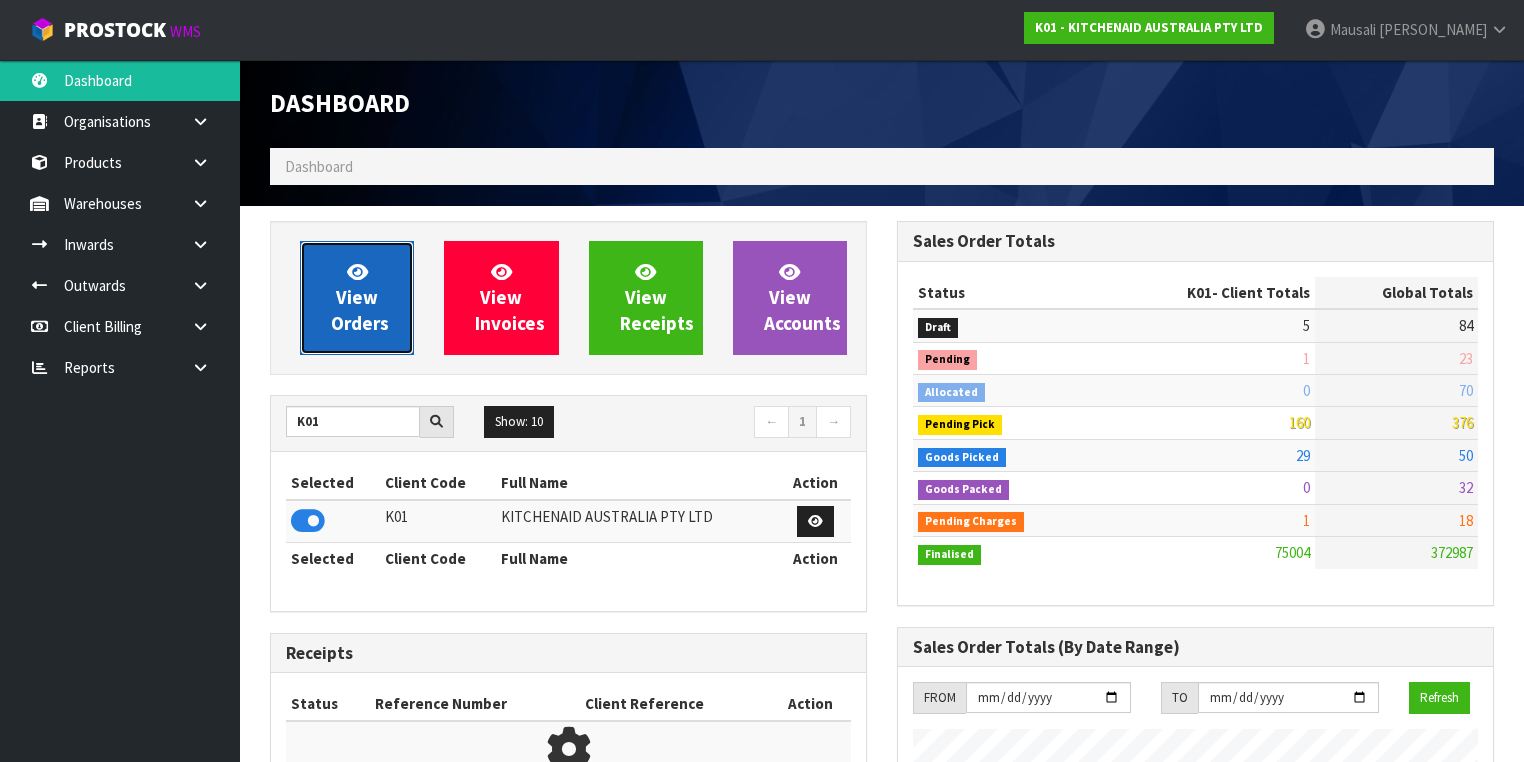 click on "View
Orders" at bounding box center [360, 297] 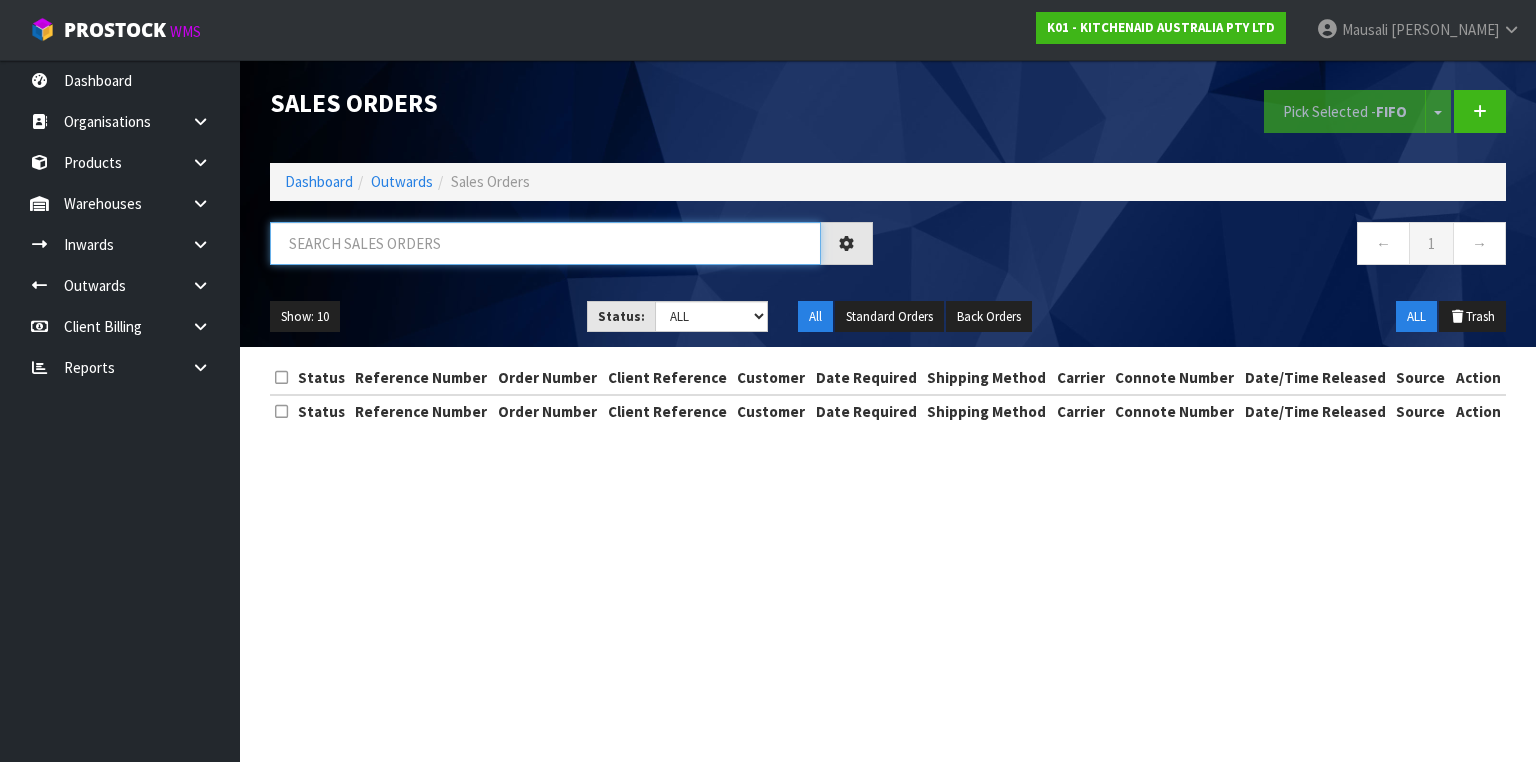 click at bounding box center [545, 243] 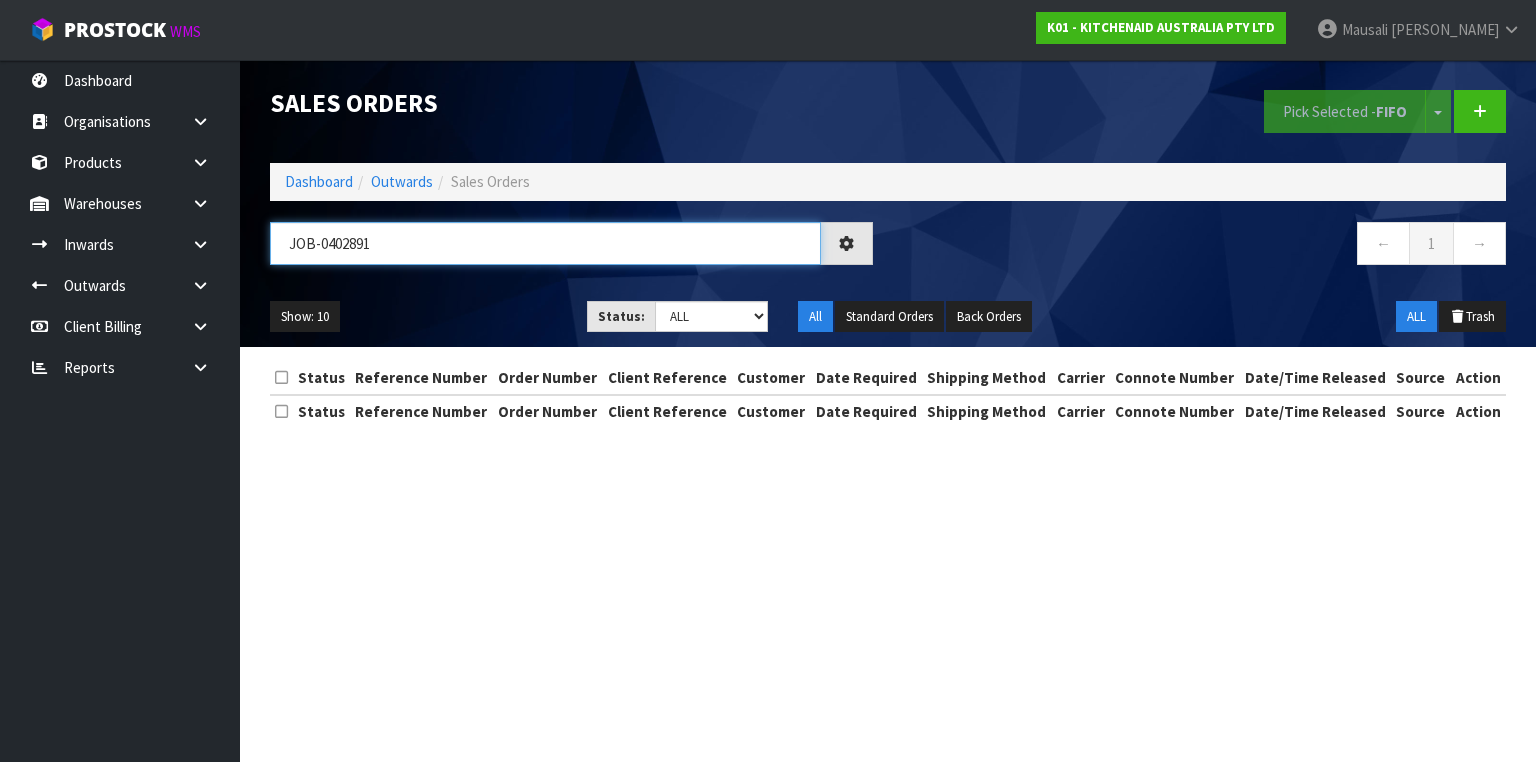 type on "JOB-0402891" 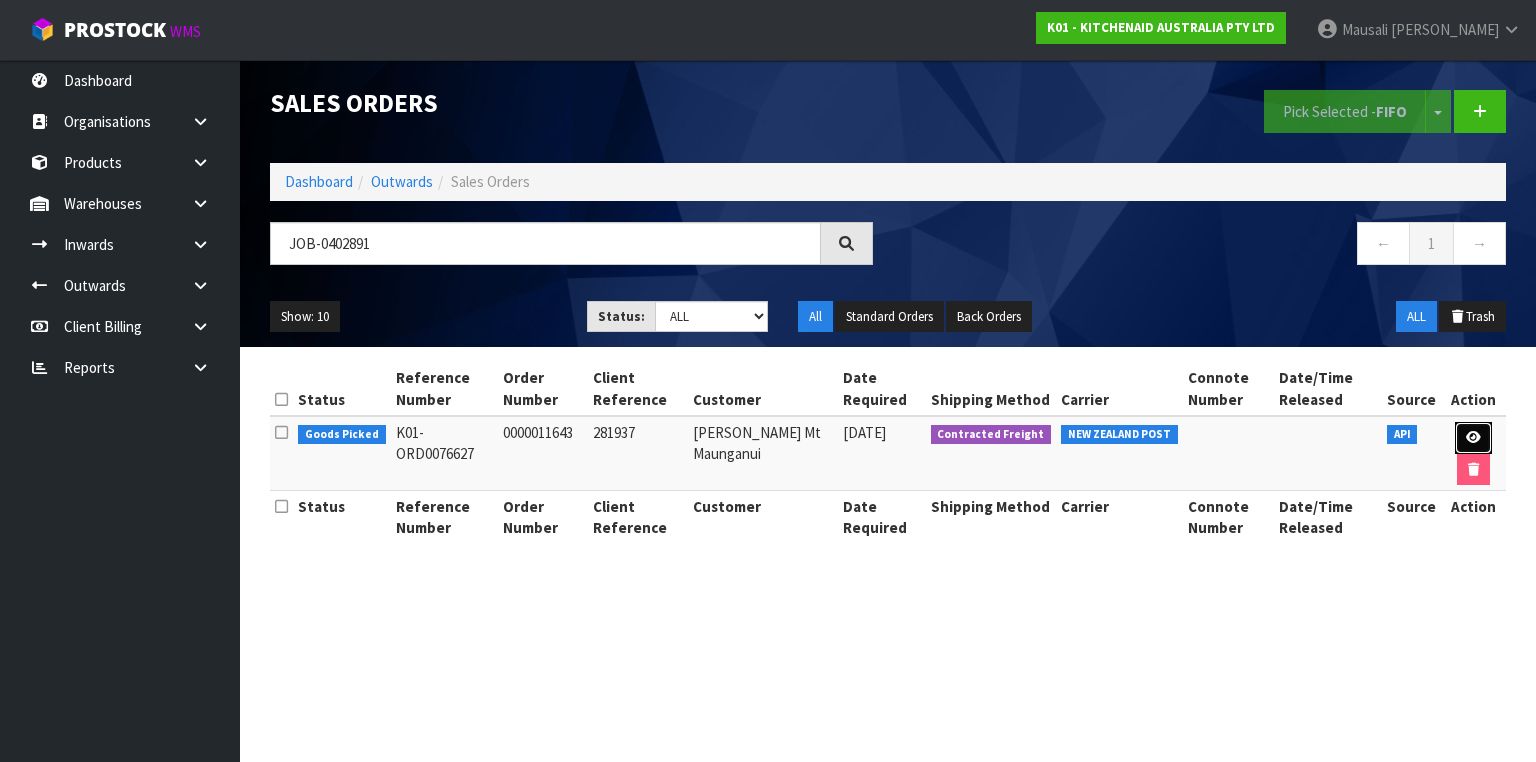 click at bounding box center (1473, 437) 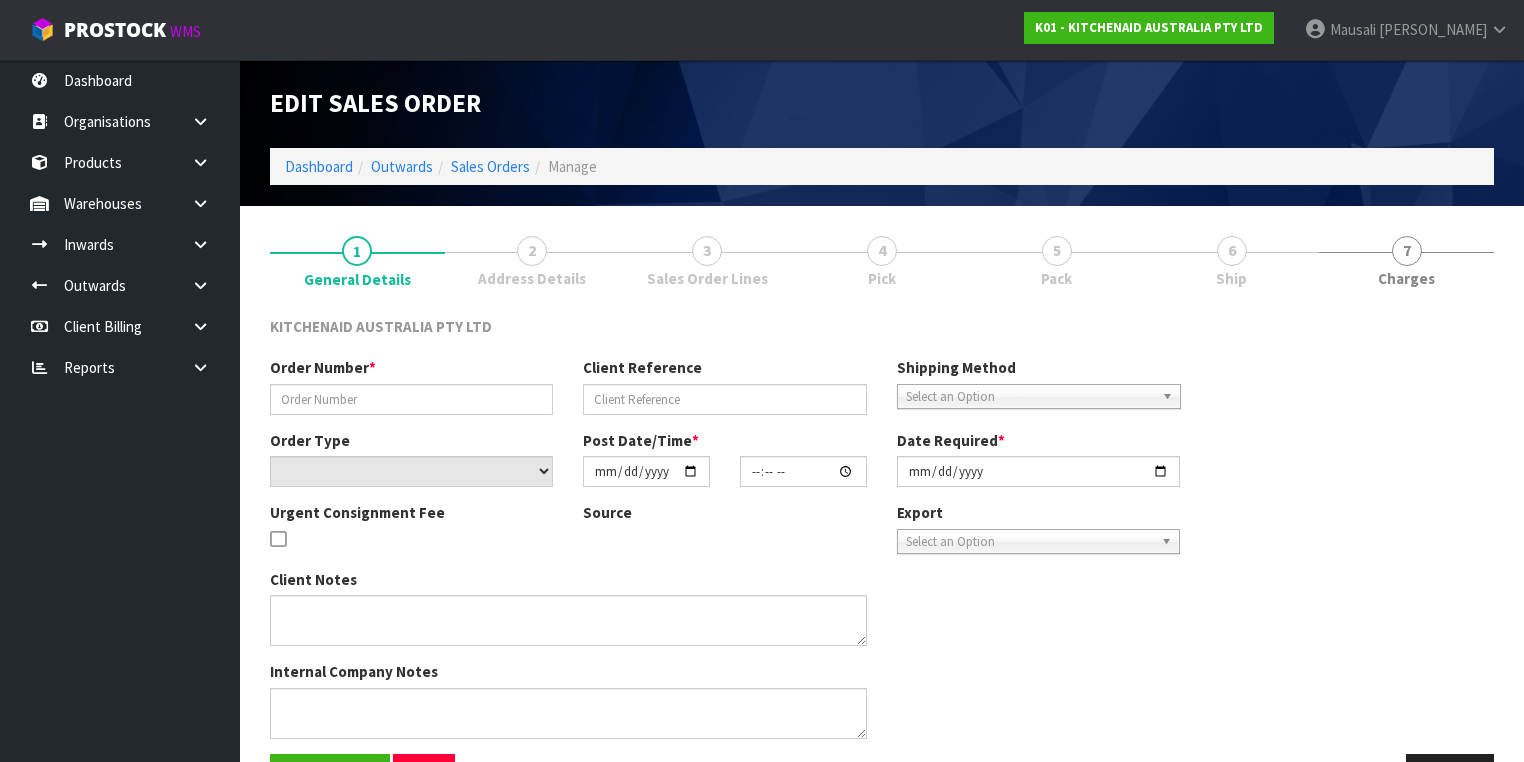 type on "0000011643" 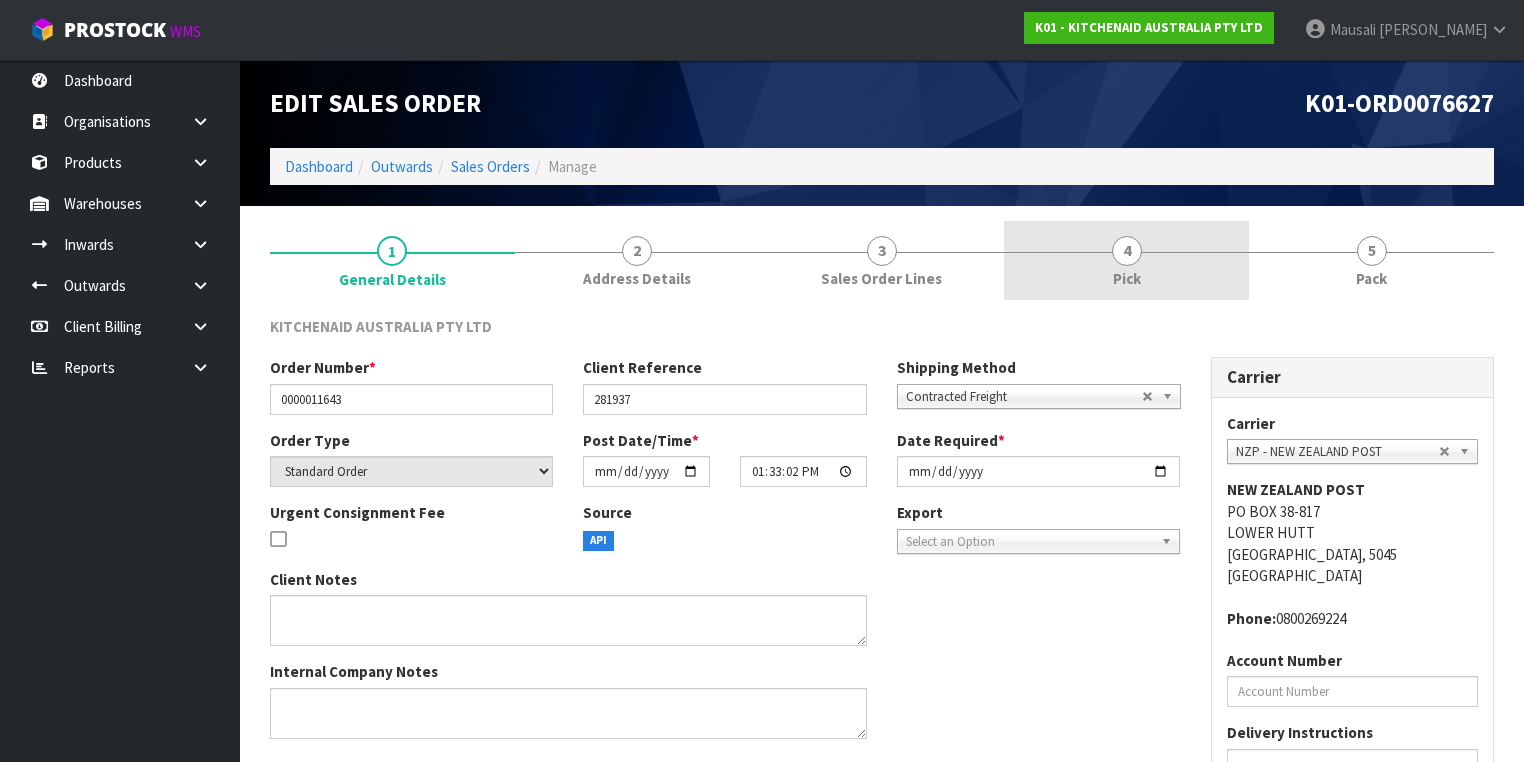 click on "4
Pick" at bounding box center (1126, 260) 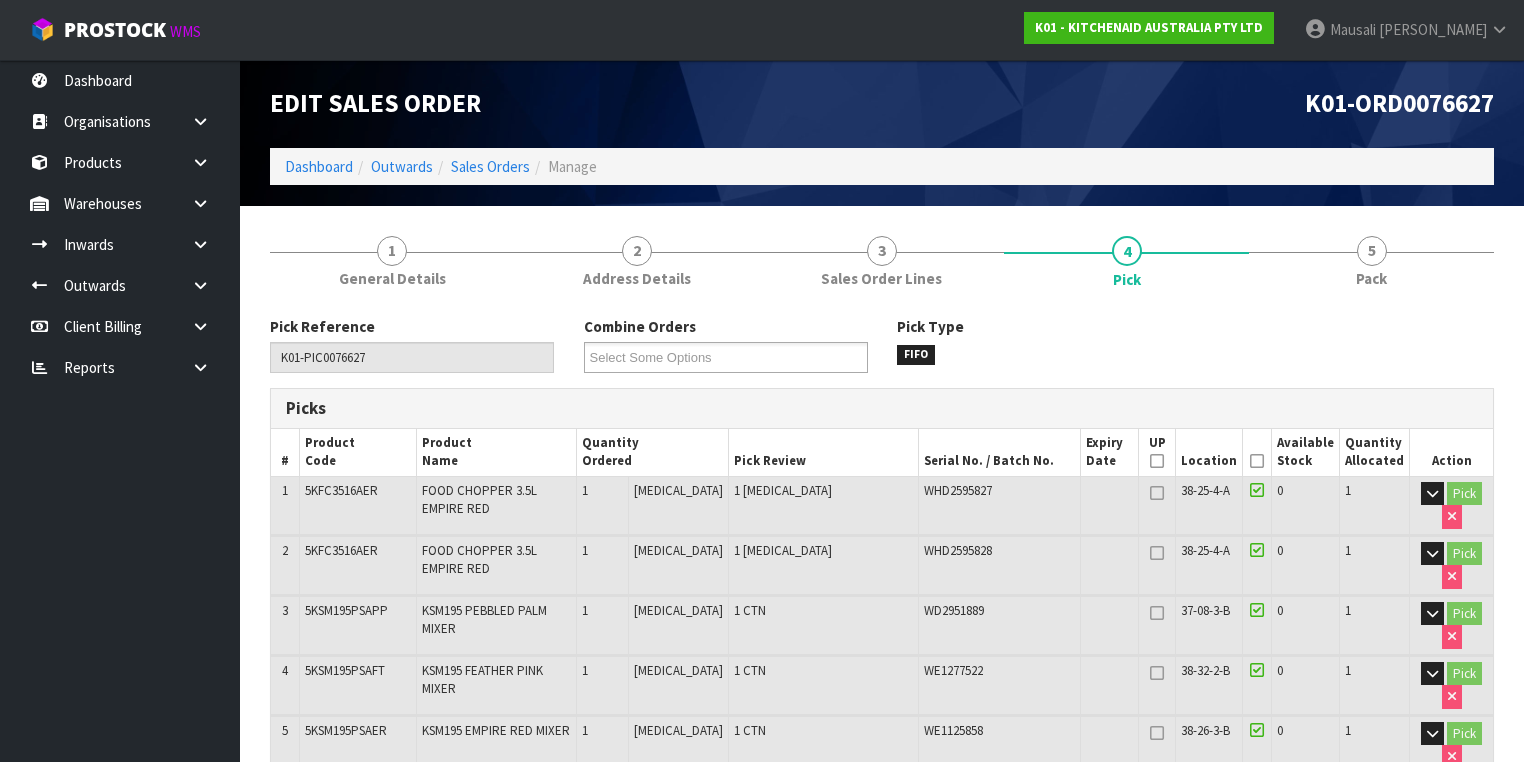 click at bounding box center (1257, 461) 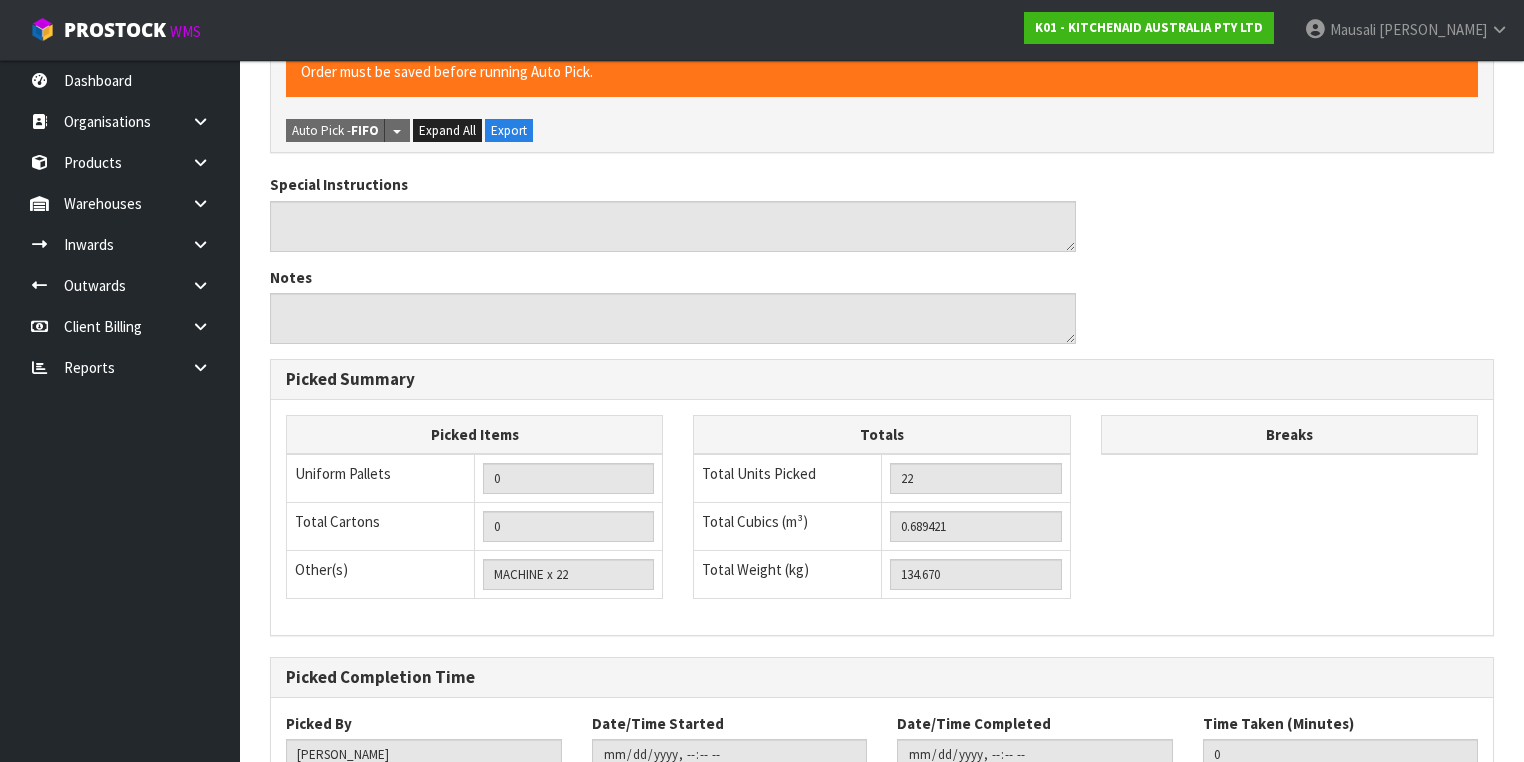 scroll, scrollTop: 1872, scrollLeft: 0, axis: vertical 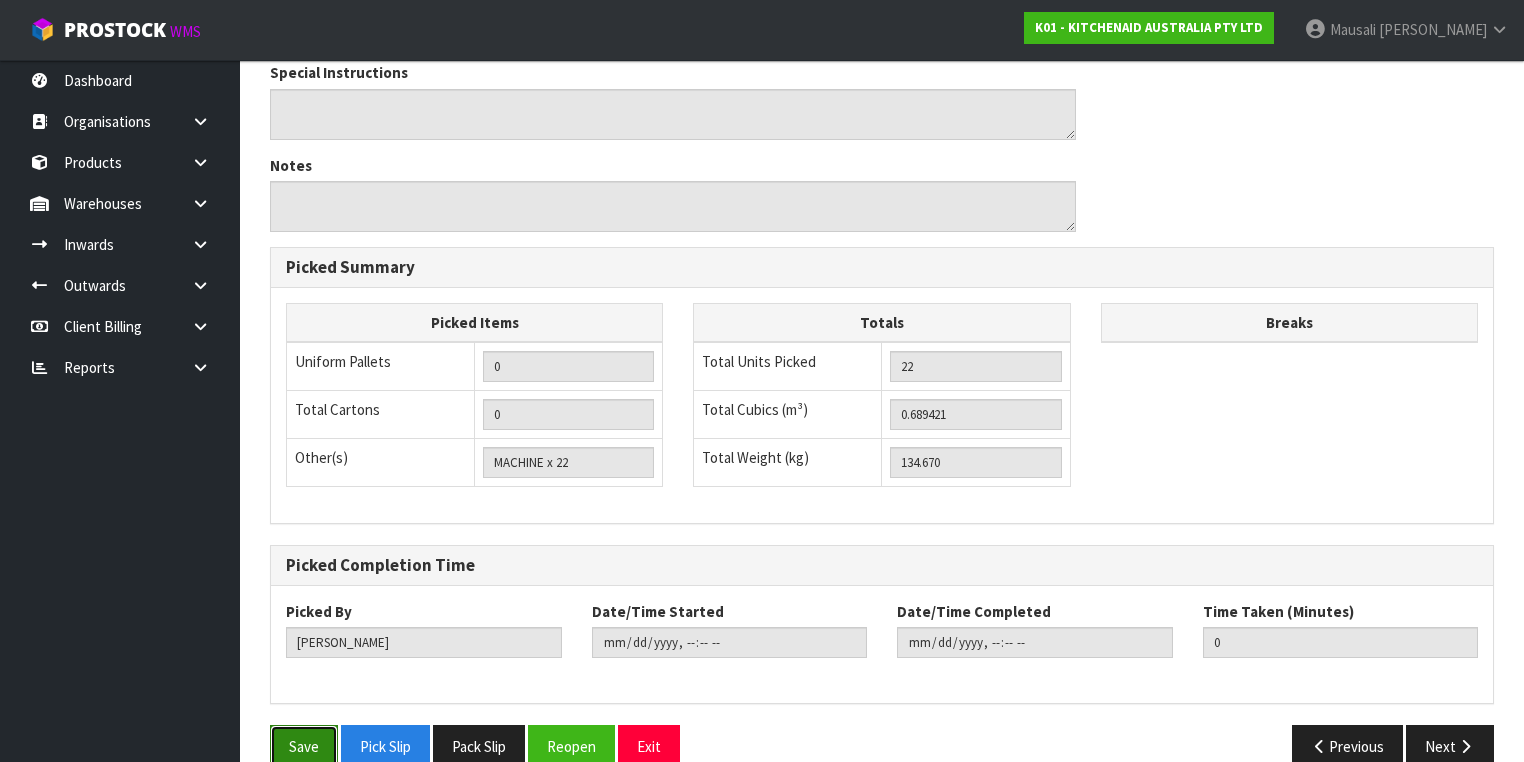 click on "Save" at bounding box center (304, 746) 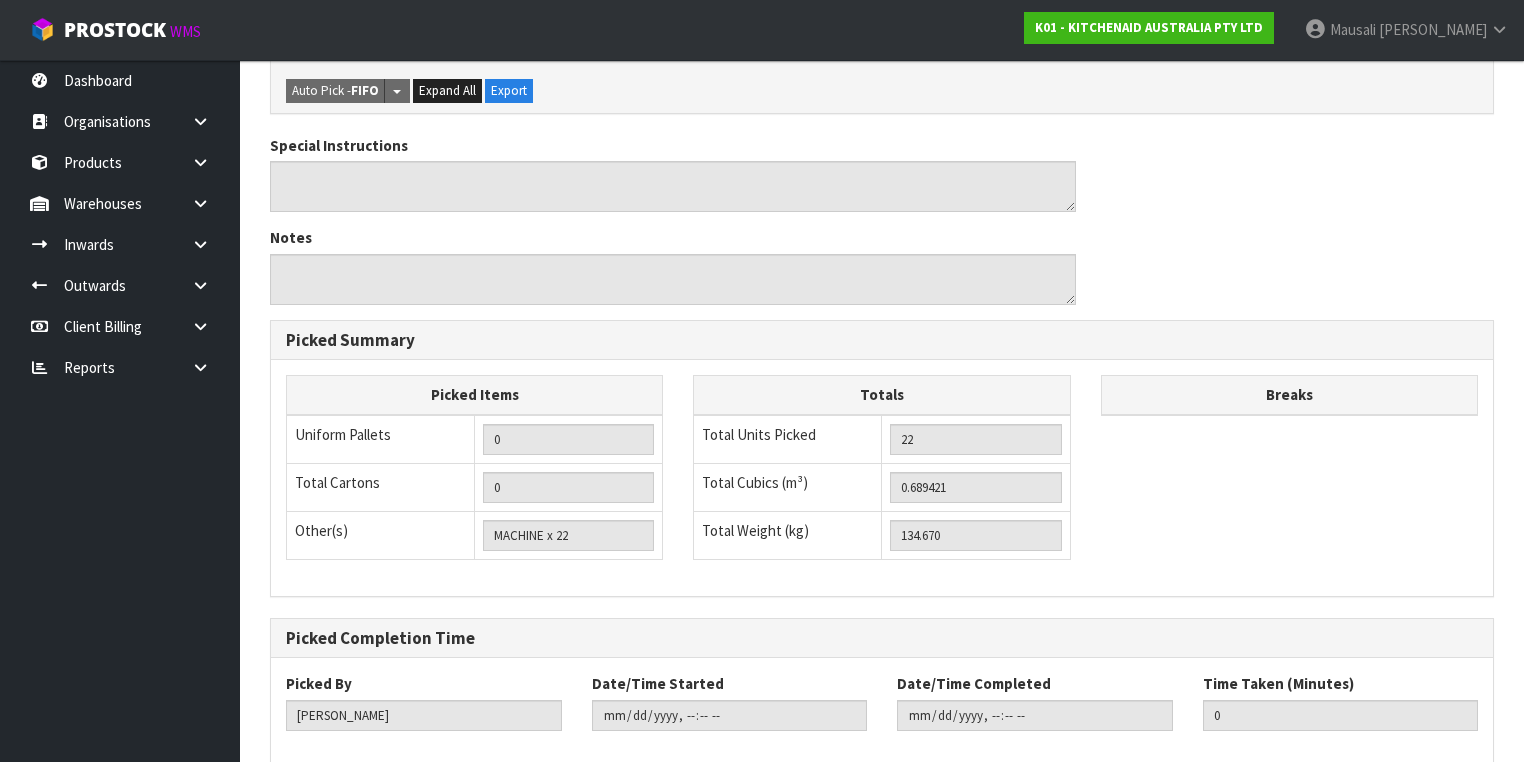 scroll, scrollTop: 0, scrollLeft: 0, axis: both 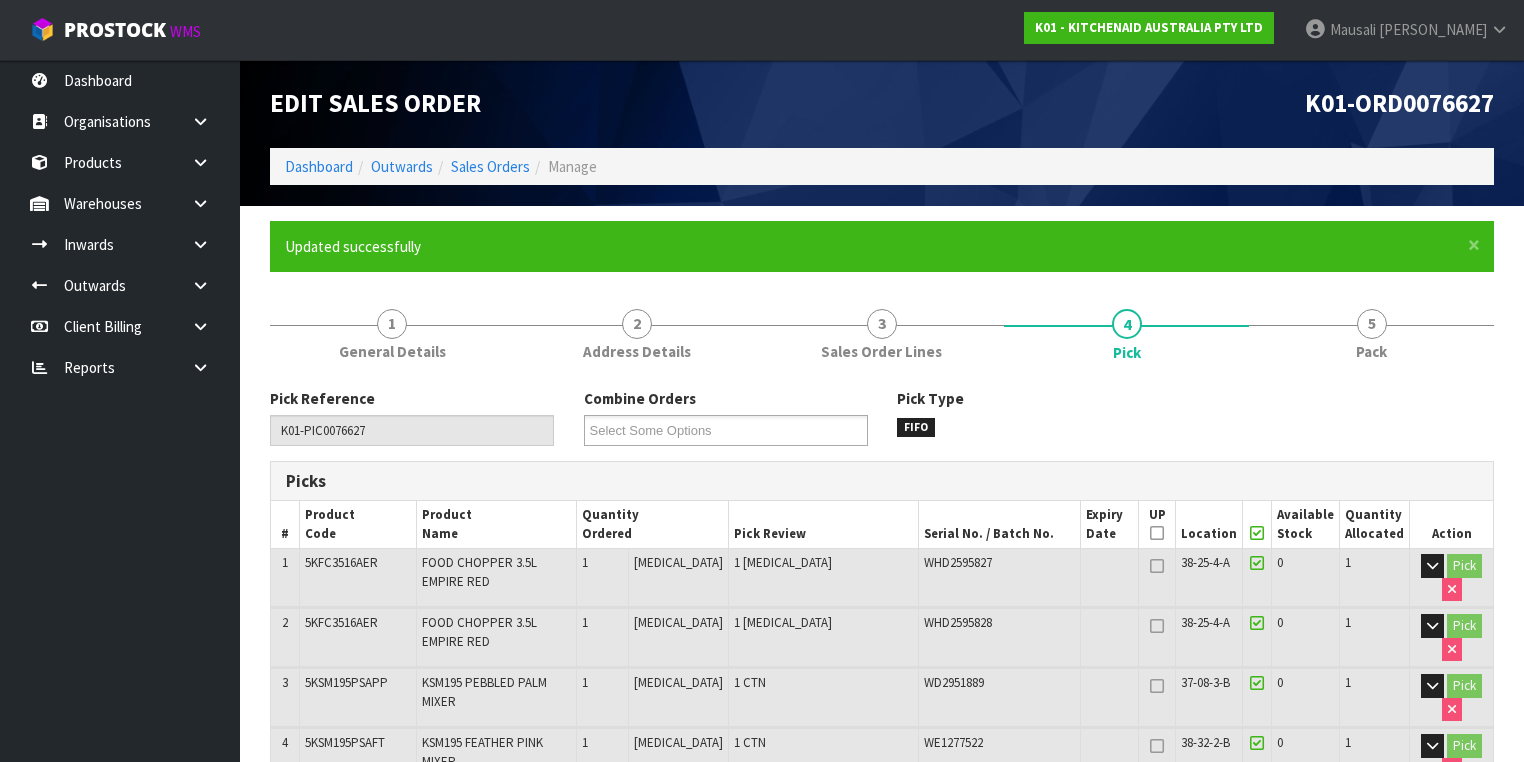 type on "[PERSON_NAME]" 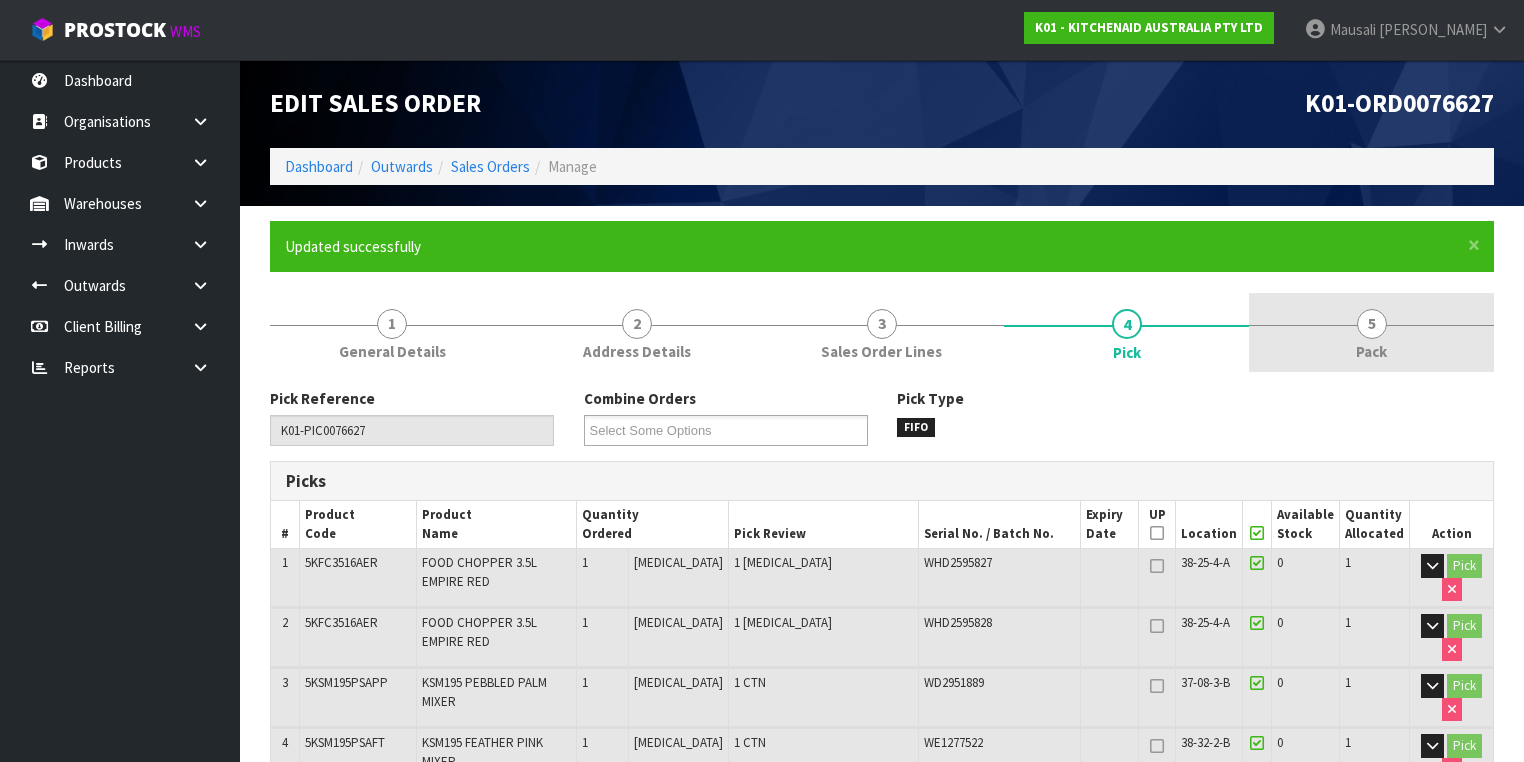 click on "Pack" at bounding box center (1371, 351) 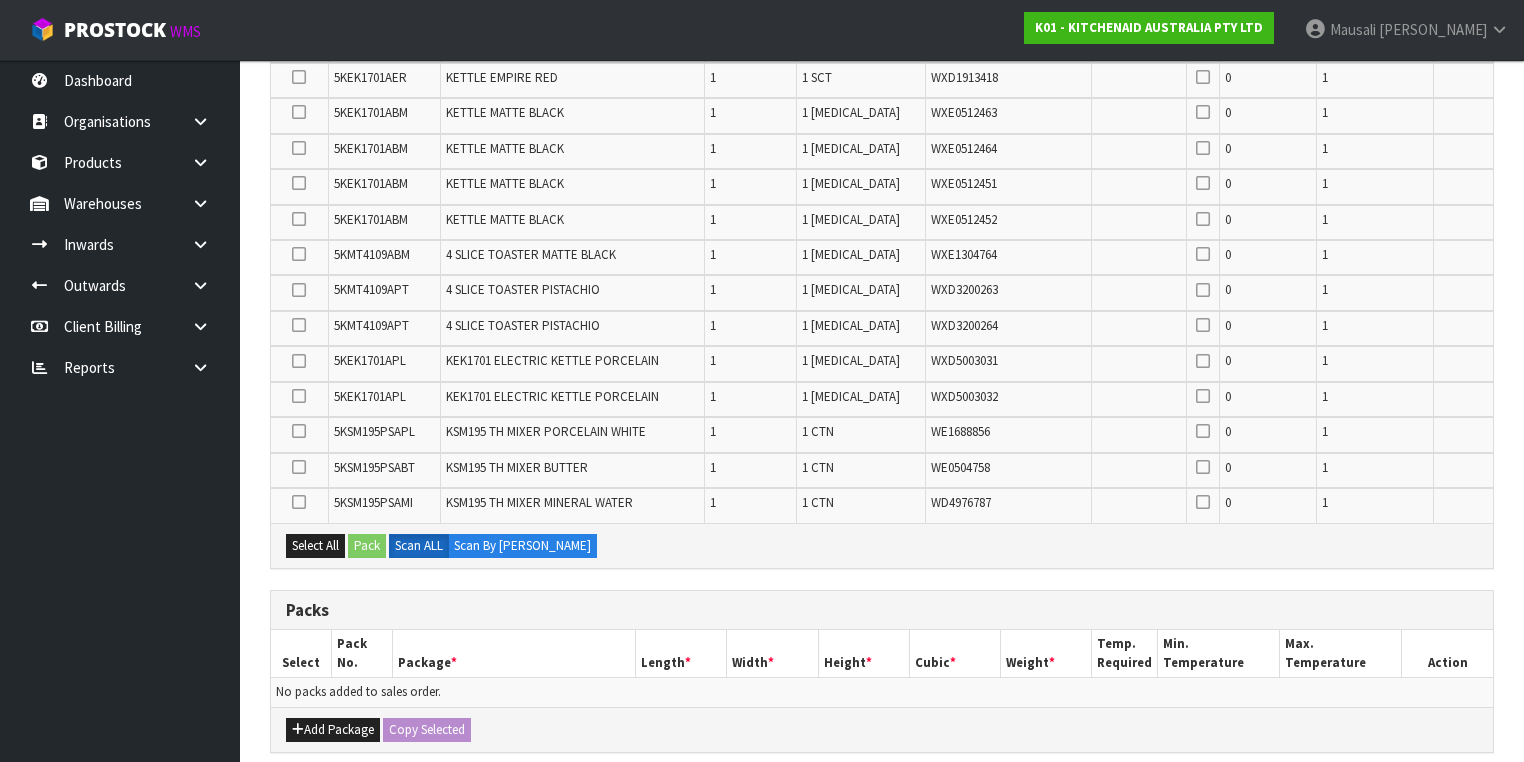 scroll, scrollTop: 960, scrollLeft: 0, axis: vertical 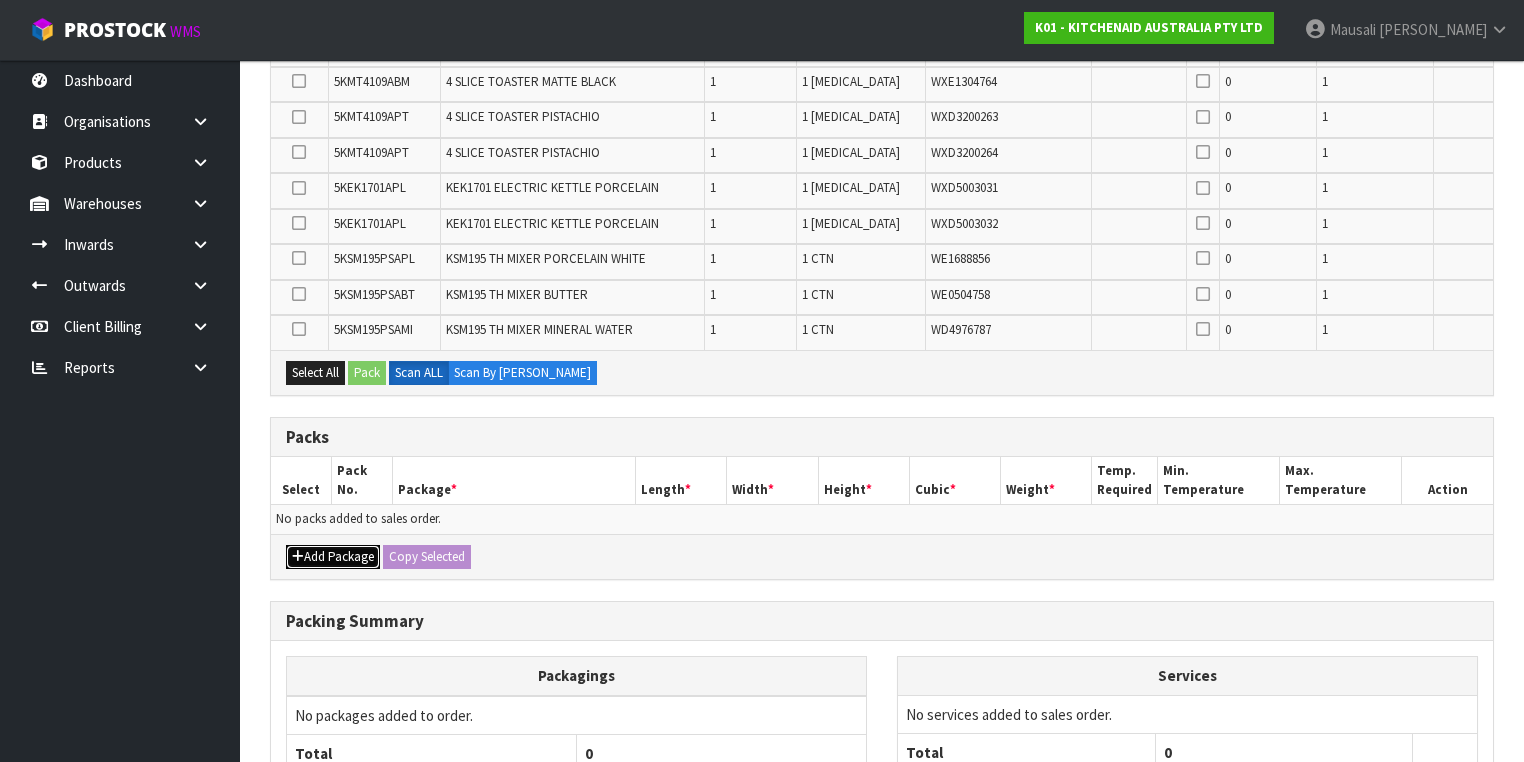 click on "Add Package" at bounding box center (333, 557) 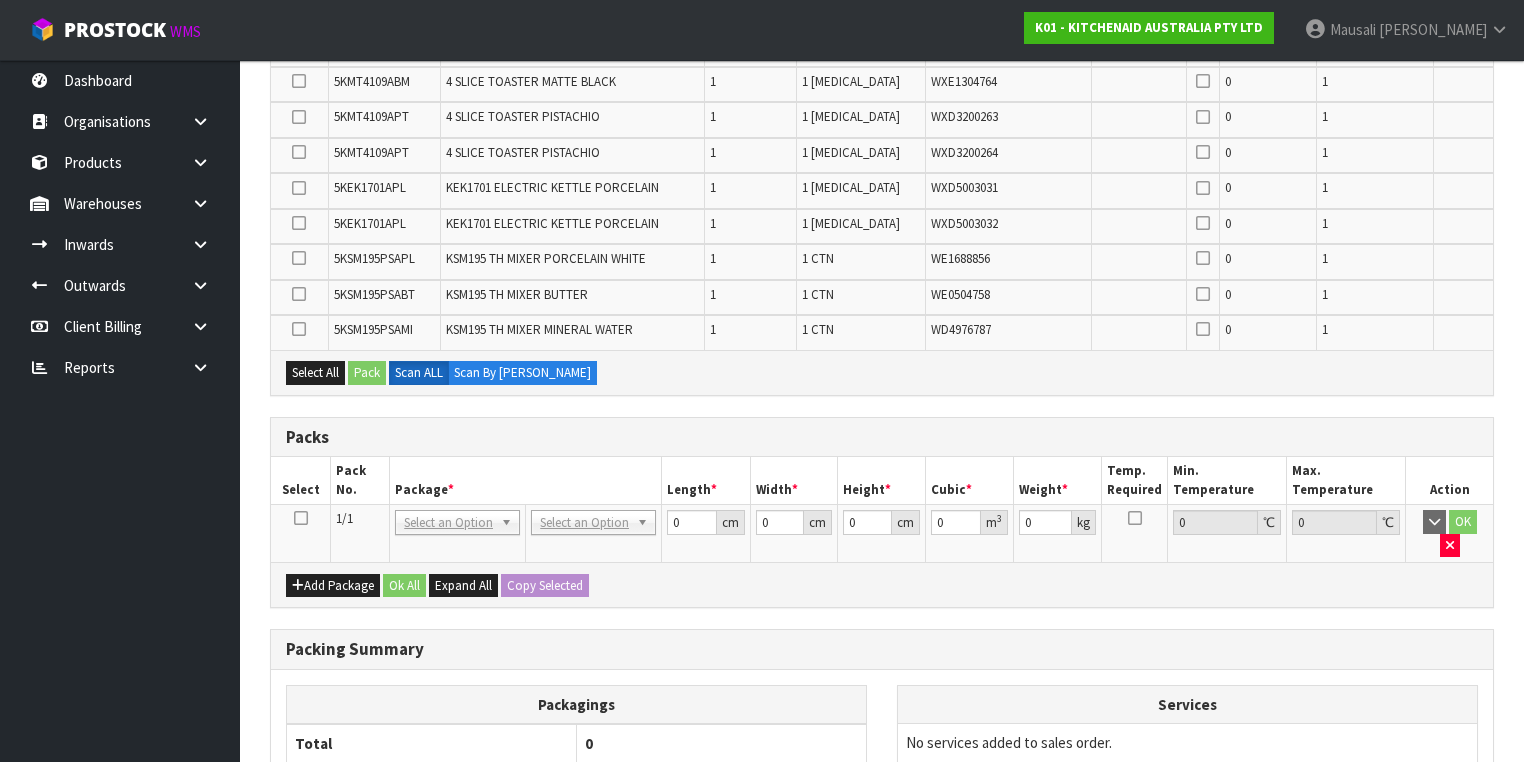 click at bounding box center (301, 518) 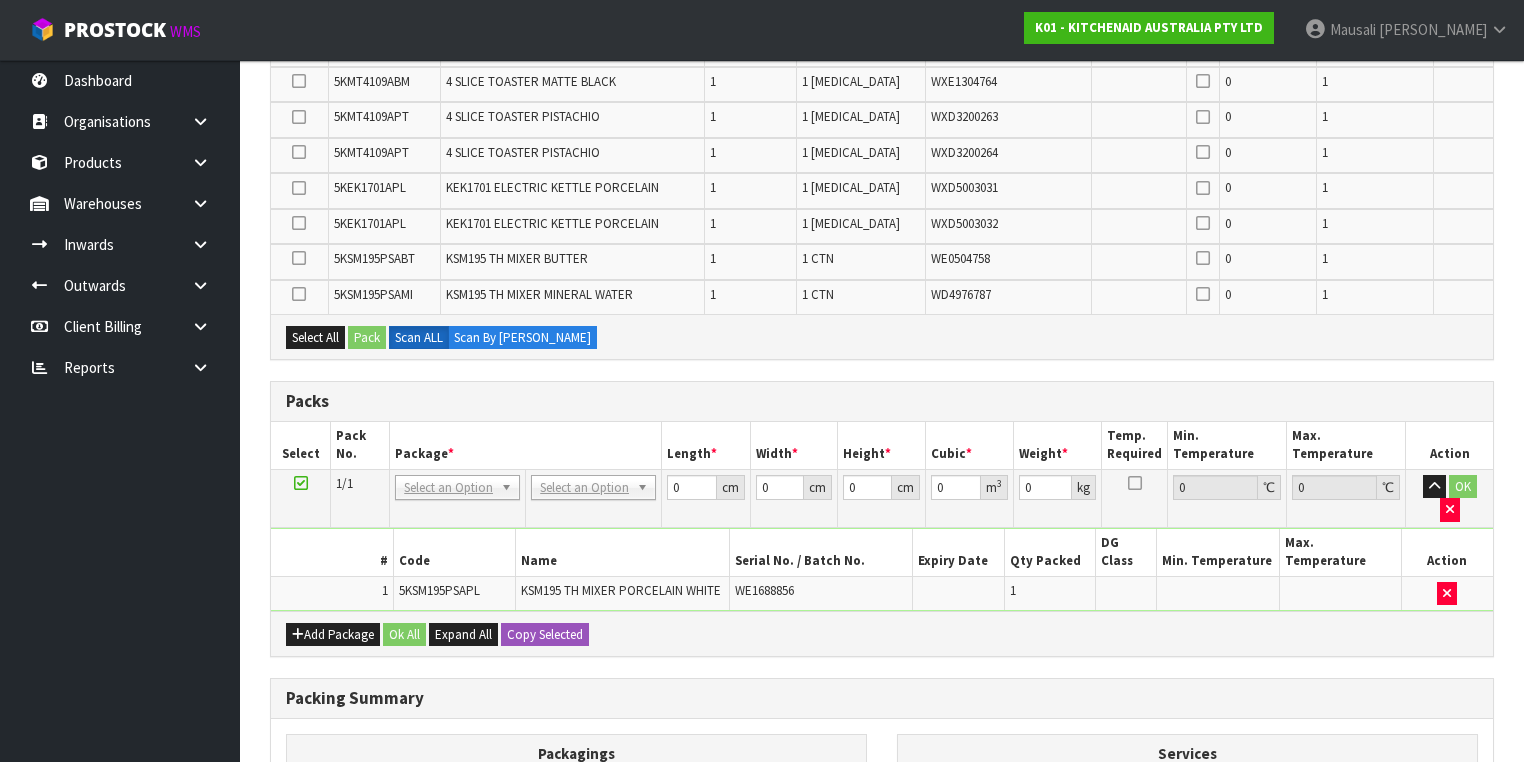 scroll, scrollTop: 0, scrollLeft: 0, axis: both 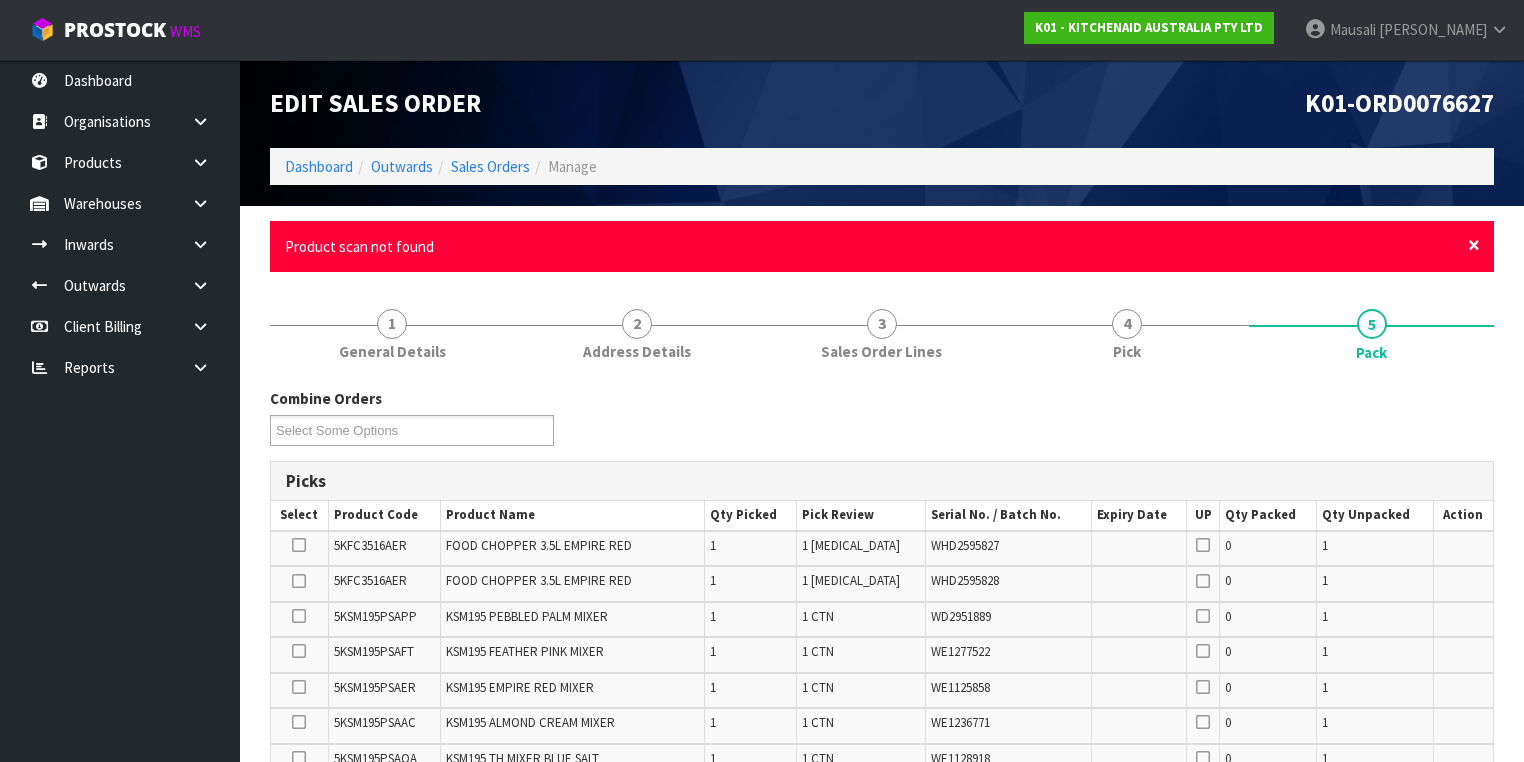 click on "×" at bounding box center [1474, 245] 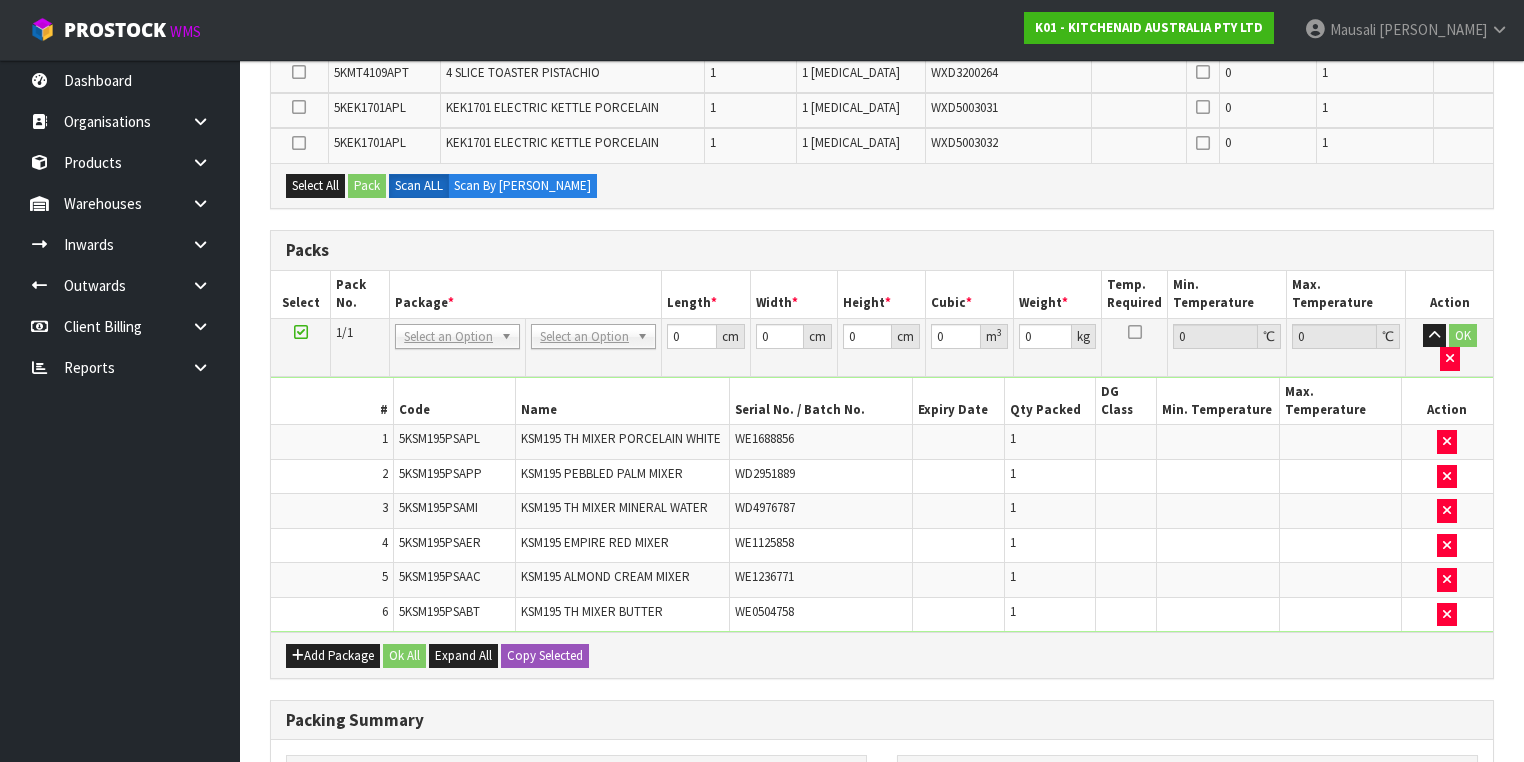 scroll, scrollTop: 0, scrollLeft: 0, axis: both 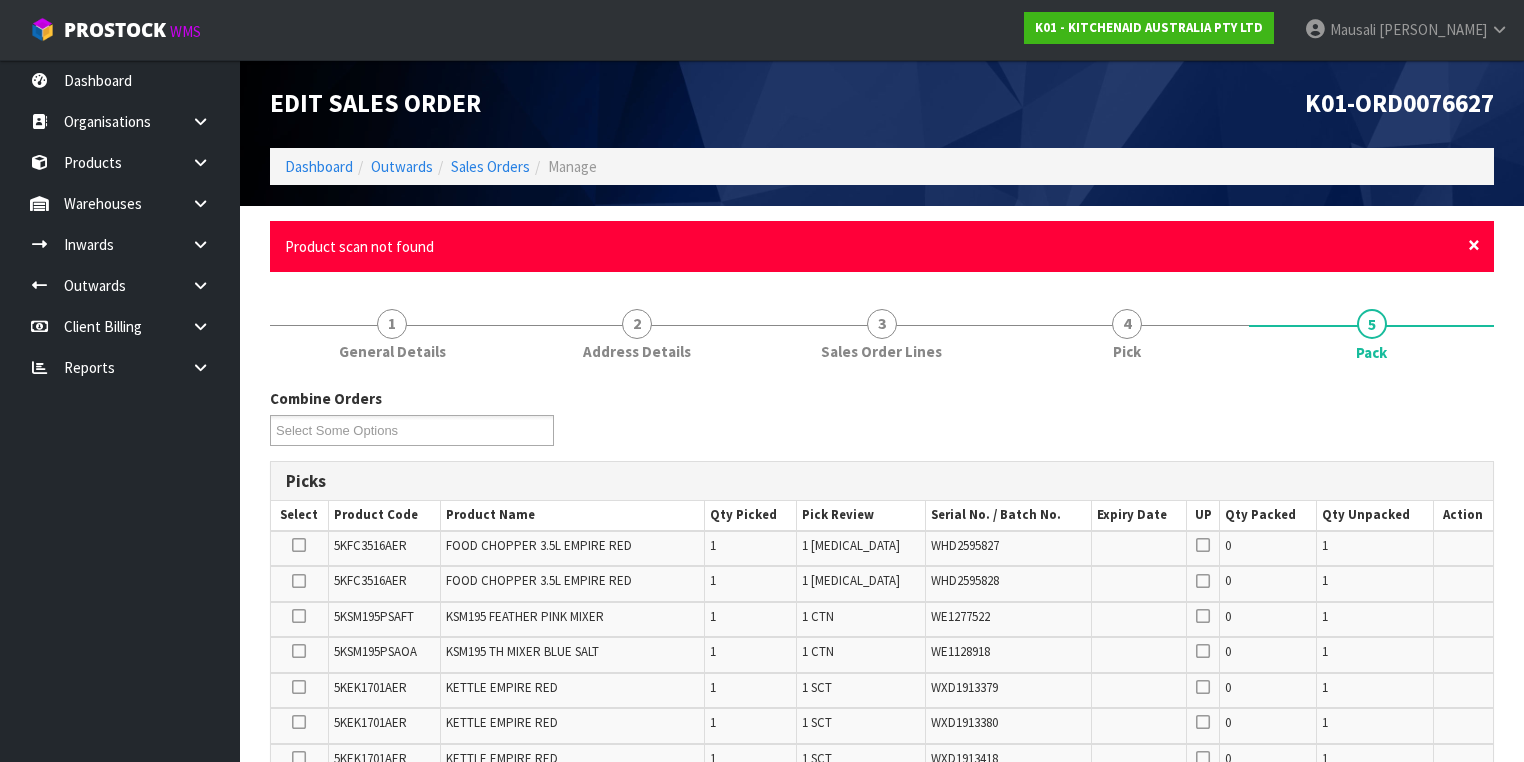 click on "×" at bounding box center (1474, 245) 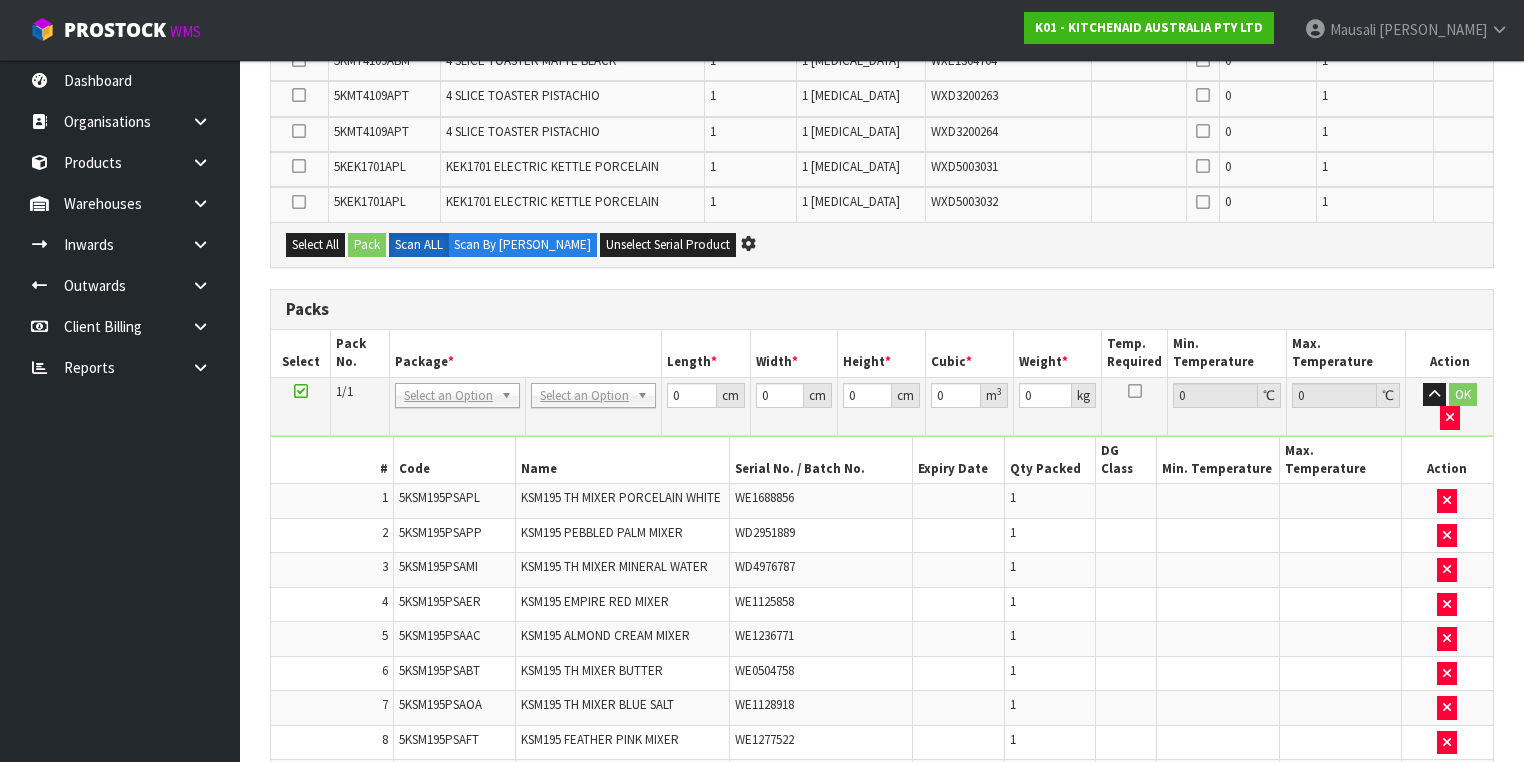 scroll, scrollTop: 0, scrollLeft: 0, axis: both 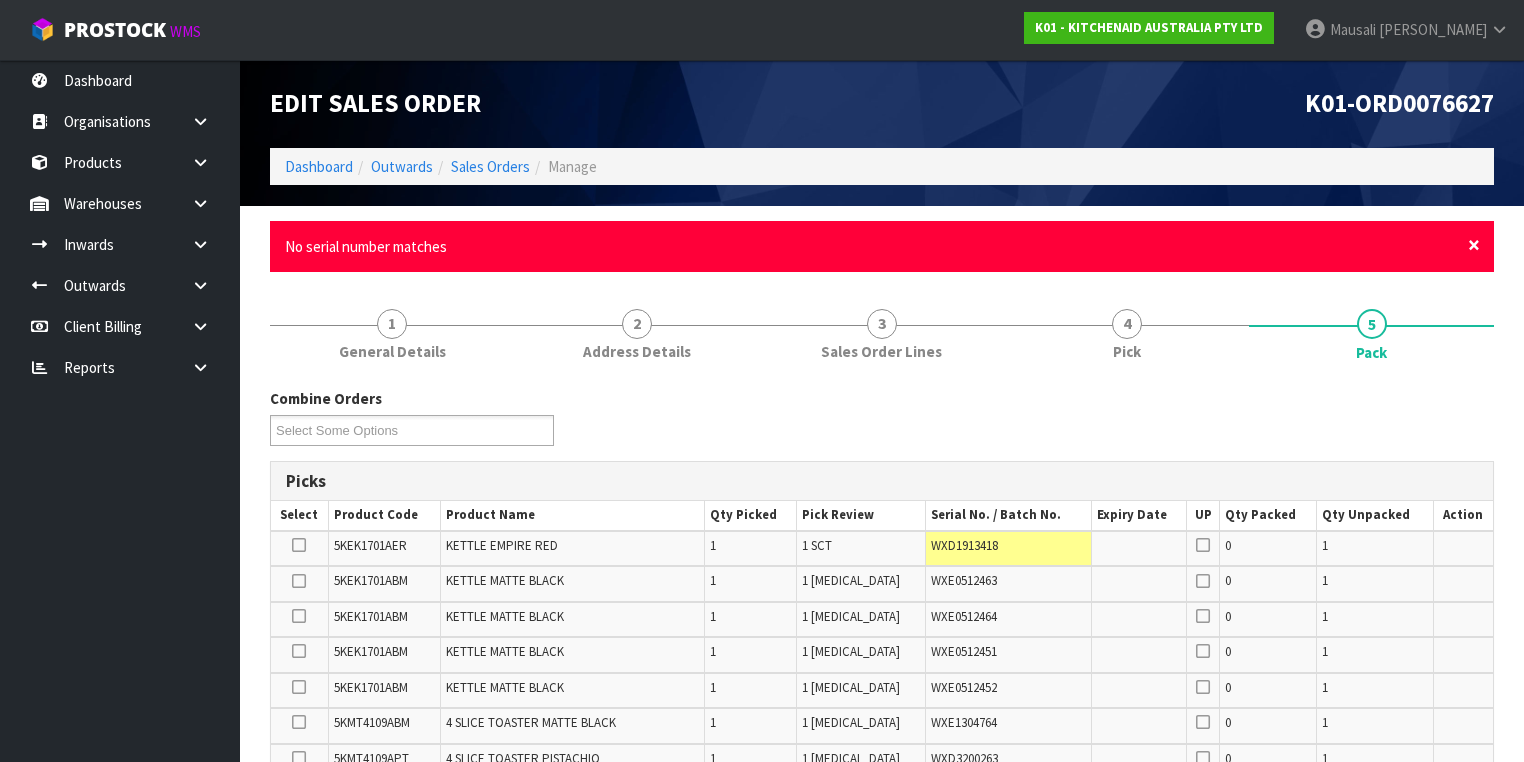 click on "×" at bounding box center [1474, 245] 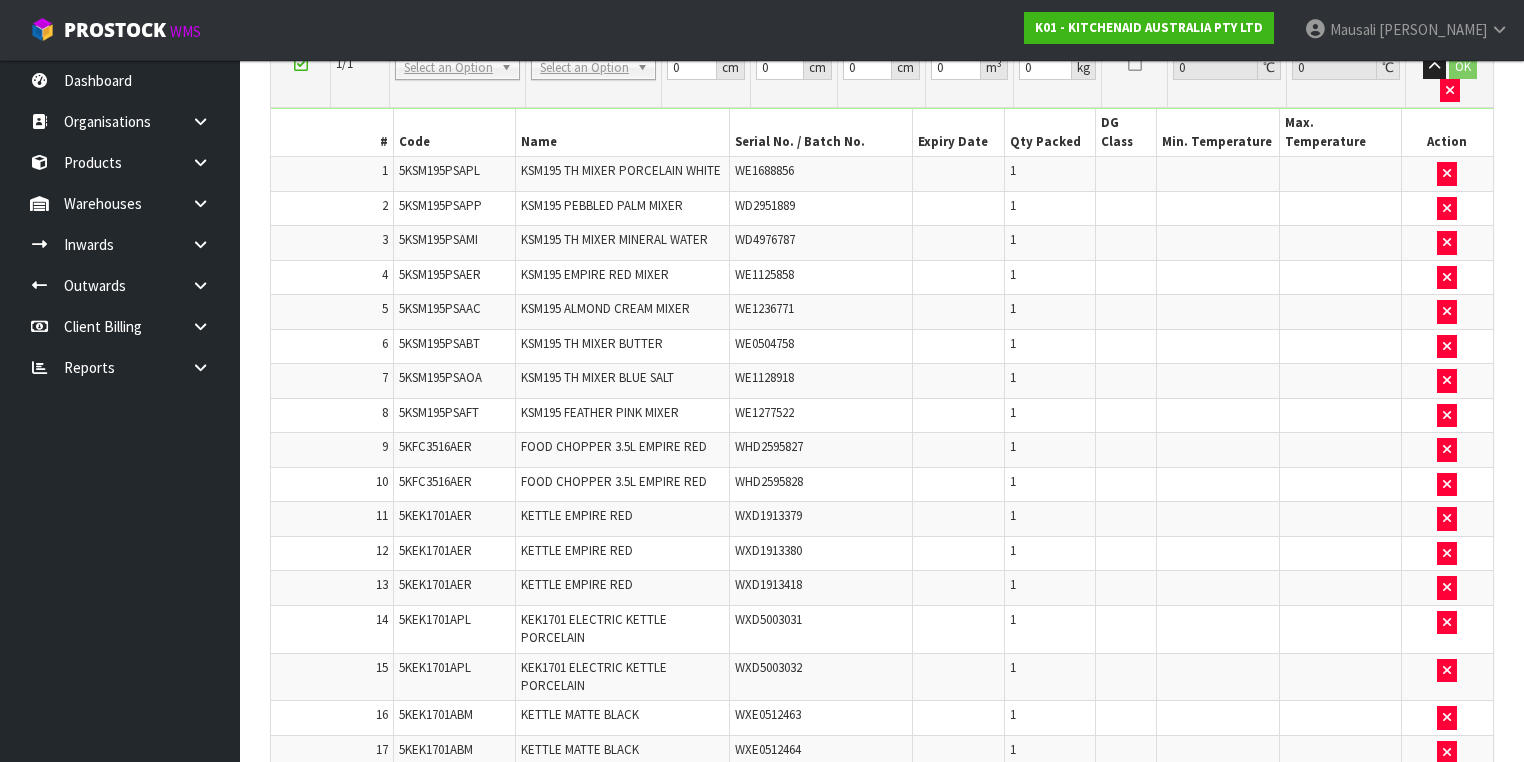 scroll, scrollTop: 0, scrollLeft: 0, axis: both 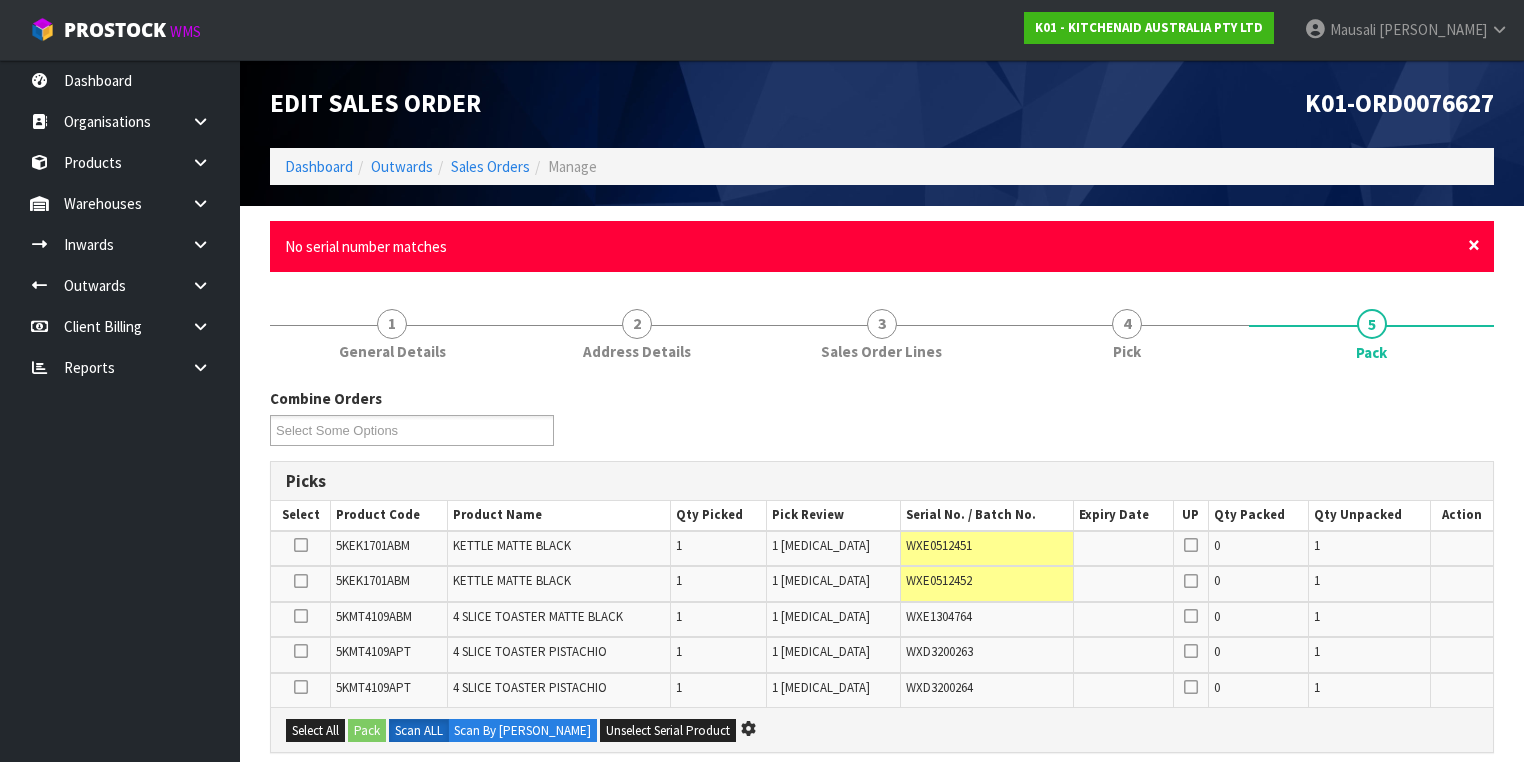 click on "×" at bounding box center (1474, 245) 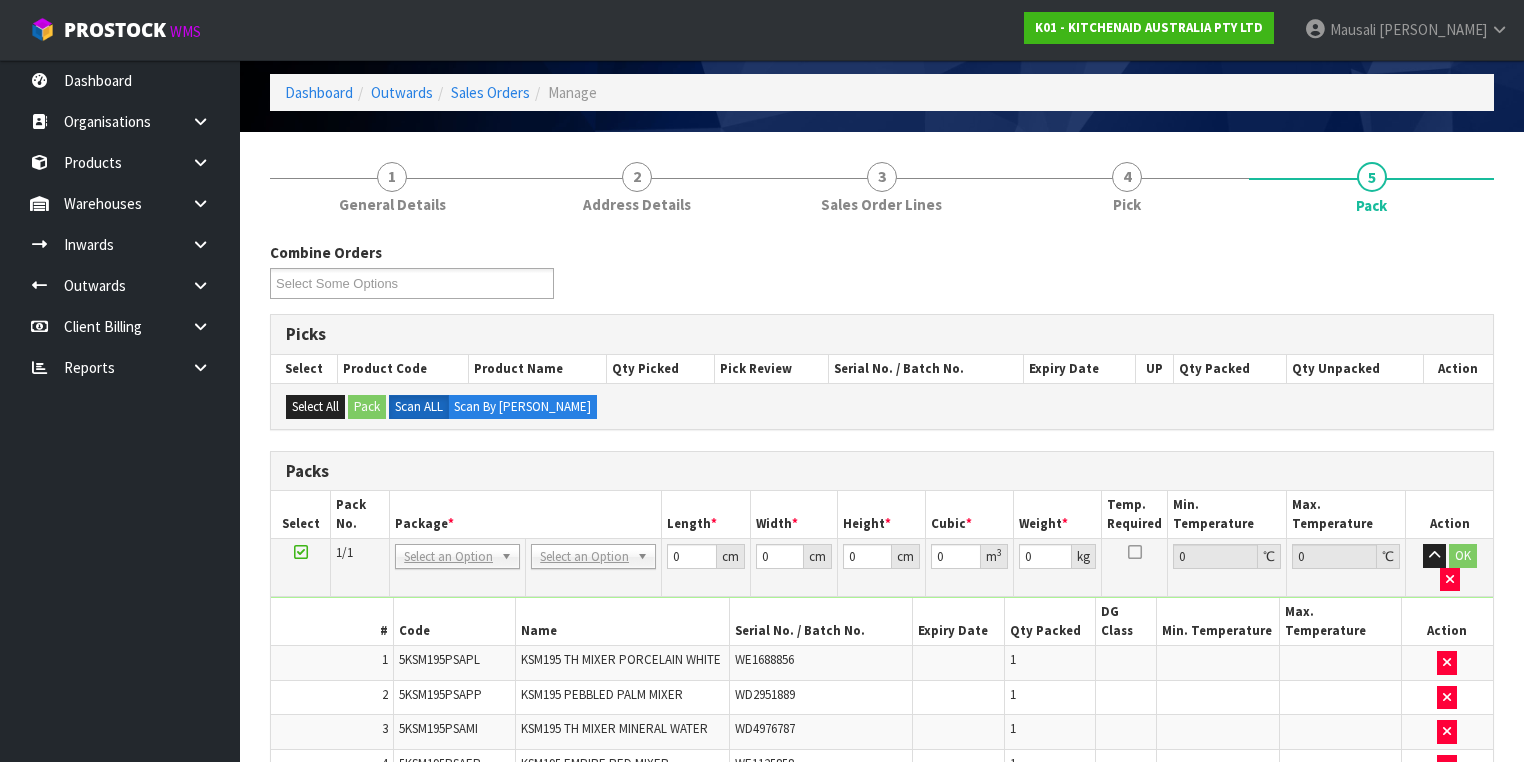 scroll, scrollTop: 160, scrollLeft: 0, axis: vertical 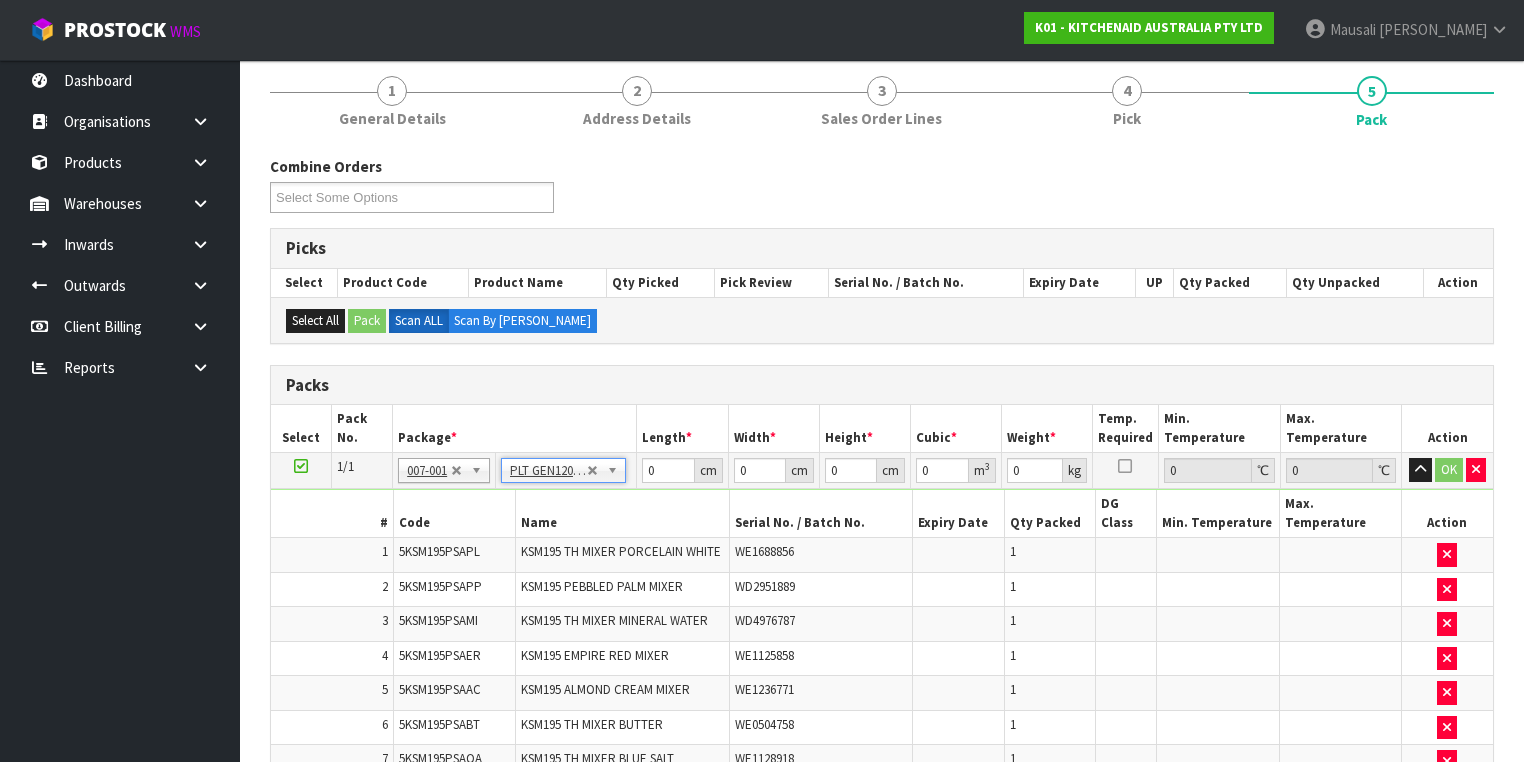 type on "120" 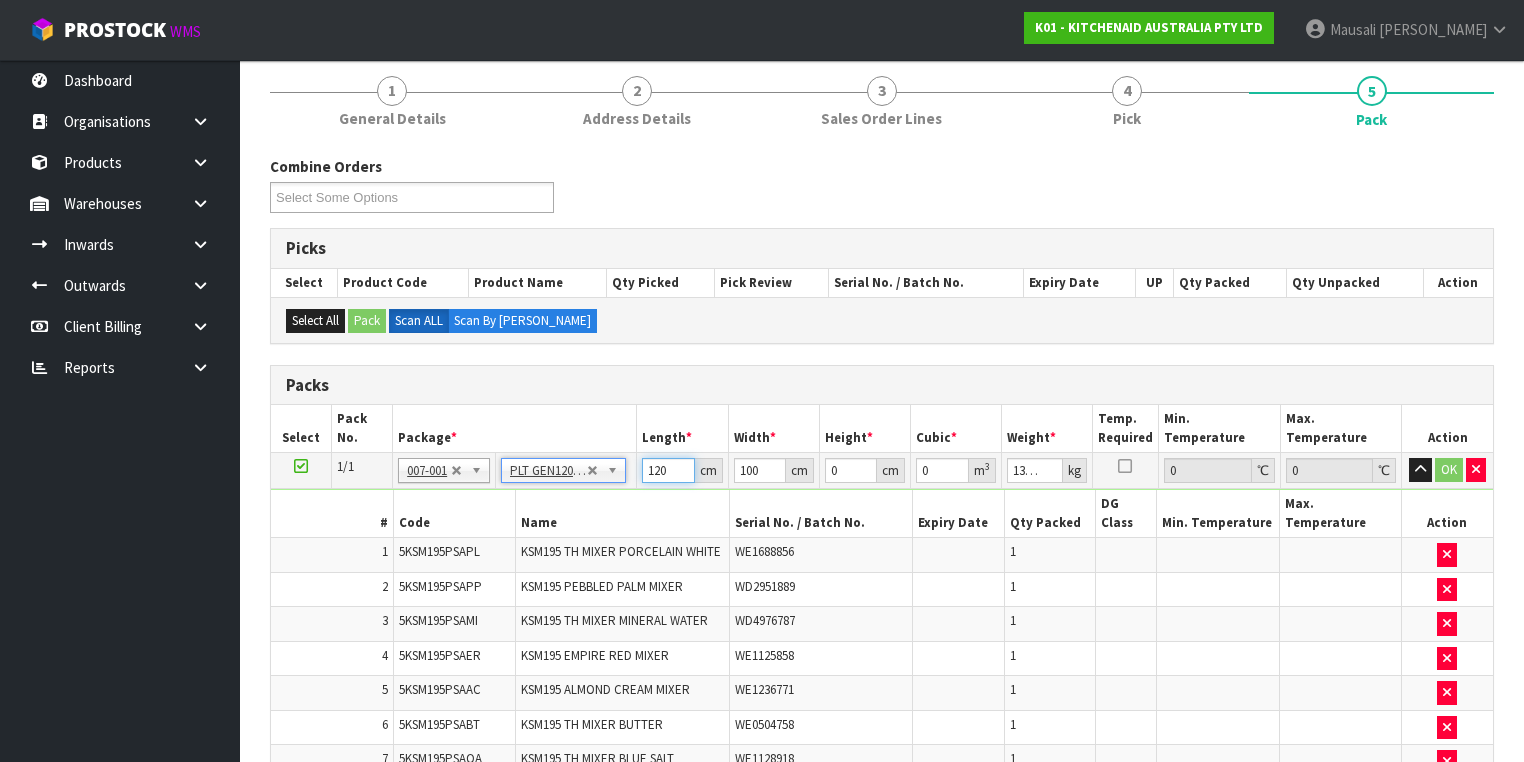 drag, startPoint x: 672, startPoint y: 467, endPoint x: 585, endPoint y: 490, distance: 89.98889 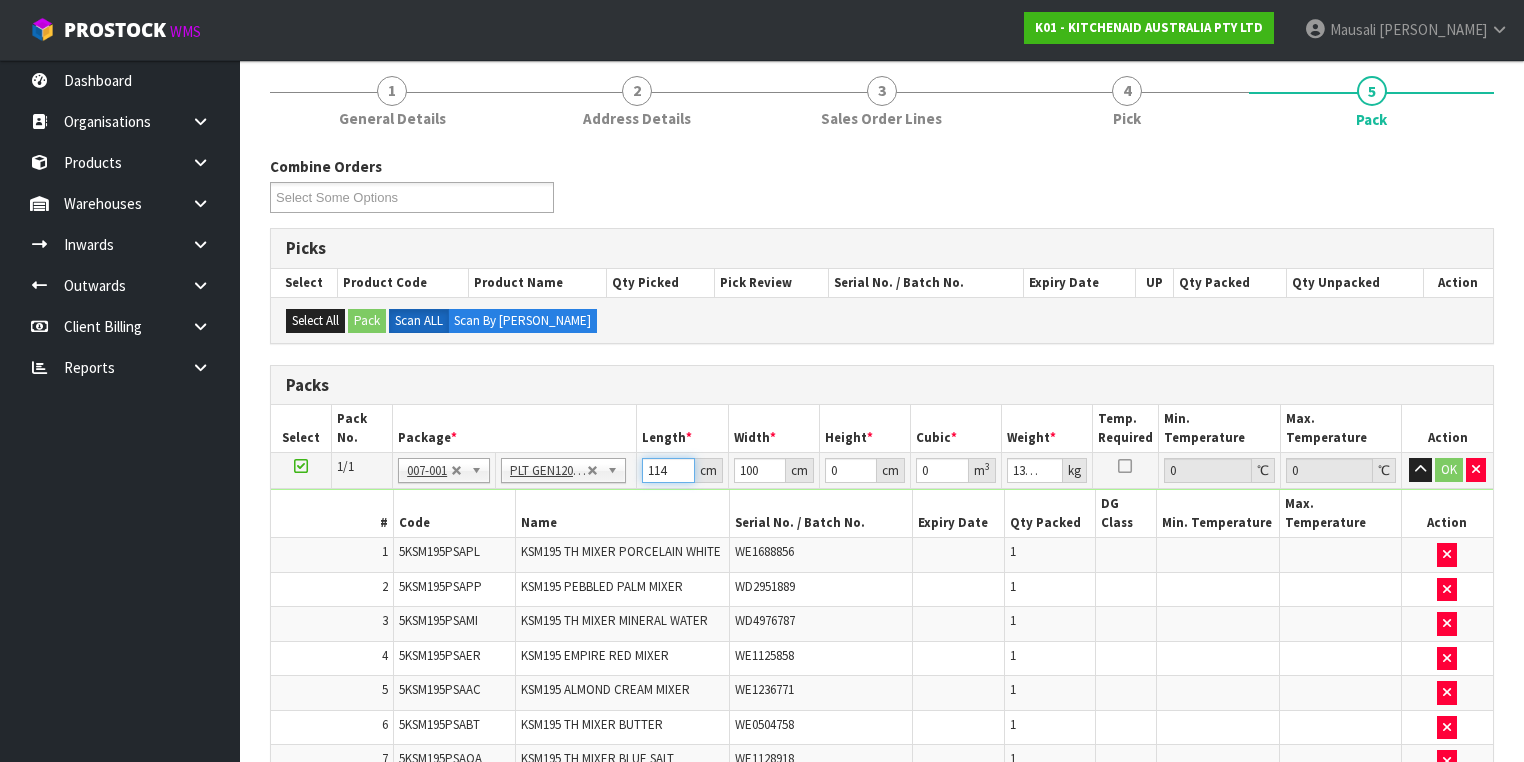 type on "114" 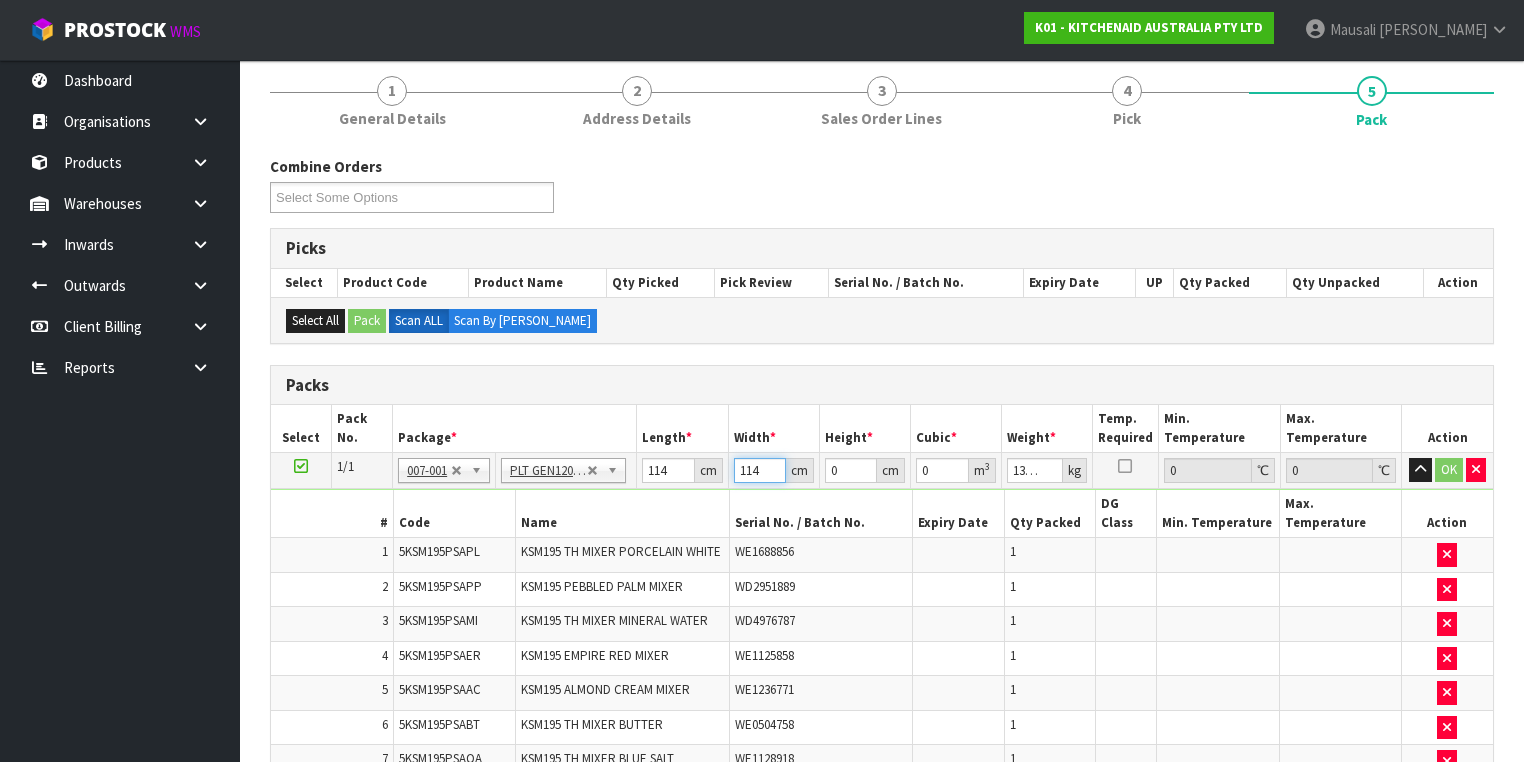 type on "114" 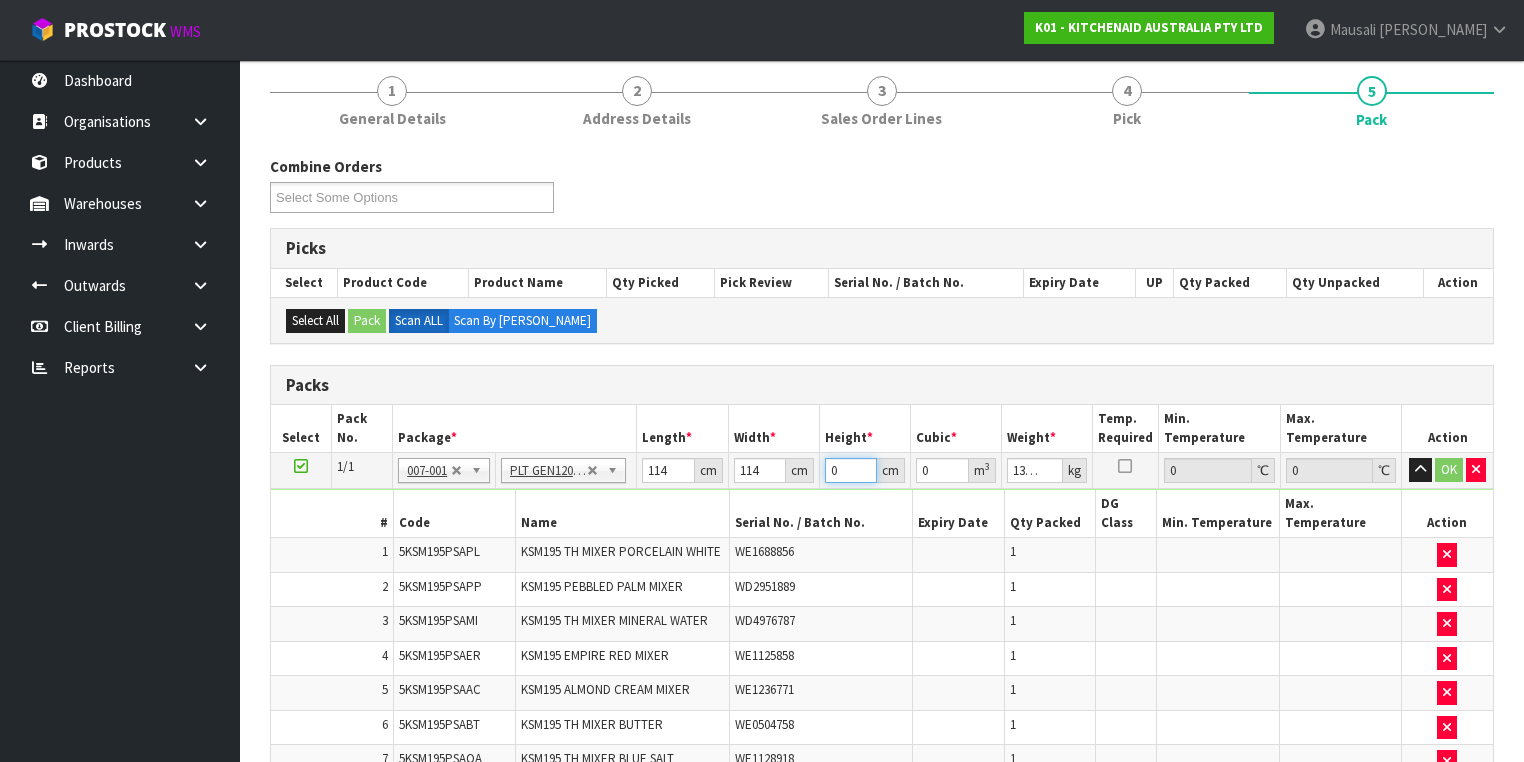 type on "8" 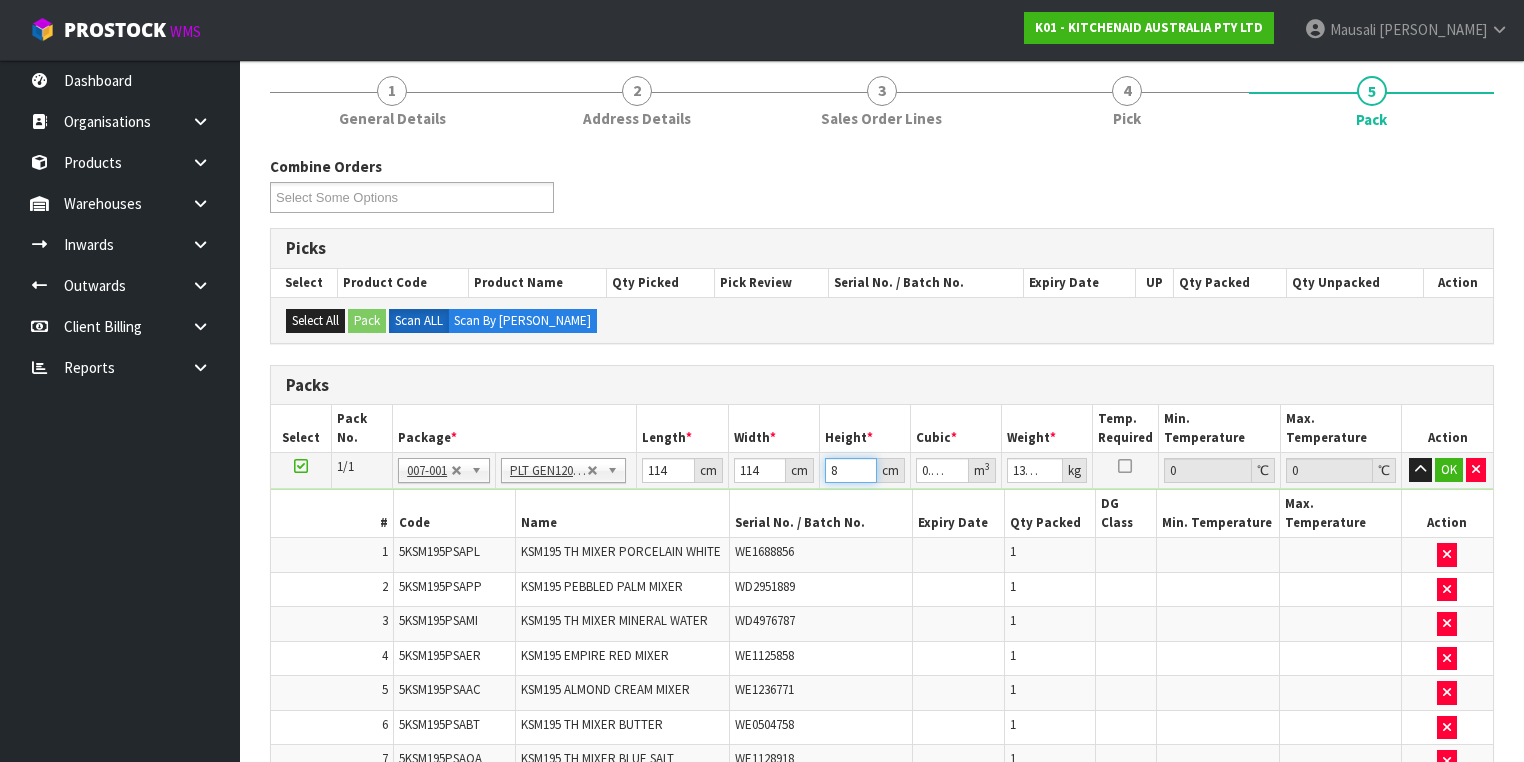 type 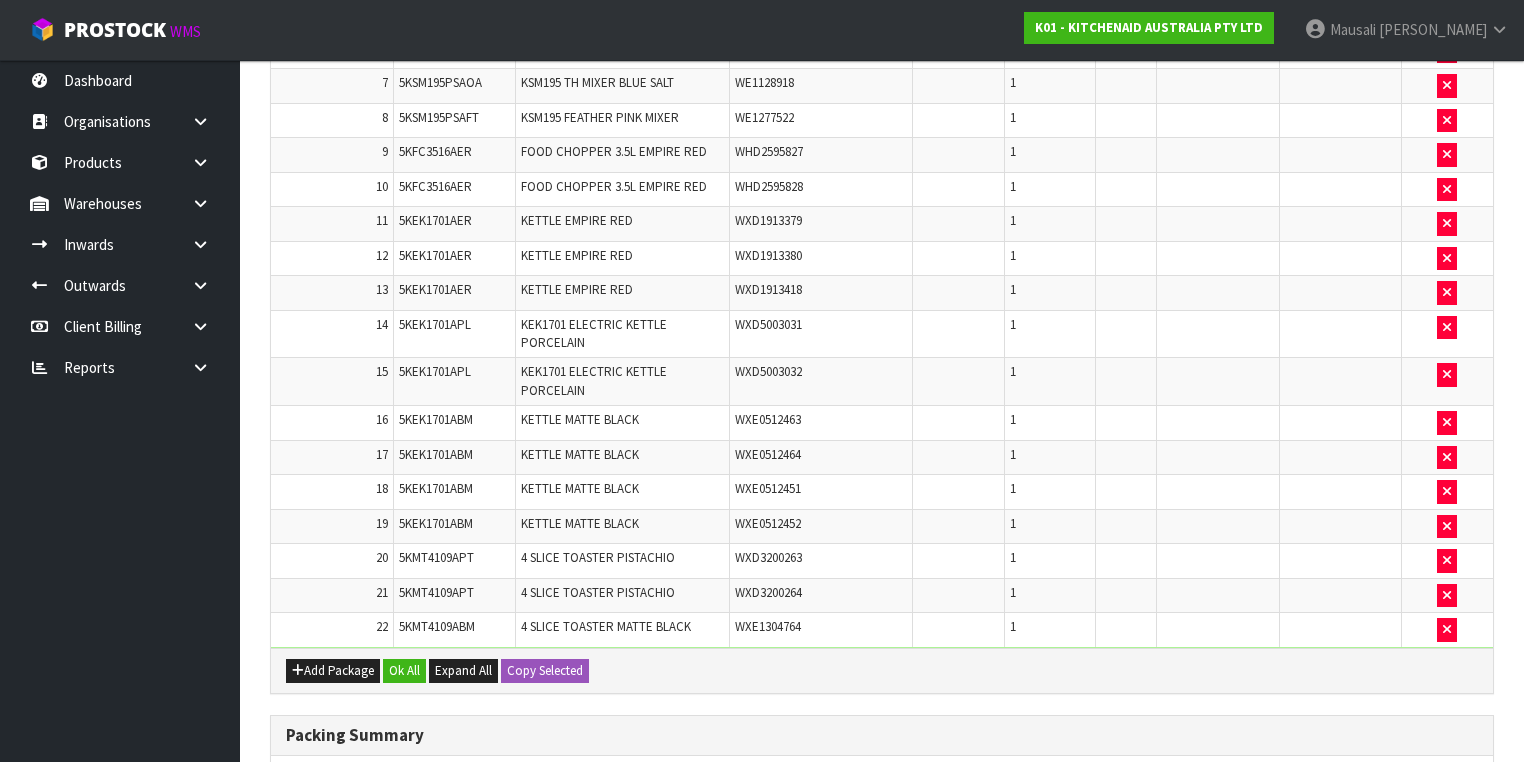 scroll, scrollTop: 960, scrollLeft: 0, axis: vertical 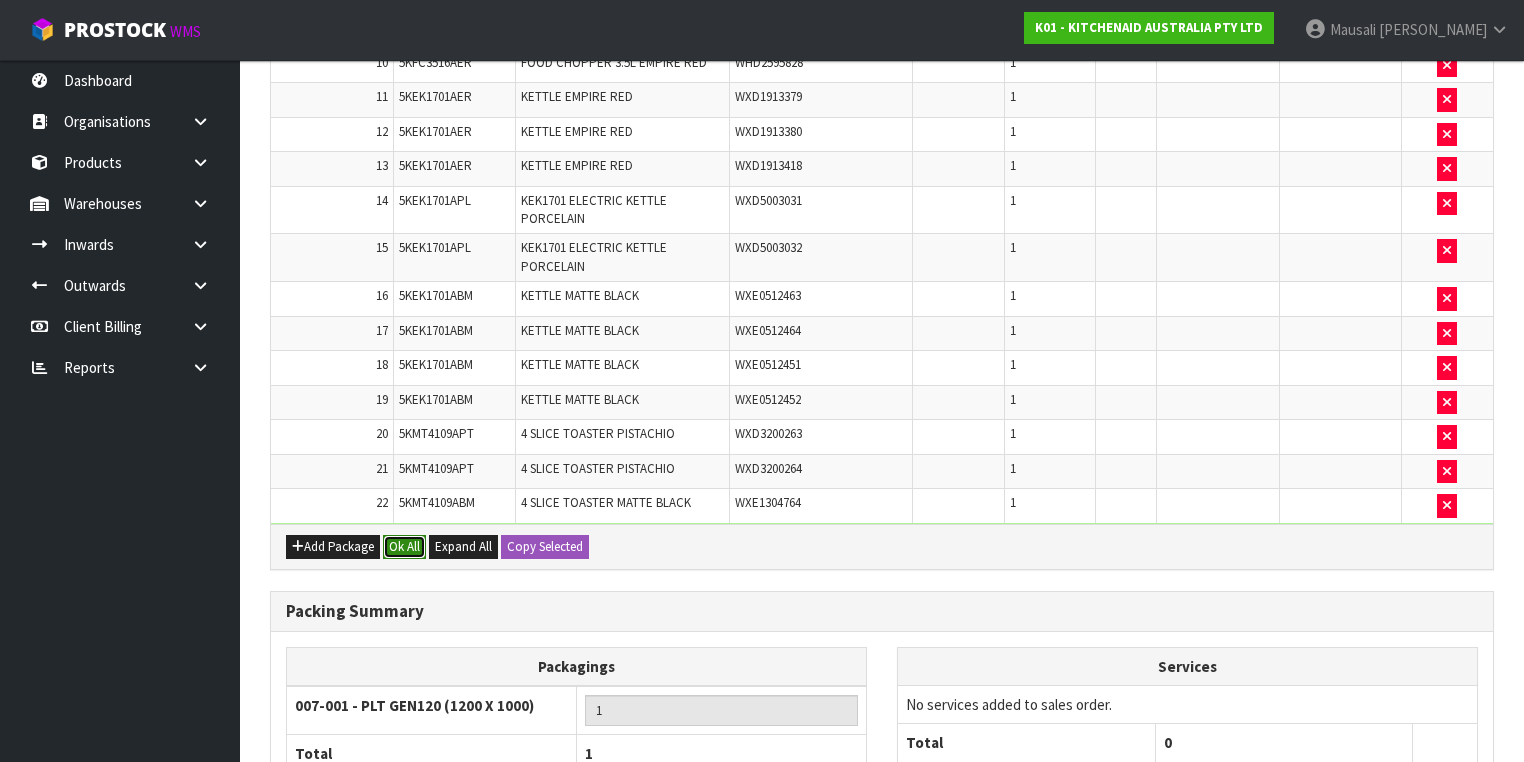 click on "Ok All" at bounding box center [404, 547] 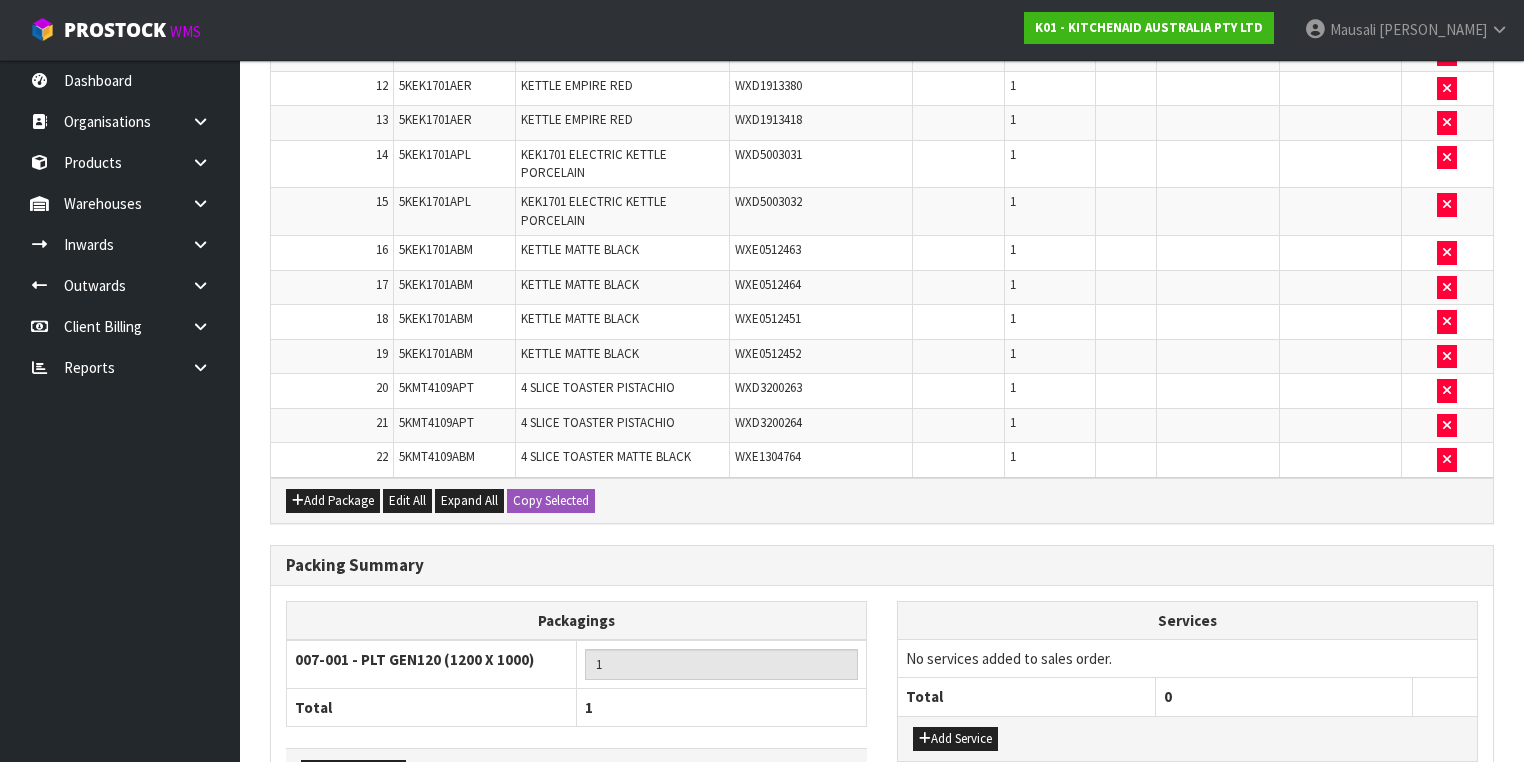 scroll, scrollTop: 1106, scrollLeft: 0, axis: vertical 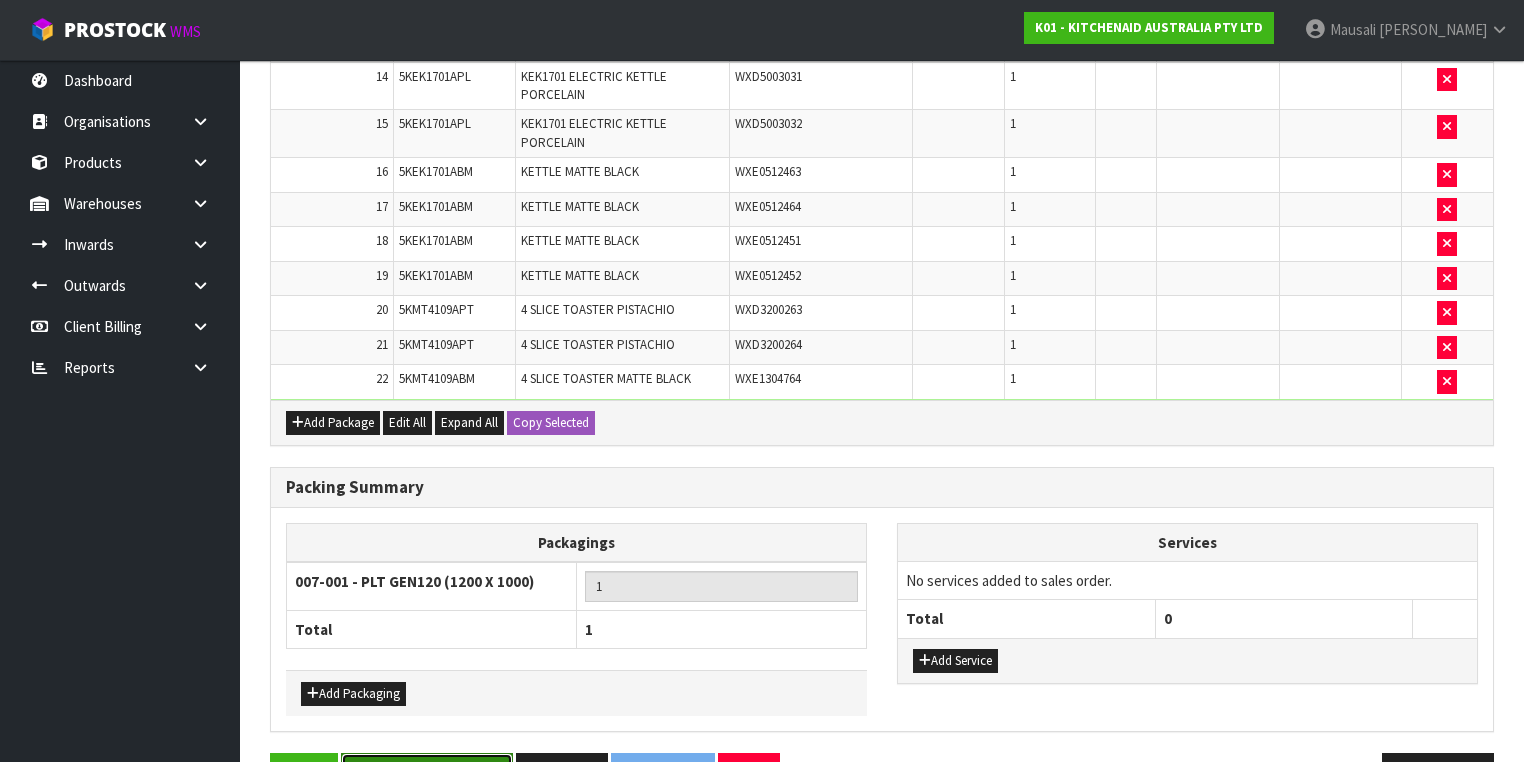 click on "Save & Confirm Packs" at bounding box center (427, 774) 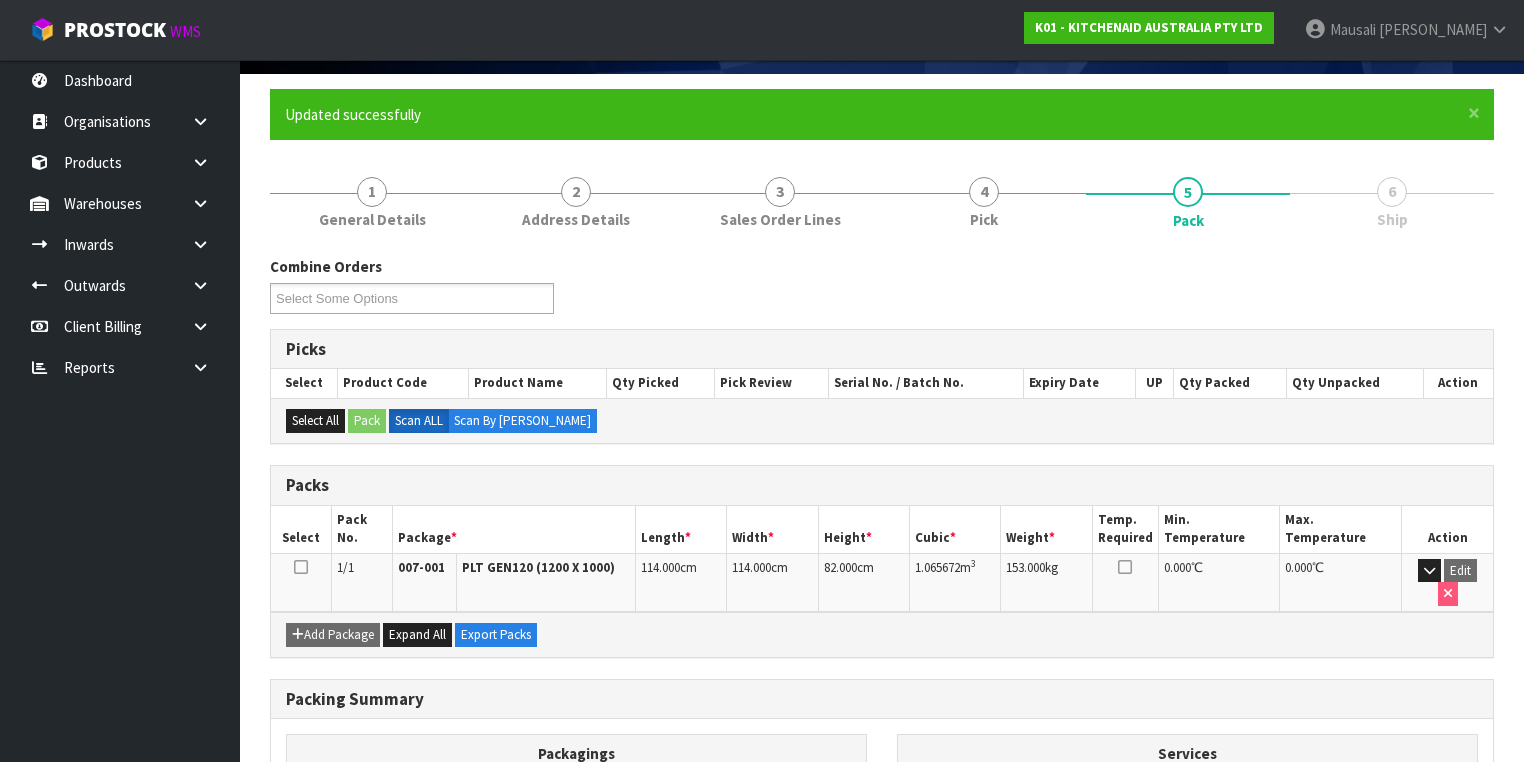 scroll, scrollTop: 320, scrollLeft: 0, axis: vertical 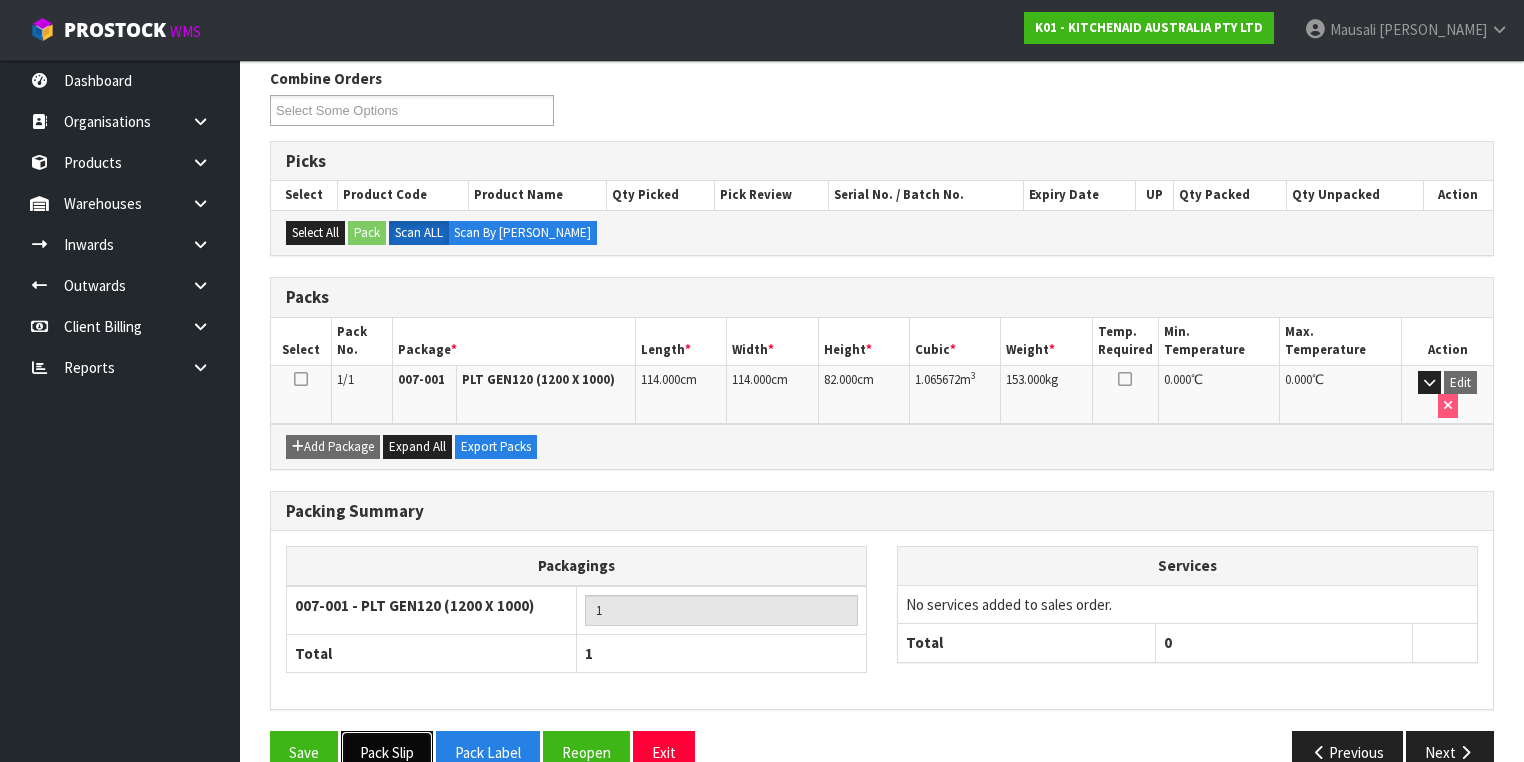 click on "Pack Slip" at bounding box center (387, 752) 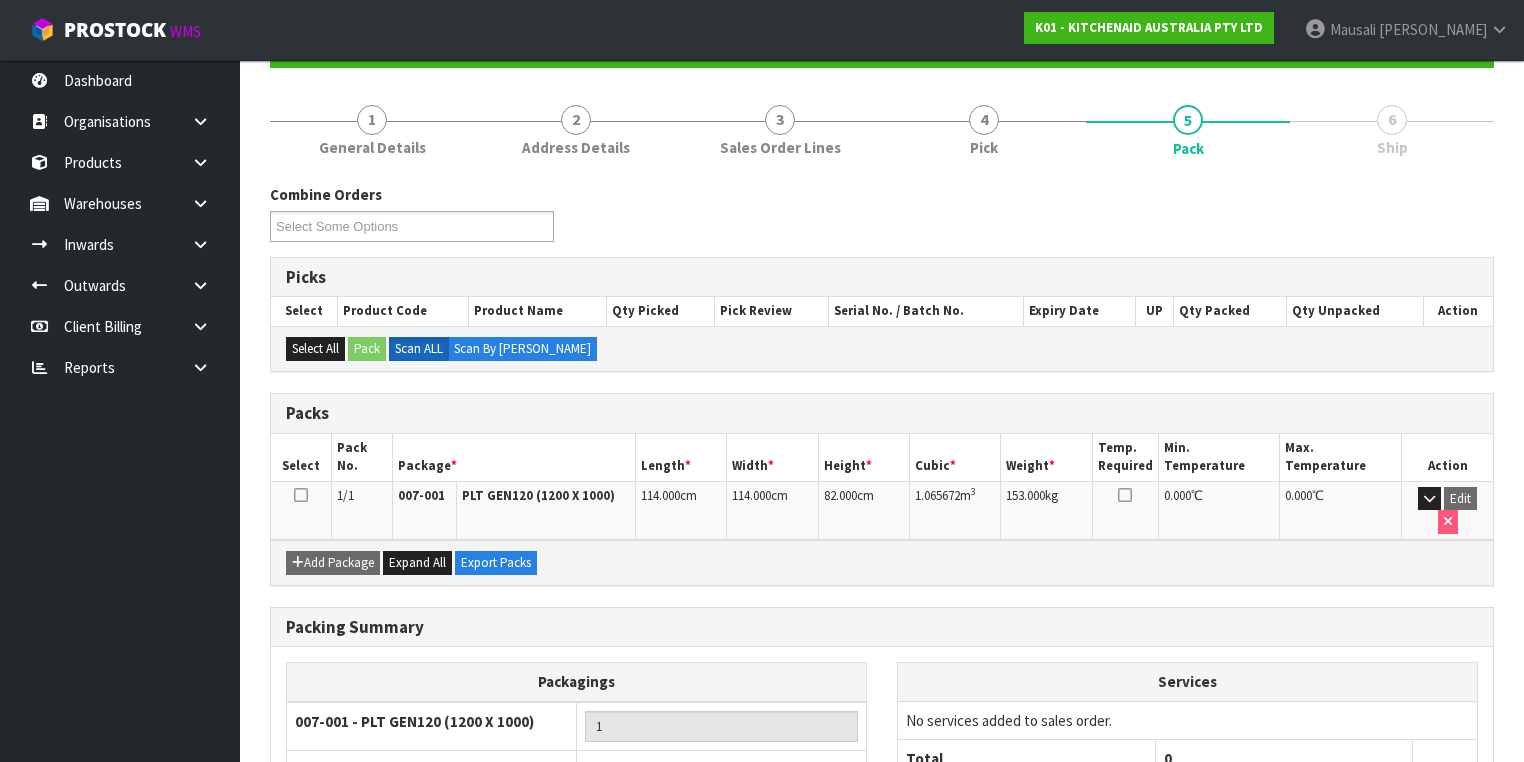 scroll, scrollTop: 0, scrollLeft: 0, axis: both 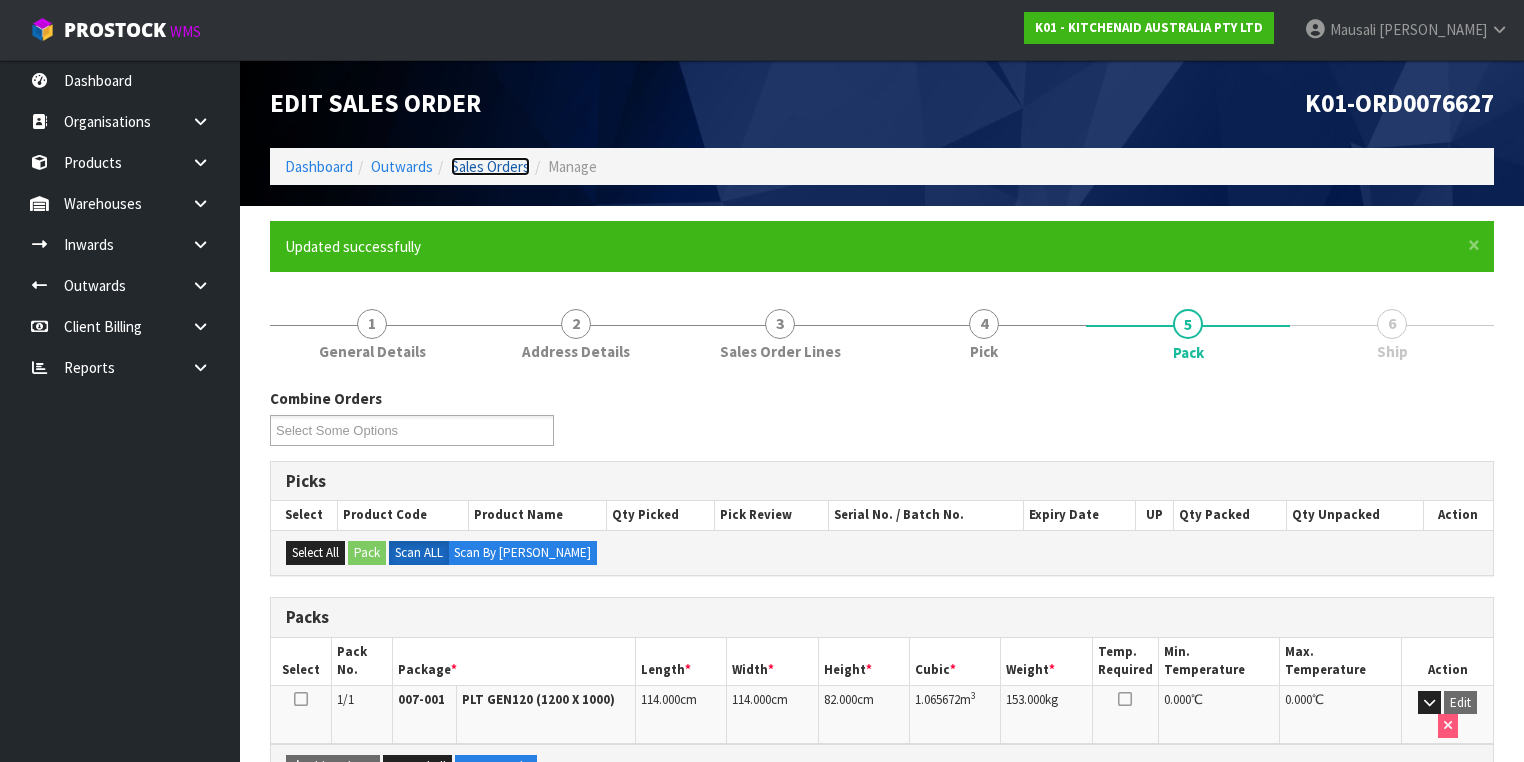 click on "Sales Orders" at bounding box center [490, 166] 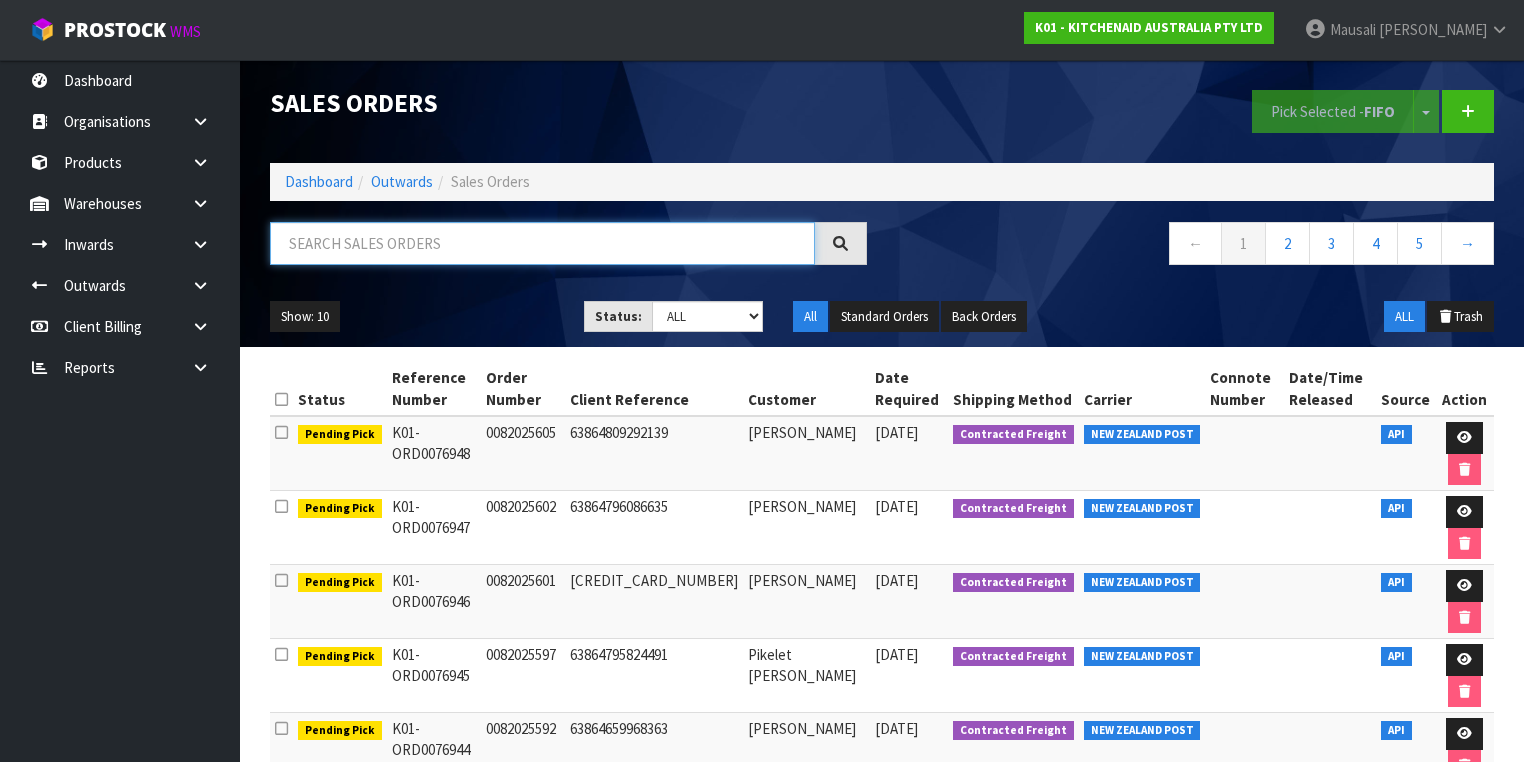 drag, startPoint x: 472, startPoint y: 164, endPoint x: 305, endPoint y: 241, distance: 183.89671 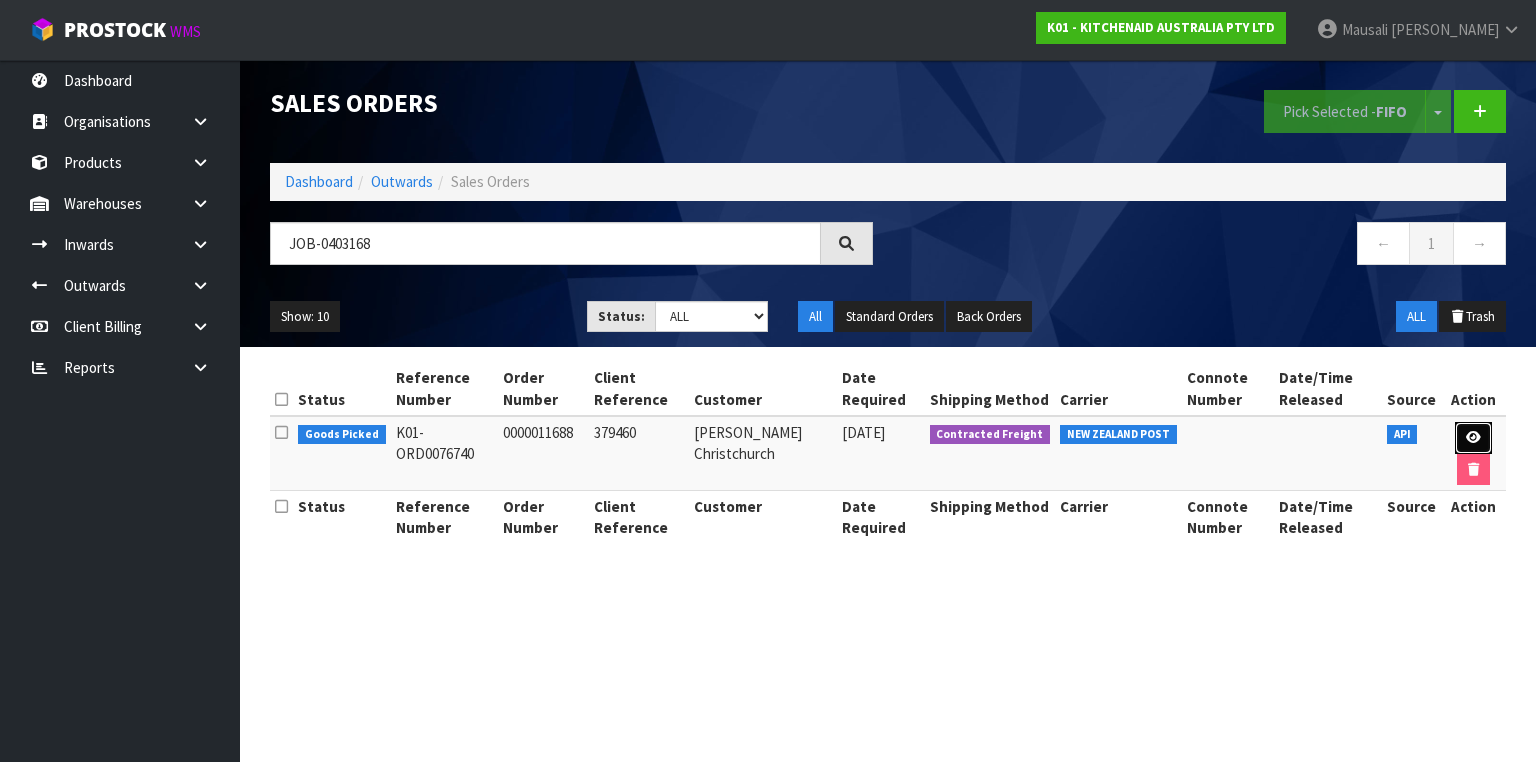 click at bounding box center (1473, 438) 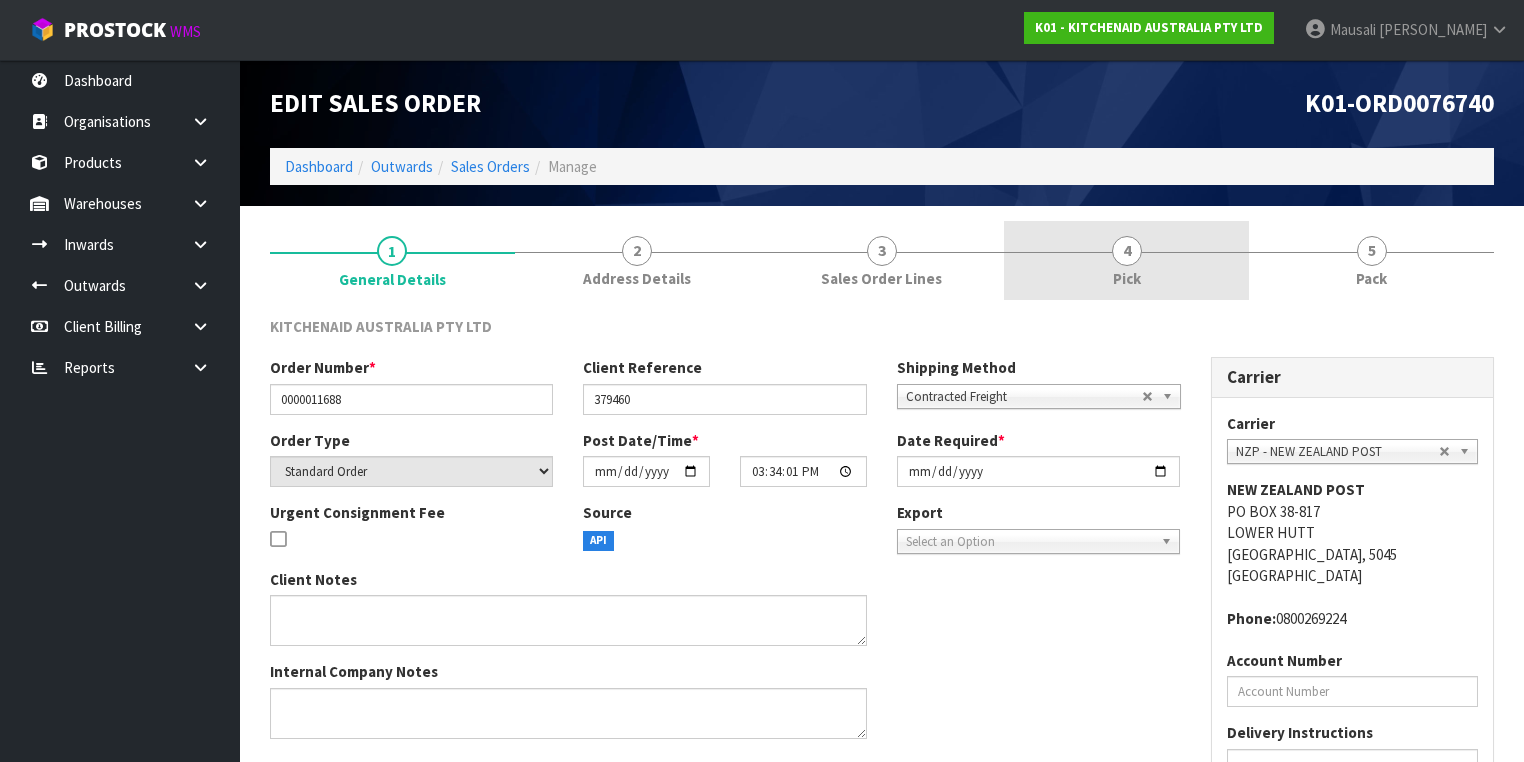 click on "4
Pick" at bounding box center (1126, 260) 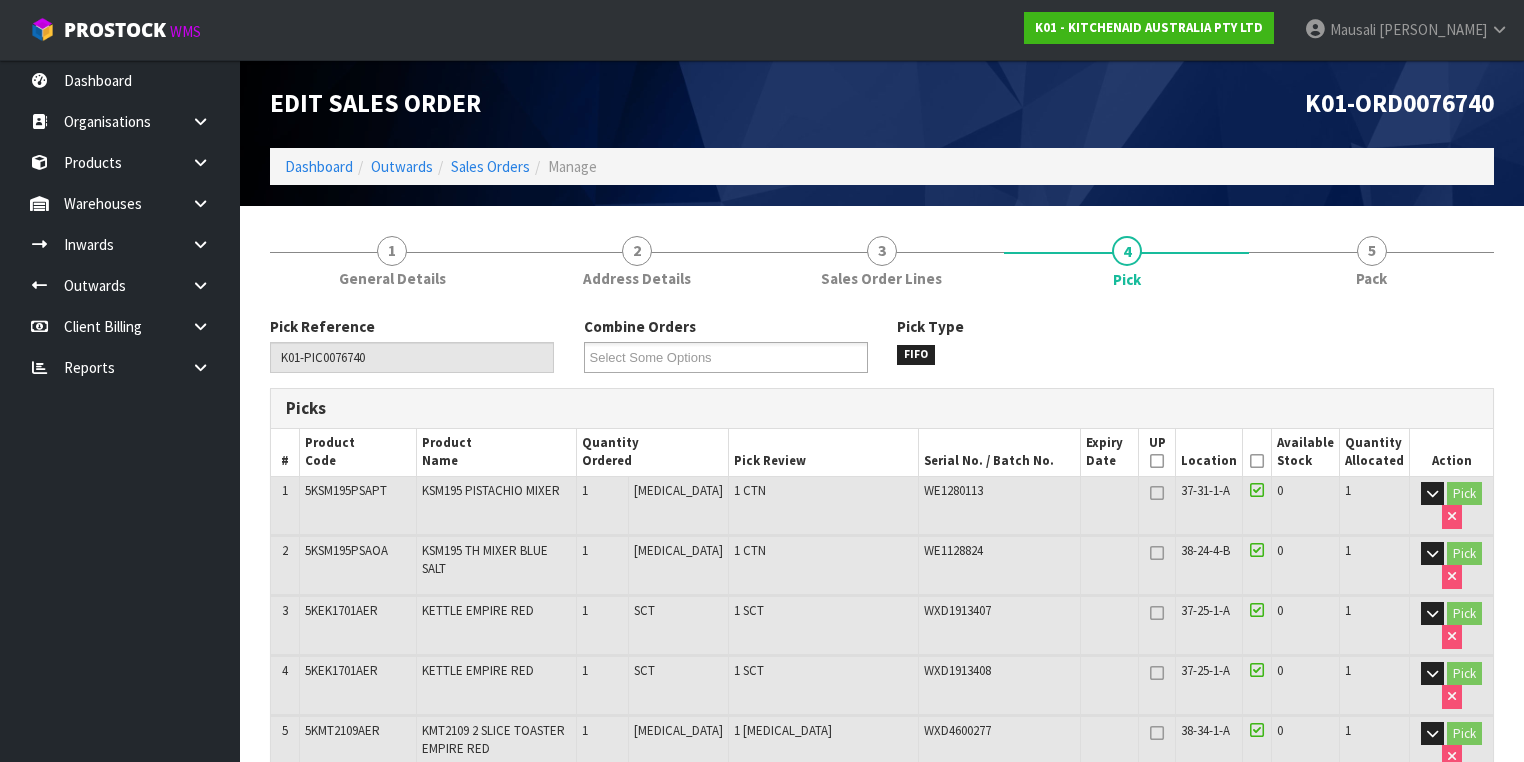 click at bounding box center (1257, 461) 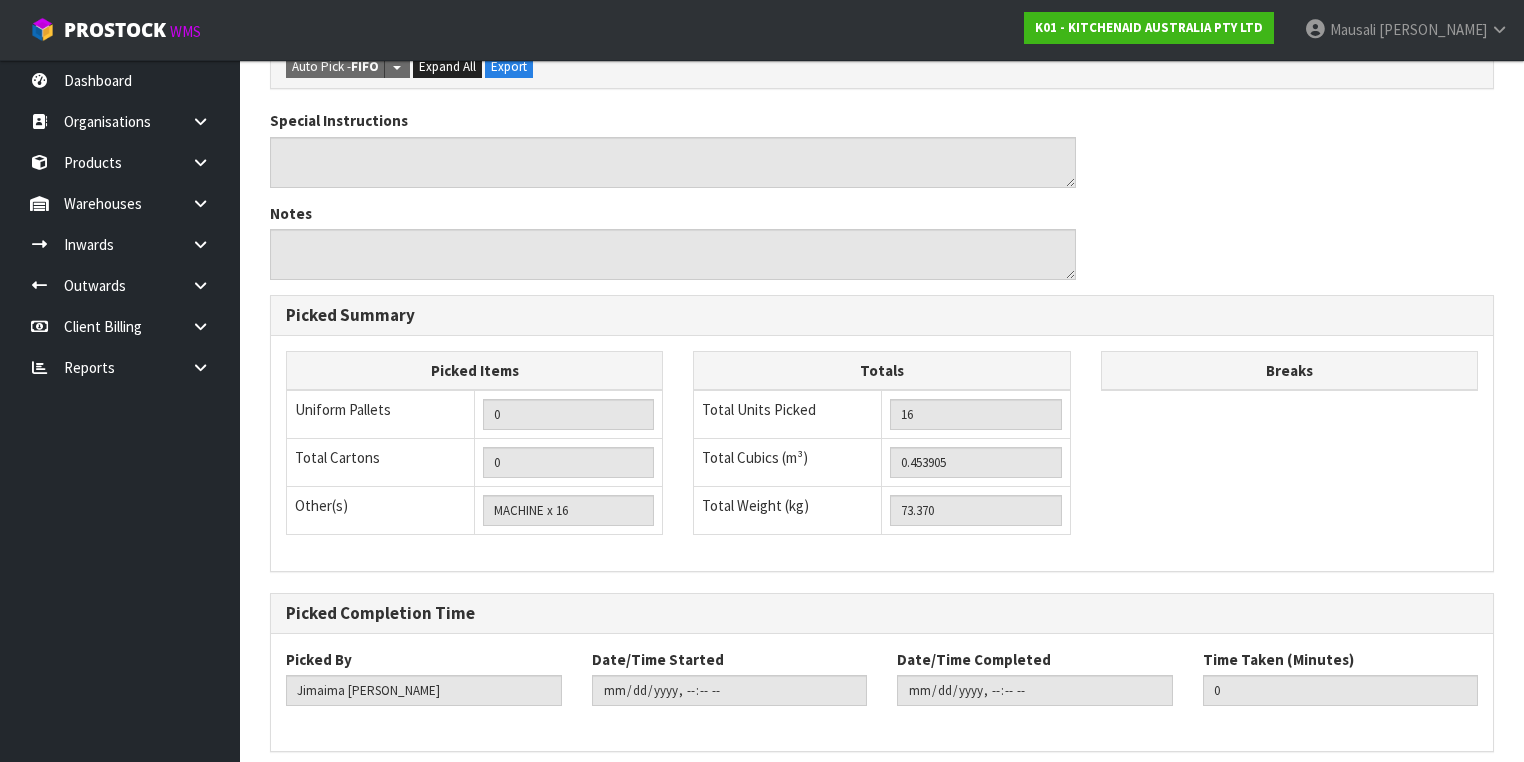 scroll, scrollTop: 1520, scrollLeft: 0, axis: vertical 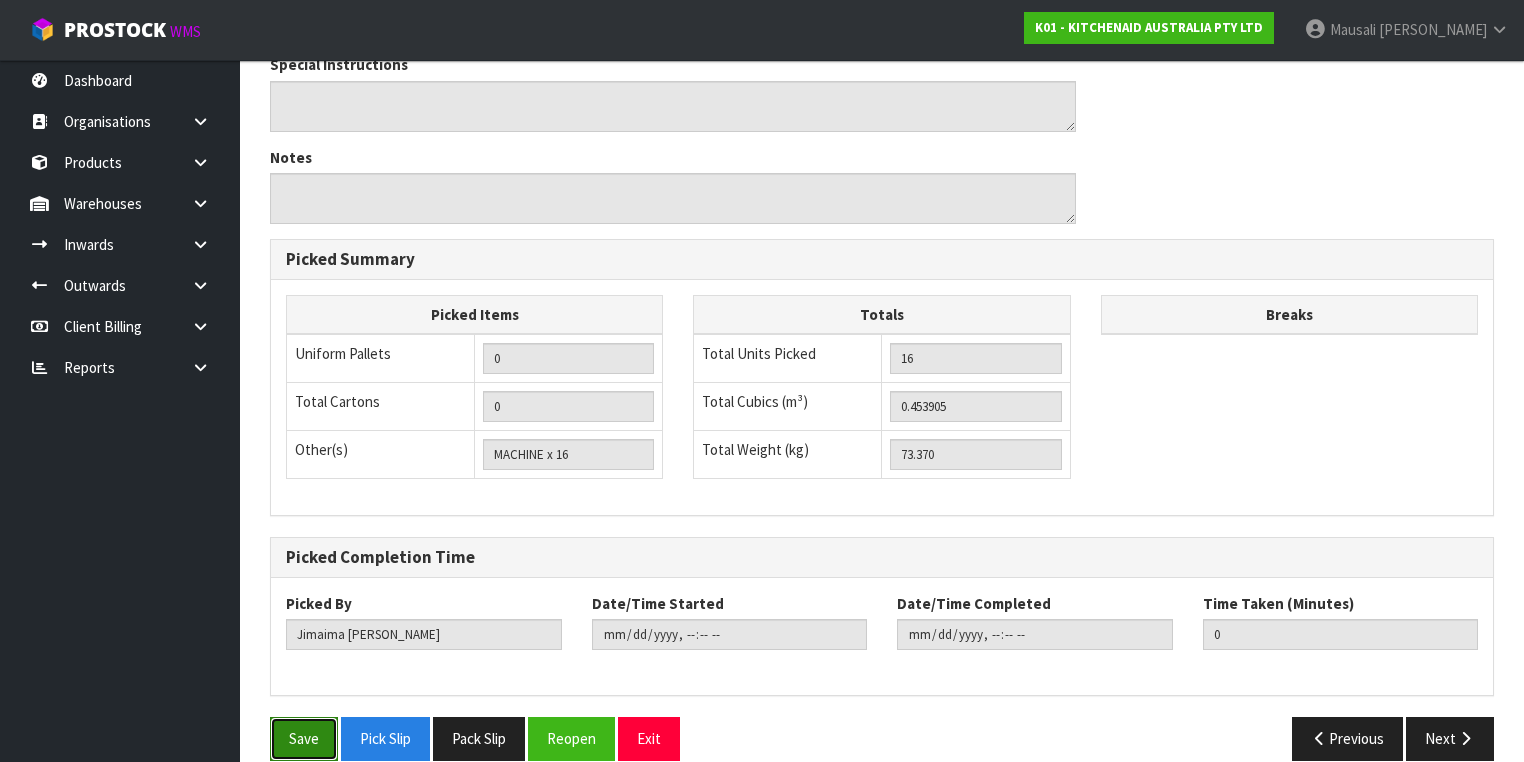 click on "Save" at bounding box center [304, 738] 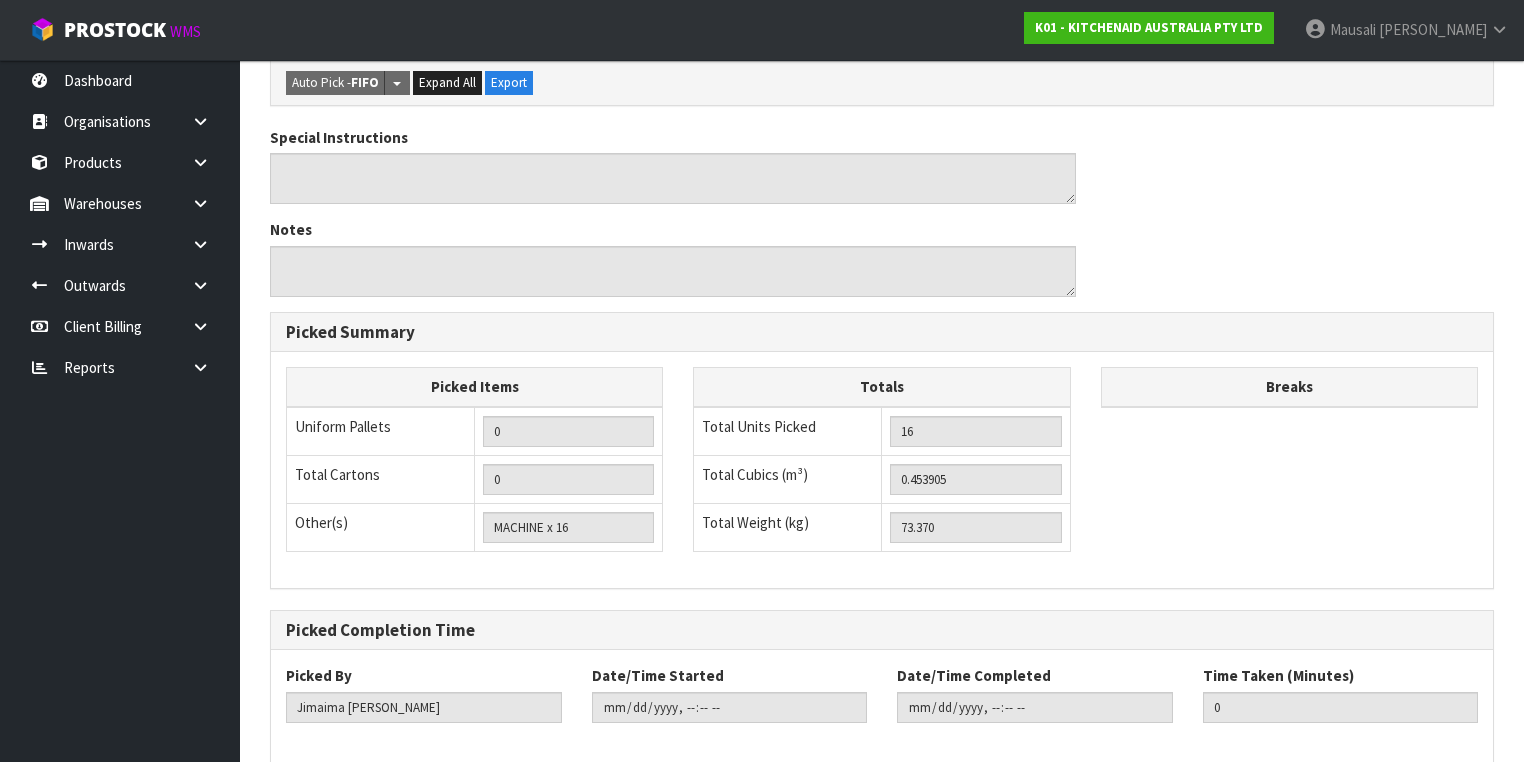 scroll, scrollTop: 0, scrollLeft: 0, axis: both 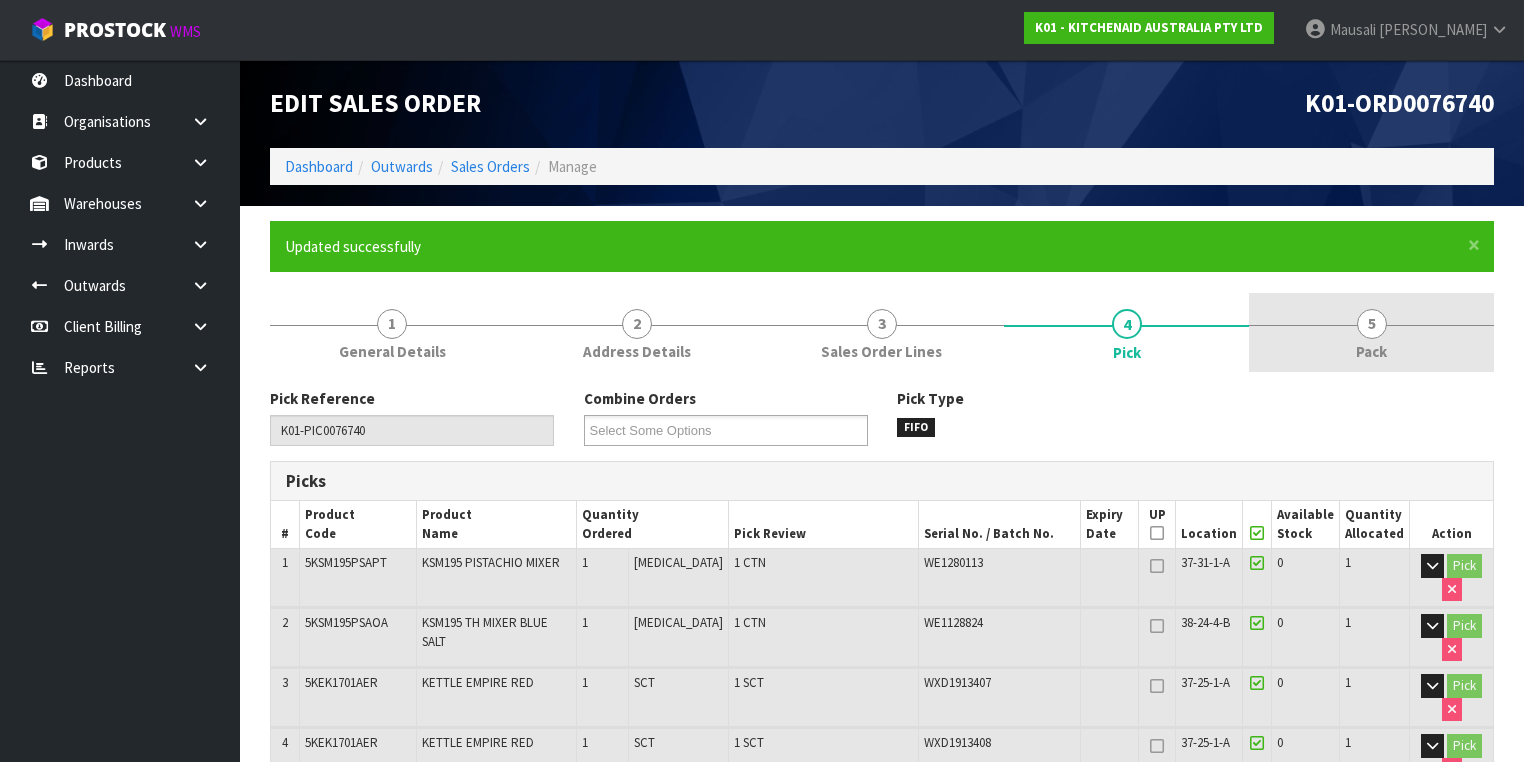 click on "5
Pack" at bounding box center [1371, 332] 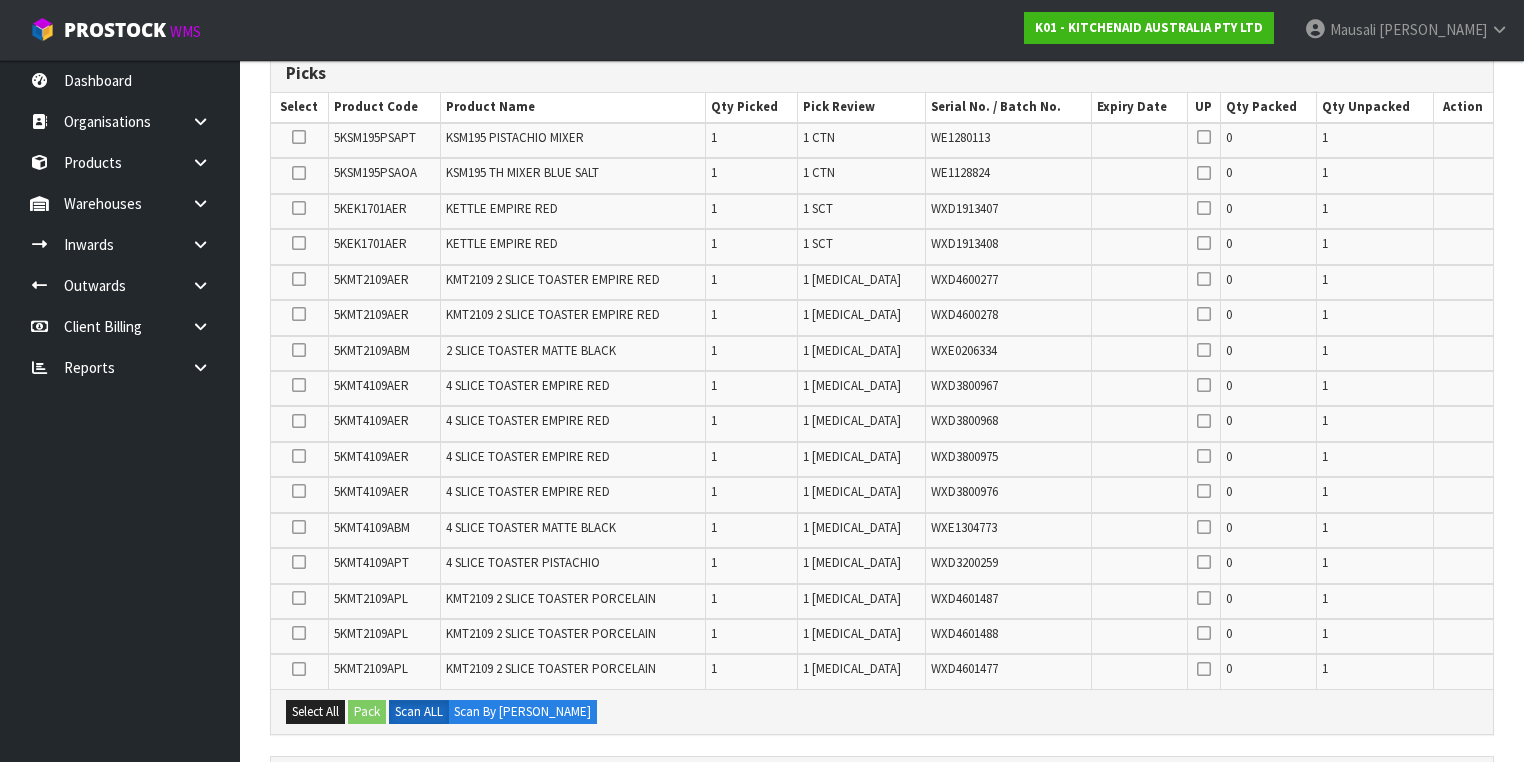scroll, scrollTop: 560, scrollLeft: 0, axis: vertical 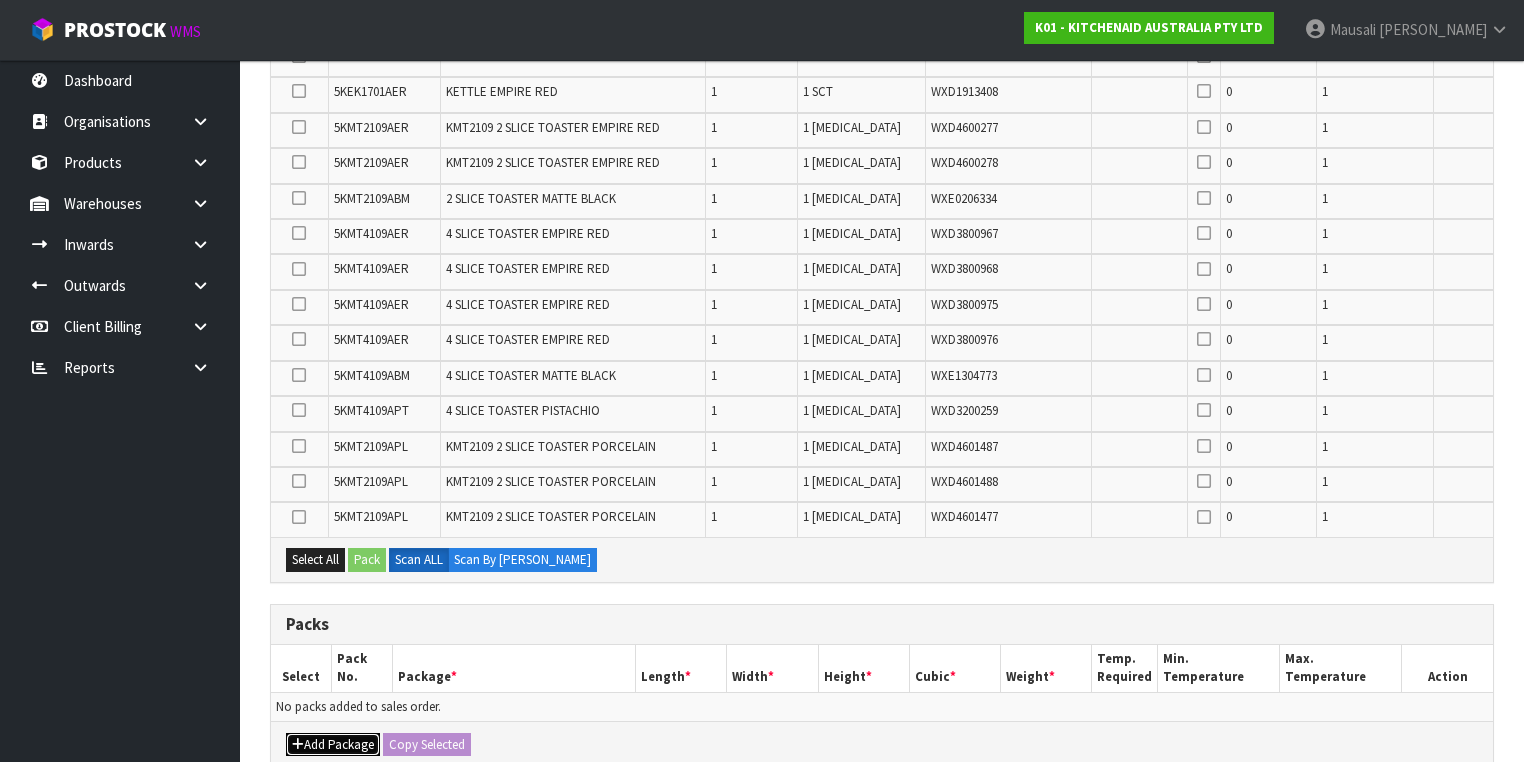 click on "Add Package" at bounding box center [333, 745] 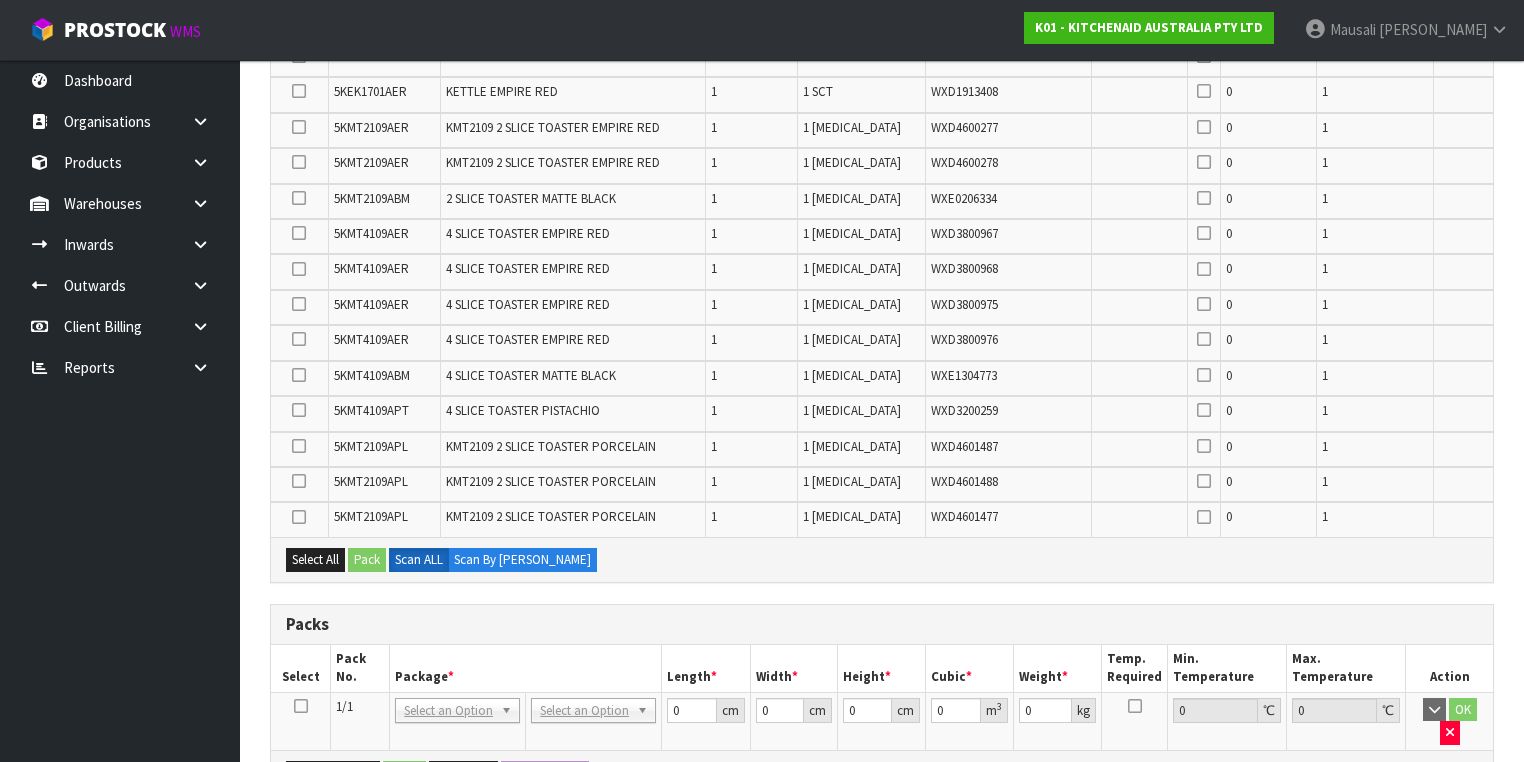 click at bounding box center [301, 706] 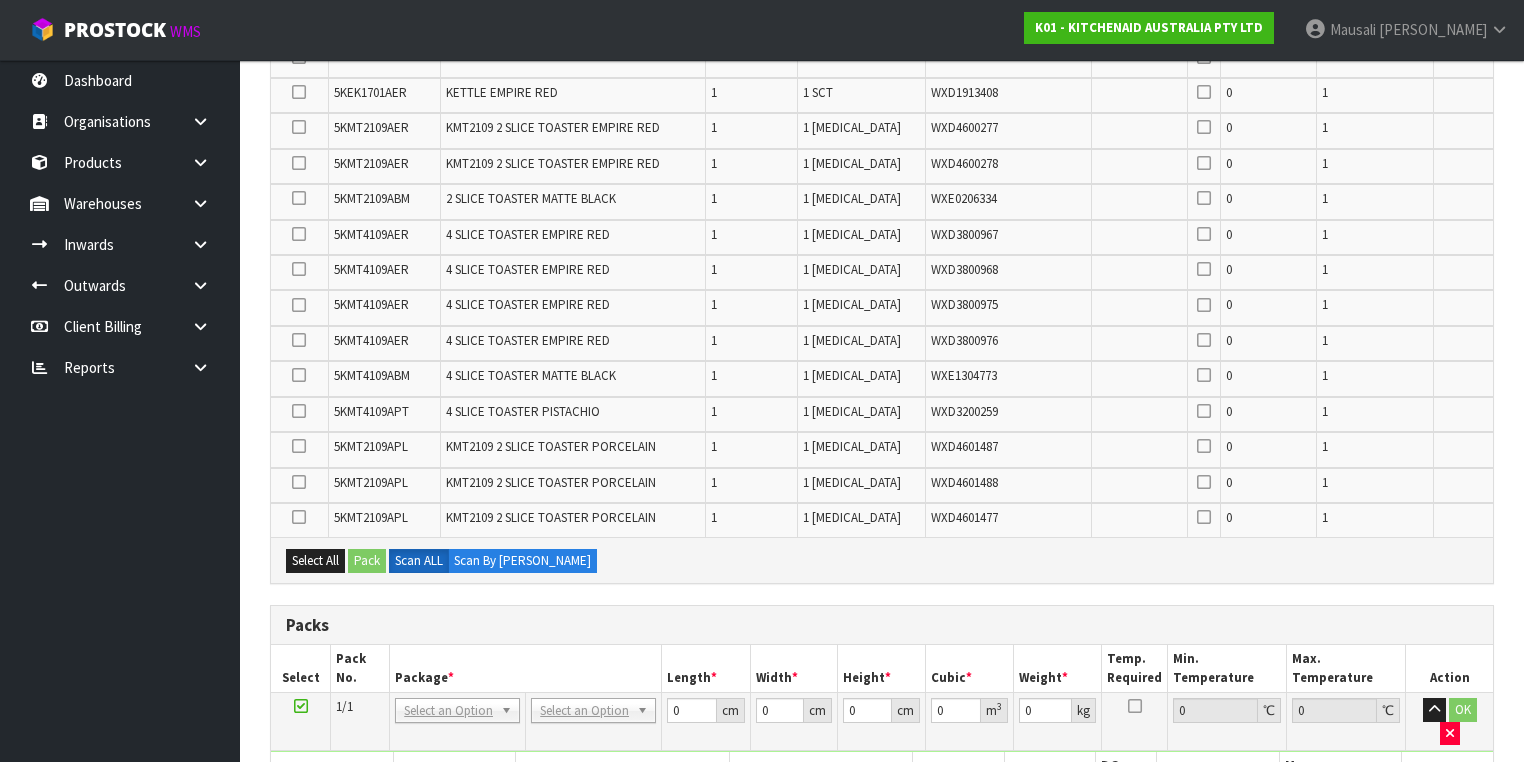 scroll, scrollTop: 0, scrollLeft: 0, axis: both 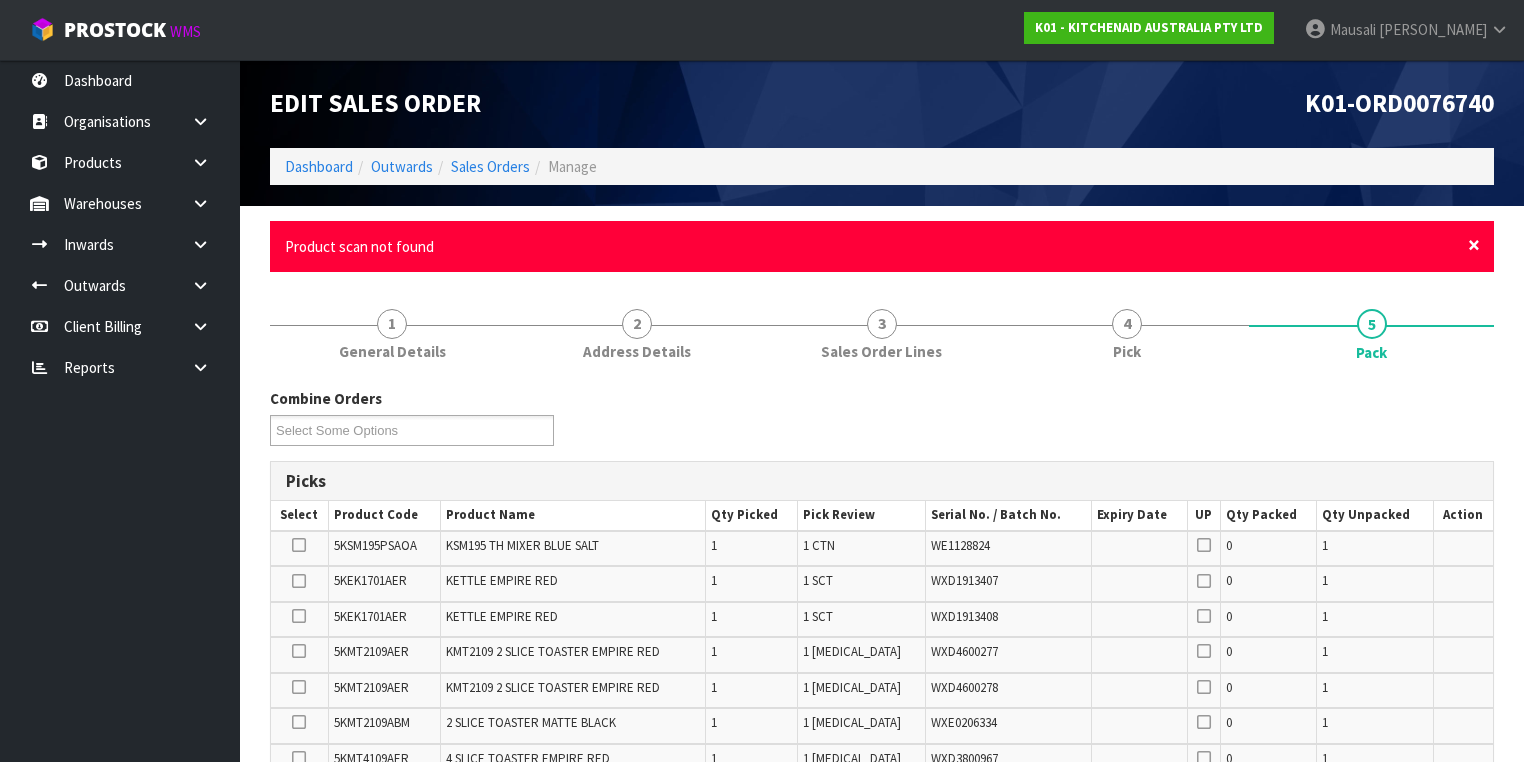 click on "×" at bounding box center [1474, 245] 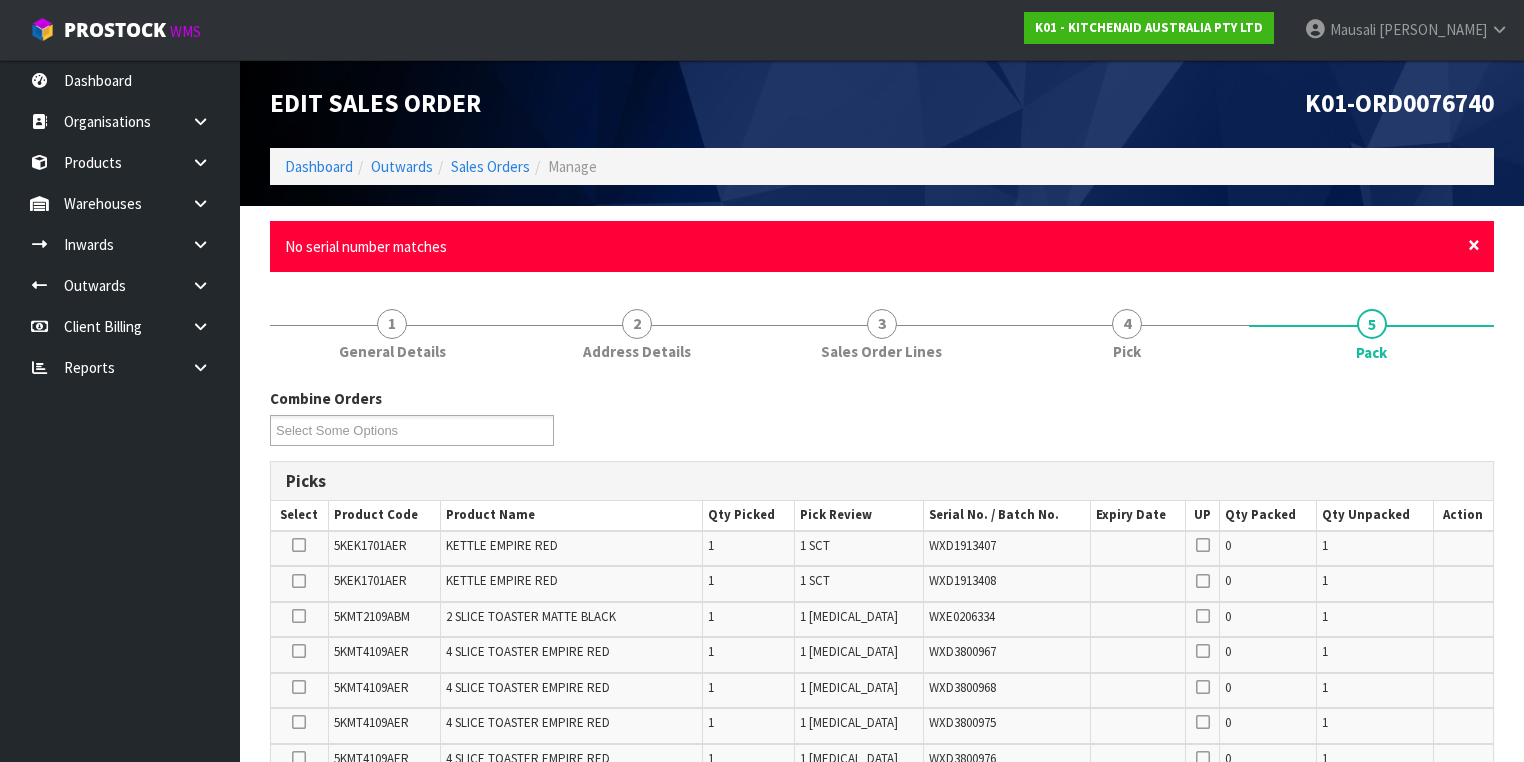 click on "×" at bounding box center [1474, 245] 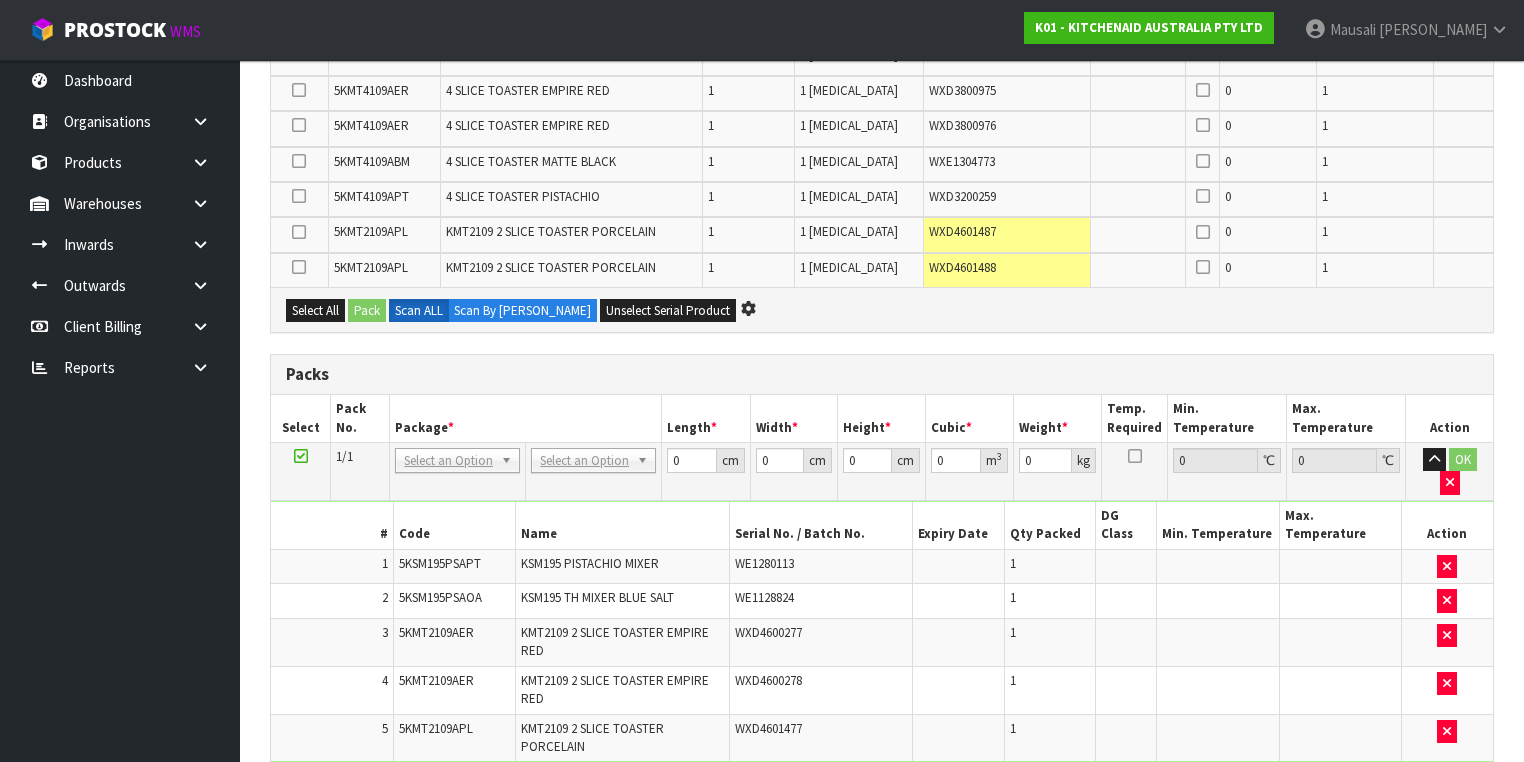 scroll, scrollTop: 0, scrollLeft: 0, axis: both 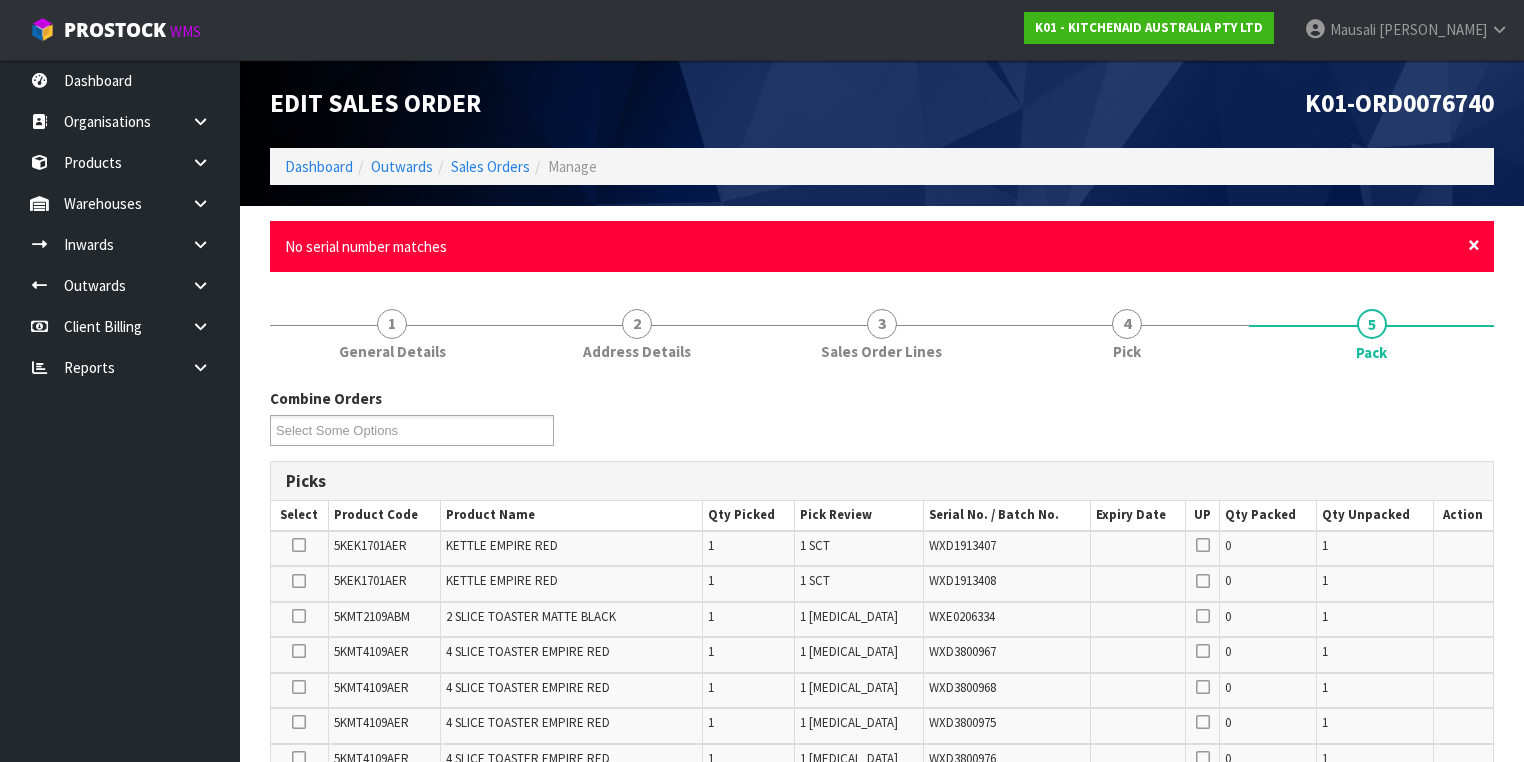 click on "×" at bounding box center (1474, 245) 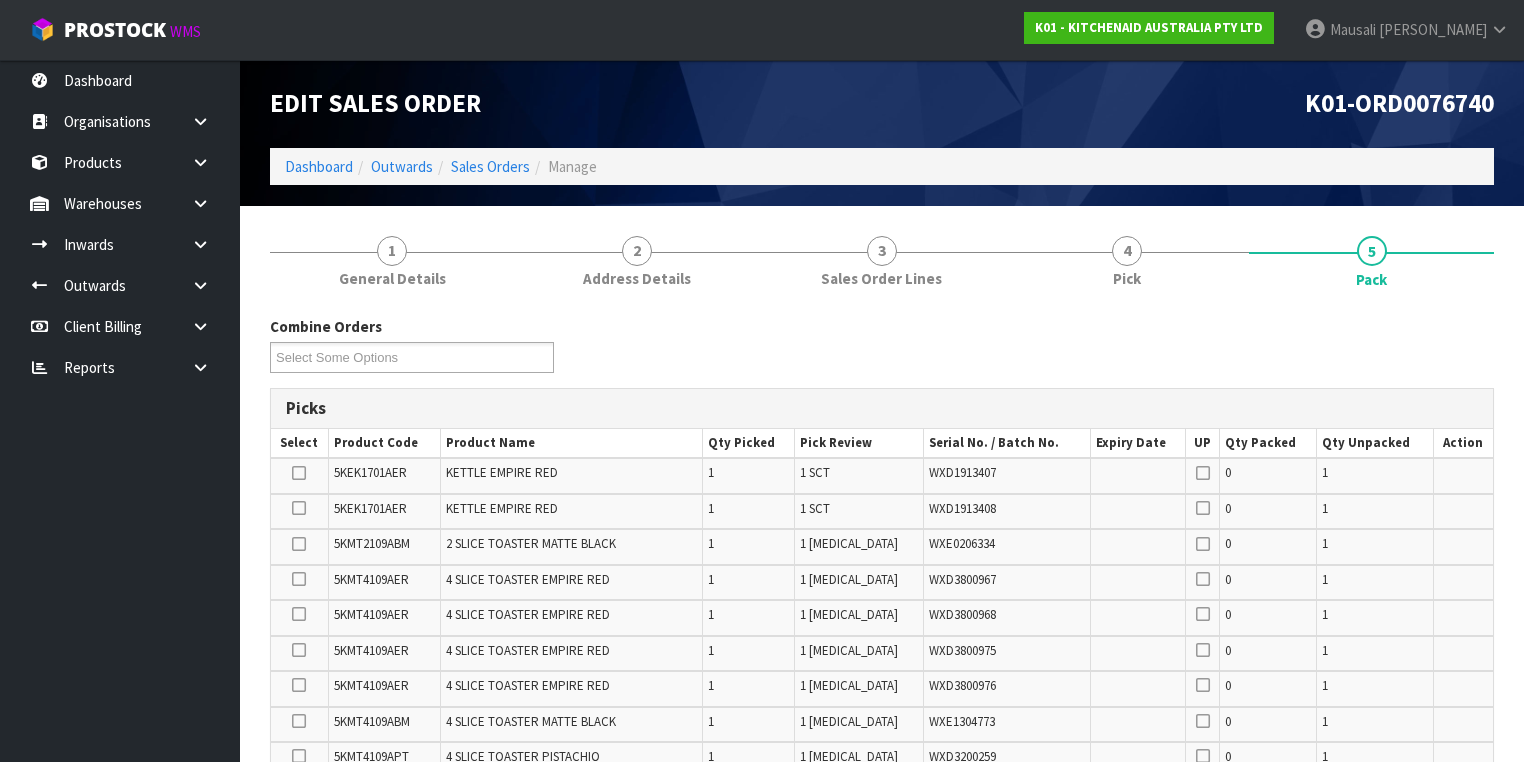 scroll, scrollTop: 320, scrollLeft: 0, axis: vertical 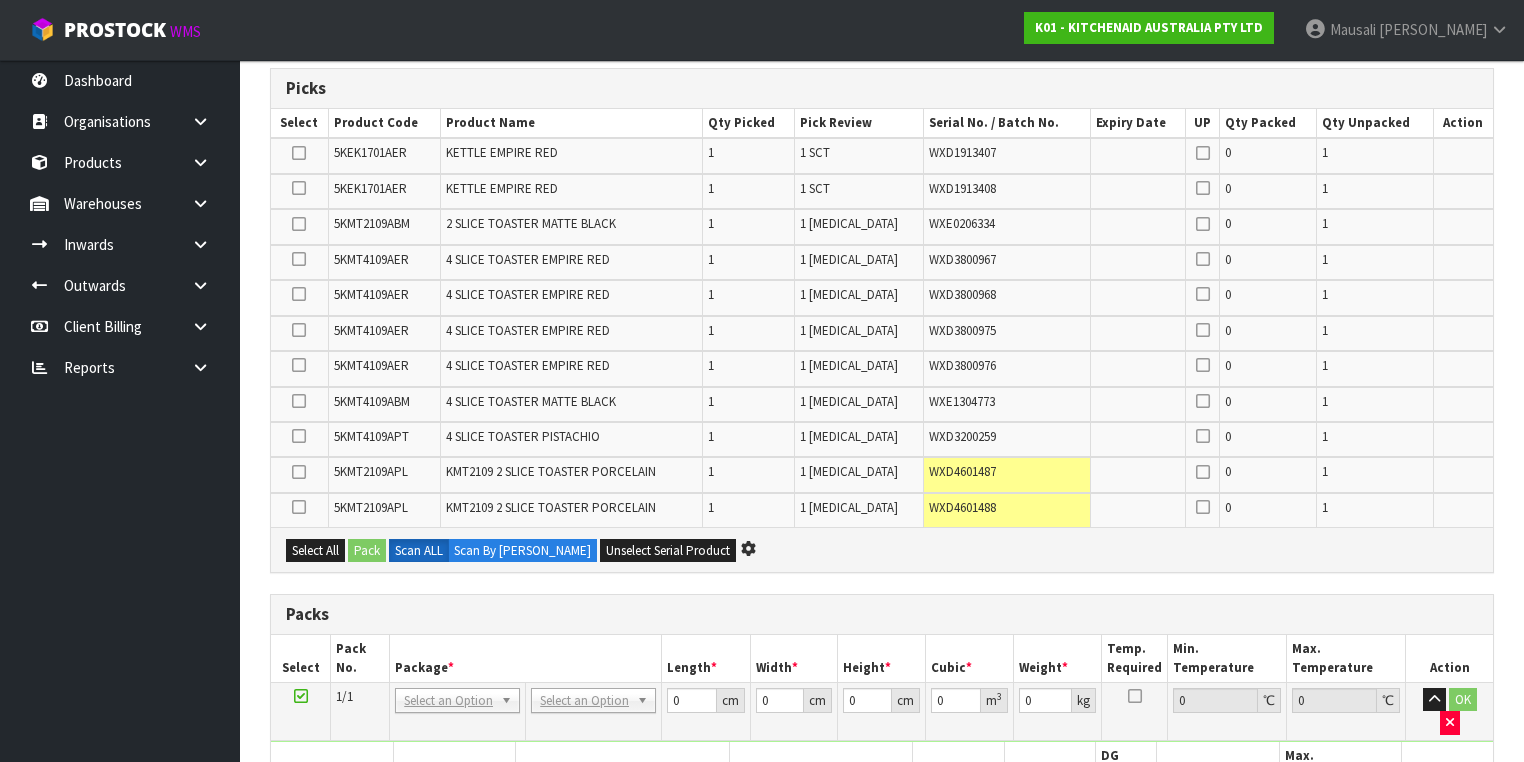 drag, startPoint x: 0, startPoint y: 793, endPoint x: 36, endPoint y: 793, distance: 36 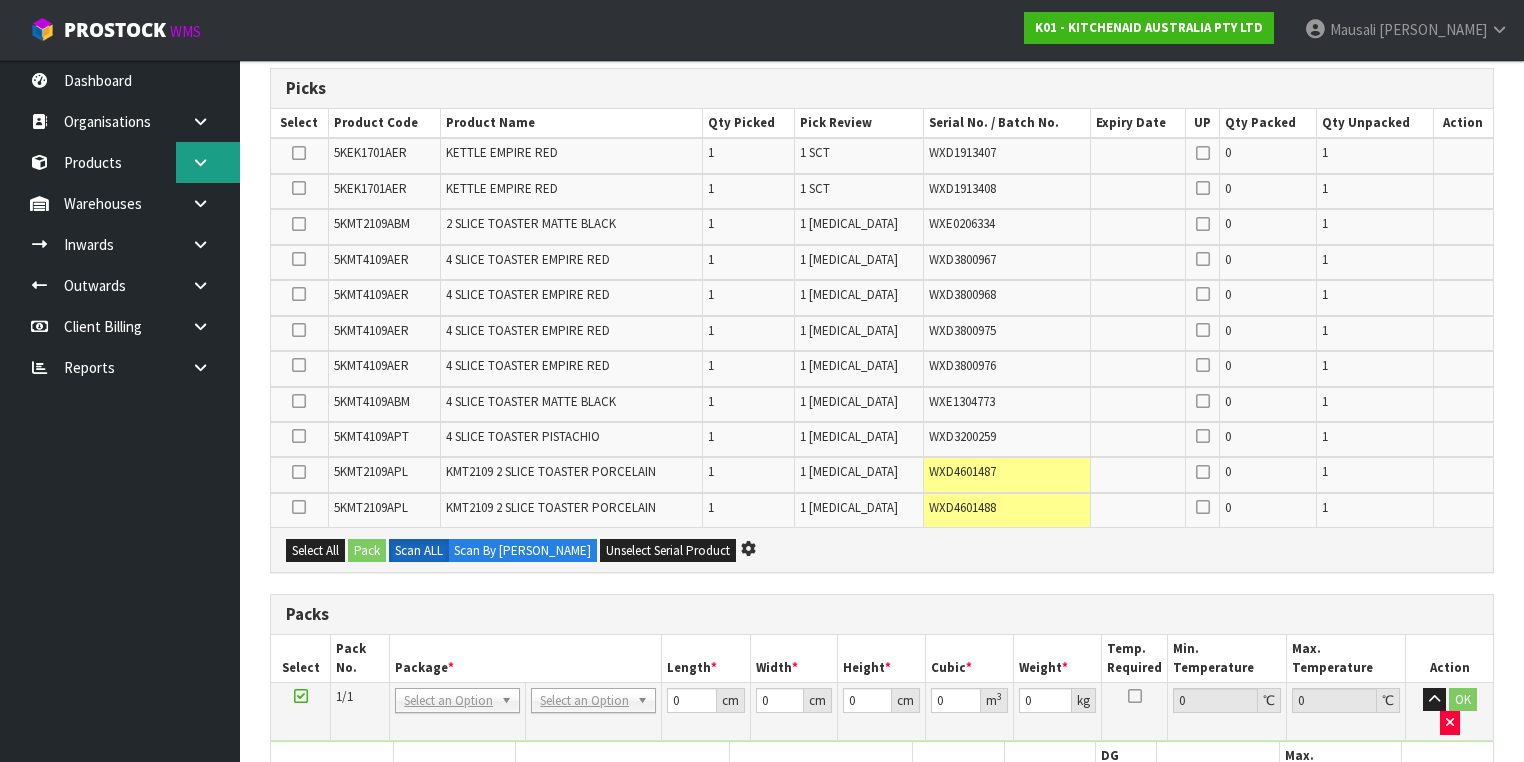 drag, startPoint x: 36, startPoint y: 793, endPoint x: 202, endPoint y: 163, distance: 651.50287 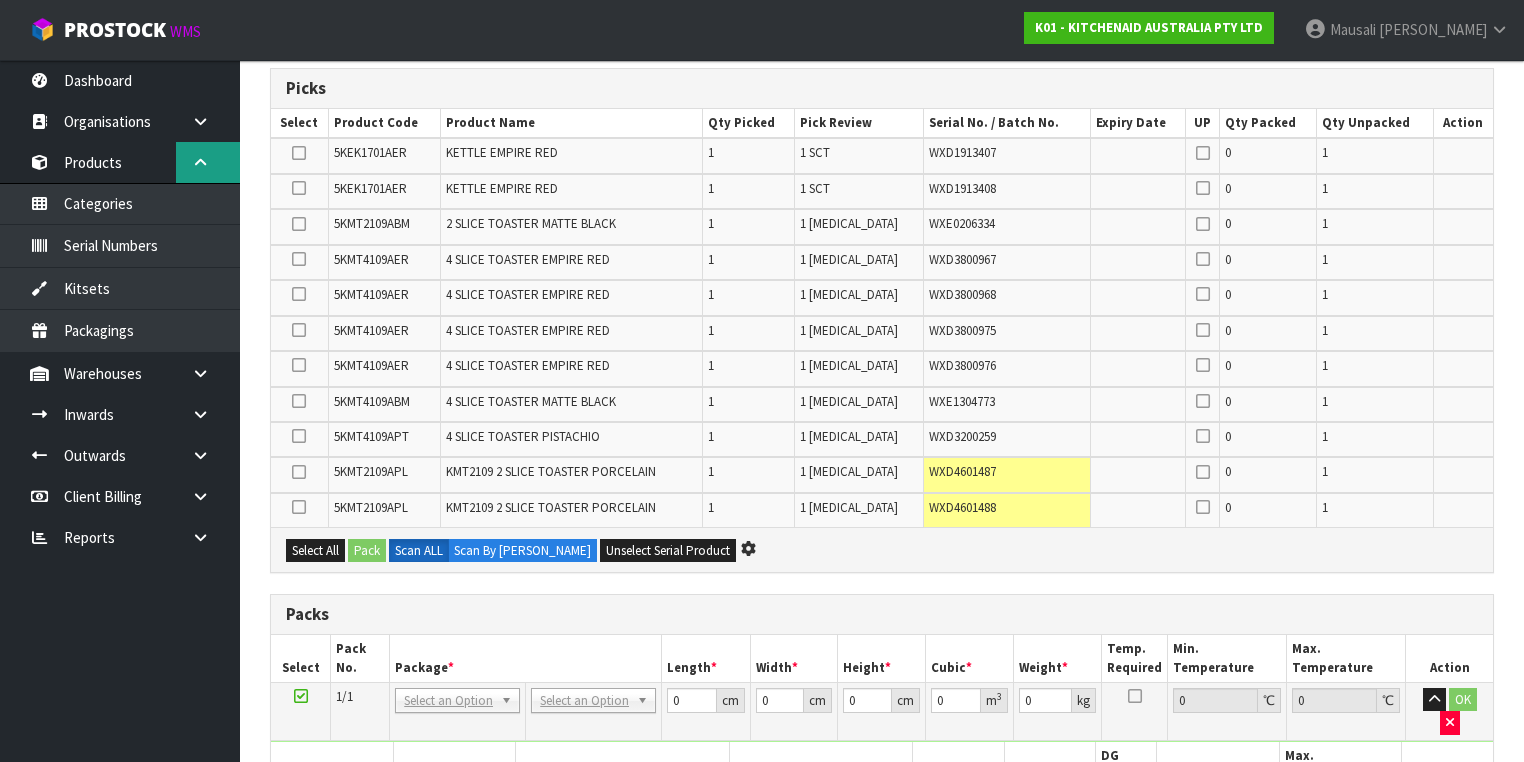 click at bounding box center (200, 162) 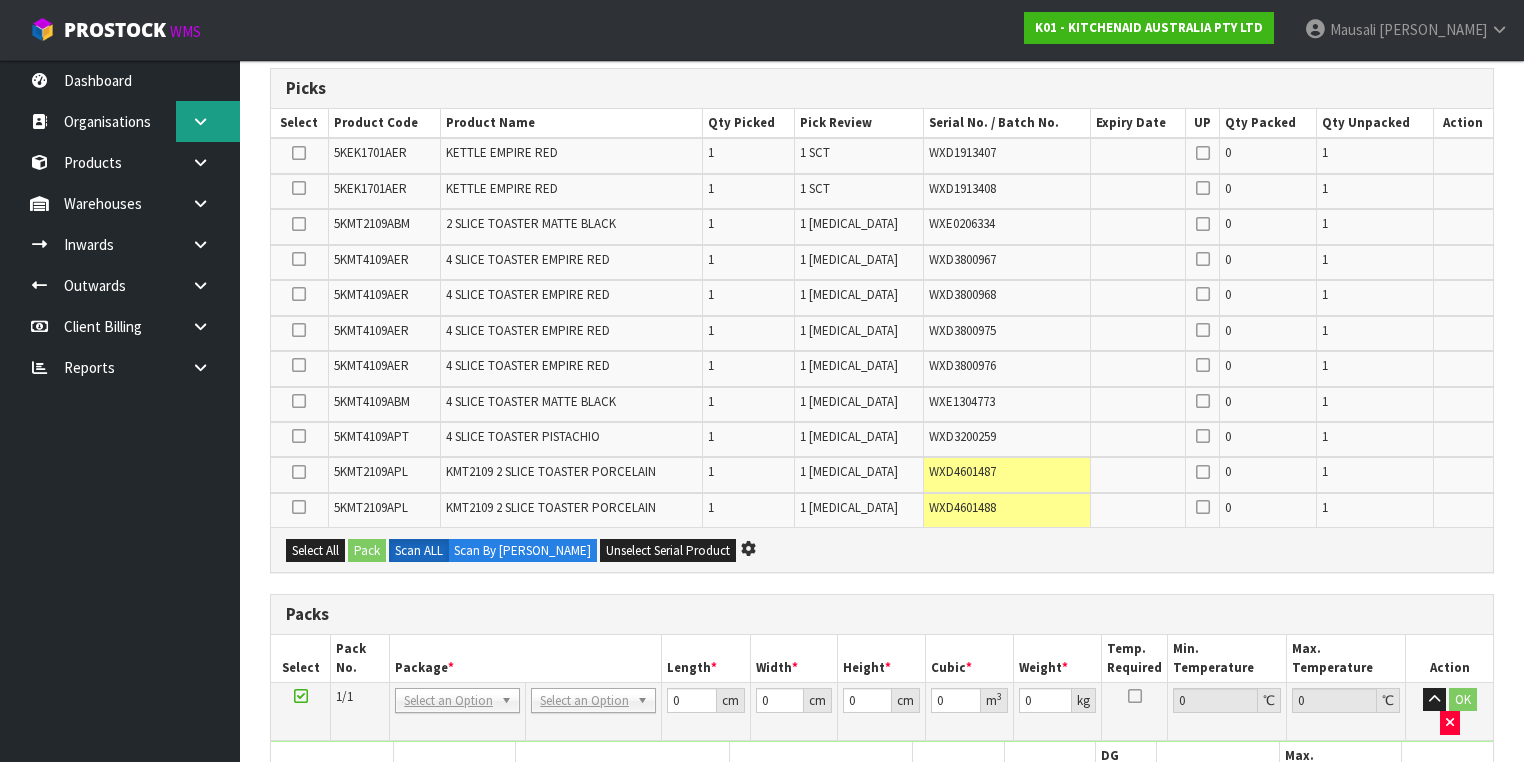 click at bounding box center [200, 121] 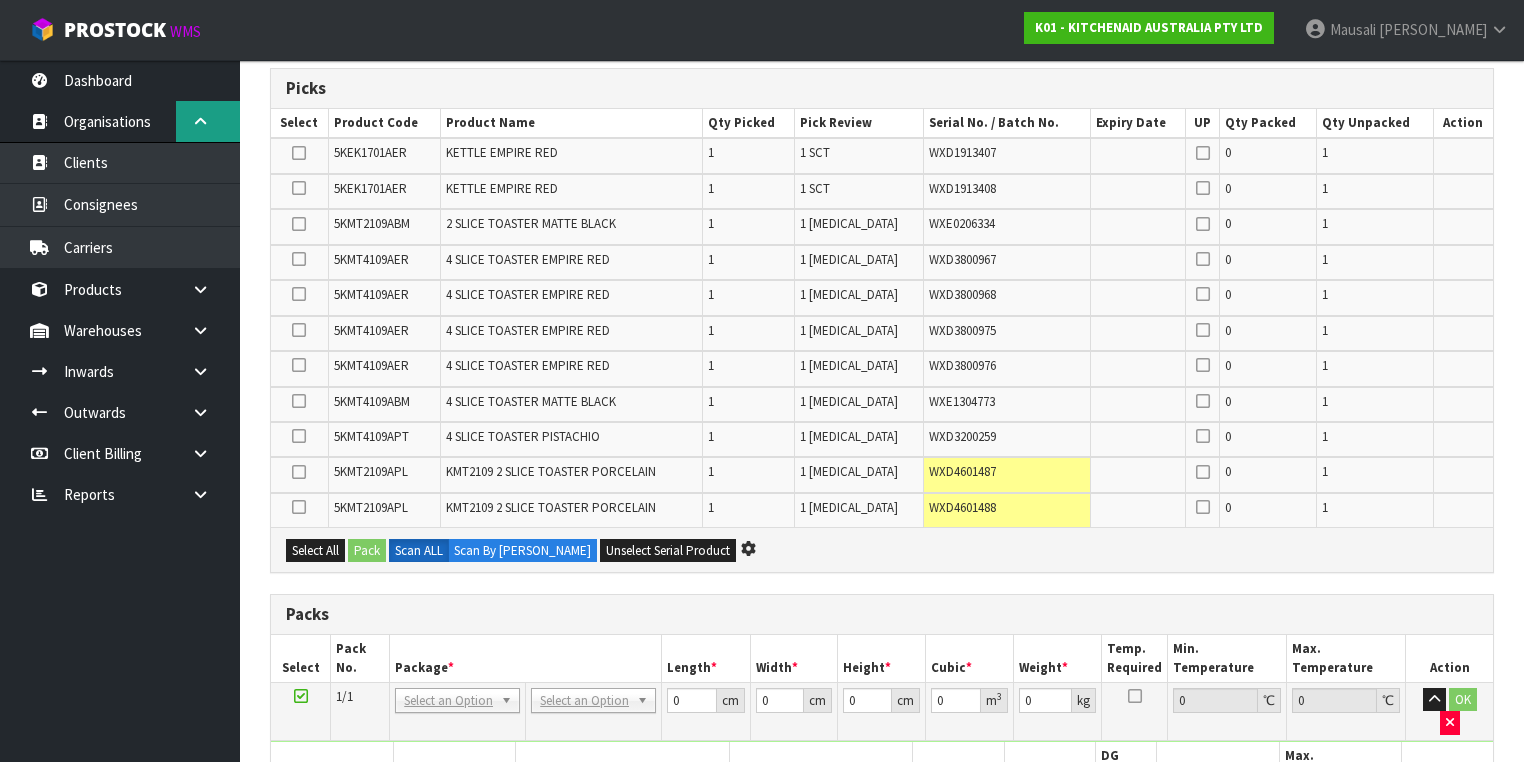 click at bounding box center [200, 121] 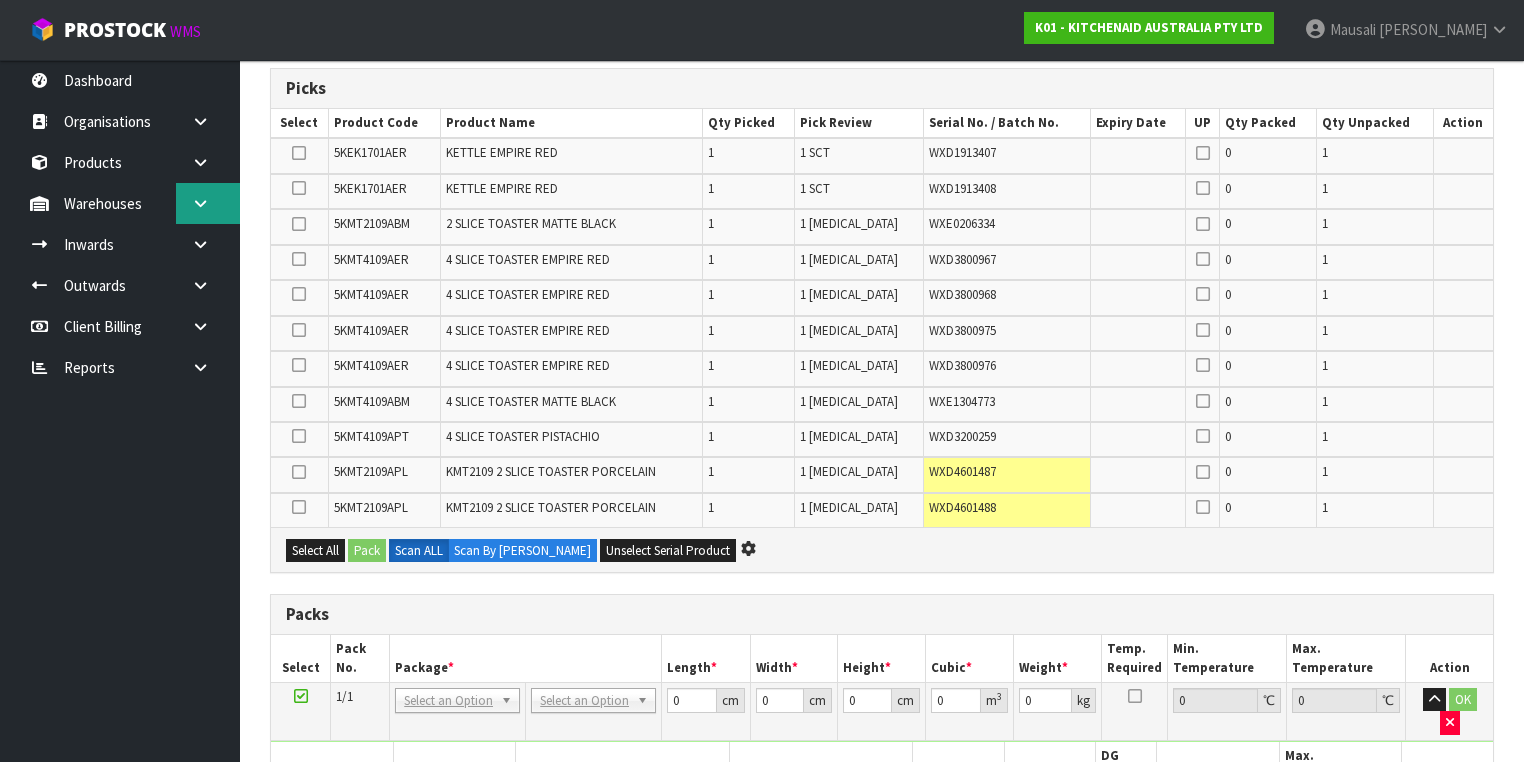 click at bounding box center [200, 203] 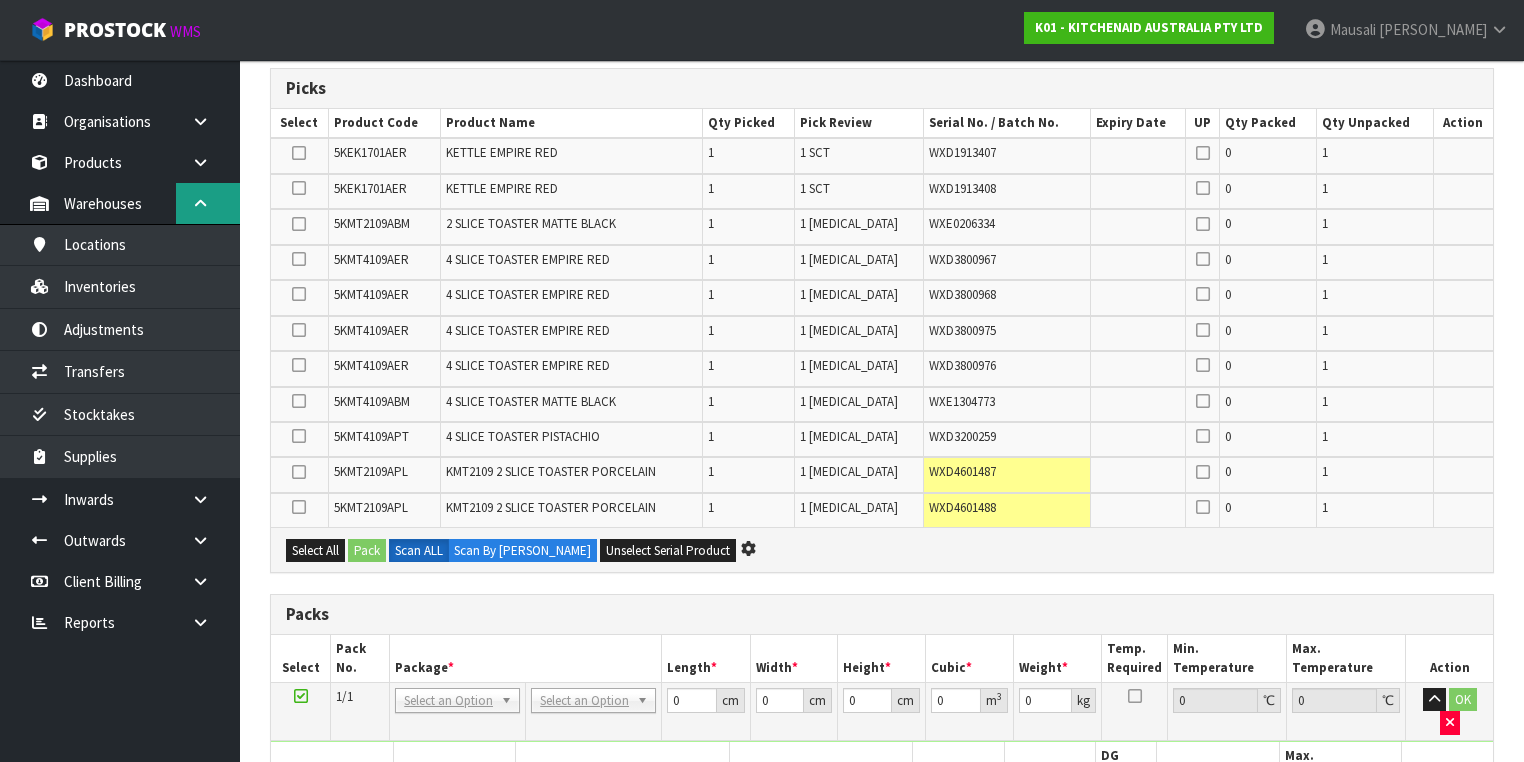 click at bounding box center (200, 203) 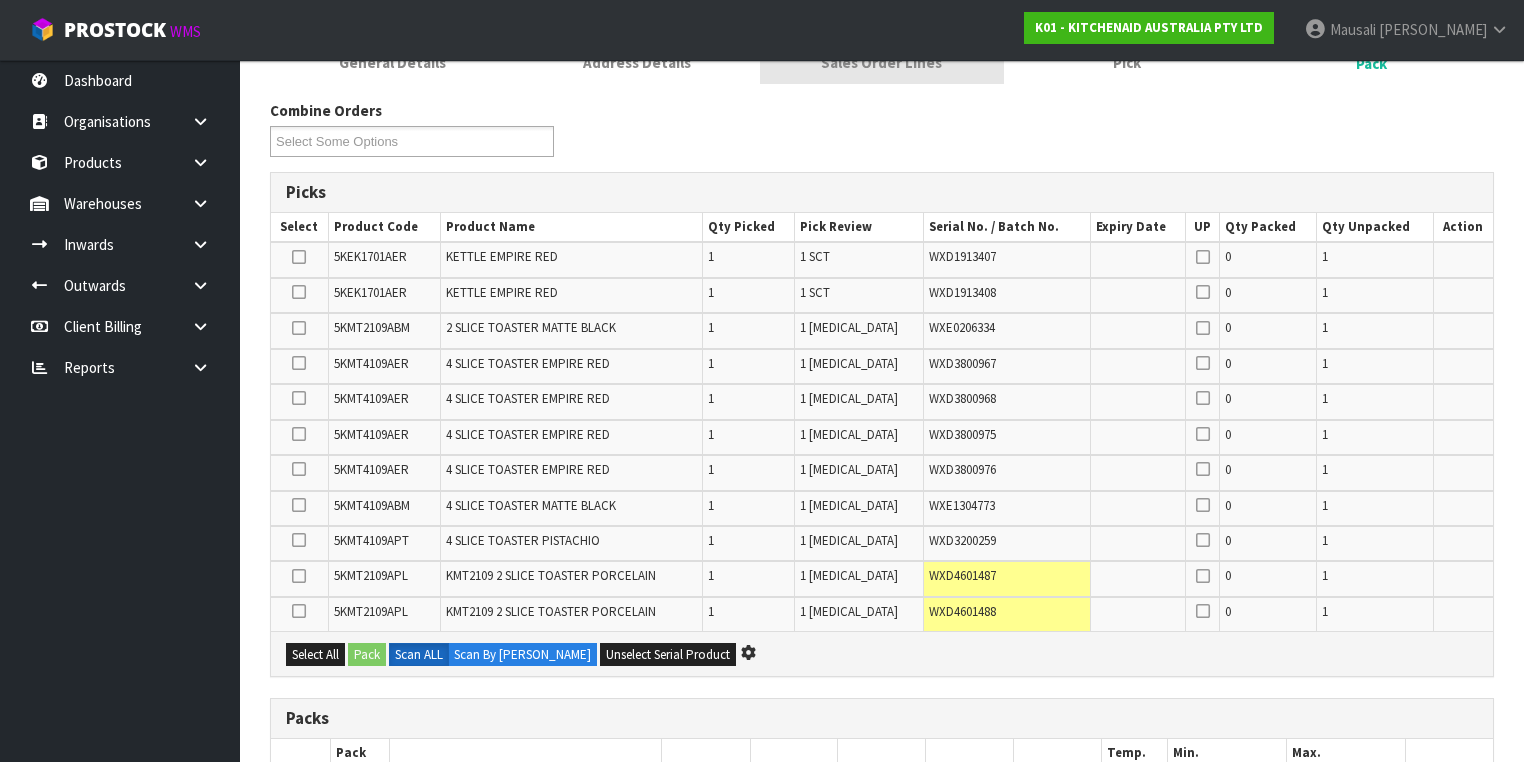 scroll, scrollTop: 80, scrollLeft: 0, axis: vertical 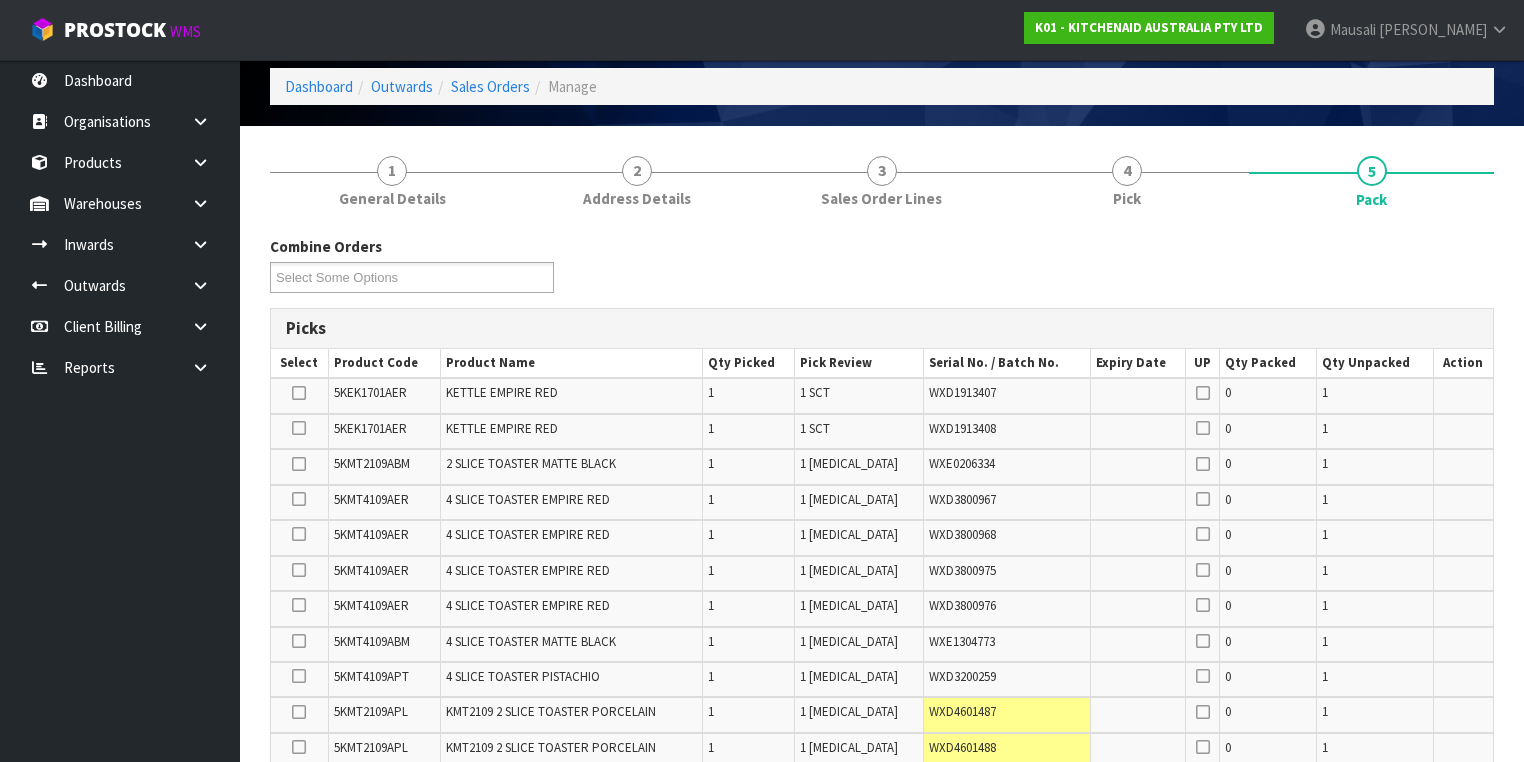 click on "Toggle navigation
ProStock   WMS
K01 - KITCHENAID AUSTRALIA PTY LTD
[PERSON_NAME]
Logout" at bounding box center (762, 30) 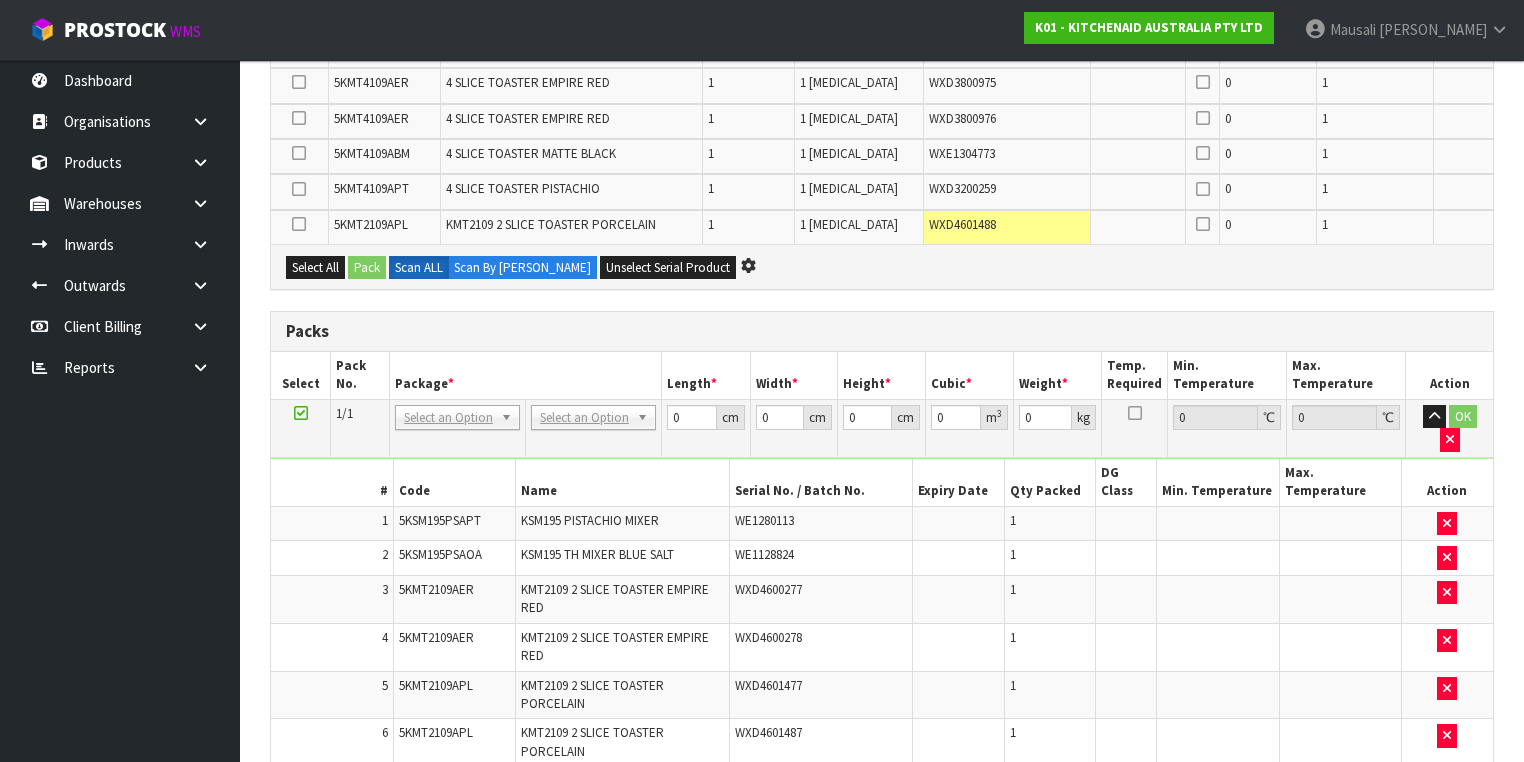 scroll, scrollTop: 0, scrollLeft: 0, axis: both 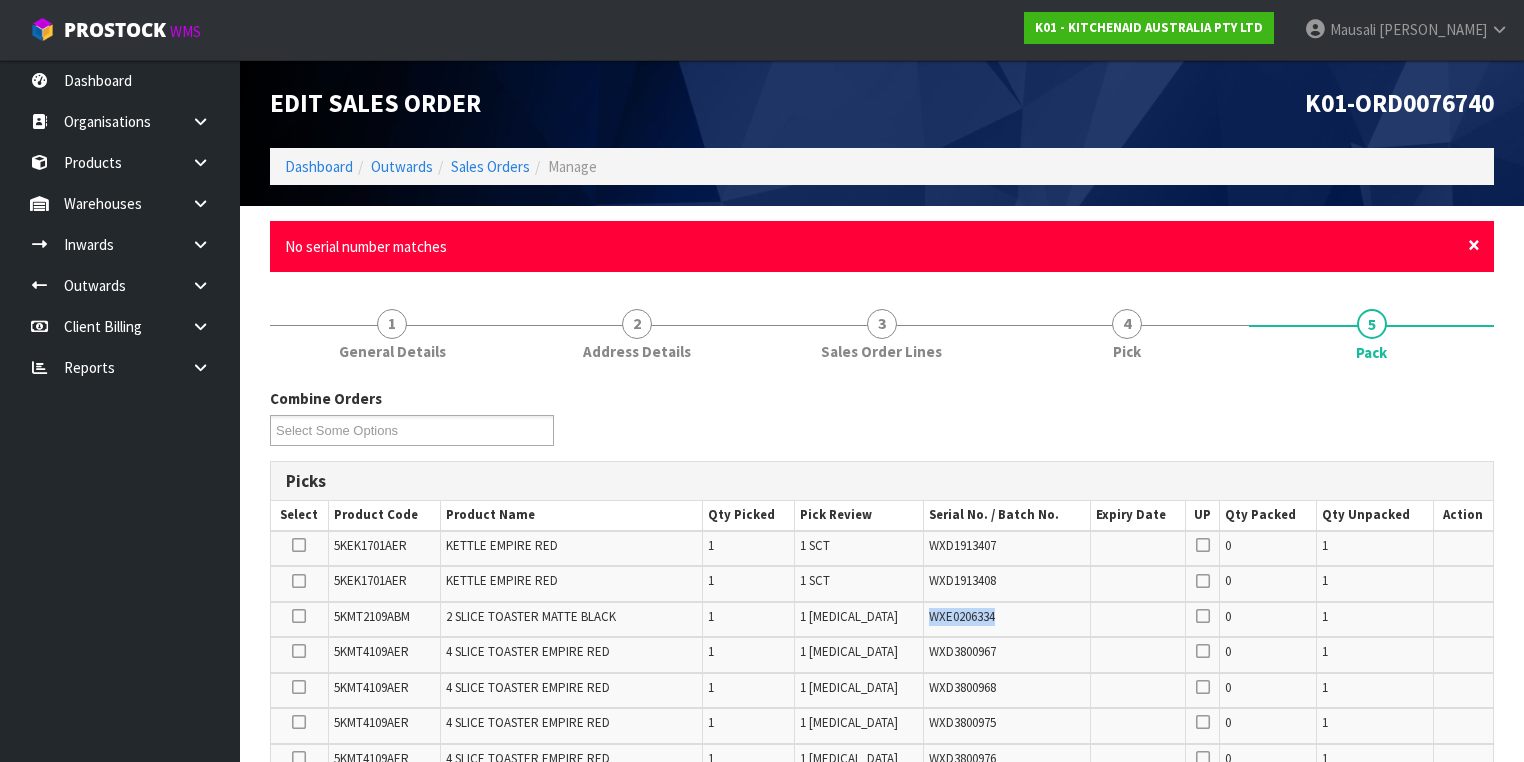click on "×" at bounding box center [1474, 245] 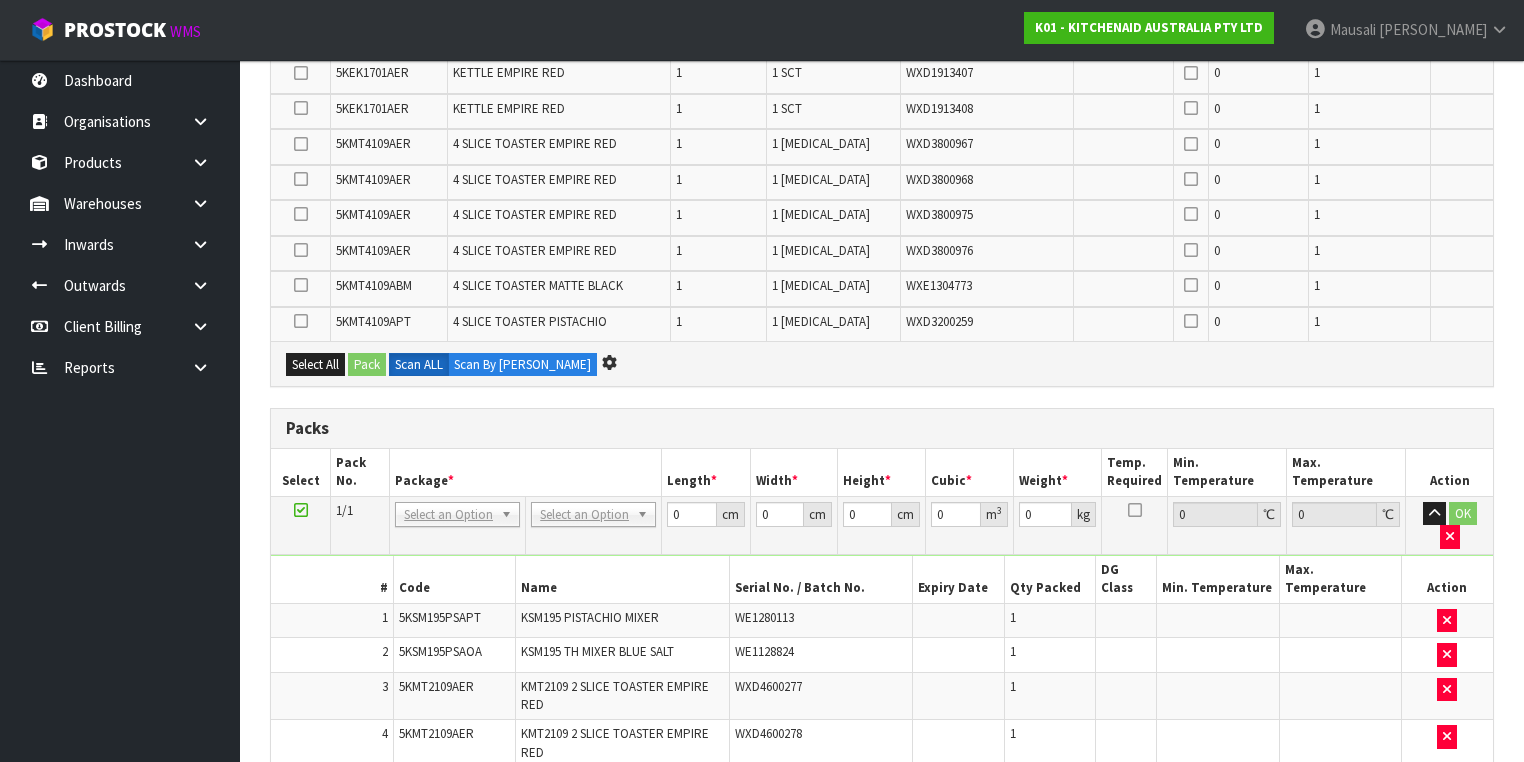 scroll, scrollTop: 0, scrollLeft: 0, axis: both 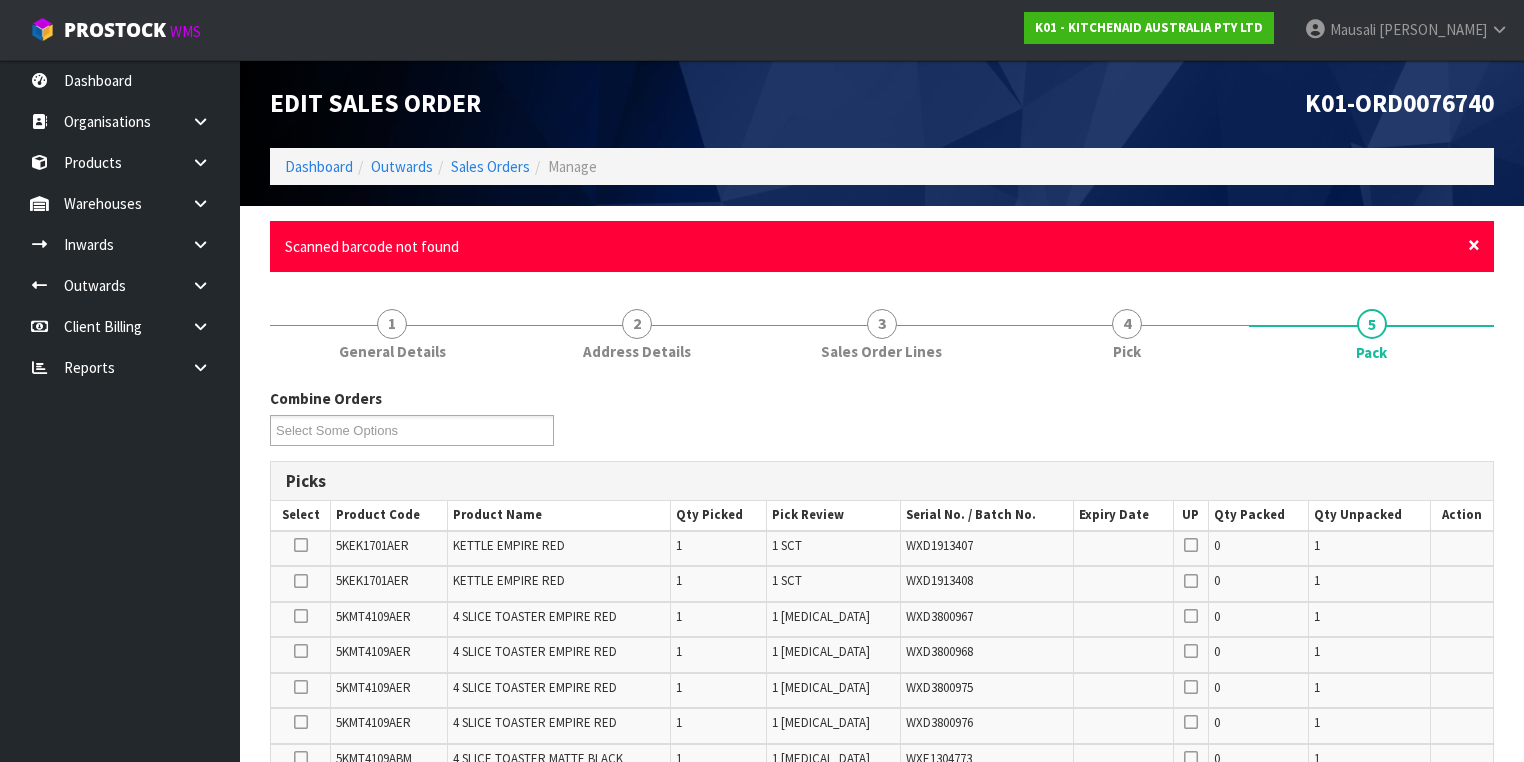 click on "×" at bounding box center (1474, 245) 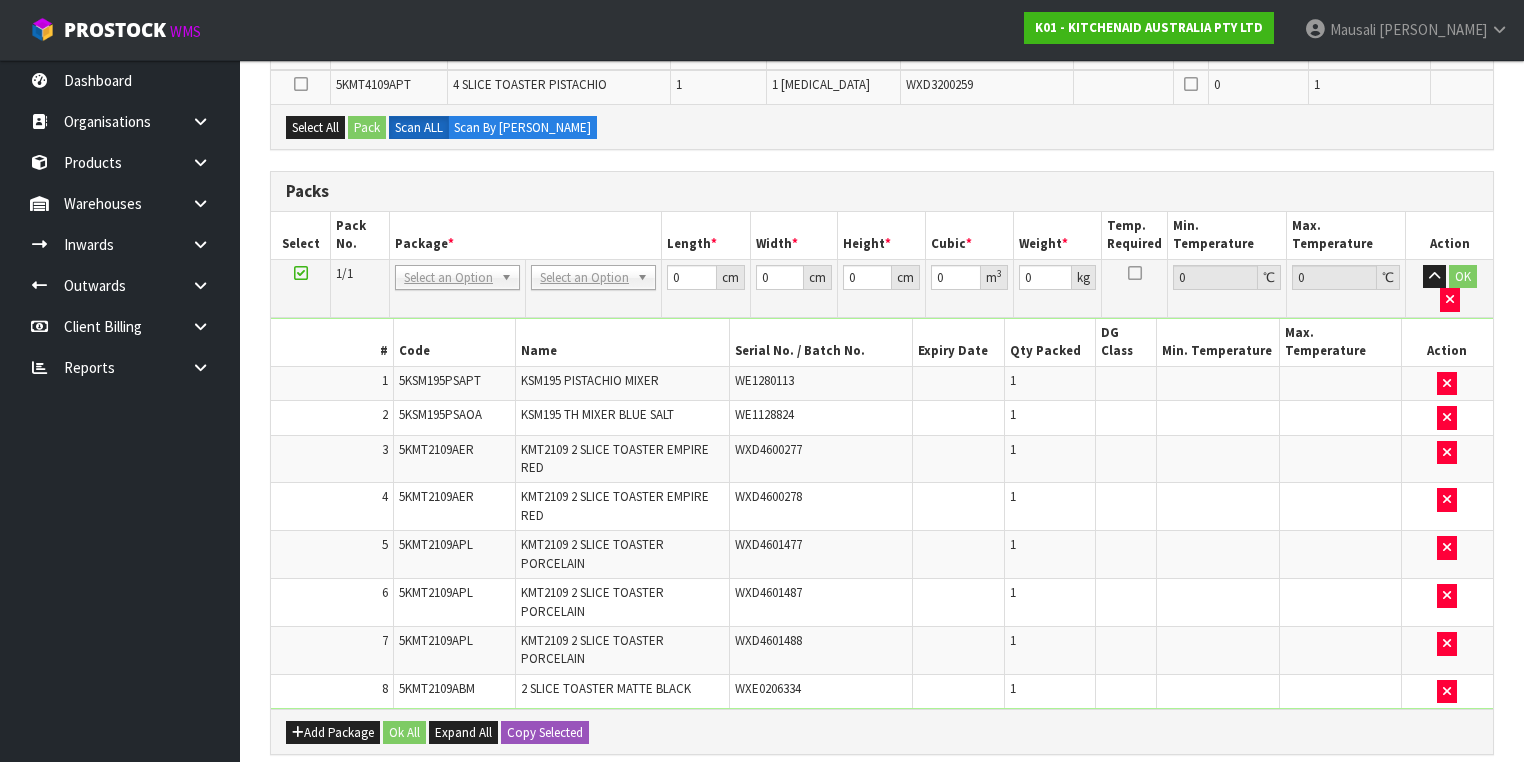 scroll, scrollTop: 720, scrollLeft: 0, axis: vertical 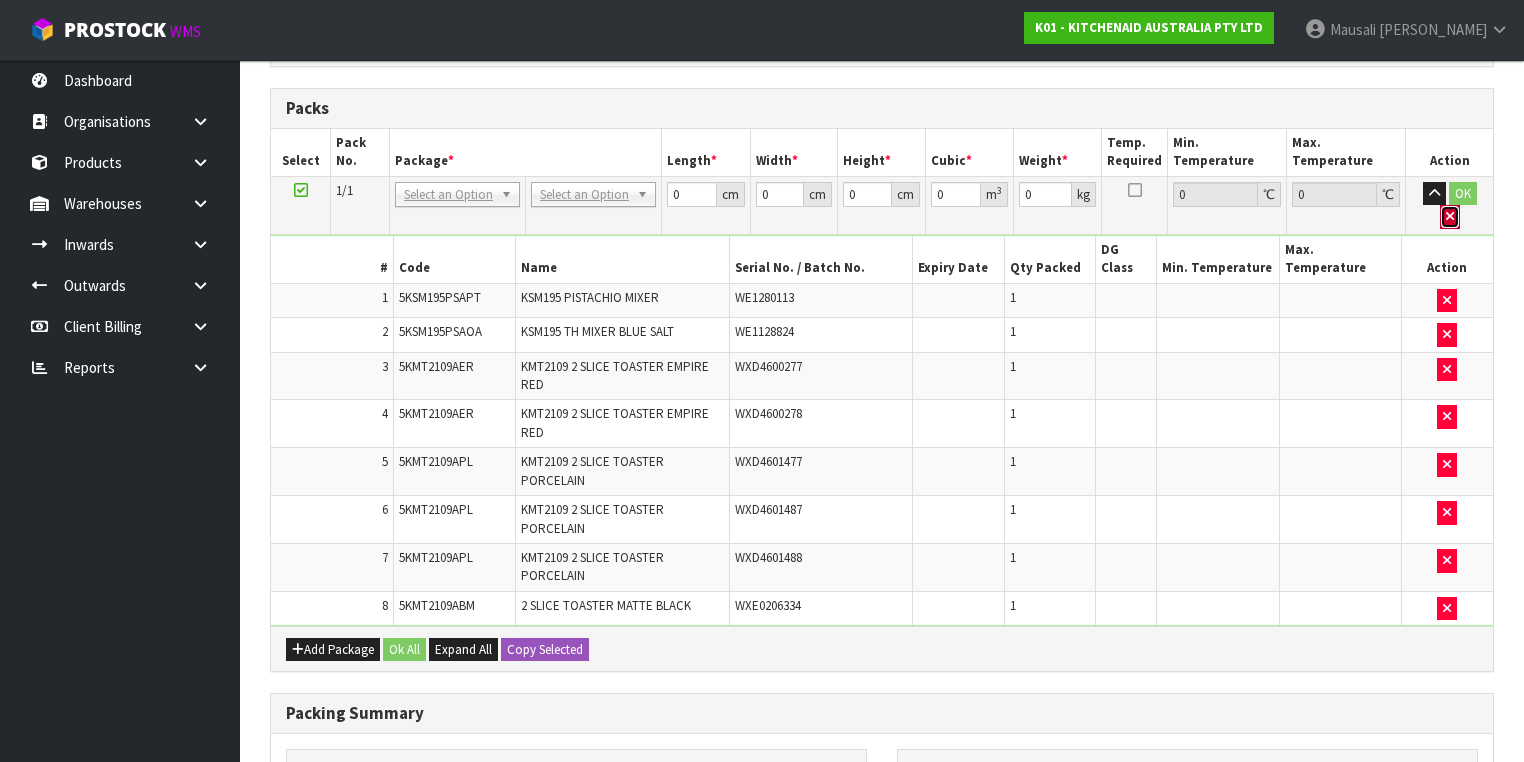 click at bounding box center [1450, 217] 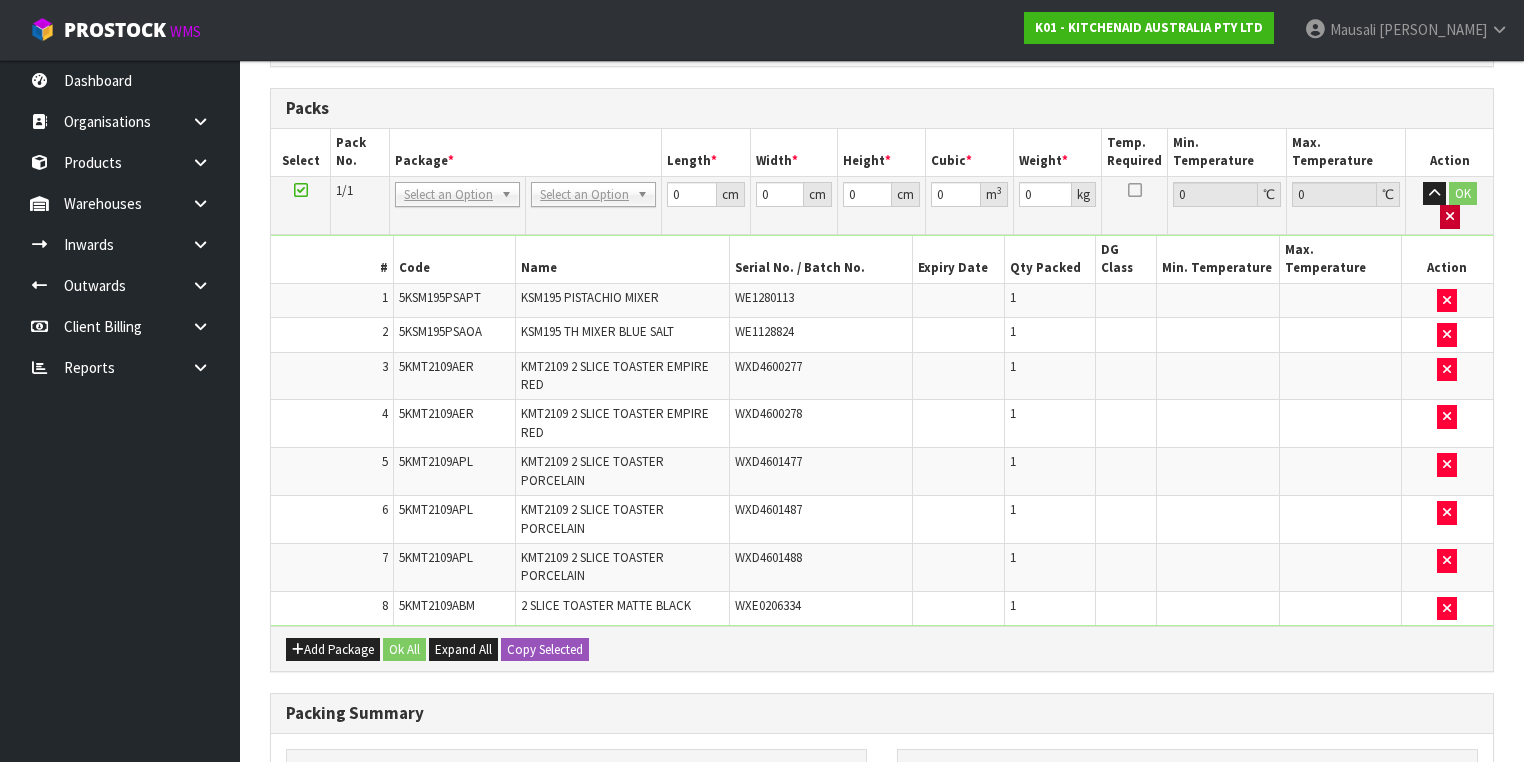 scroll, scrollTop: 848, scrollLeft: 0, axis: vertical 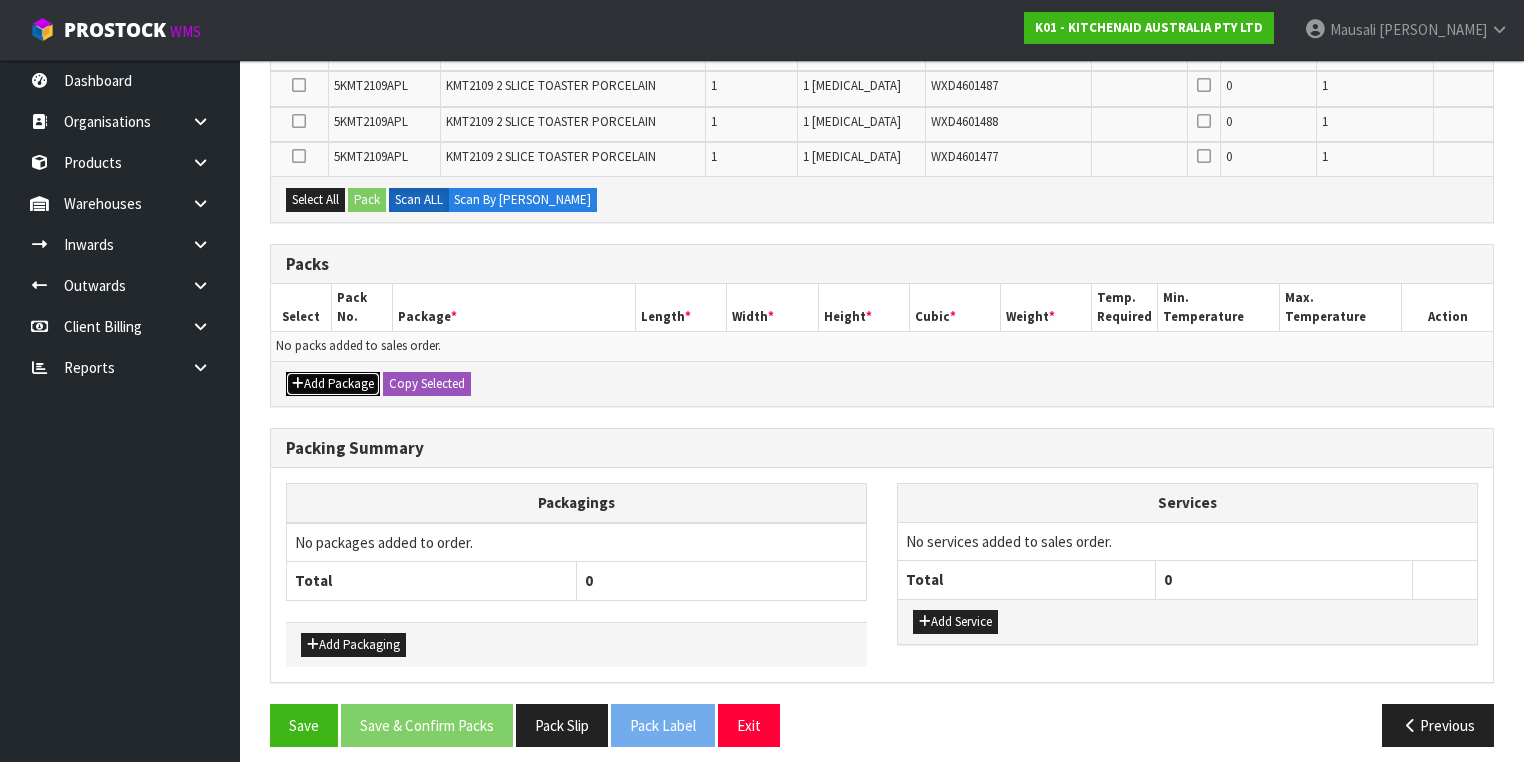 click on "Add Package" at bounding box center (333, 384) 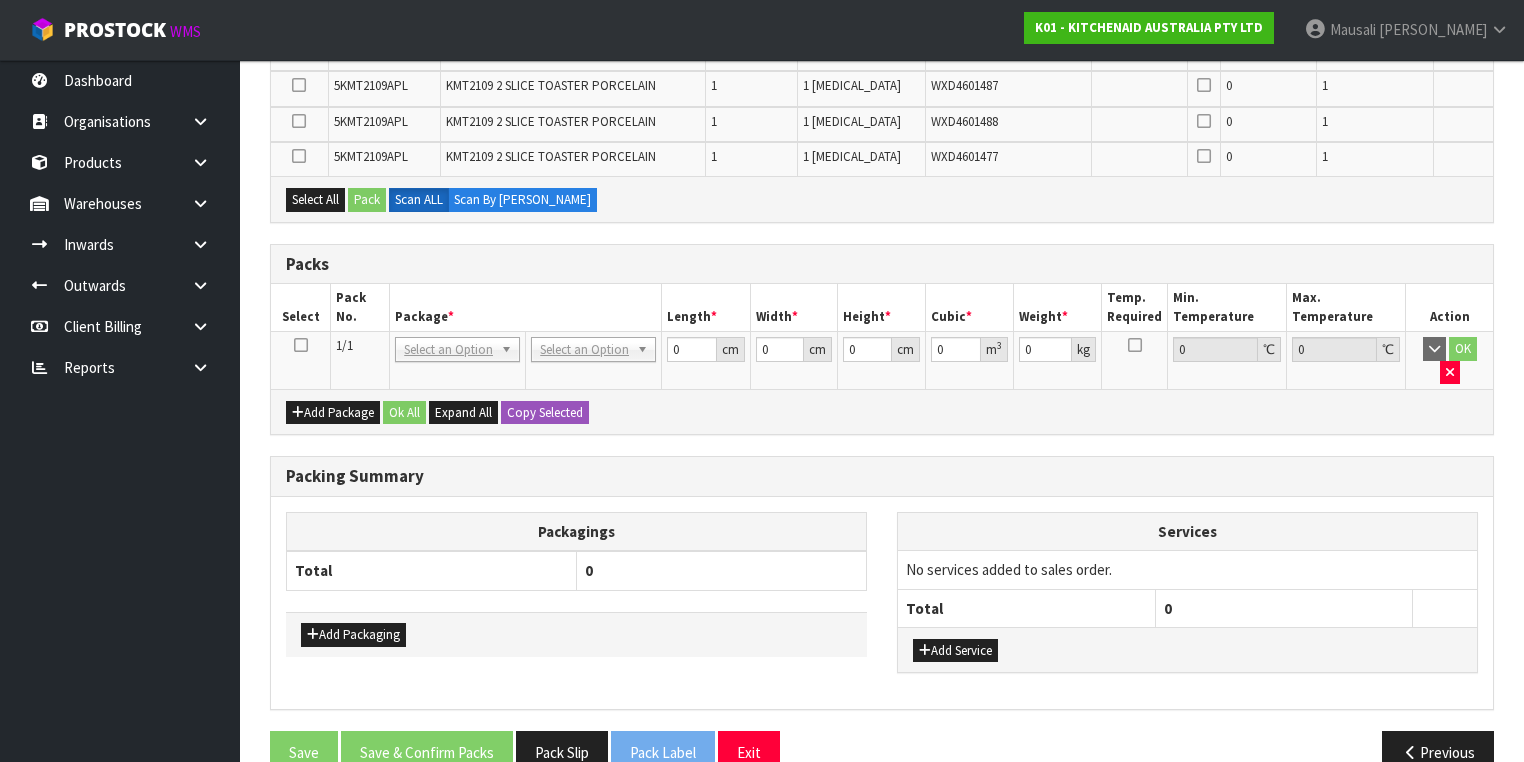 click at bounding box center (301, 345) 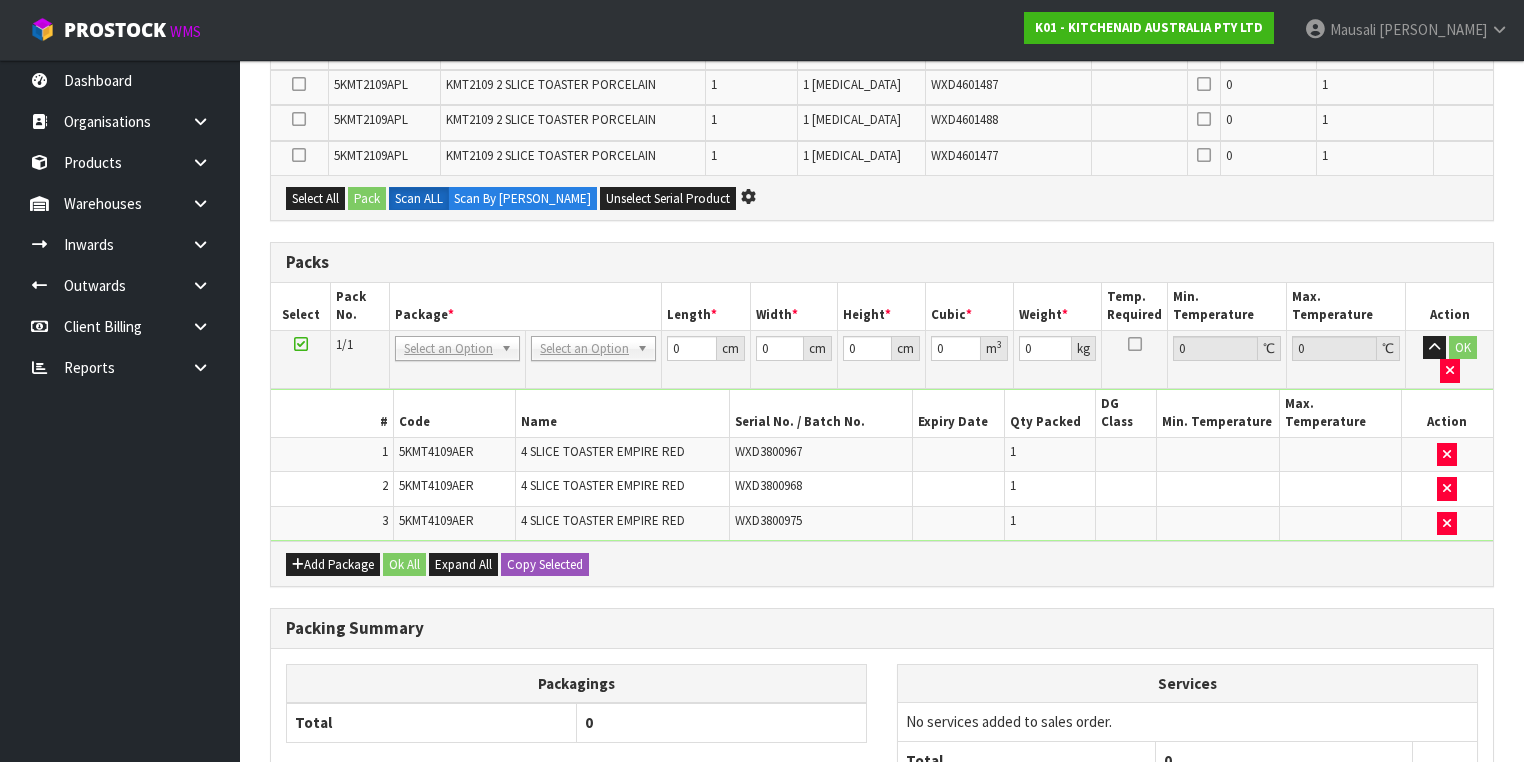 scroll, scrollTop: 0, scrollLeft: 0, axis: both 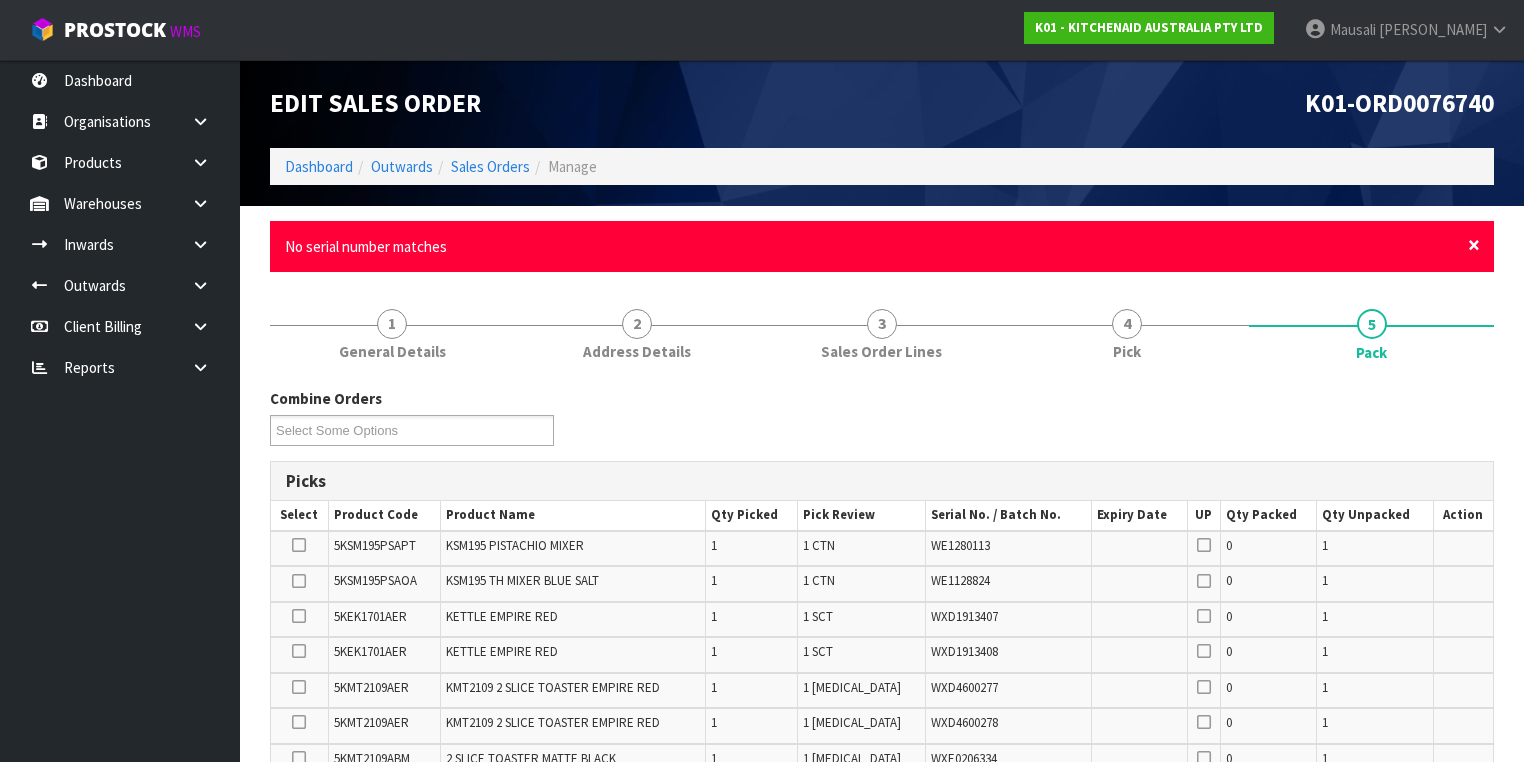 click on "×" at bounding box center [1474, 245] 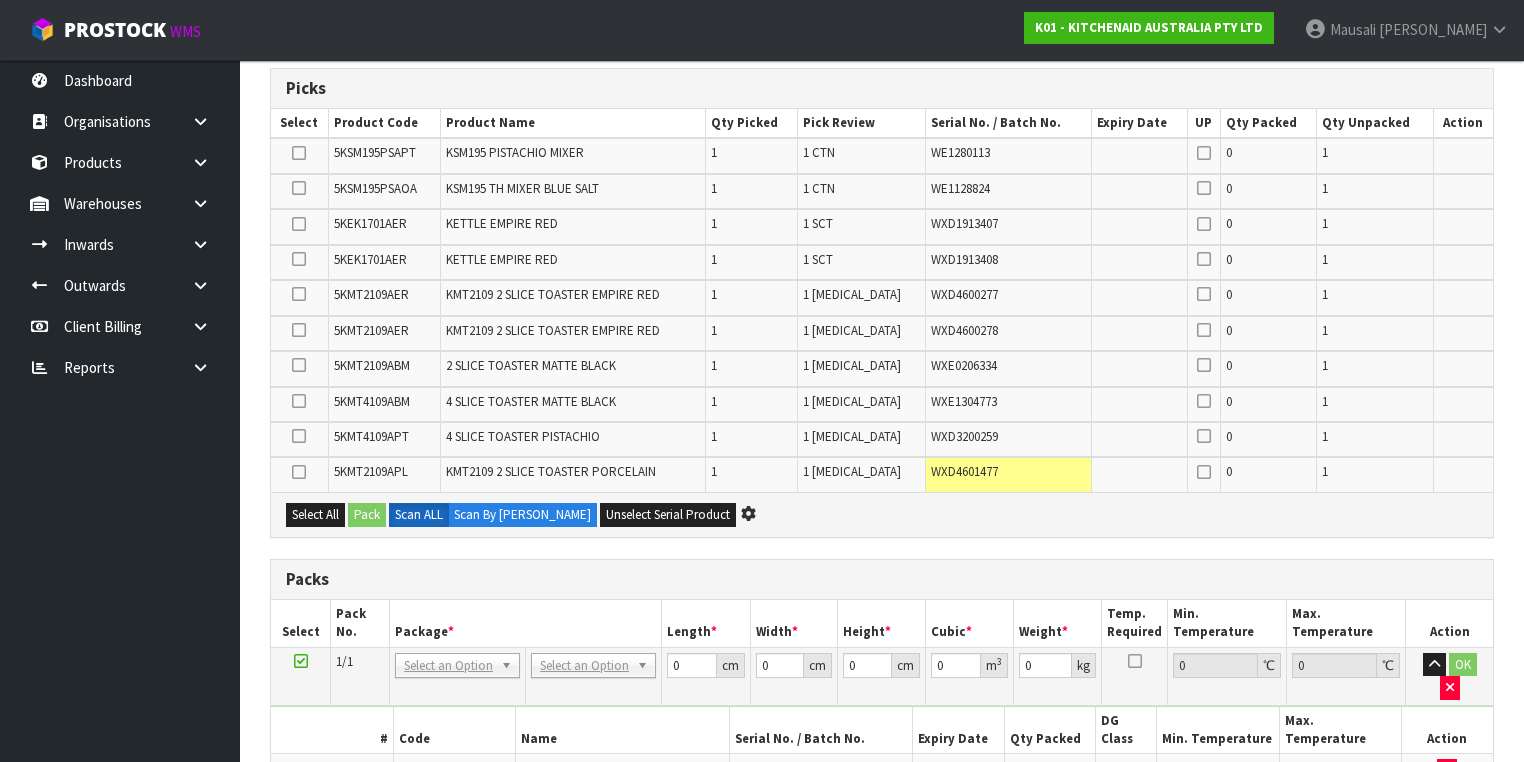 scroll, scrollTop: 0, scrollLeft: 0, axis: both 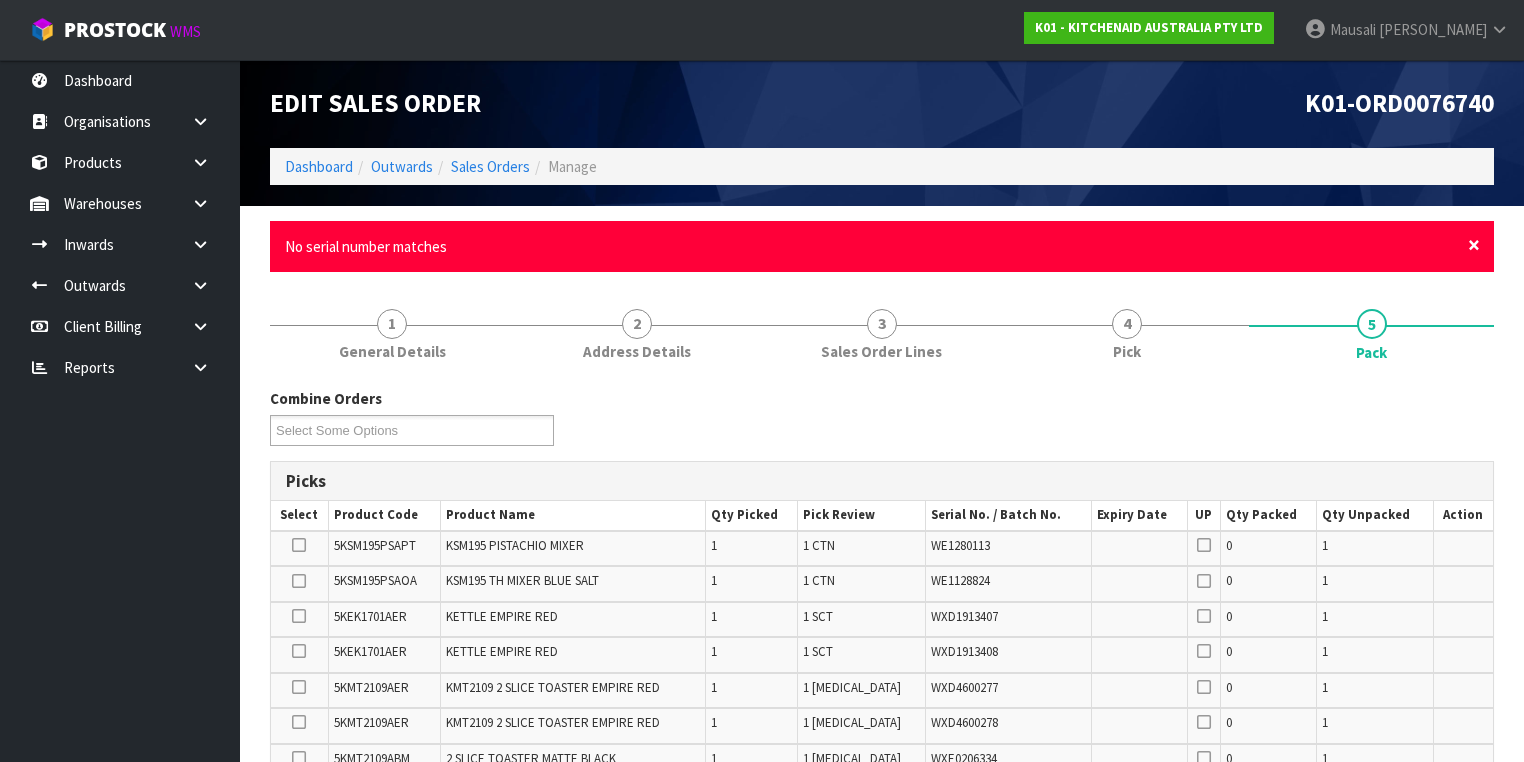 click on "×" at bounding box center [1474, 245] 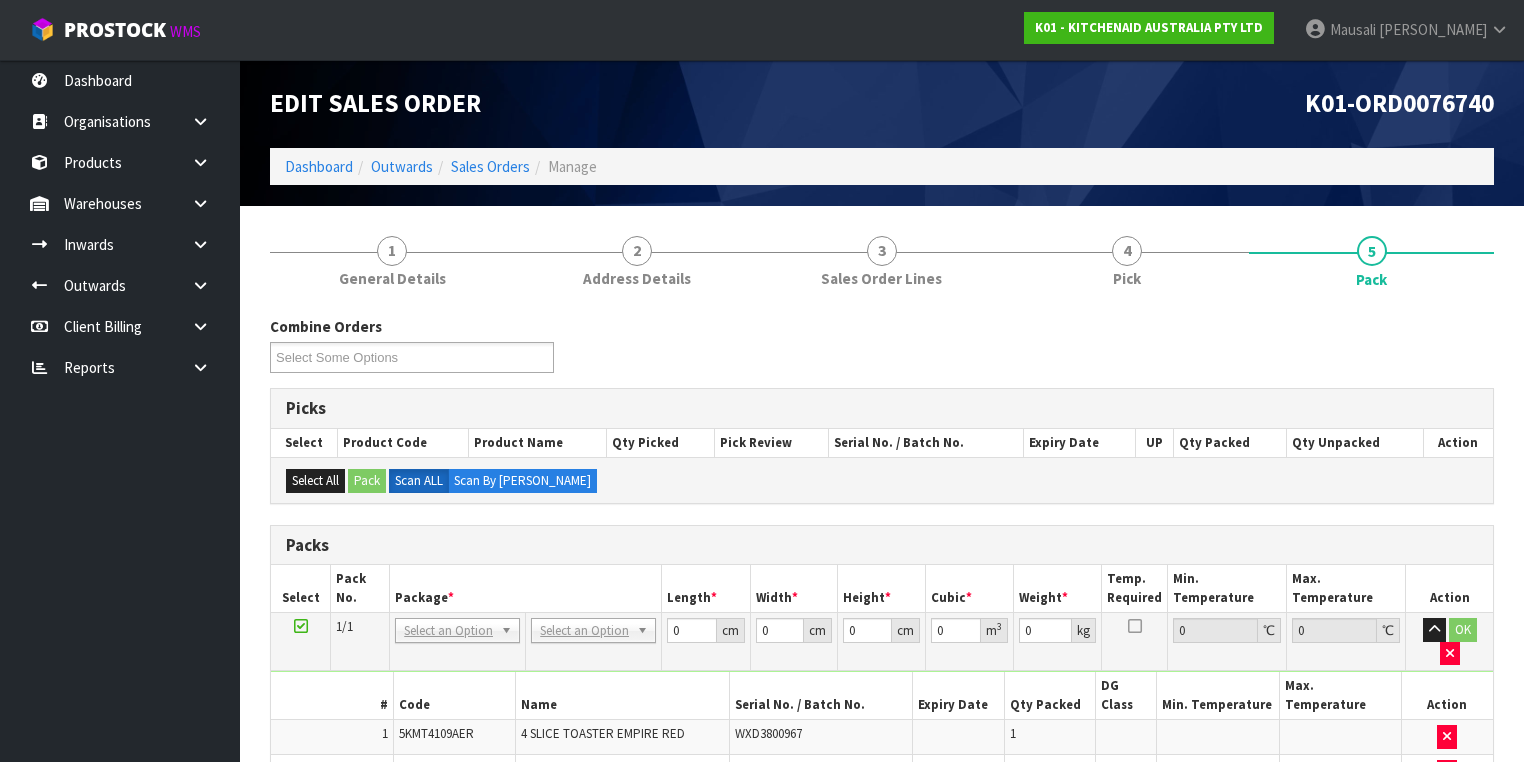 scroll, scrollTop: 320, scrollLeft: 0, axis: vertical 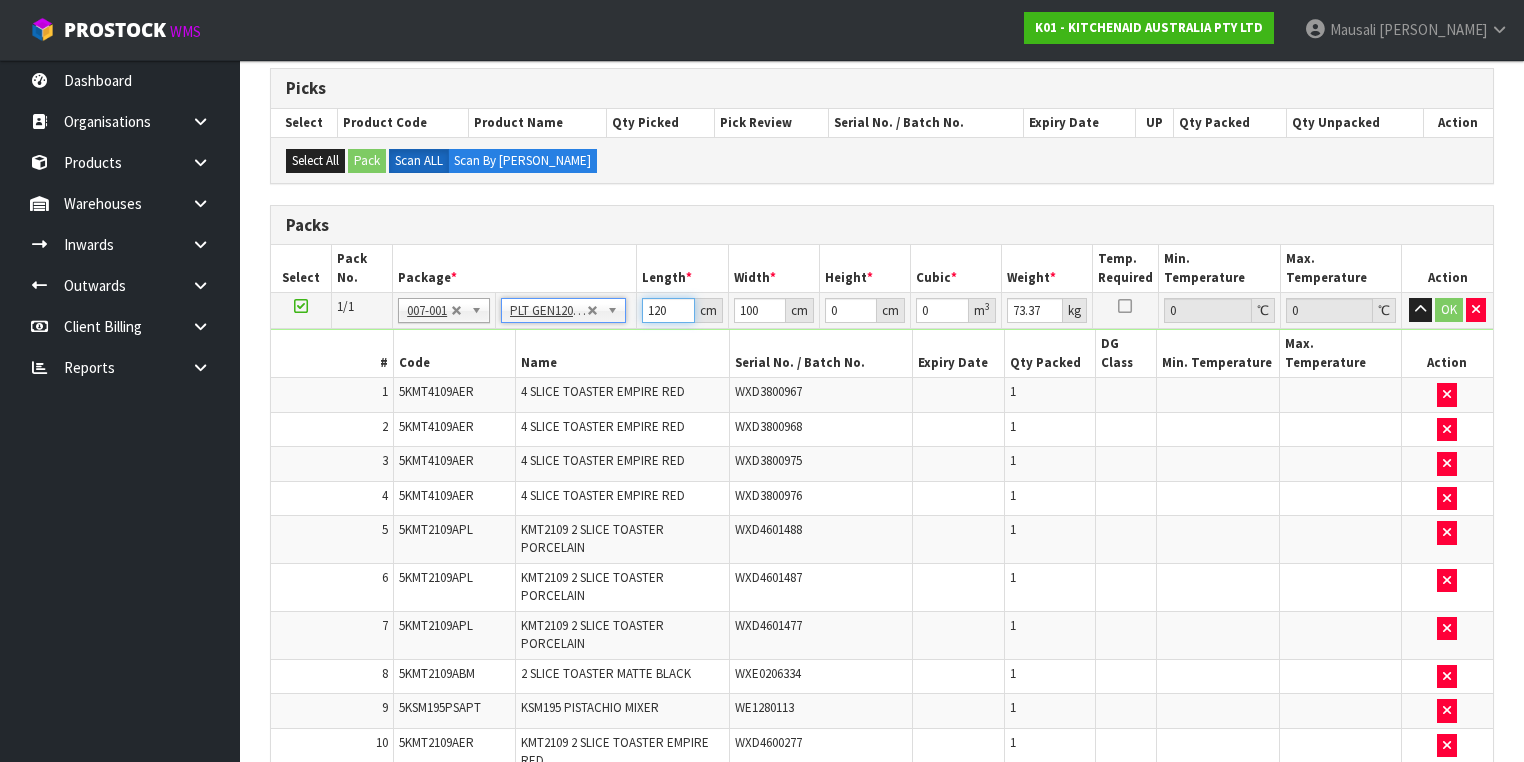 drag, startPoint x: 671, startPoint y: 307, endPoint x: 600, endPoint y: 326, distance: 73.4983 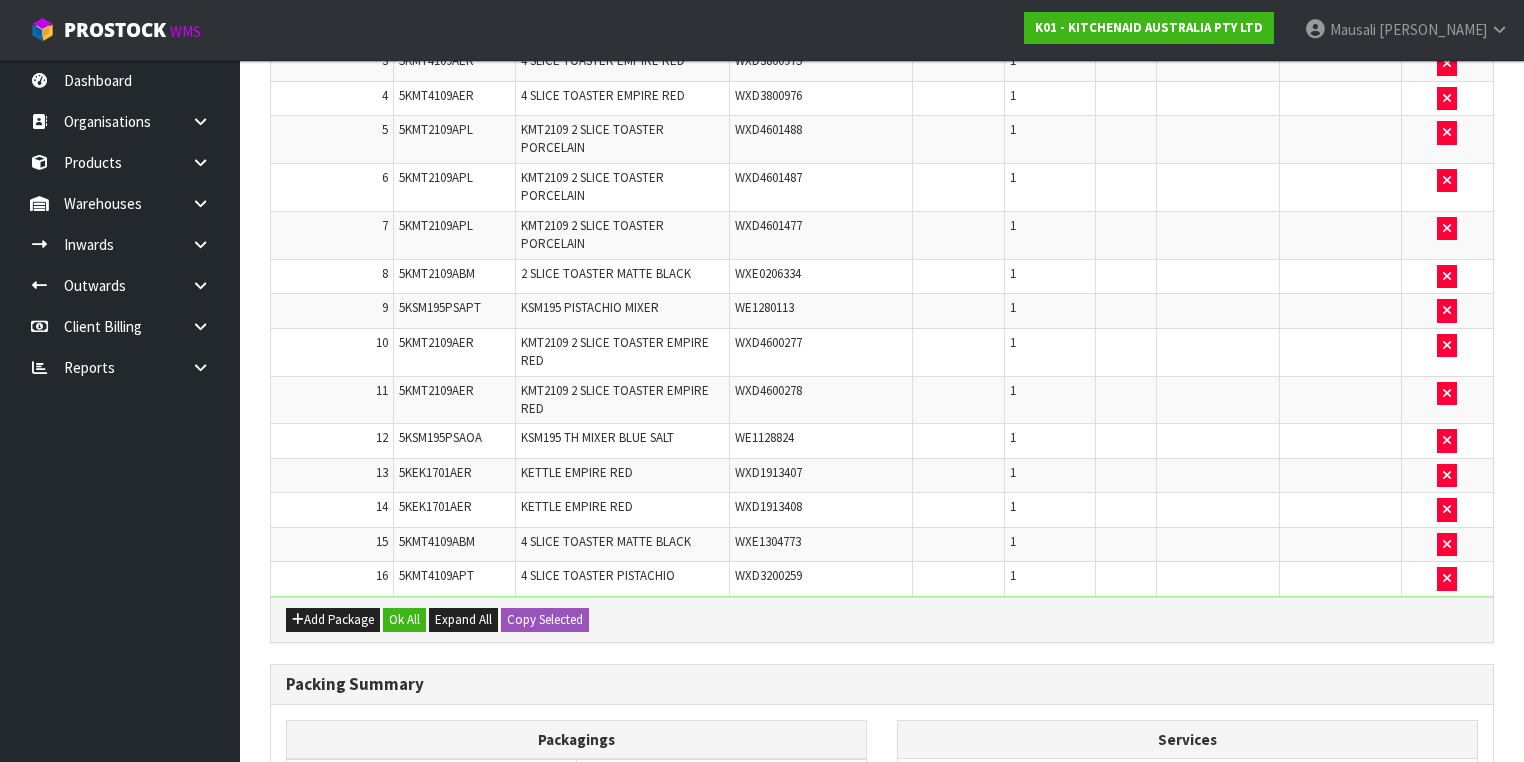 scroll, scrollTop: 946, scrollLeft: 0, axis: vertical 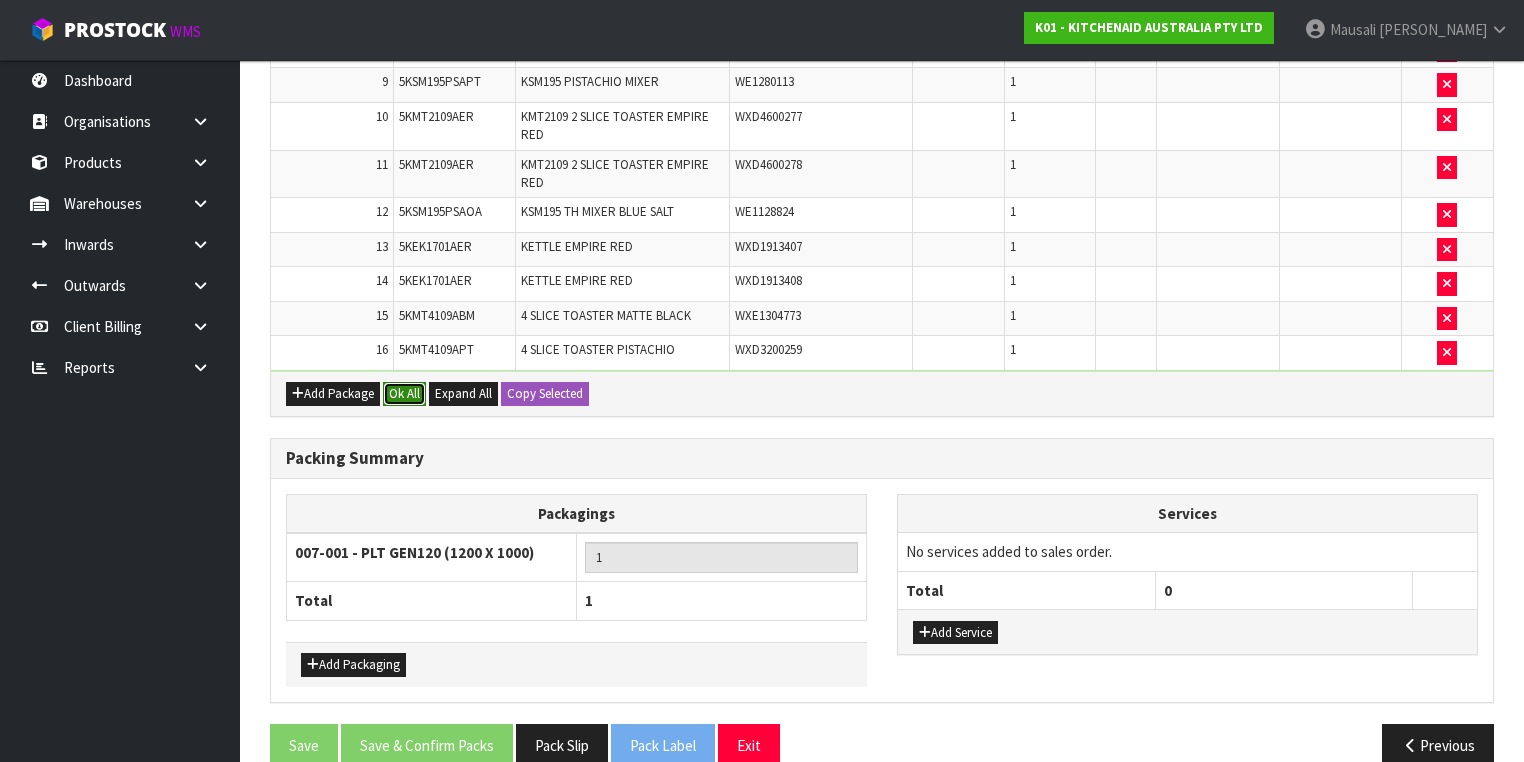 click on "Ok All" at bounding box center (404, 394) 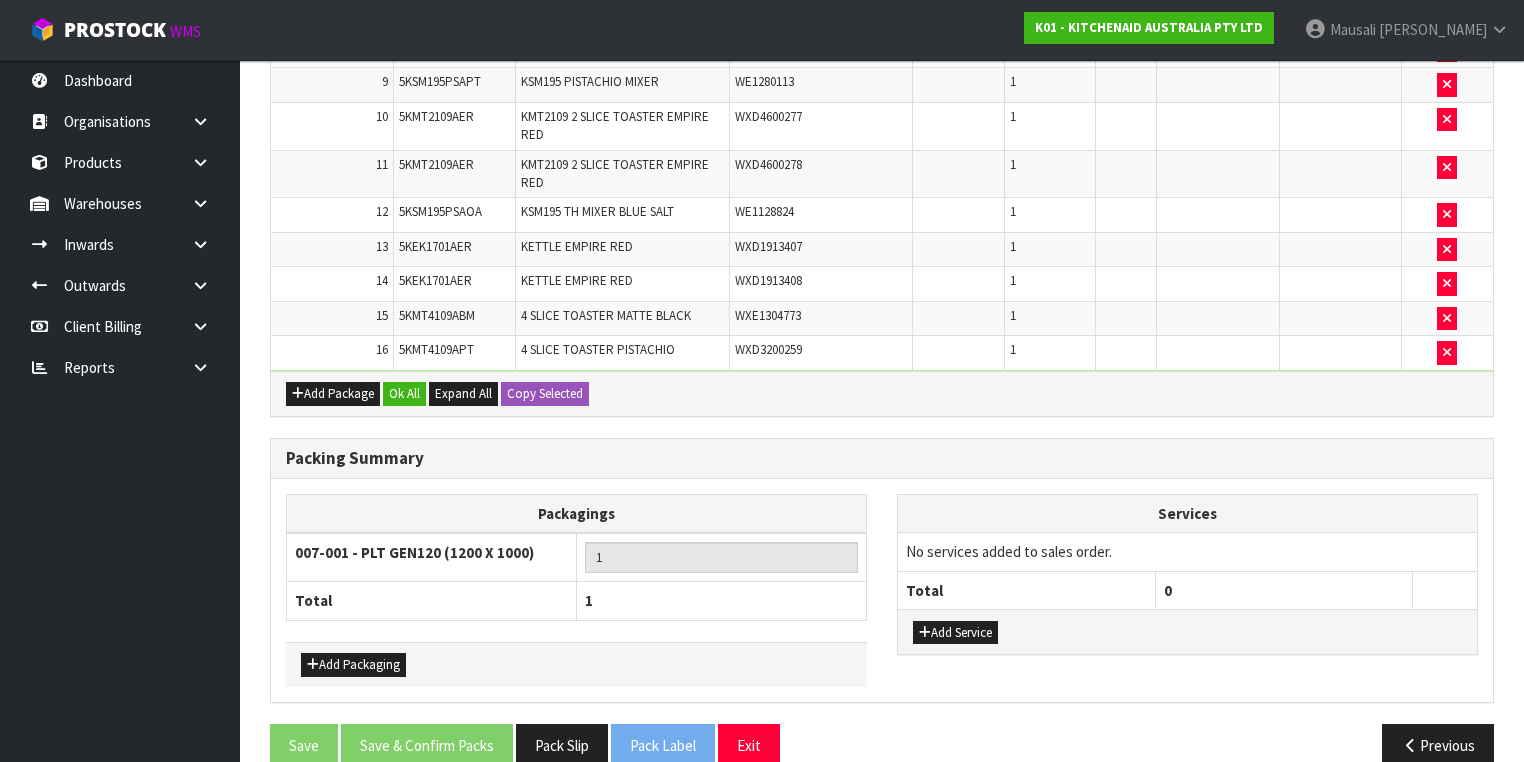 scroll, scrollTop: 944, scrollLeft: 0, axis: vertical 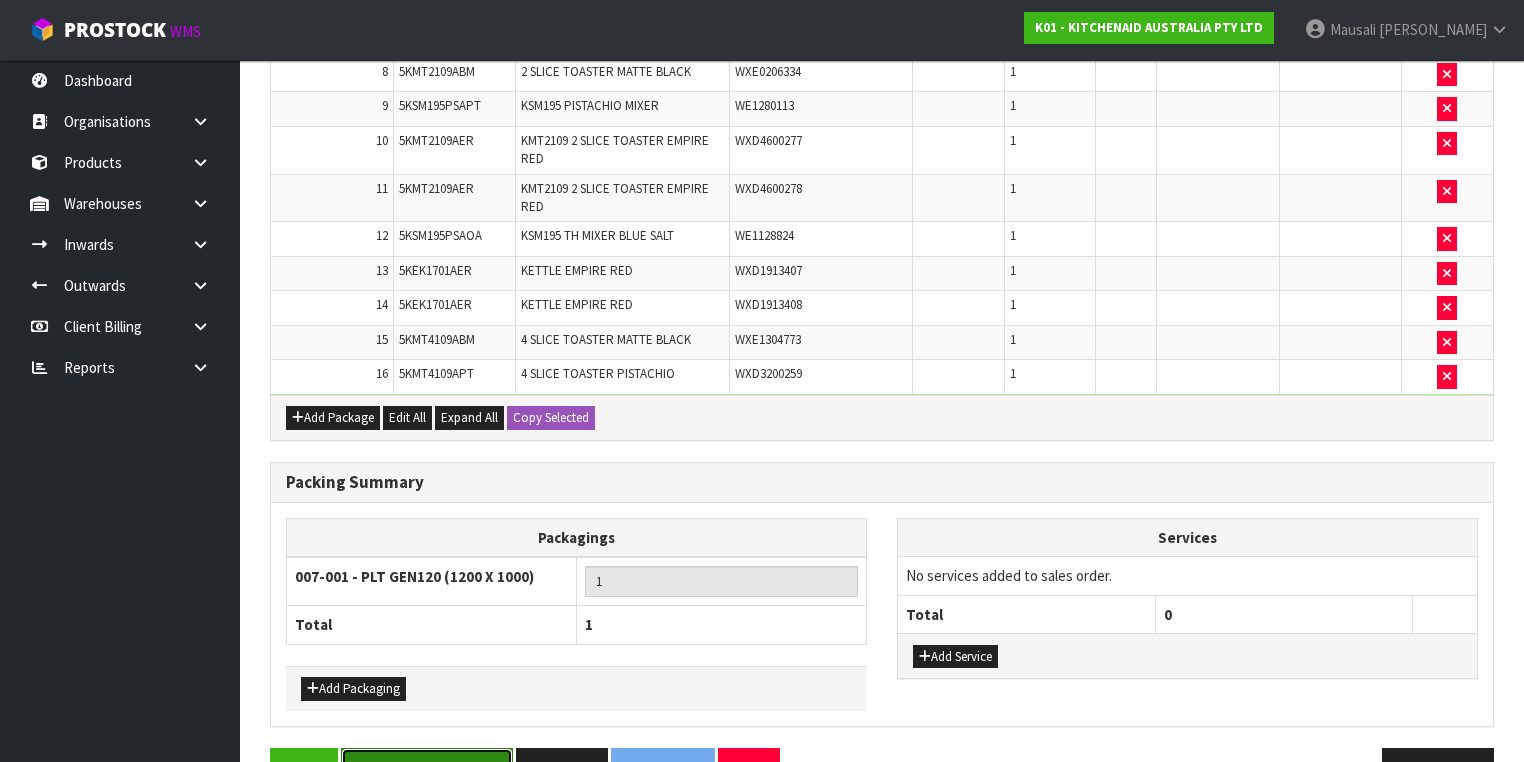 click on "Save & Confirm Packs" at bounding box center [427, 769] 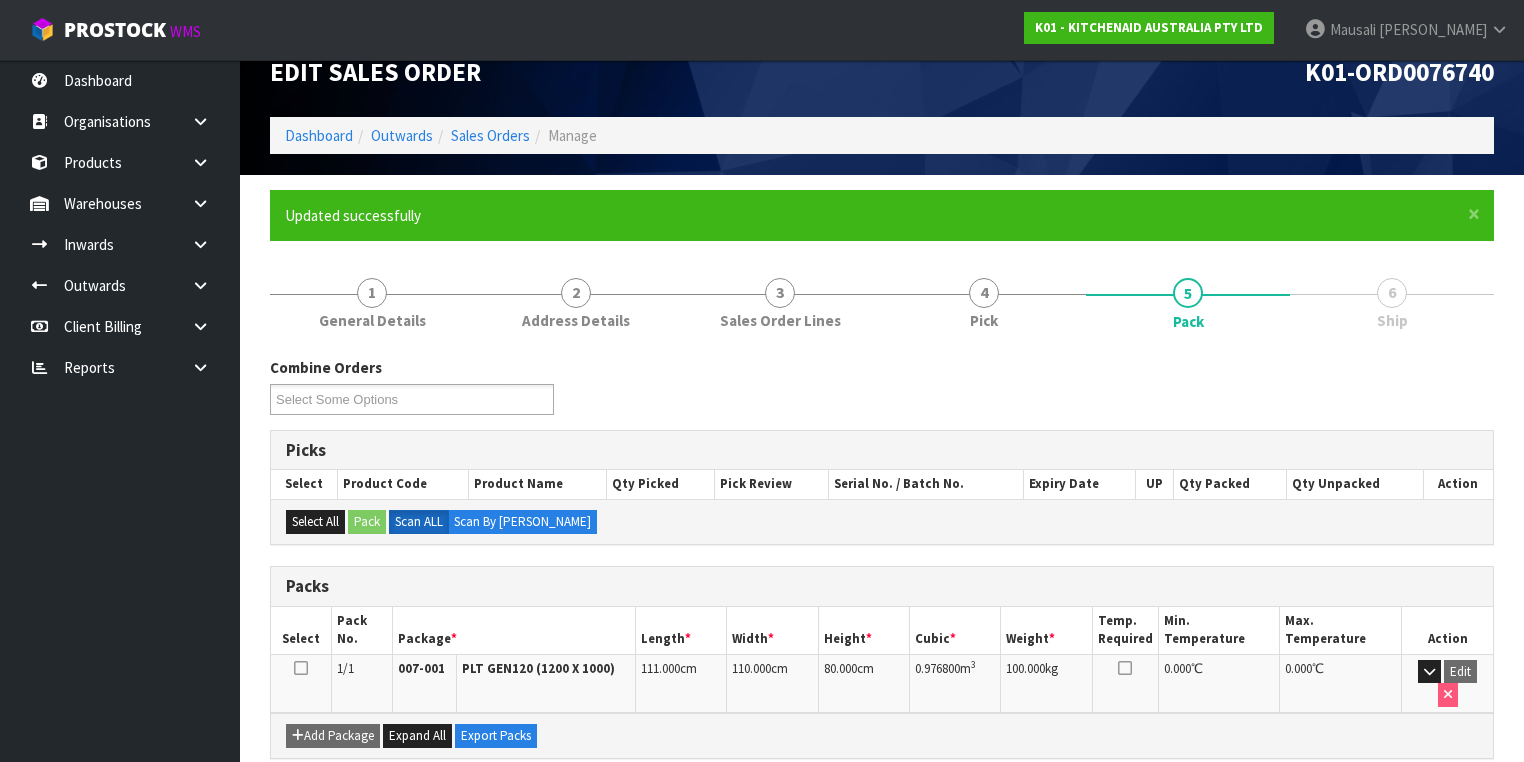 scroll, scrollTop: 332, scrollLeft: 0, axis: vertical 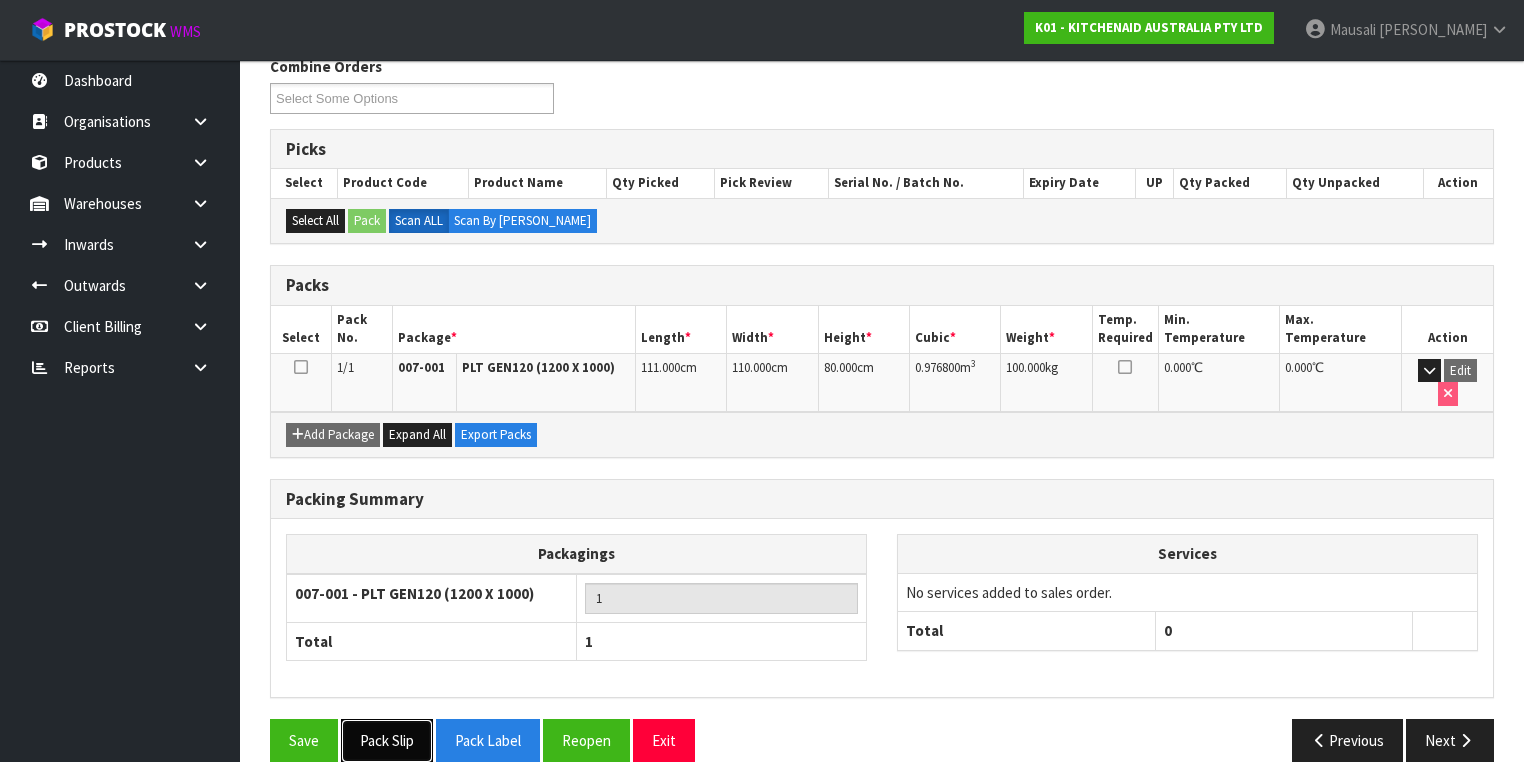 click on "Pack Slip" at bounding box center (387, 740) 